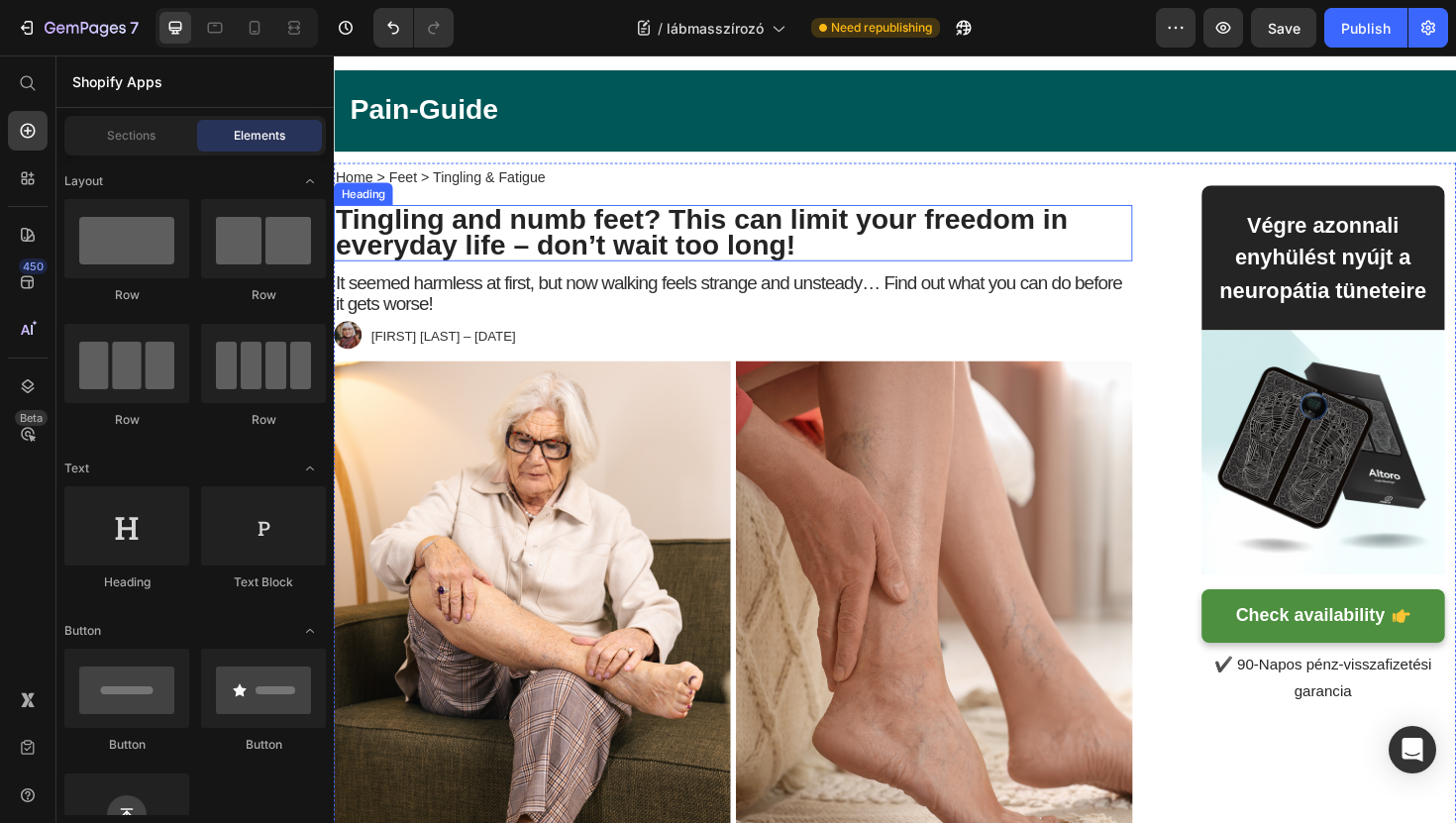 scroll, scrollTop: 0, scrollLeft: 0, axis: both 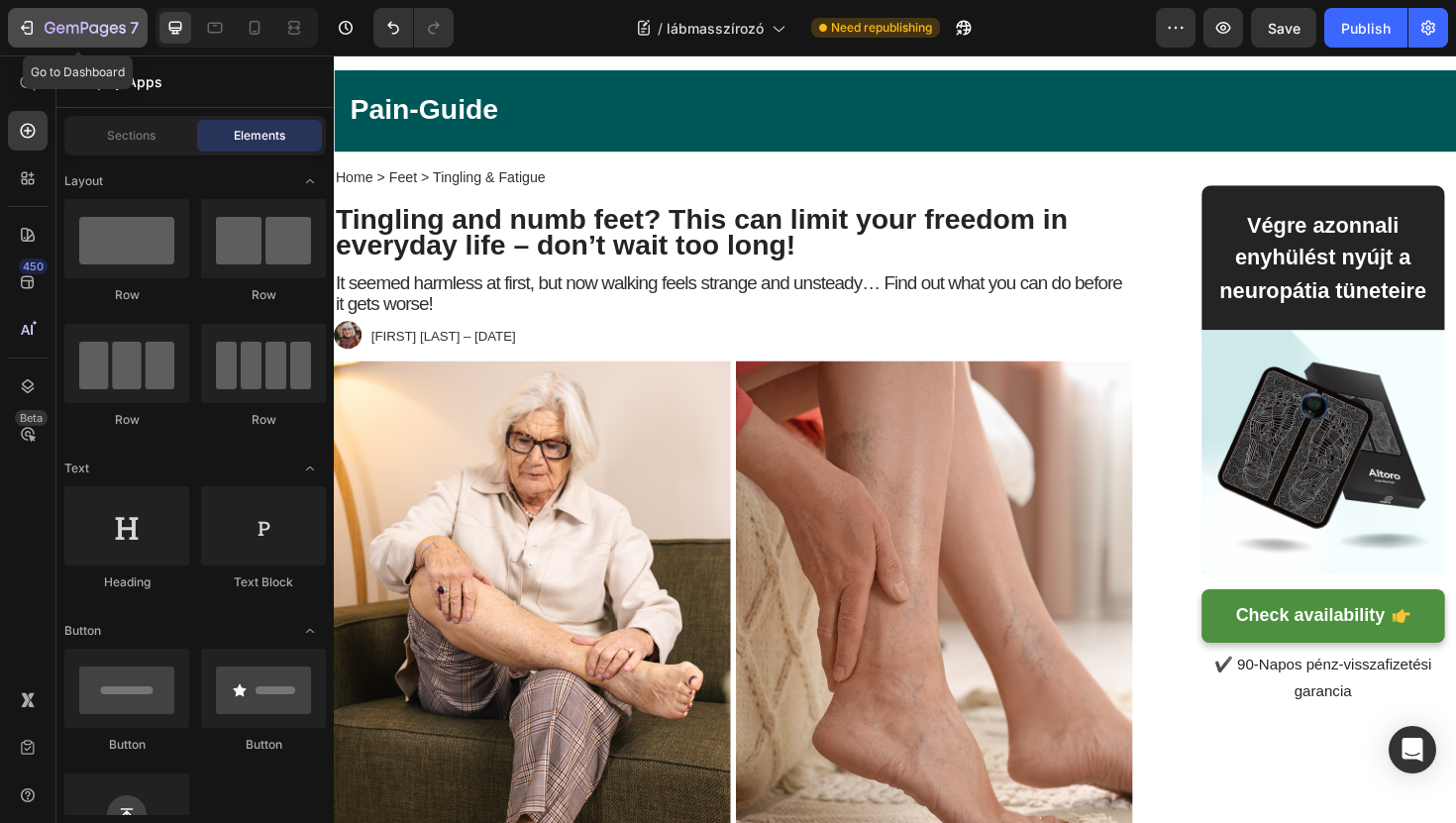 click 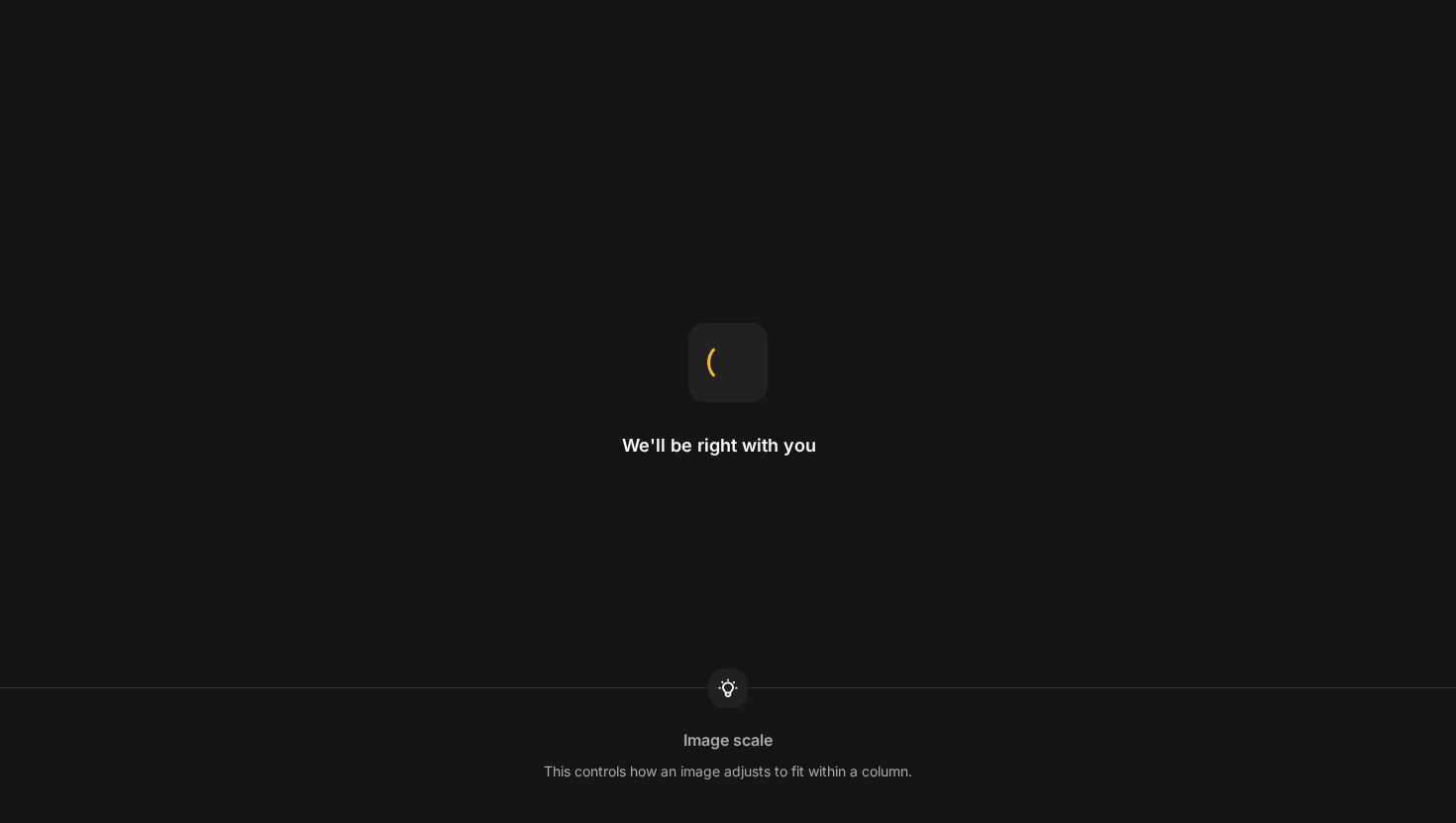 scroll, scrollTop: 0, scrollLeft: 0, axis: both 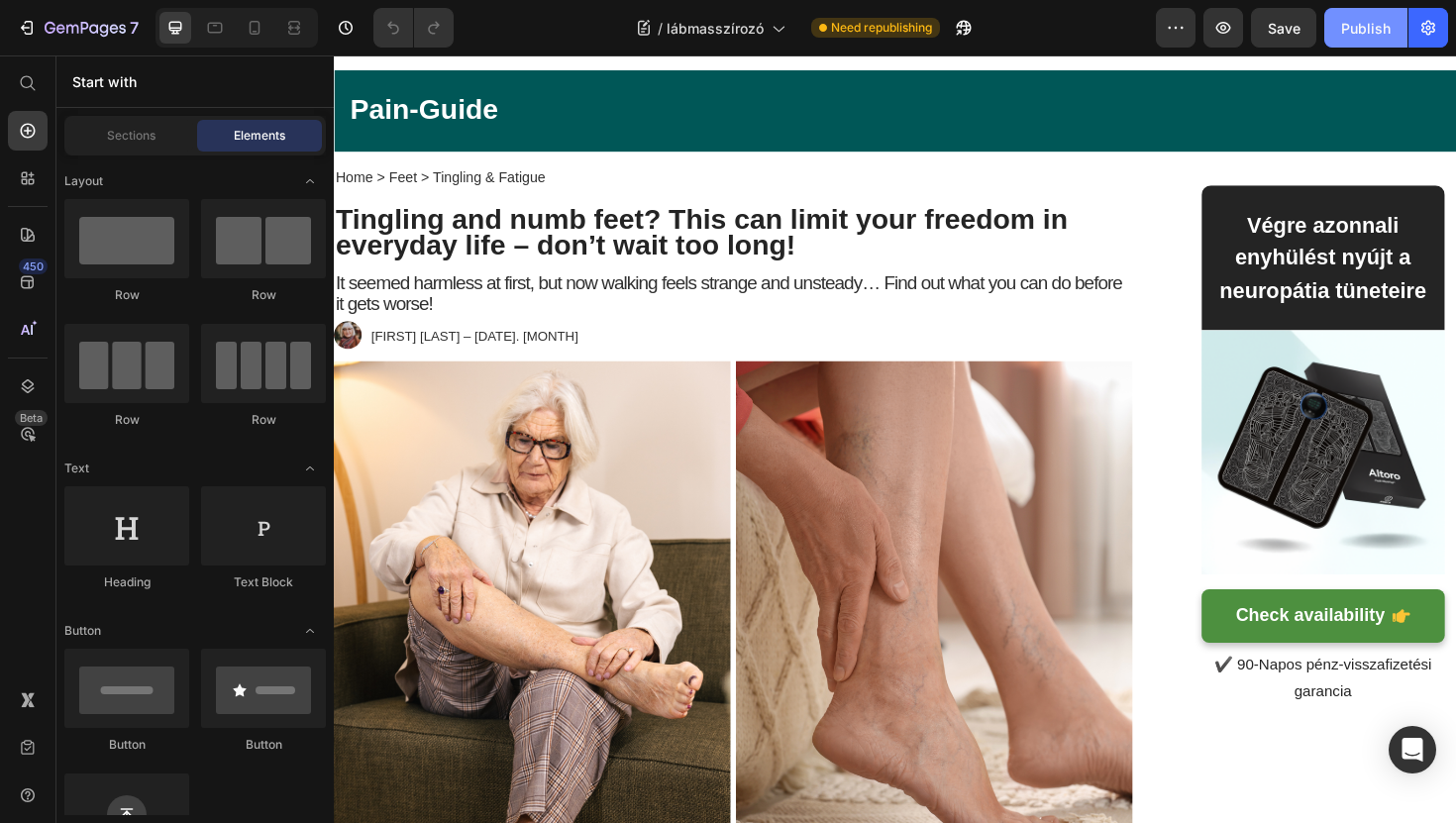 click on "Publish" at bounding box center [1366, 28] 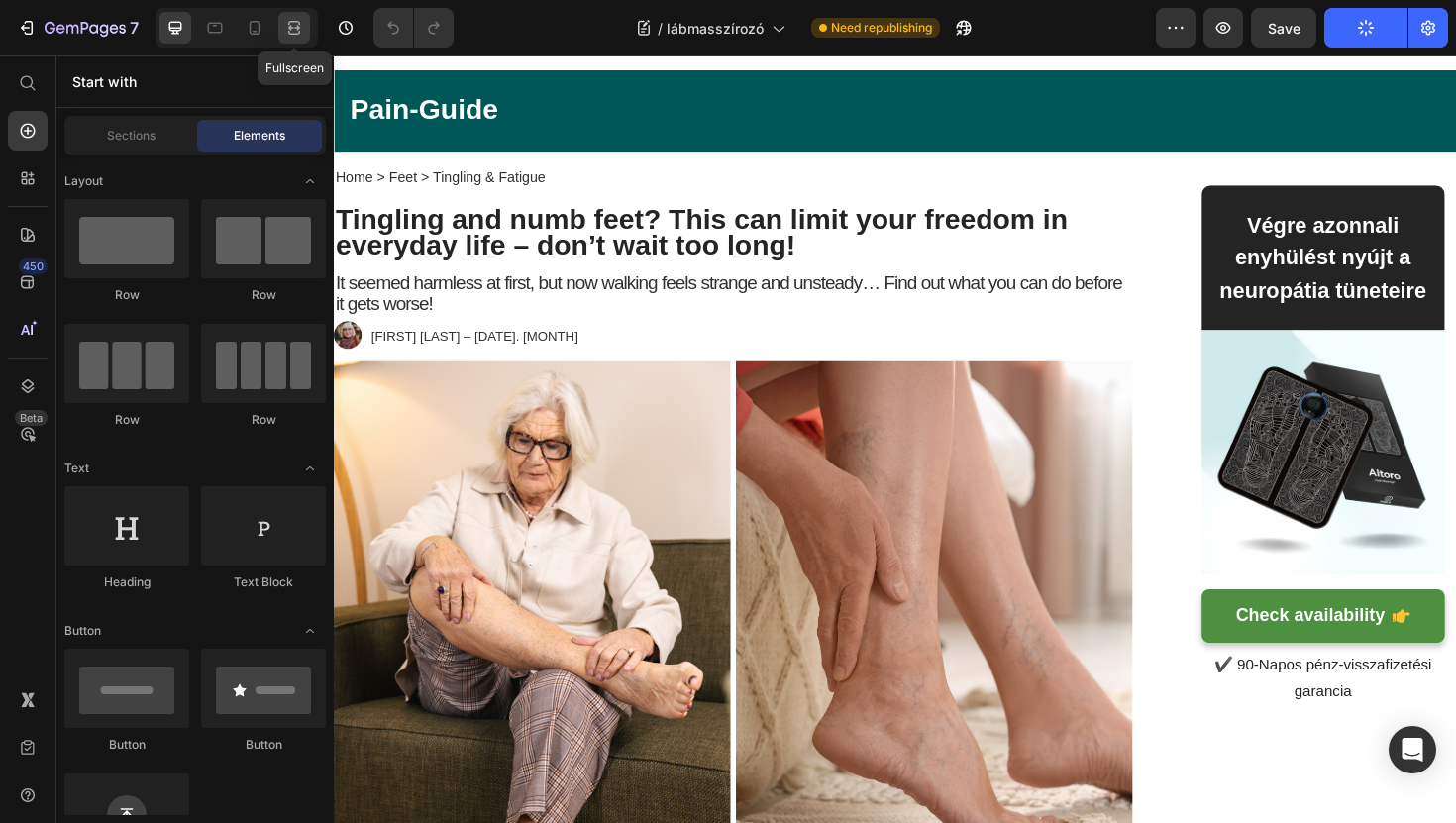 click 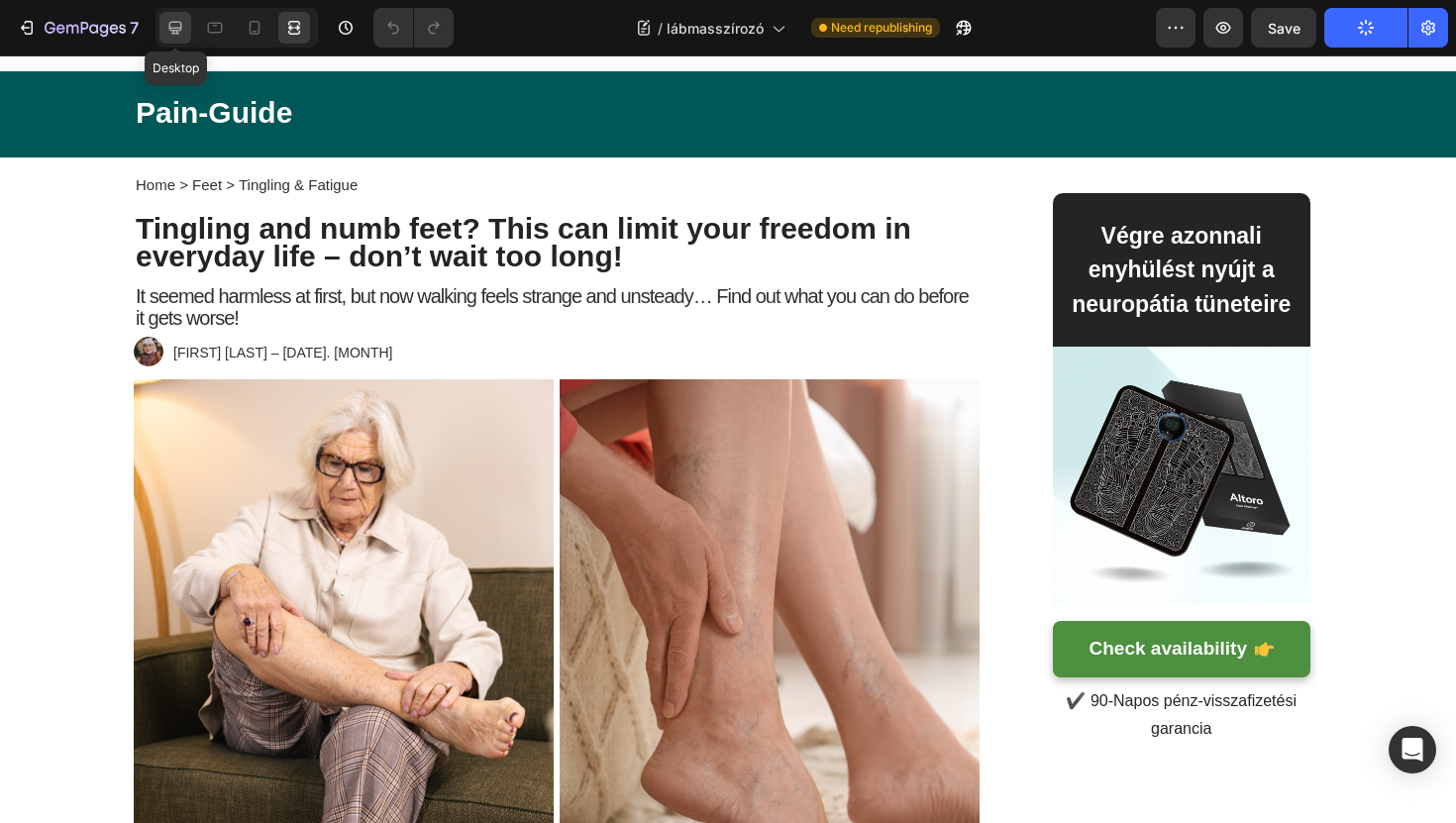 click 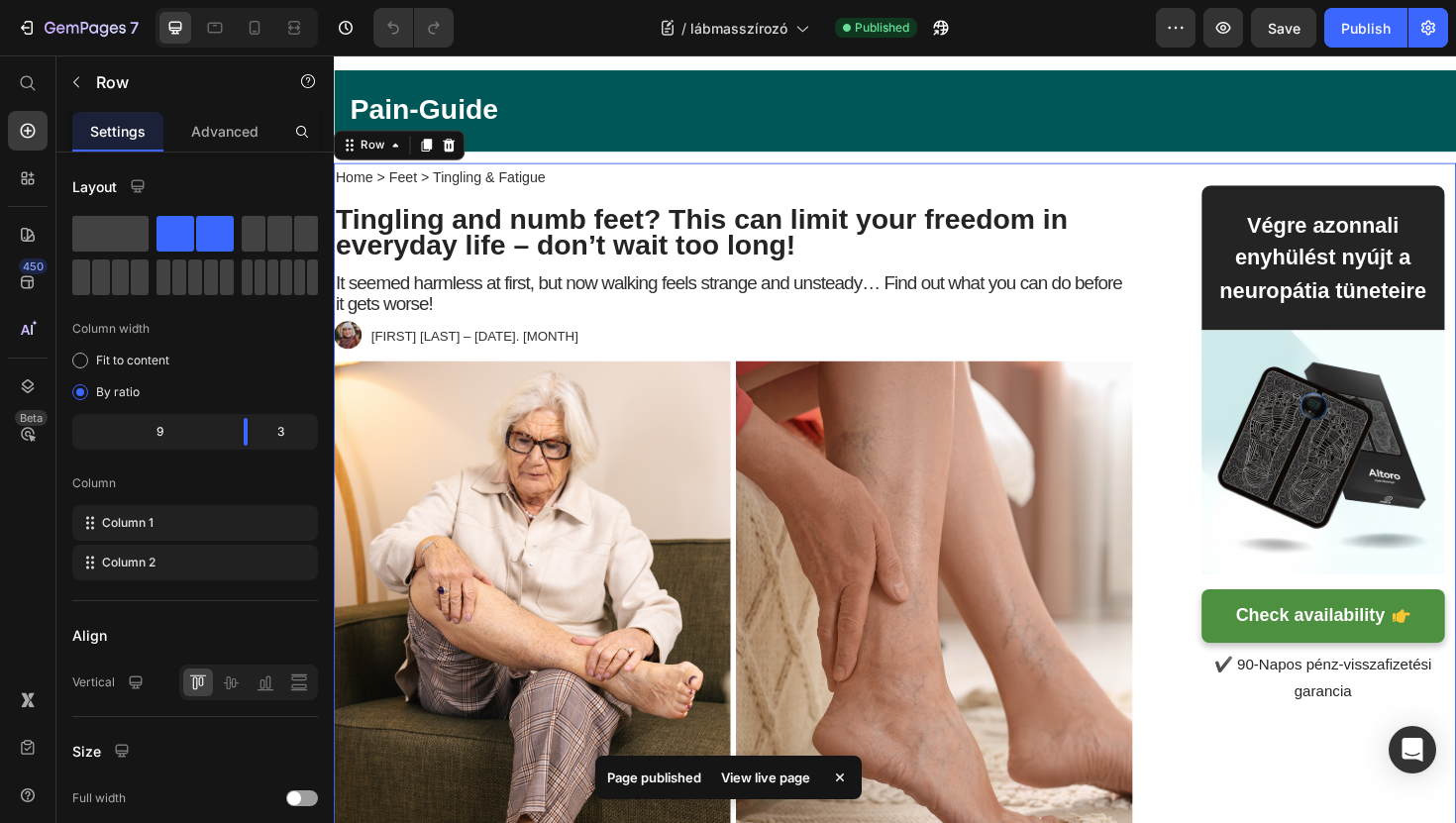 click on "Home > Feet > Tingling & Fatigue Text Block Tingling and numb feet? This can limit your freedom in everyday life – don’t wait too long! Heading It seemed harmless at first, but now walking feels strange and unsteady… Find out what you can do before it gets worse! Text Block Image [FIRST] [LAST] – [DATE]. [MONTH] Text Block Row Image It started with something small.   Sometimes it felt like my socks were twisted, even though they fit just fine.   Sometimes it felt like my feet weren’t really touching the tfloor   My feet felt  dull and weak  , as if they weren't making proper contact with the ground.   Not painful, but... strange.   I thought it was just part of something else.   Maybe I just had bad posture or needed to move more.   But over time it got worse.   👉 My feet  were increasingly tingling or feeling numb . 👉 Sometimes it felt like they were “asleep” — but for no reason. 👉 I would  wake up at night with a burning feeling, like my feet were on fire.   Text block Image" at bounding box center (928, 2437) 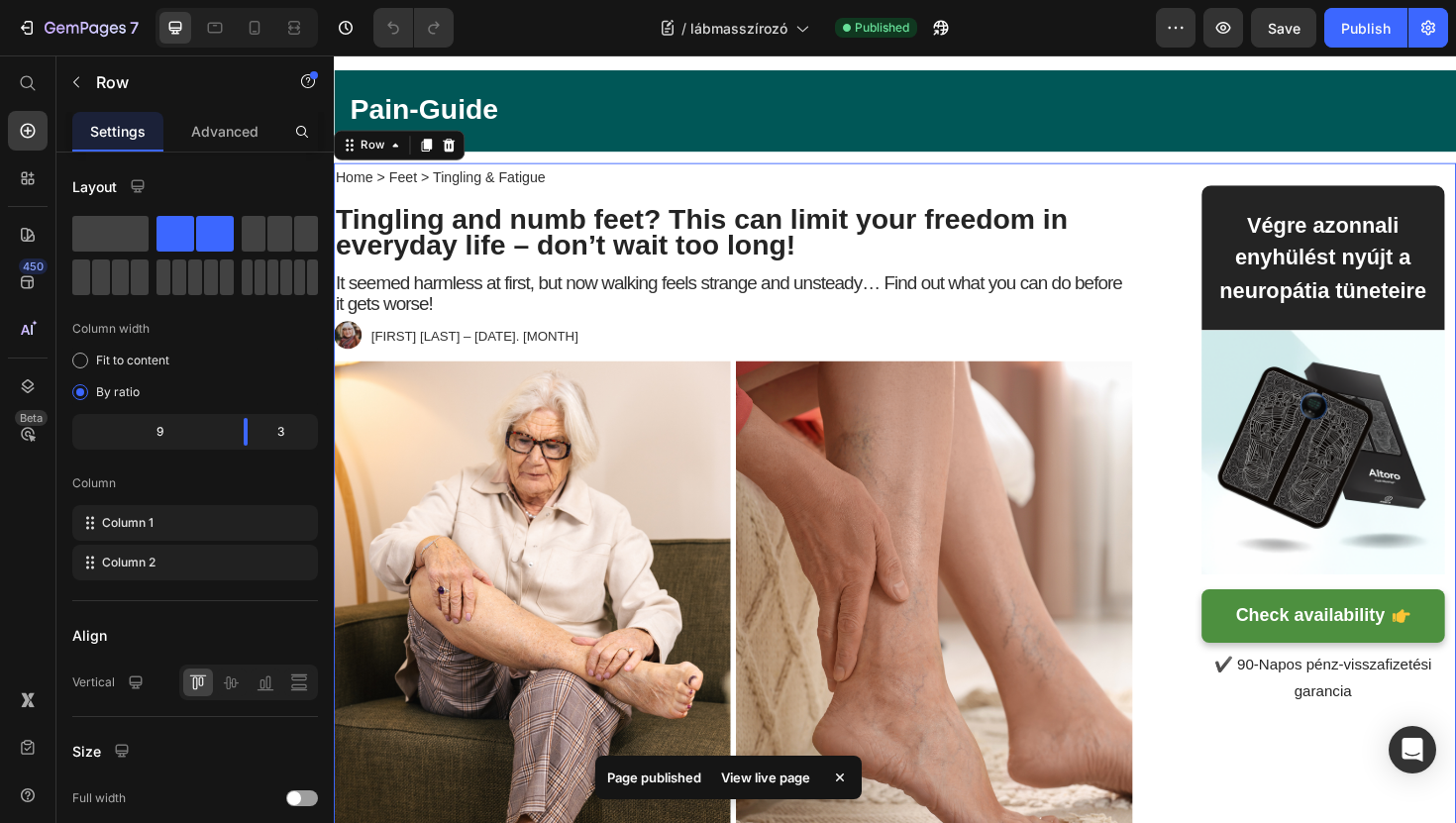 click on "Home > Feet > Tingling & Fatigue Text Block Tingling and numb feet? This can limit your freedom in everyday life – don’t wait too long! Heading It seemed harmless at first, but now walking feels strange and unsteady… Find out what you can do before it gets worse! Text Block Image [FIRST] [LAST] – [DATE]. [MONTH] Text Block Row Image It started with something small.   Sometimes it felt like my socks were twisted, even though they fit just fine.   Sometimes it felt like my feet weren’t really touching the tfloor   My feet felt  dull and weak  , as if they weren't making proper contact with the ground.   Not painful, but... strange.   I thought it was just part of something else.   Maybe I just had bad posture or needed to move more.   But over time it got worse.   👉 My feet  were increasingly tingling or feeling numb . 👉 Sometimes it felt like they were “asleep” — but for no reason. 👉 I would  wake up at night with a burning feeling, like my feet were on fire.   Text block Image" at bounding box center (757, 2437) 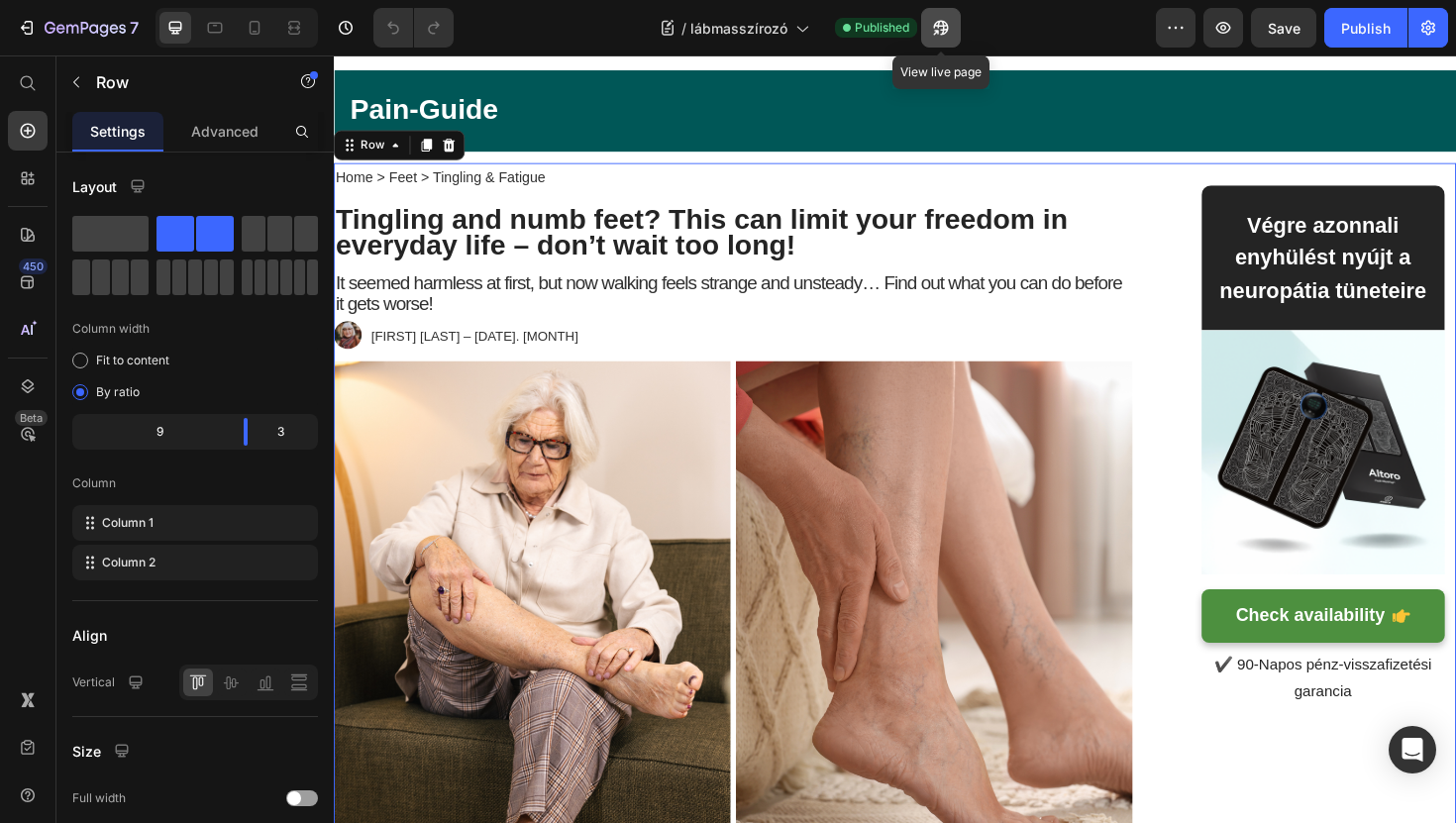 click 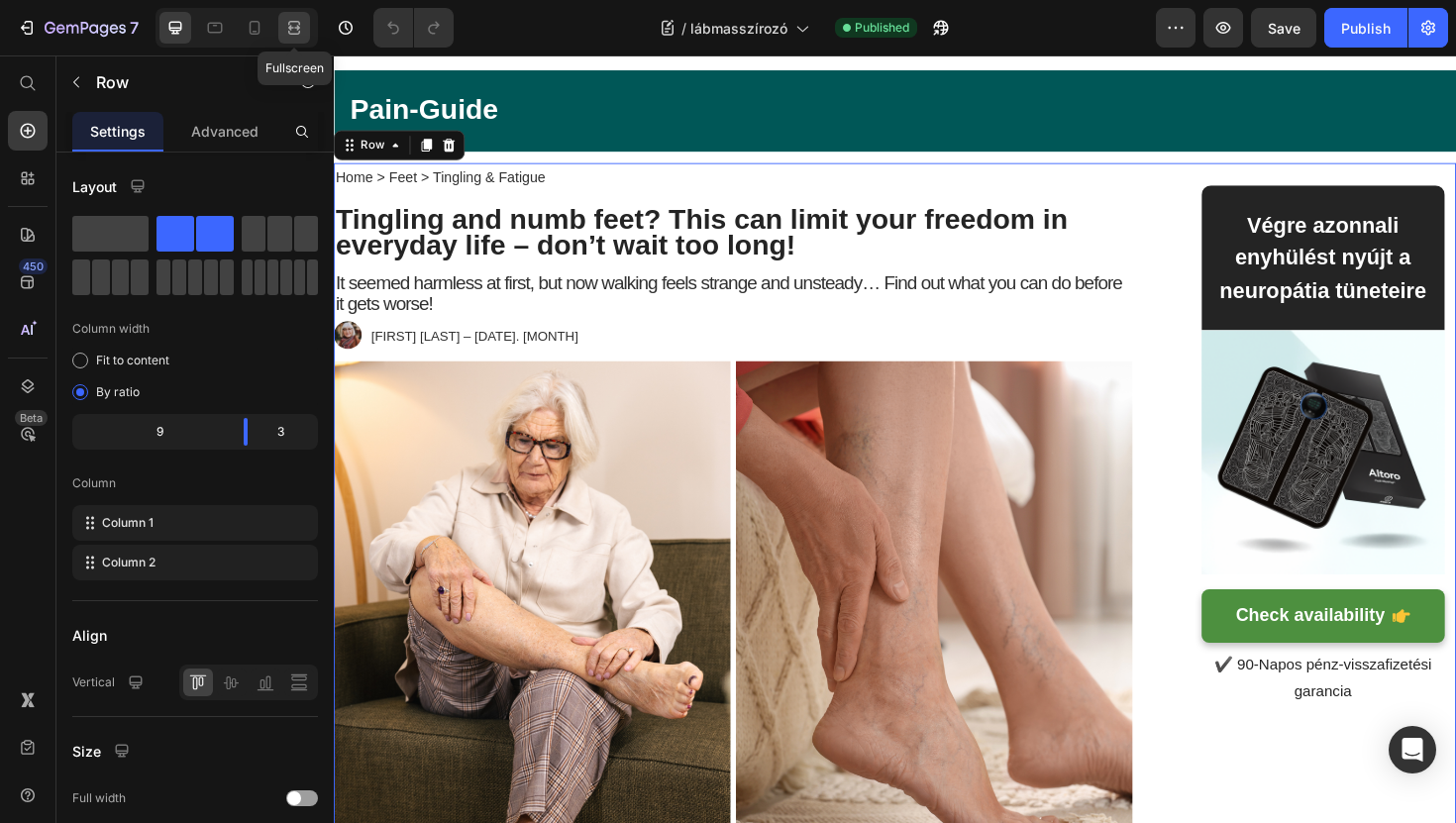 click 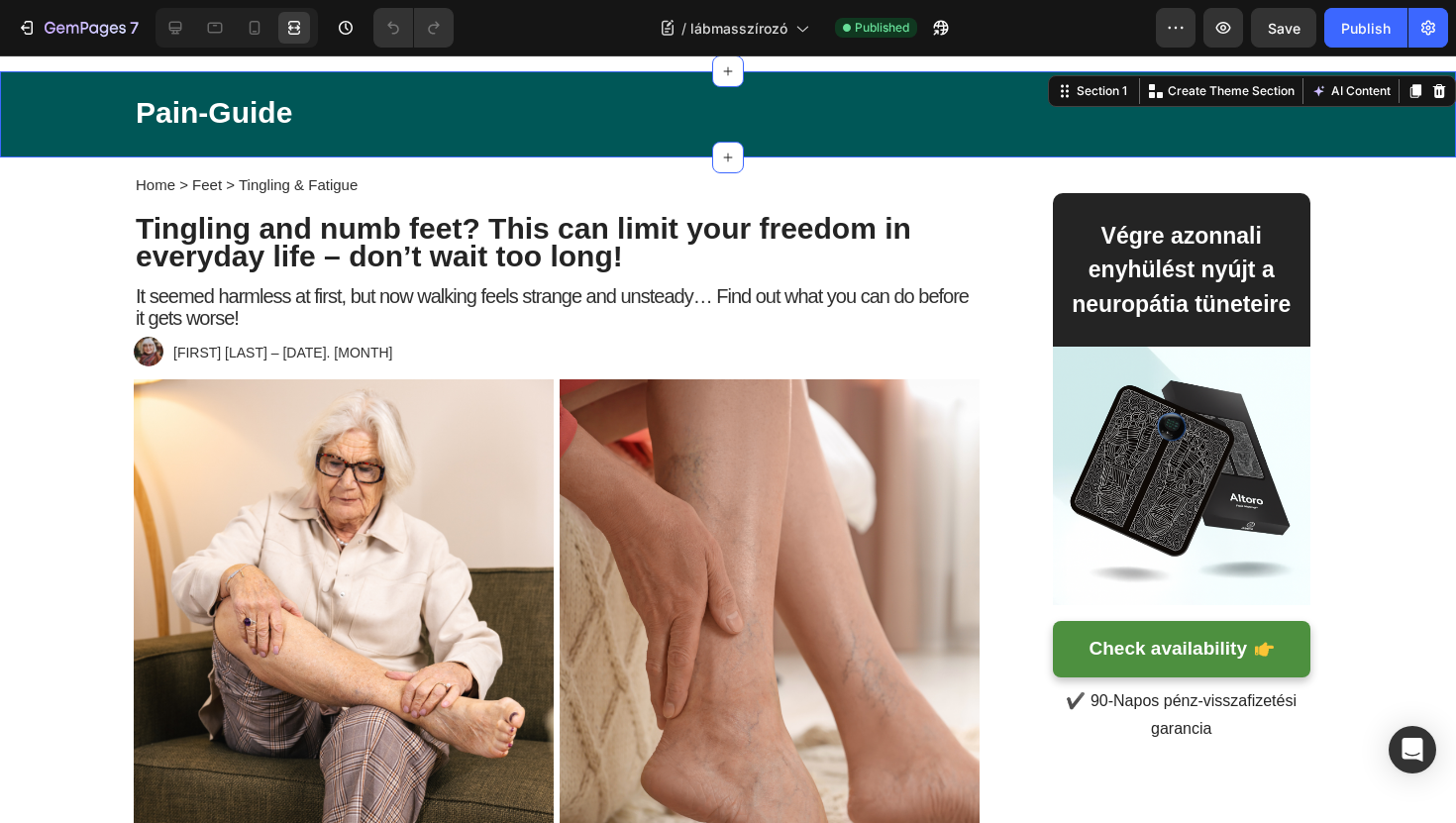click on "Pain-Guide Heading Text block Row Section 1   You can create reusable sections Create Theme Section AI Content Write with GemAI What would you like to describe here? Tone and Voice Persuasive Product Getting products... Show more Generate" at bounding box center (728, 114) 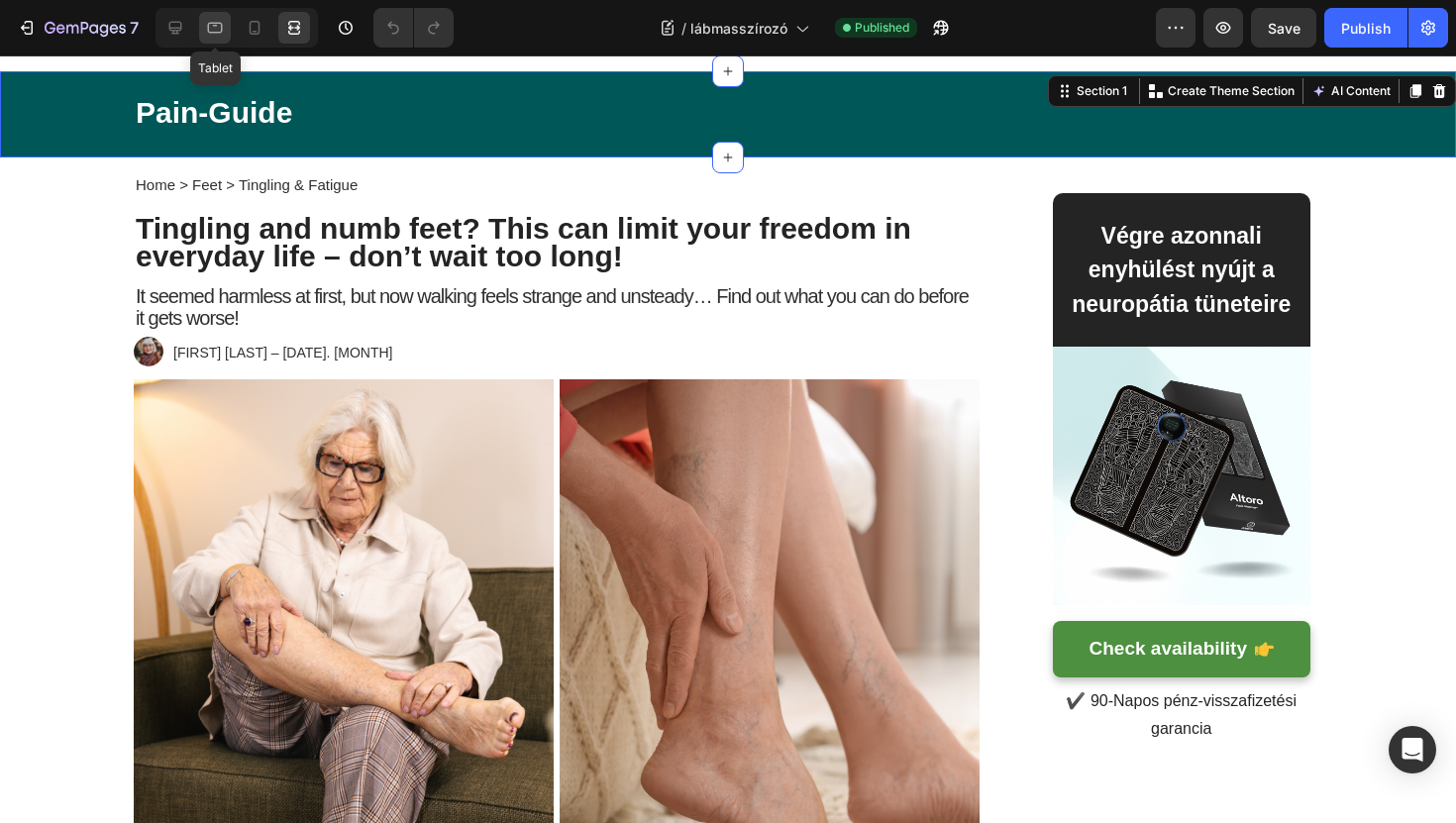 click 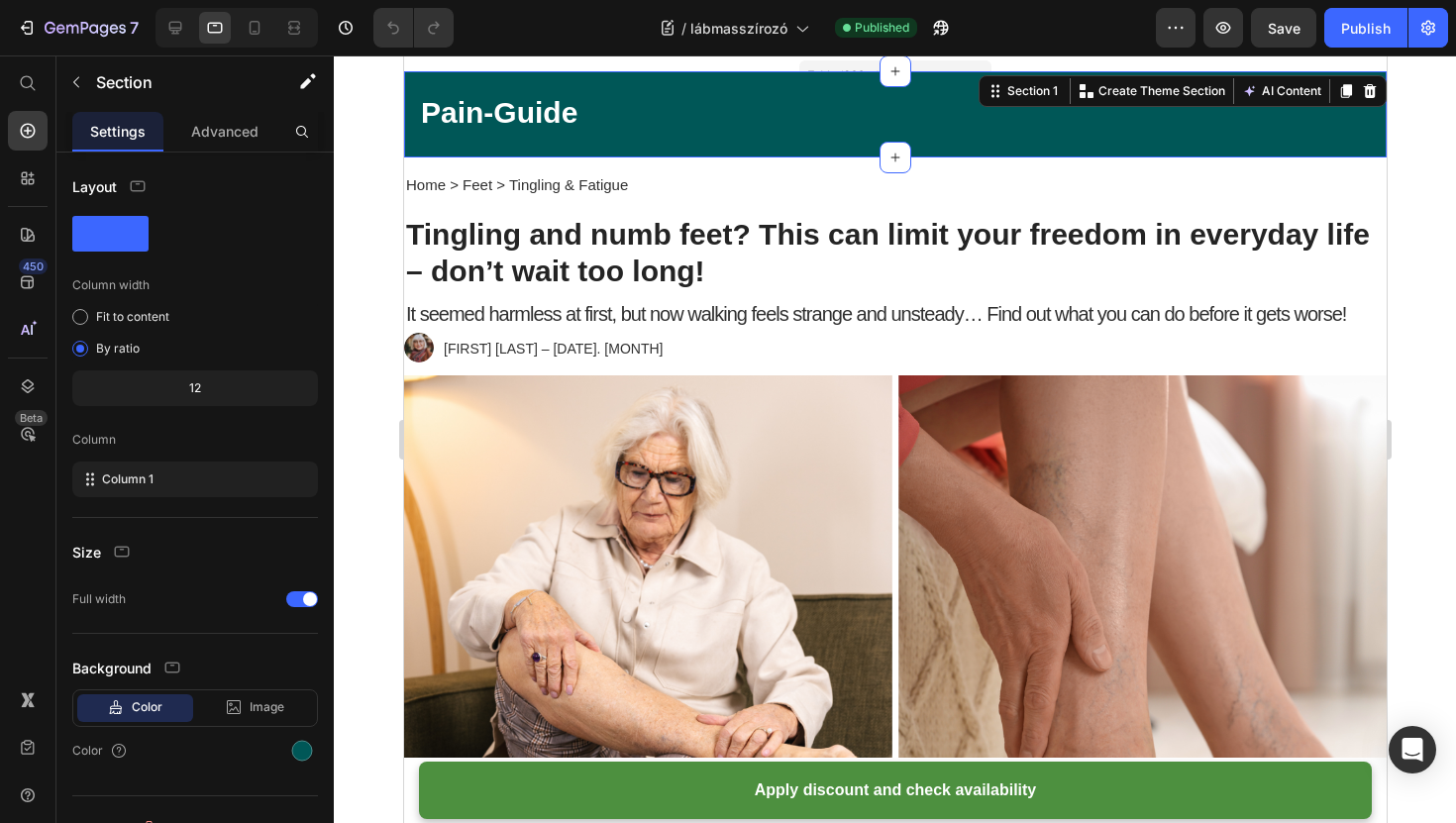 click 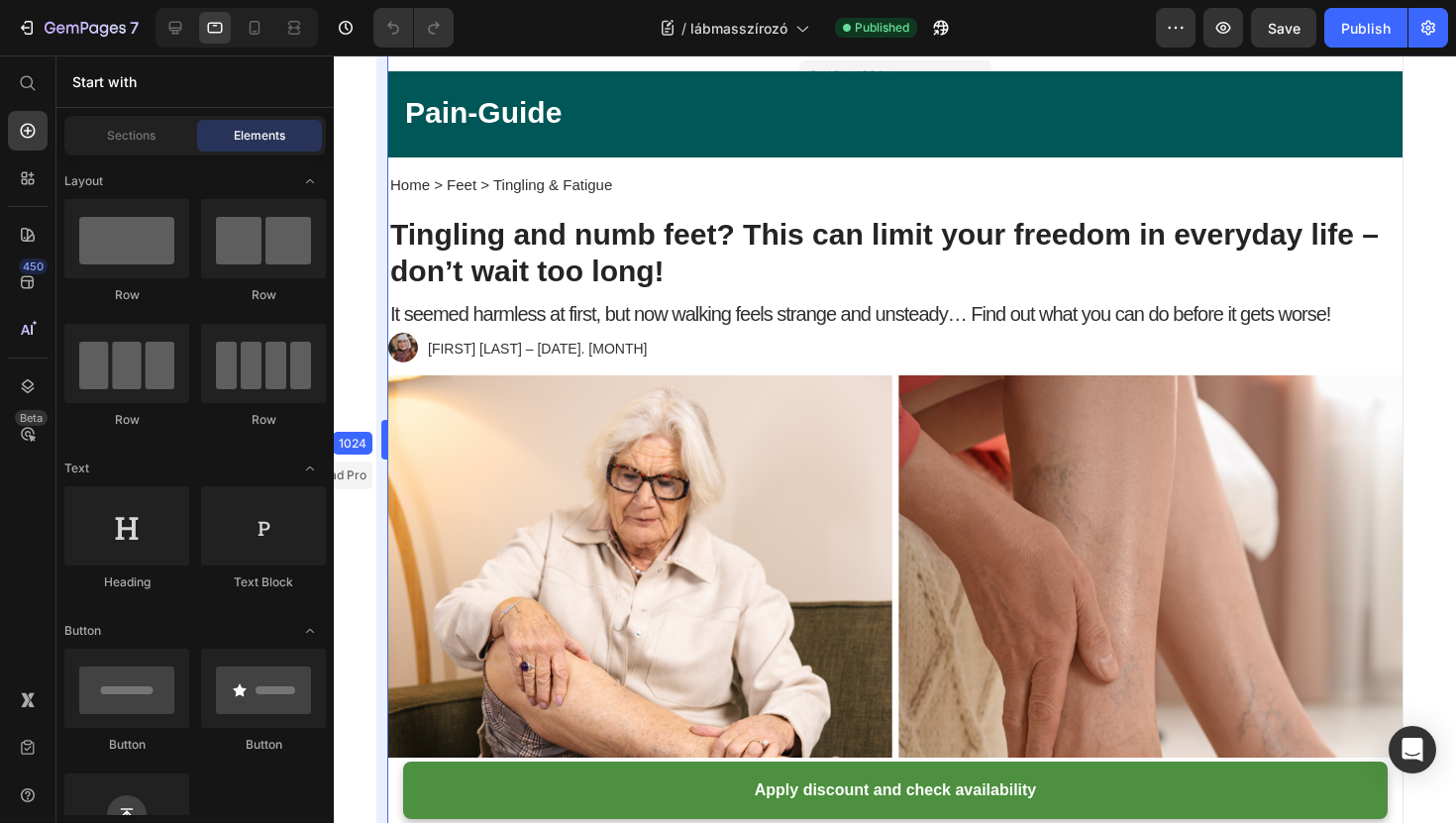 drag, startPoint x: 398, startPoint y: 124, endPoint x: 296, endPoint y: 122, distance: 102.01961 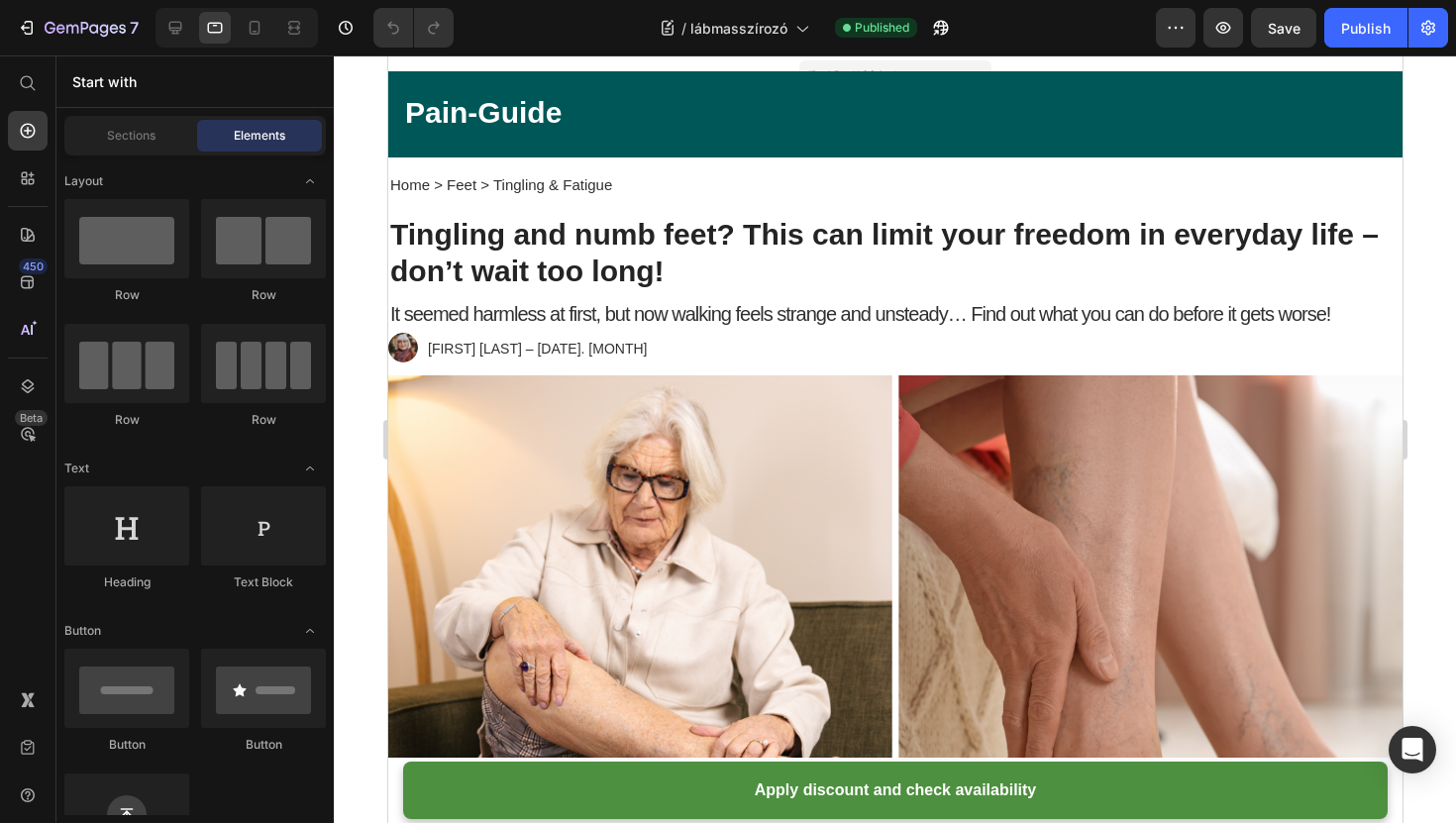 click 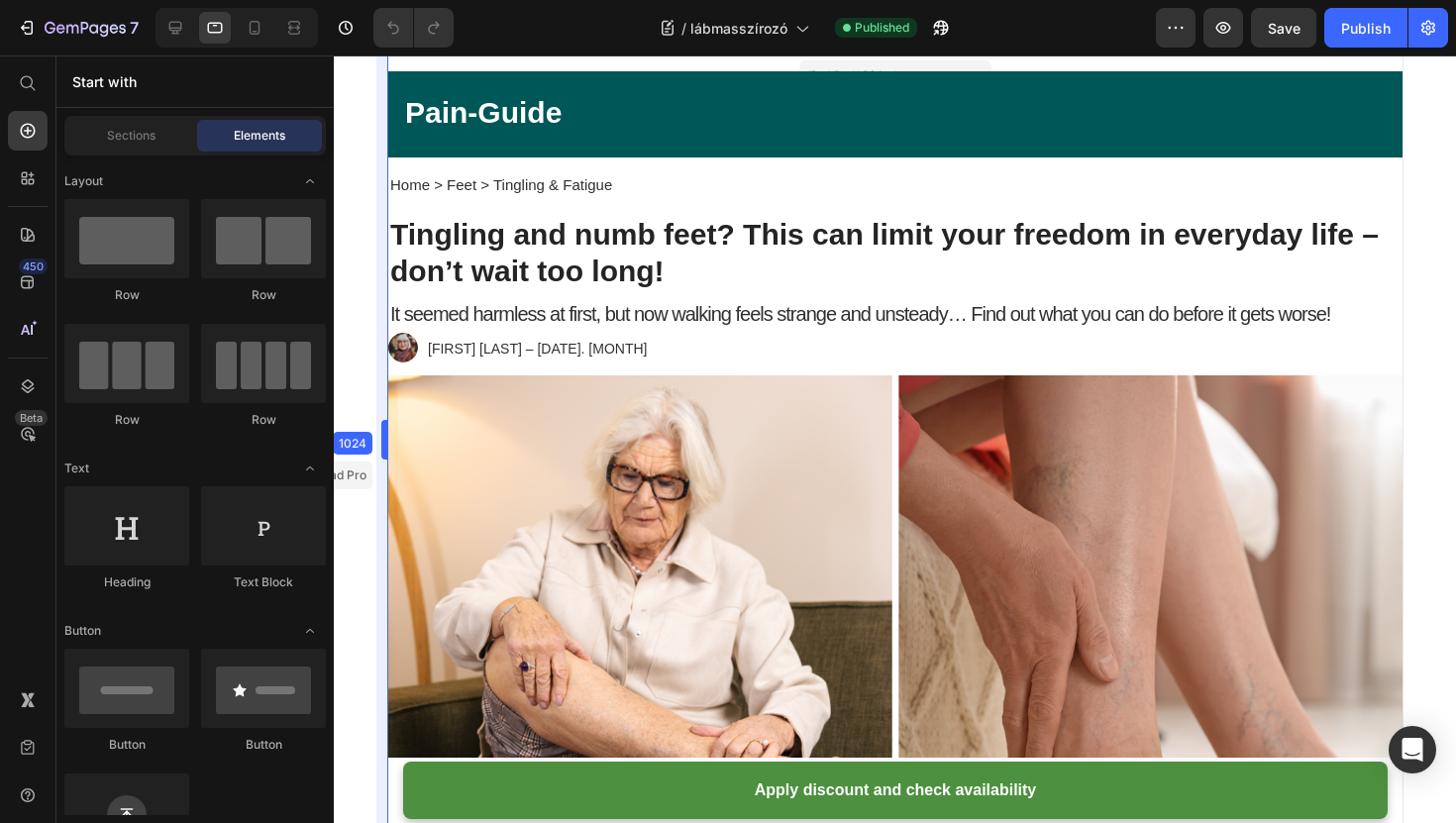 drag, startPoint x: 387, startPoint y: 227, endPoint x: 327, endPoint y: 221, distance: 60.299254 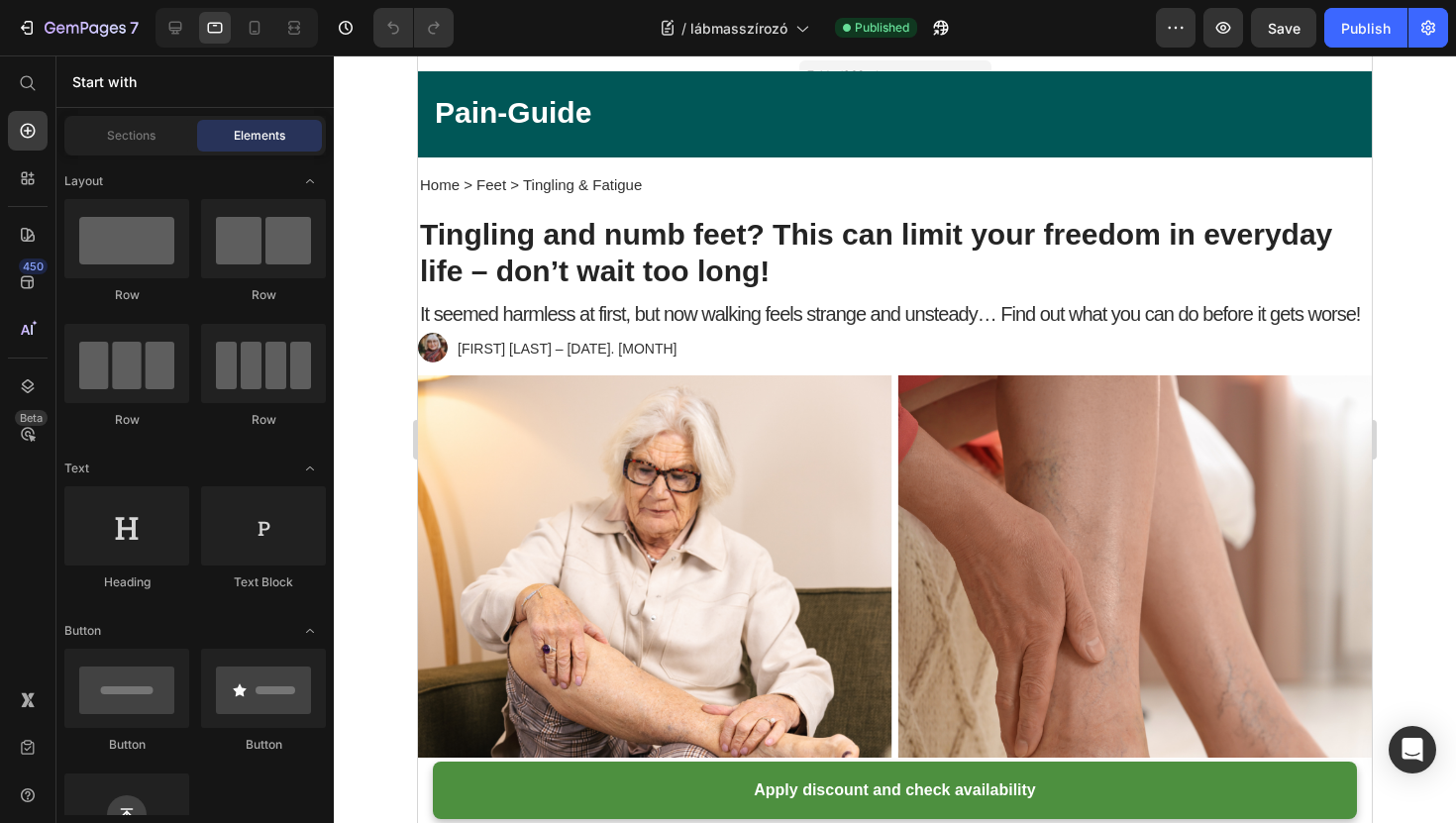 click 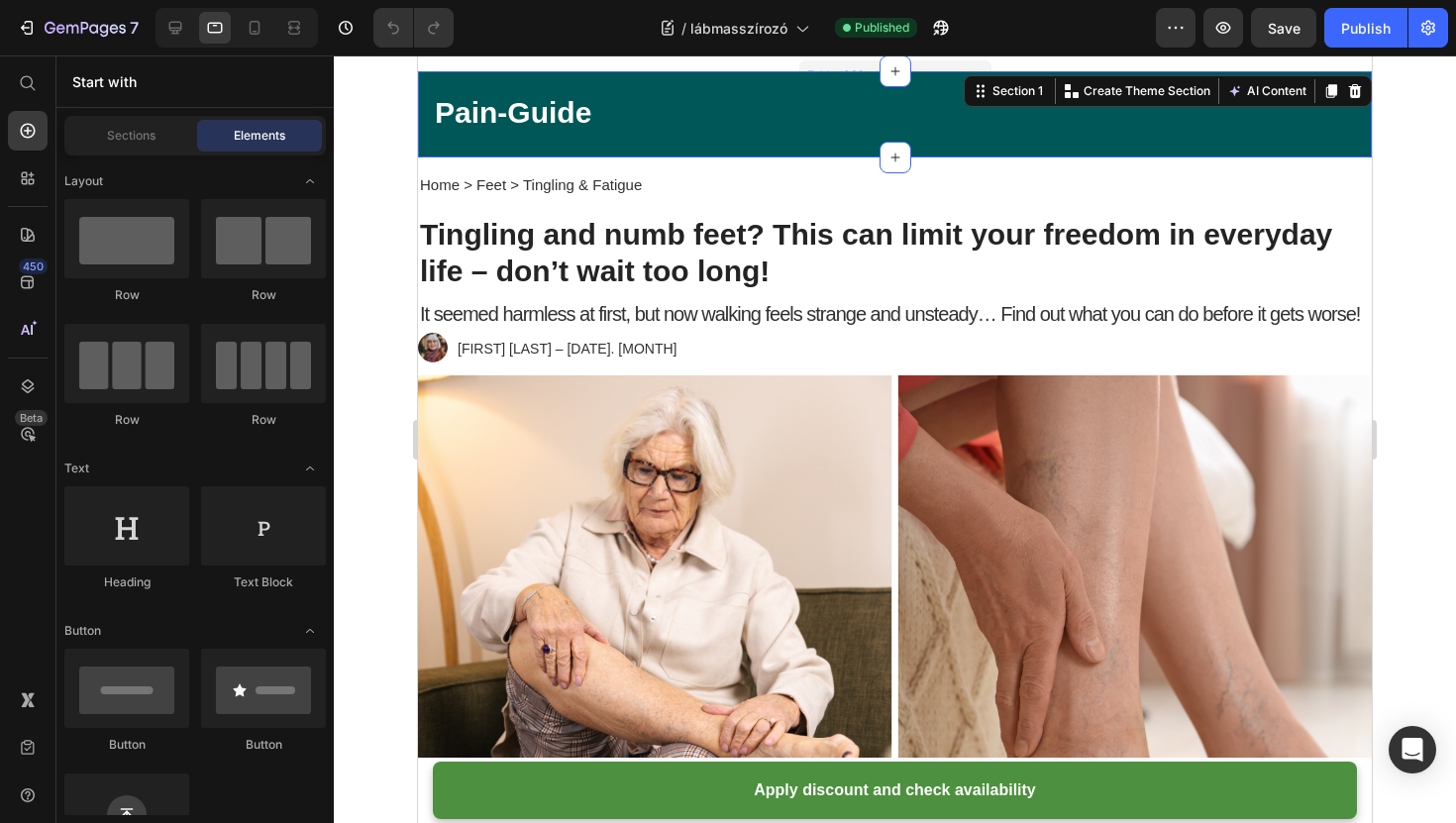 click on "Pain-Guide Heading Text block Row Section 1   You can create reusable sections Create Theme Section AI Content Write with GemAI What would you like to describe here? Tone and Voice Persuasive Product Altoro™ lábmasszírozó Show more Generate" at bounding box center (894, 114) 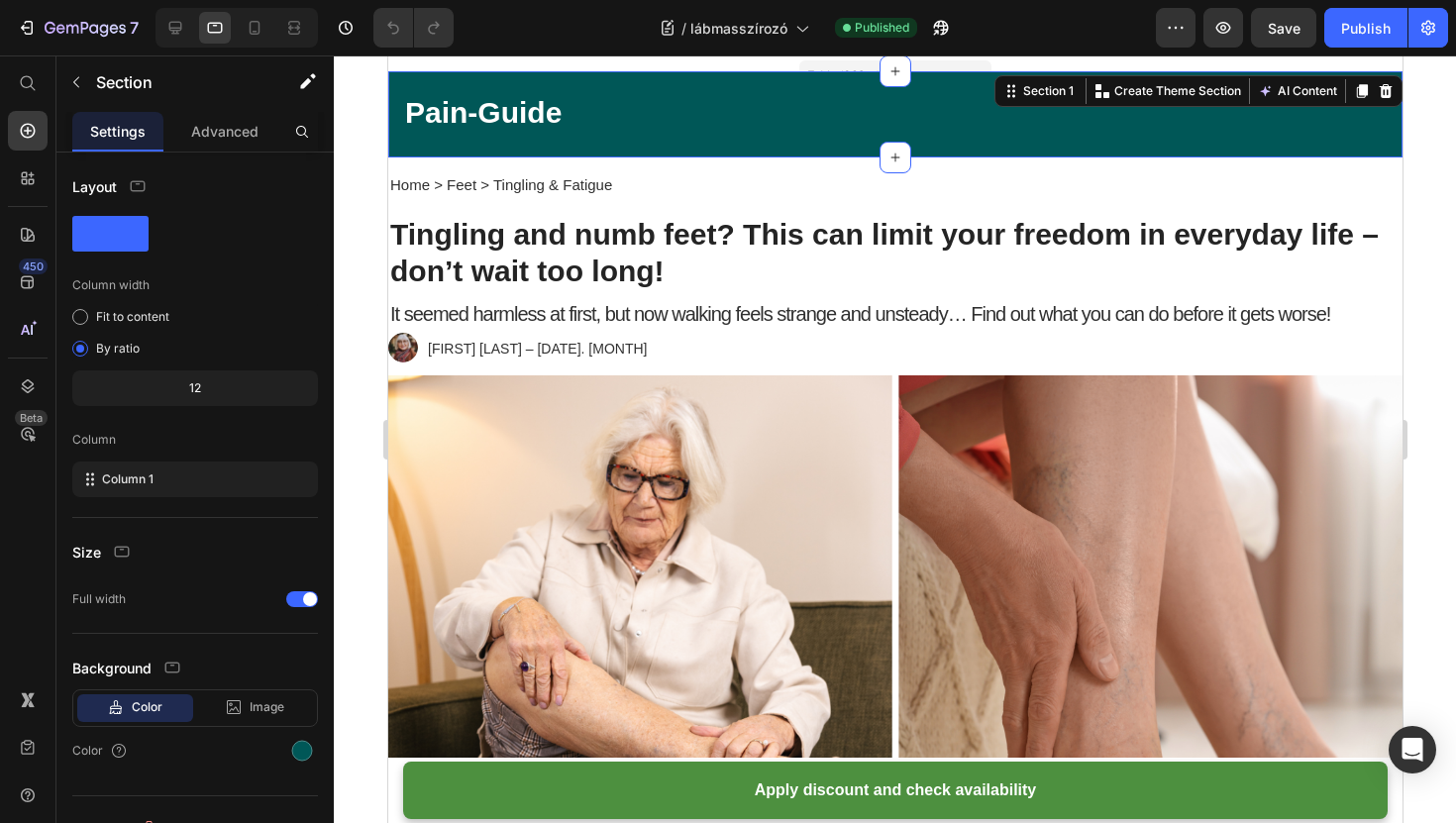 click 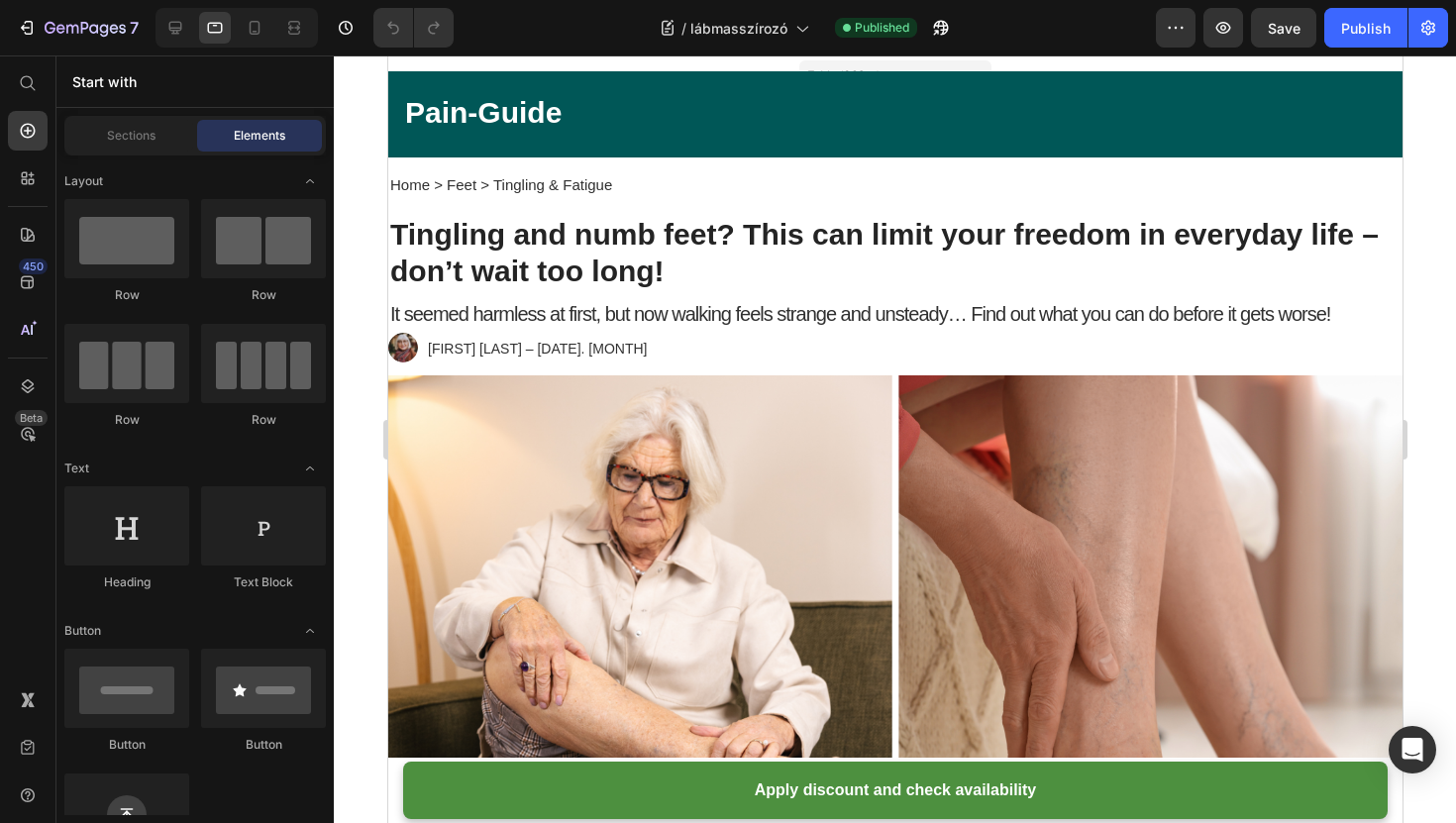 click 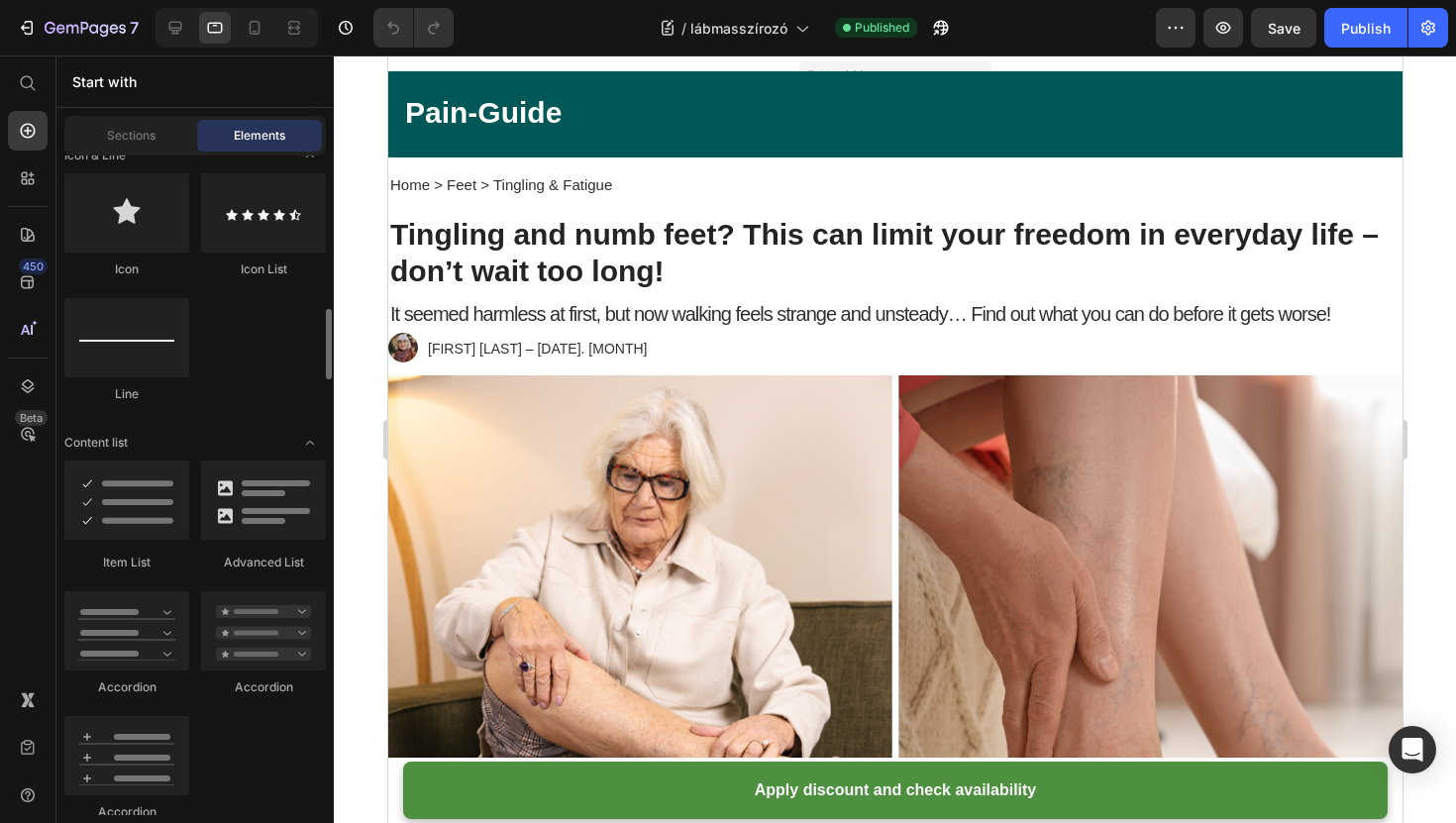 scroll, scrollTop: 1446, scrollLeft: 0, axis: vertical 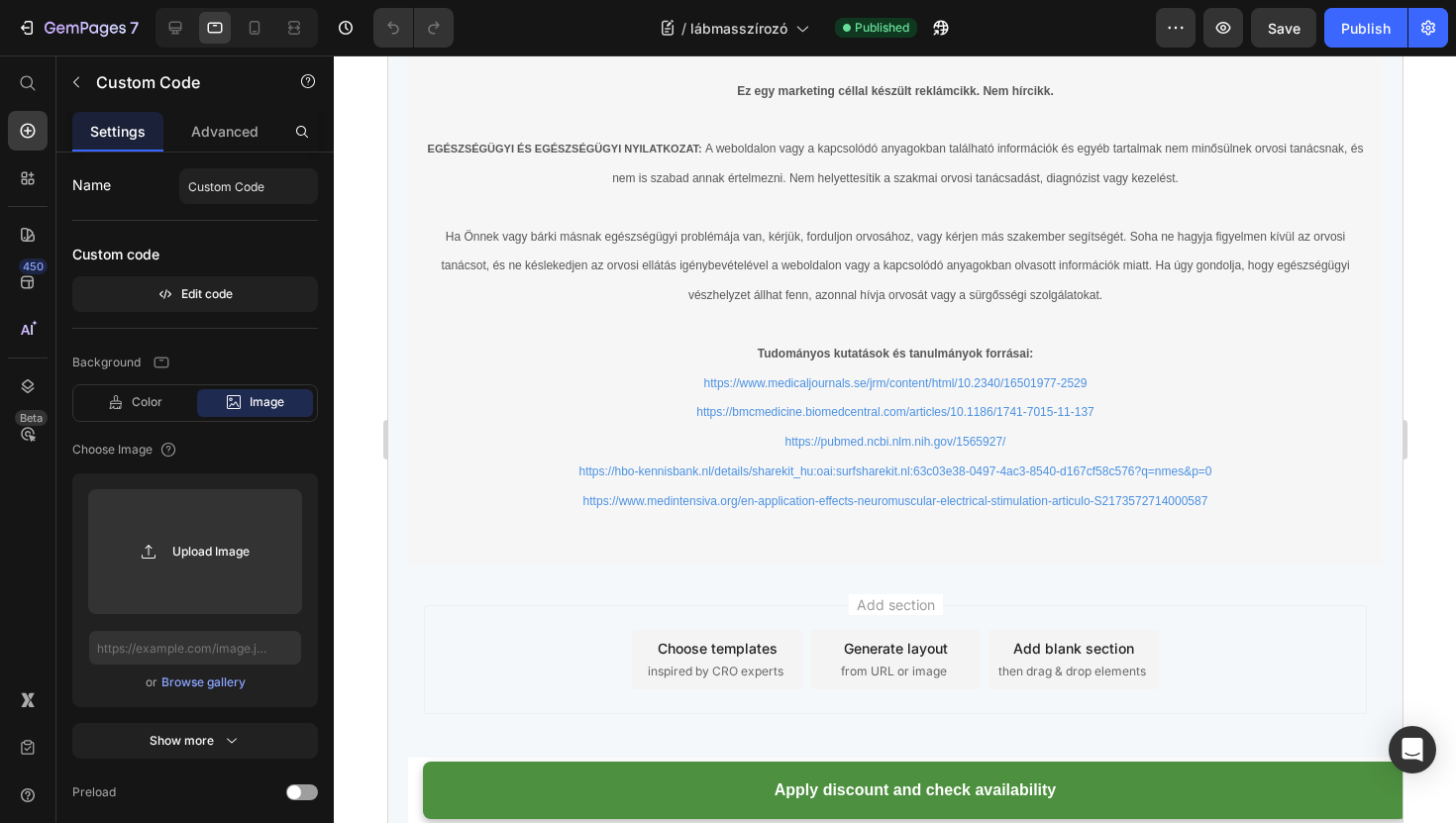 click on "Comments
[FIRST] [LAST]
Great article. I’m still very grateful that I’m now using Altoro. I hope I can inspire and inform others as well. I still use it daily and enjoy the relief it brings. Hopefully, I’ll see many more positive reviews soon!
38 kedvelés Hozzászólás
[FIRST] [LAST]
I’ve been using Altoro for two weeks now, and what a difference! The tingling in my foot has almost completely disappeared, and I can walk more easily again. My sleep has also improved! The device is very easy to use, even for someone like me who isn’t tech-savvy. I highly recommend it!
15 kedvelés Hozzászólás
[FIRST] [LAST]" at bounding box center (894, -485) 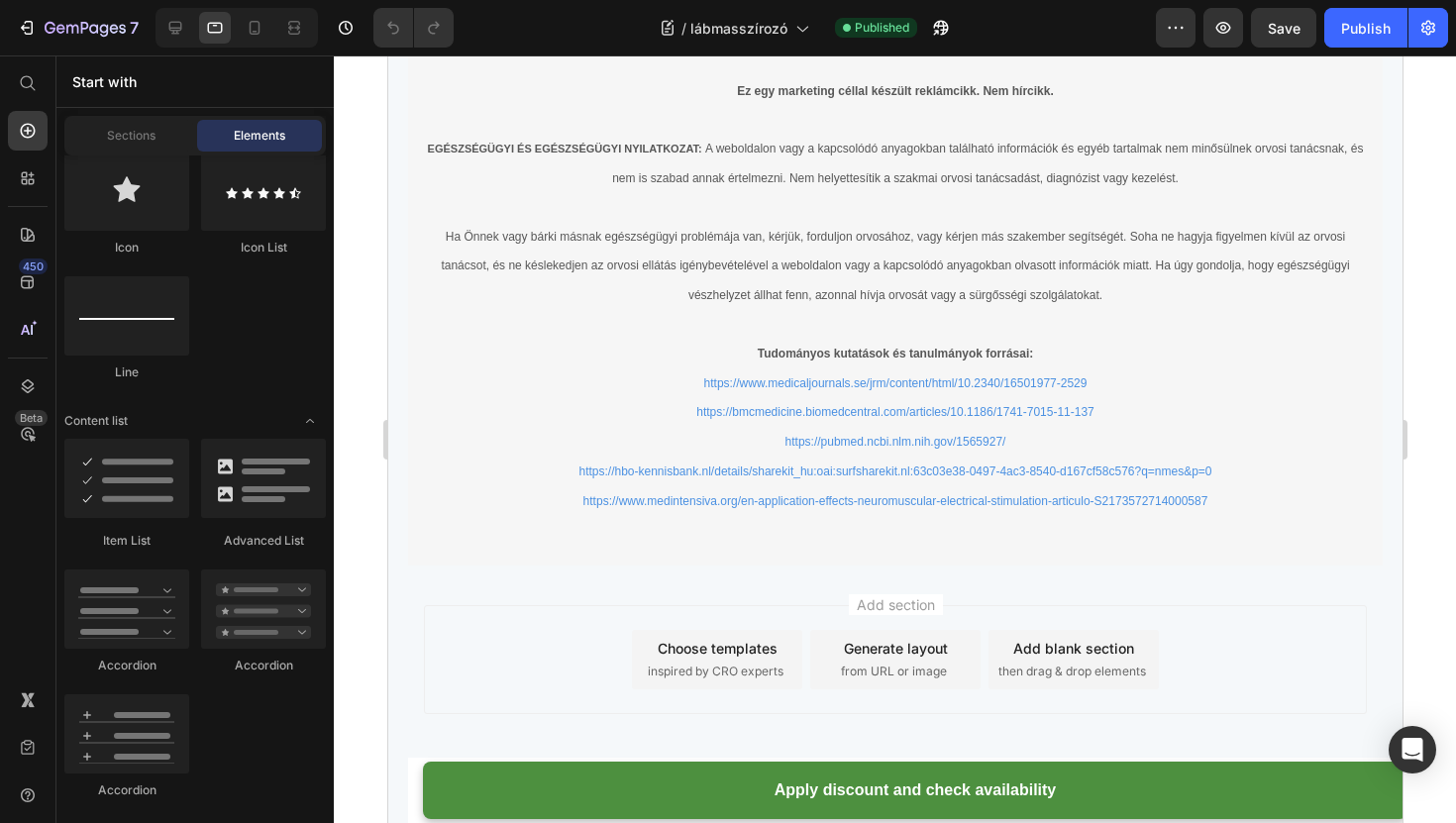 click on "Tablet  ( 963 px) iPhone 13 Mini iPhone 13 Pro iPhone 11 Pro Max iPhone 15 Pro Max Pixel 7 Galaxy S8+ Galaxy S20 Ultra iPad Mini iPad Air iPad Pro Header Home > Feet > Tingling & Fatigue Text Block Tingling and numb feet? This can limit your freedom in everyday life – don’t wait too long! Heading It seemed harmless at first, but now walking feels strange and unsteady… Find out what you can do before it gets worse! Text Block Image [FIRST] [LAST] – 2025. június 18 Text Block Row Image It started with something small.   Sometimes it felt like my socks were twisted, even though they fit just fine.   Sometimes it felt like my feet weren’t really touching the tfloor   My feet felt  dull and weak  , as if they weren't making proper contact with the ground.   Not painful, but... strange.   I thought it was just part of something else.   Maybe I just had bad posture or needed to move more.   But over time it got worse.   👉 My feet  were increasingly tingling or feeling numb . 👉 I would  Image" at bounding box center [894, -3826] 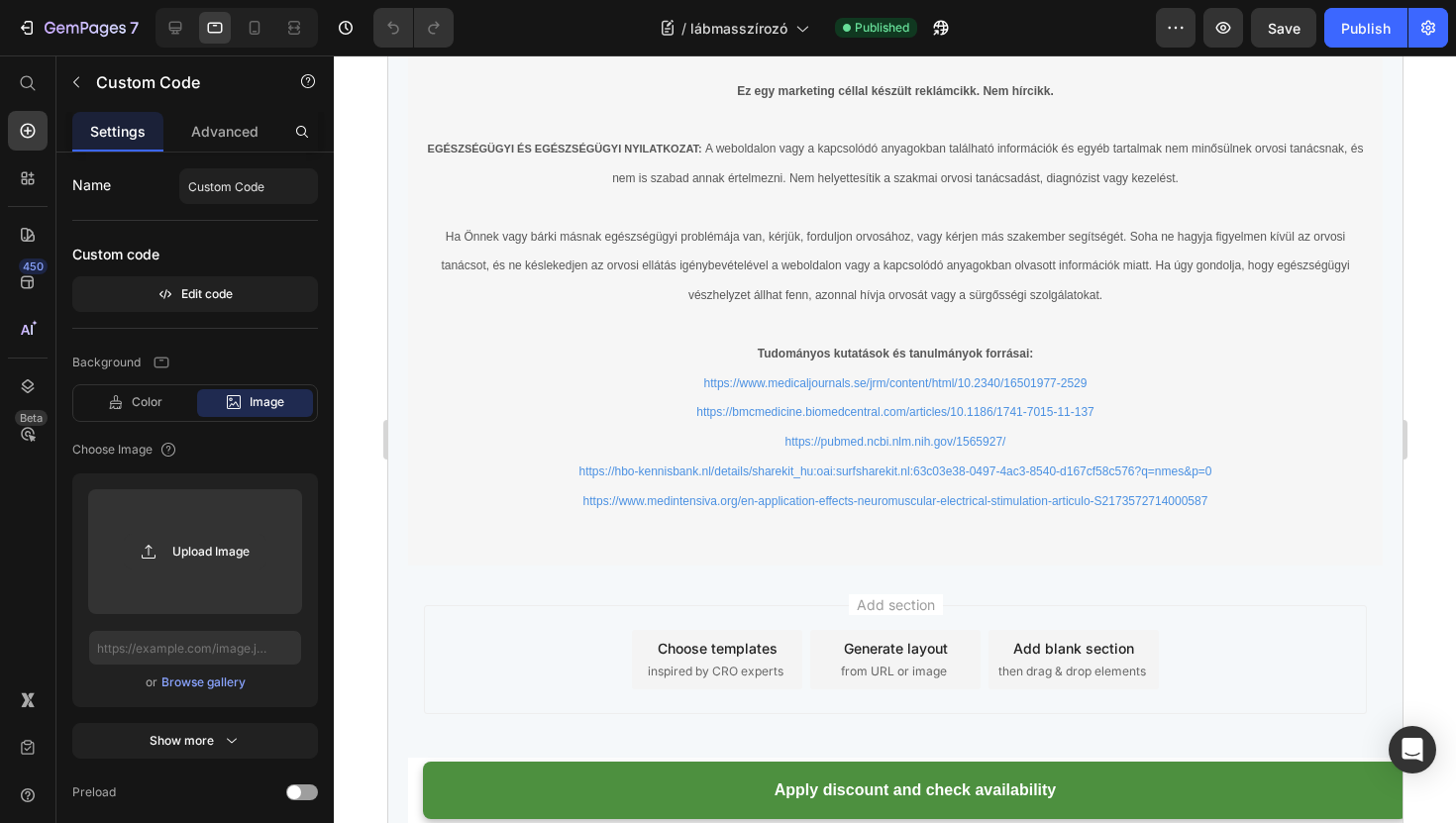 click on "Comments" at bounding box center [894, -942] 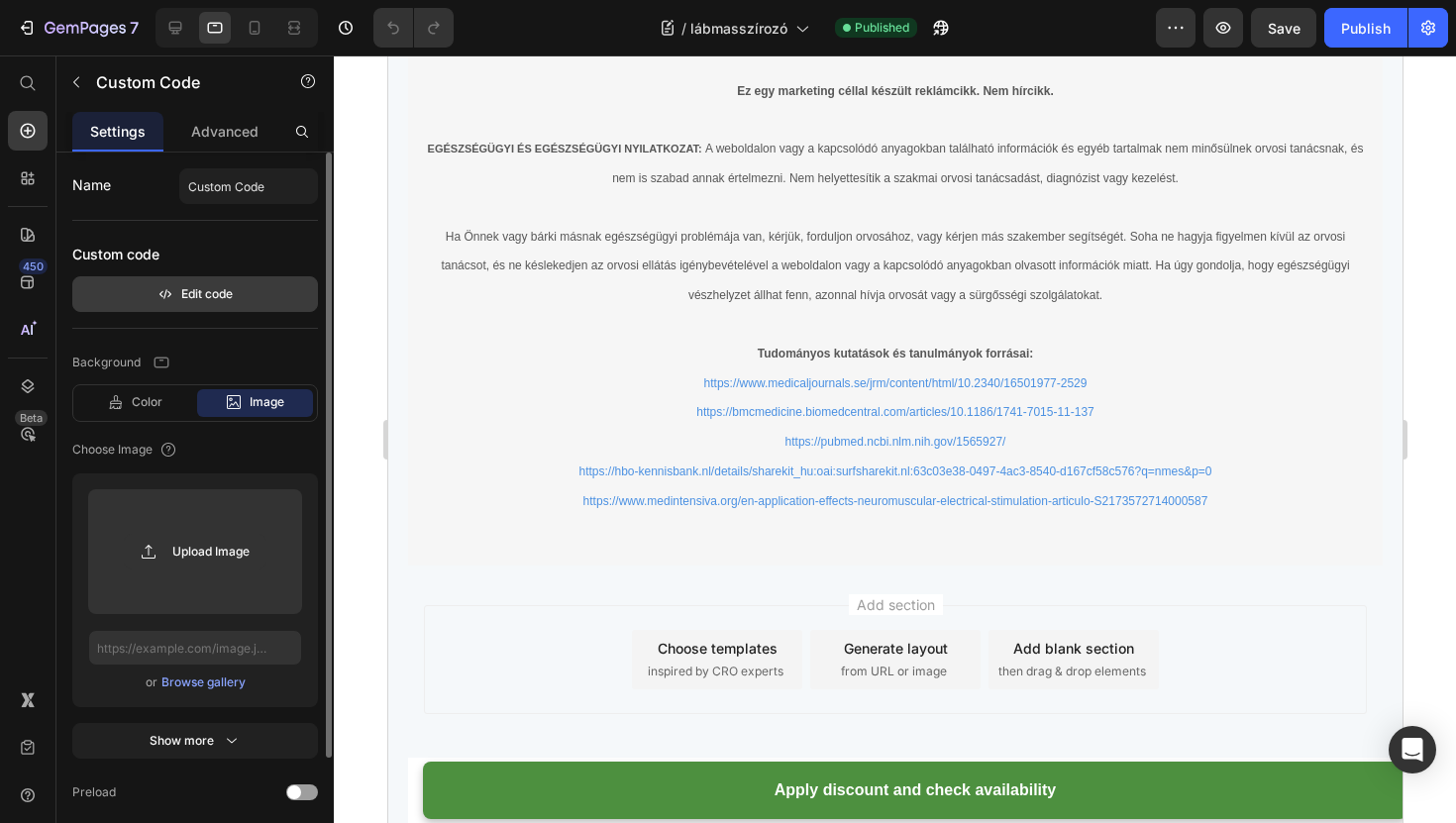 click on "Edit code" at bounding box center [195, 294] 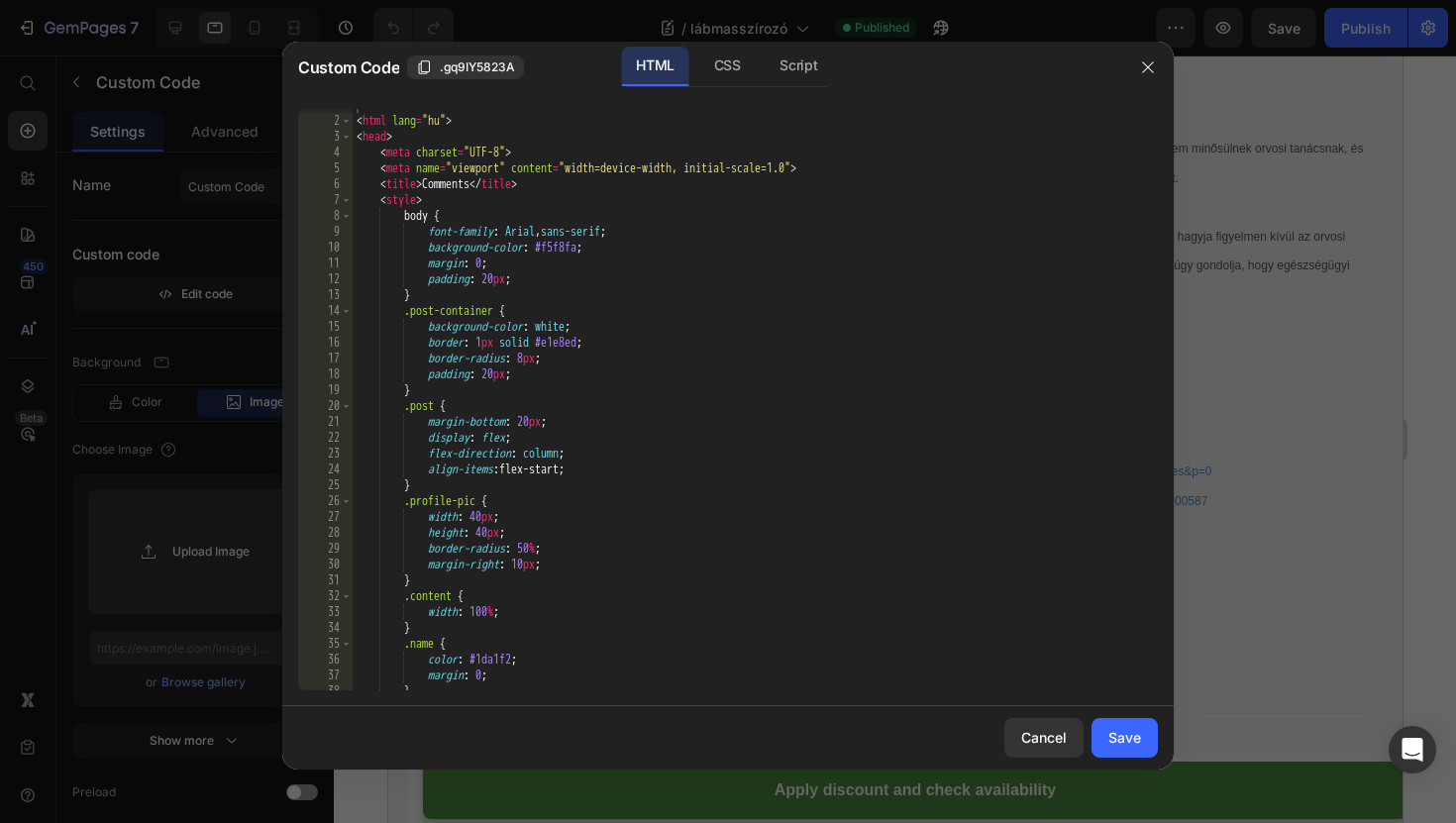 scroll, scrollTop: 0, scrollLeft: 0, axis: both 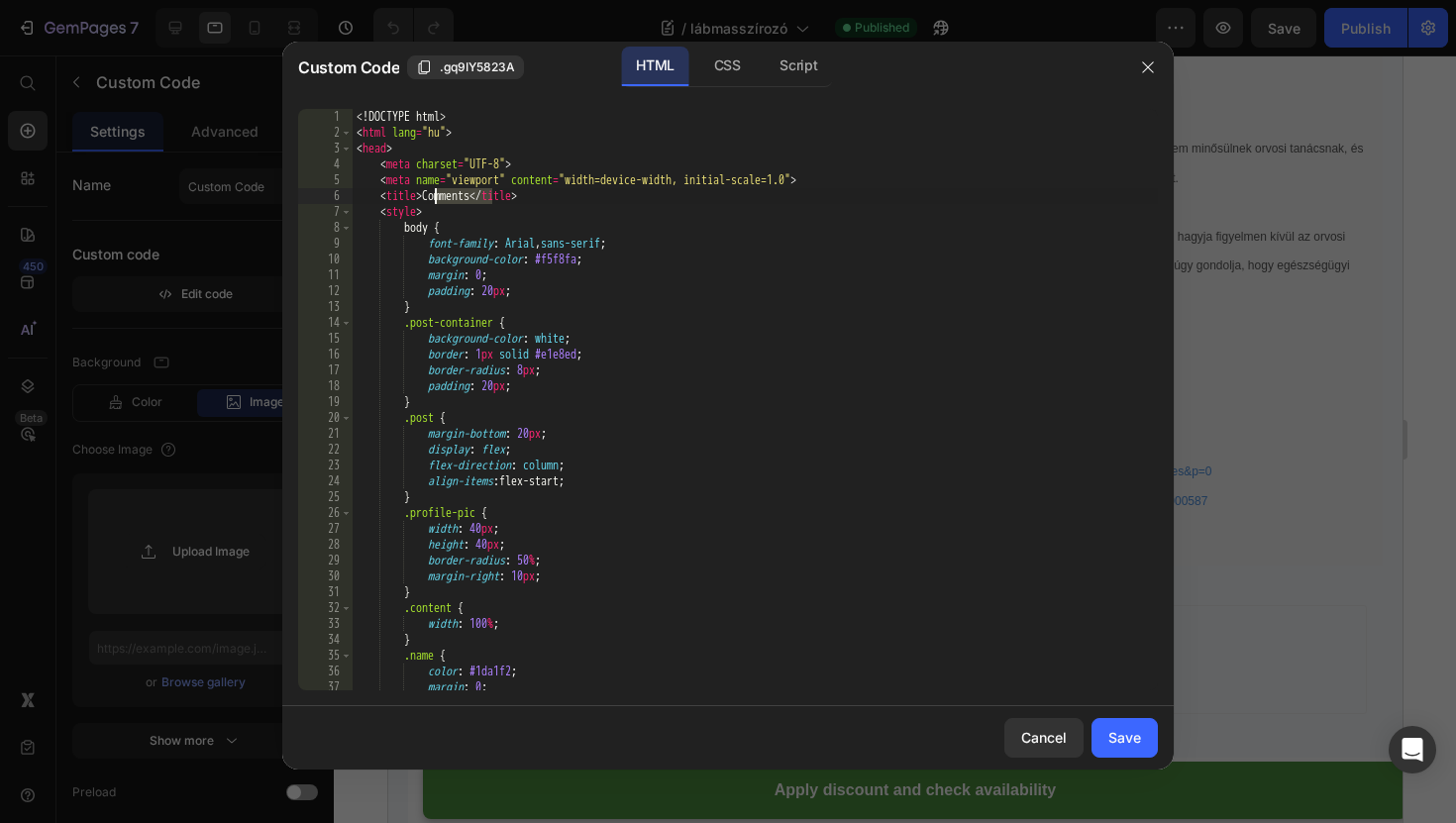 drag, startPoint x: 493, startPoint y: 198, endPoint x: 436, endPoint y: 201, distance: 57.078893 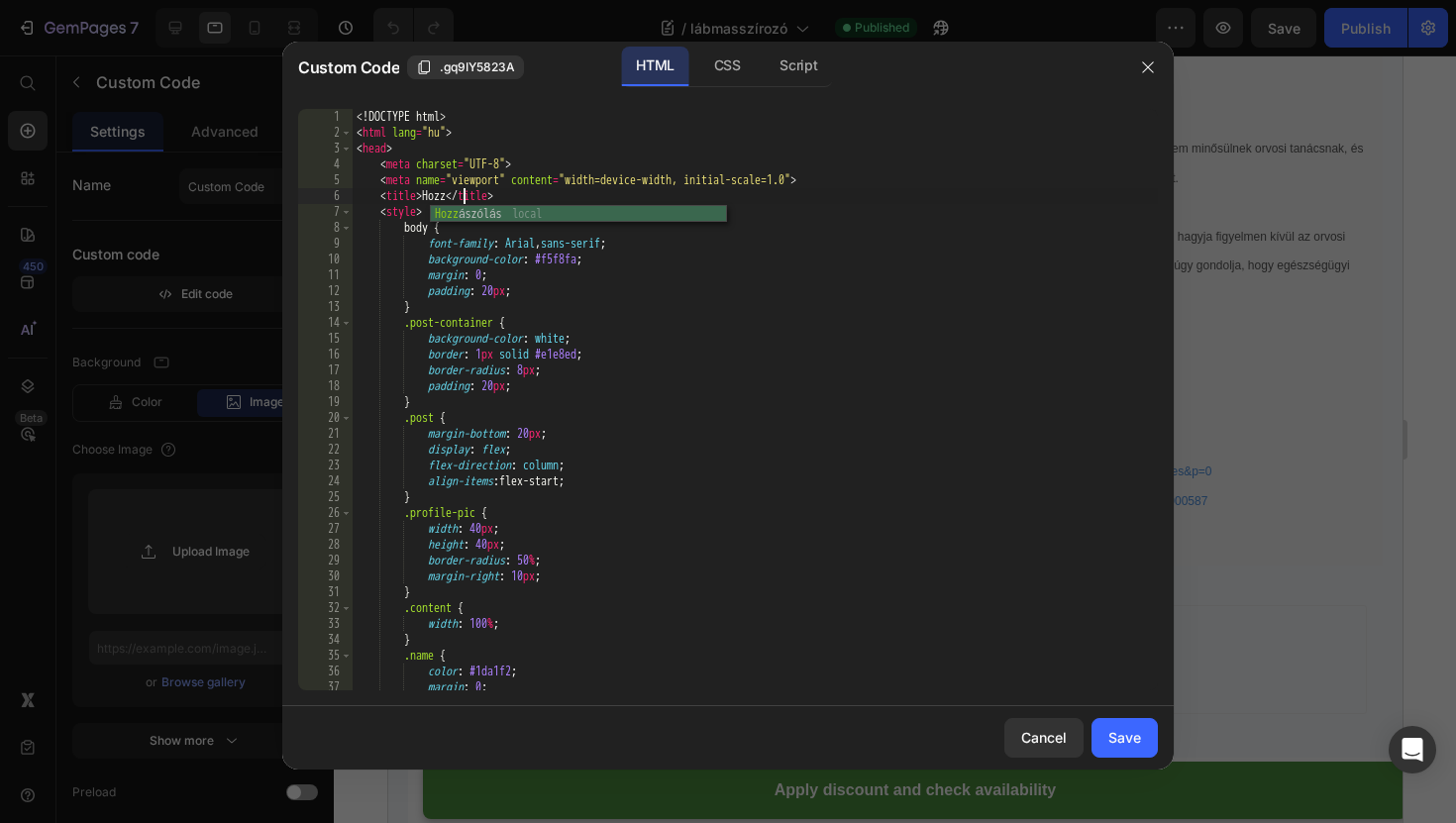 scroll, scrollTop: 0, scrollLeft: 8, axis: horizontal 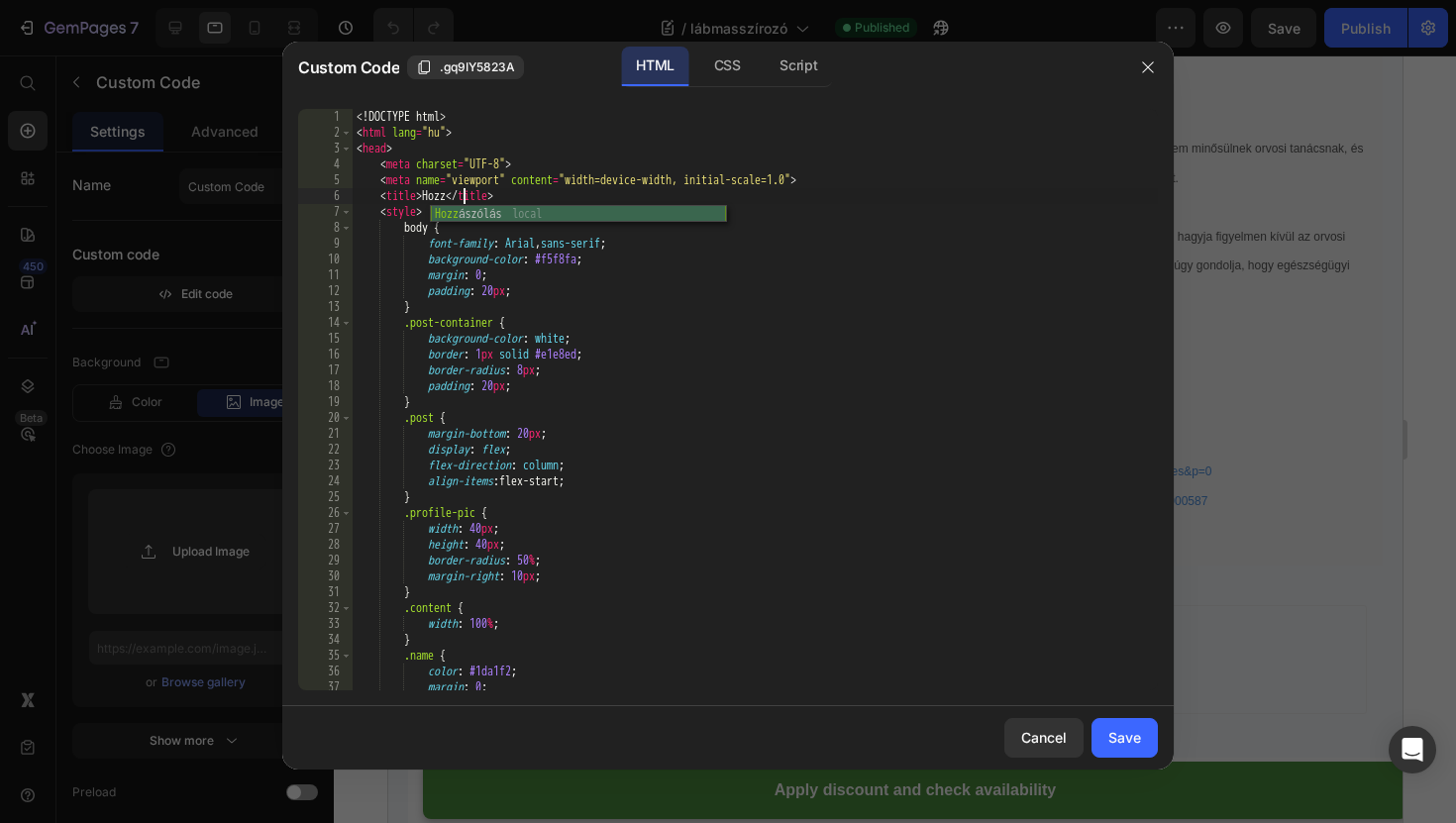 click on "Hozz ászólás local" at bounding box center (578, 231) 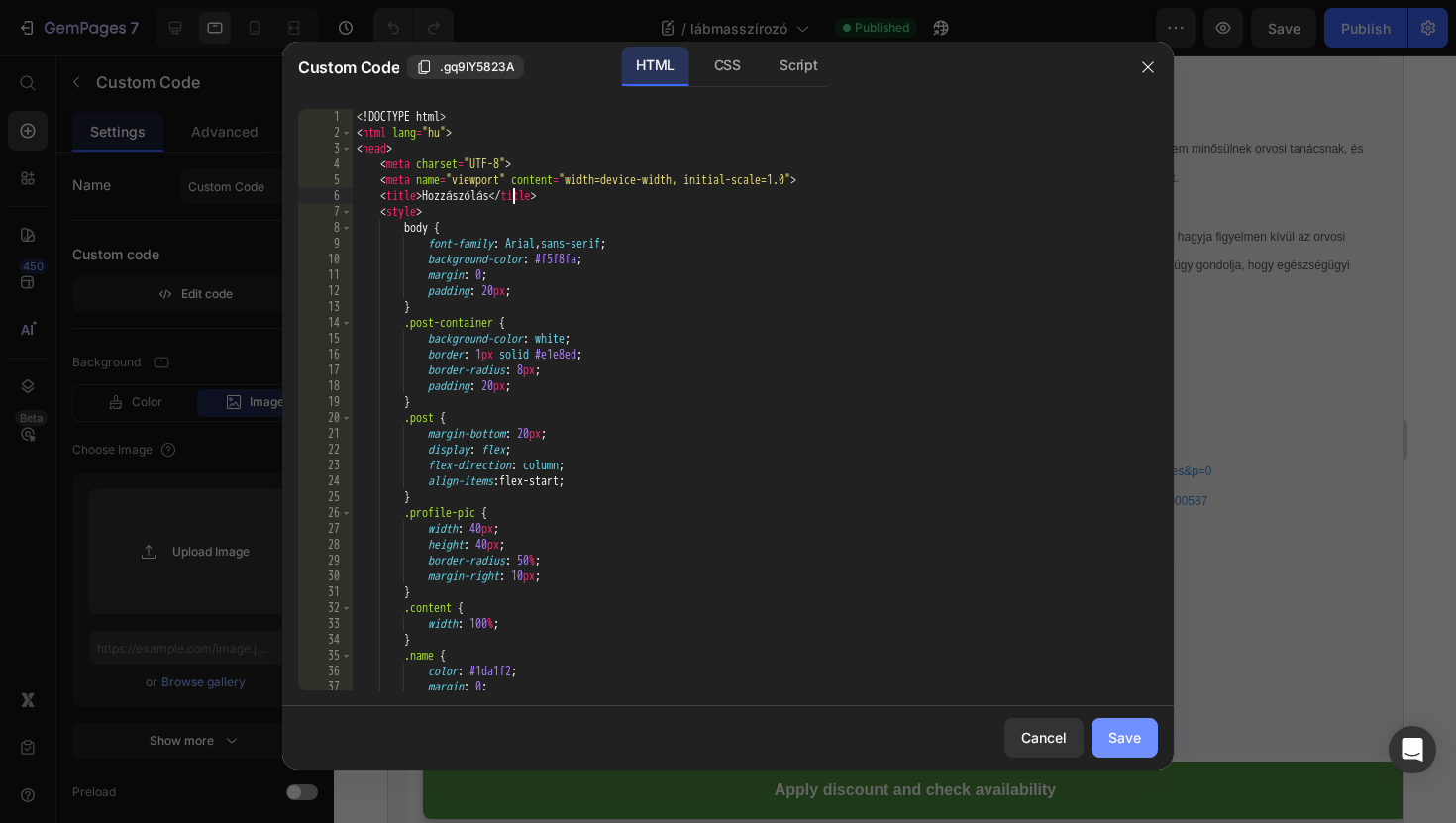 type on "<title>Hozzászólás</title>" 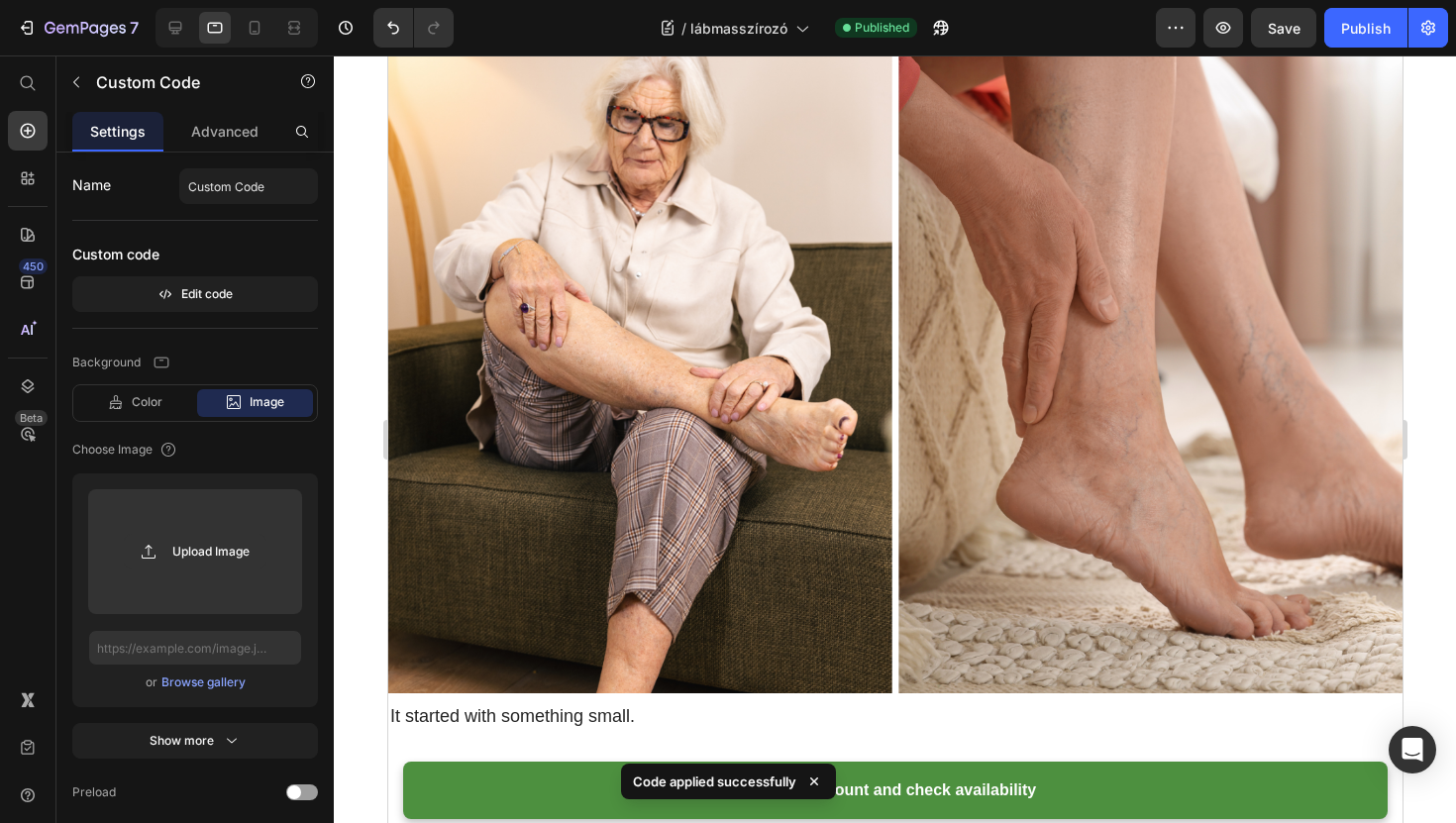 scroll, scrollTop: 0, scrollLeft: 0, axis: both 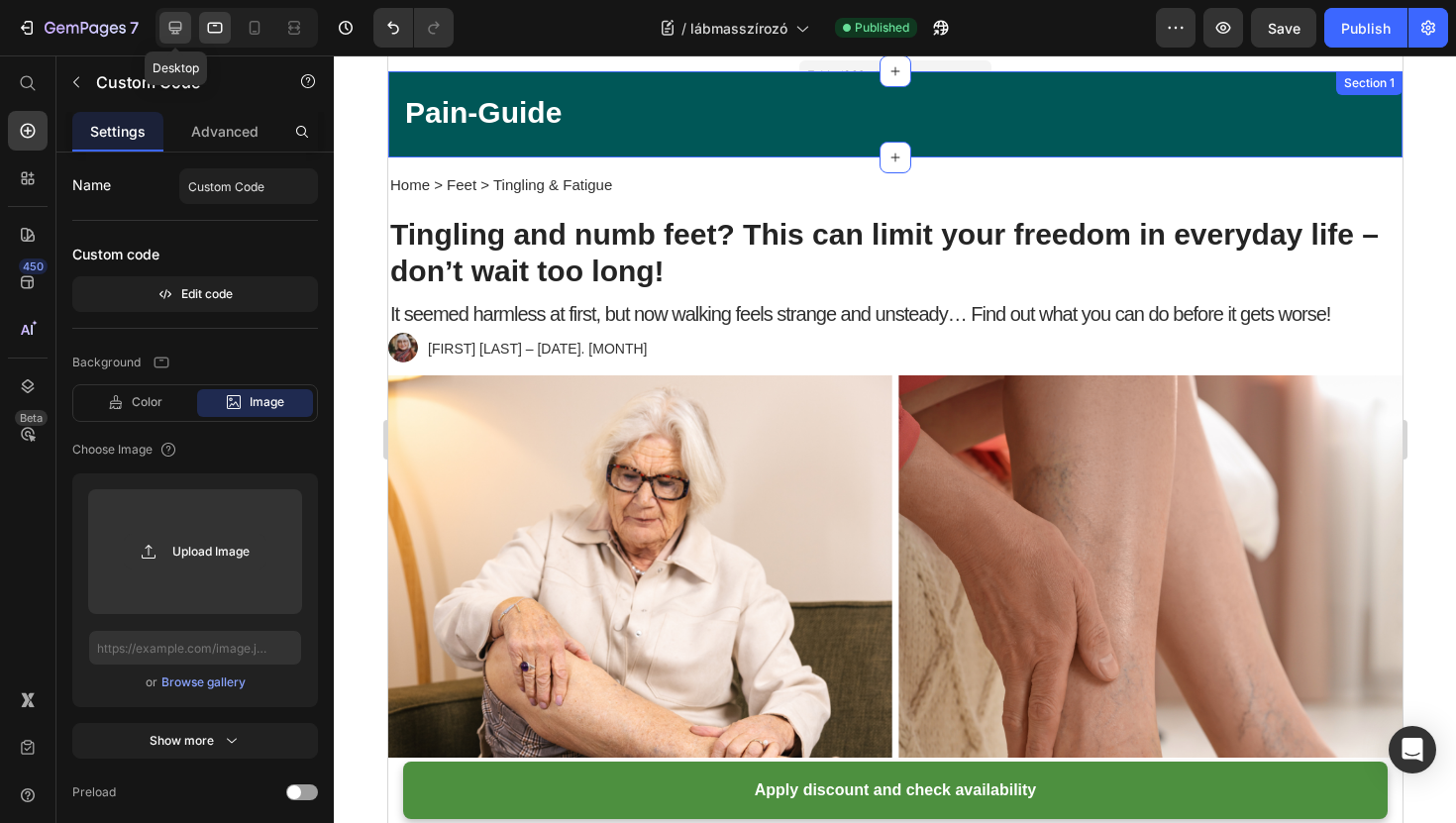 click 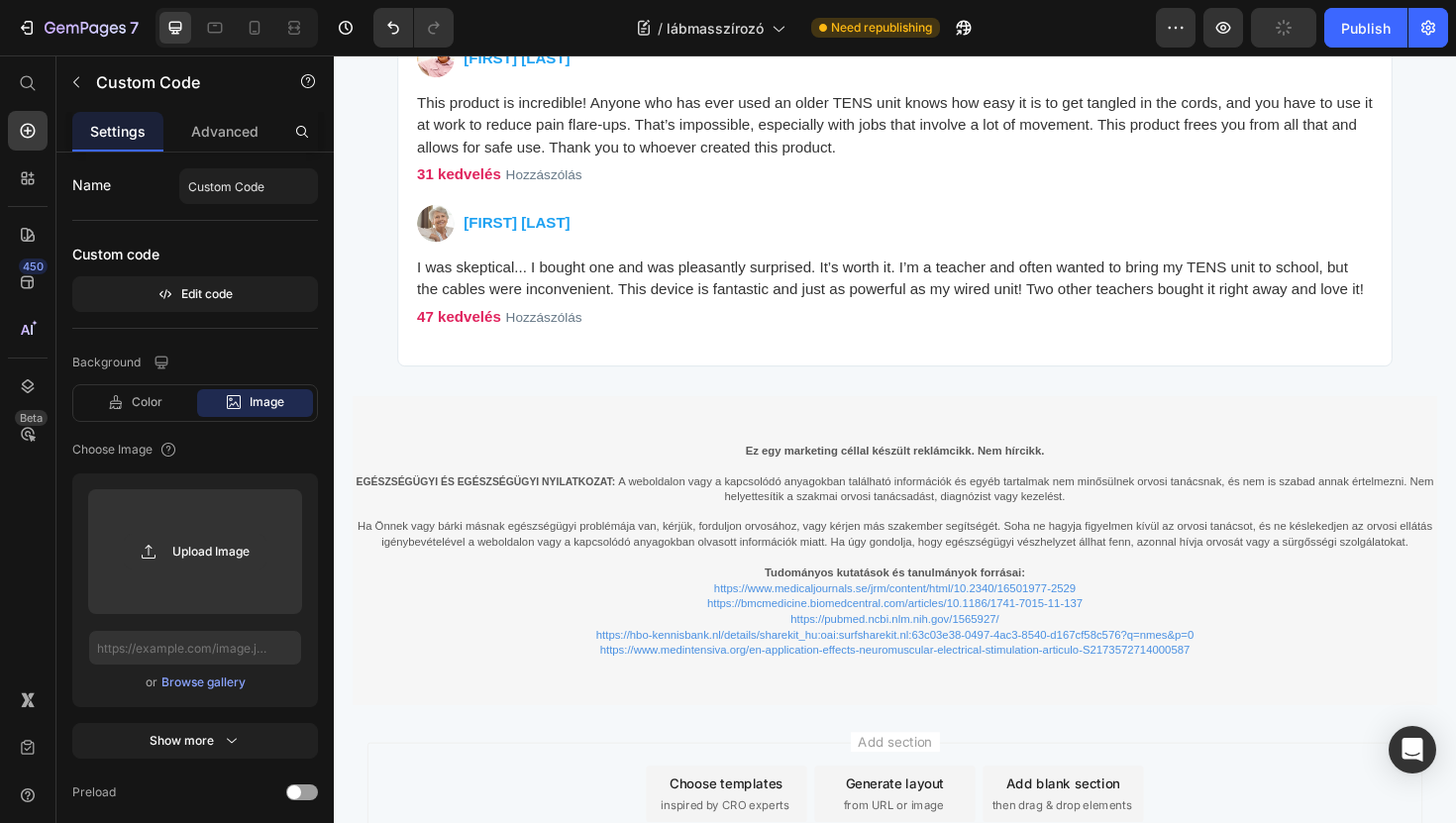 scroll, scrollTop: 9410, scrollLeft: 0, axis: vertical 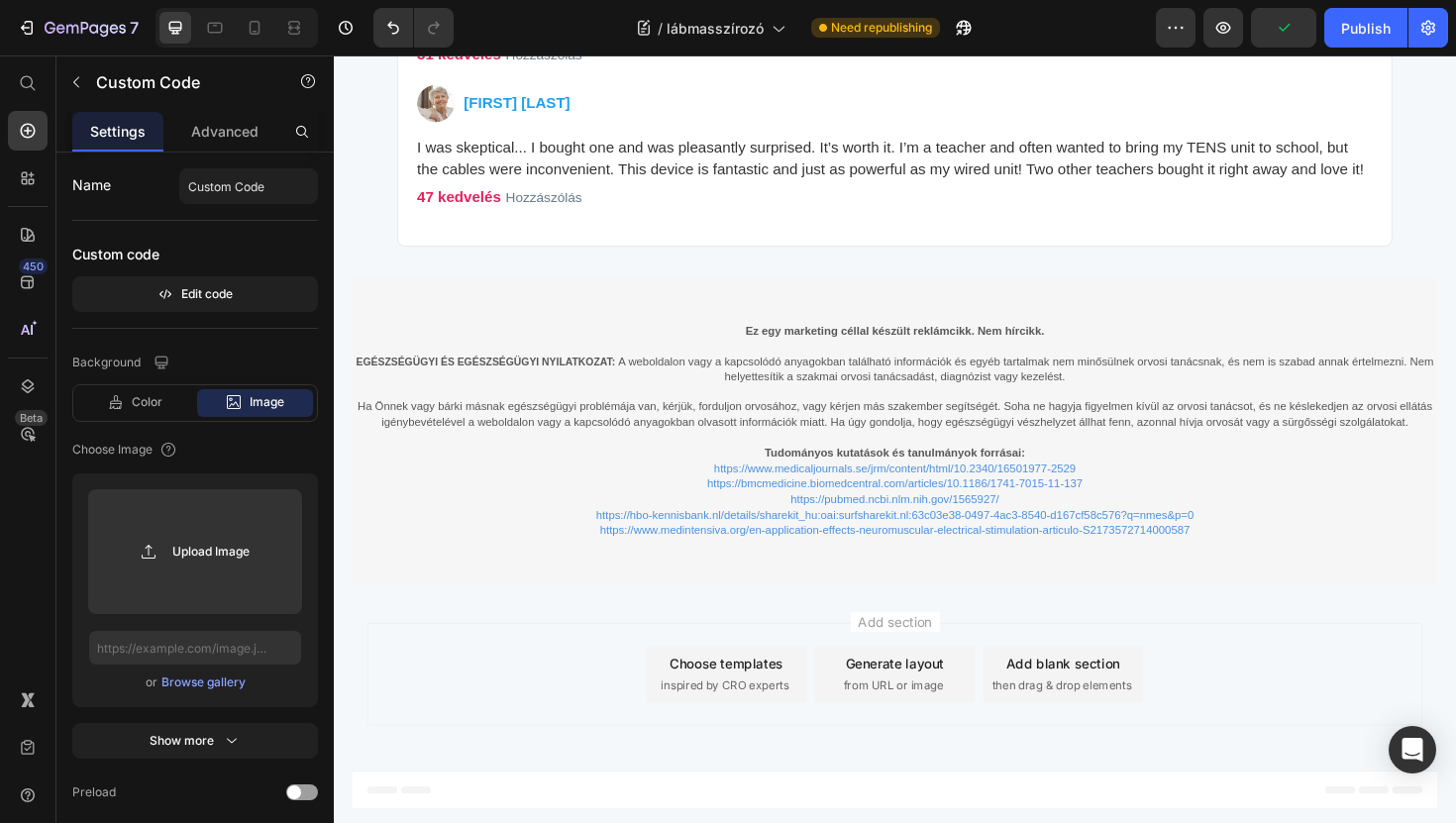 click on "I was skeptical... I bought one and was pleasantly surprised. It’s worth it. I’m a teacher and often wanted to bring my TENS unit to school, but the cables were inconvenient. This device is fantastic and just as powerful as my wired unit! Two other teachers bought it right away and love it!" at bounding box center [928, 165] 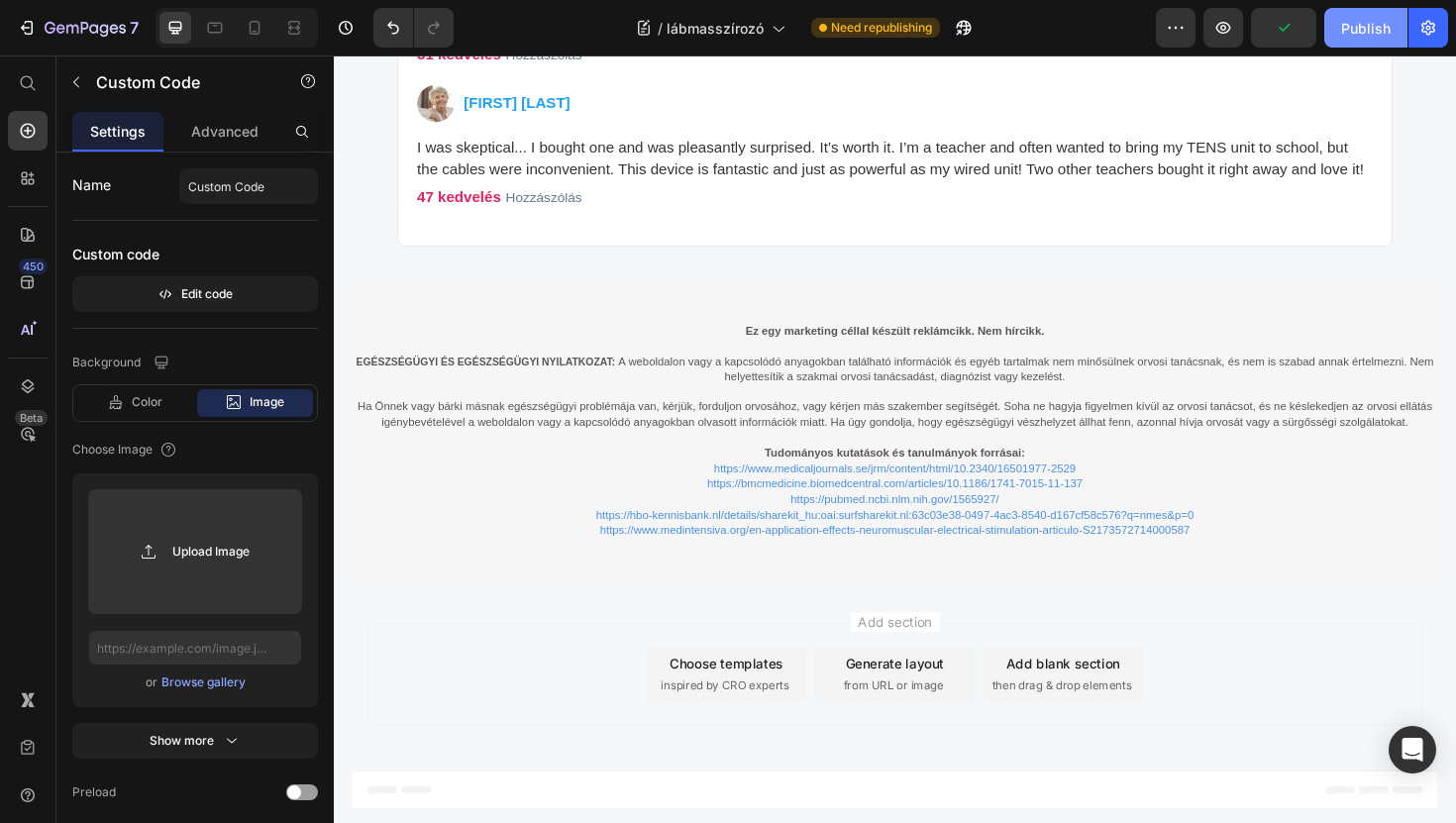 click on "Publish" at bounding box center [1366, 28] 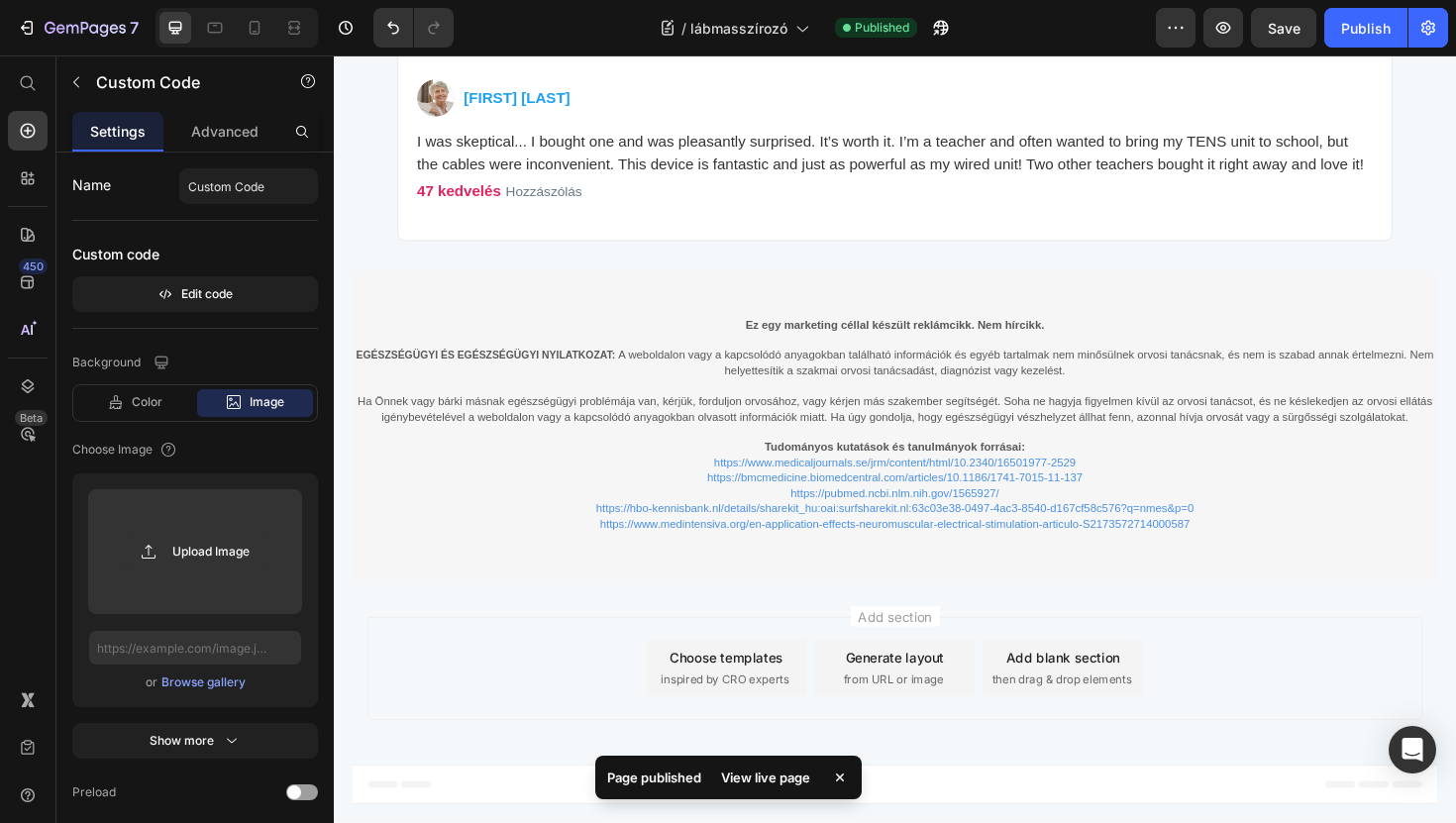 scroll, scrollTop: 7453, scrollLeft: 0, axis: vertical 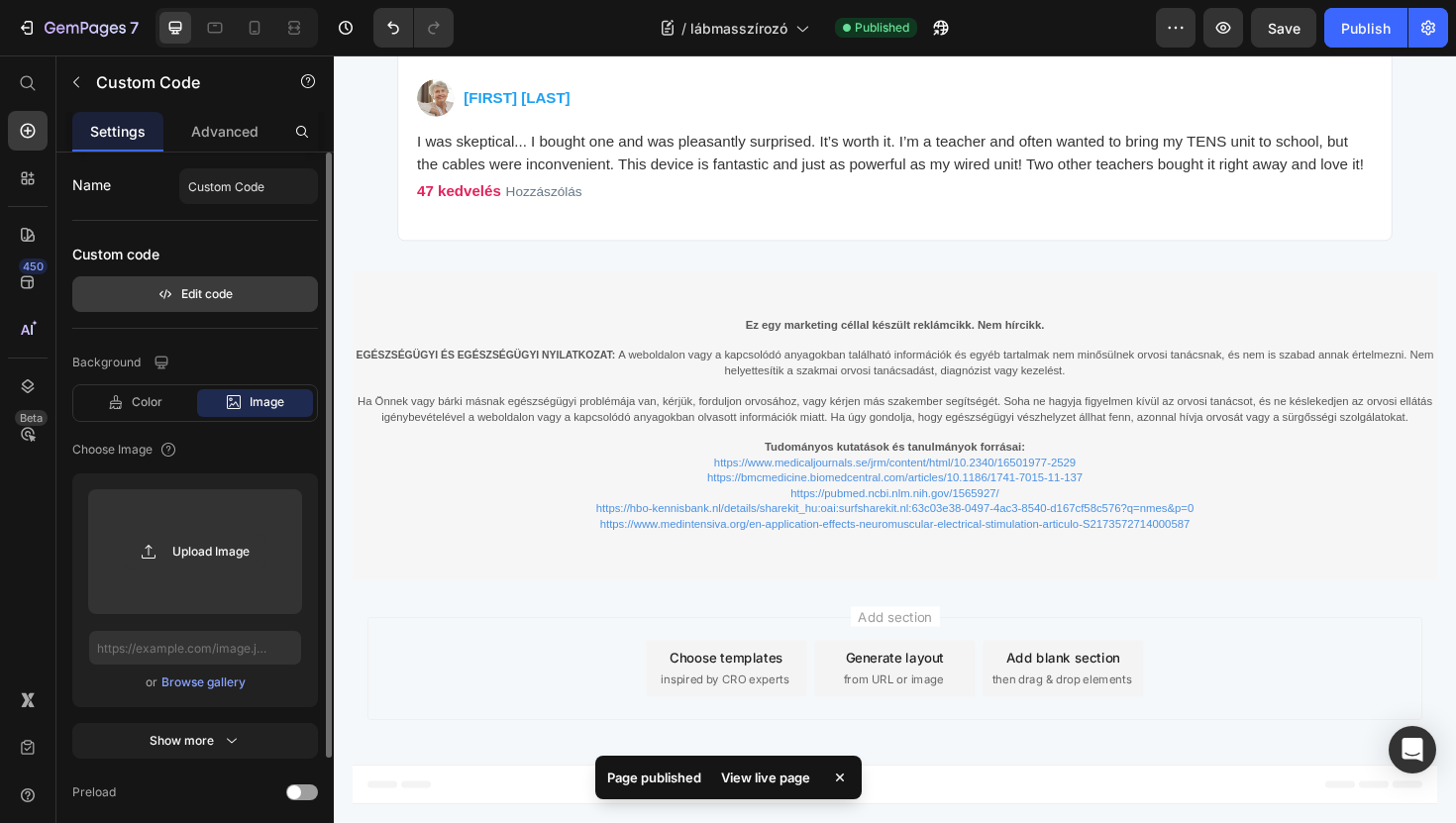 click on "Edit code" at bounding box center [195, 294] 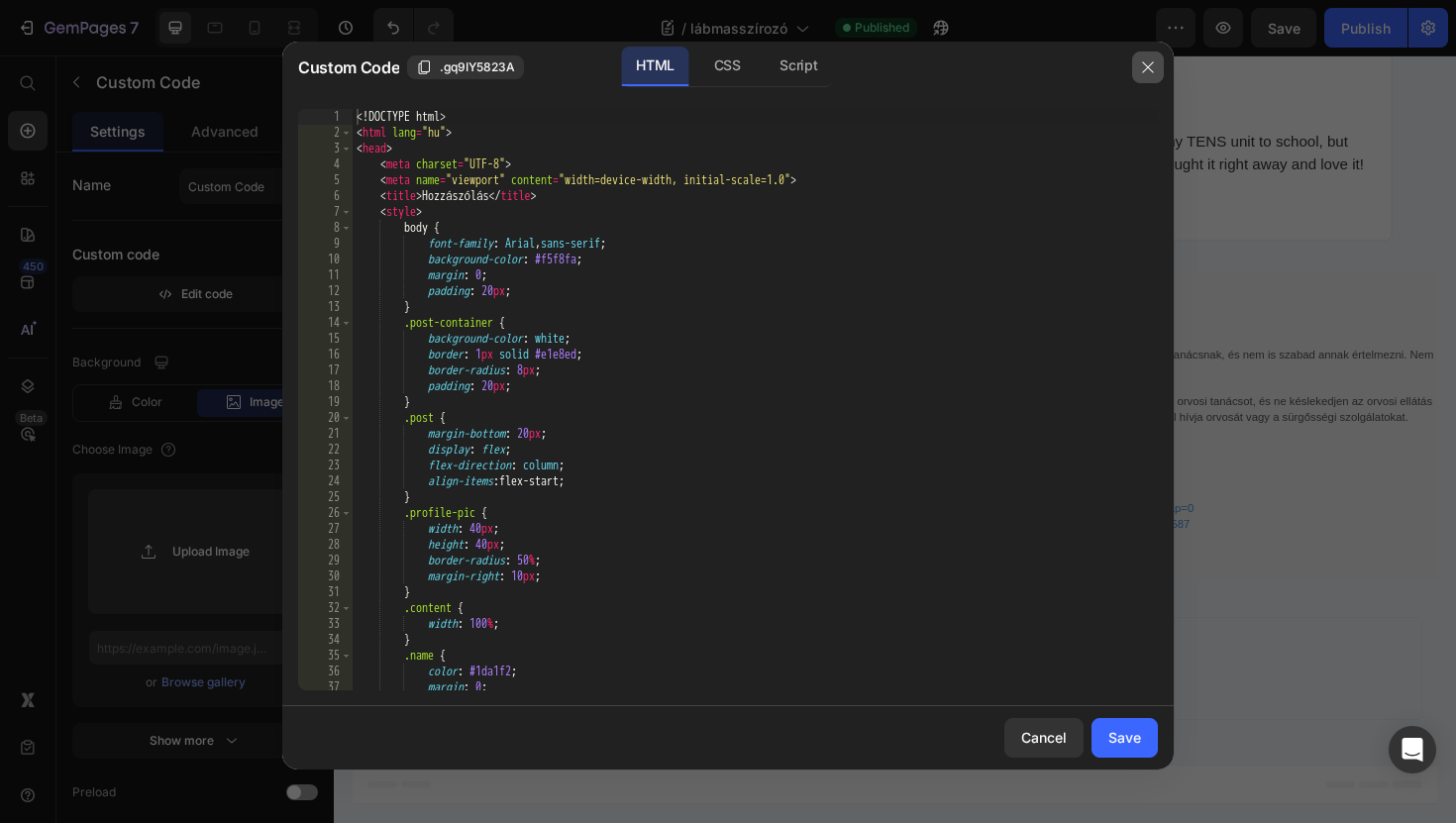 click 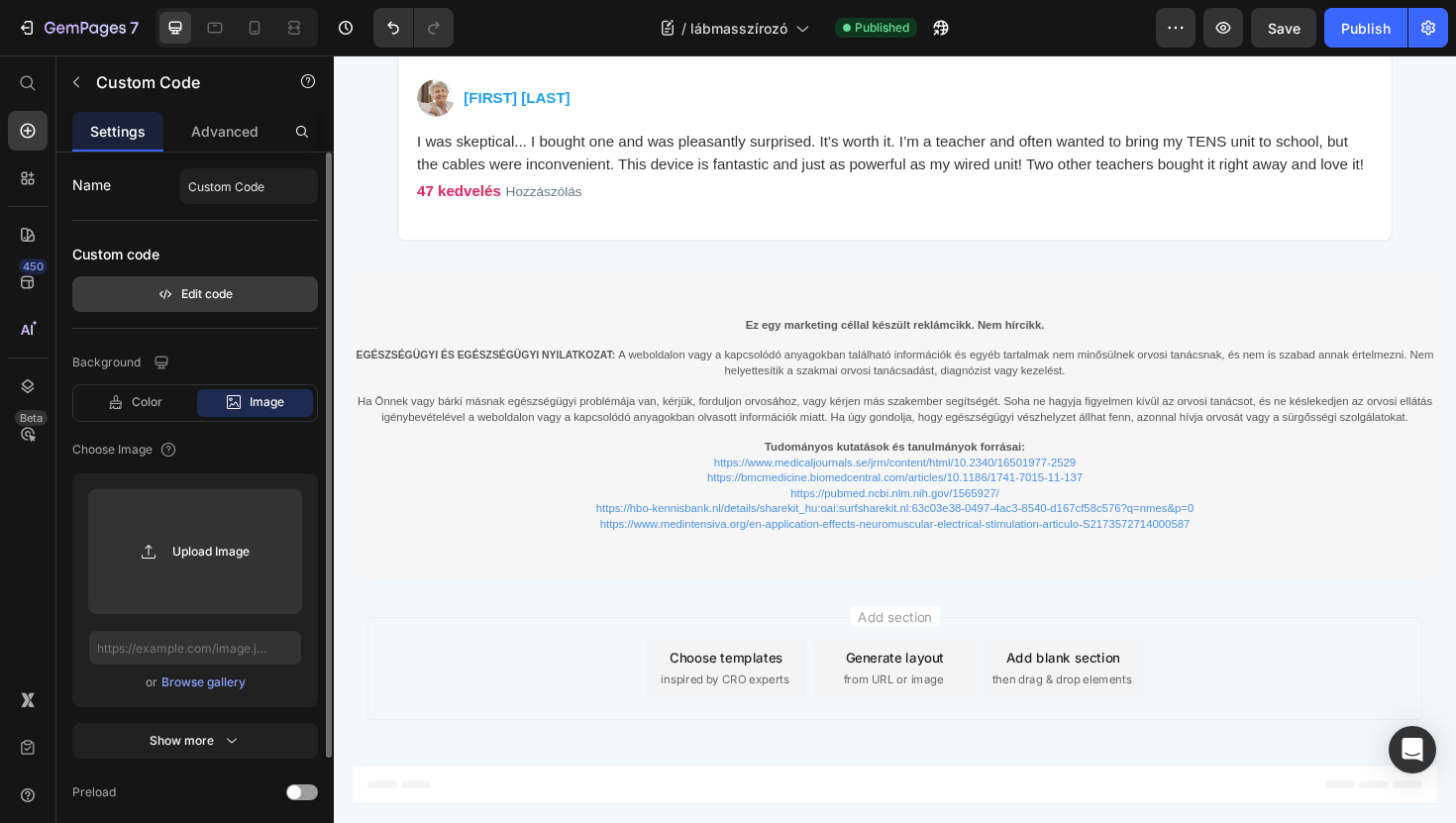 click on "Edit code" at bounding box center [195, 294] 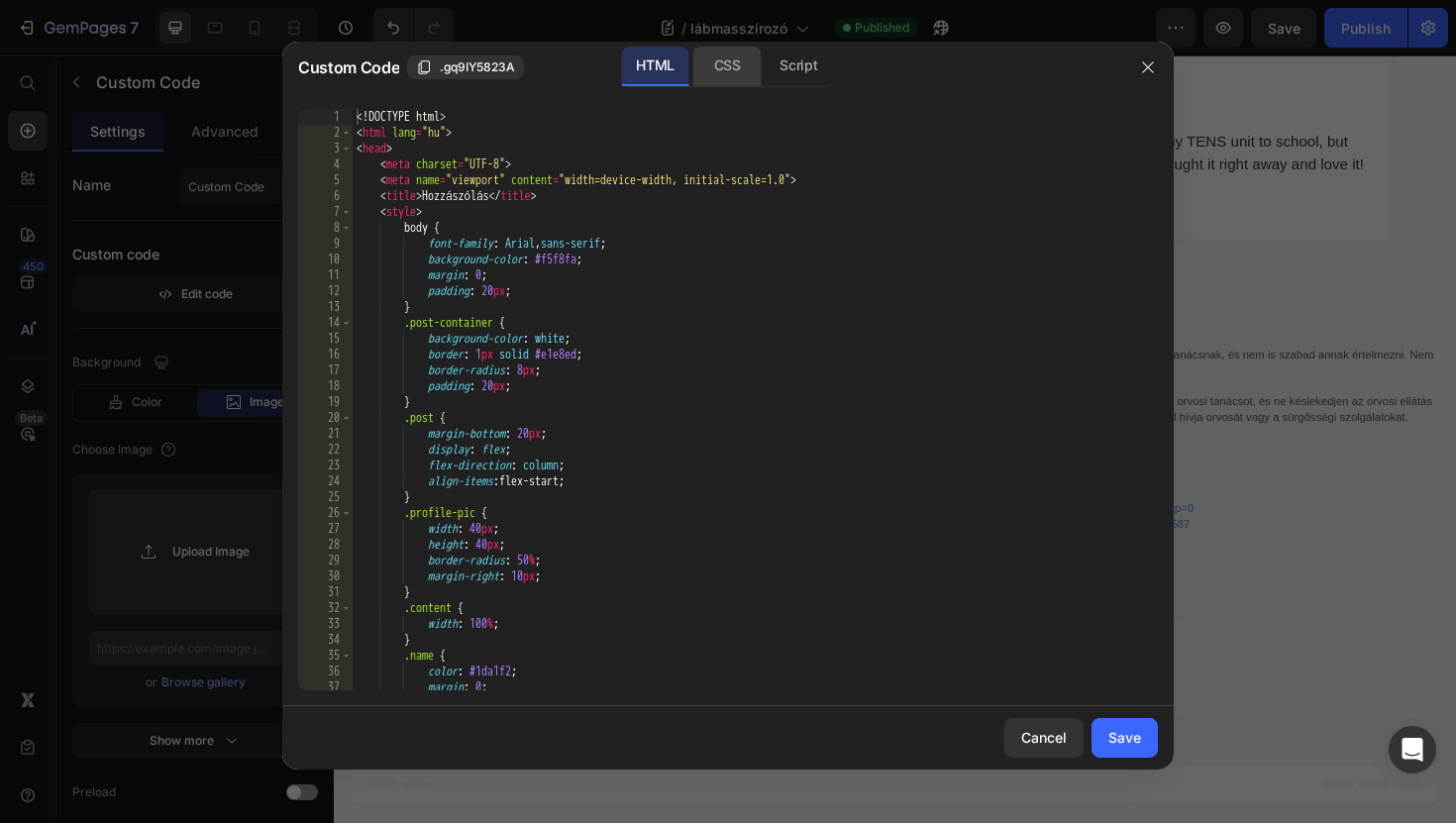 click on "CSS" 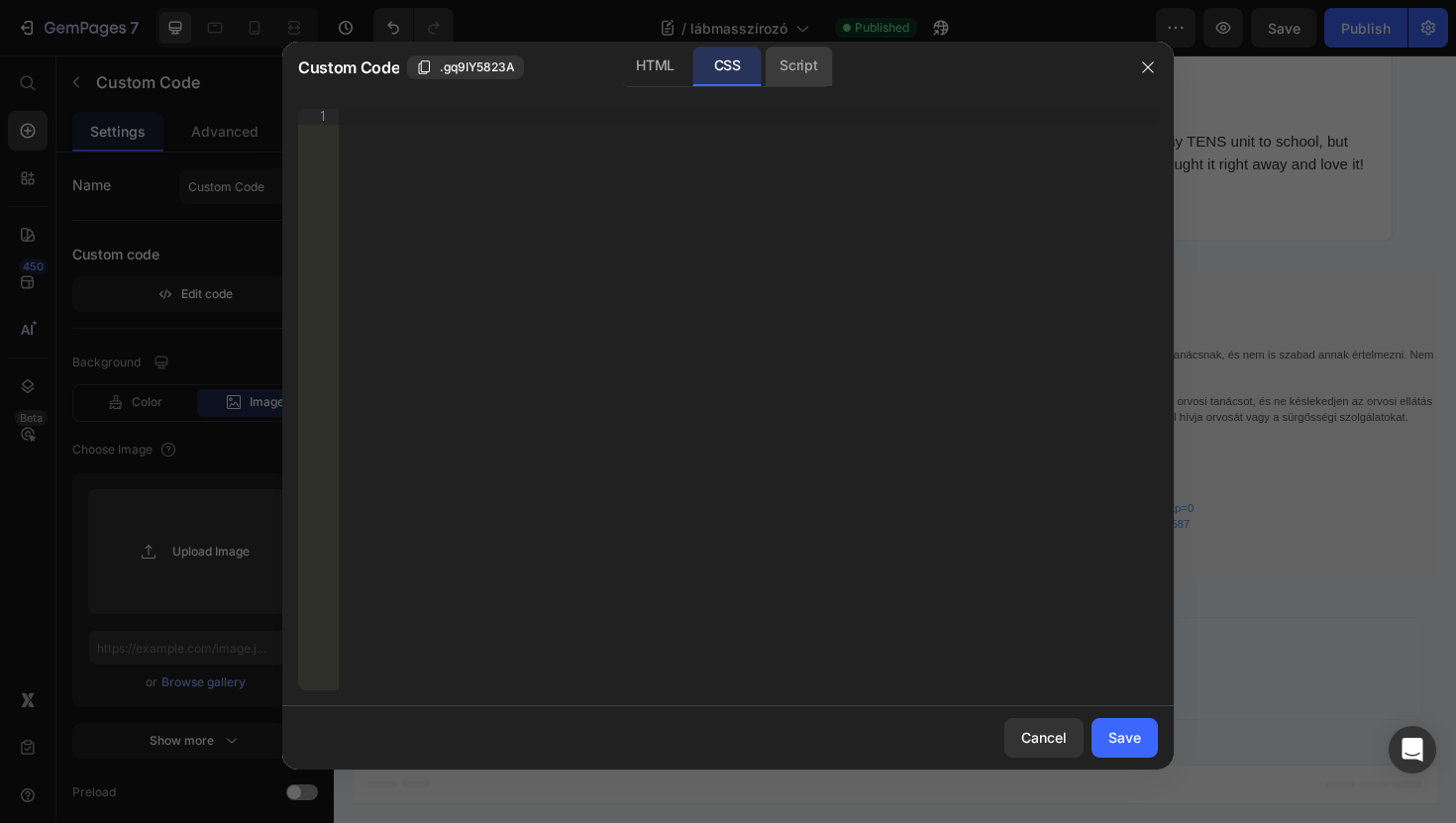click on "Script" 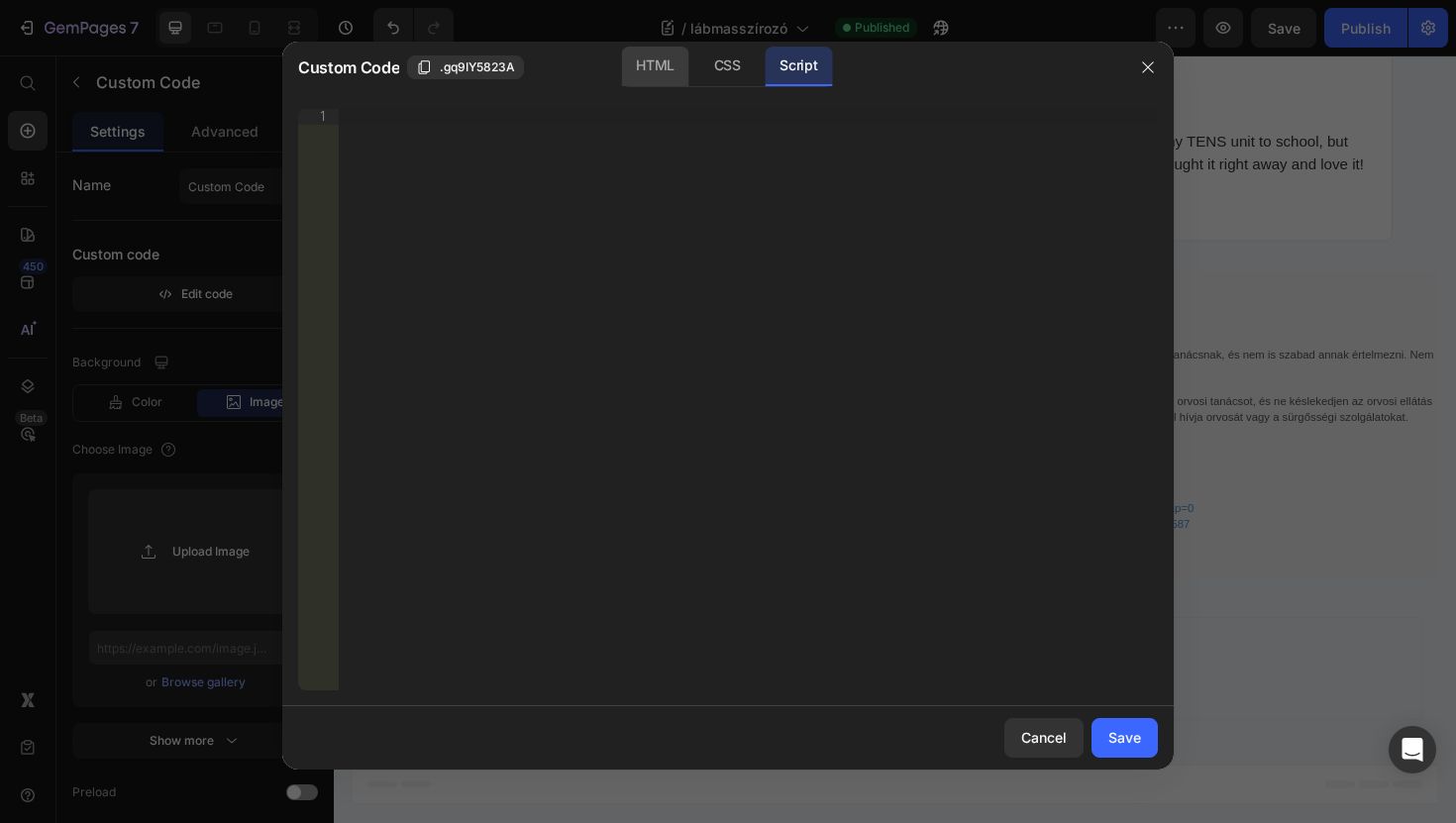 click on "HTML" 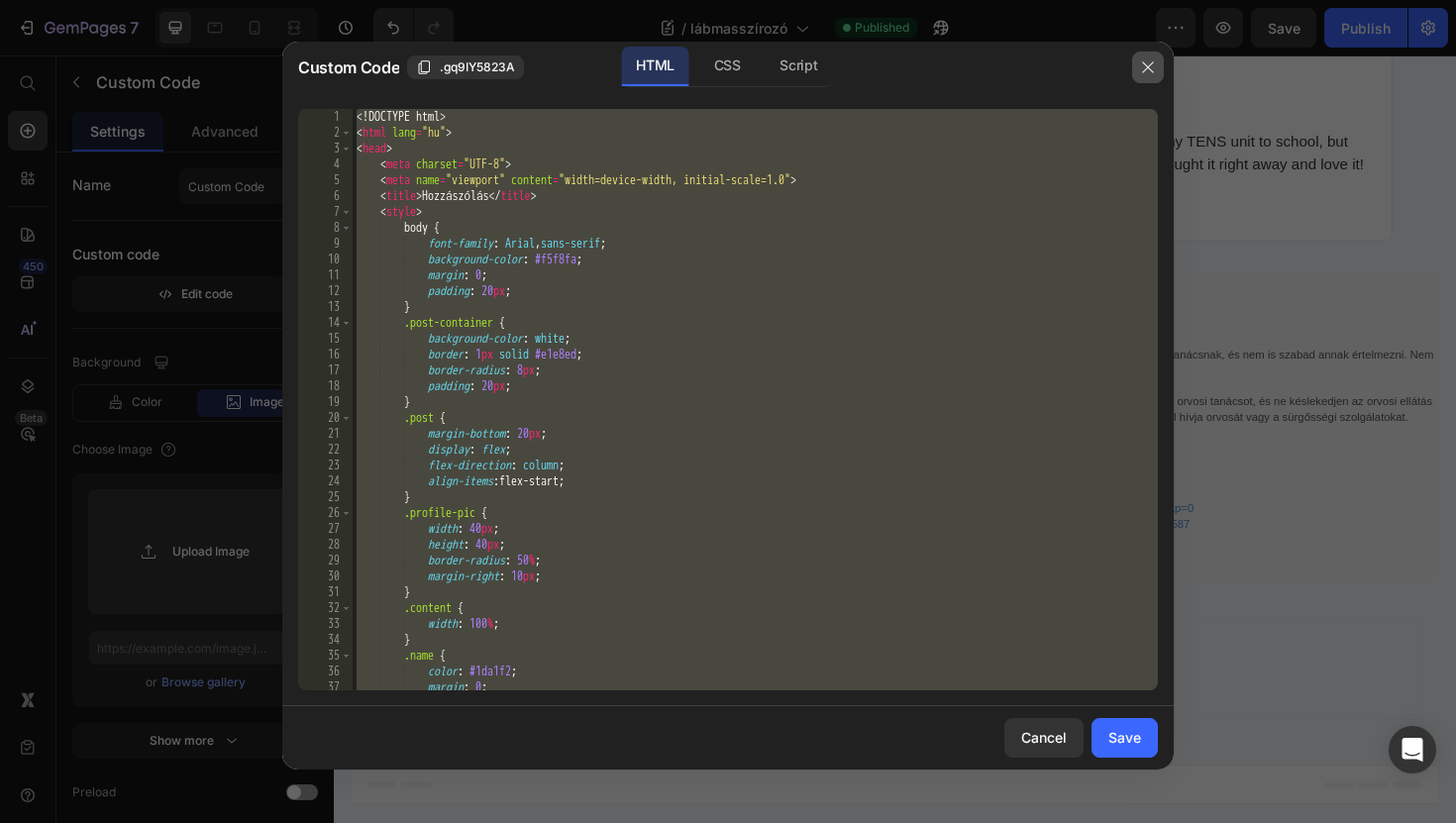 click 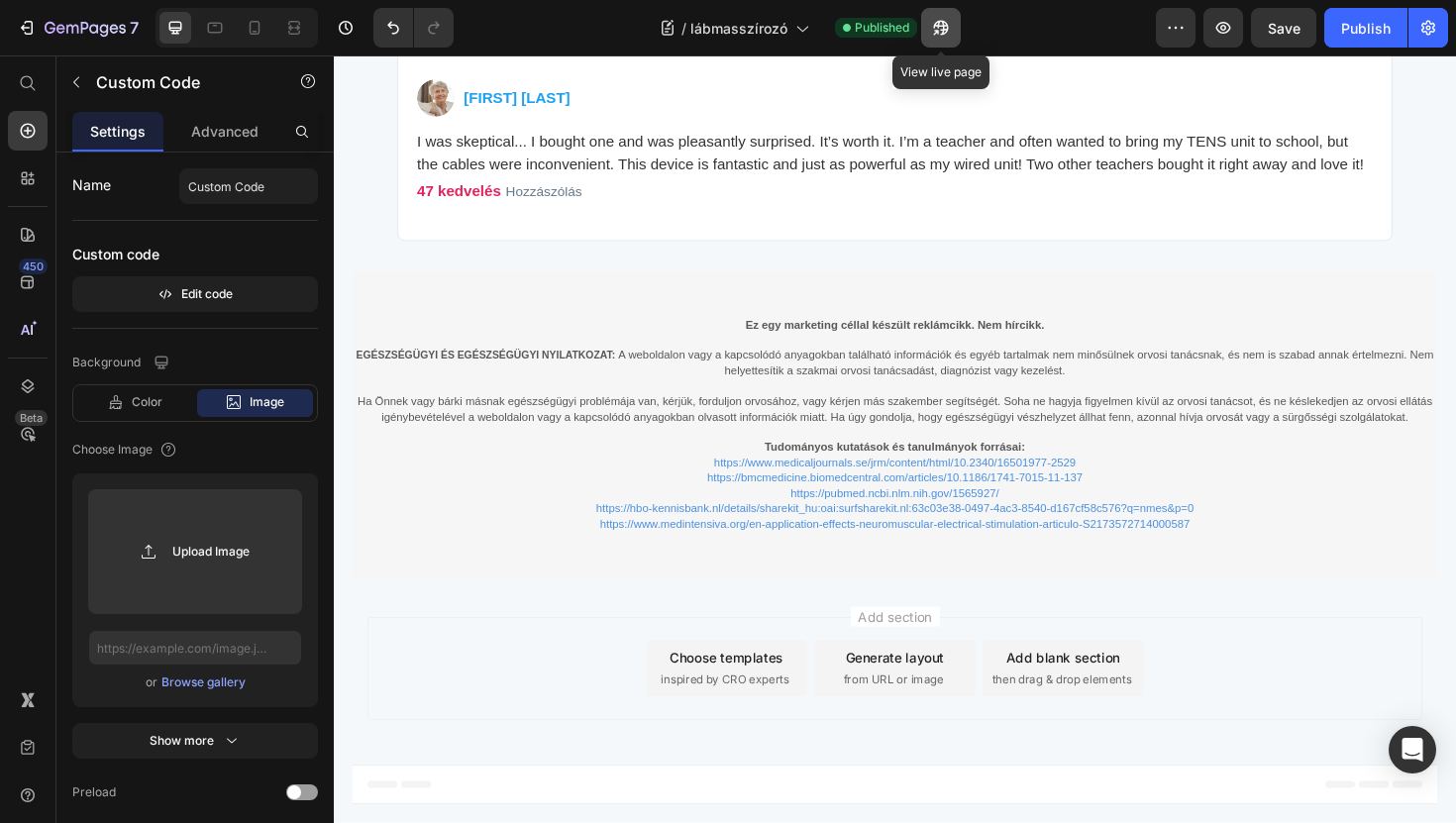 click 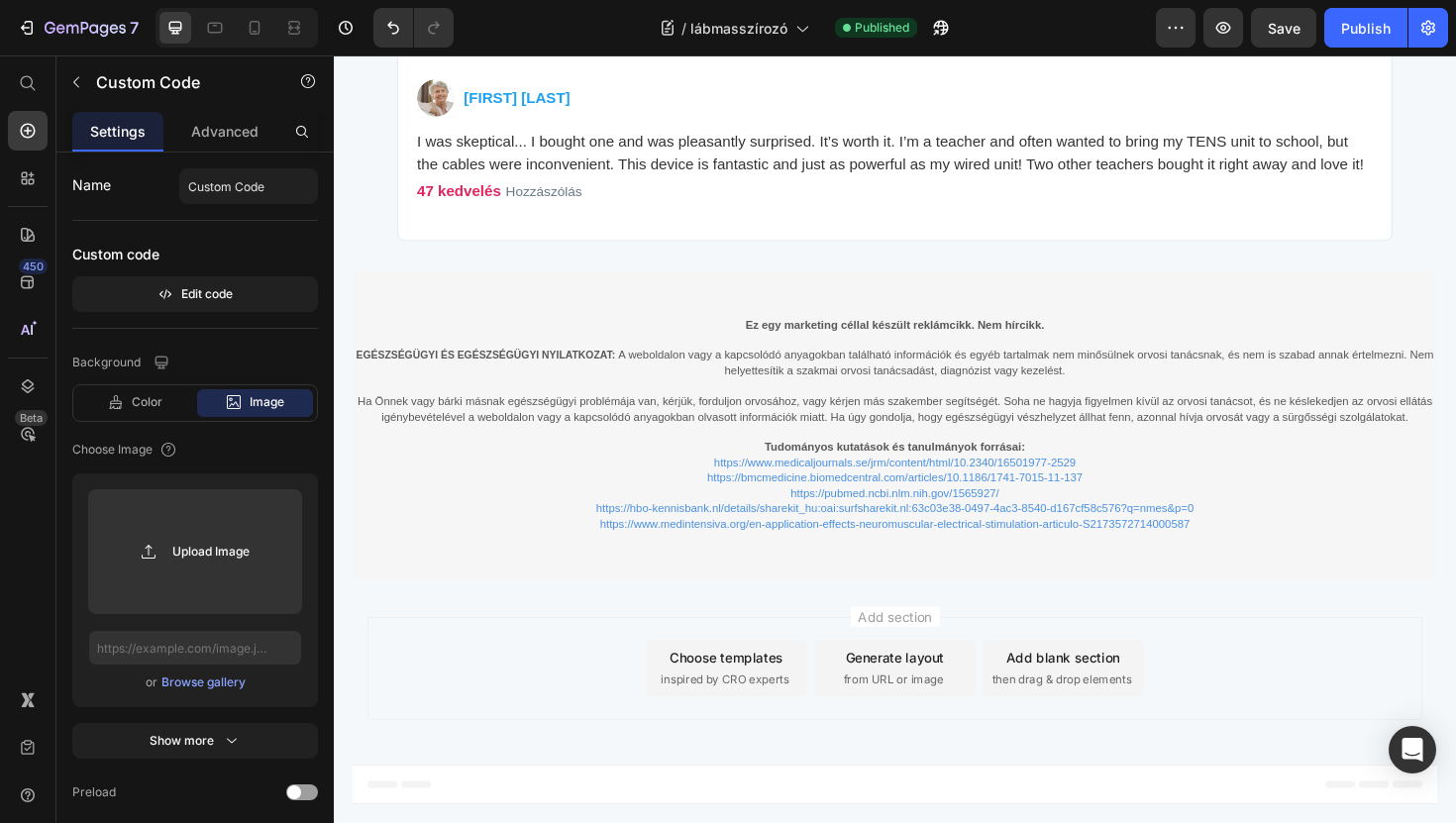 click on "[FIRST] [LAST]
Great article. I’m still very grateful that I’m now using Altoro. I hope I can inspire and inform others as well. I still use it daily and enjoy the relief it brings. Hopefully, I’ll see many more positive reviews soon!
38 kedvelés Hozzászólás
[FIRST] [LAST]
I’ve been using Altoro for two weeks now, and what a difference! The tingling in my foot has almost completely disappeared, and I can walk more easily again. My sleep has also improved! The device is very easy to use, even for someone like me who isn’t tech-savvy. I highly recommend it!
15 kedvelés Hozzászólás
[FIRST] [LAST]" at bounding box center [928, -180] 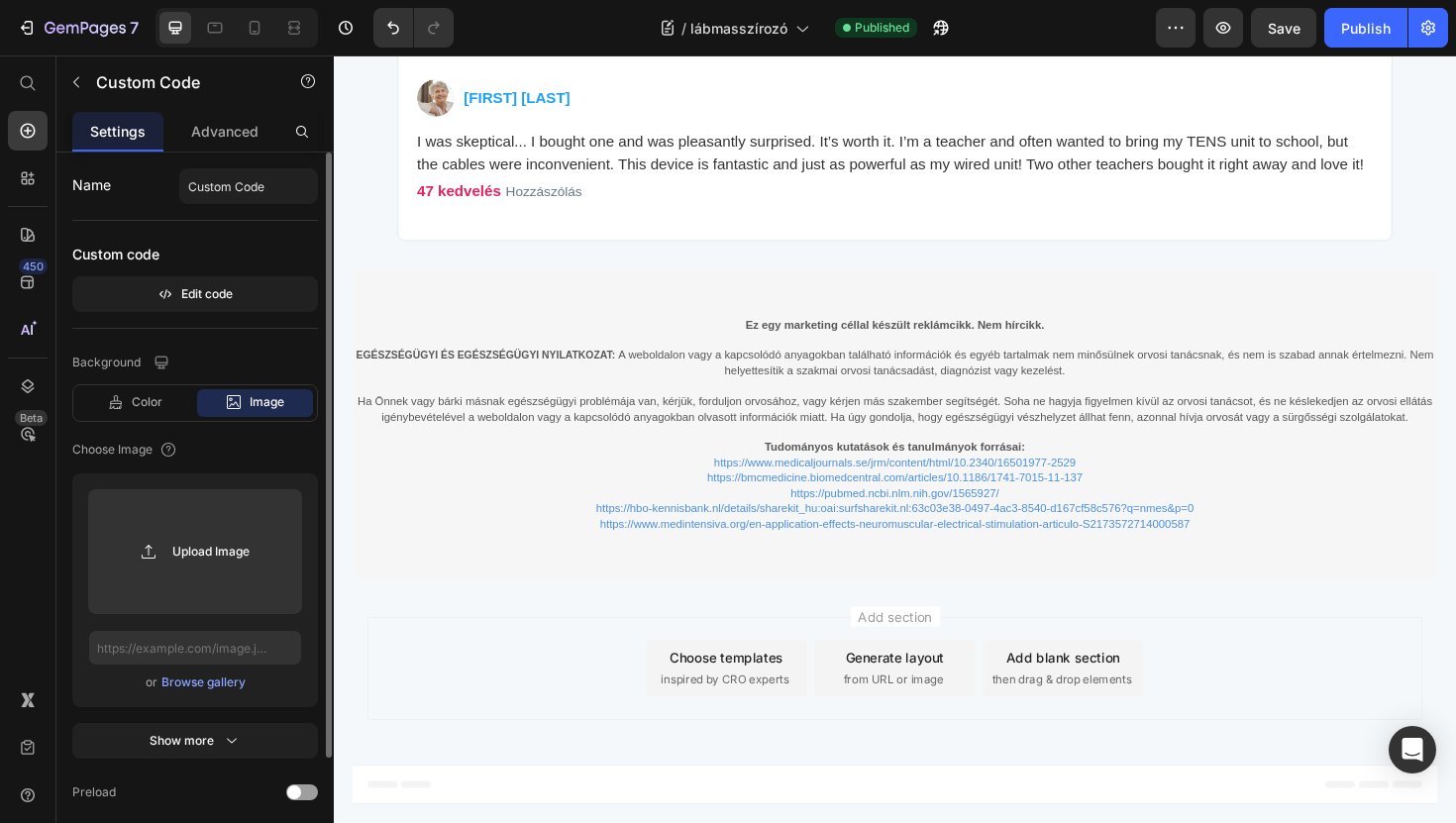 click on "Custom code  Edit code" at bounding box center [195, 274] 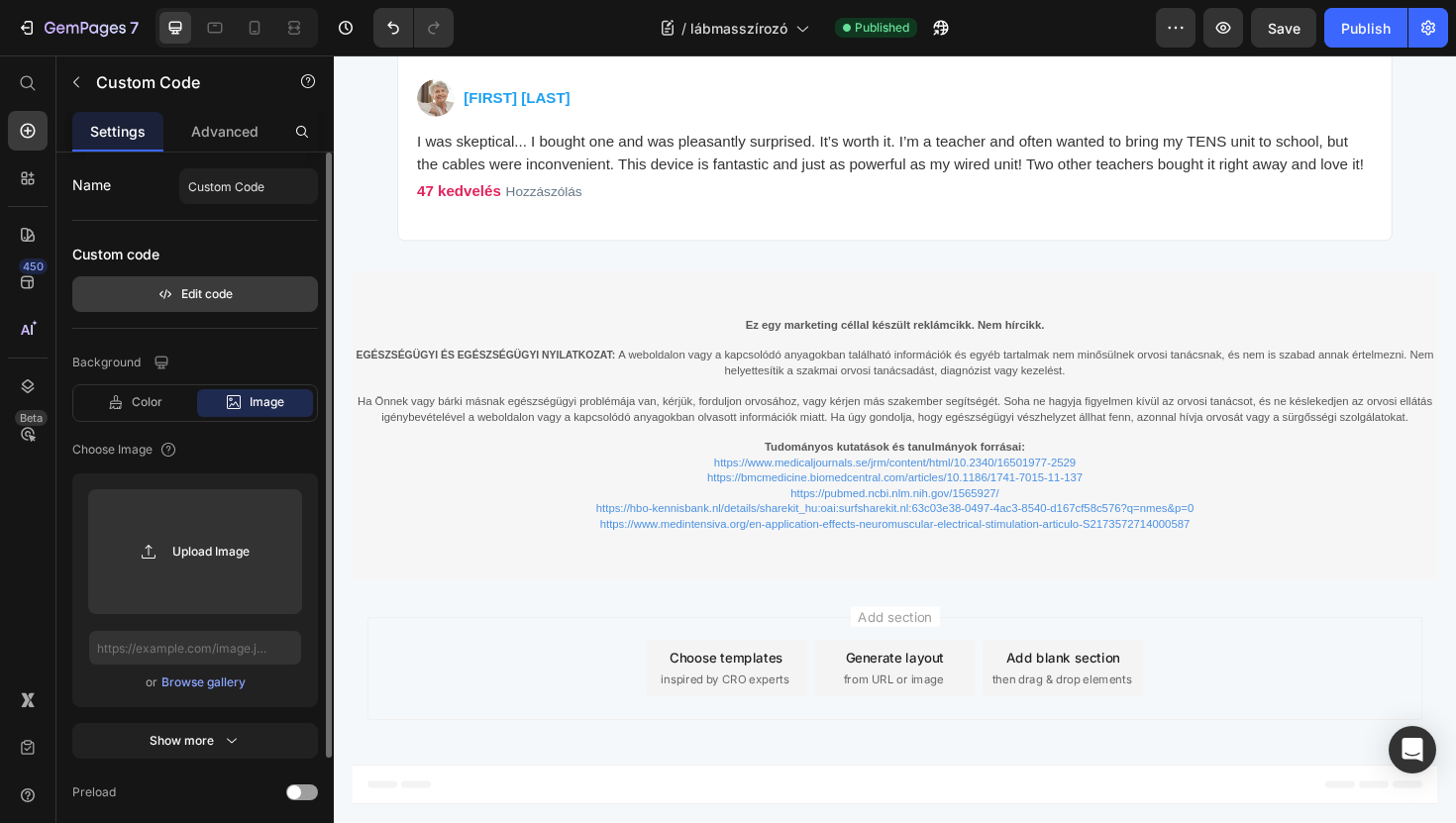 click on "Edit code" at bounding box center (195, 294) 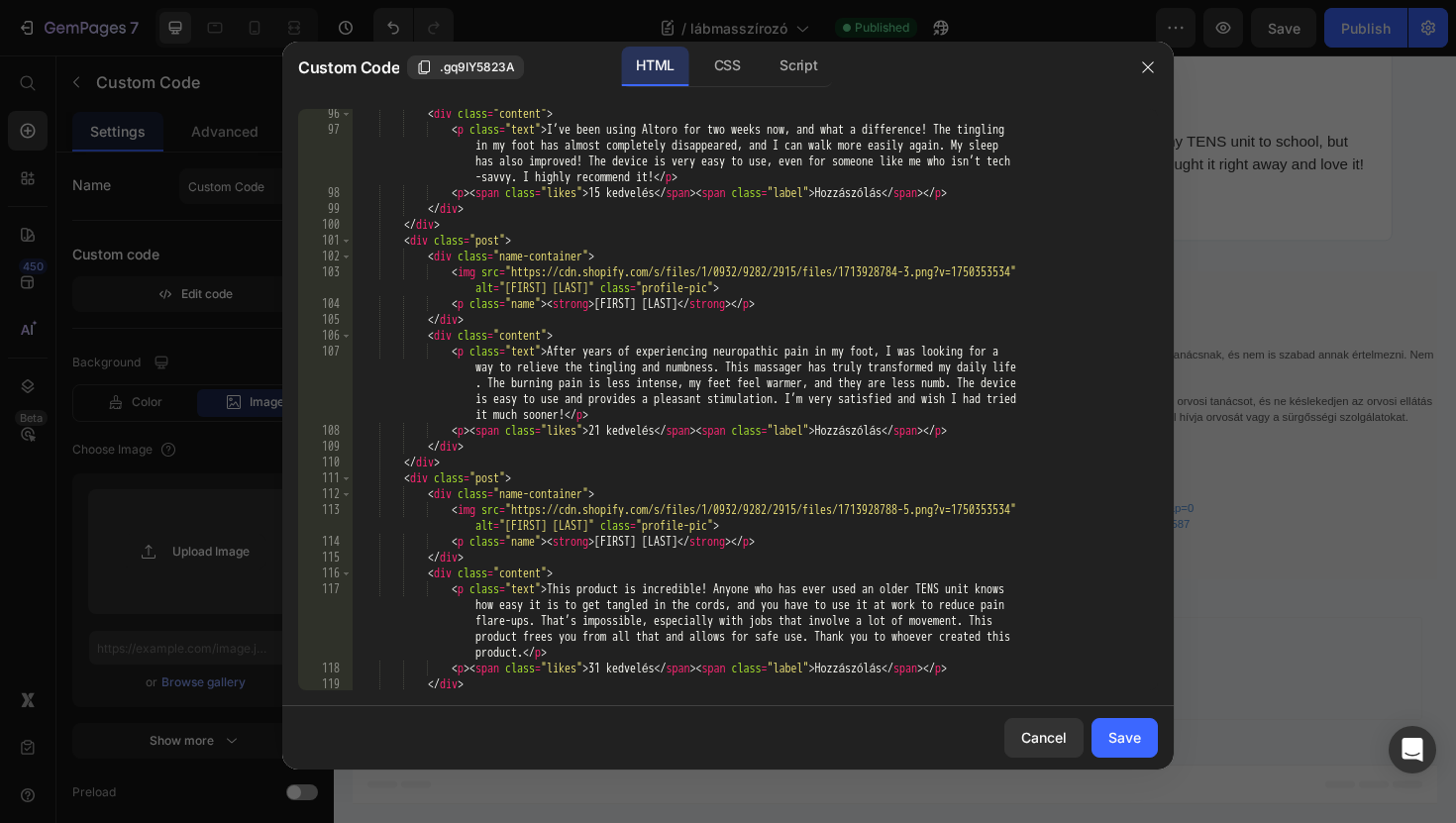 scroll, scrollTop: 1859, scrollLeft: 0, axis: vertical 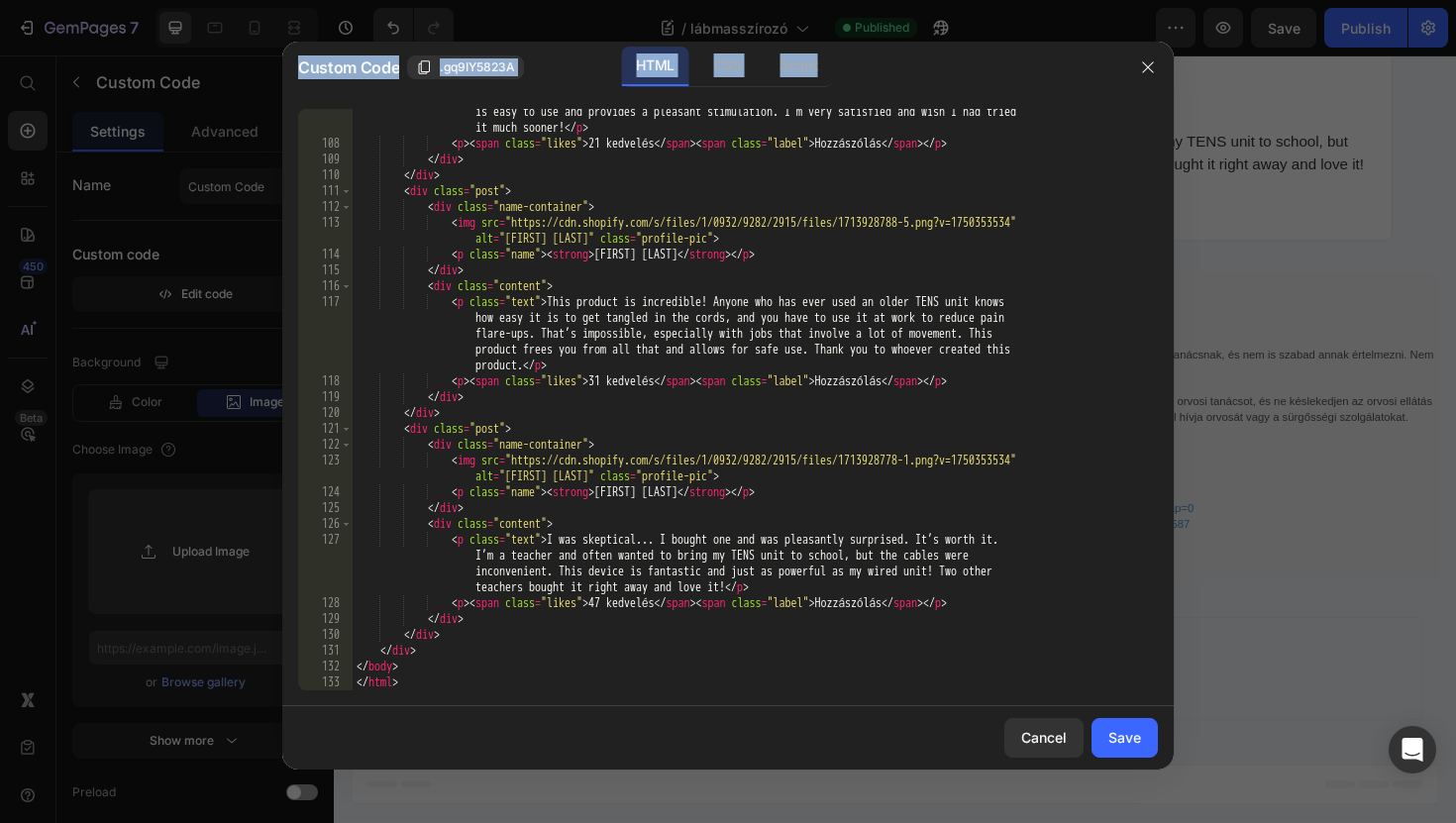 drag, startPoint x: 430, startPoint y: 691, endPoint x: 506, endPoint y: -117, distance: 811.56639 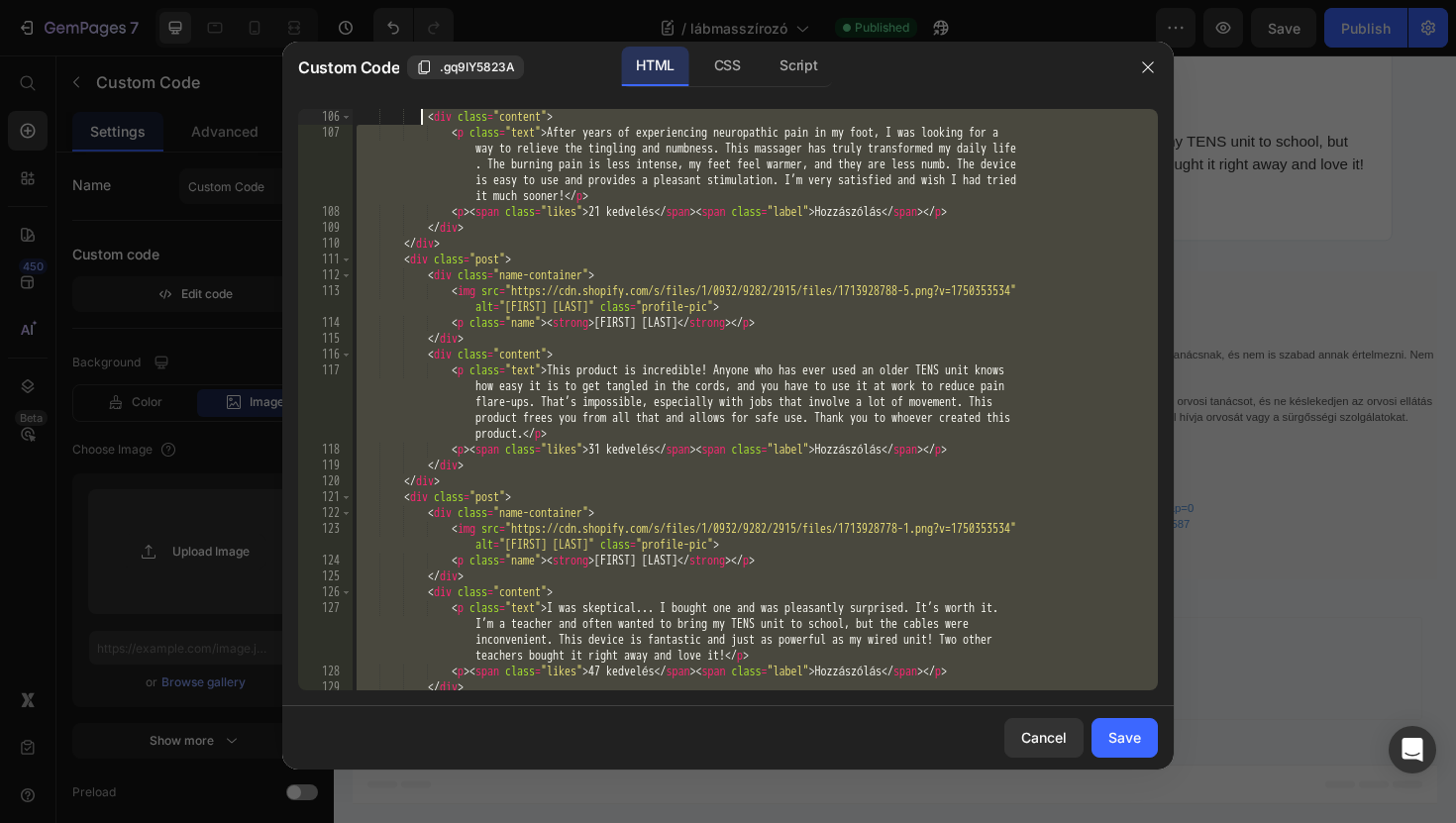 scroll, scrollTop: 0, scrollLeft: 0, axis: both 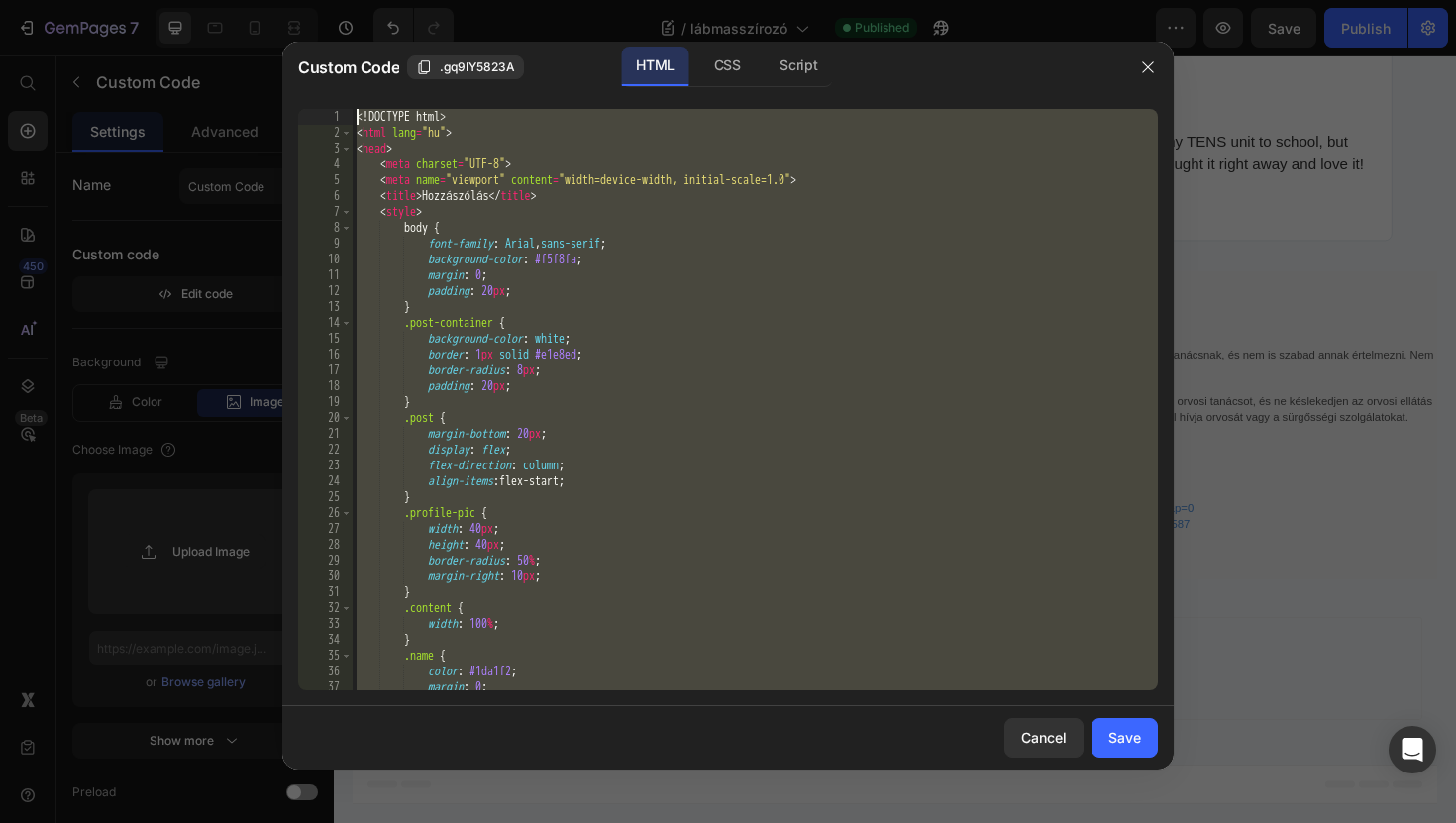 drag, startPoint x: 417, startPoint y: 683, endPoint x: 431, endPoint y: -124, distance: 807.12143 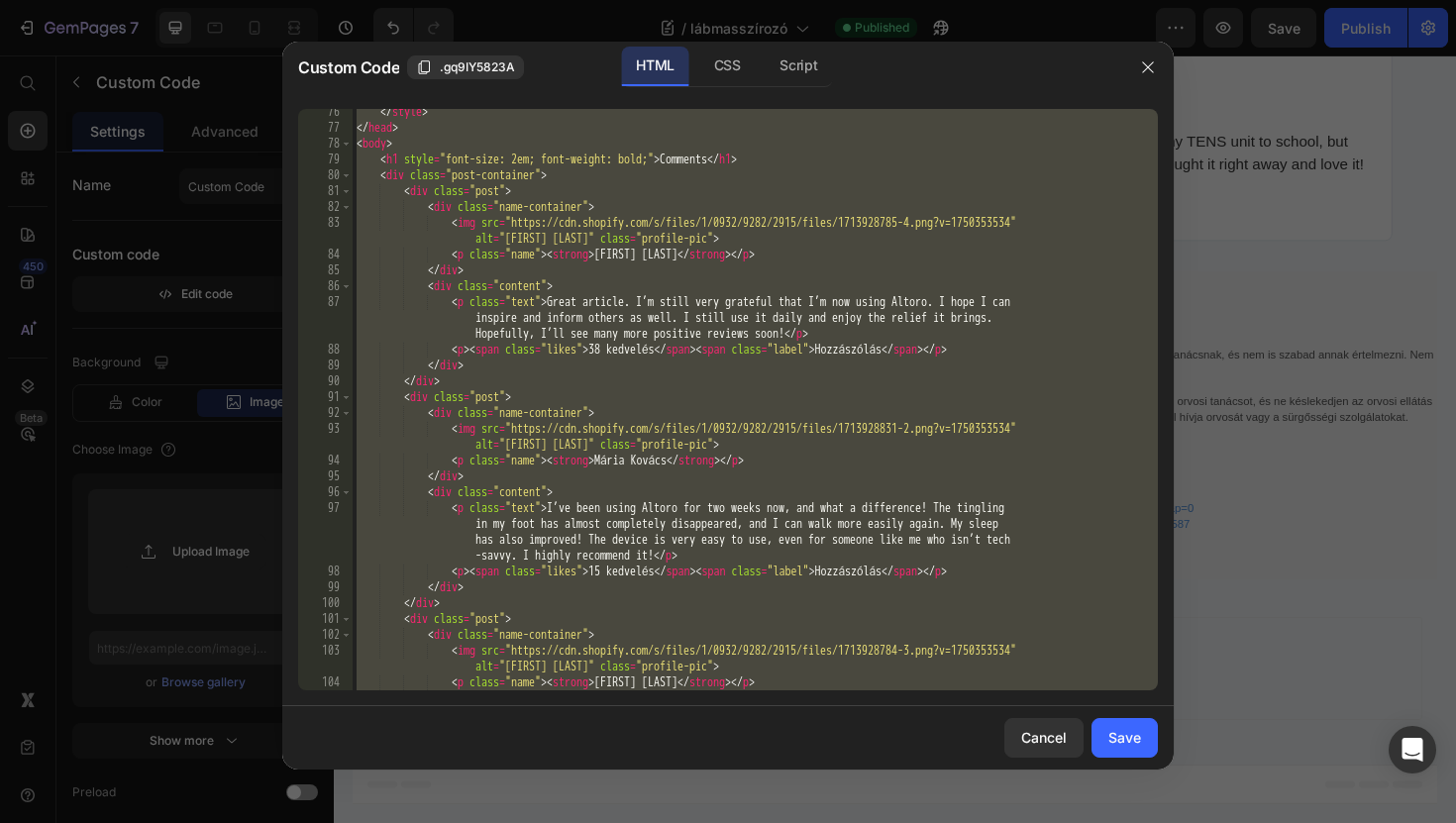 scroll, scrollTop: 1193, scrollLeft: 0, axis: vertical 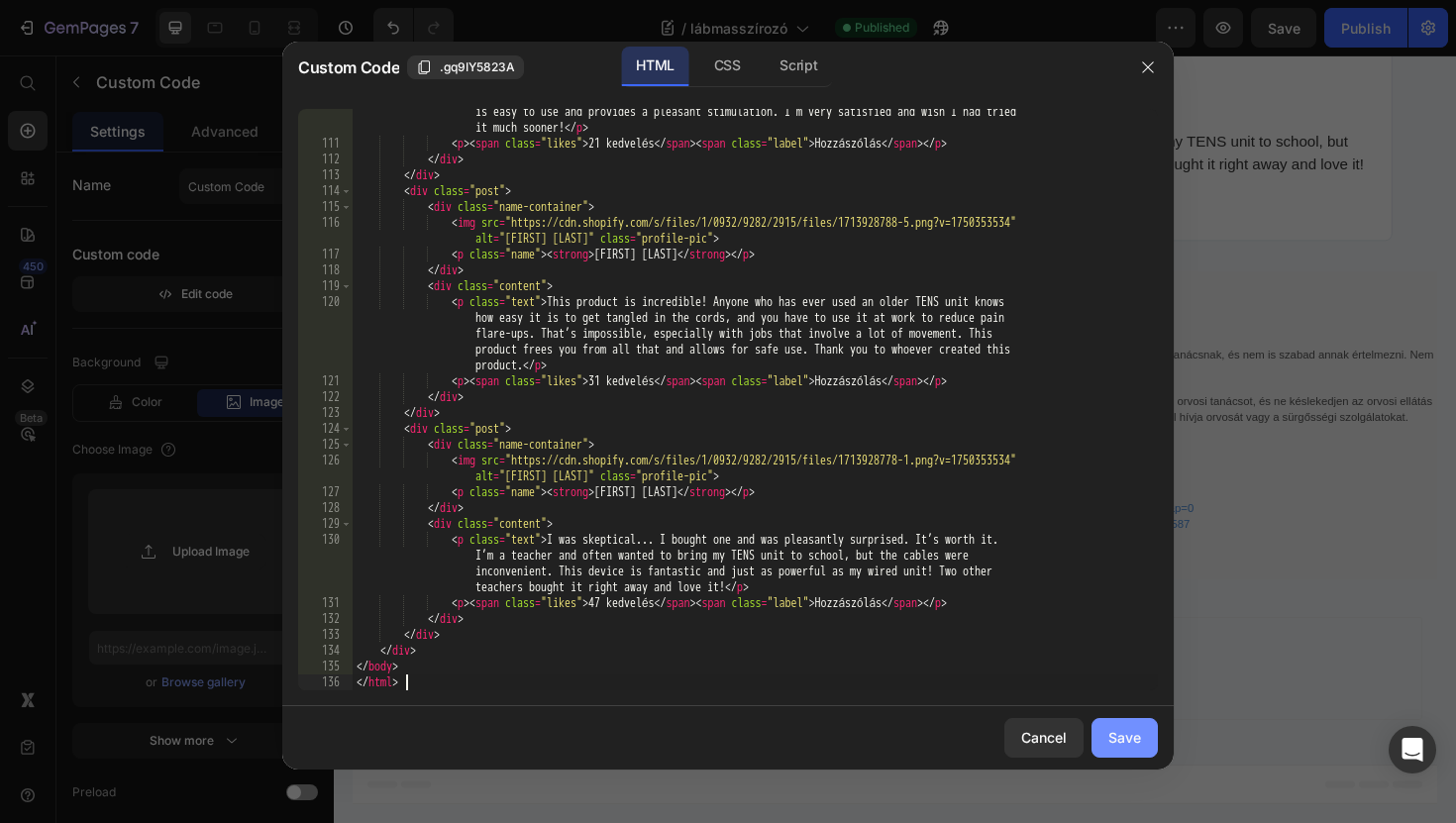 click on "Save" at bounding box center [1124, 737] 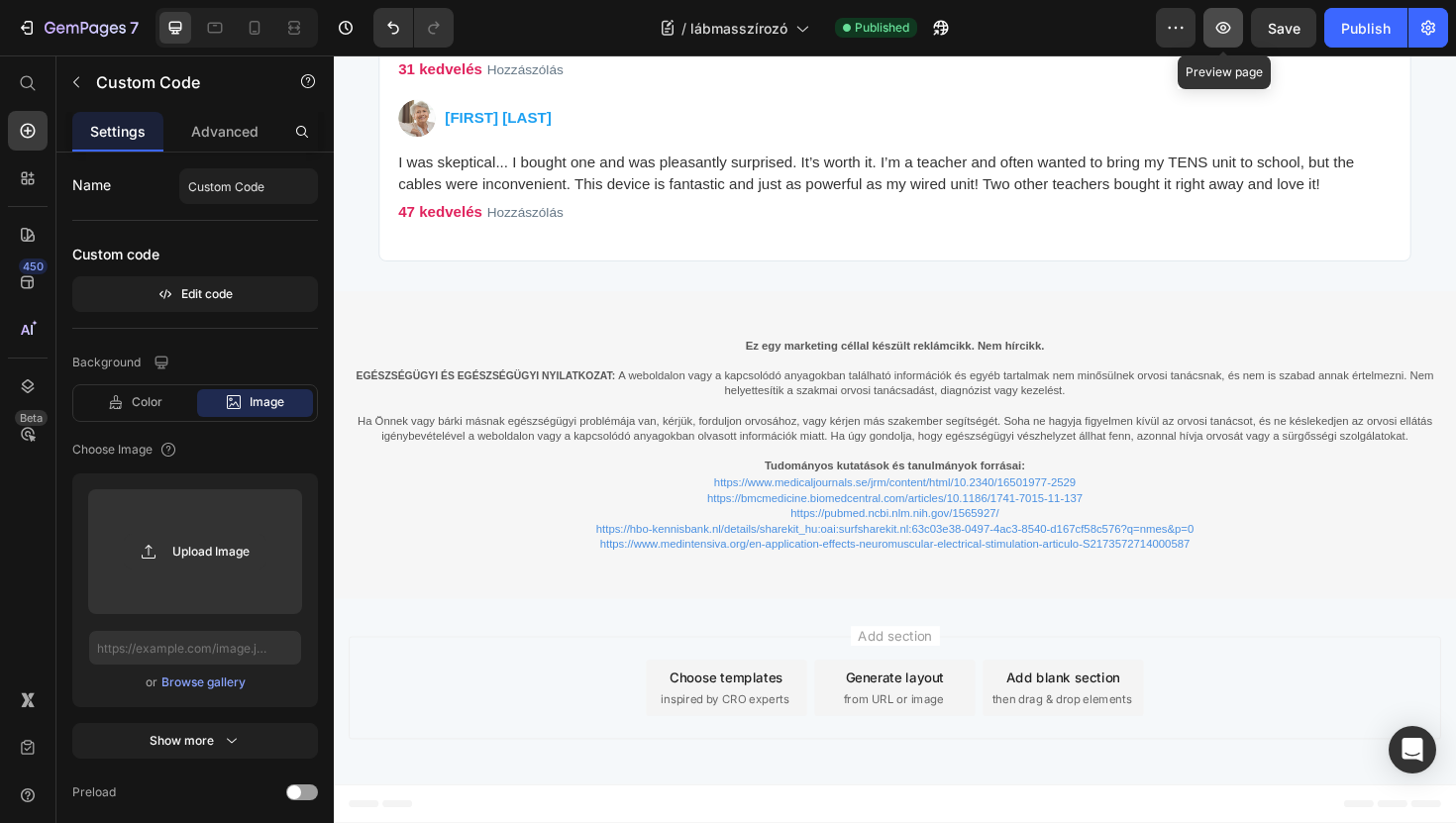 click 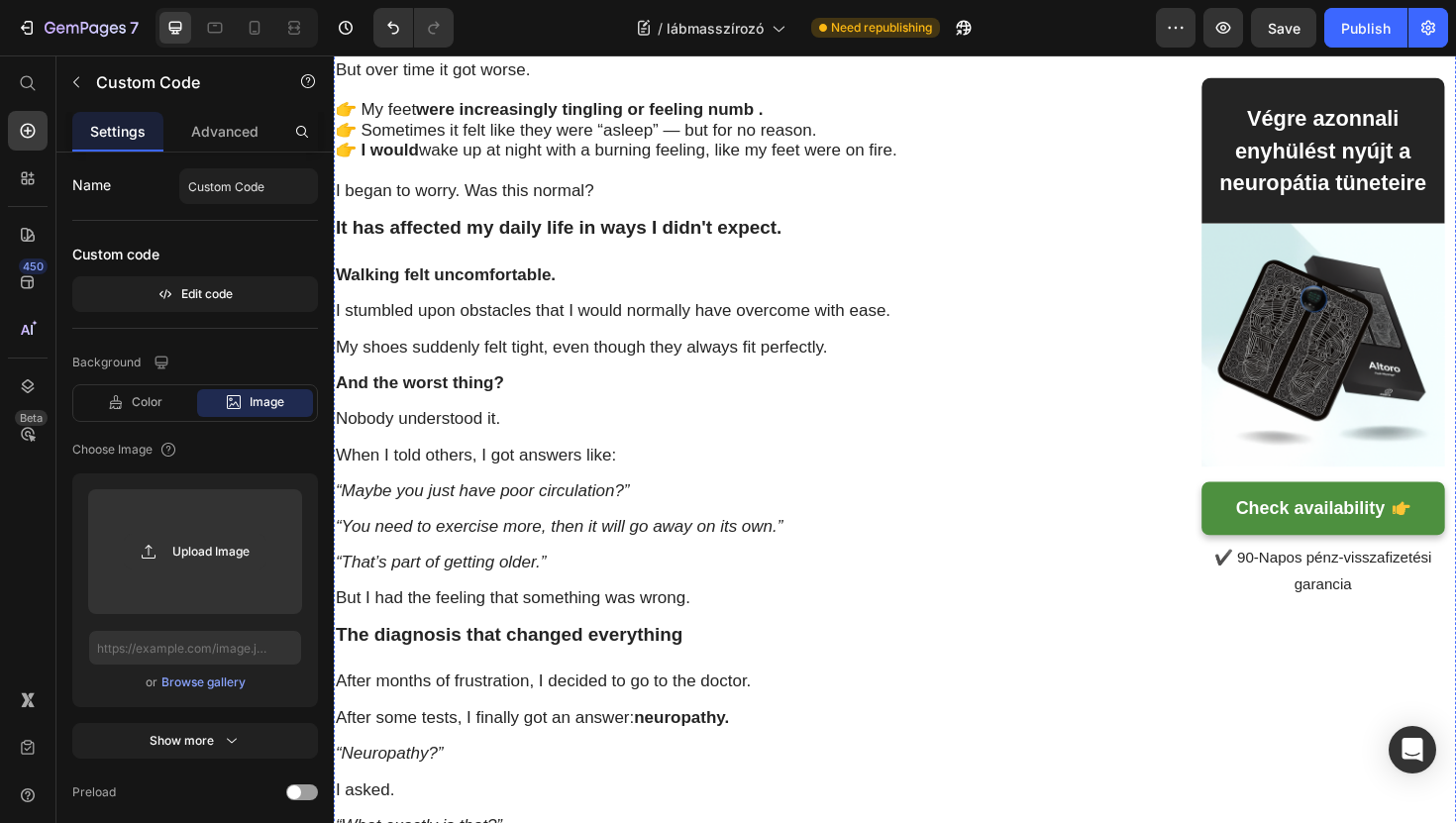 scroll, scrollTop: 0, scrollLeft: 0, axis: both 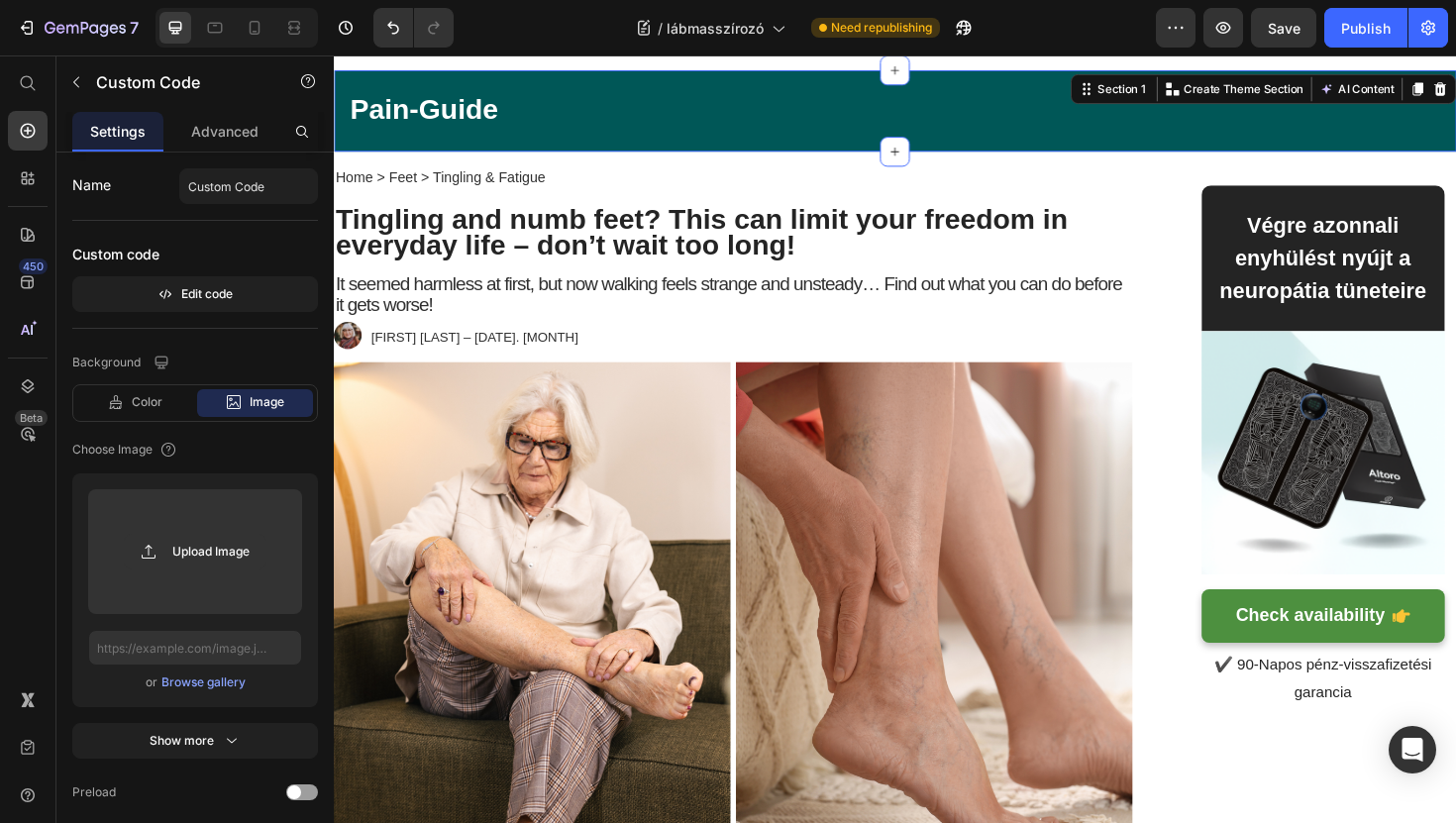 click on "Pain-Guide Heading Text block Row Section 1   You can create reusable sections Create Theme Section AI Content Write with GemAI What would you like to describe here? Tone and Voice Persuasive Product Altoro™ lábmasszírozó Show more Generate" at bounding box center [928, 114] 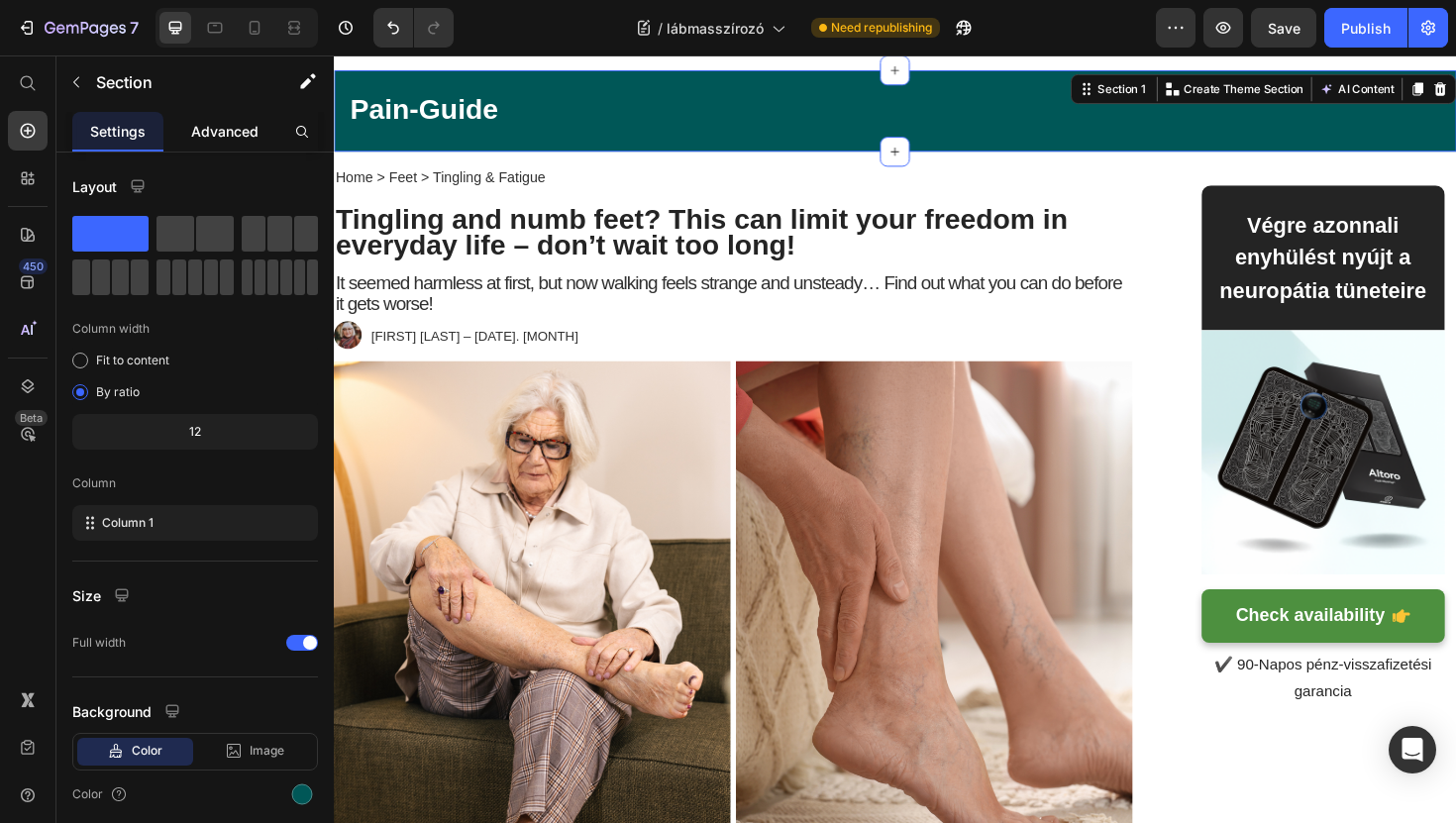 click on "Advanced" 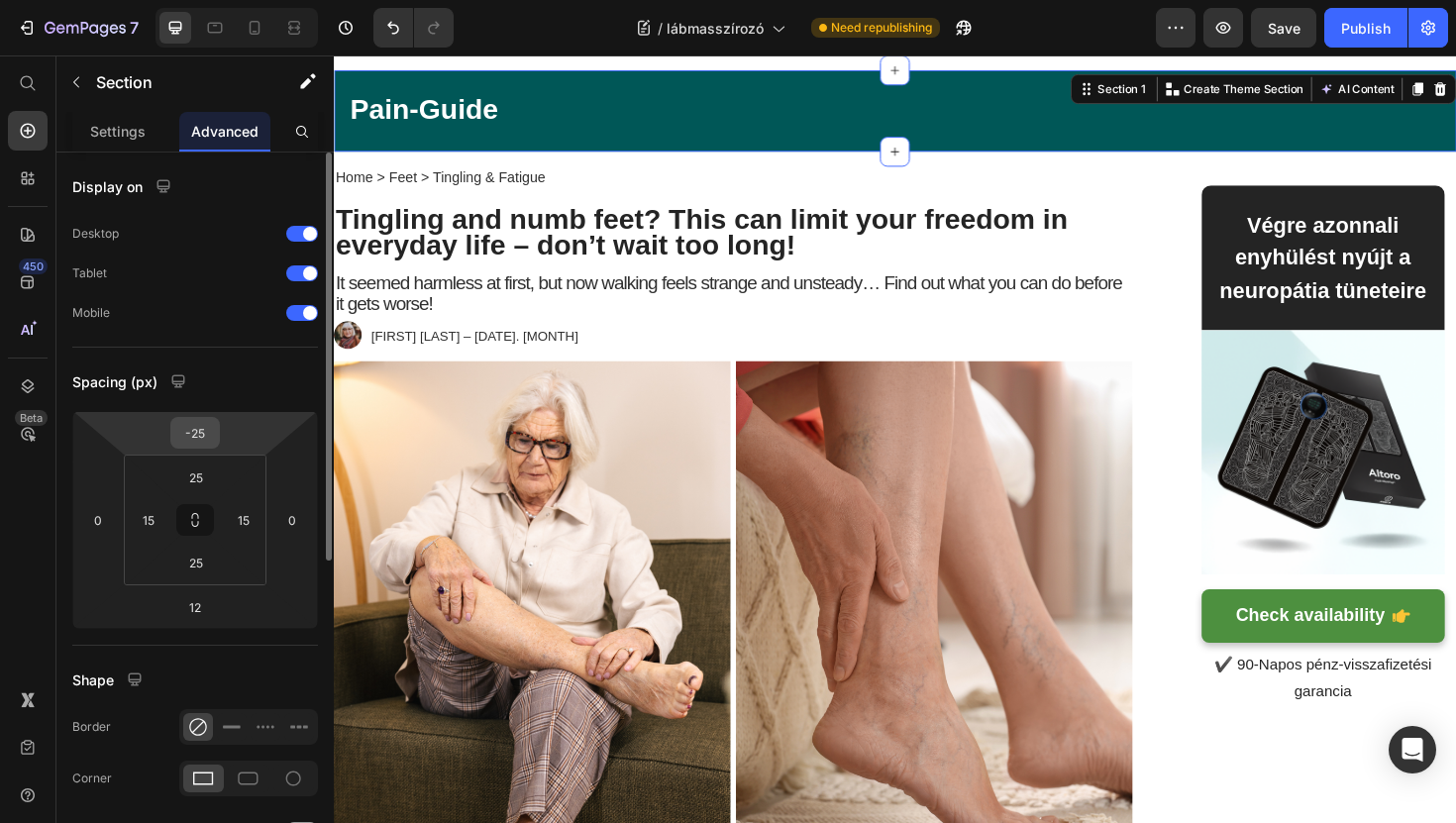 click on "-25" at bounding box center (195, 433) 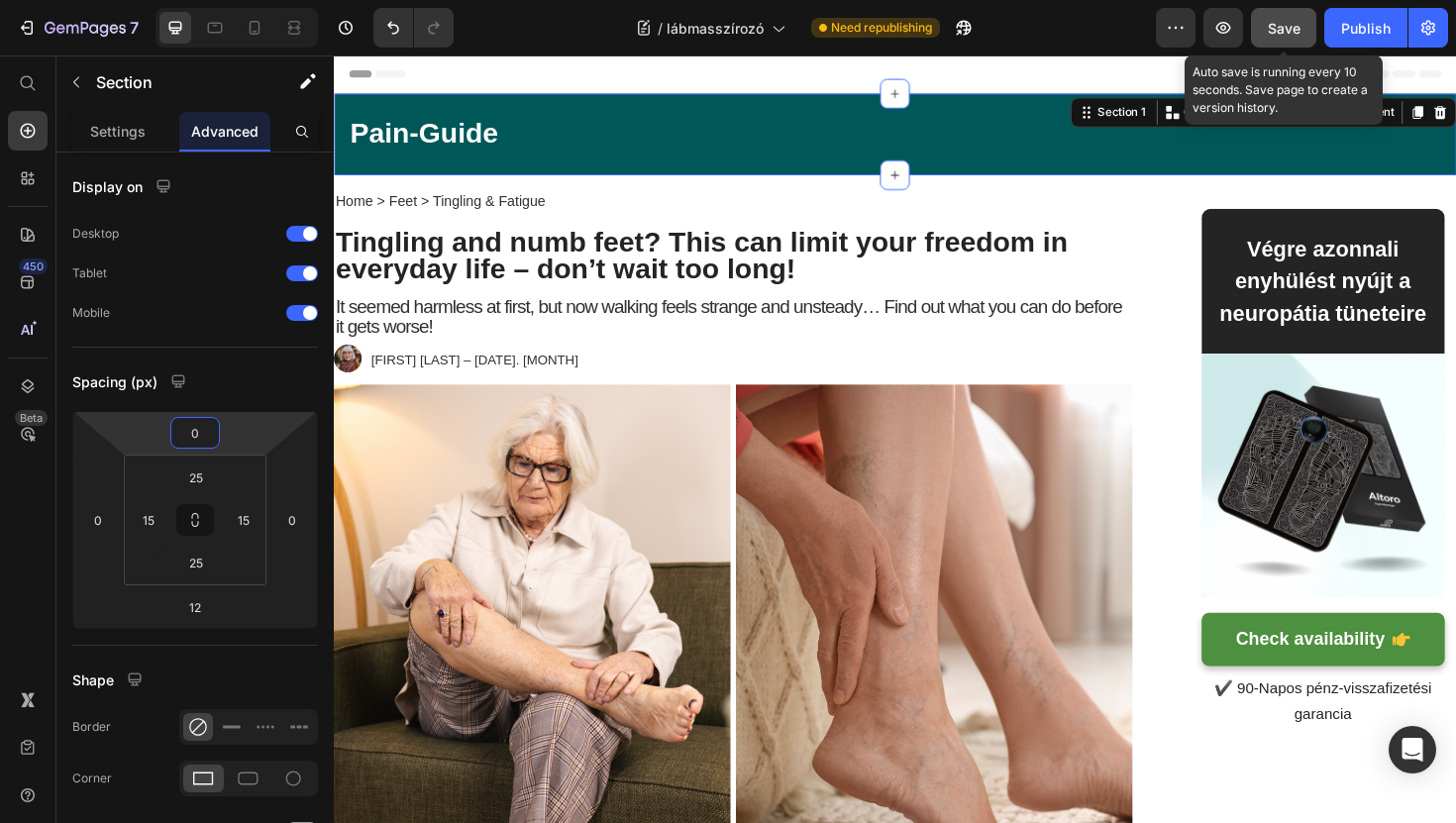 type on "0" 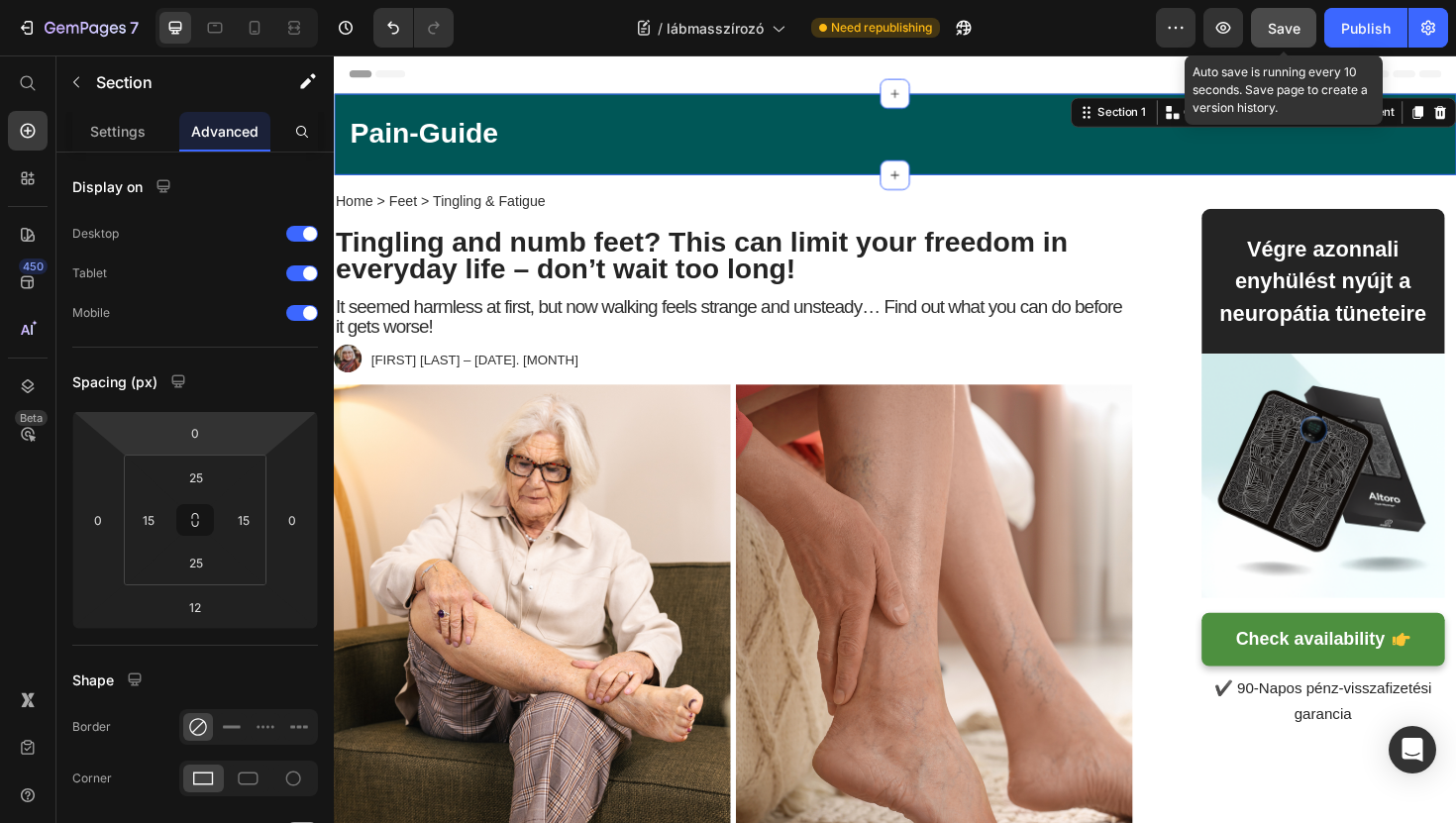 click on "Save" 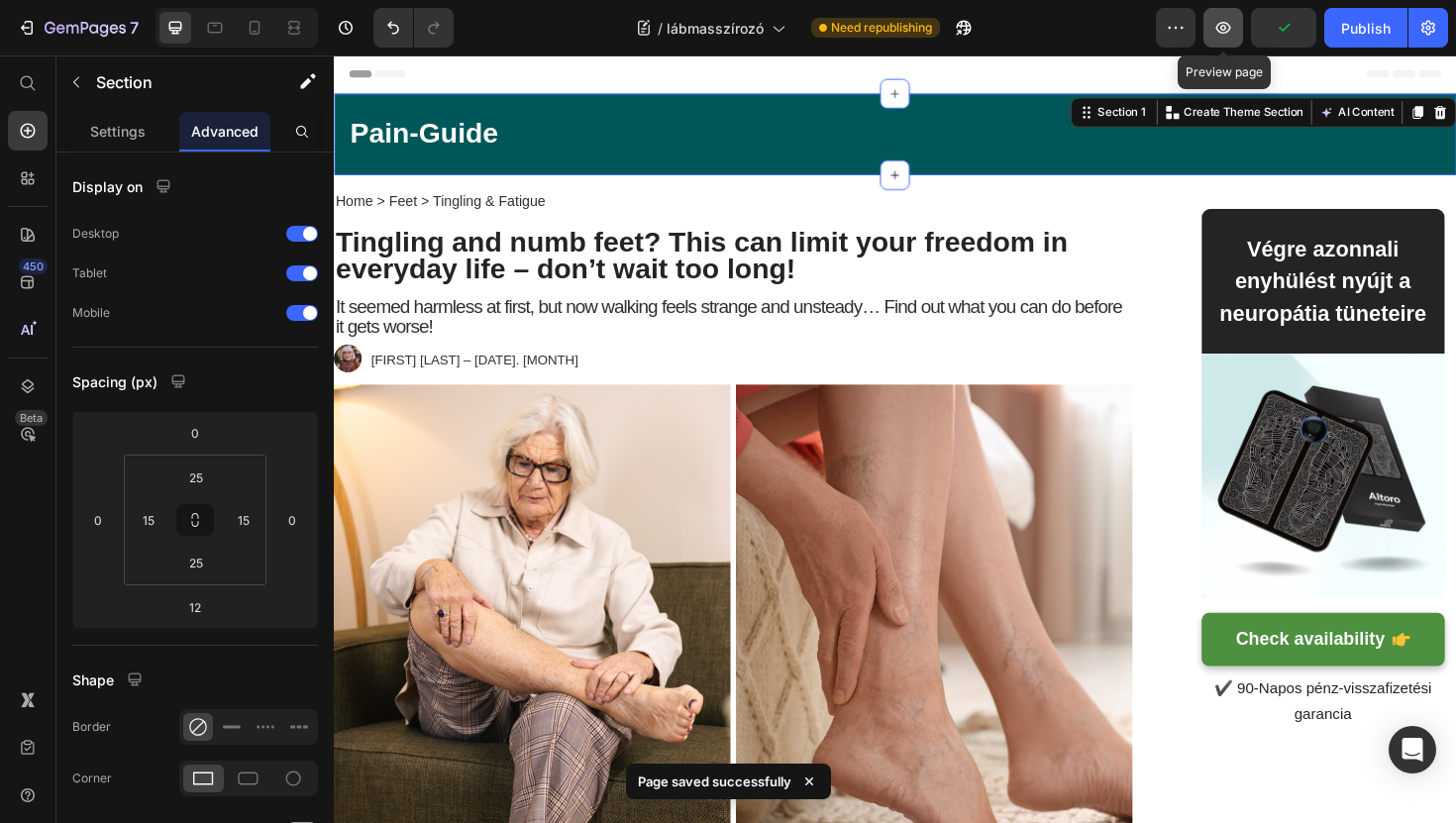 click 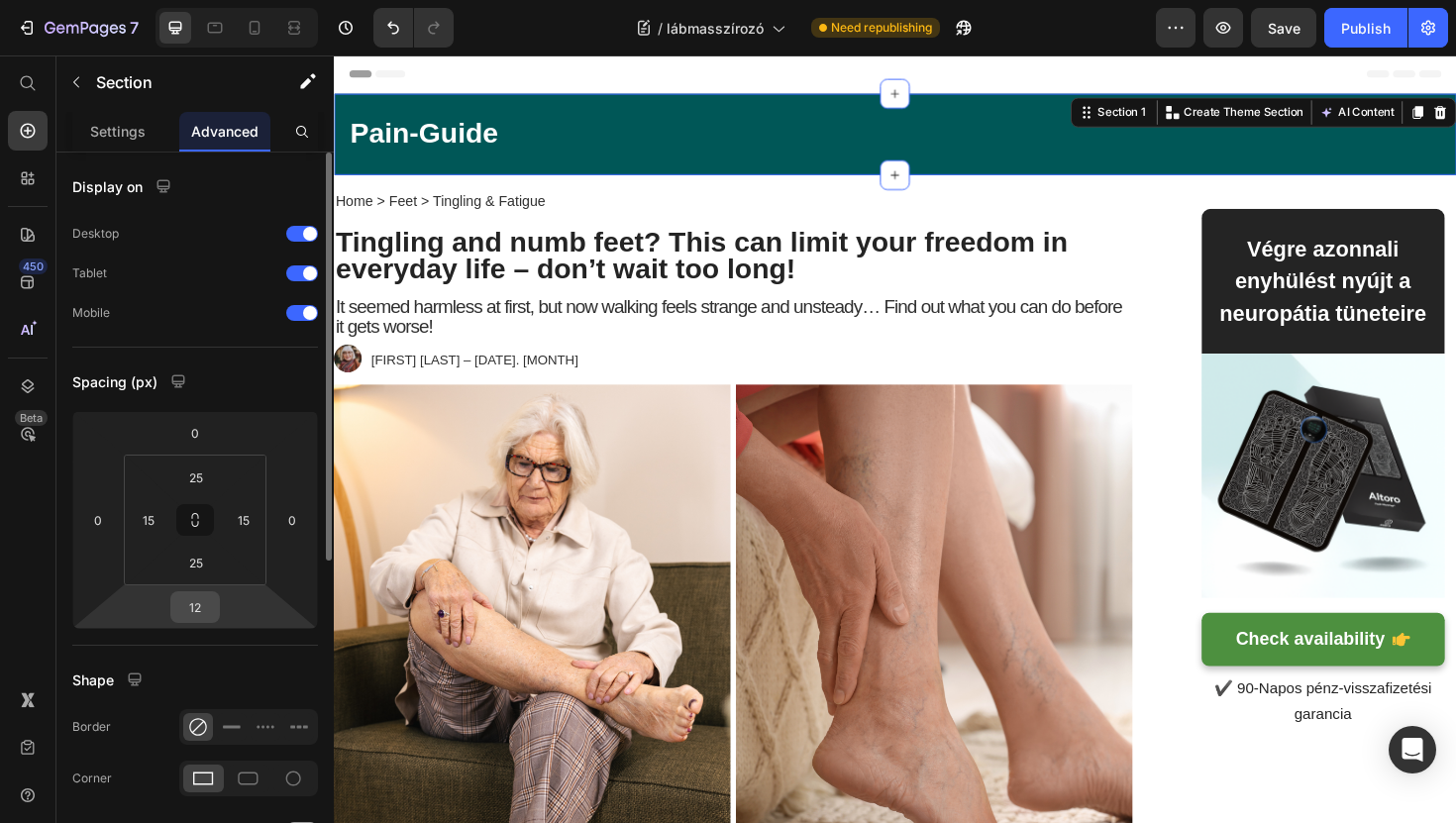click on "12" at bounding box center (195, 607) 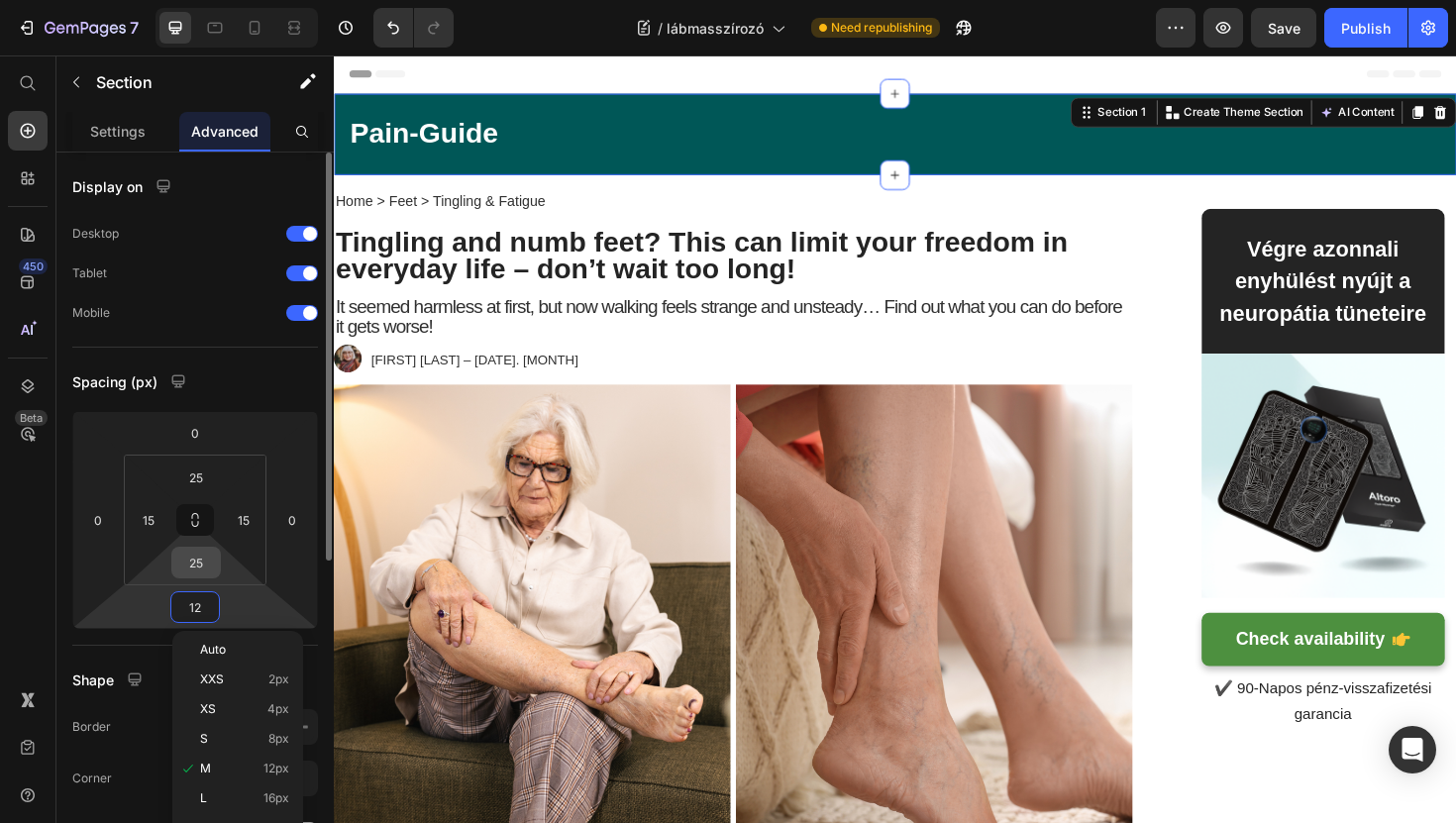click on "25" at bounding box center [196, 563] 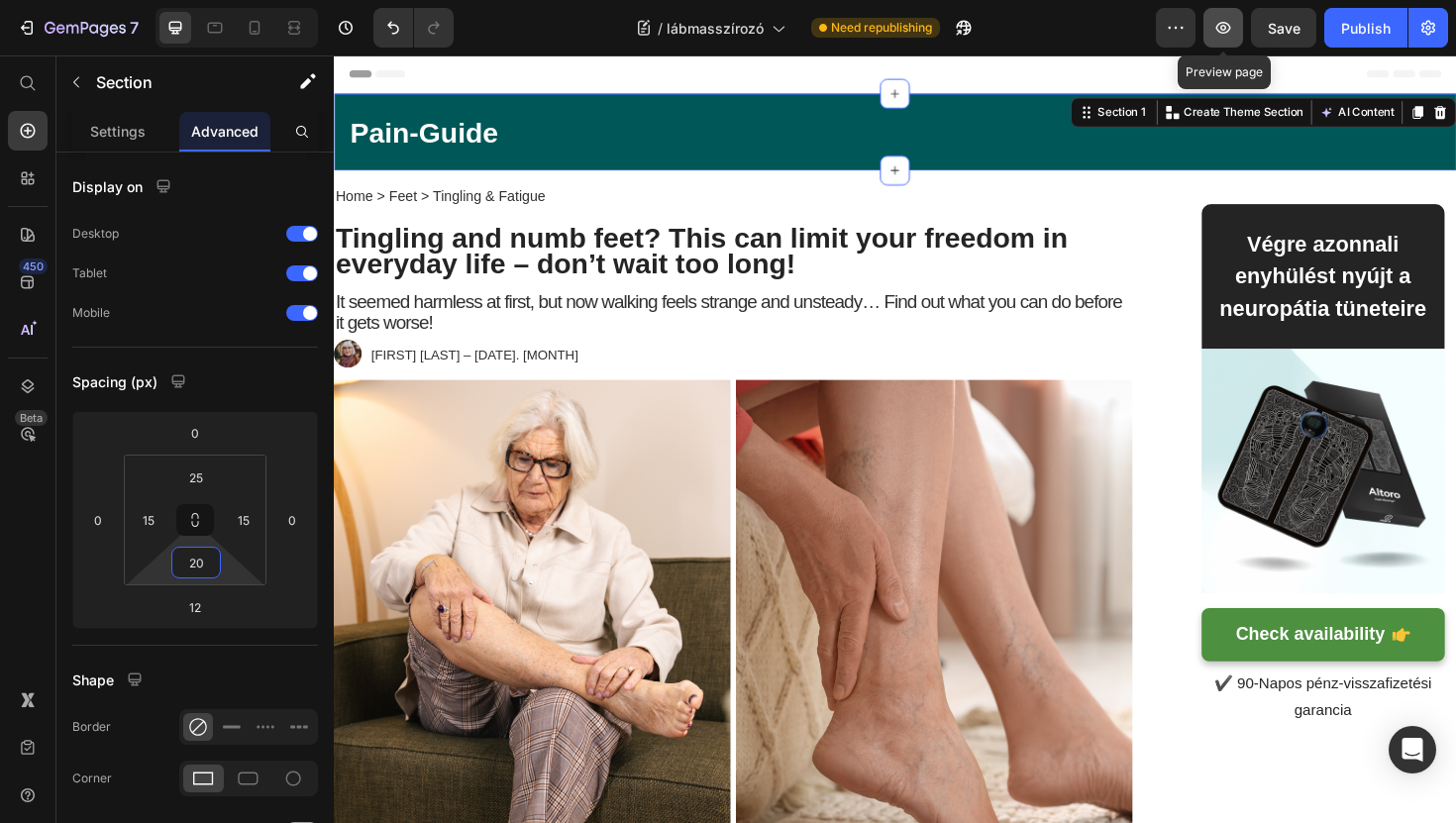 type on "20" 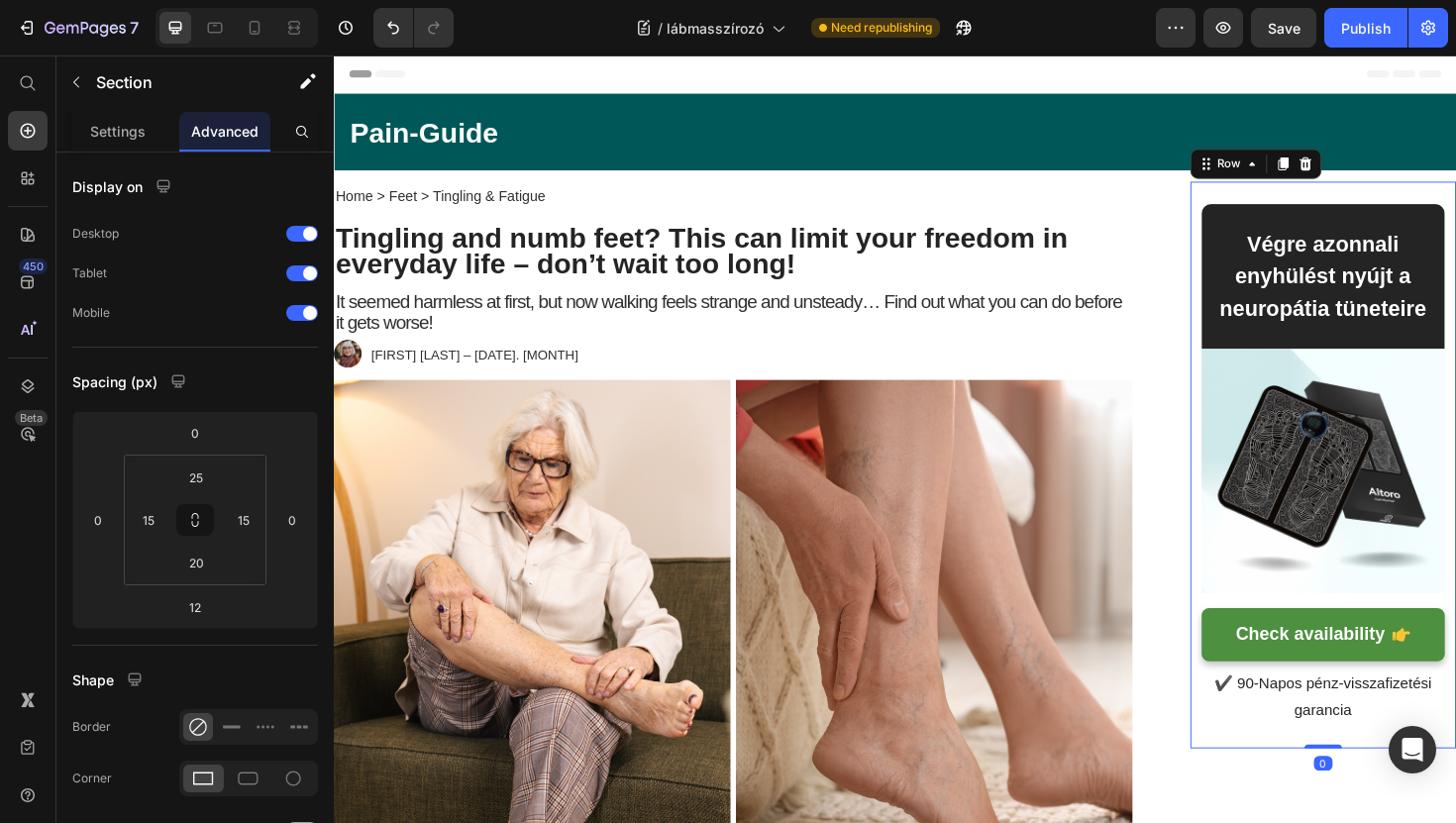 click on "Végre azonnali enyhülést nyújt a neuropátia tüneteire Heading Row Image  	   Check availability Button ✔️ 90-Napos pénz-visszafizetési garancia Text block Row   0" at bounding box center [1382, 489] 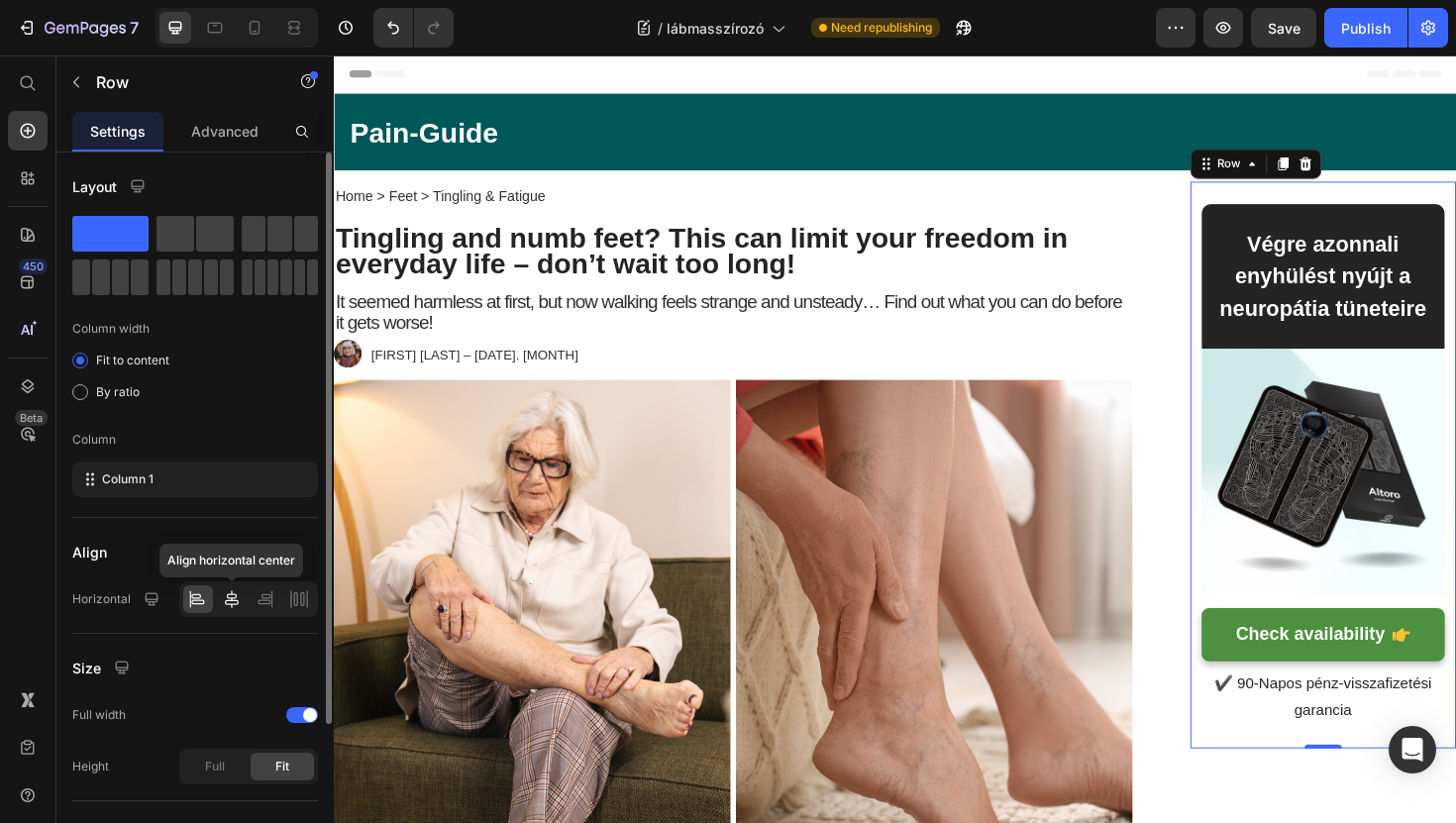 click 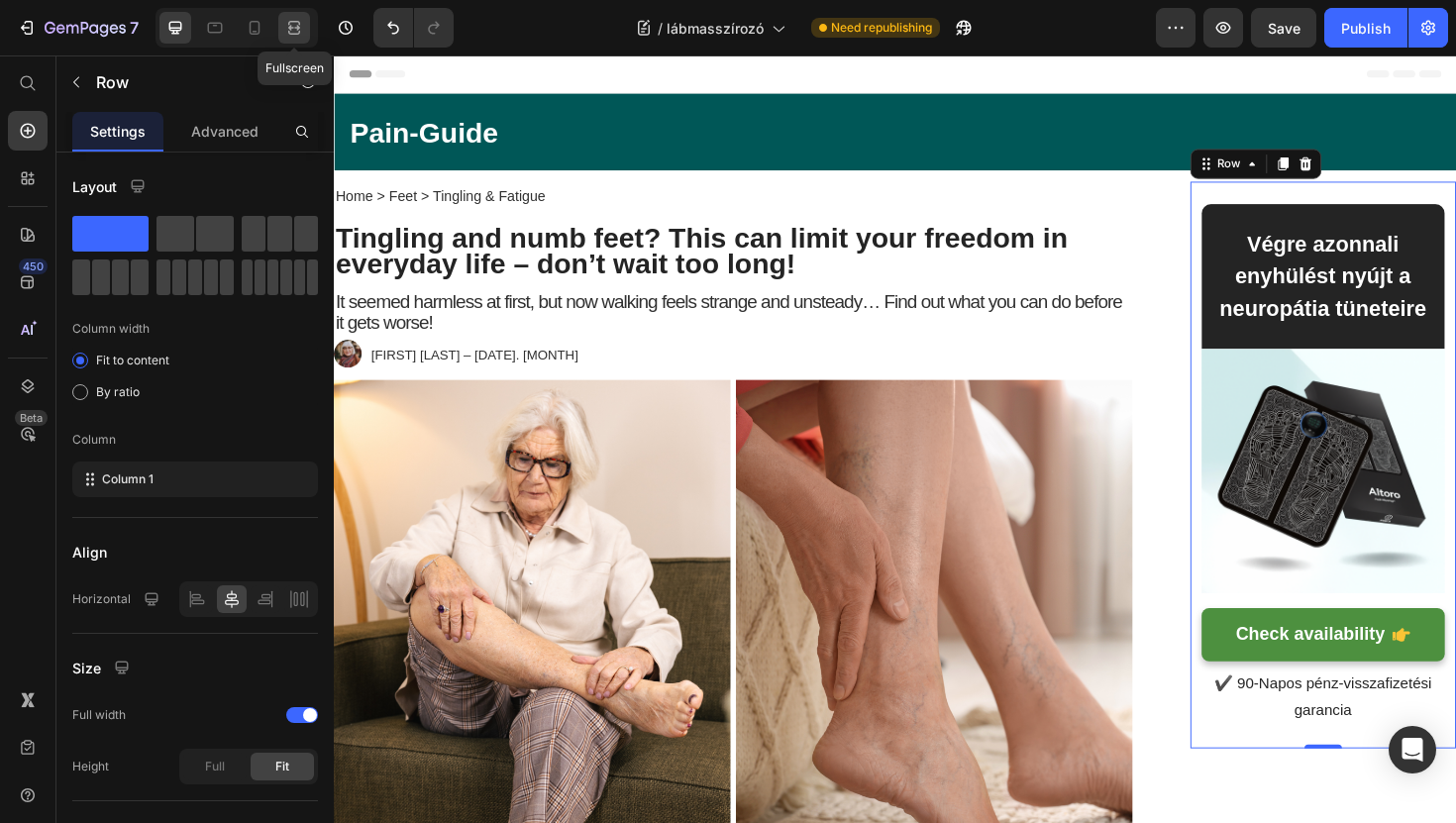 click 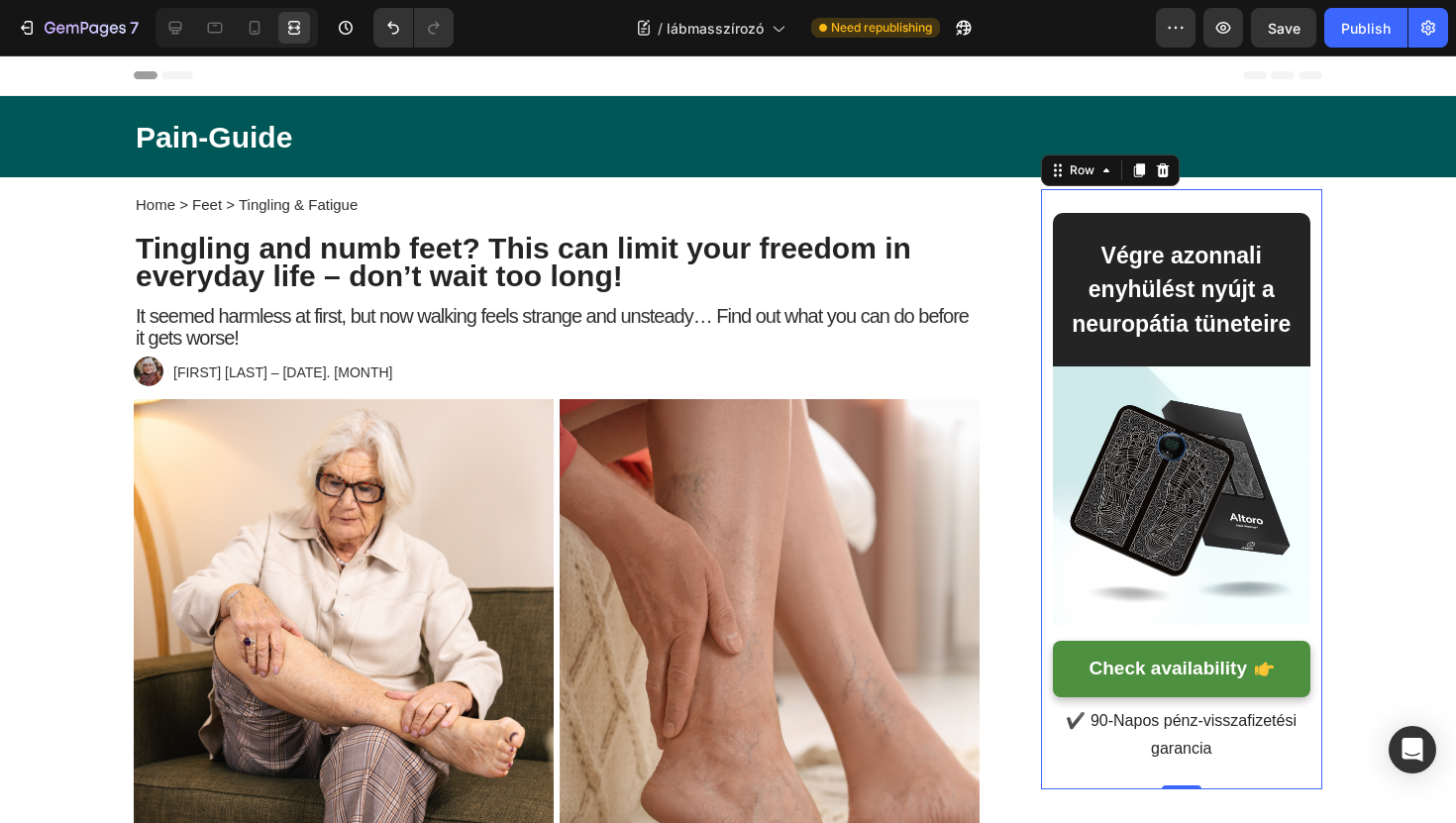 click on "Végre azonnali enyhülést nyújt a neuropátia tüneteire Heading Row Image  	   Check availability Button ✔️ 90-Napos pénz-visszafizetési garancia Text block Row   0" at bounding box center (1182, 489) 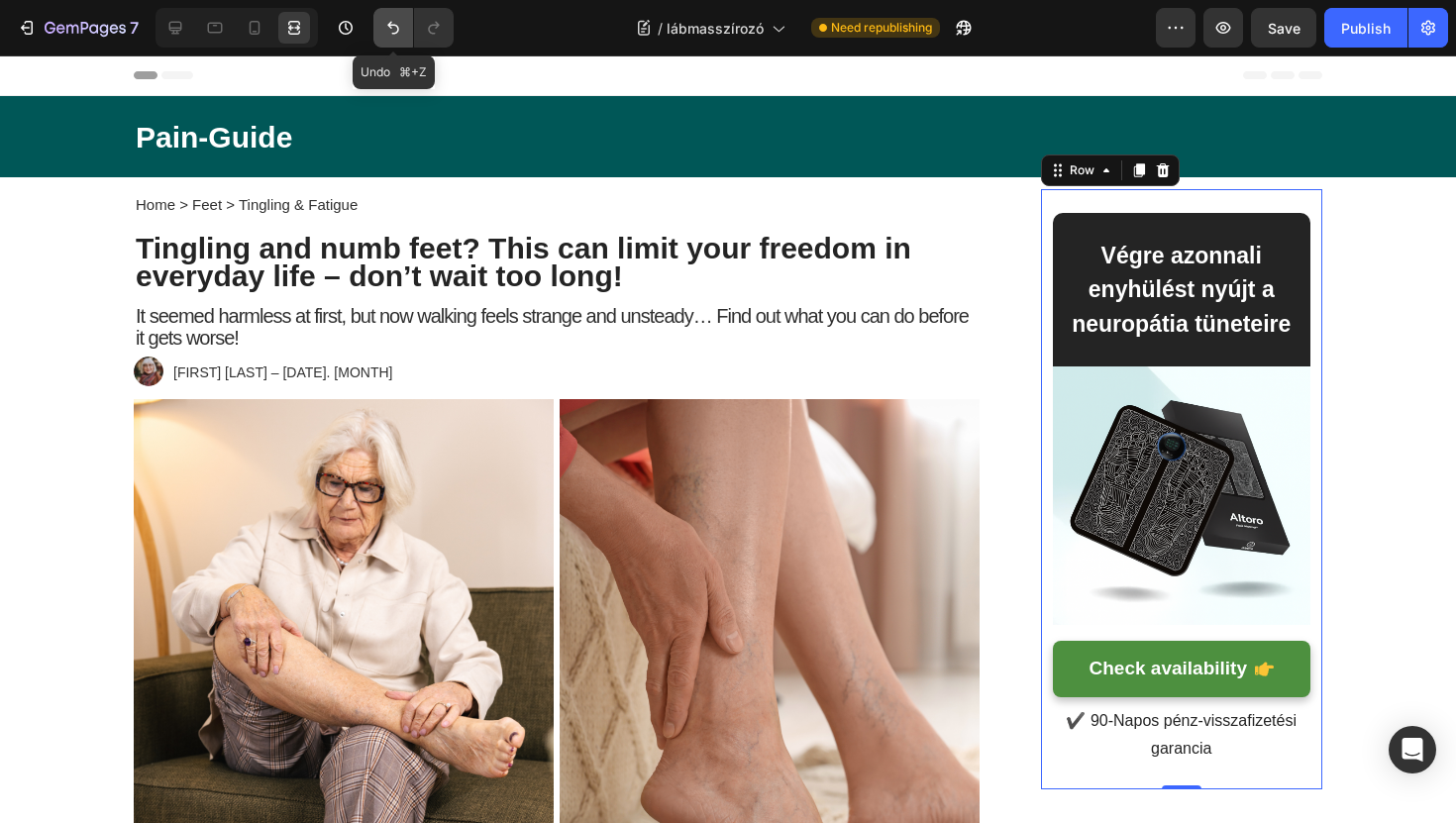 click 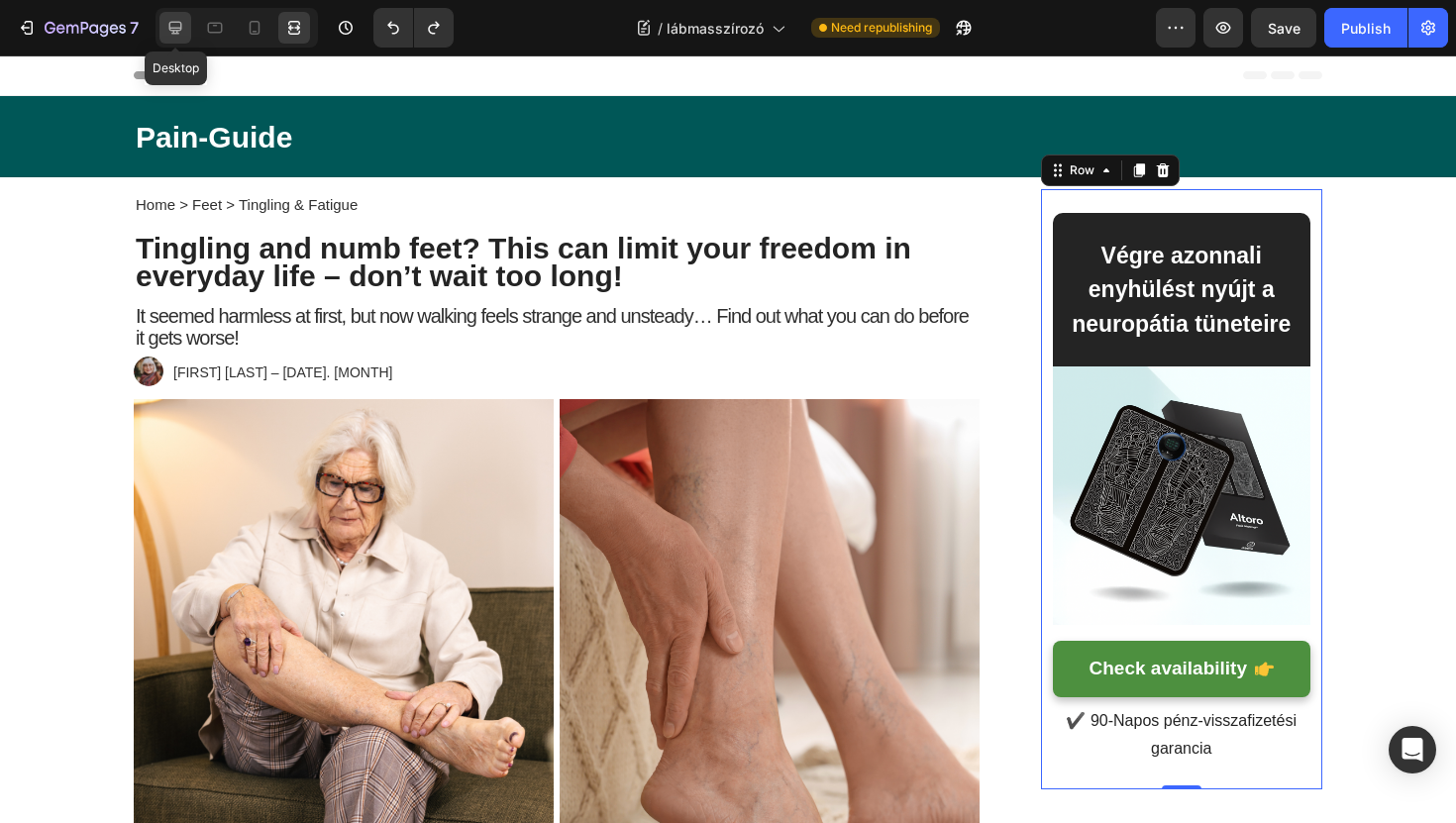 click 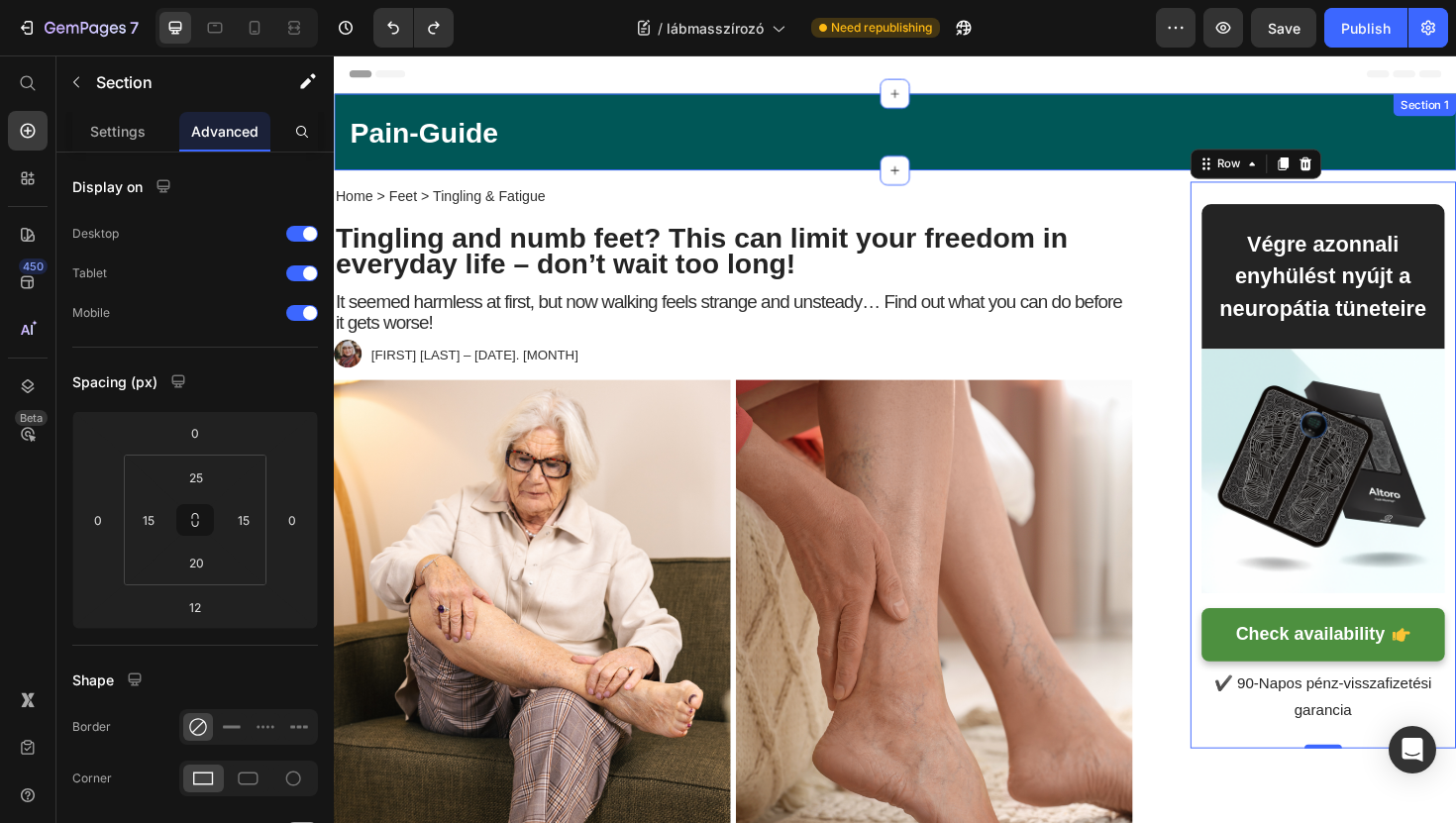 click on "Pain-Guide Heading Text block Row Section 1" at bounding box center (928, 137) 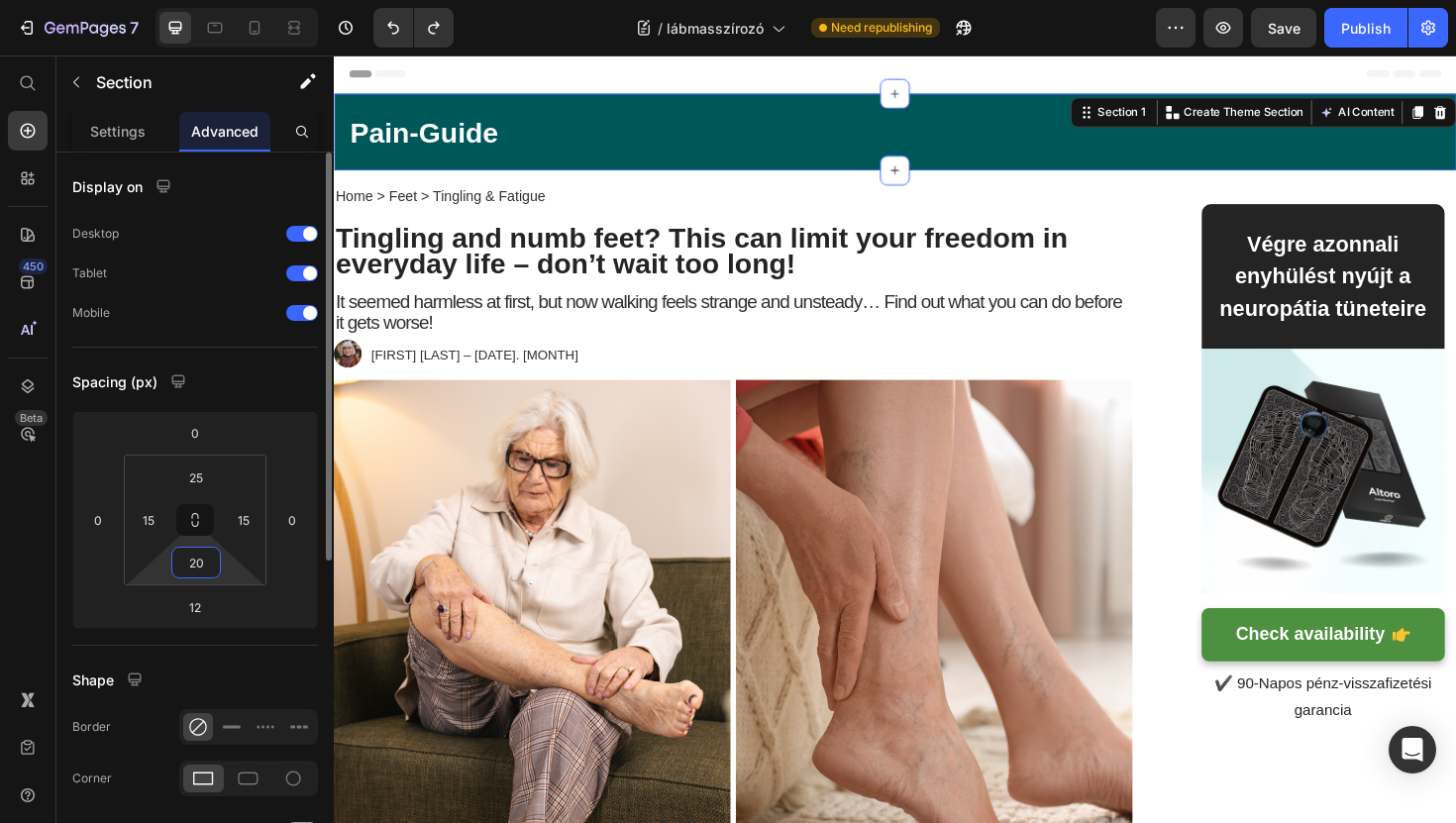 click on "20" at bounding box center [196, 563] 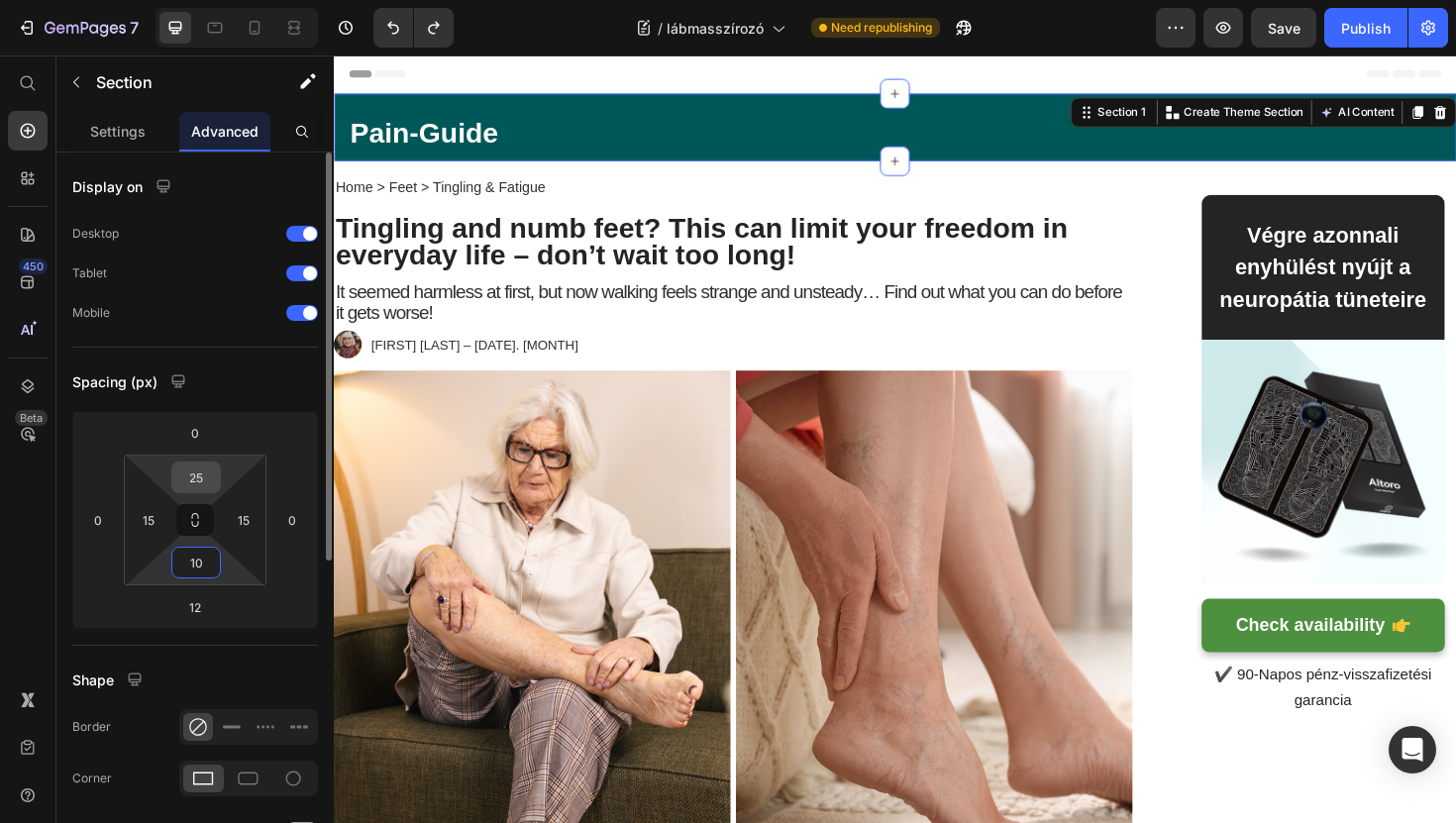 type on "10" 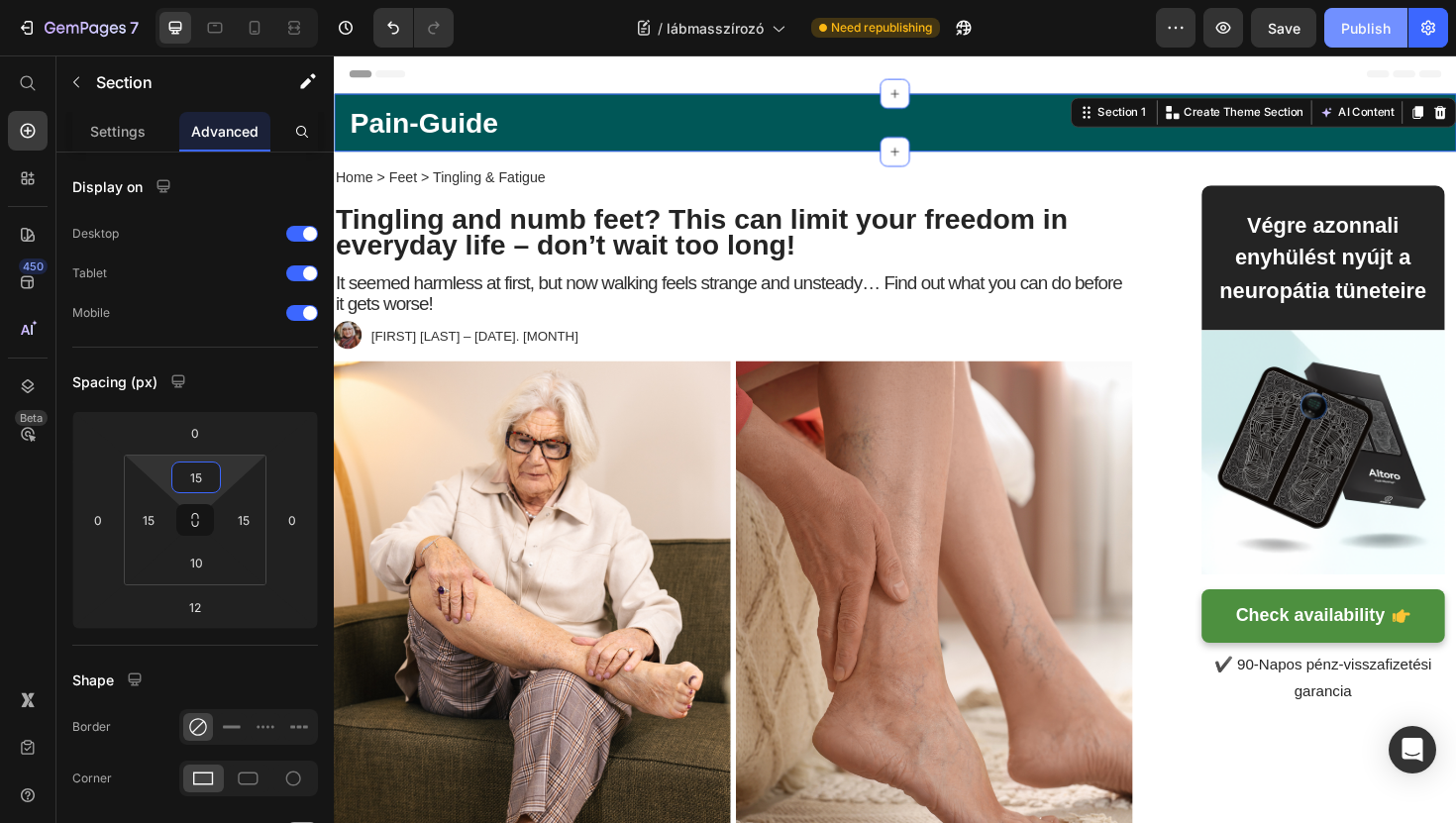type on "15" 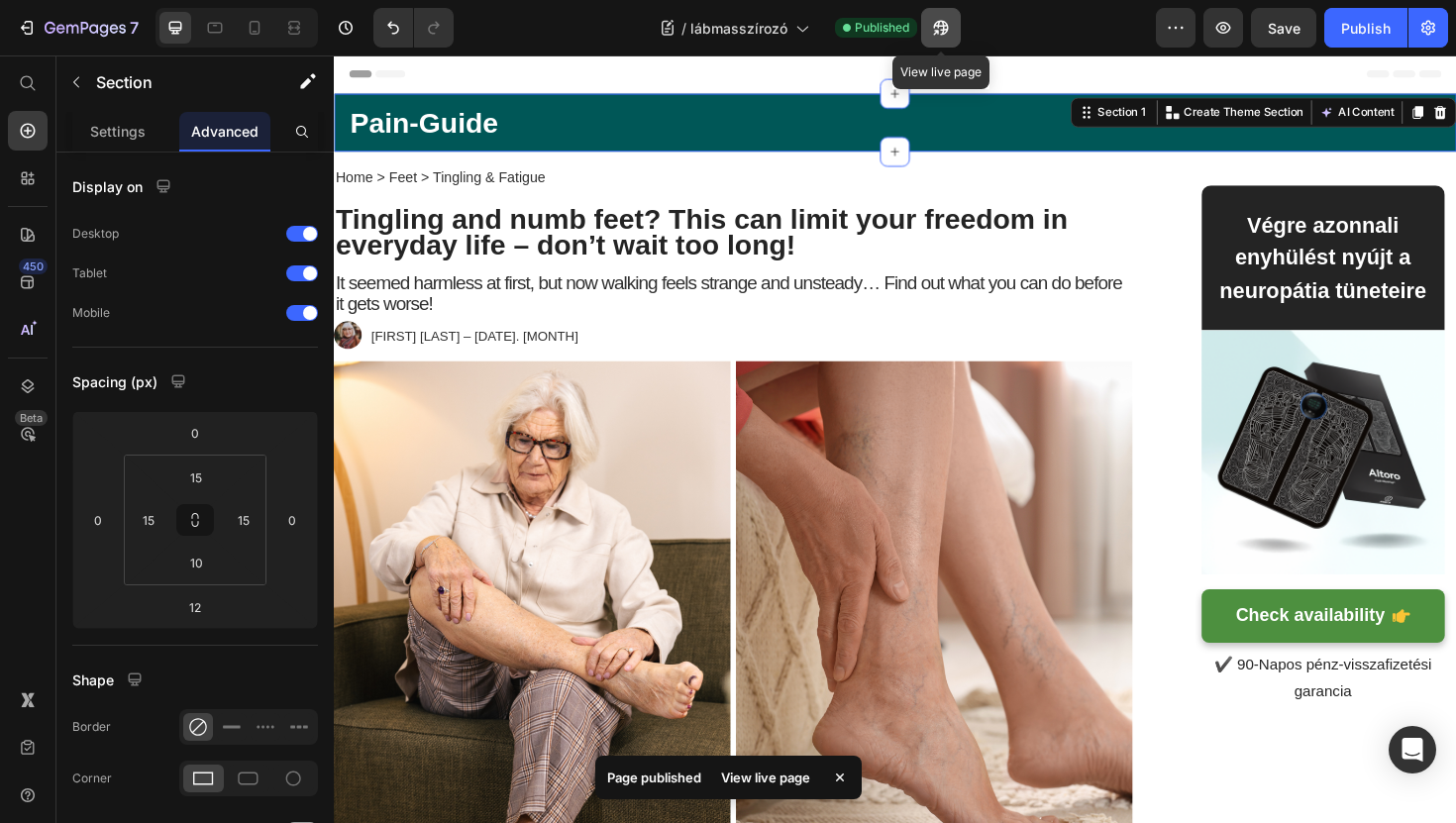 click 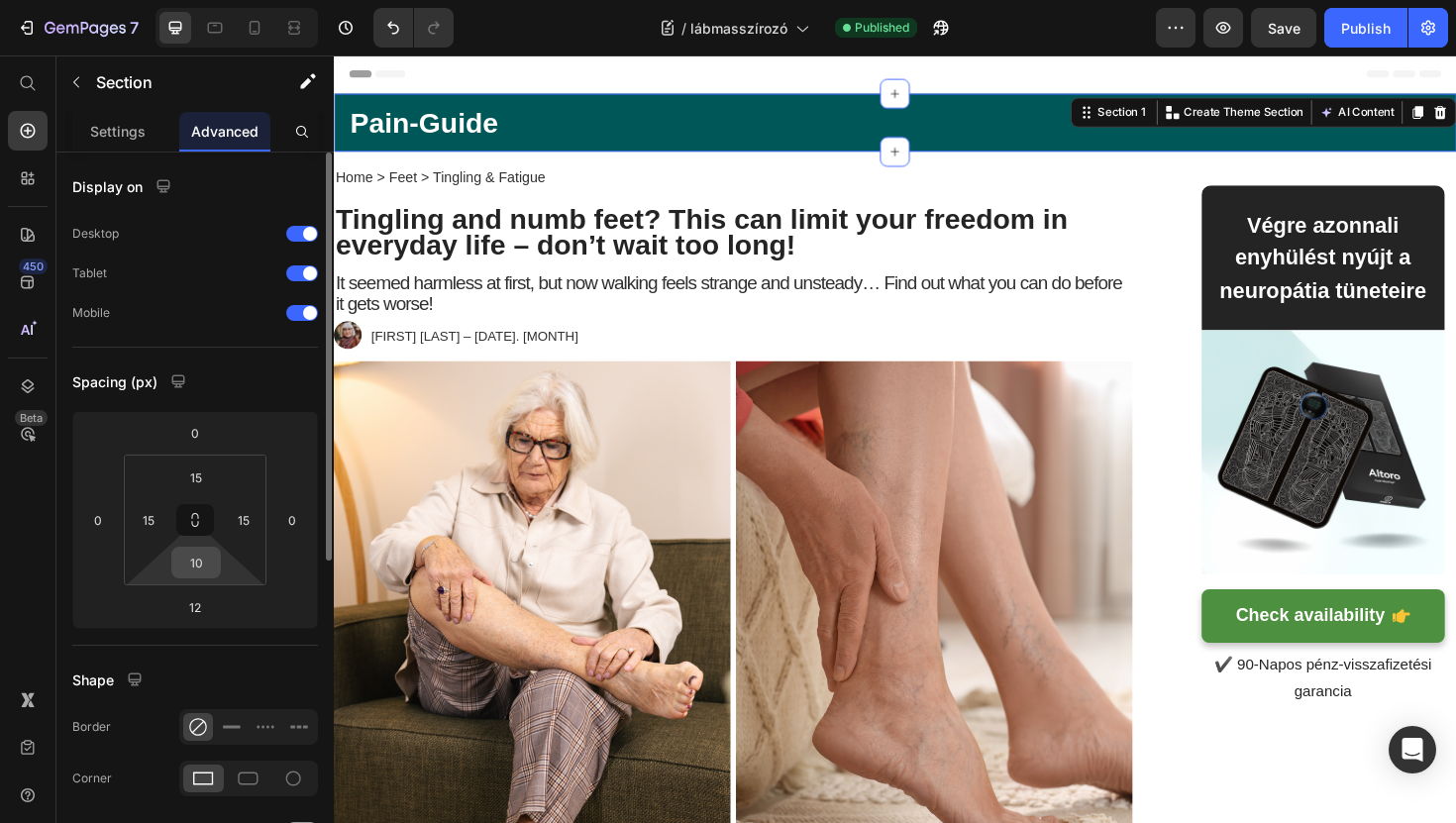 click on "10" at bounding box center [196, 563] 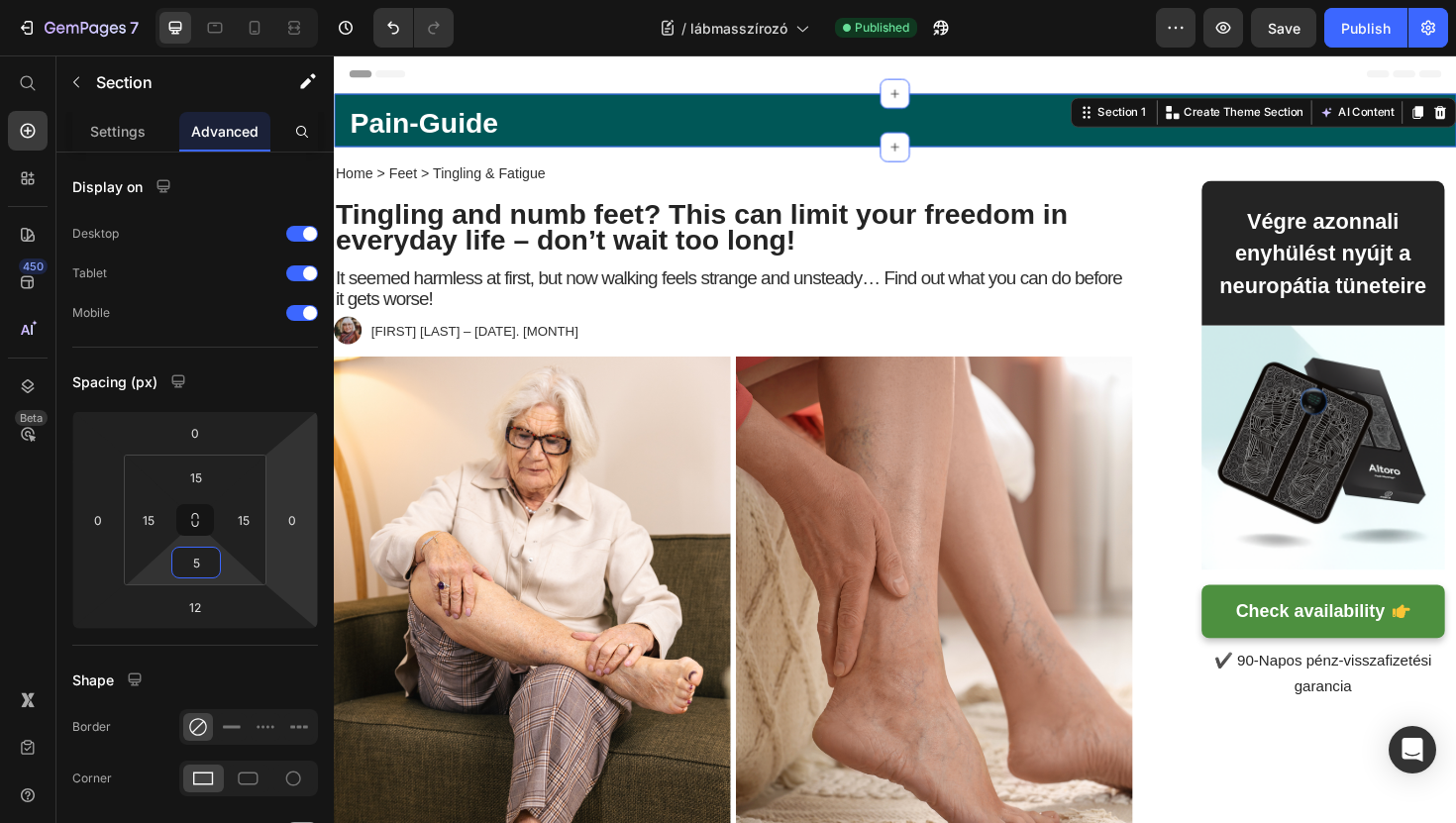type on "5" 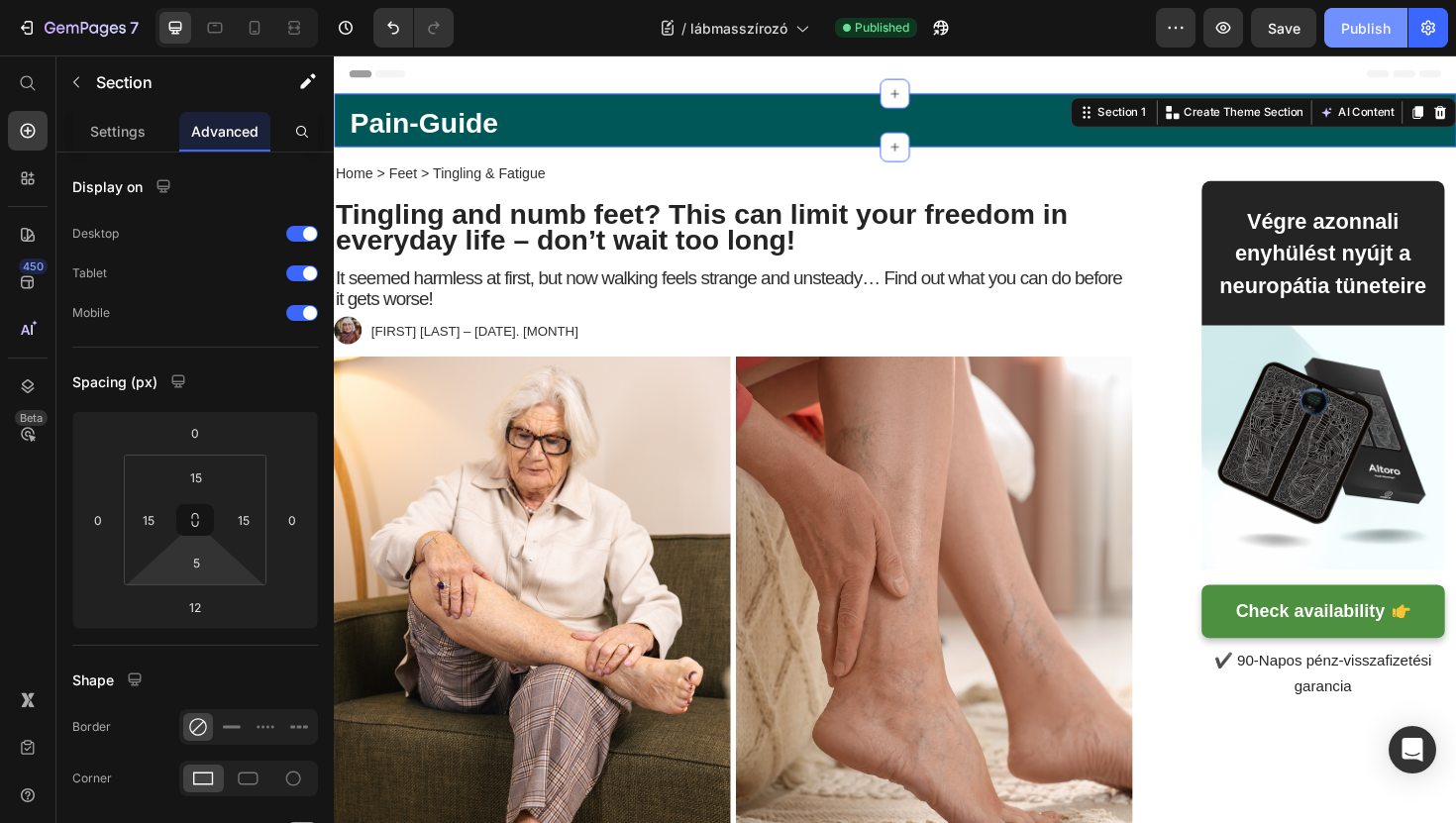click on "Publish" at bounding box center (1366, 28) 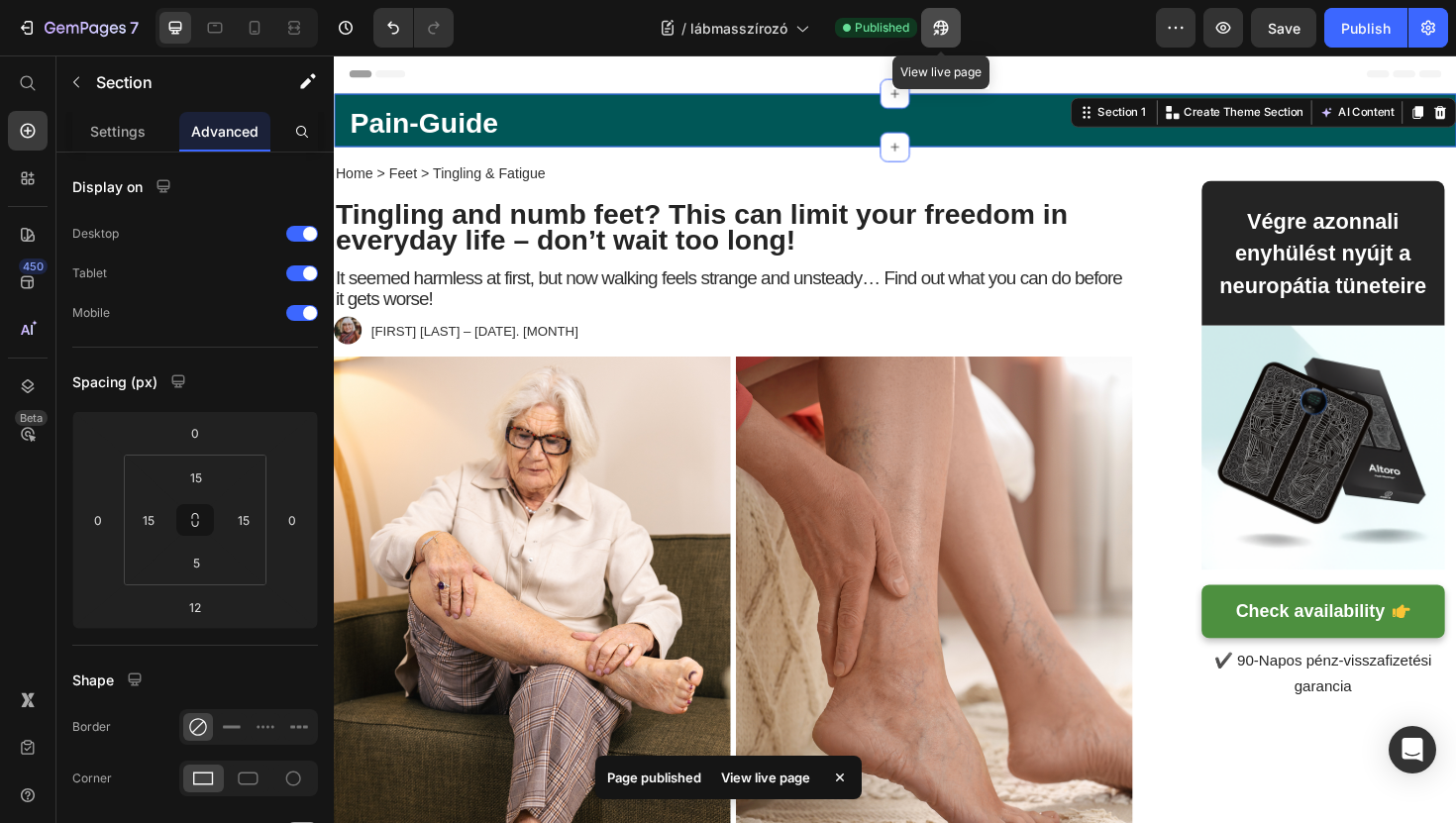 click 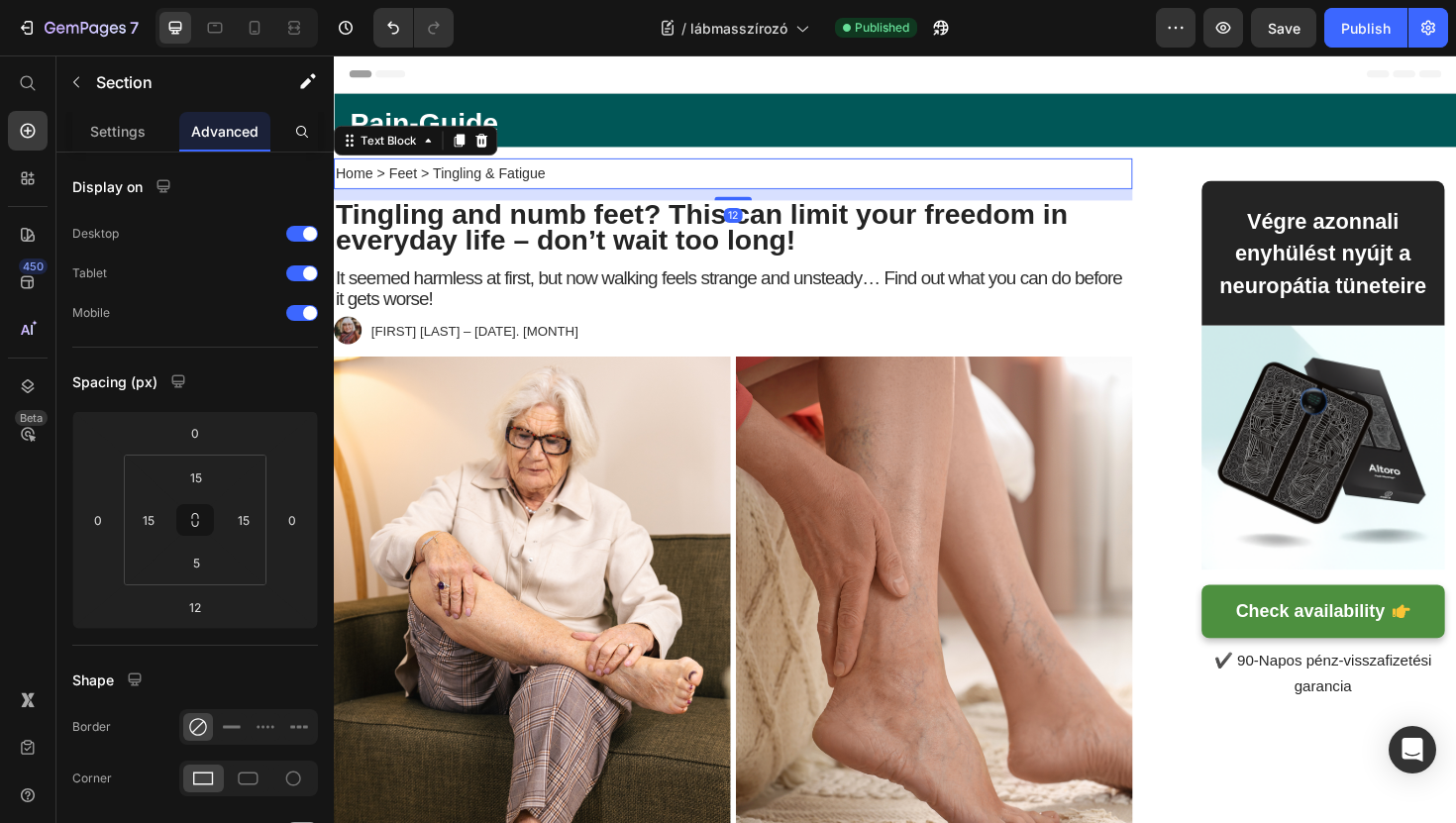 click on "Home > Feet > Tingling & Fatigue" at bounding box center (757, 180) 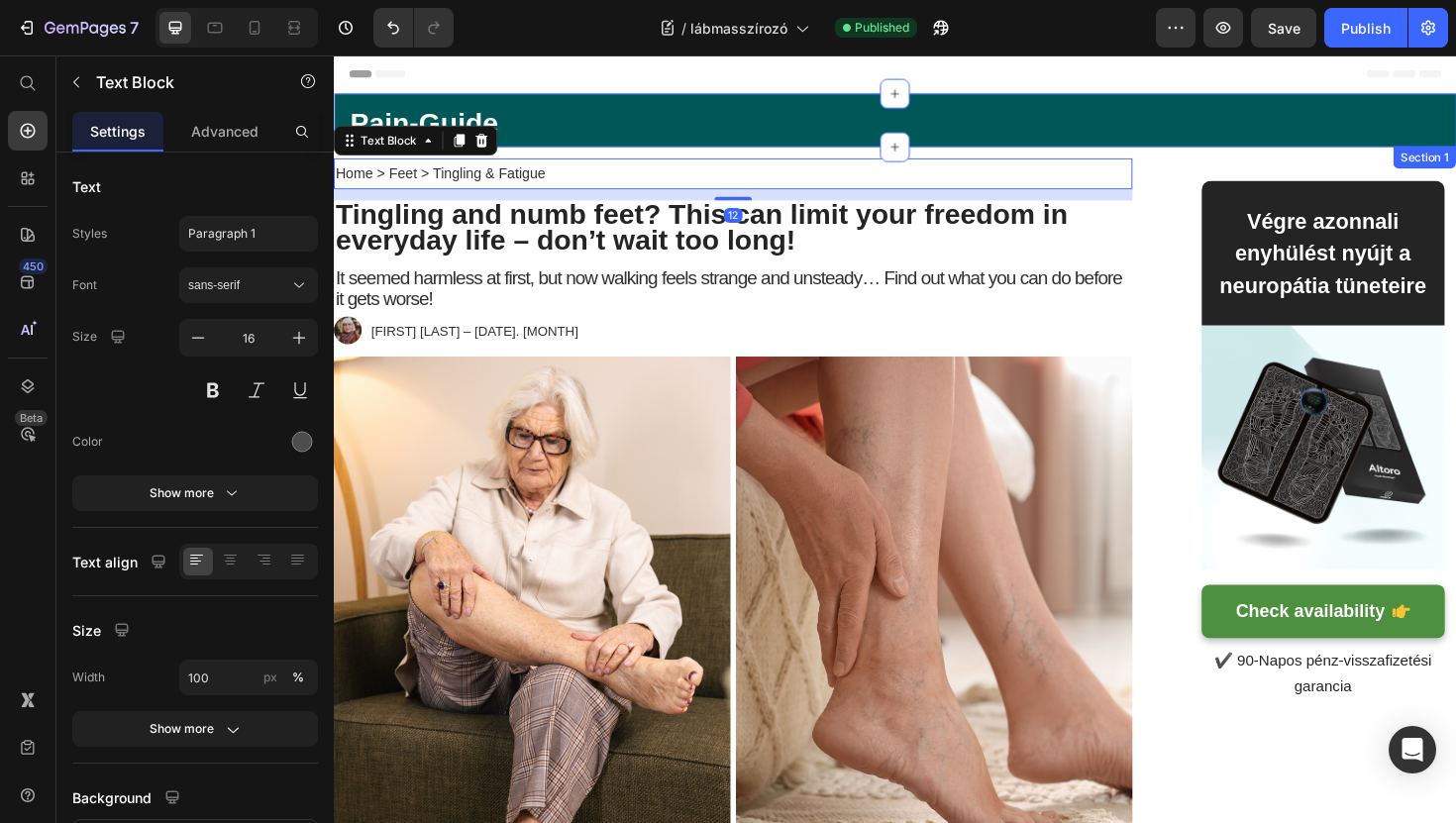 click on "Pain-Guide Heading Text block Row Section 1" at bounding box center [928, 124] 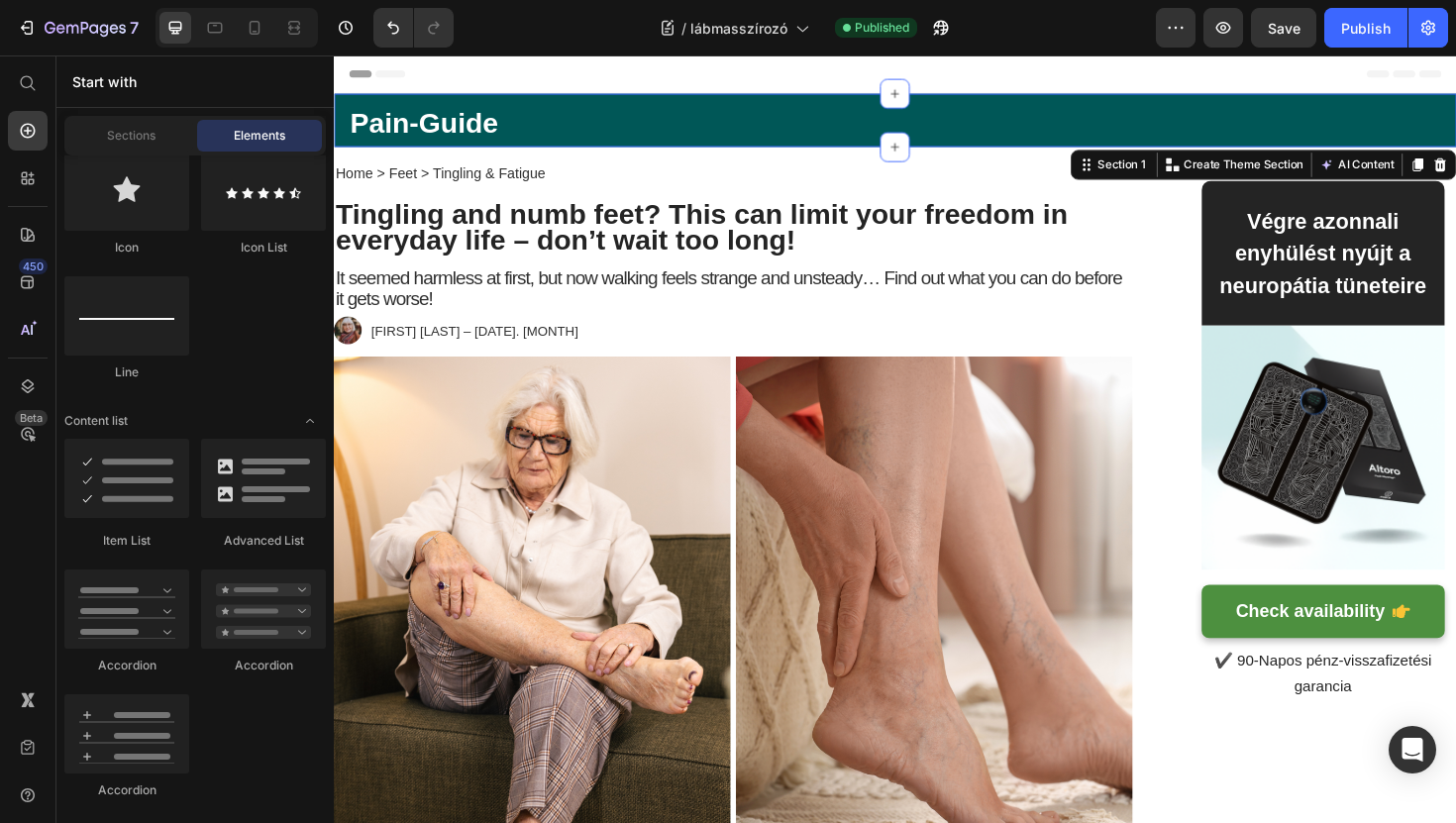 click on "Pain-Guide Heading Text block Row Section 1   You can create reusable sections Create Theme Section AI Content Write with GemAI What would you like to describe here? Tone and Voice Persuasive Product Altoro™ lábmasszírozó Show more Generate Home > Feet > Tingling & Fatigue Text Block Tingling and numb feet? This can limit your freedom in everyday life – don’t wait too long! Heading It seemed harmless at first, but now walking feels strange and unsteady… Find out what you can do before it gets worse! Text Block Image [FIRST] [LAST] – 2025. június 18 Text Block Row Image It started with something small.   Sometimes it felt like my socks were twisted, even though they fit just fine.   Sometimes it felt like my feet weren’t really touching the tfloor   My feet felt  dull and weak  , as if they weren't making proper contact with the ground.   Not painful, but... strange.   I thought it was just part of something else.   Maybe I just had bad posture or needed to move more.     👉 My feet" at bounding box center [928, 3554] 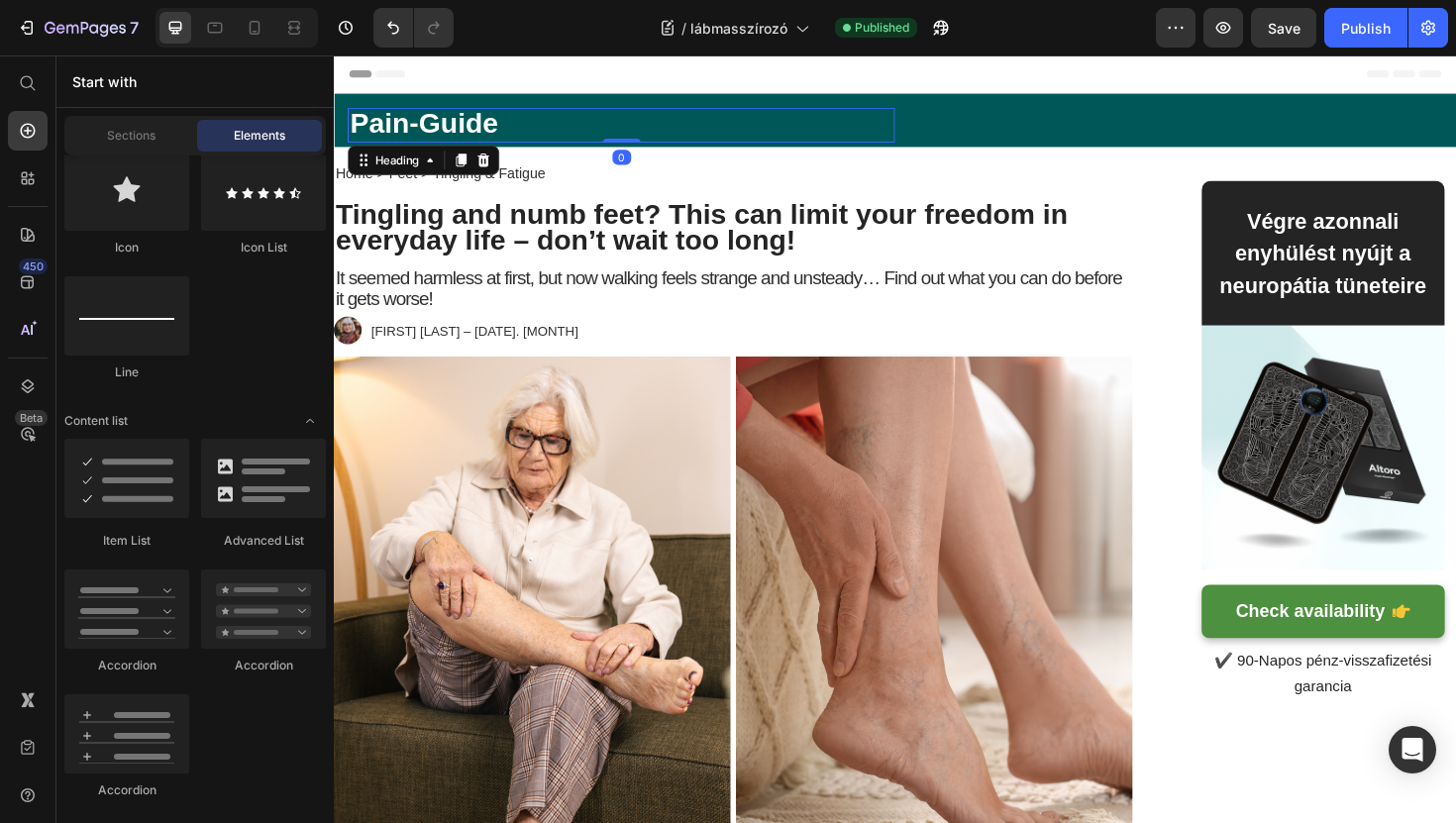 click on "Pain-Guide" at bounding box center (638, 129) 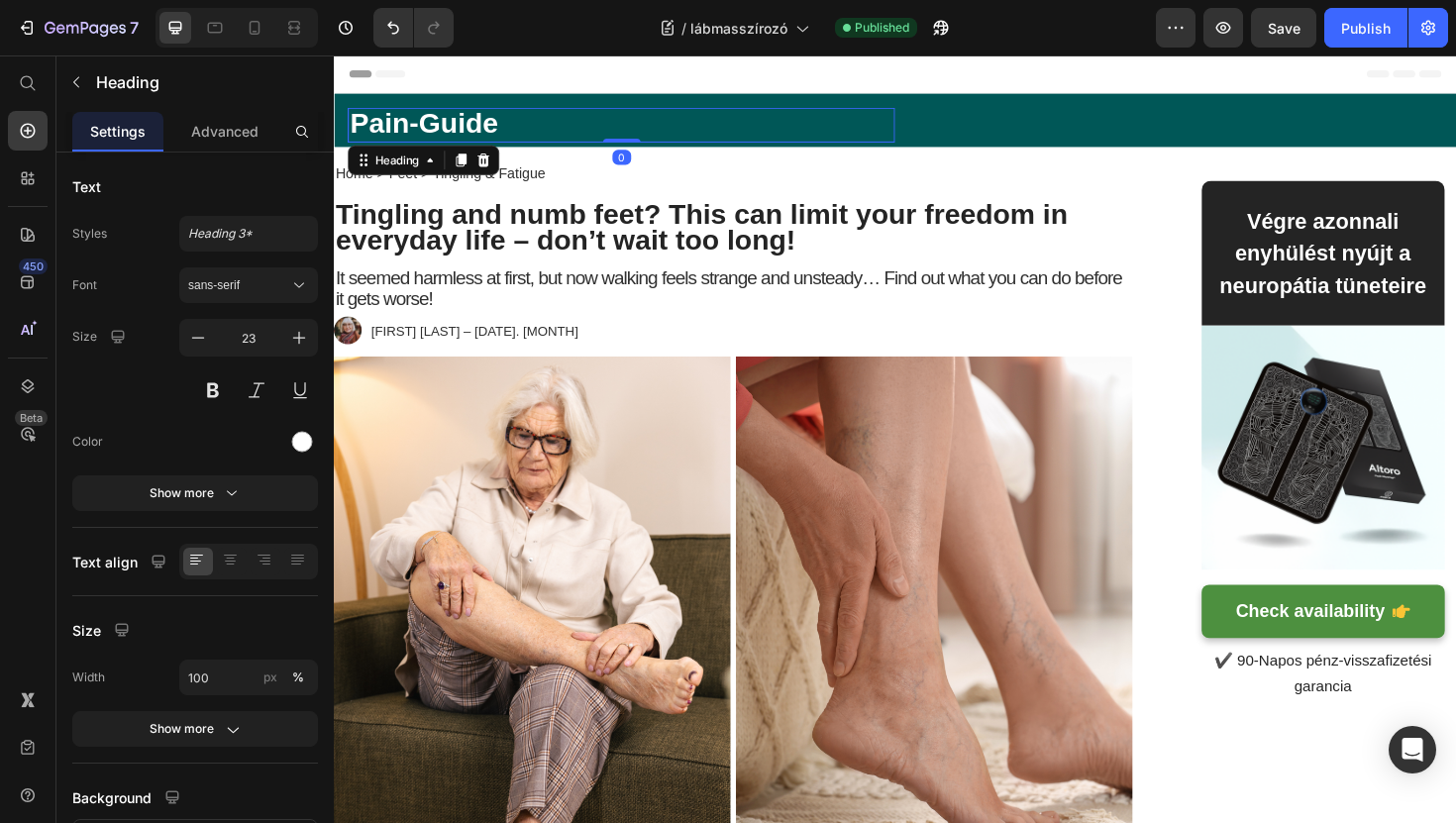 drag, startPoint x: 648, startPoint y: 145, endPoint x: 645, endPoint y: 130, distance: 15.297059 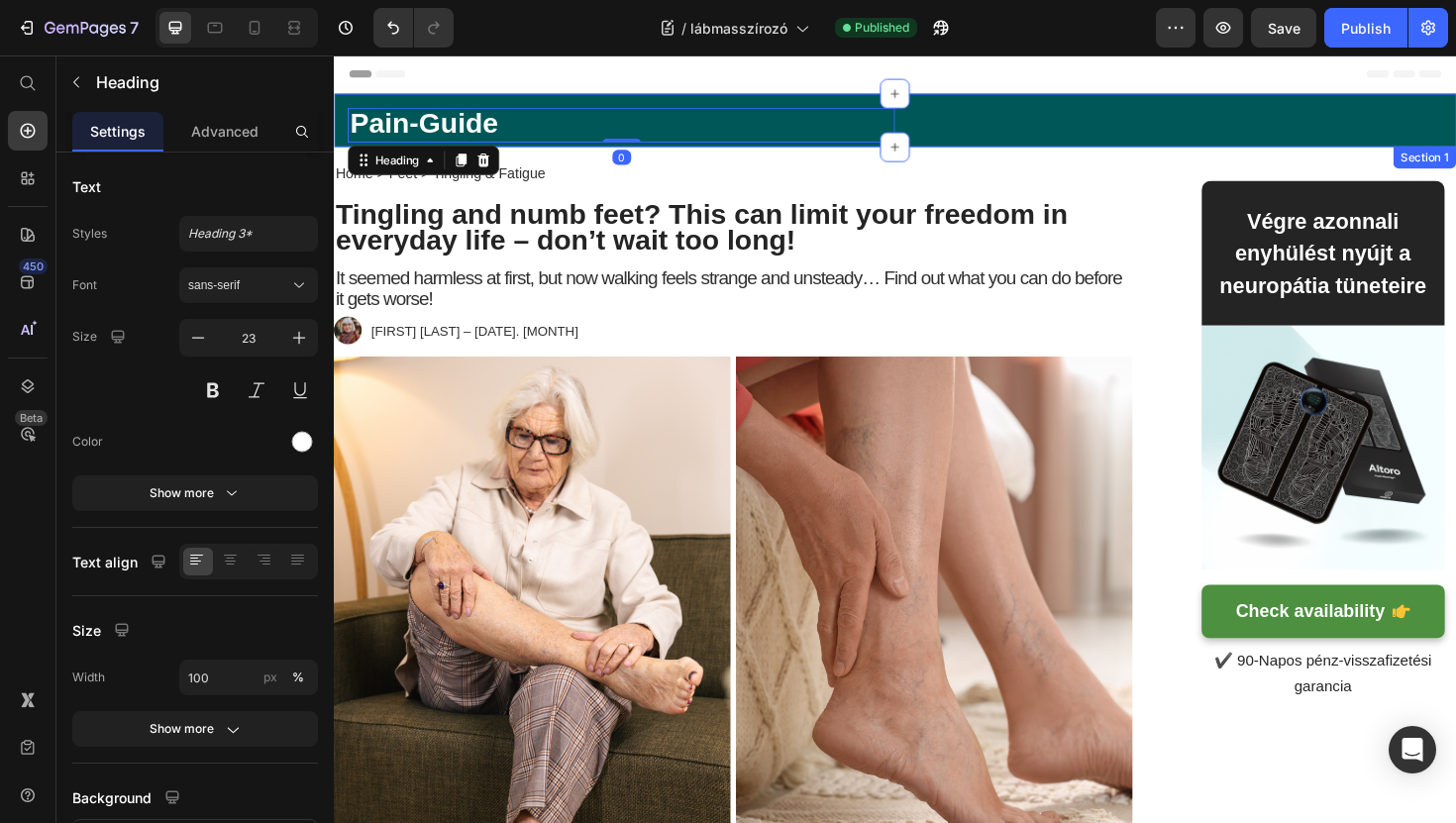 click on "Pain-Guide Heading   0 Text block Row Section 1" at bounding box center [928, 124] 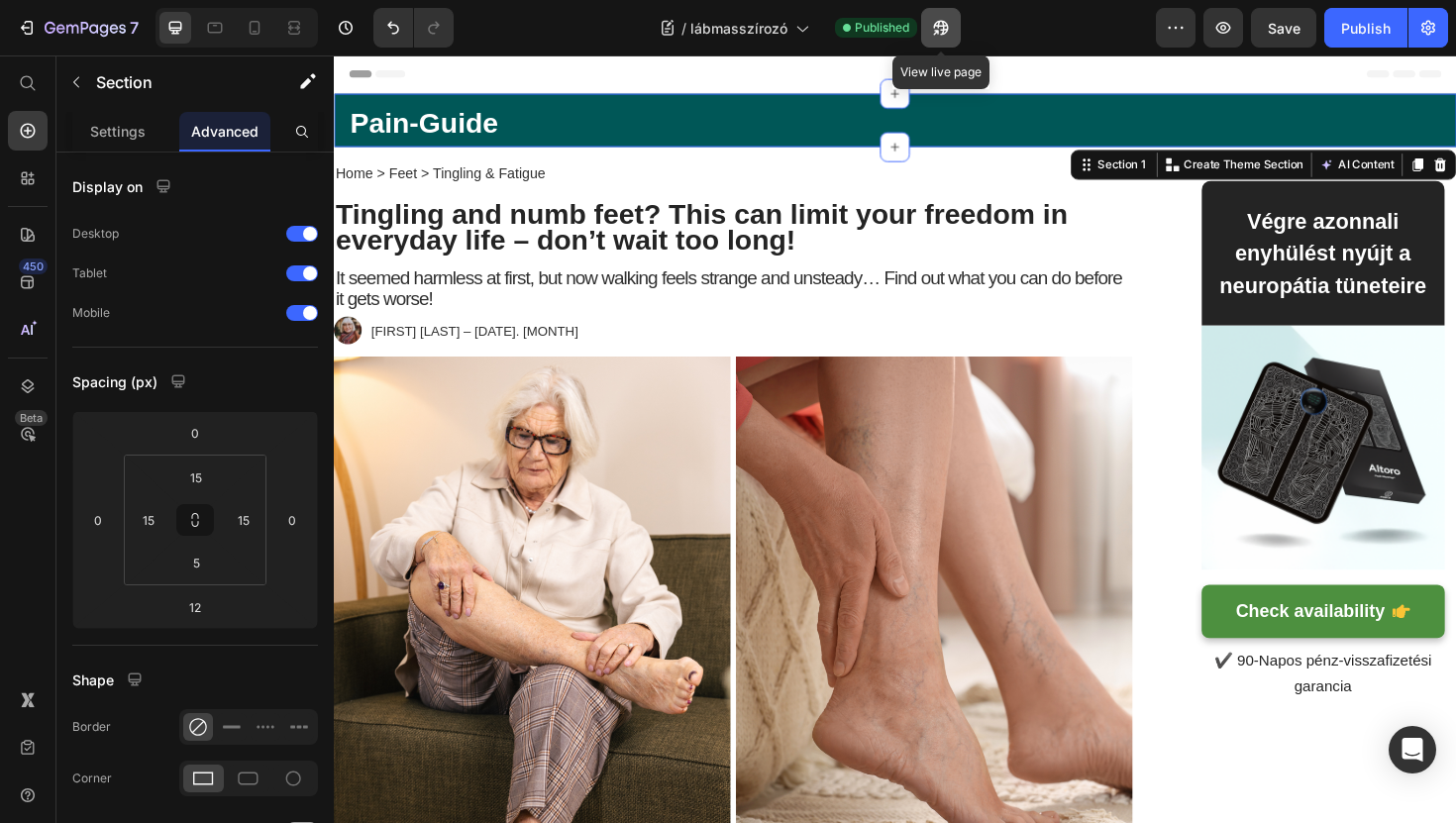click 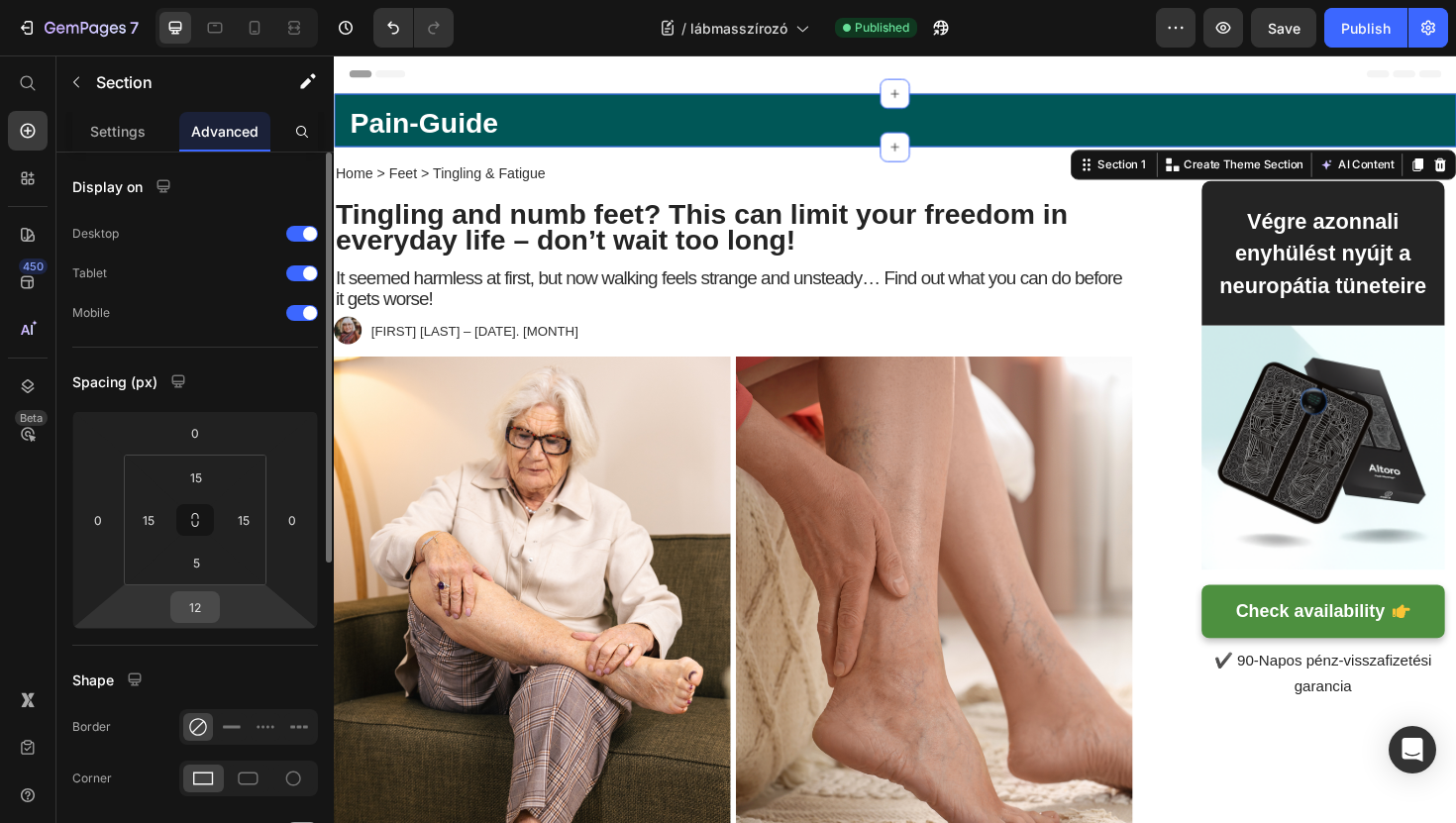 click on "12" at bounding box center (195, 607) 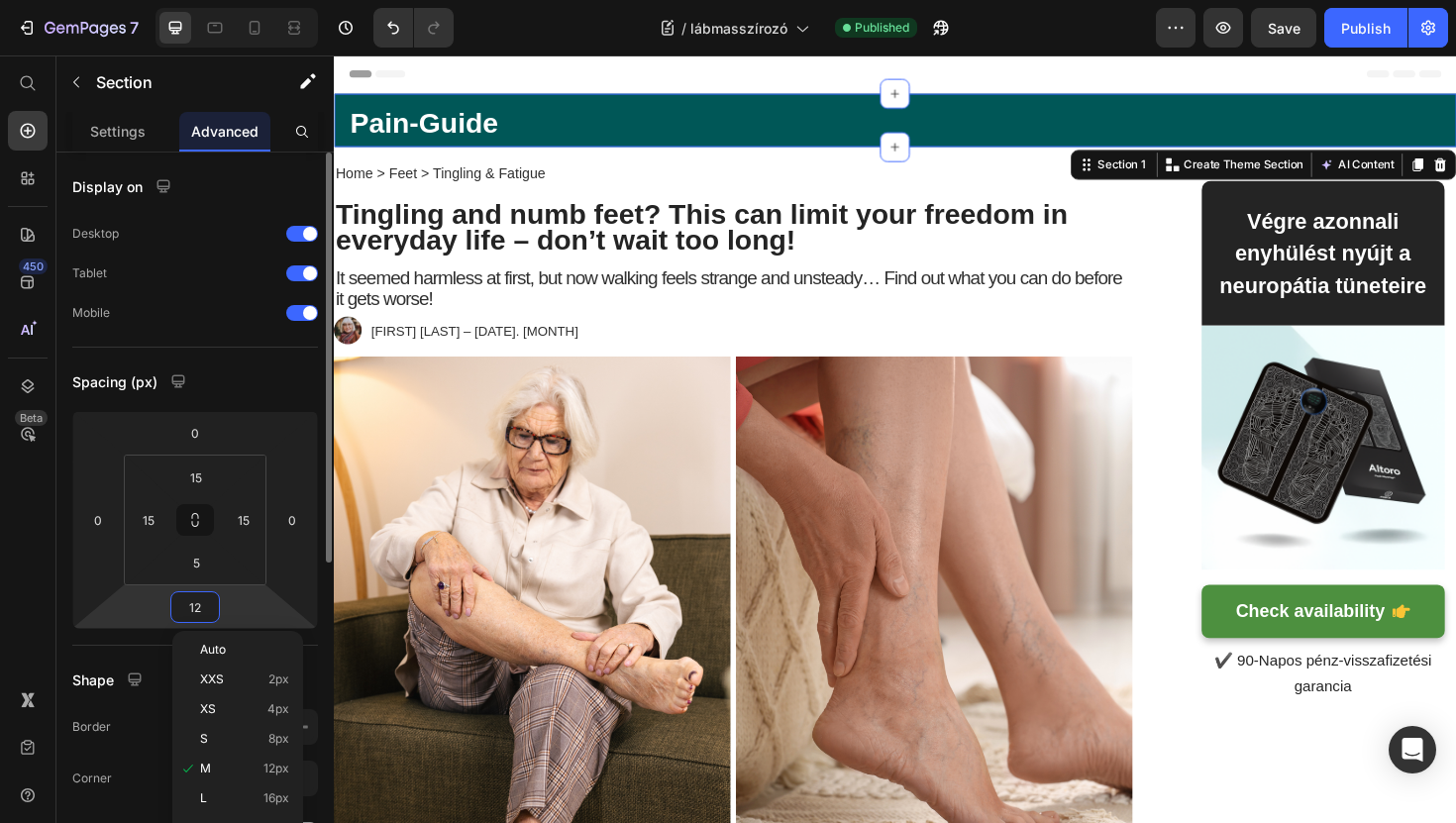 type on "0" 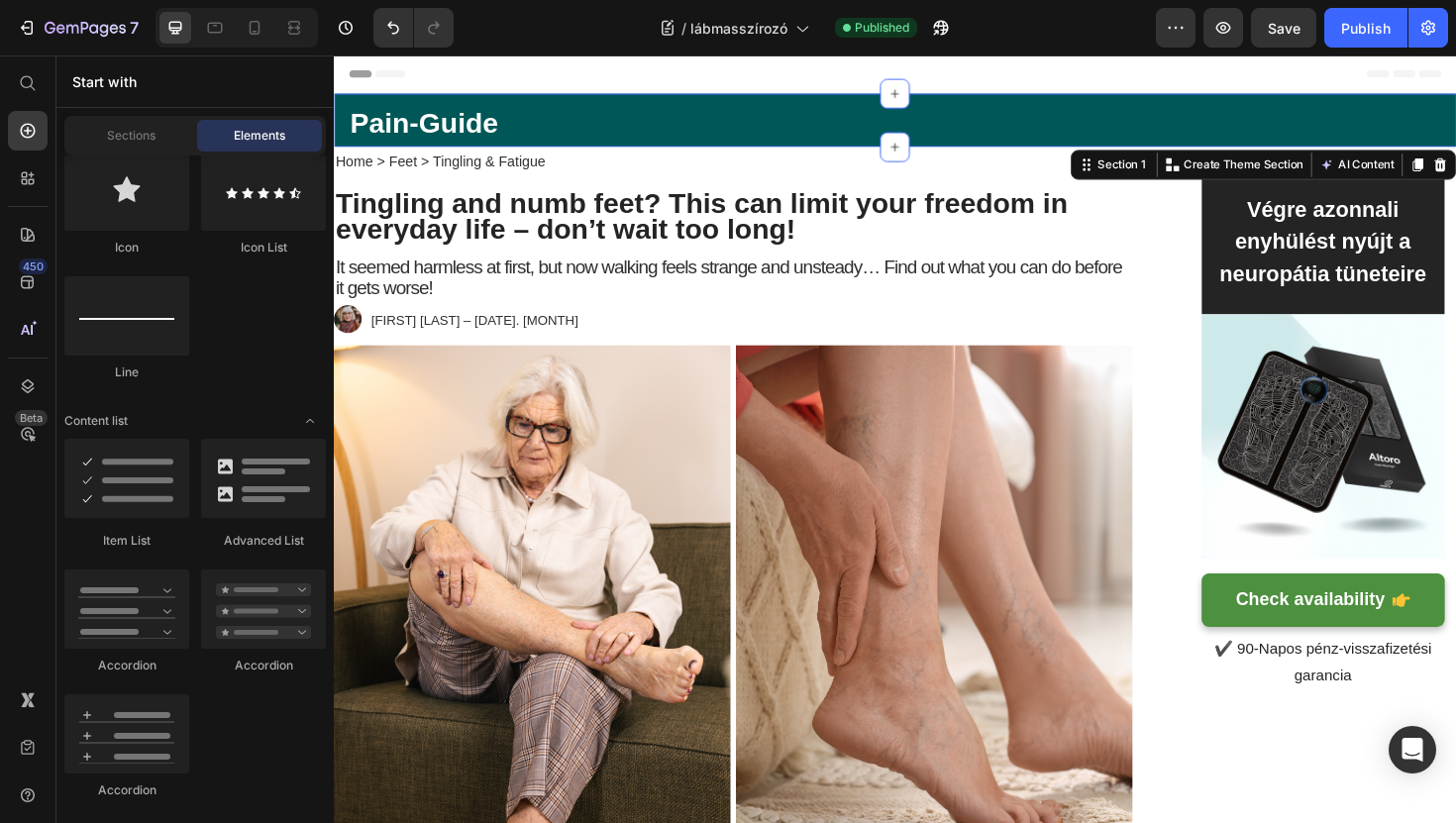 click on "Header" at bounding box center (928, 75) 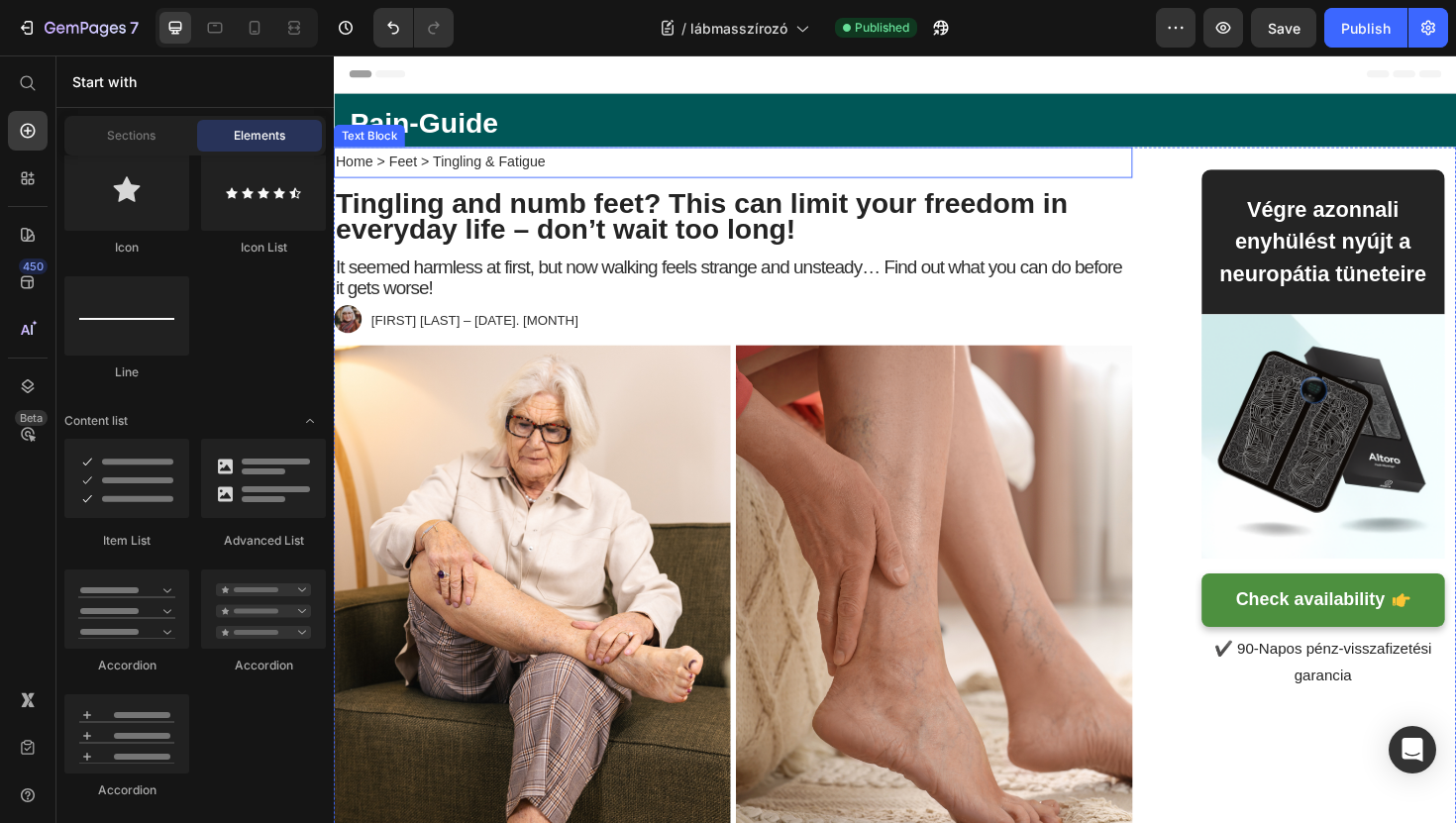 click on "Home > Feet > Tingling & Fatigue" at bounding box center (757, 168) 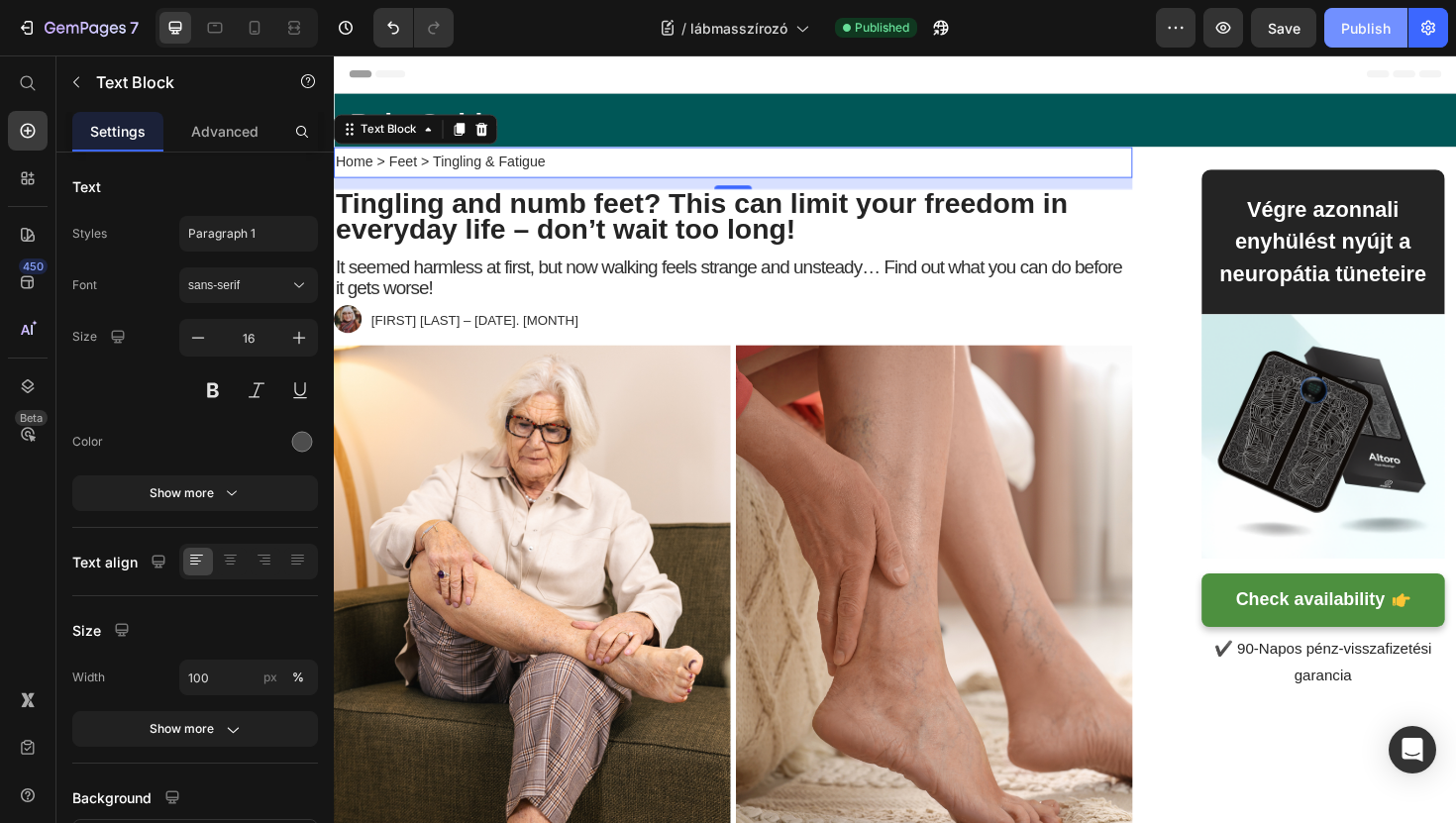 click on "Publish" at bounding box center (1366, 28) 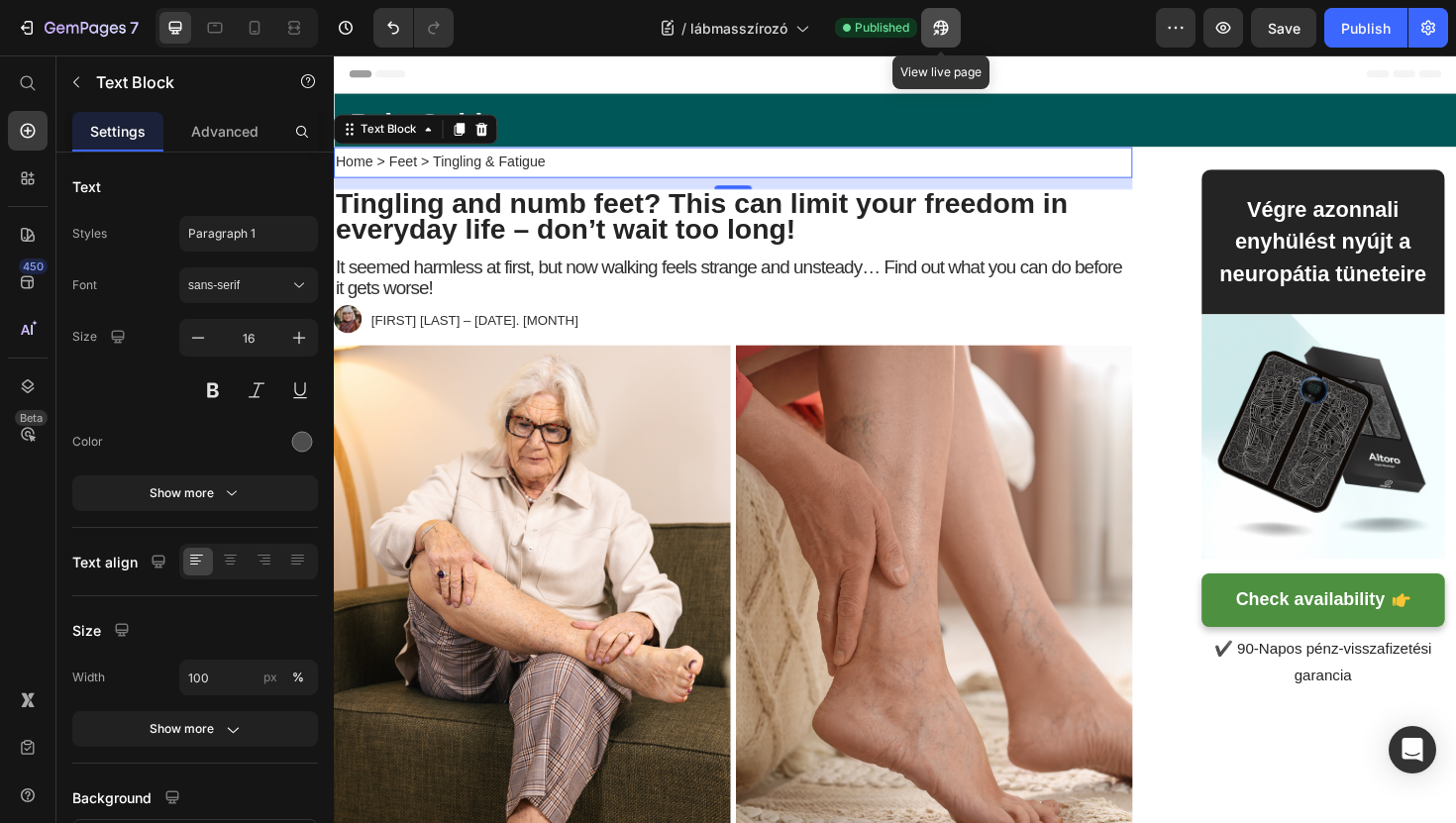 click 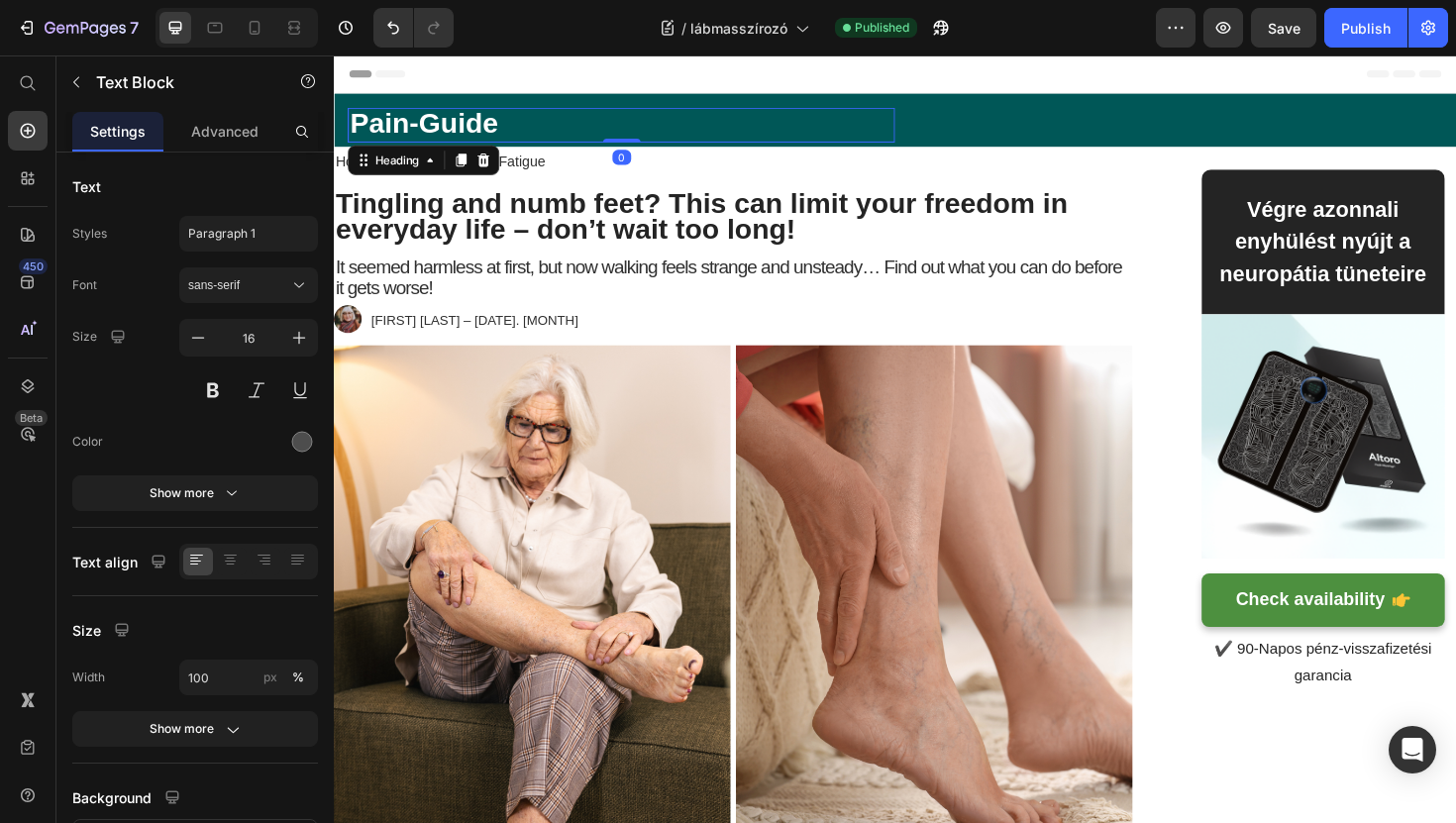 click on "Pain-Guide" at bounding box center (638, 129) 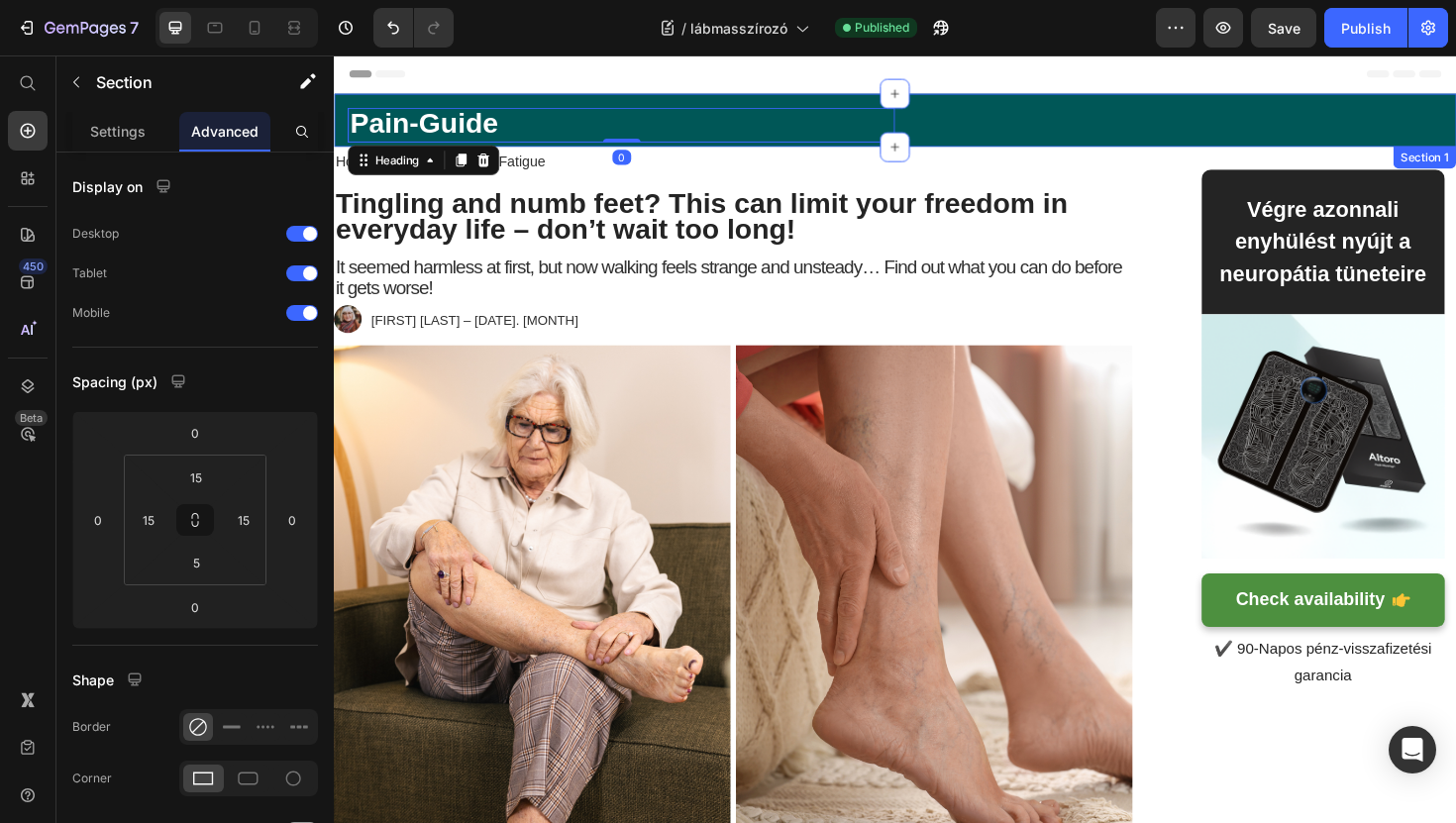 click on "Pain-Guide Heading   0 Text block Row Section 1" at bounding box center [928, 124] 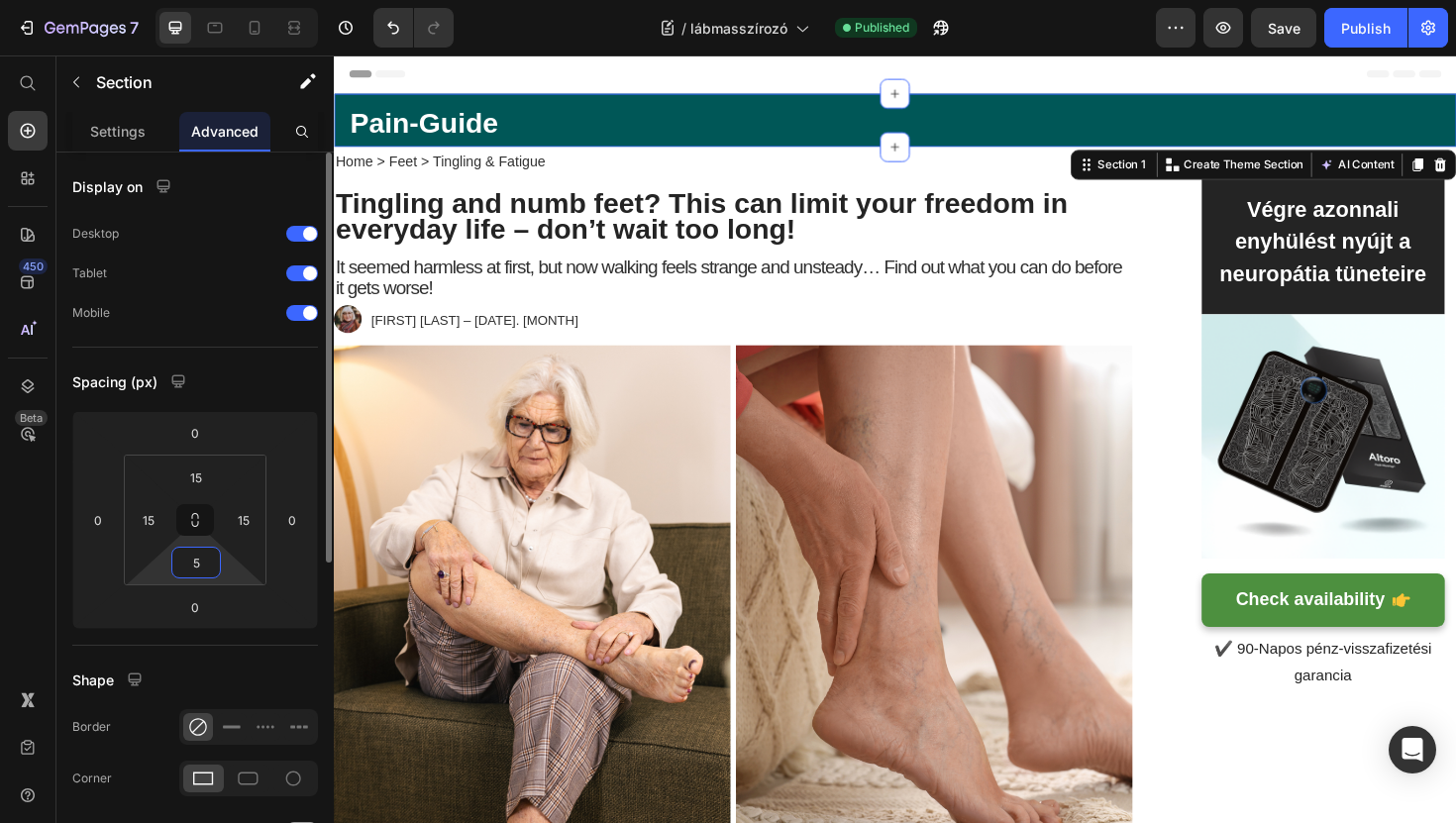 click on "5" at bounding box center [196, 563] 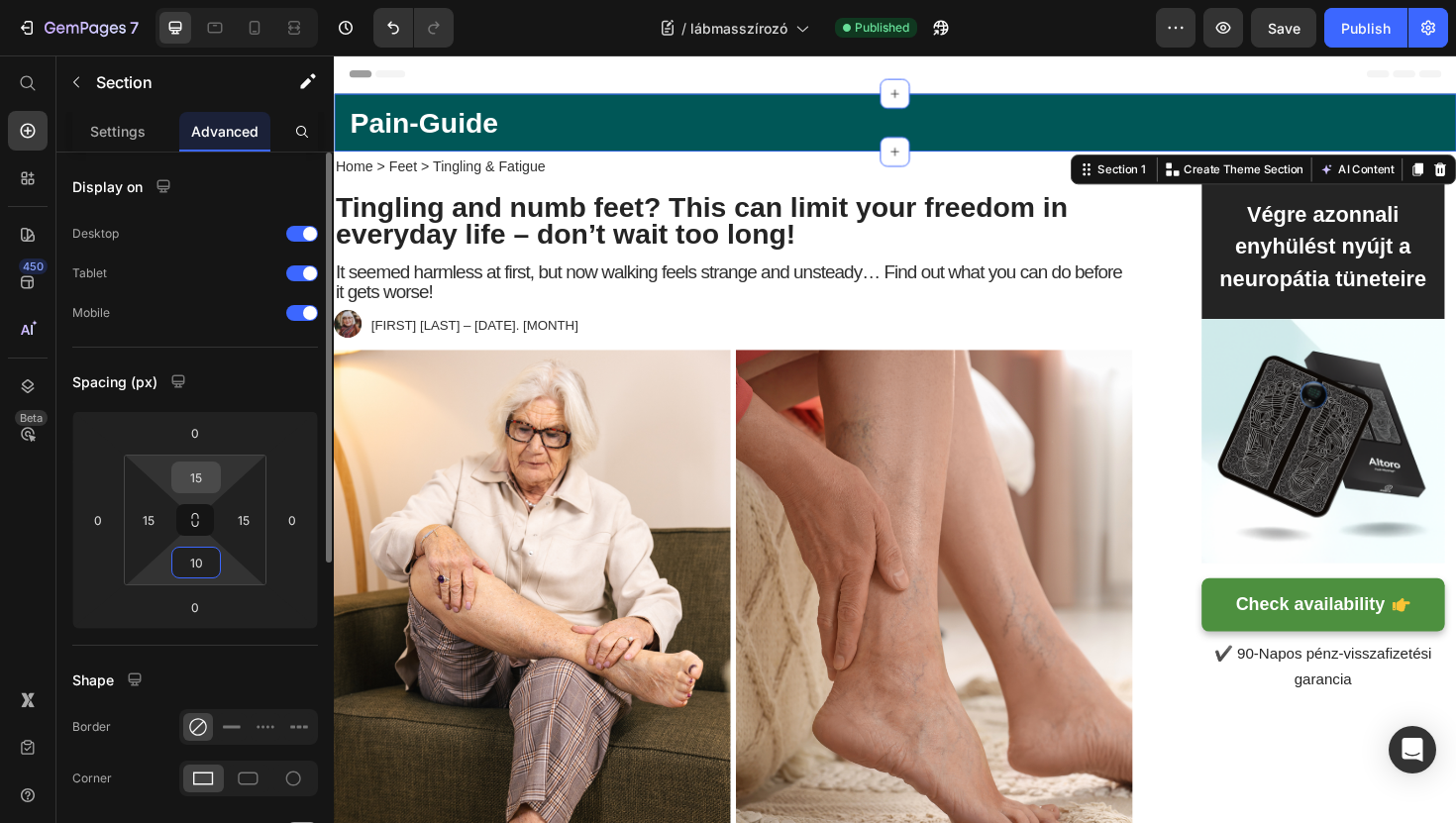 type on "10" 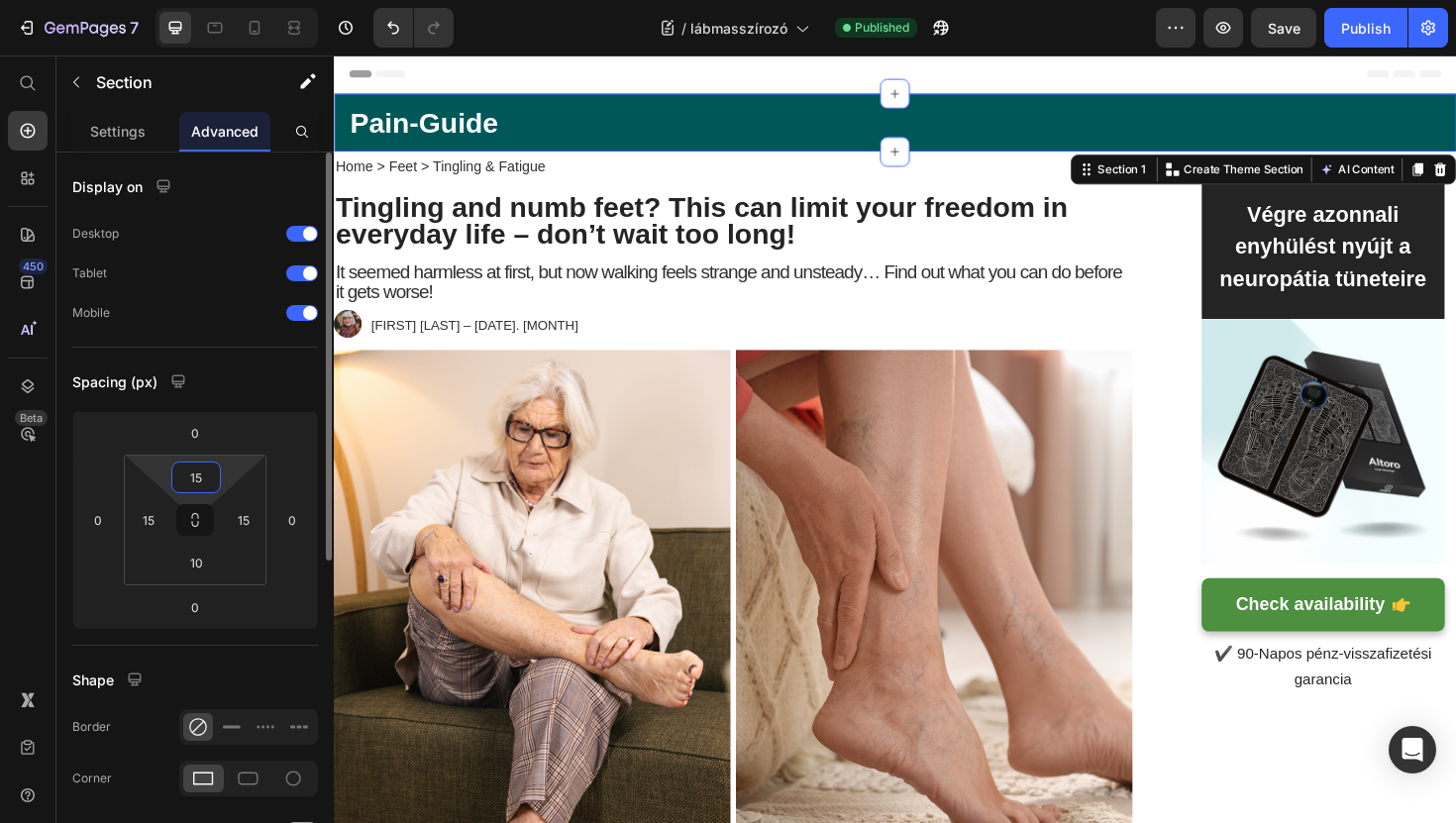 click on "15" at bounding box center (196, 477) 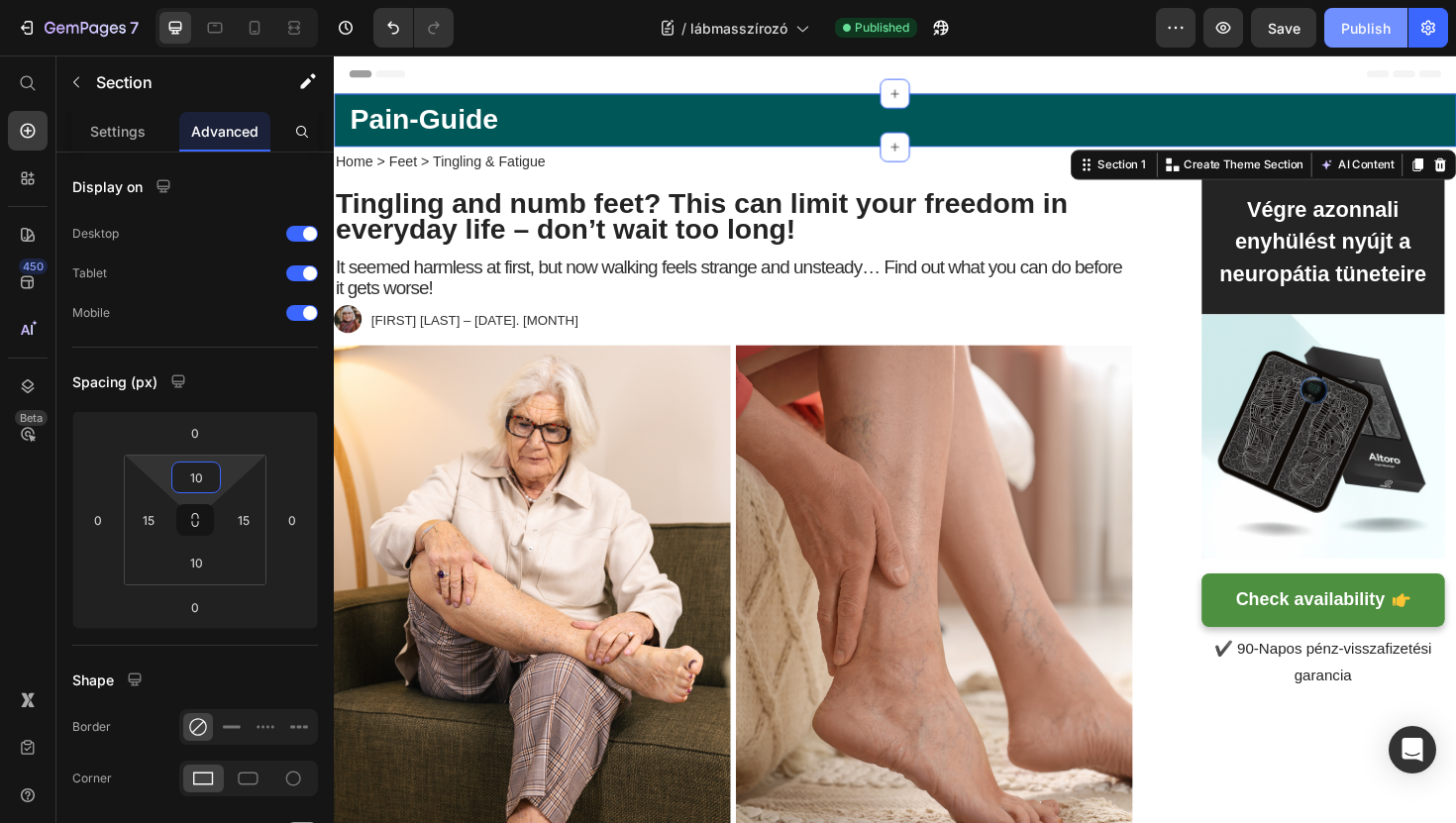 type on "10" 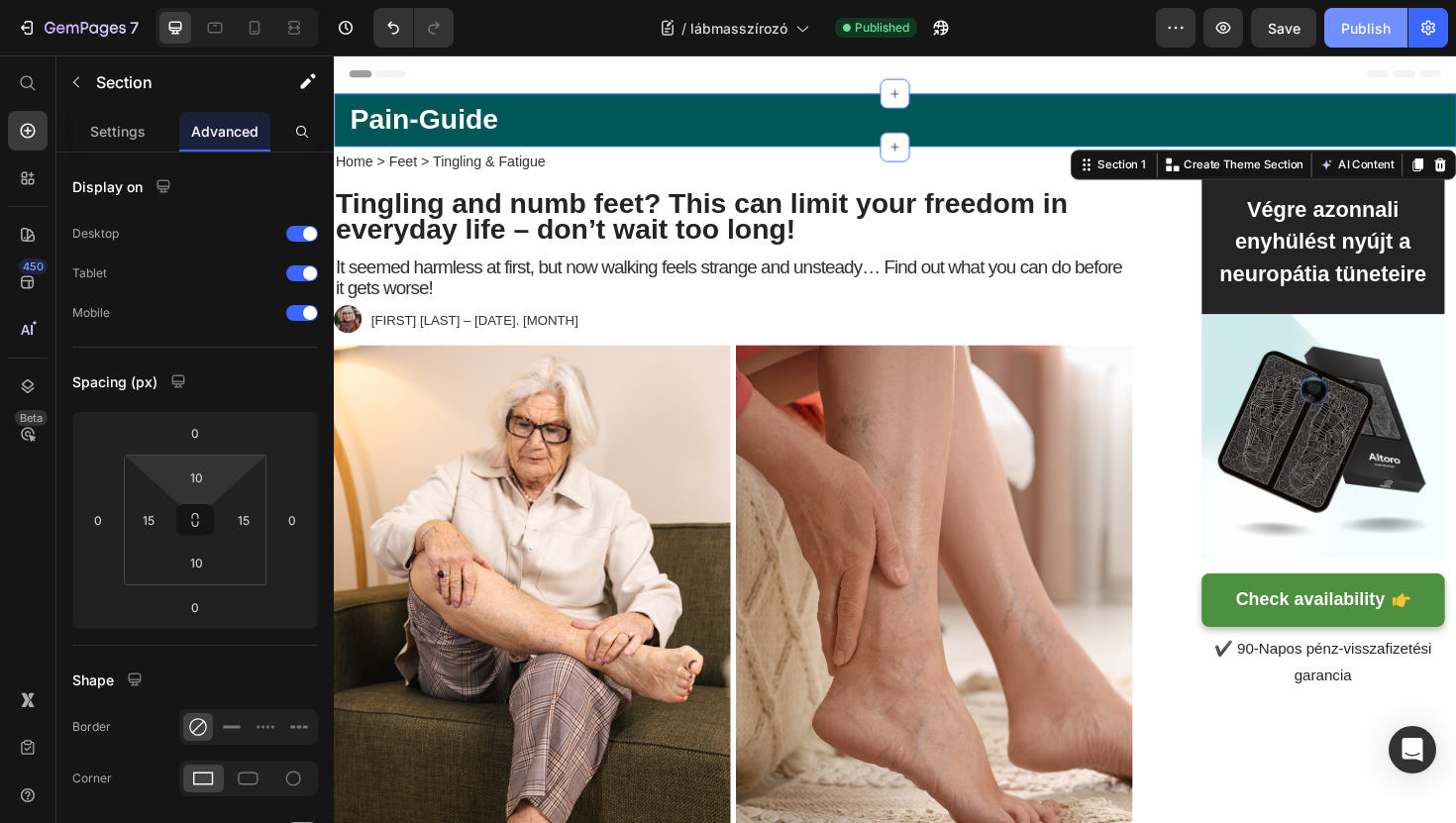 click on "Publish" at bounding box center [1366, 28] 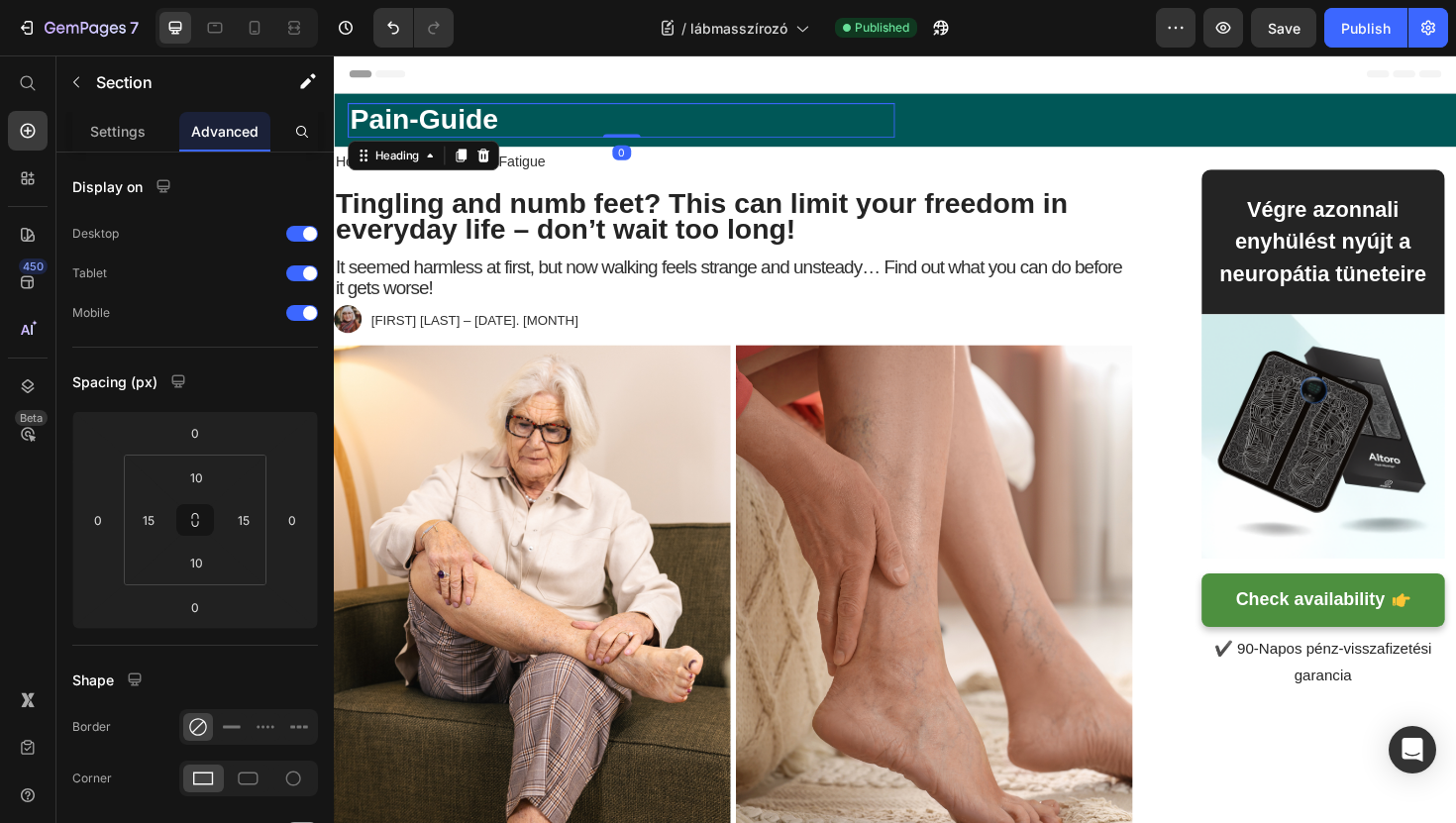 click on "Pain-Guide" at bounding box center (638, 124) 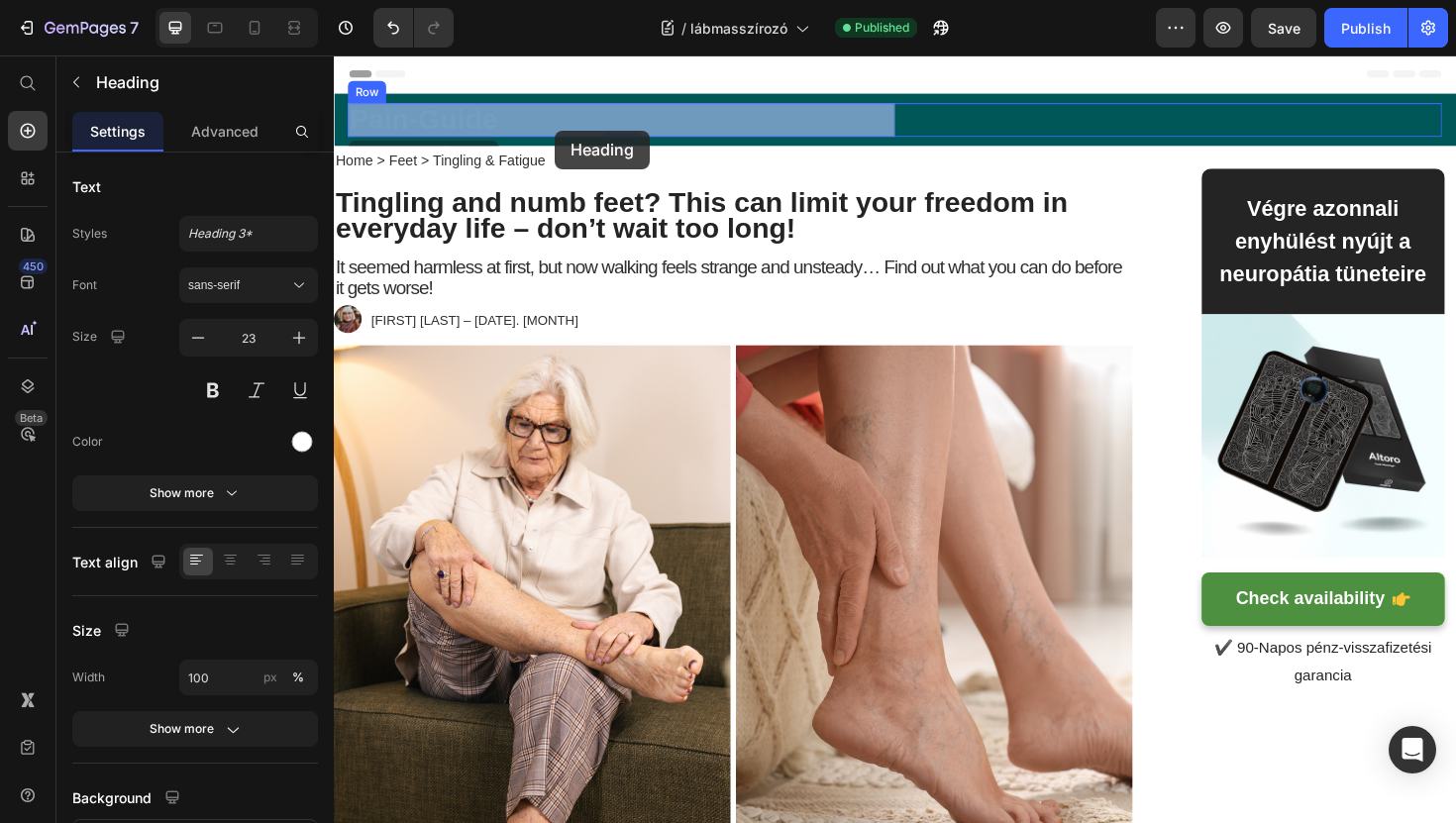 drag, startPoint x: 549, startPoint y: 134, endPoint x: 567, endPoint y: 135, distance: 18.027756 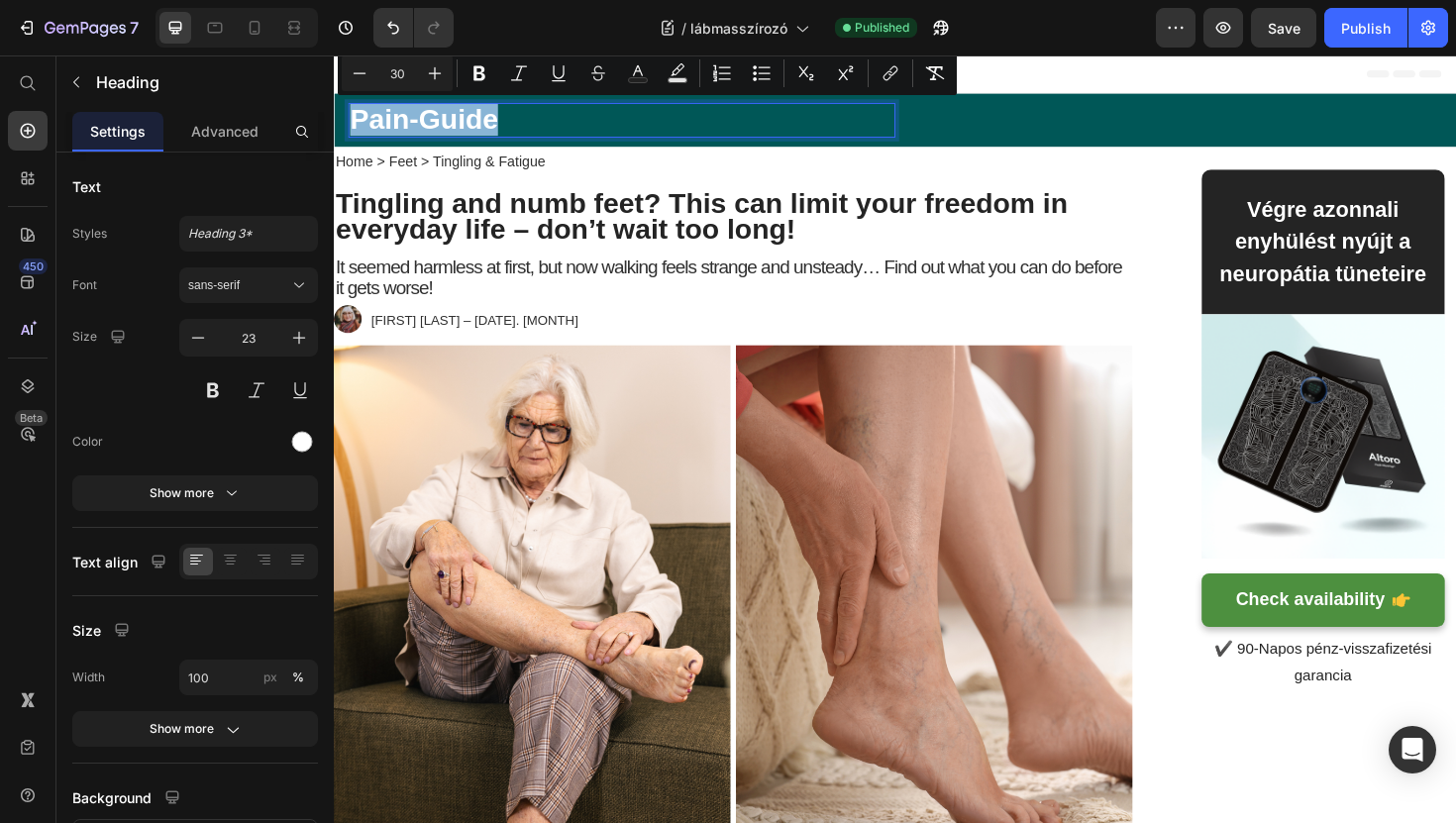 drag, startPoint x: 611, startPoint y: 125, endPoint x: 355, endPoint y: 124, distance: 256.00195 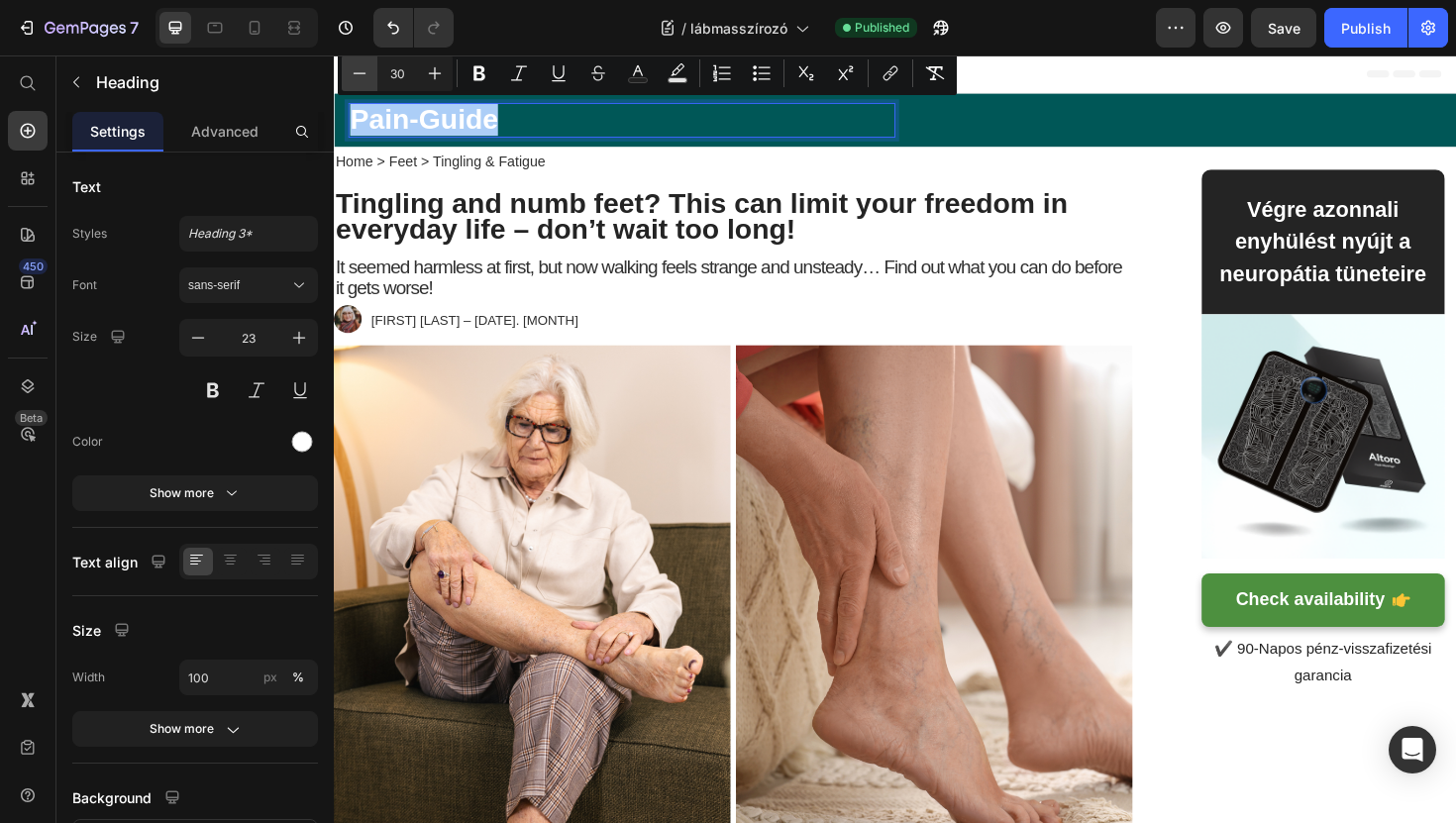 click on "Minus" at bounding box center [360, 73] 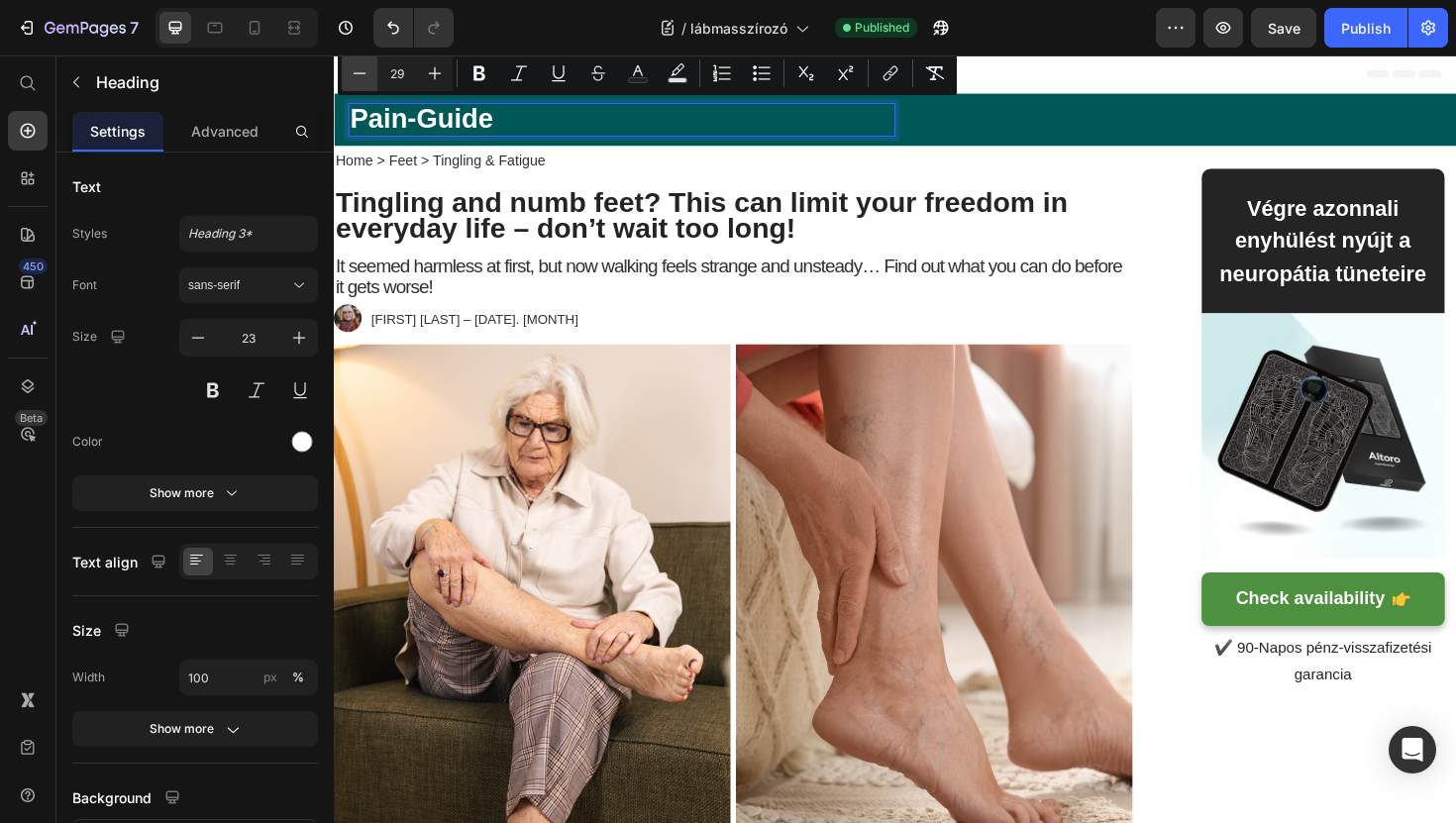 click on "Minus" at bounding box center (360, 73) 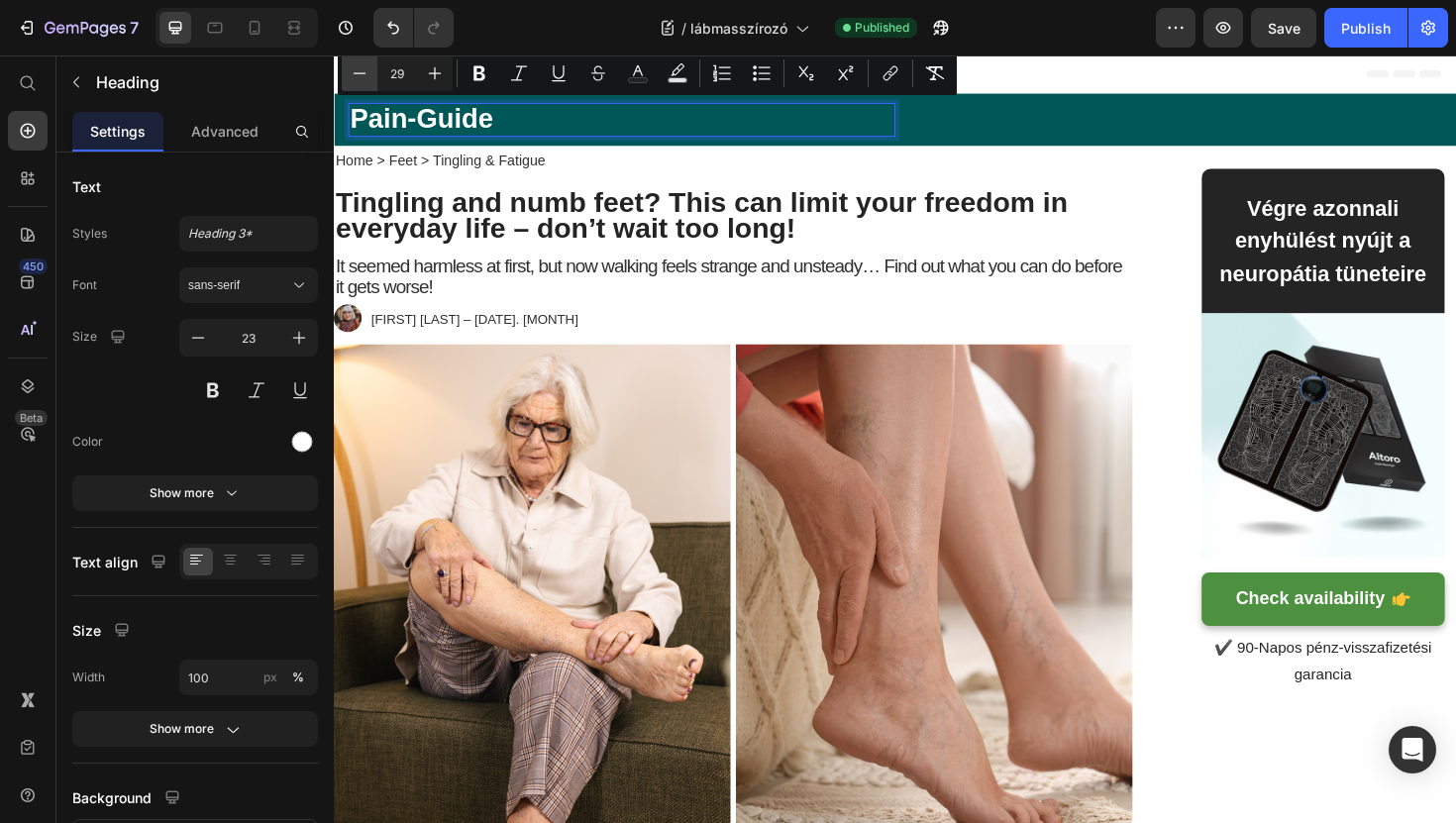 type on "28" 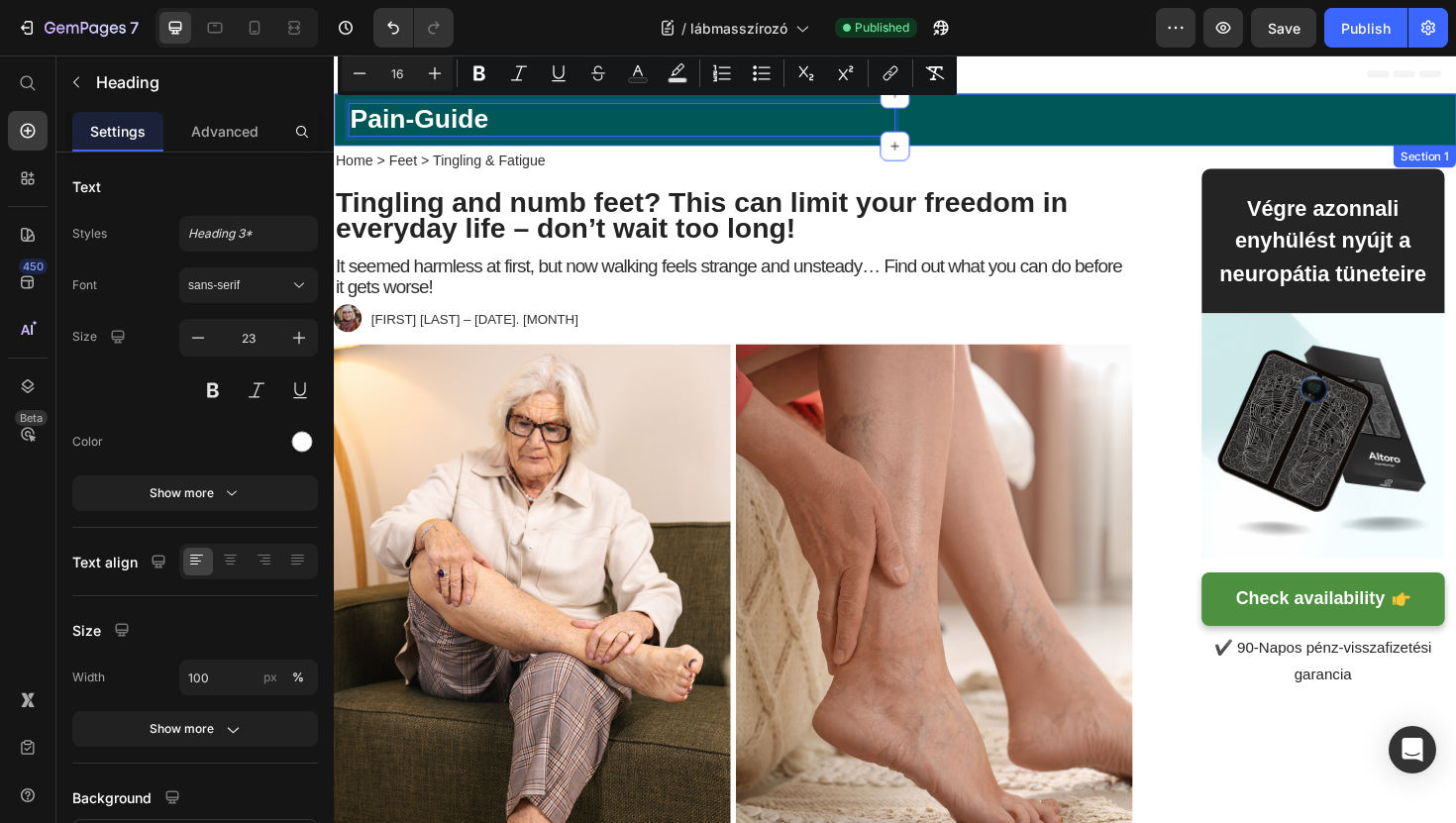 click on "Text block" at bounding box center (1217, 124) 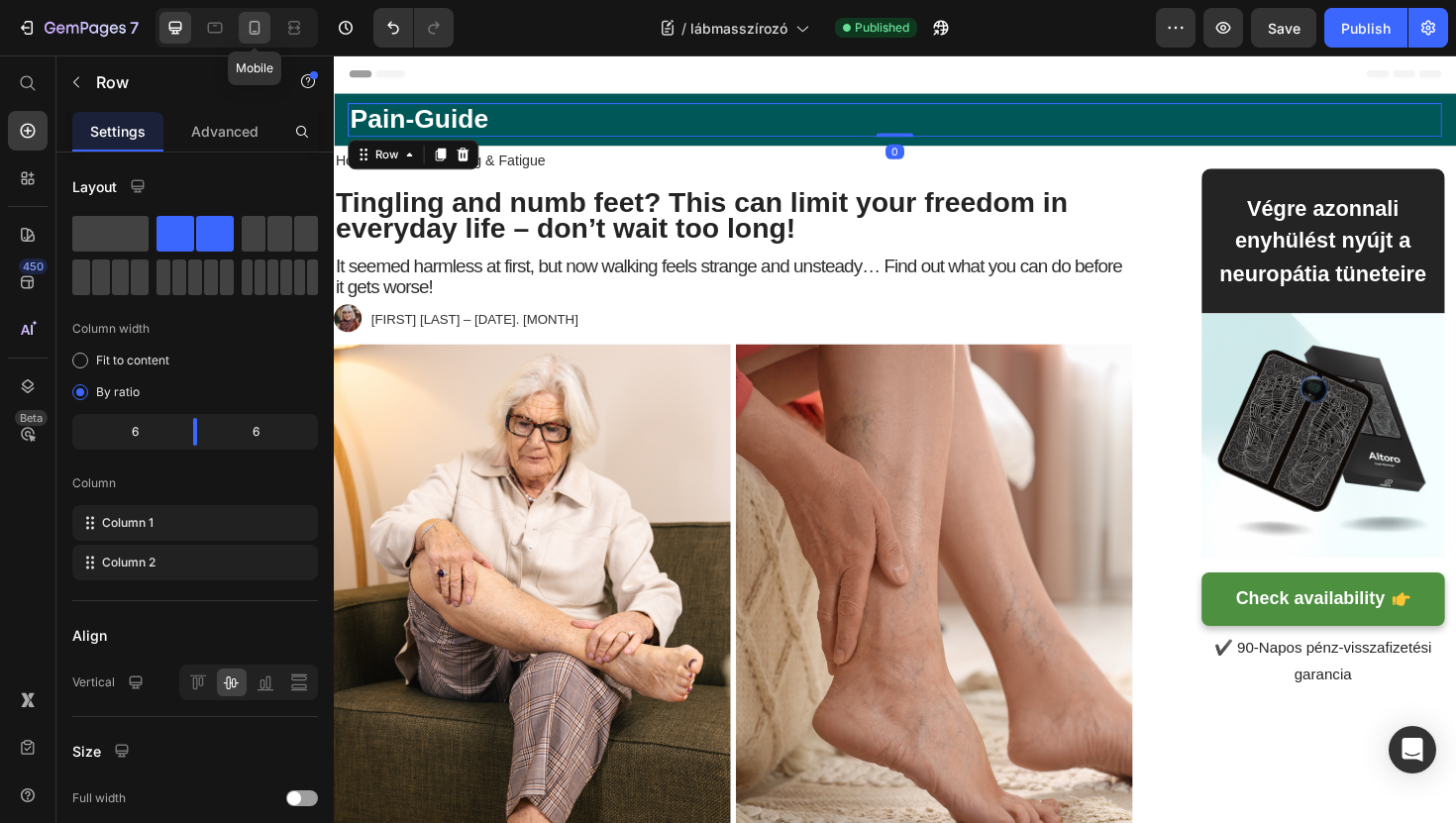 click 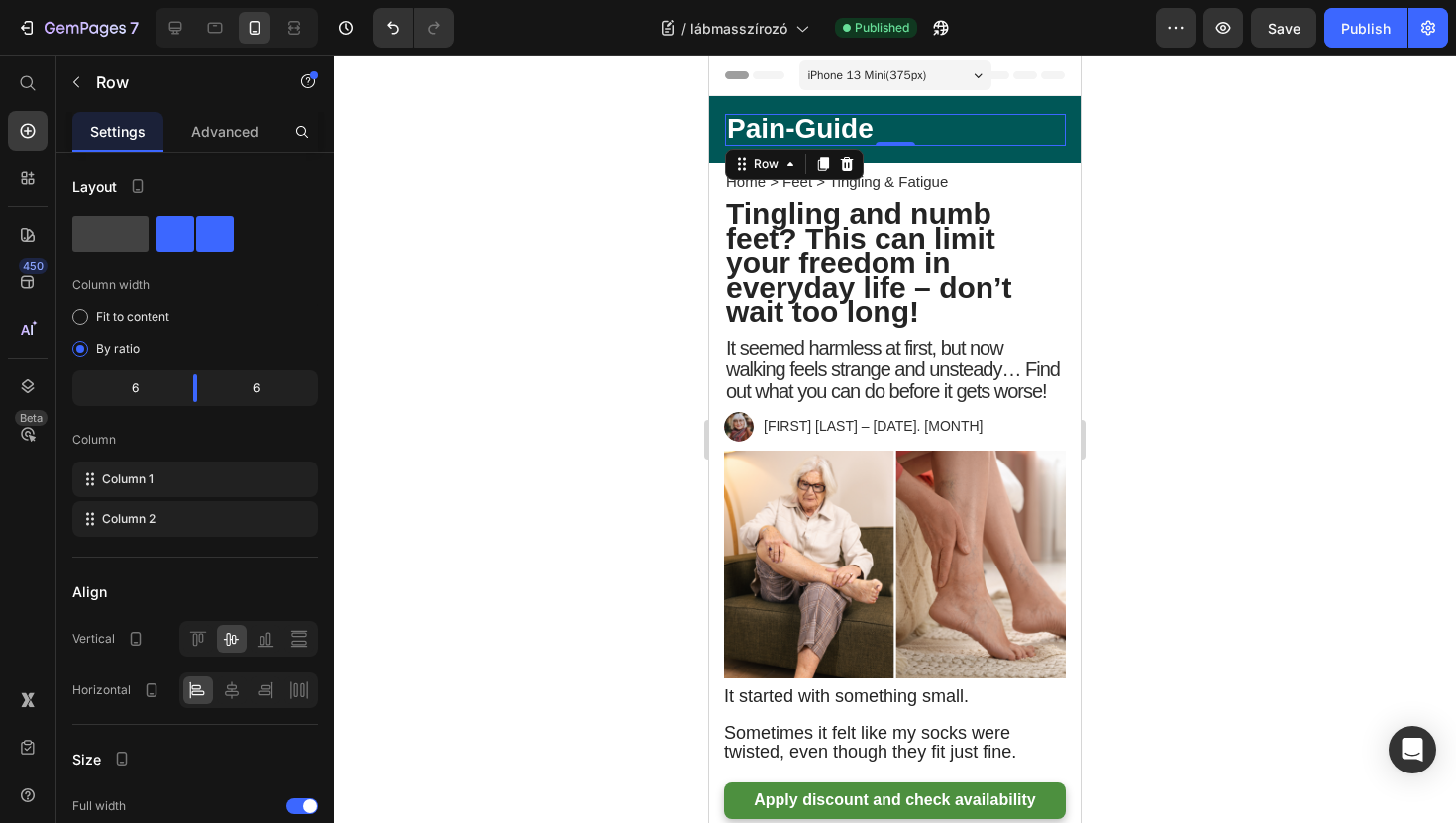 click 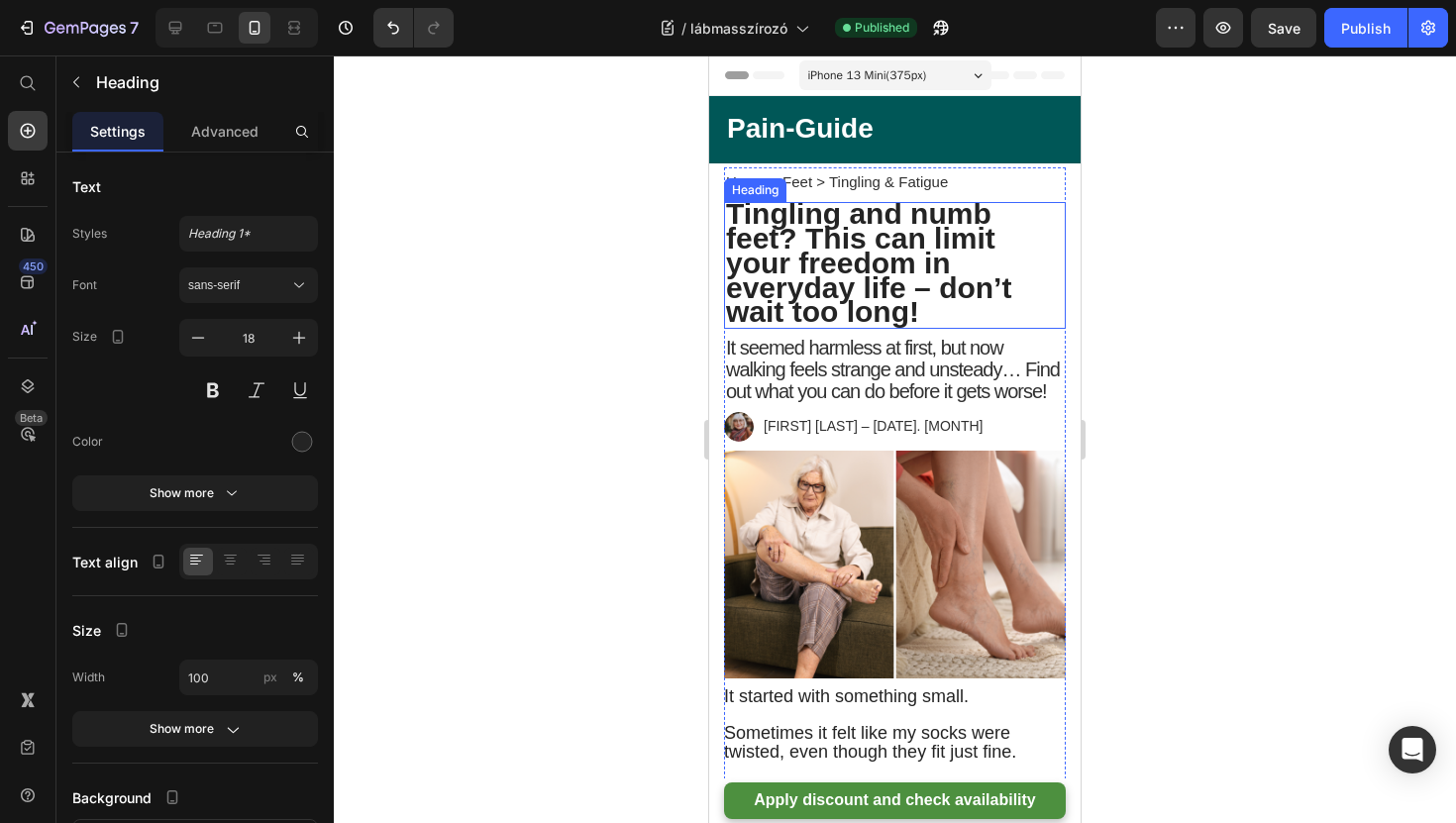 click on "Tingling and numb feet? This can limit your freedom in everyday life – don’t wait too long!" at bounding box center [869, 262] 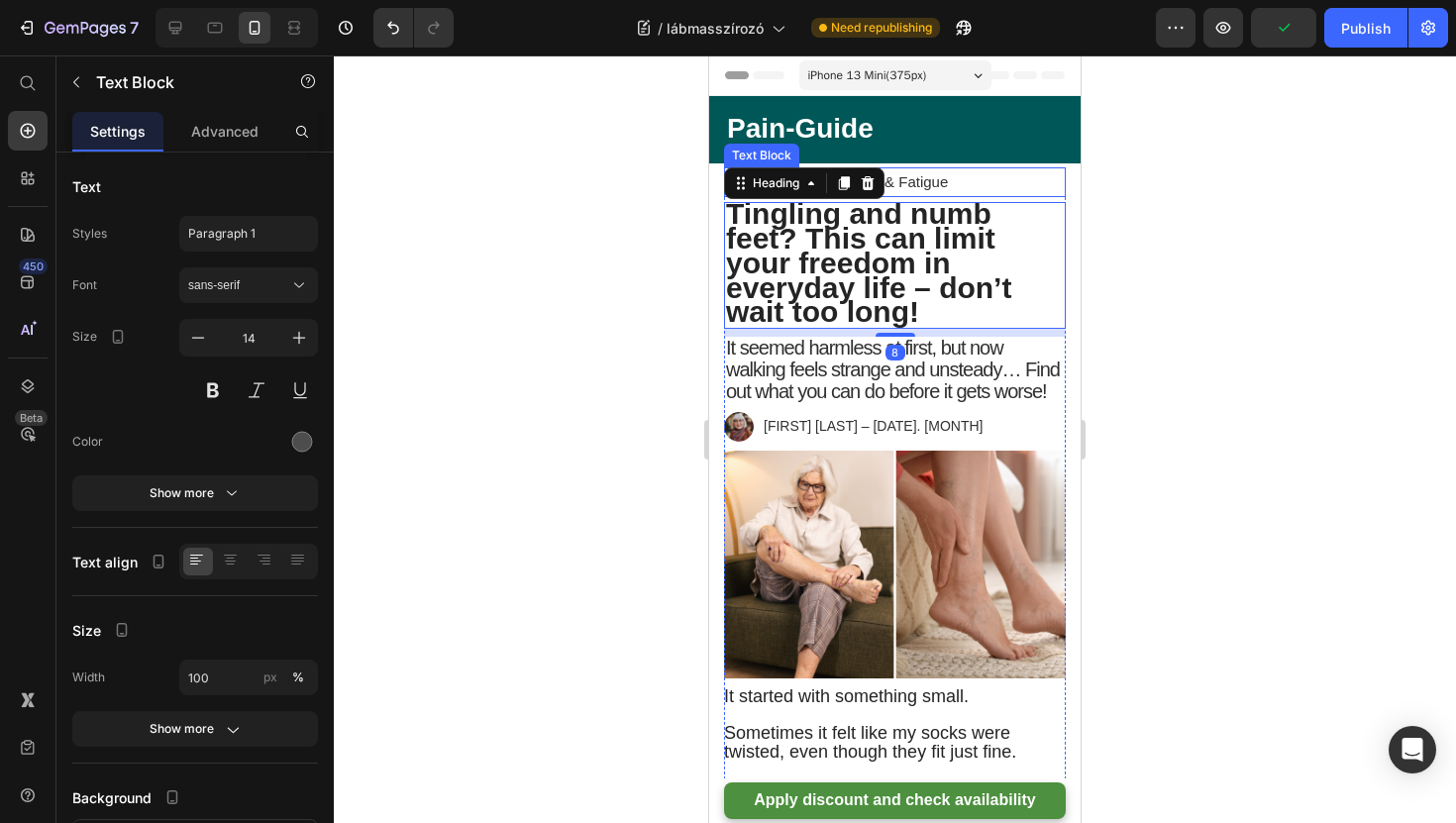 click on "Home > Feet > Tingling & Fatigue" at bounding box center (894, 182) 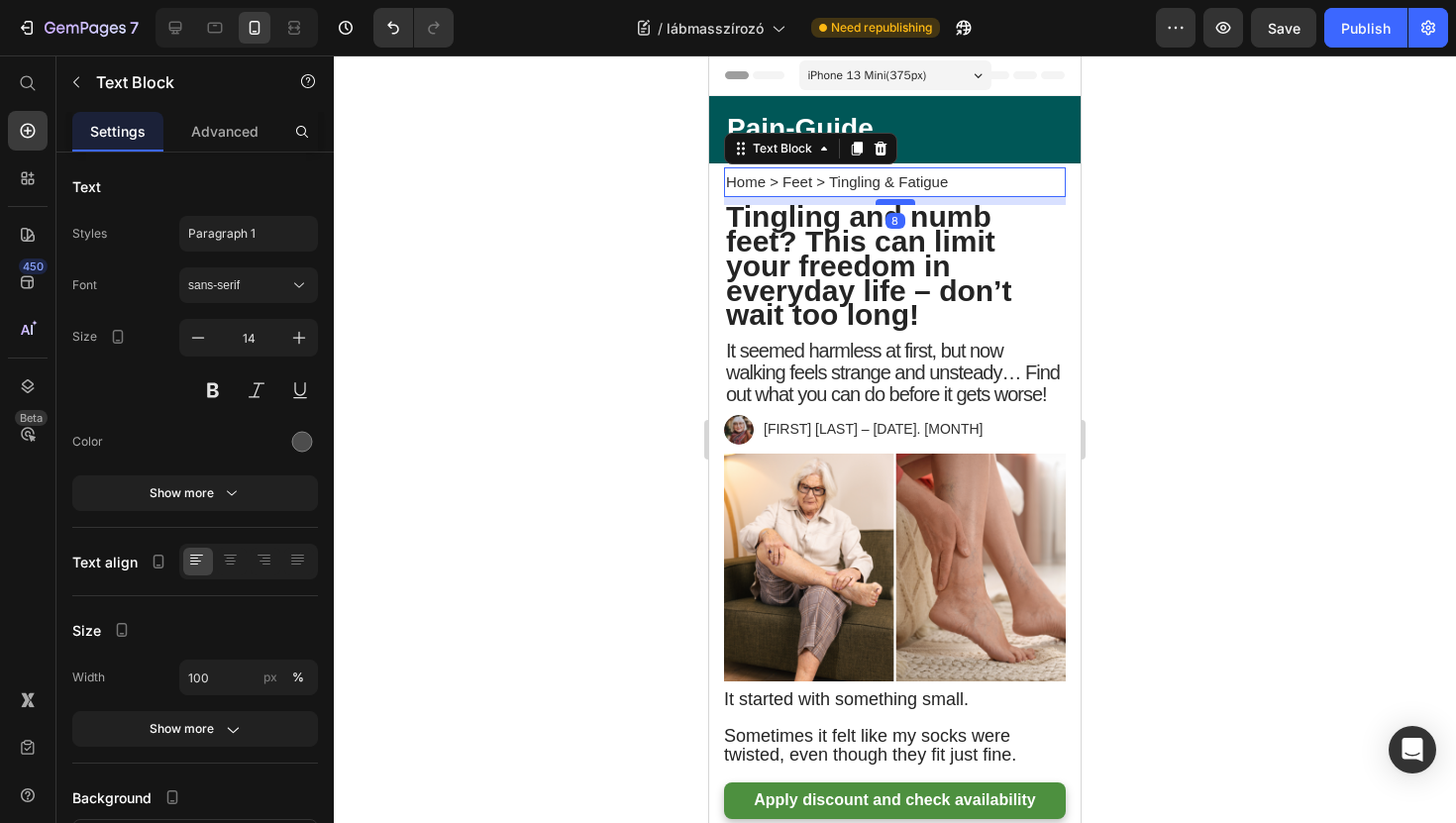 click at bounding box center (895, 202) 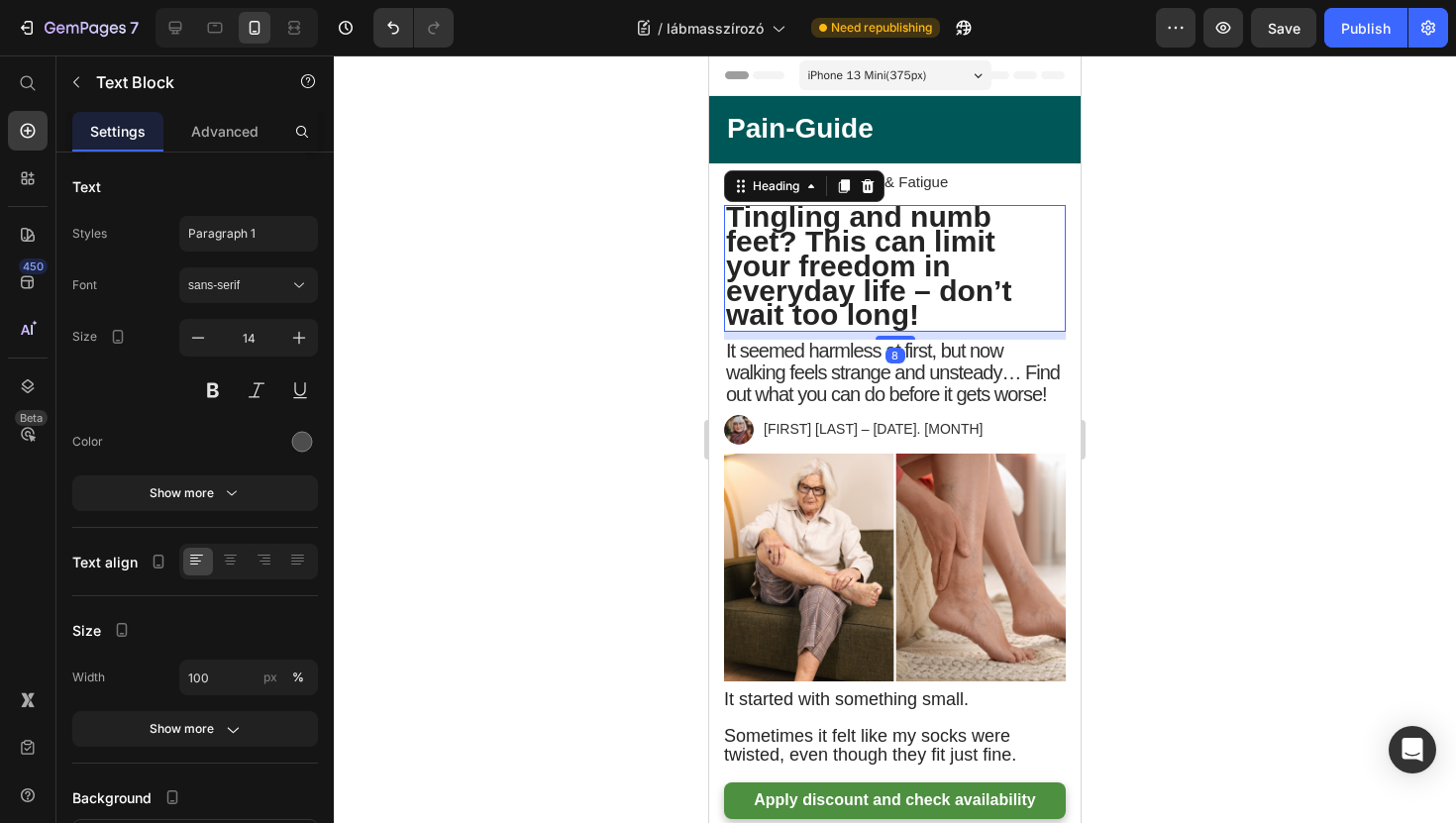 click on "Tingling and numb feet? This can limit your freedom in everyday life – don’t wait too long!" at bounding box center (869, 265) 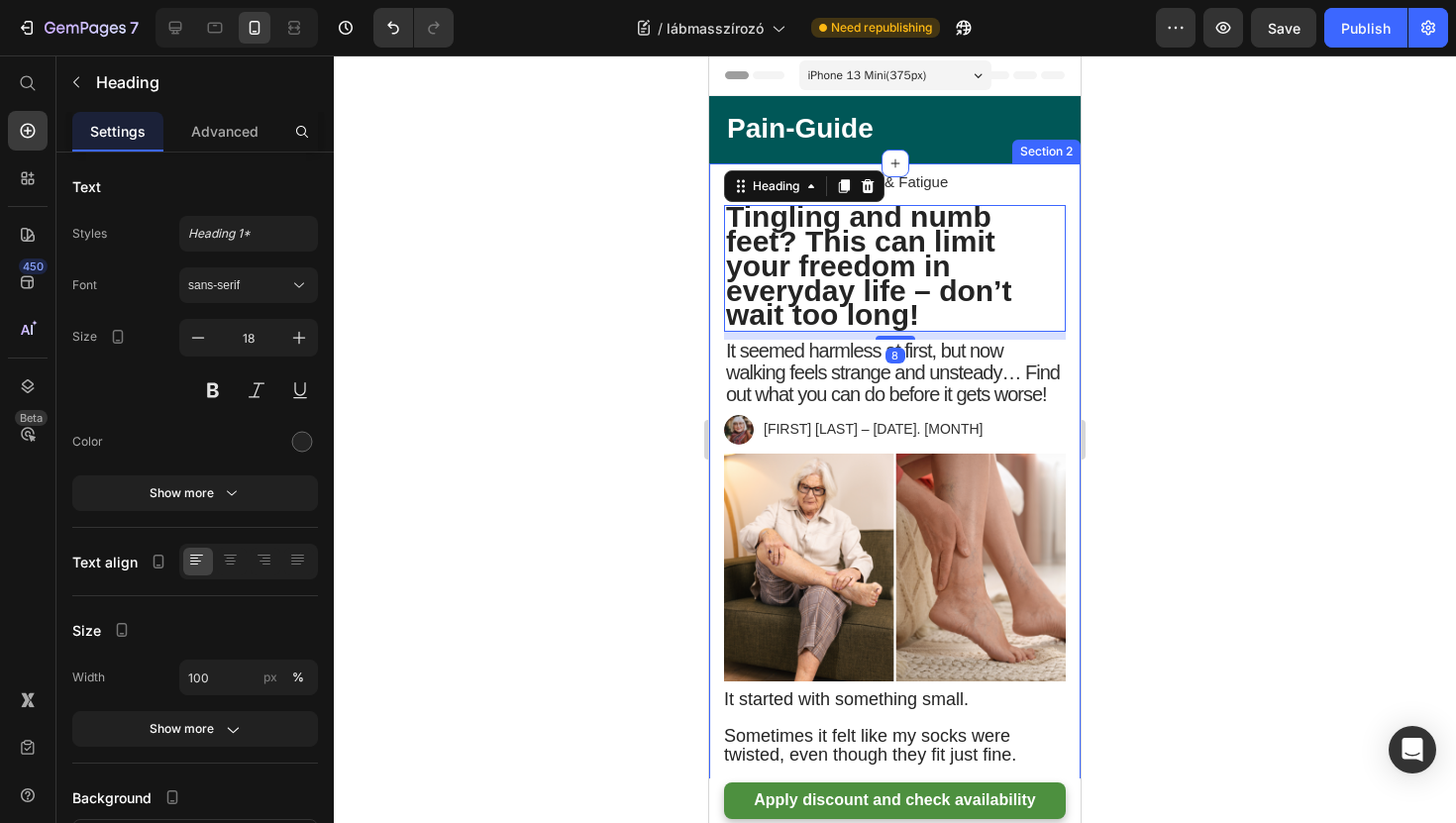 click 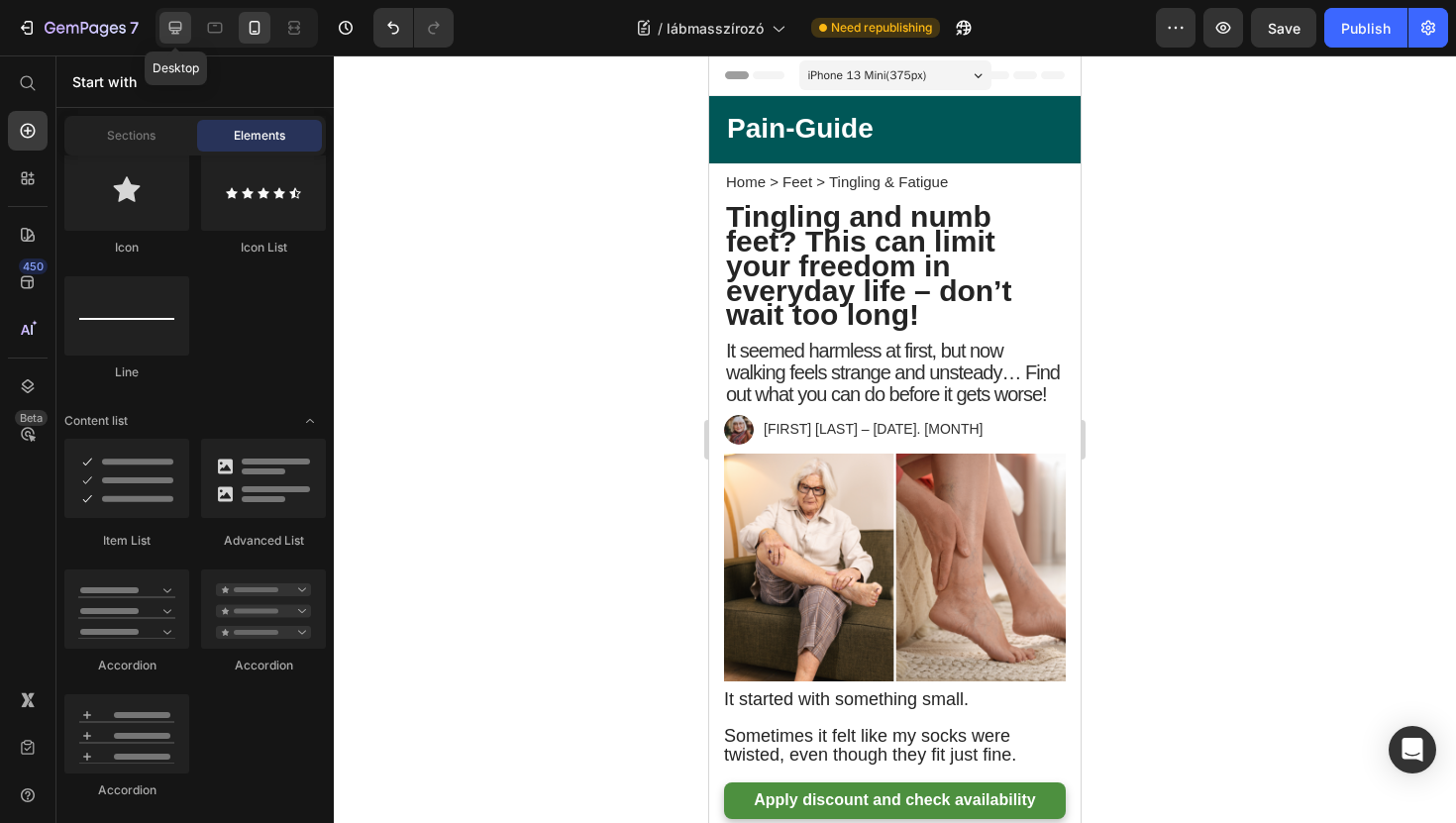click 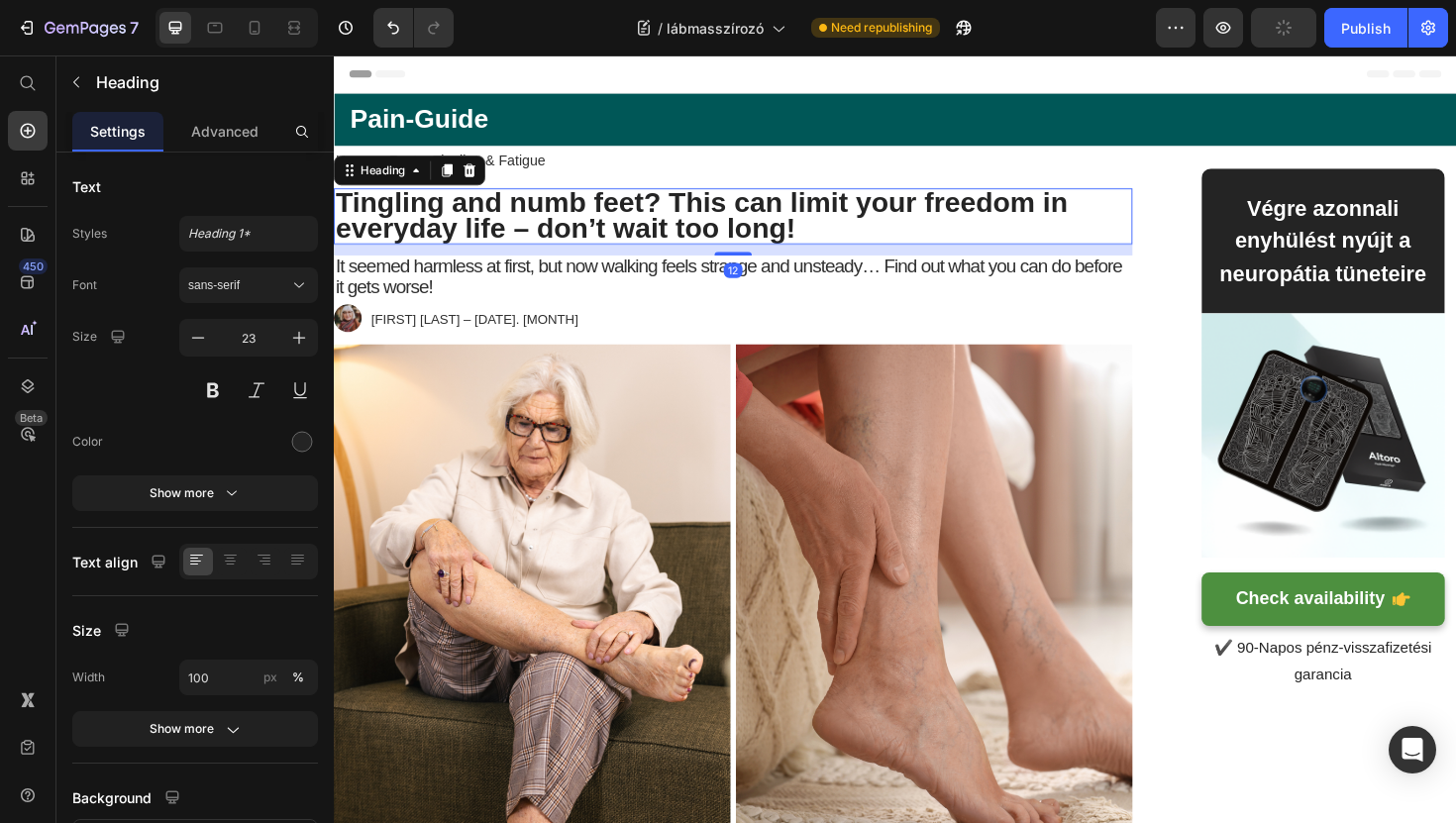 click on "Tingling and numb feet? This can limit your freedom in everyday life – don’t wait too long!" at bounding box center [723, 224] 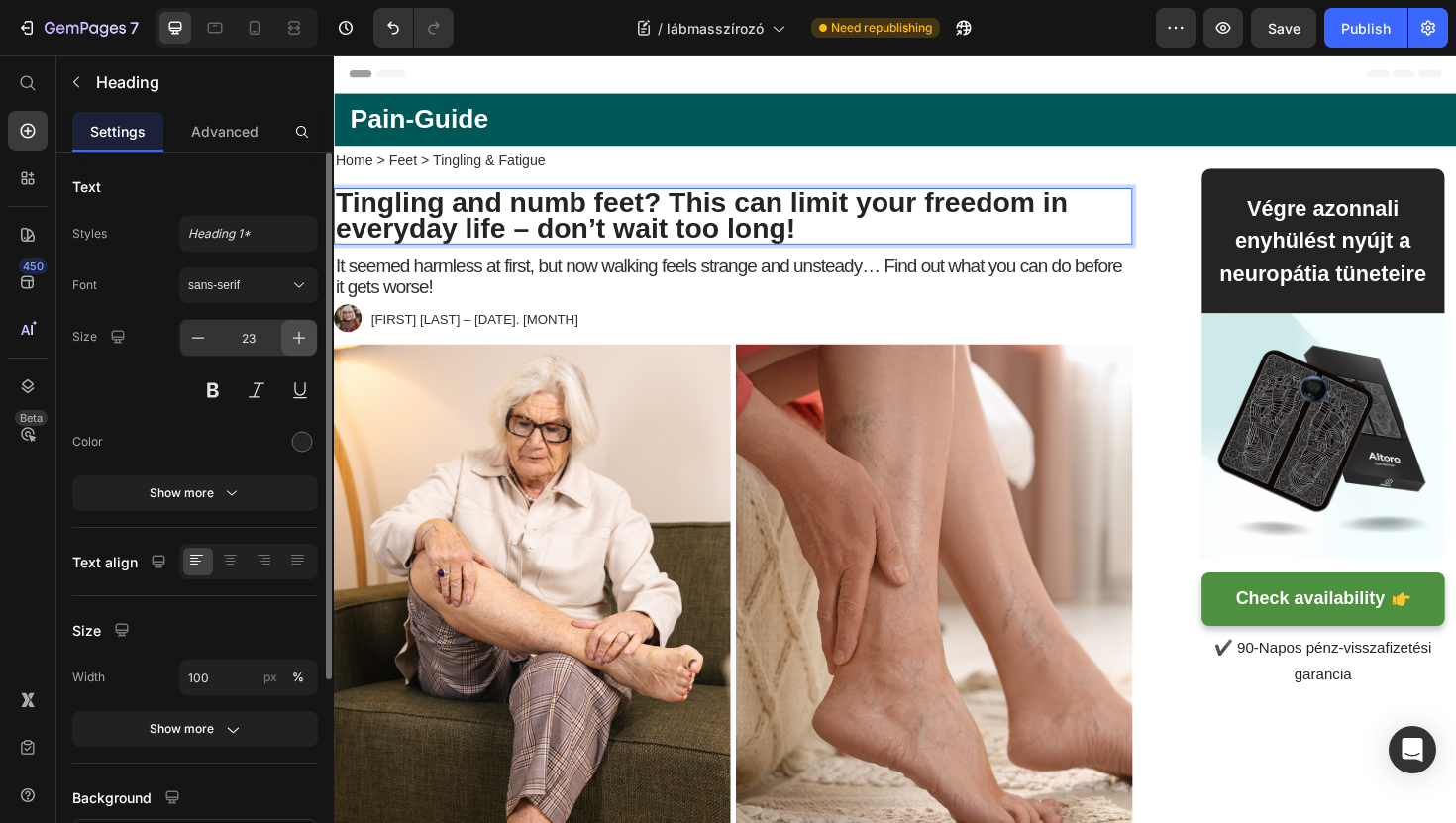click 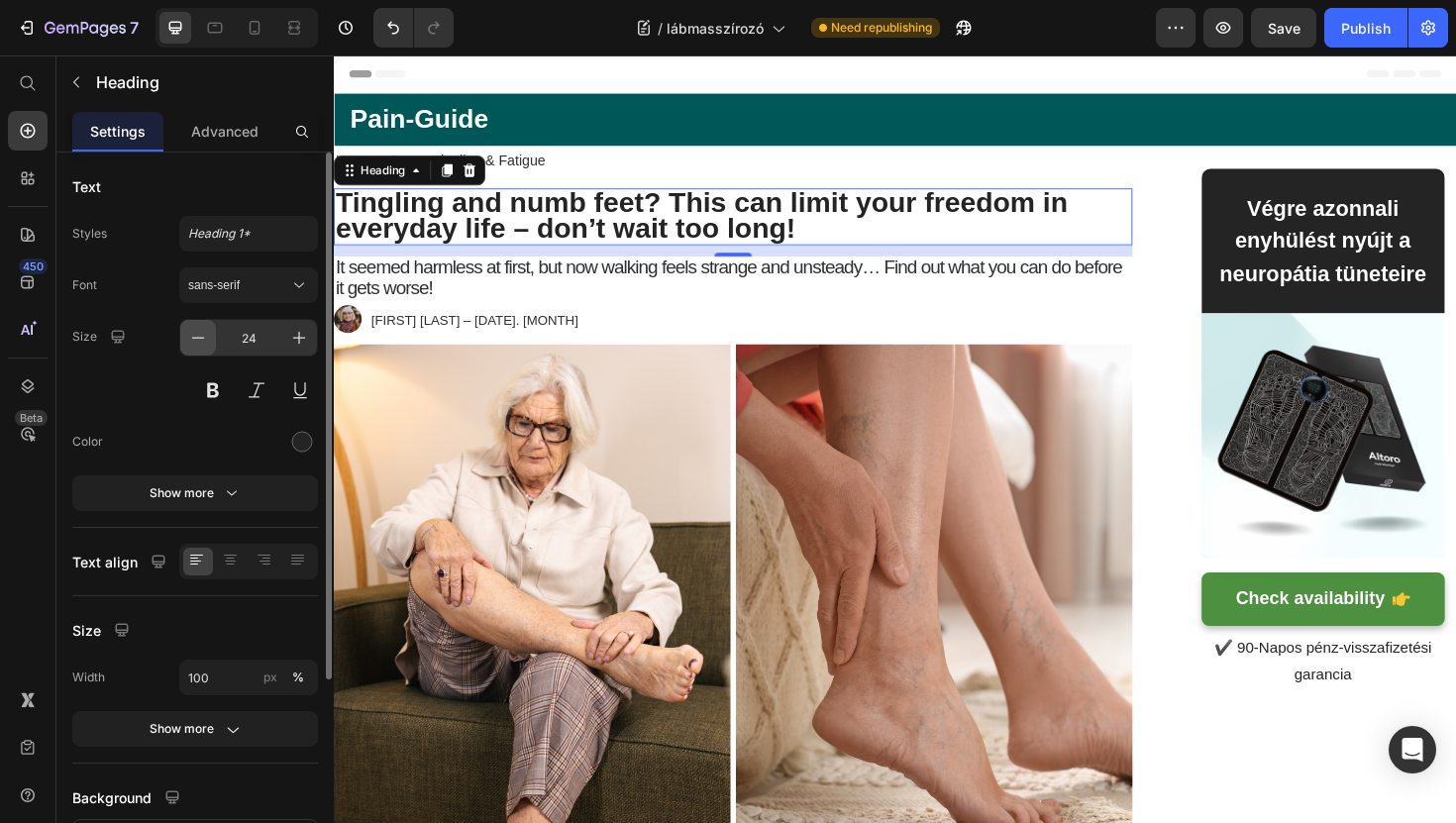 click at bounding box center [198, 338] 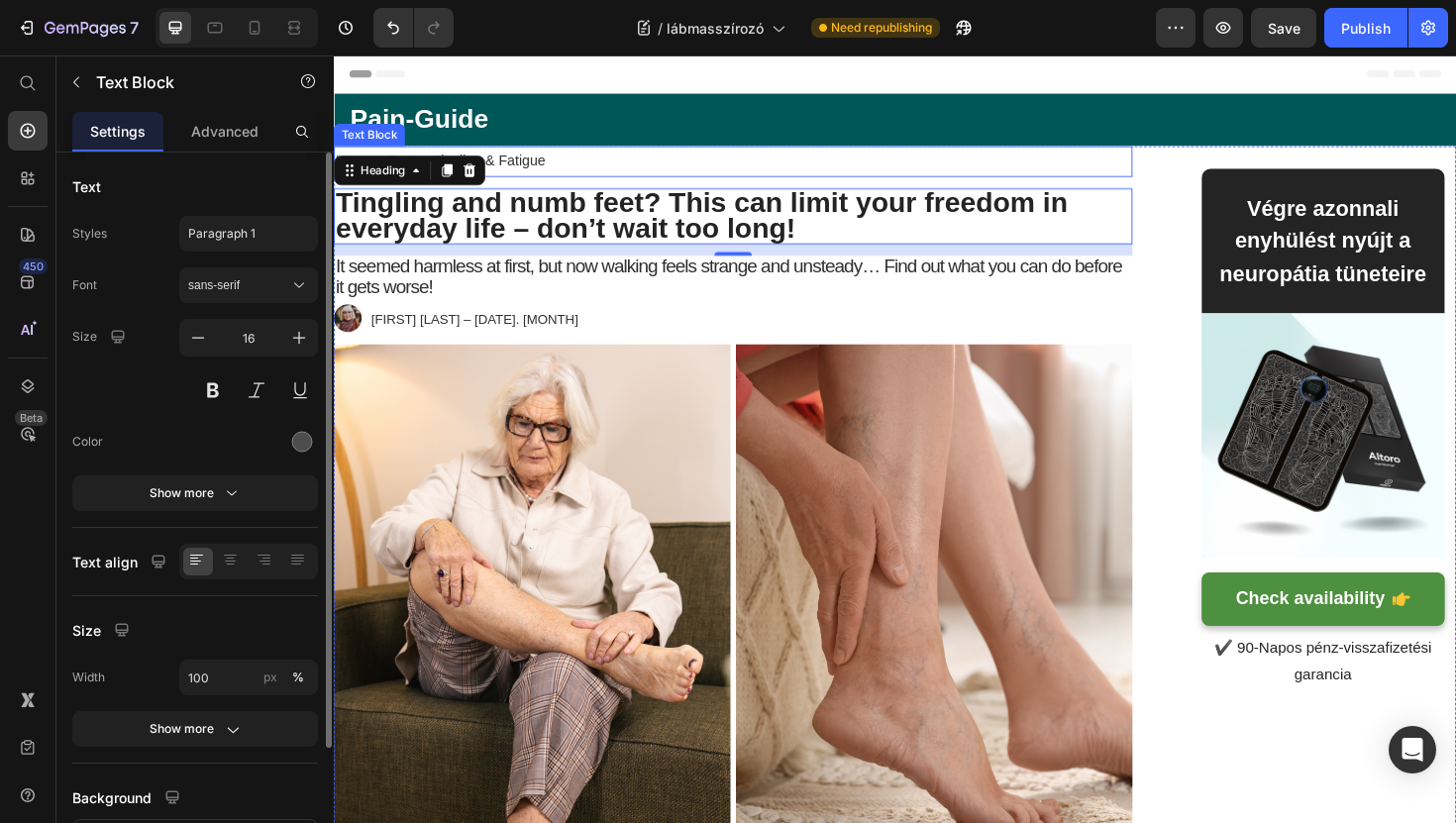 click on "Home > Feet > Tingling & Fatigue" at bounding box center (757, 167) 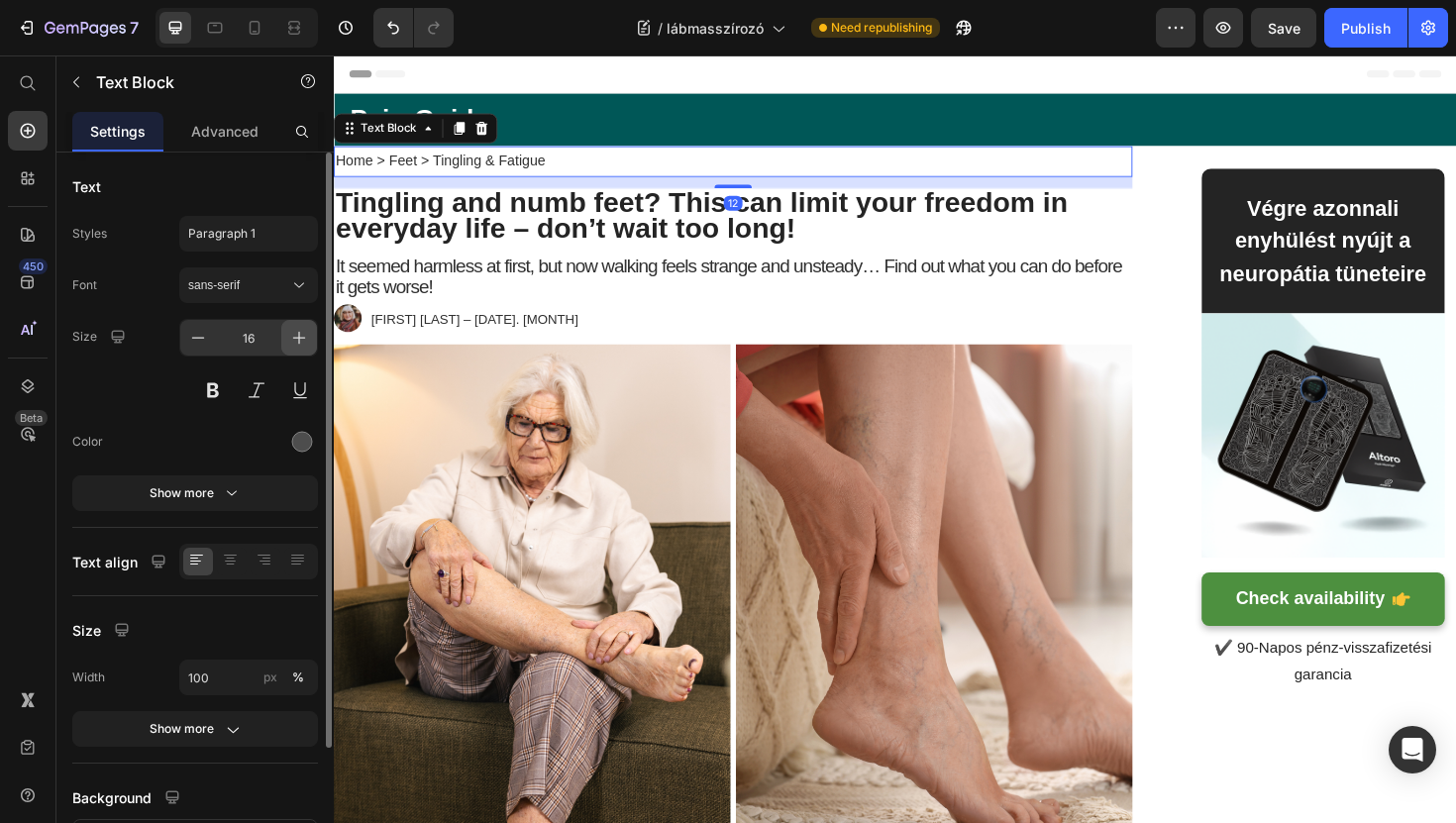 click 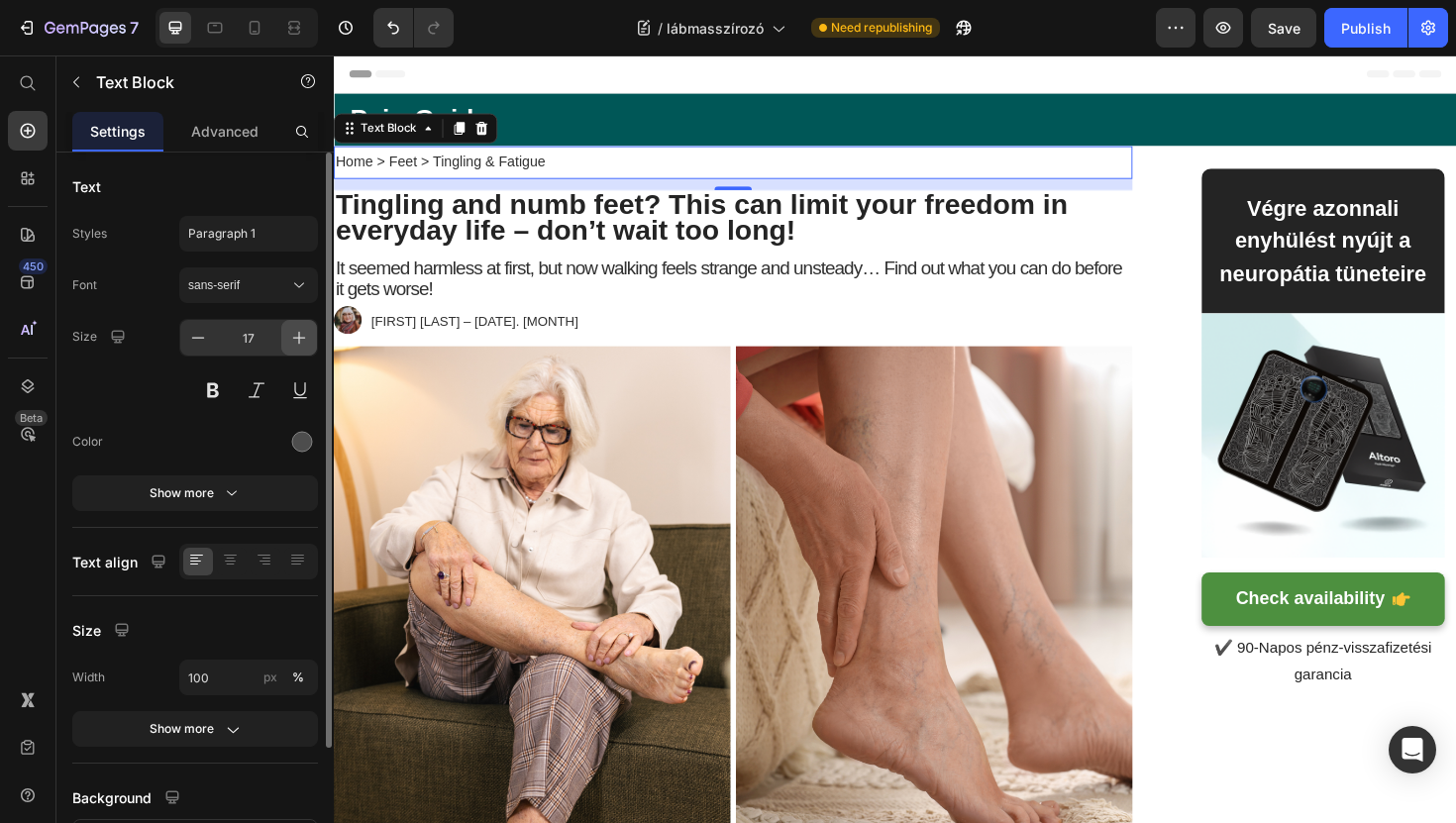 click 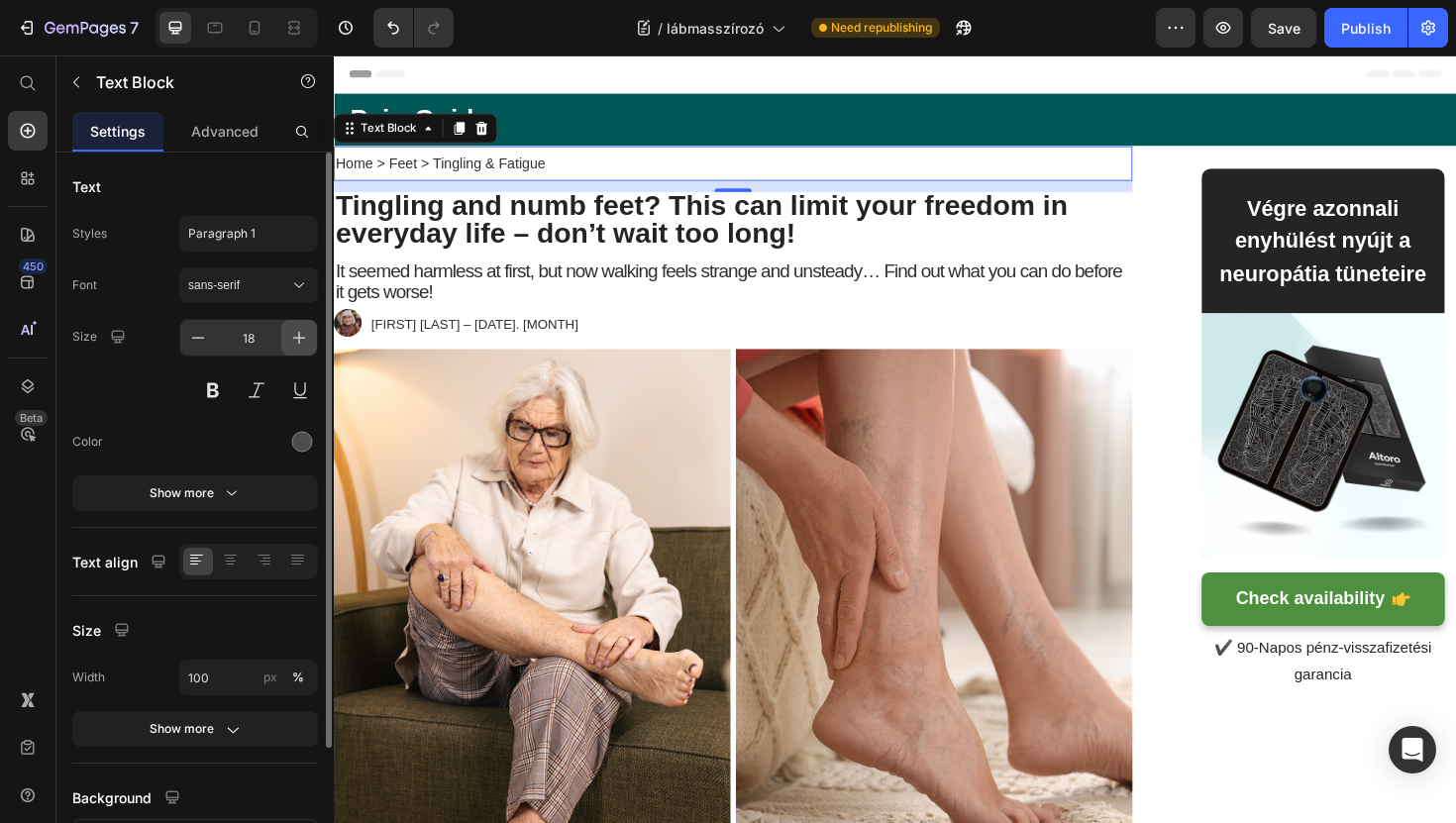 click 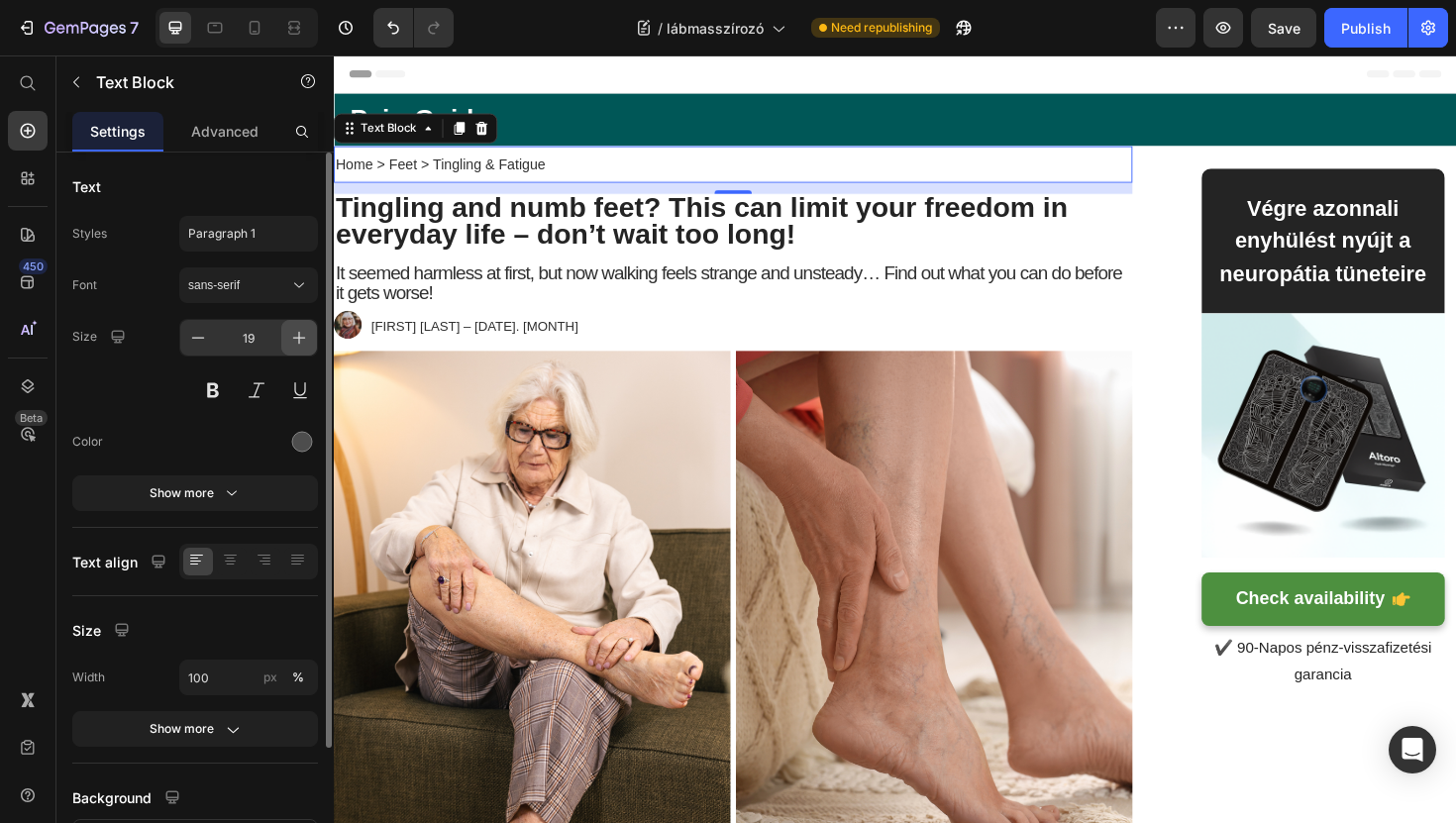 click 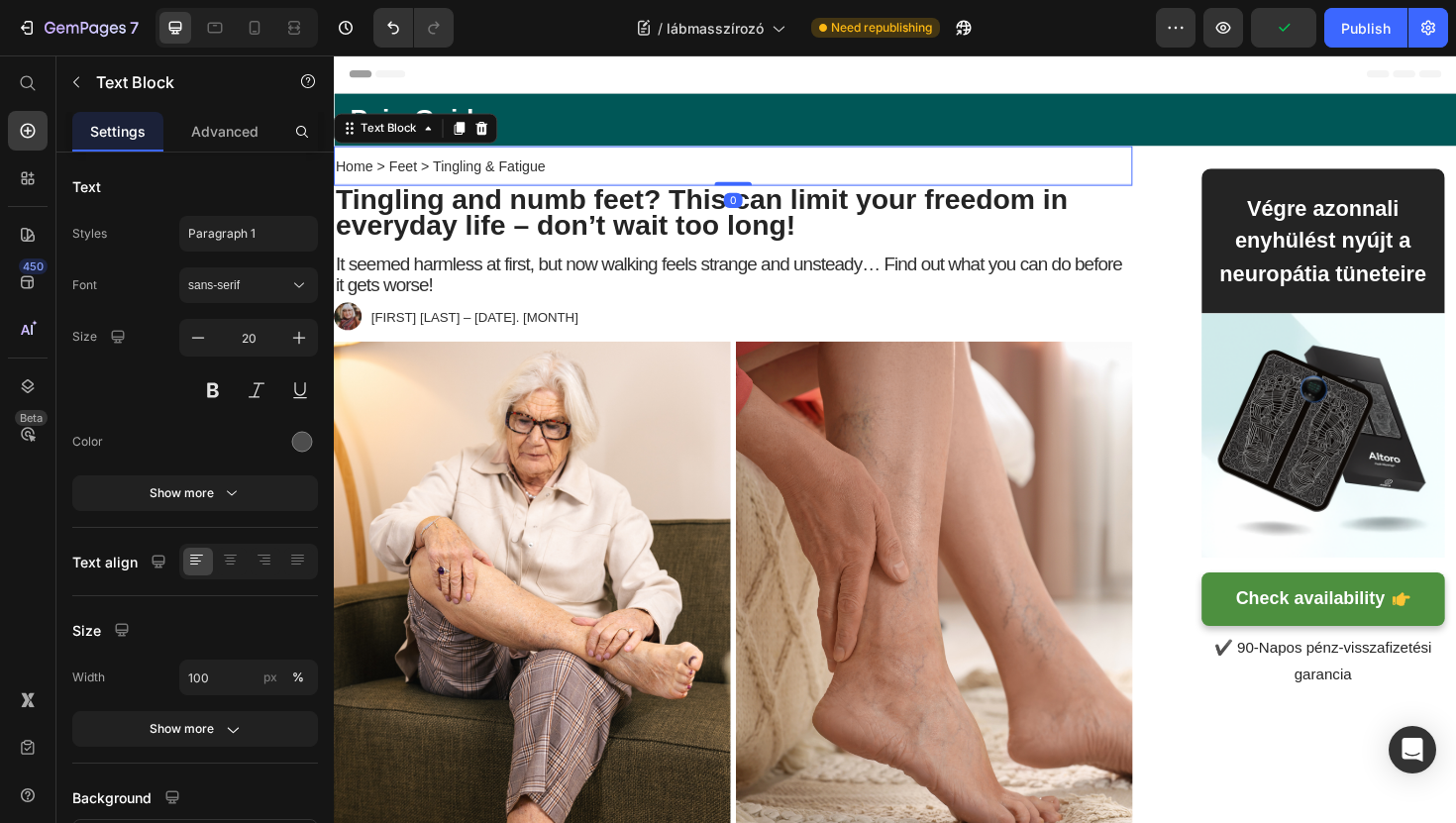 drag, startPoint x: 763, startPoint y: 203, endPoint x: 764, endPoint y: 183, distance: 20.024984 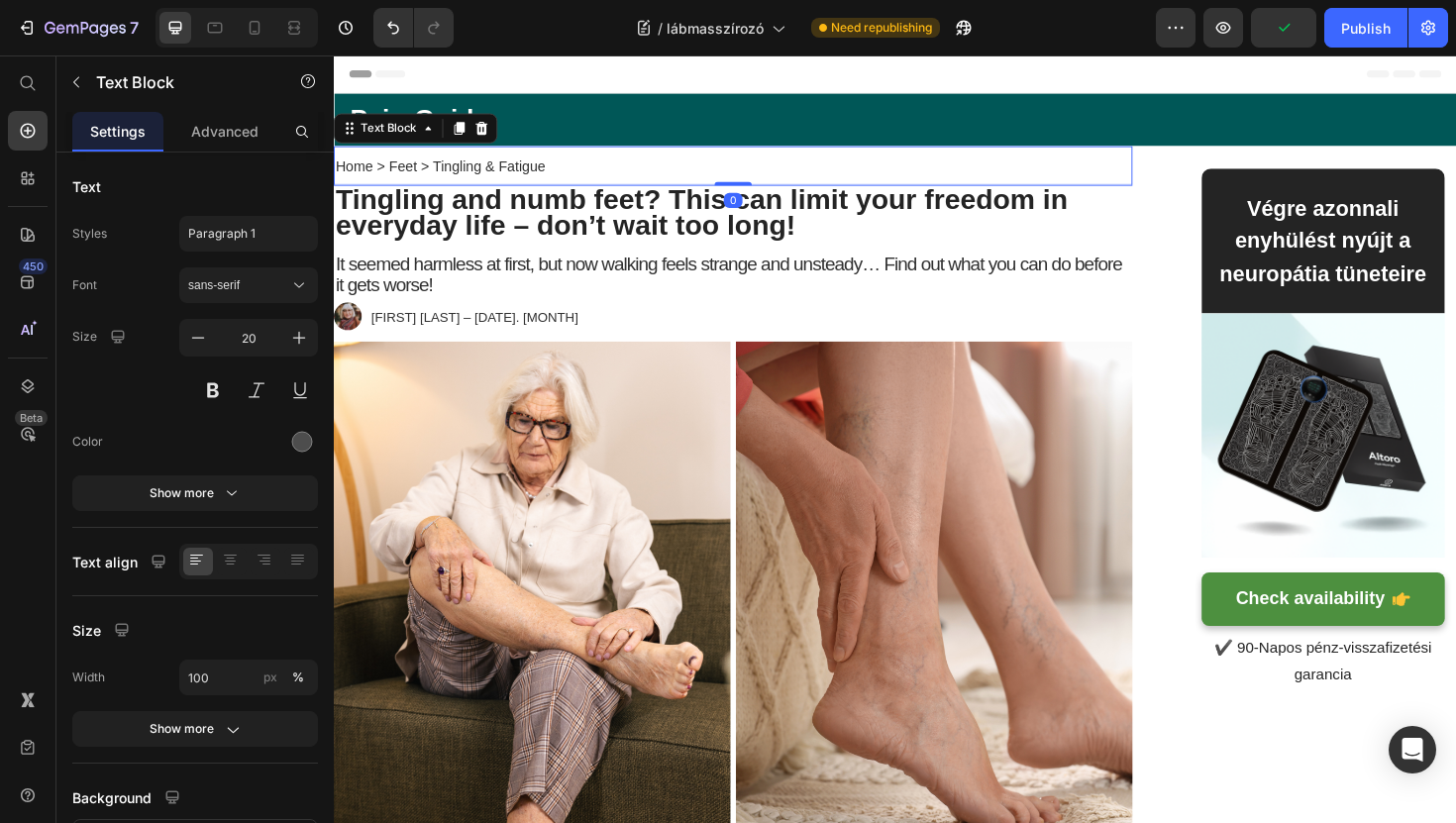 click on "Home > Feet > Tingling & Fatigue" at bounding box center (757, 172) 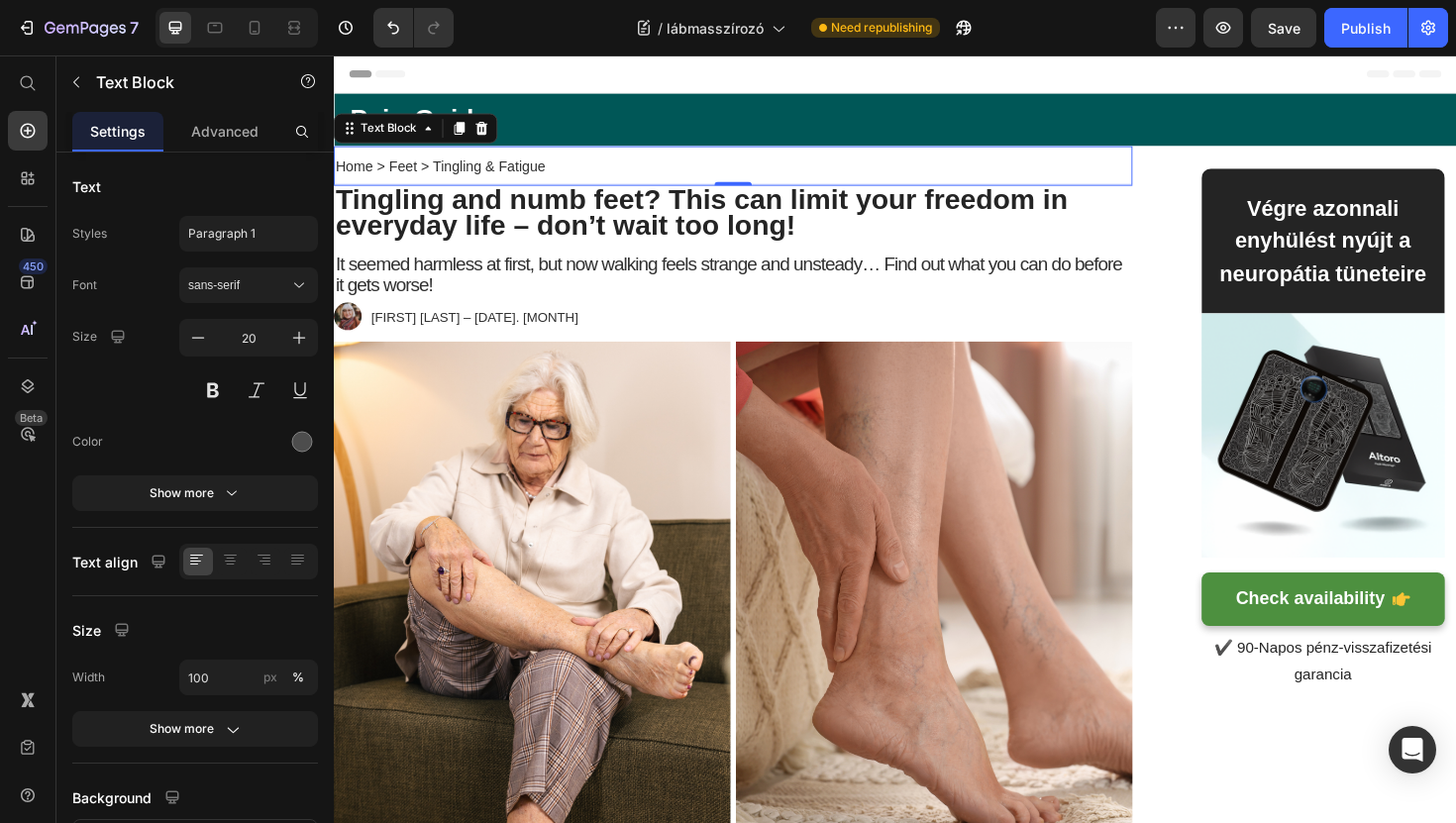 click at bounding box center [237, 28] 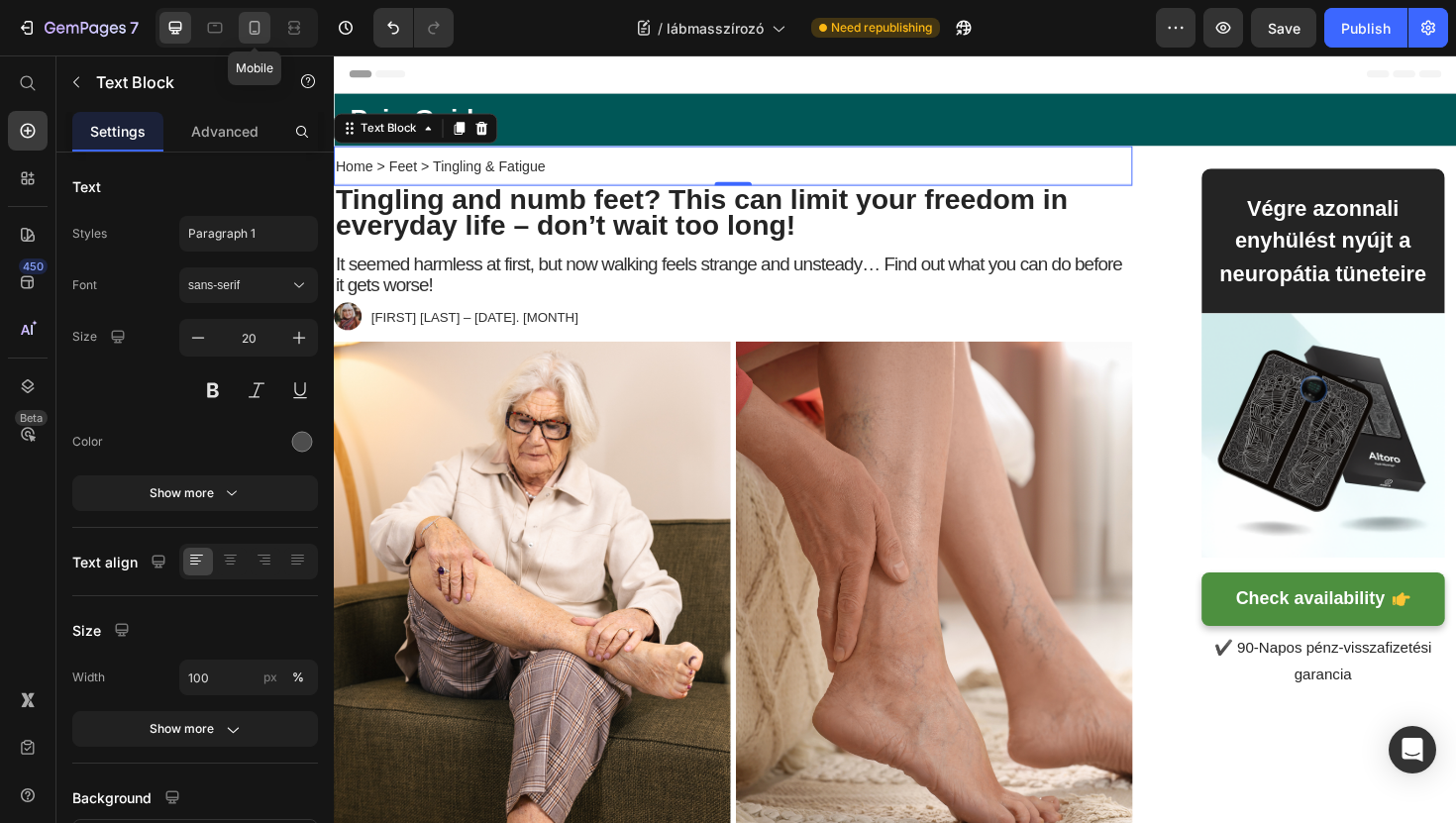 click 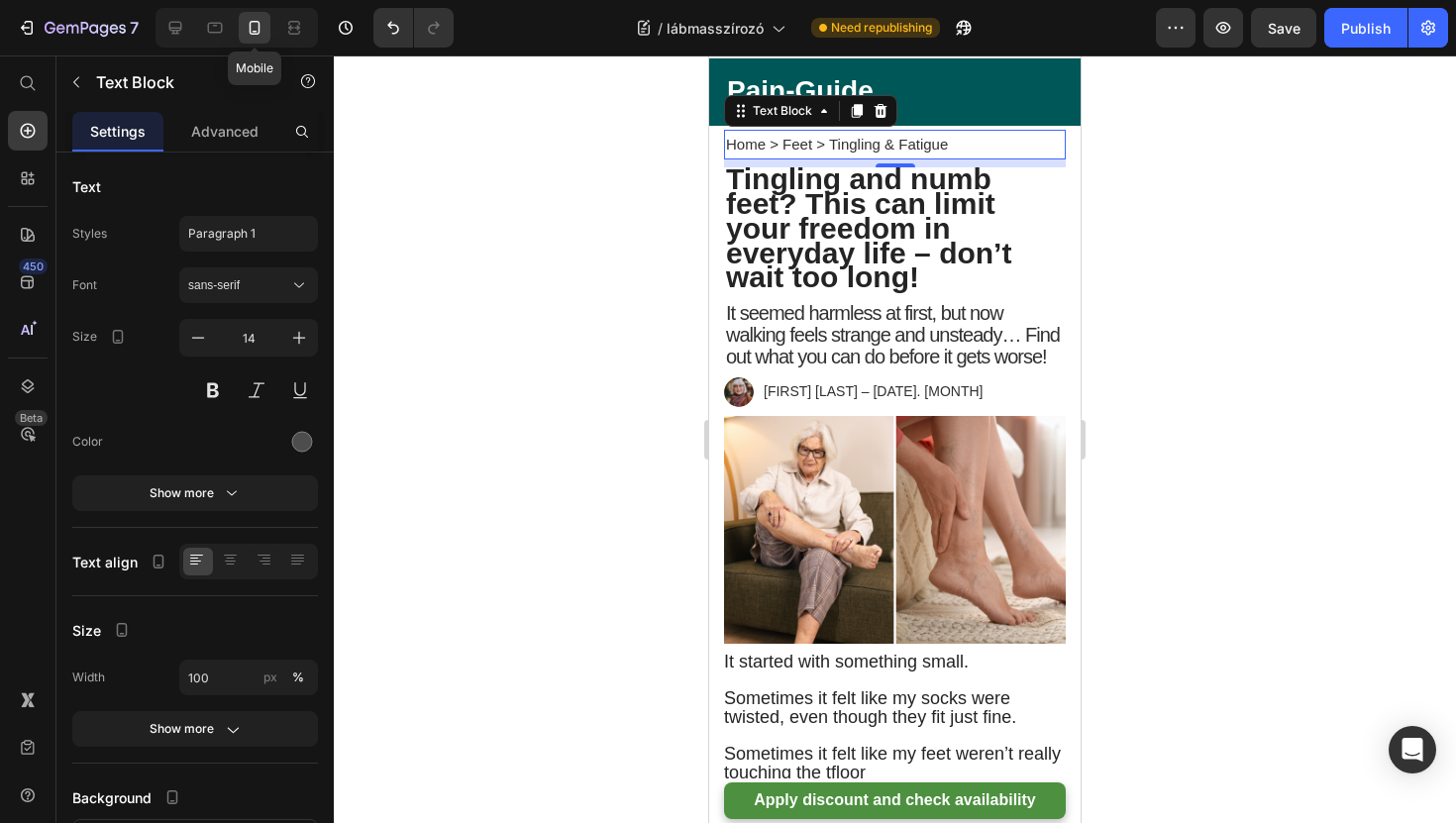 scroll, scrollTop: 43, scrollLeft: 0, axis: vertical 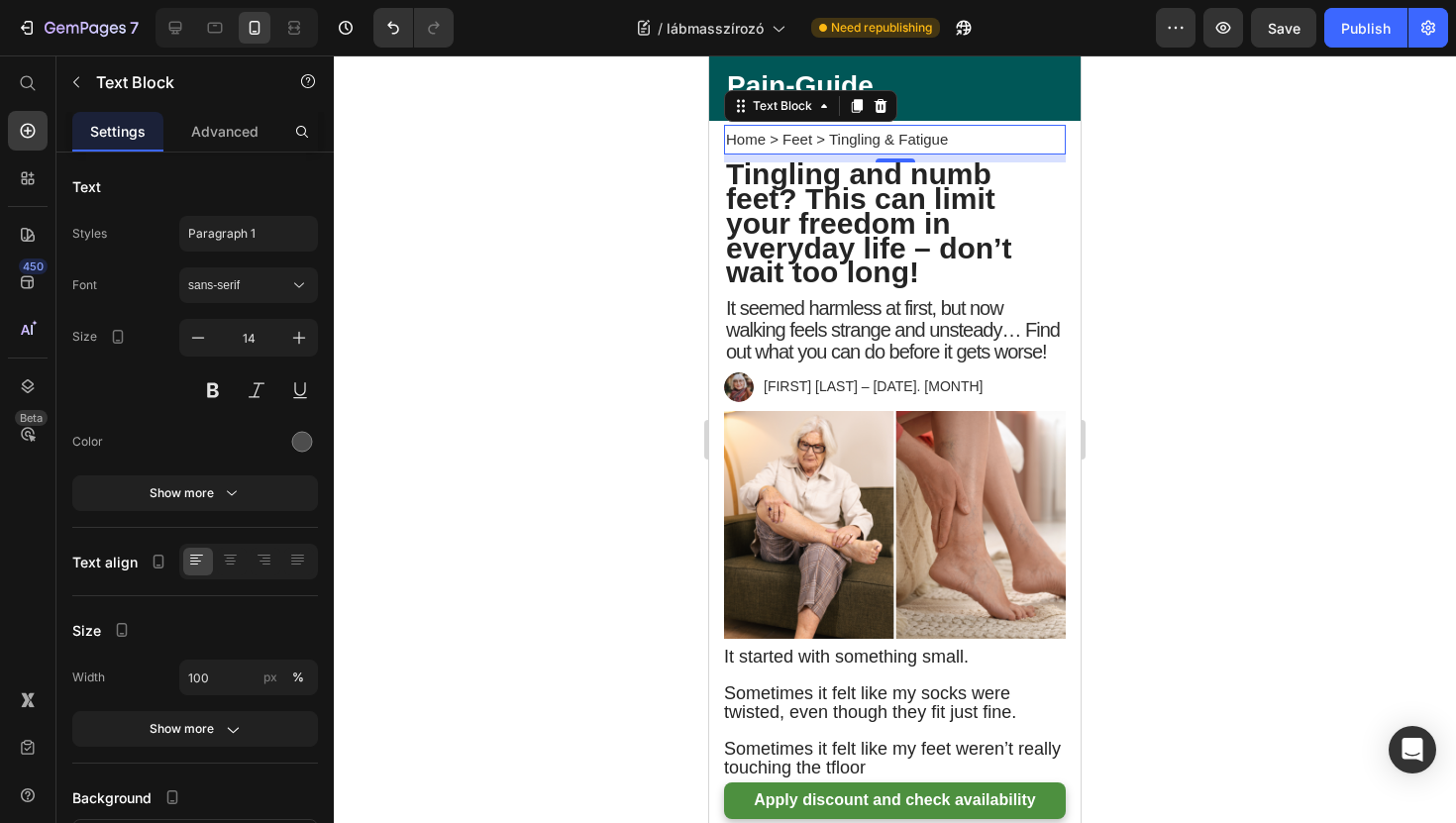 click 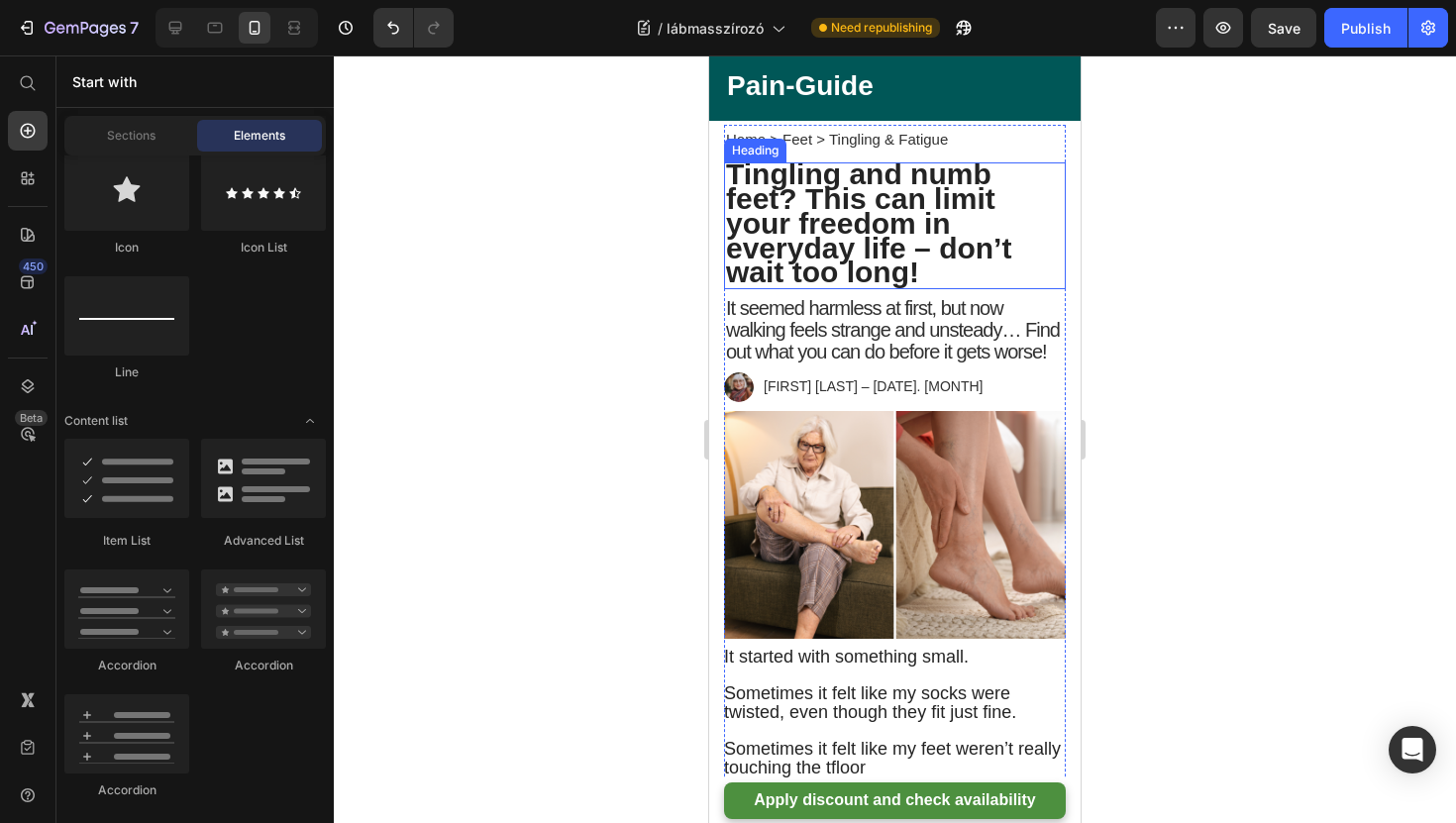 click on "Tingling and numb feet? This can limit your freedom in everyday life – don’t wait too long!" at bounding box center (869, 223) 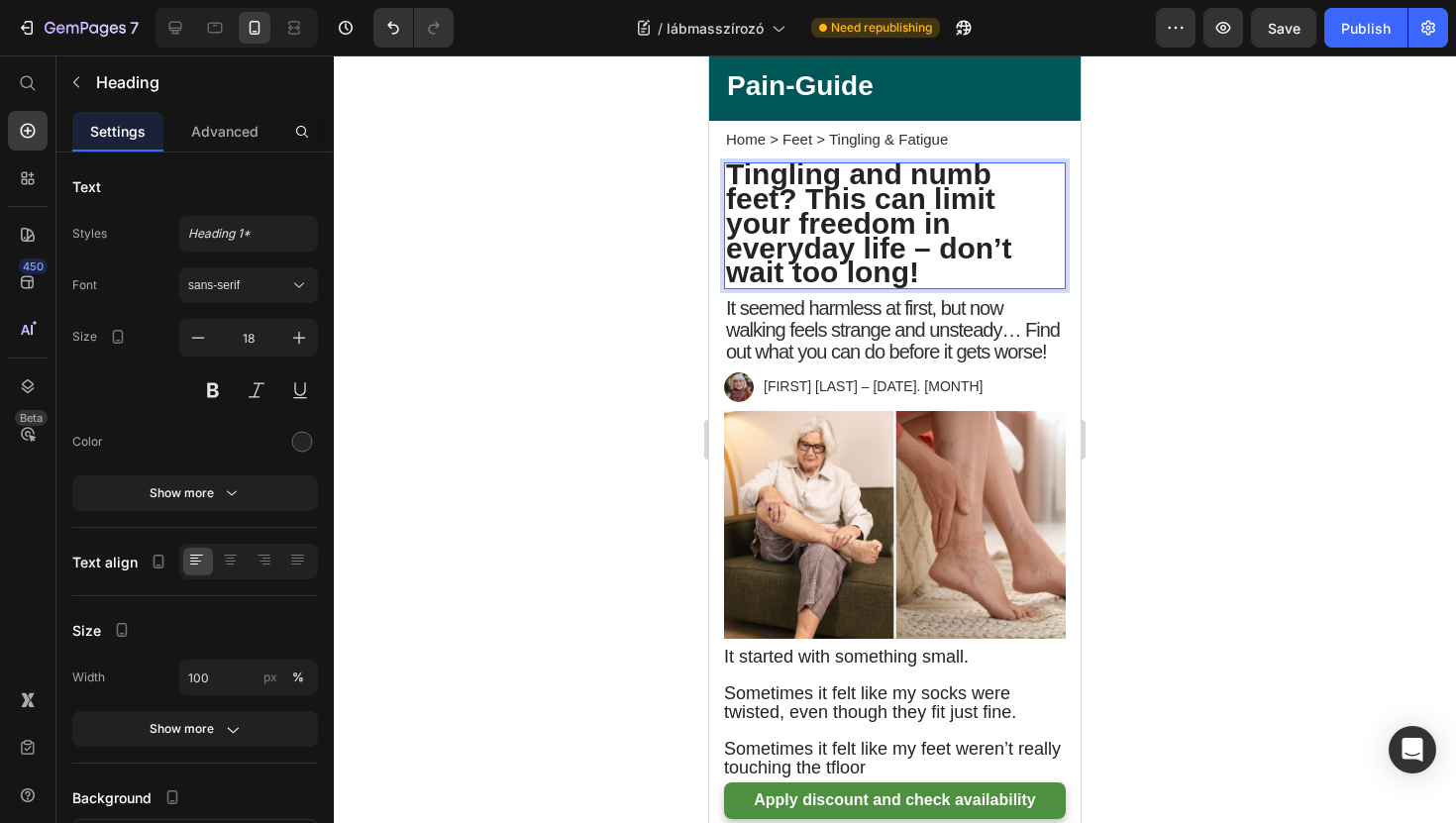 click on "Tingling and numb feet? This can limit your freedom in everyday life – don’t wait too long!" at bounding box center (894, 226) 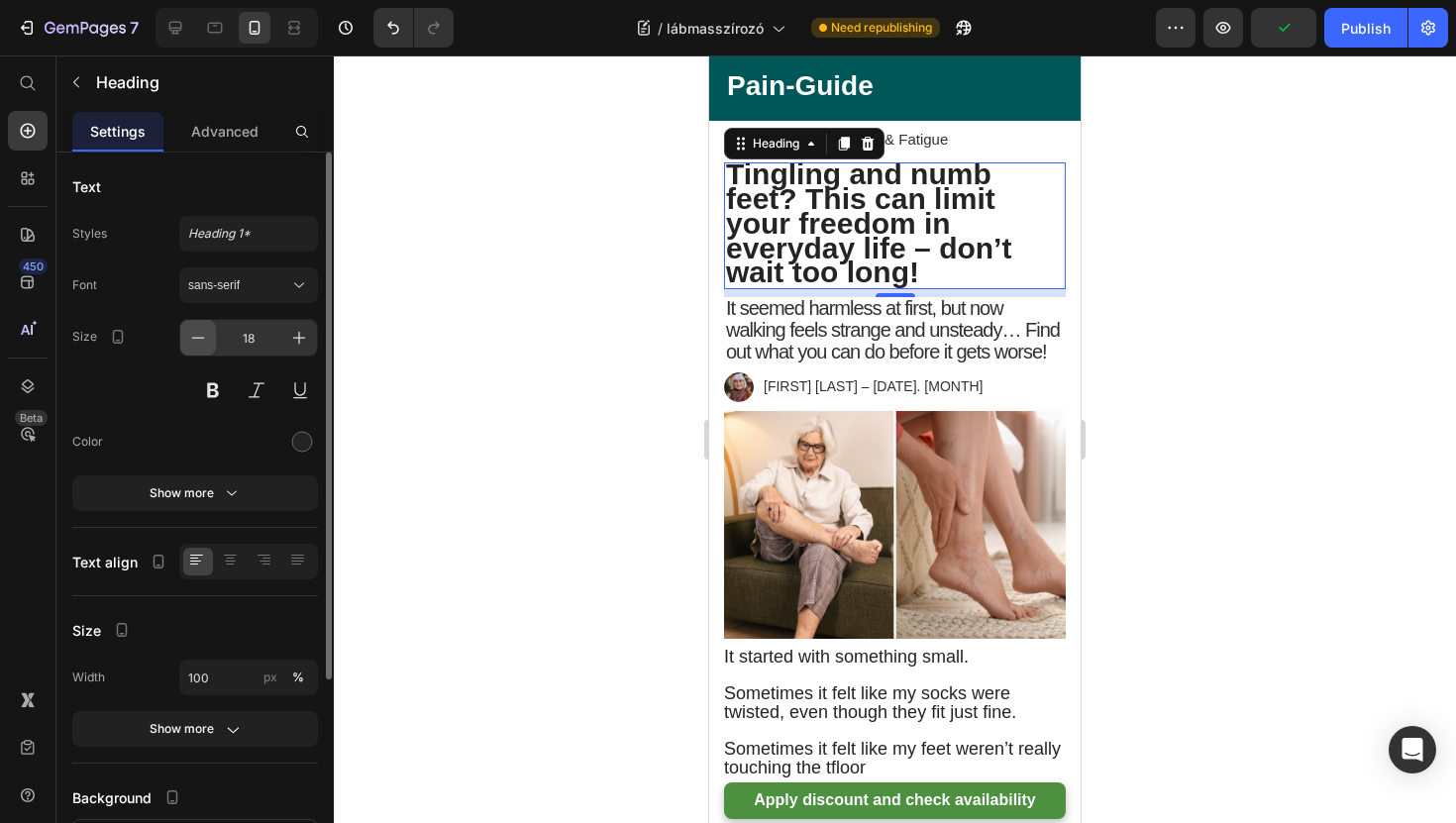 click 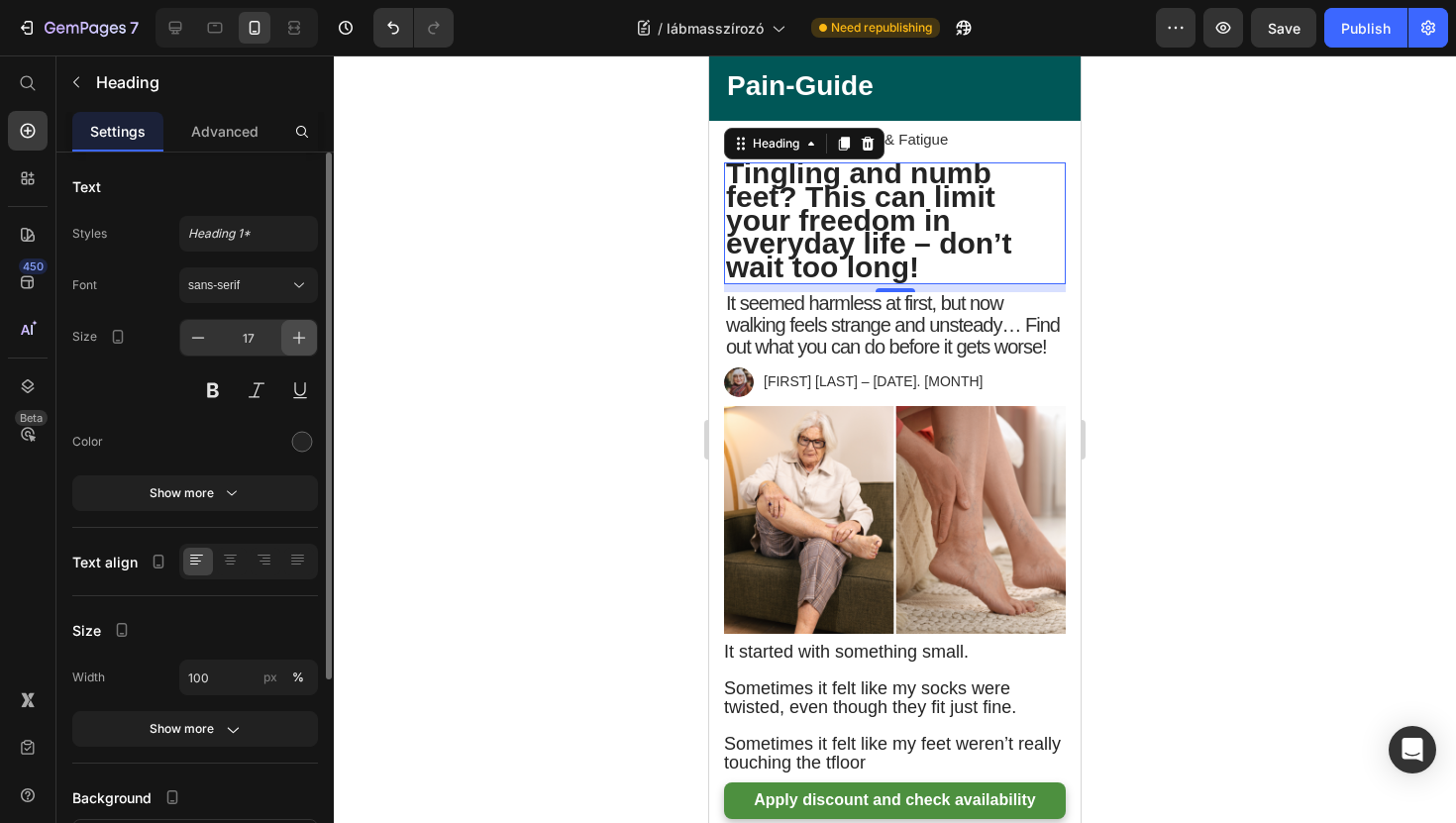click at bounding box center (299, 338) 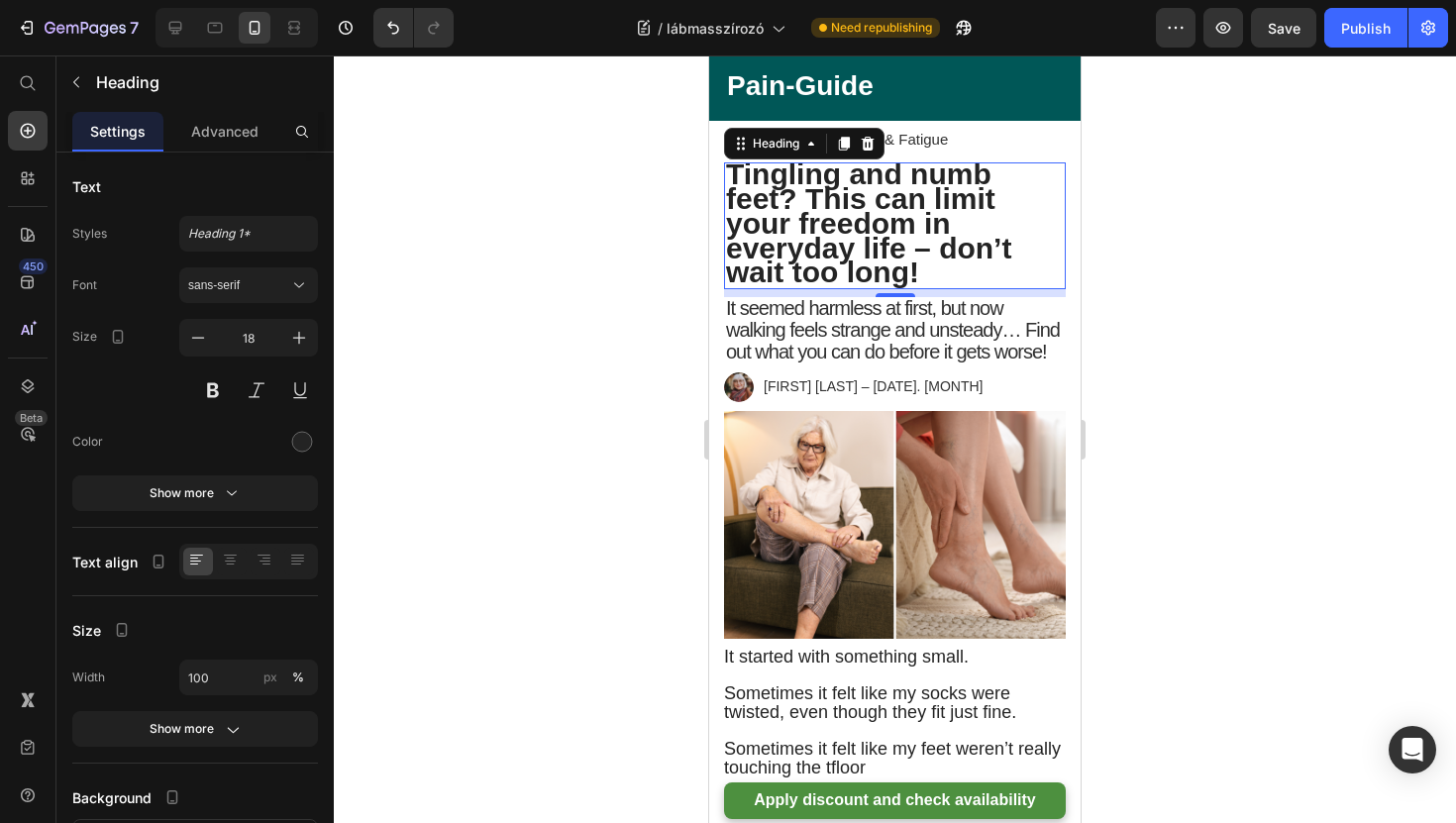 click on "Tingling and numb feet? This can limit your freedom in everyday life – don’t wait too long!" at bounding box center (894, 226) 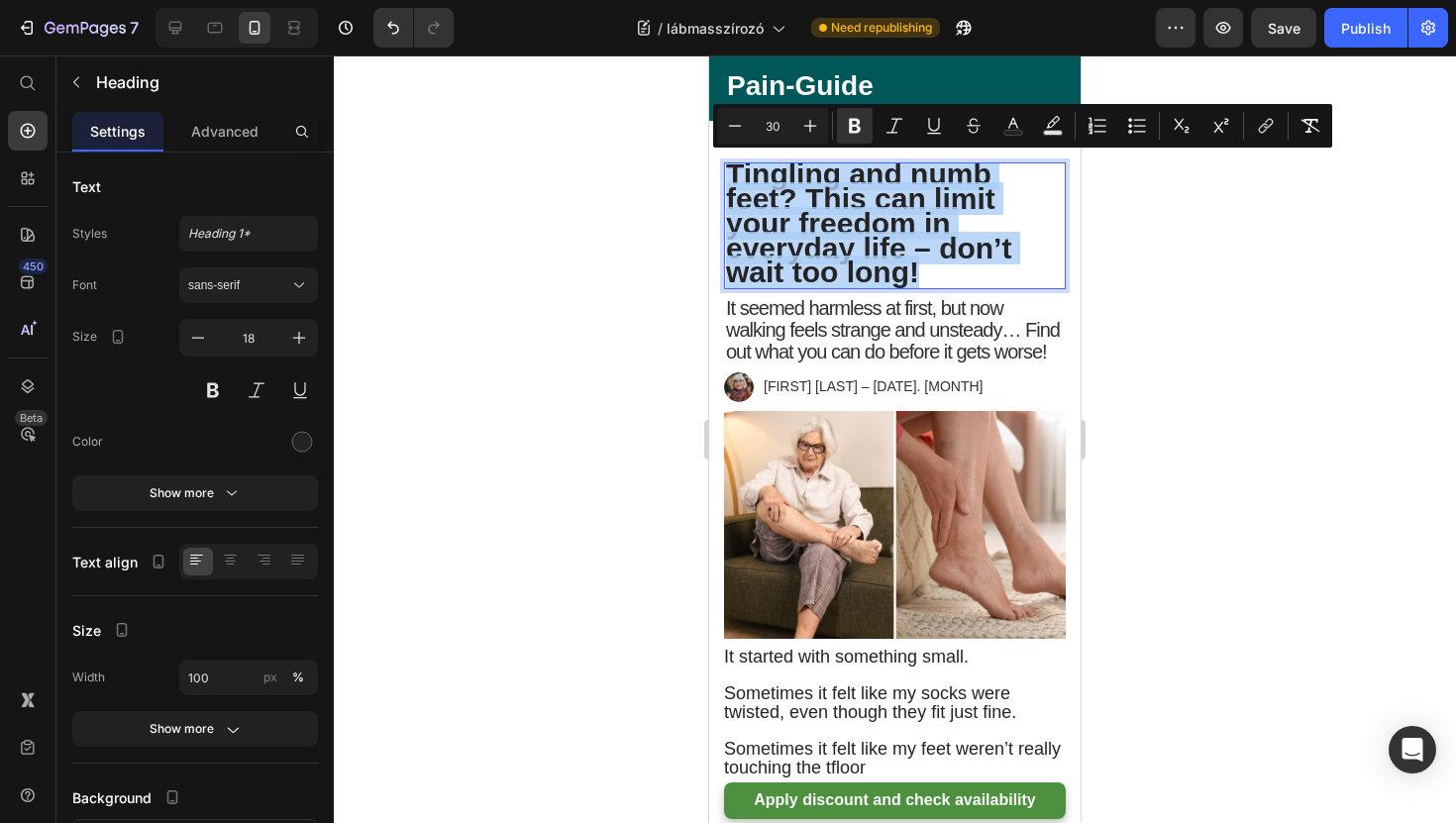 drag, startPoint x: 980, startPoint y: 265, endPoint x: 700, endPoint y: 178, distance: 293.2047 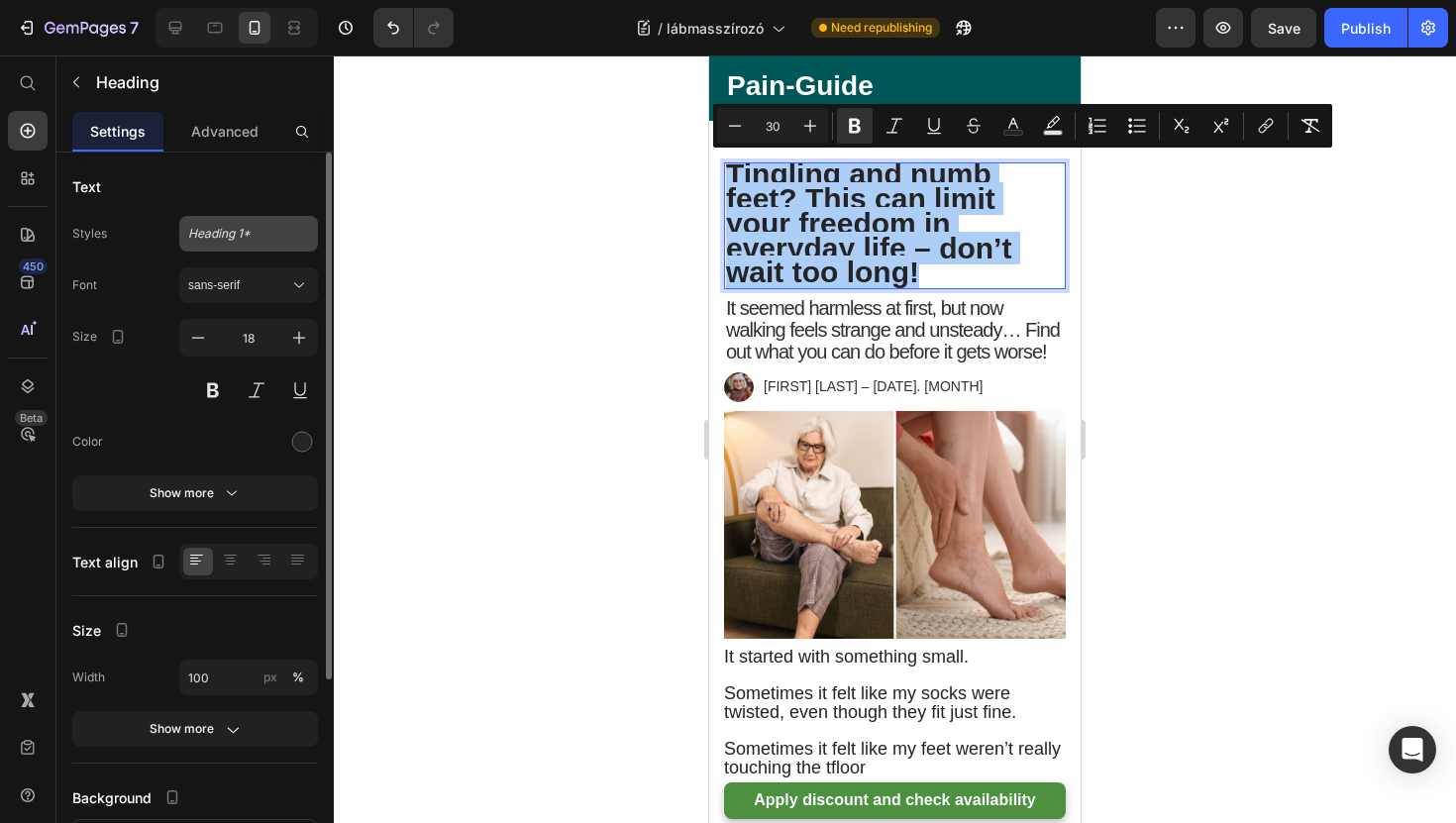 click on "Heading 1*" at bounding box center (237, 234) 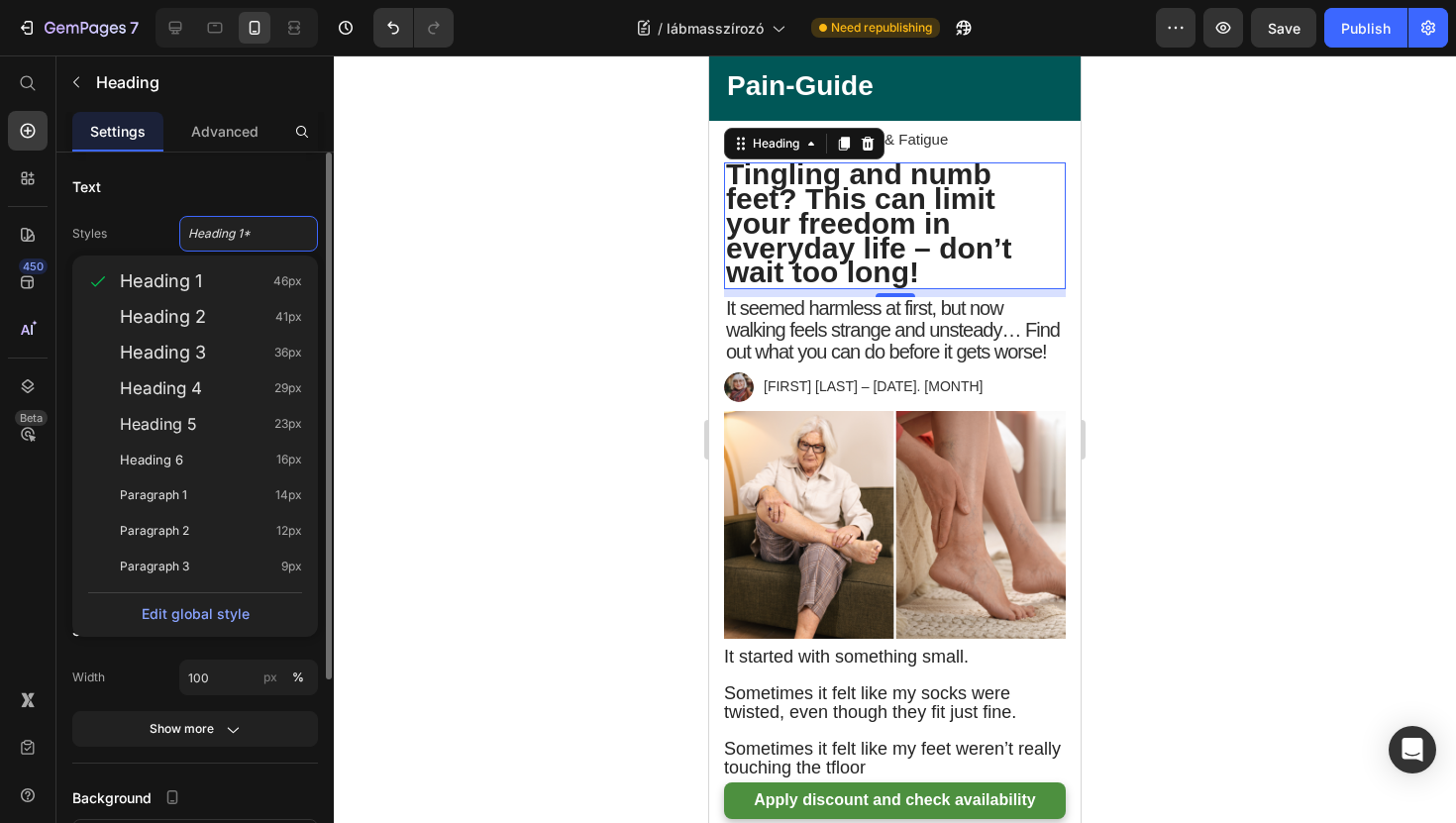 click on "Text" at bounding box center (195, 186) 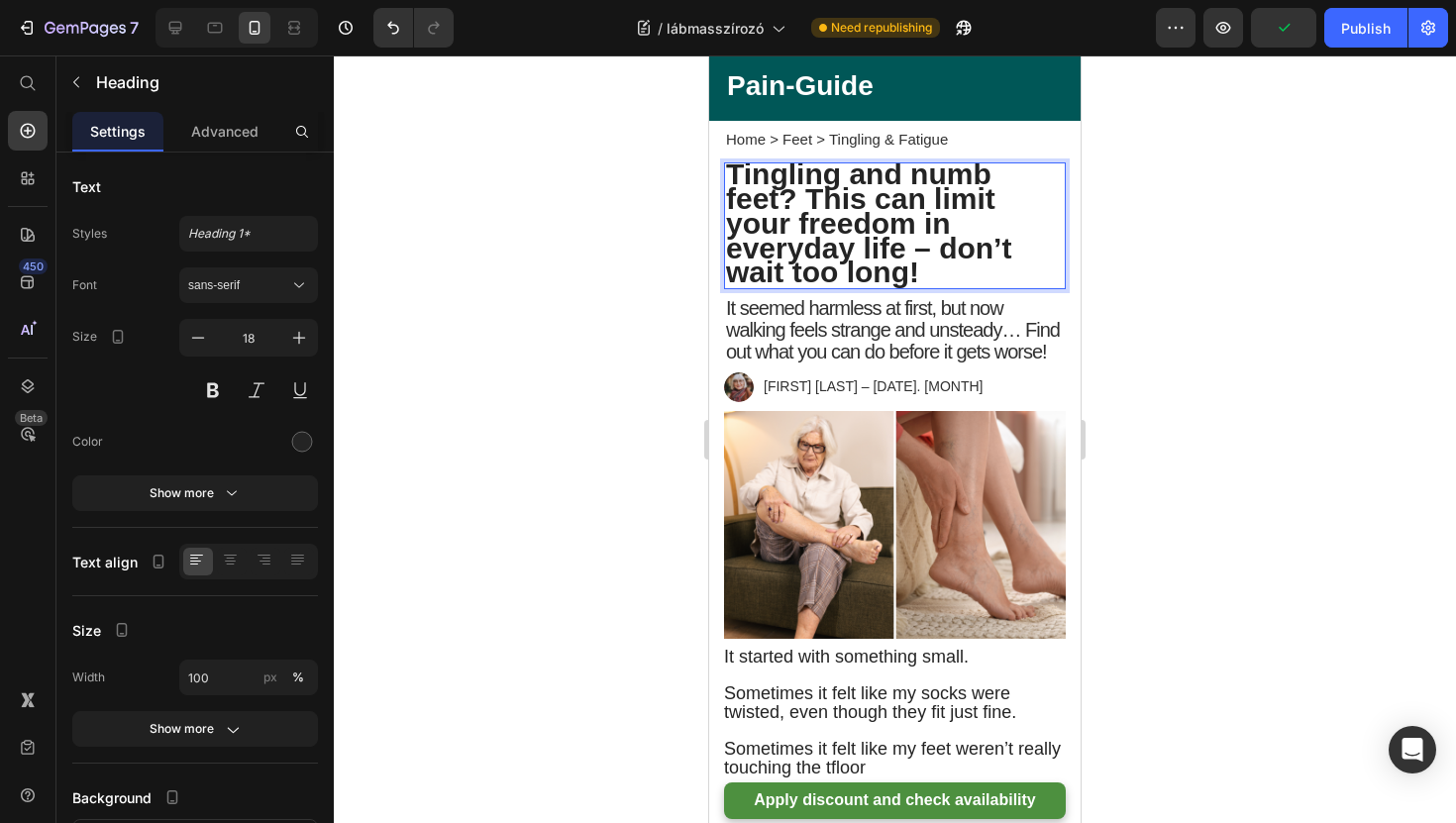 click on "Tingling and numb feet? This can limit your freedom in everyday life – don’t wait too long!" at bounding box center [894, 226] 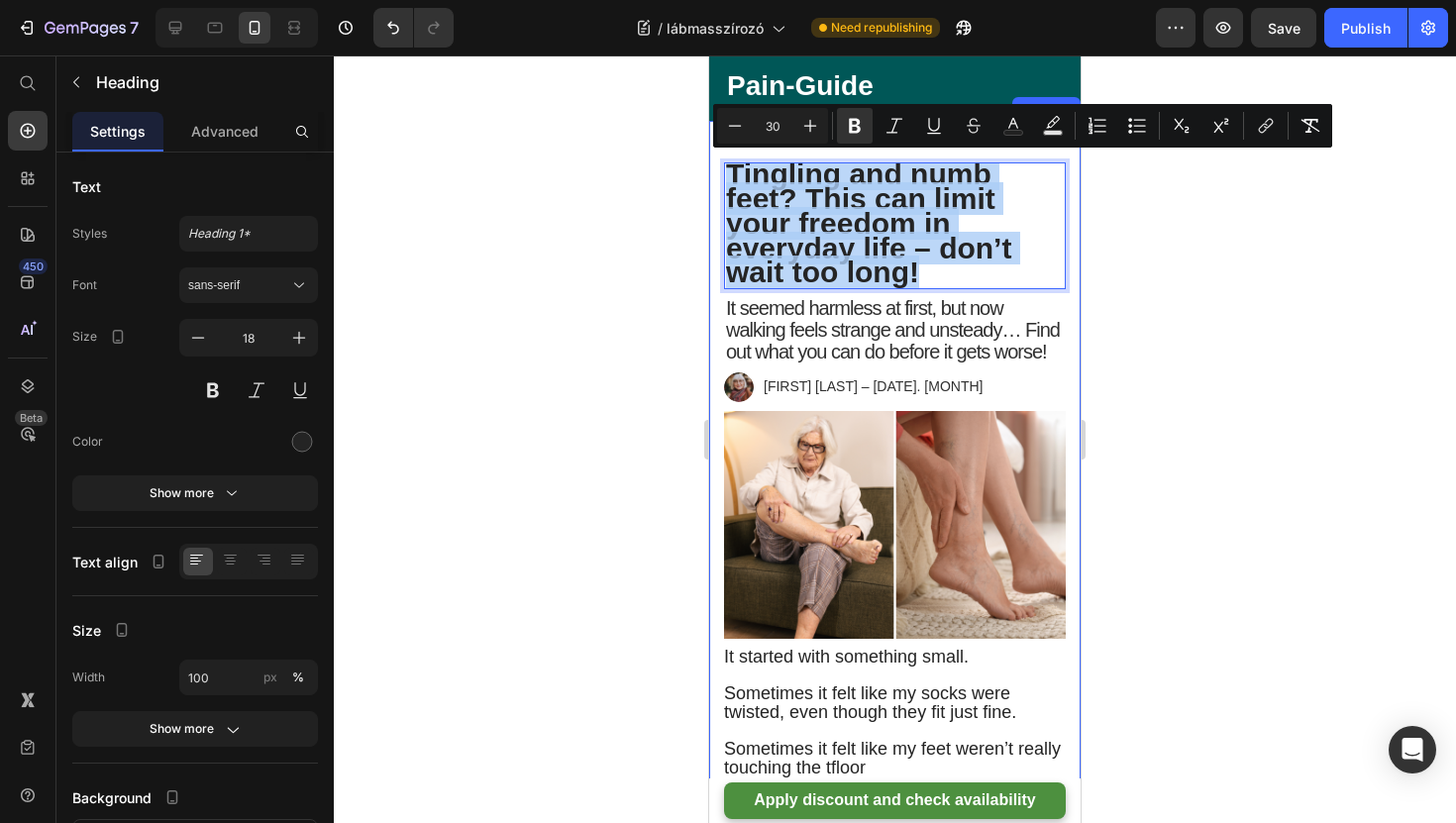 drag, startPoint x: 934, startPoint y: 263, endPoint x: 709, endPoint y: 166, distance: 245.01837 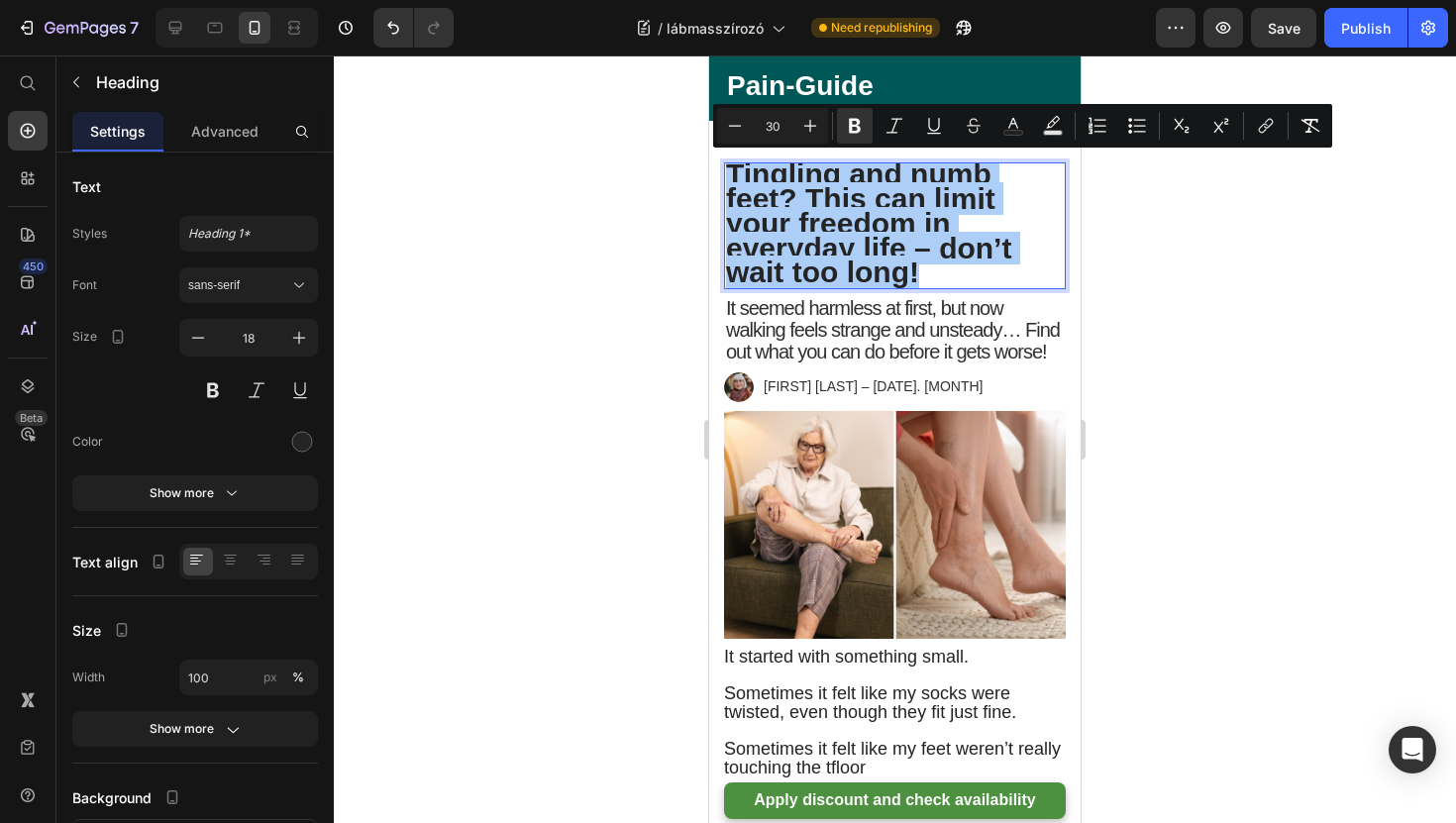 click 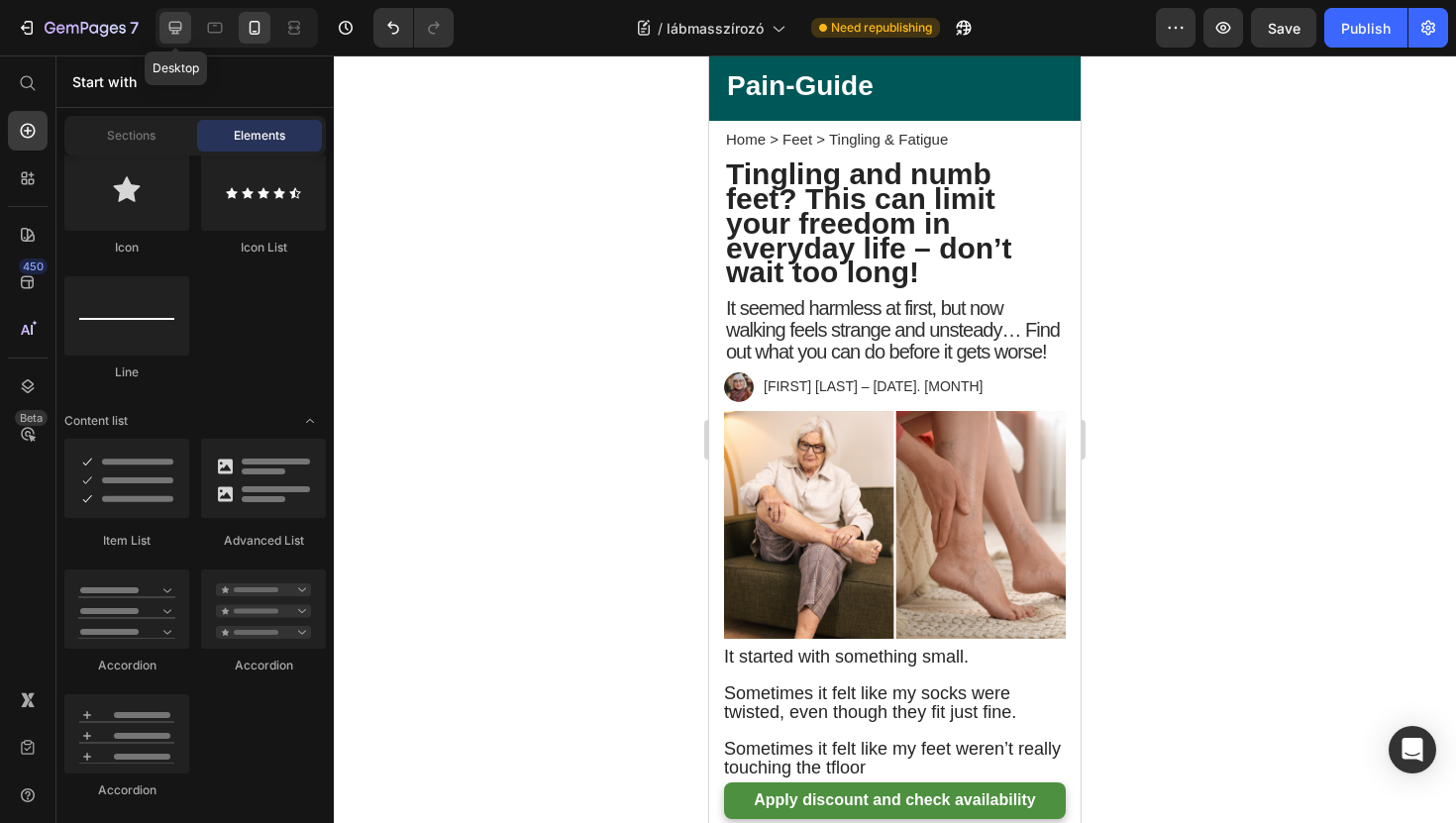 click 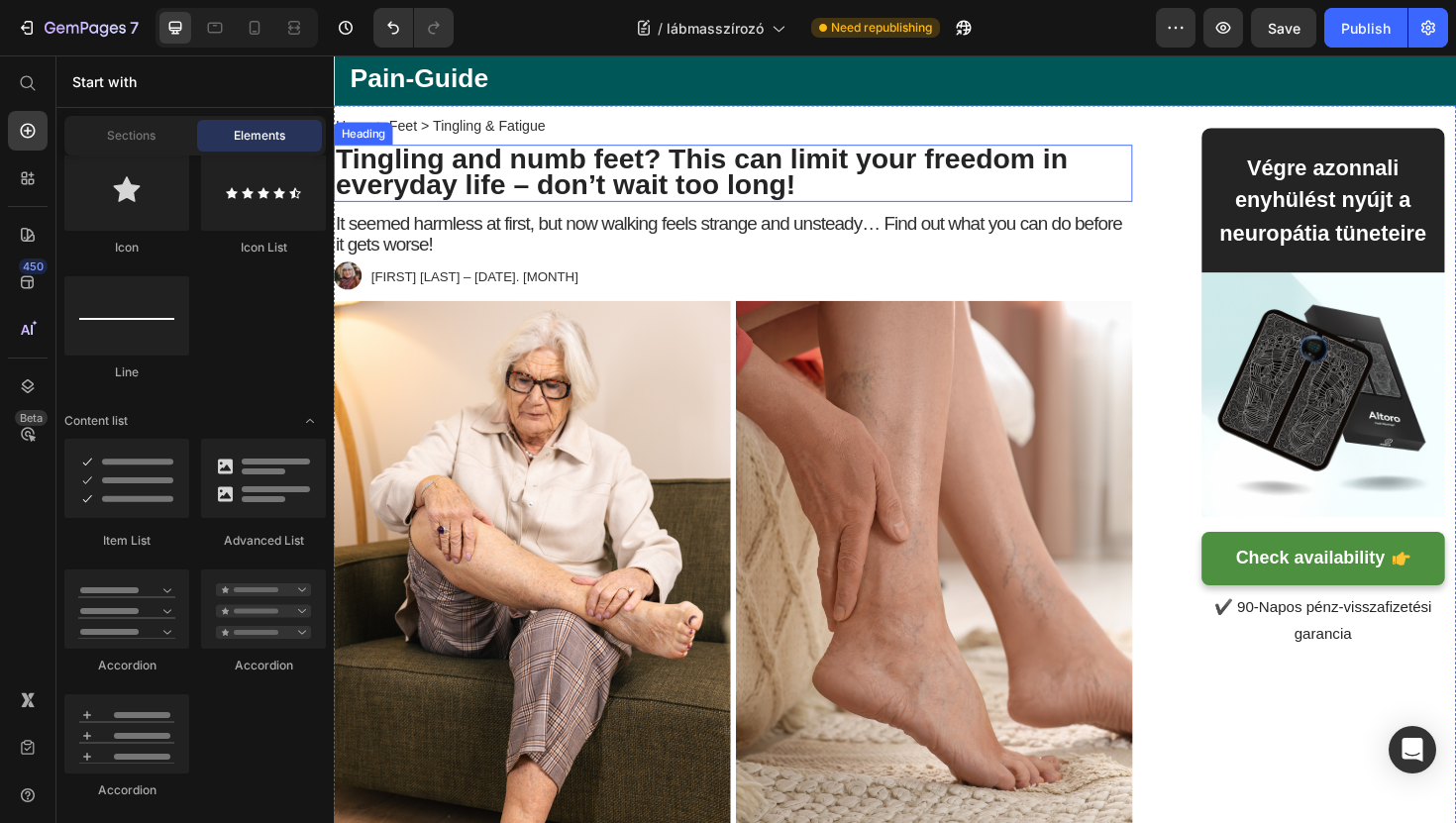 click on "Tingling and numb feet? This can limit your freedom in everyday life – don’t wait too long!" at bounding box center [723, 178] 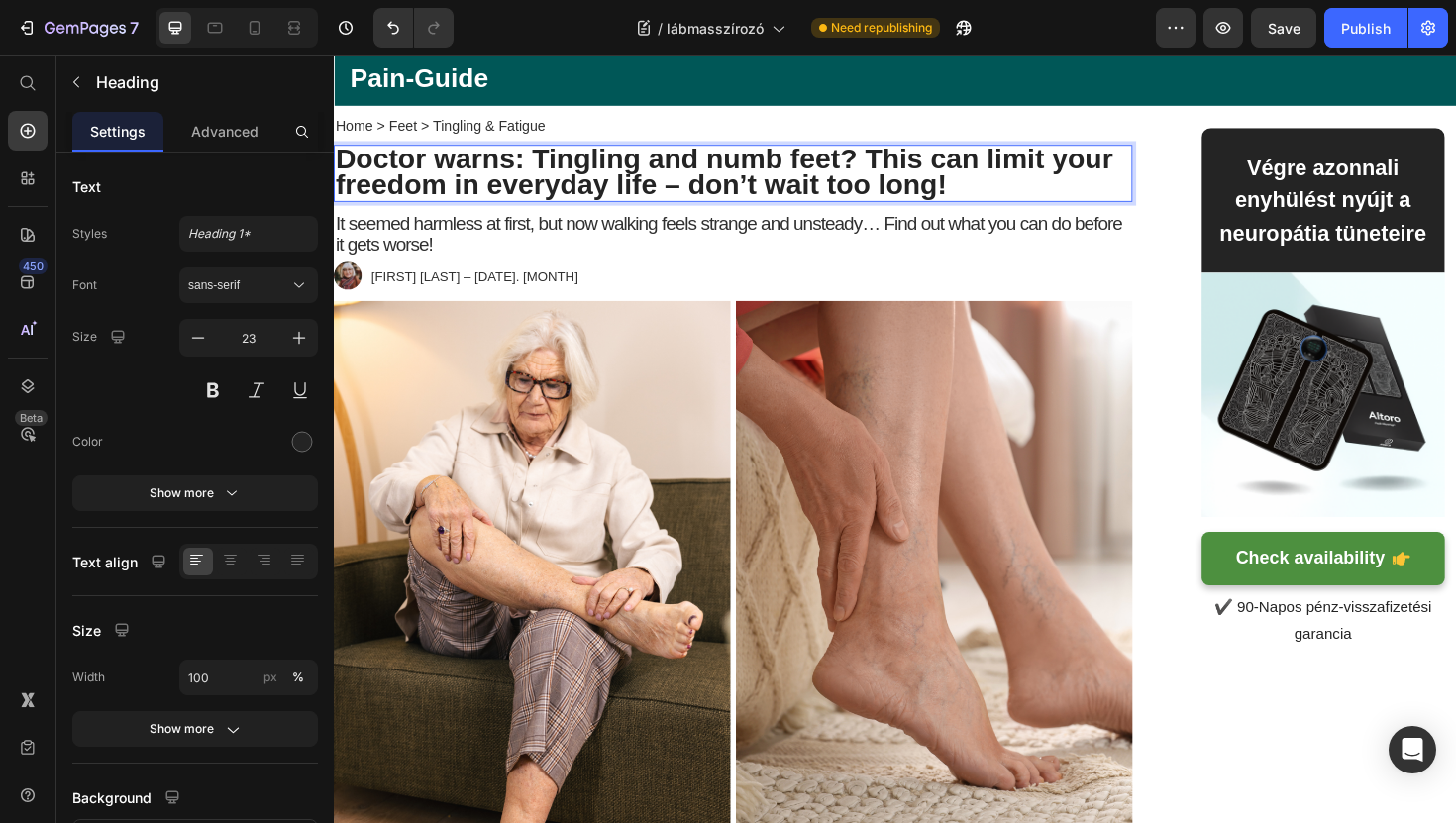 click on "Doctor warns: Tingling and numb feet? This can limit your freedom in everyday life – don’t wait too long!" at bounding box center (747, 178) 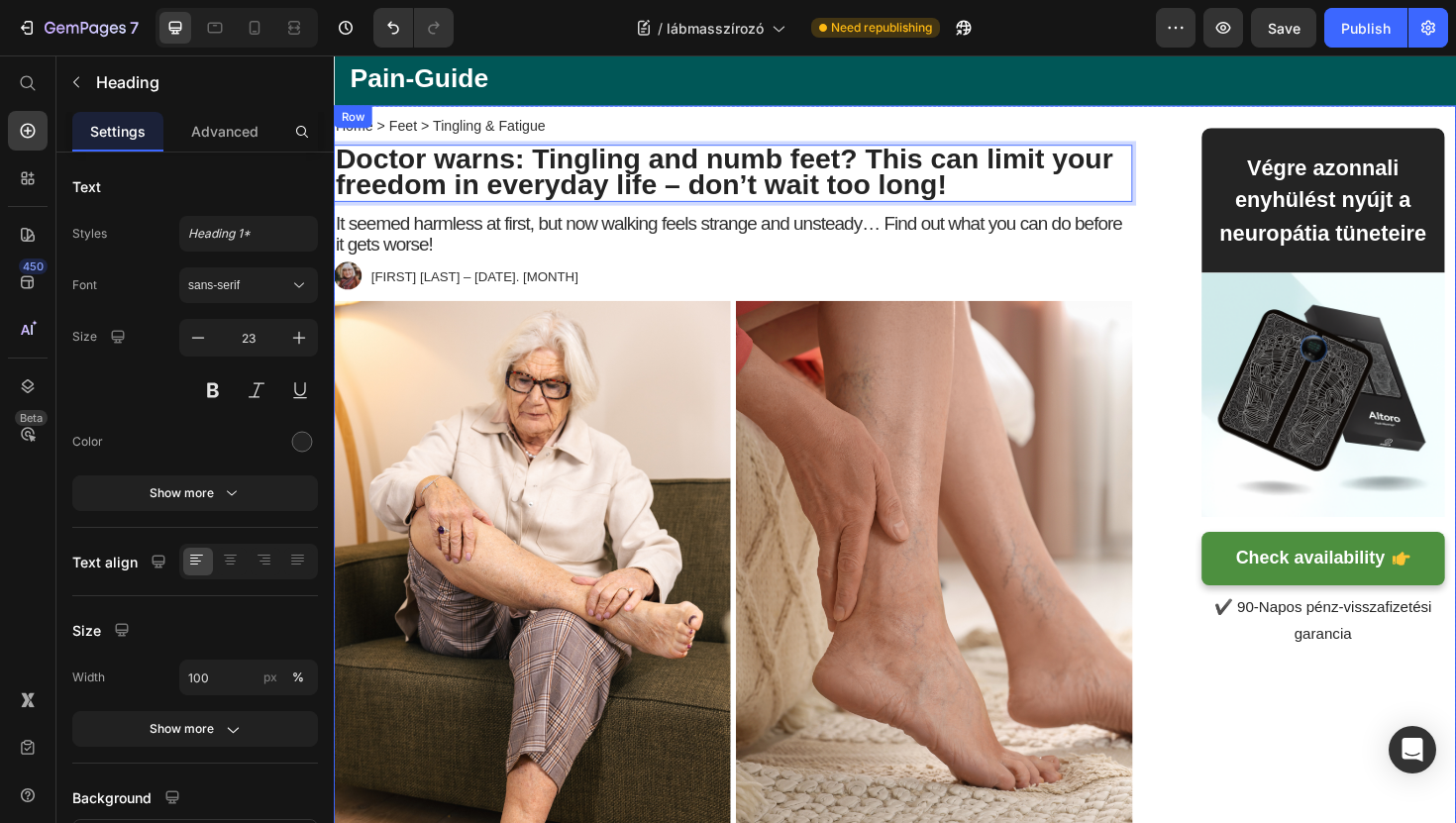 click on "Home > Feet > Tingling & Fatigue Text Block Doctor warns: Tingling and numb feet? This can limit your freedom in everyday life – don’t wait too long! Heading   12 It seemed harmless at first, but now walking feels strange and unsteady… Find out what you can do before it gets worse! Text Block Image [FIRST] [LAST] – [DATE]. [MONTH] Text Block Row Image It started with something small.   Sometimes it felt like my socks were twisted, even though they fit just fine.   Sometimes it felt like my feet weren’t really touching the tfloor   My feet felt  dull and weak  , as if they weren't making proper contact with the ground.   Not painful, but... strange.   I thought it was just part of something else.   Maybe I just had bad posture or needed to move more.   But over time it got worse.   👉 My feet  were increasingly tingling or feeling numb . 👉 Sometimes it felt like they were “asleep” — but for no reason. 👉 I would  wake up at night with a burning feeling, like my feet were on fire." at bounding box center (928, 2895) 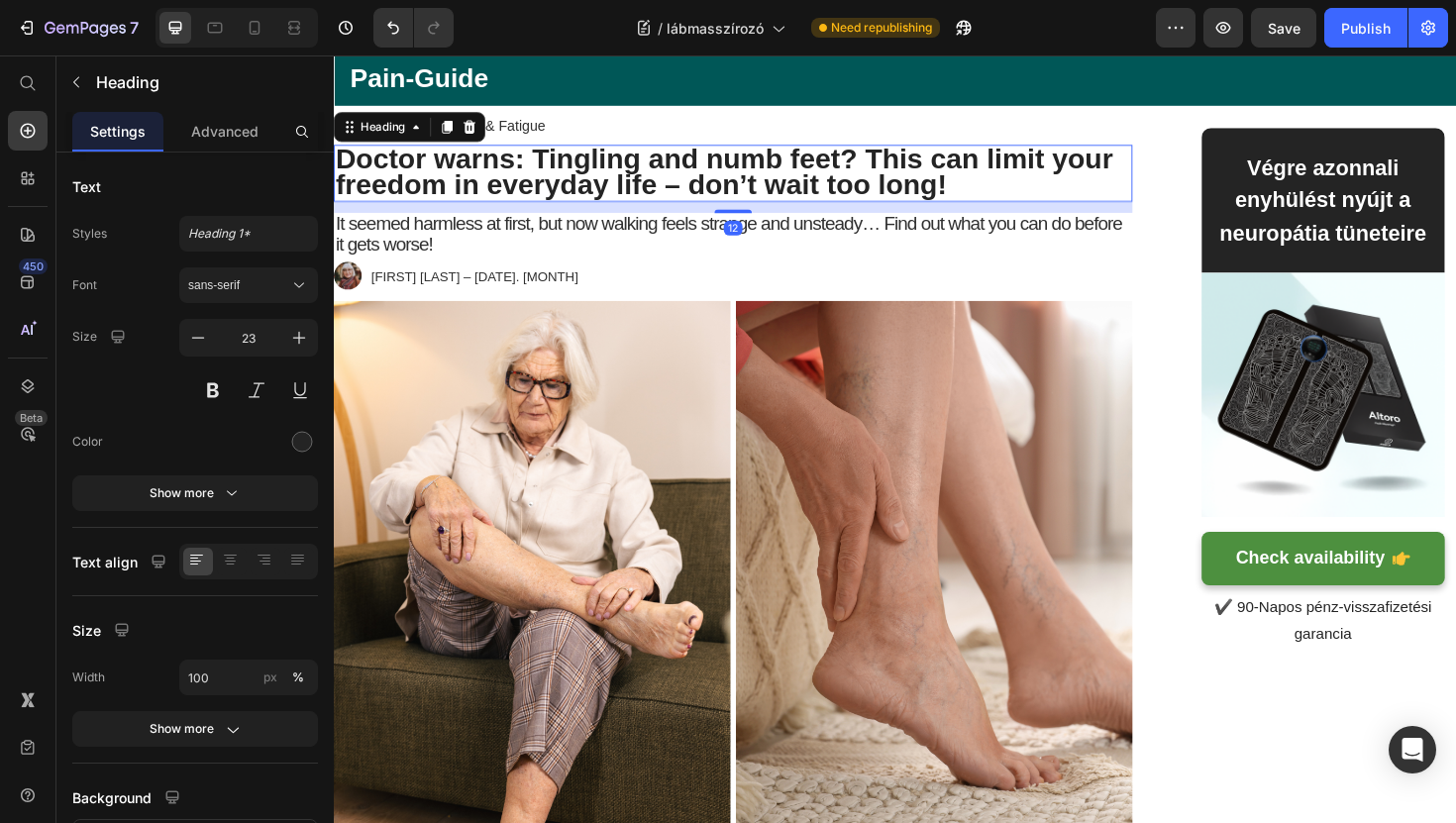 click on "⁠⁠⁠⁠⁠⁠⁠ Doctor warns: Tingling and numb feet? This can limit your freedom in everyday life – don’t wait too long!" at bounding box center (757, 180) 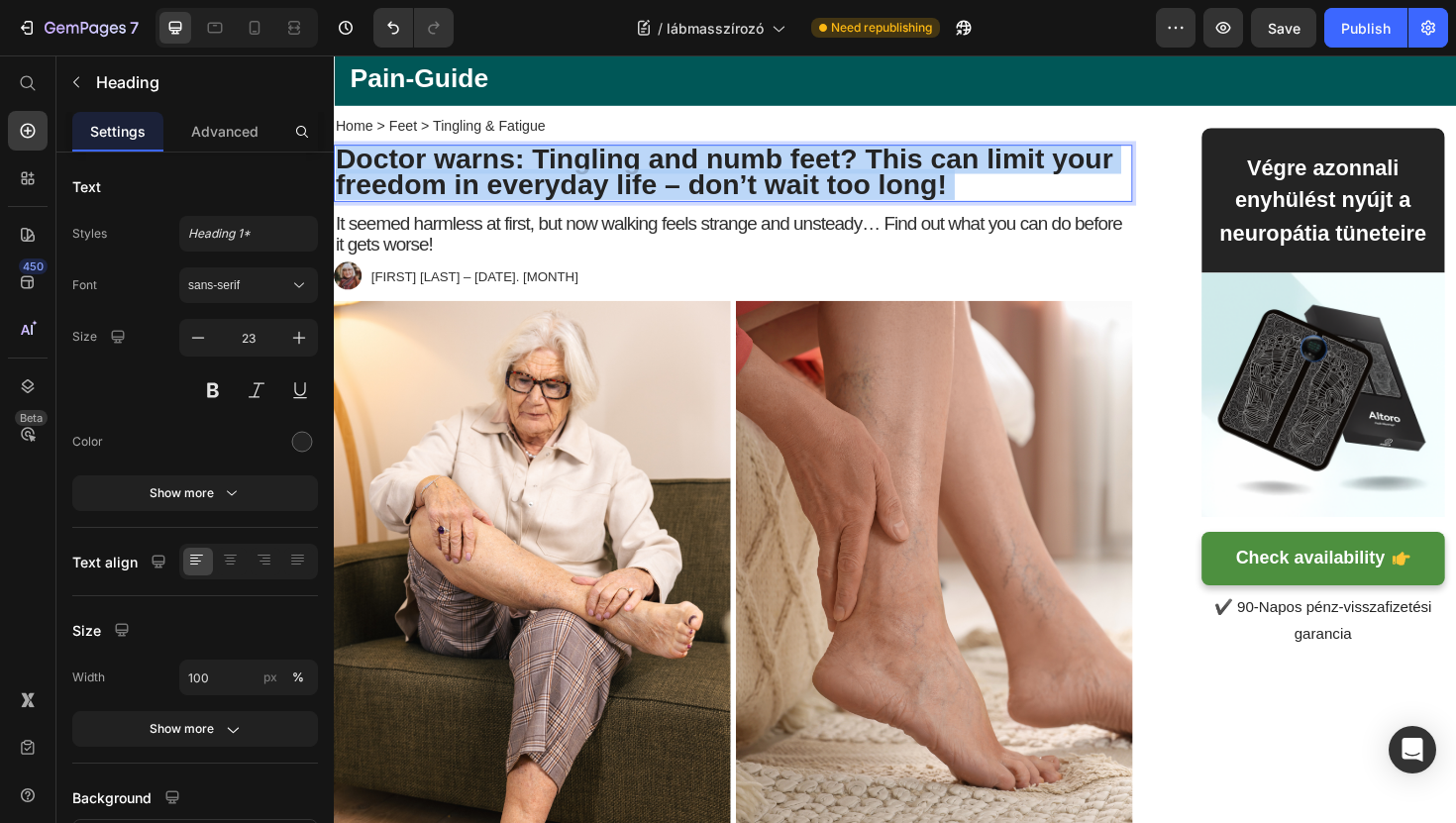 drag, startPoint x: 993, startPoint y: 199, endPoint x: 324, endPoint y: 172, distance: 669.545 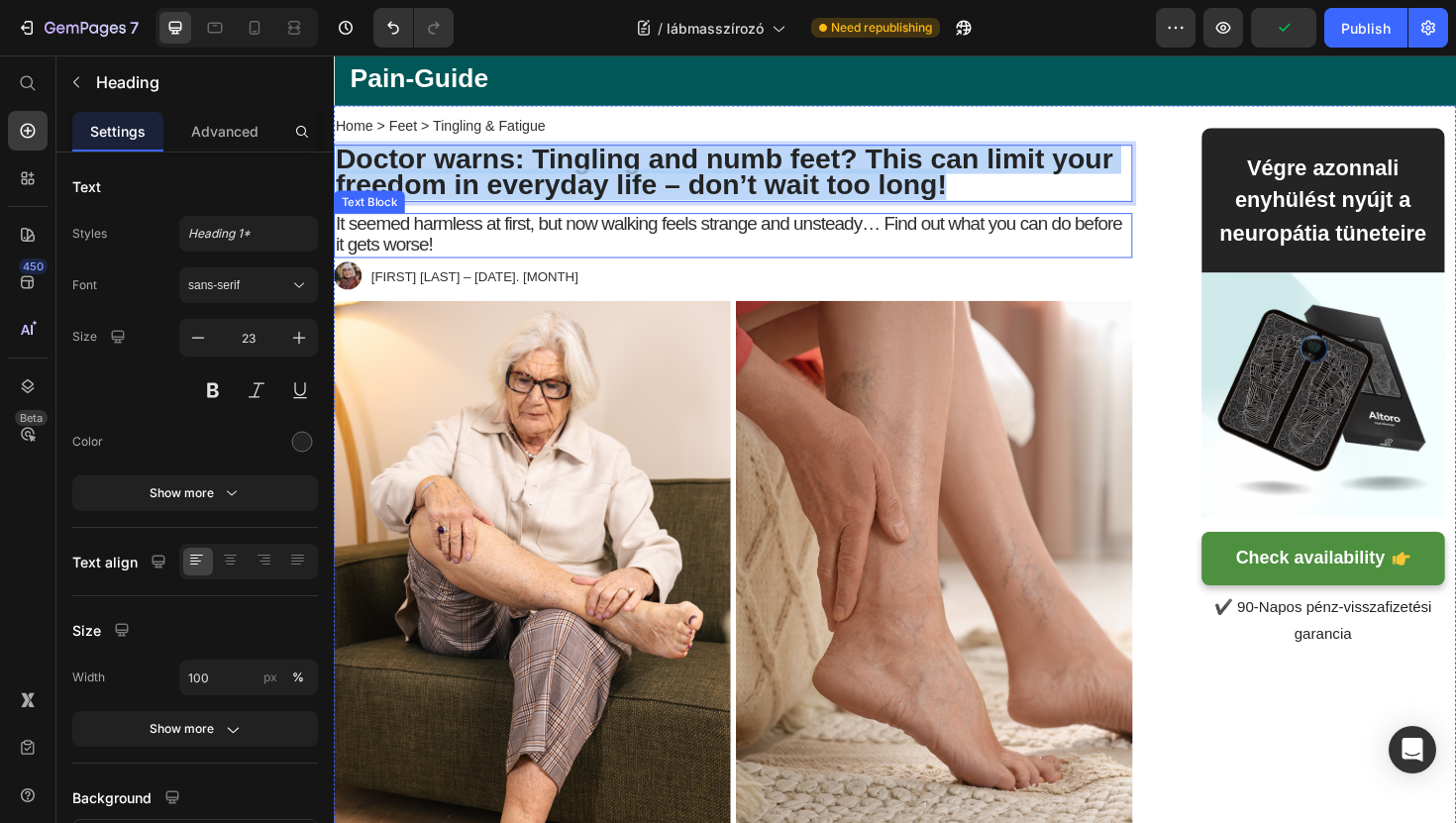 drag, startPoint x: 345, startPoint y: 165, endPoint x: 1061, endPoint y: 220, distance: 718.109 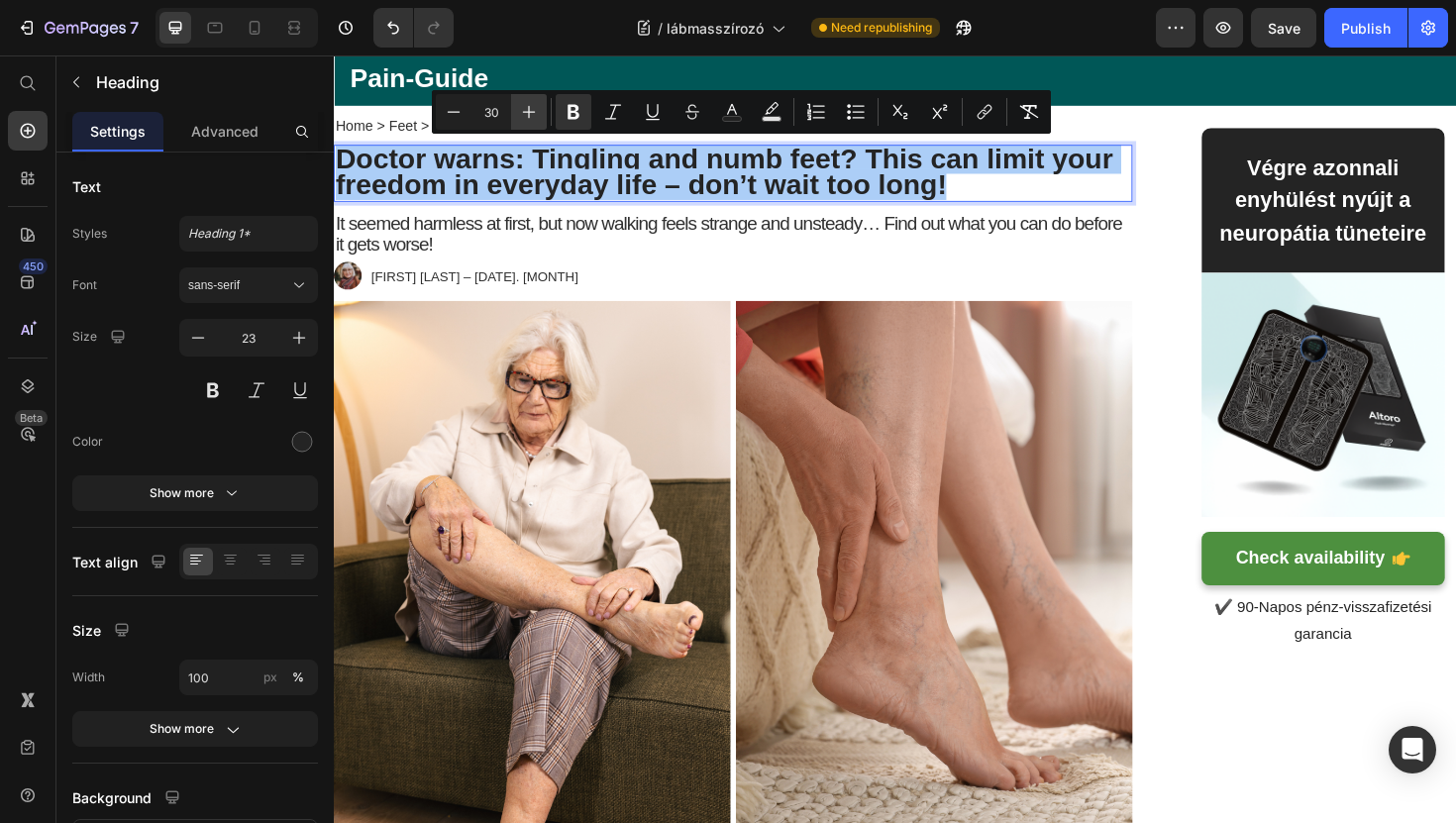 click 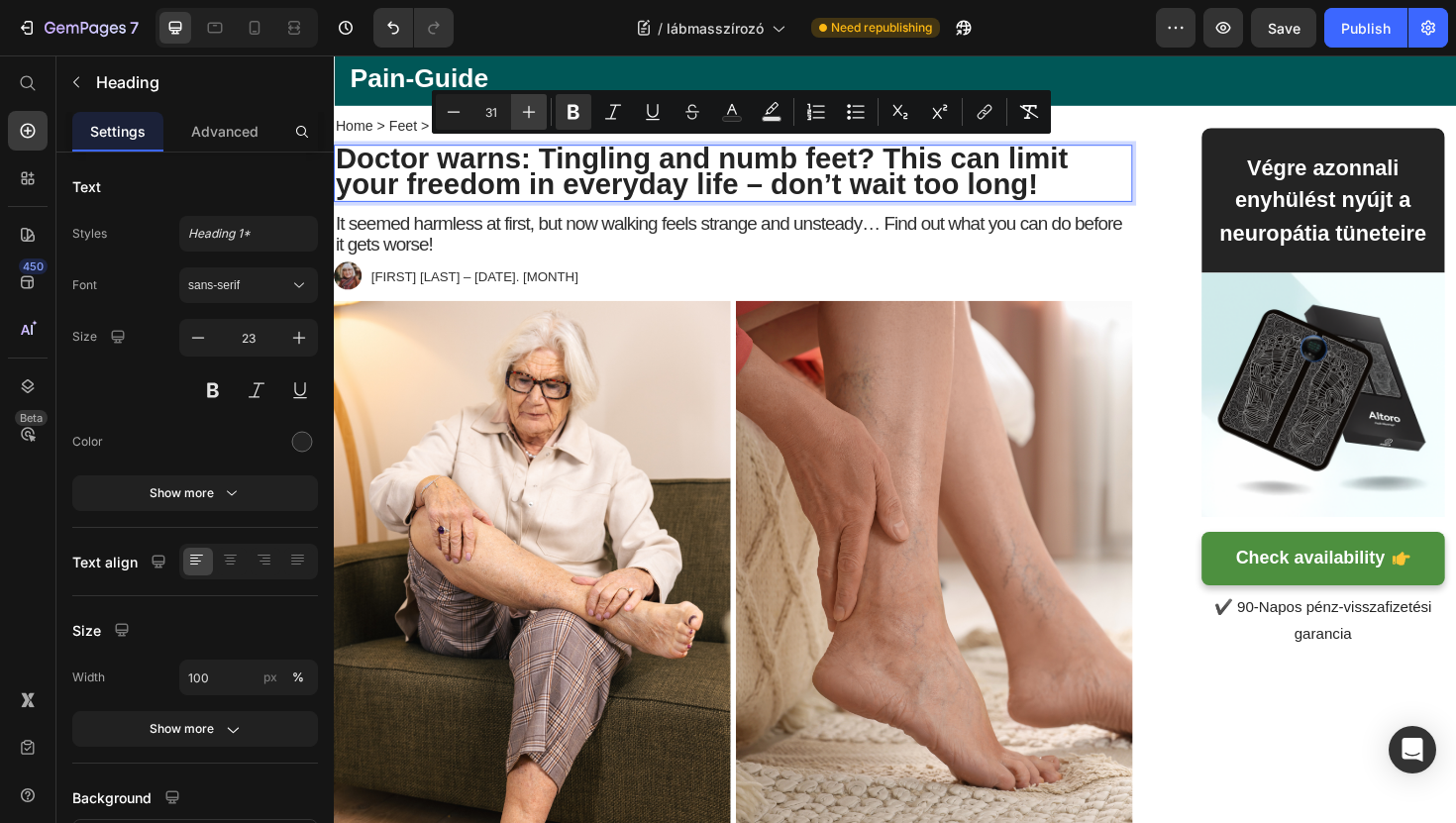 click 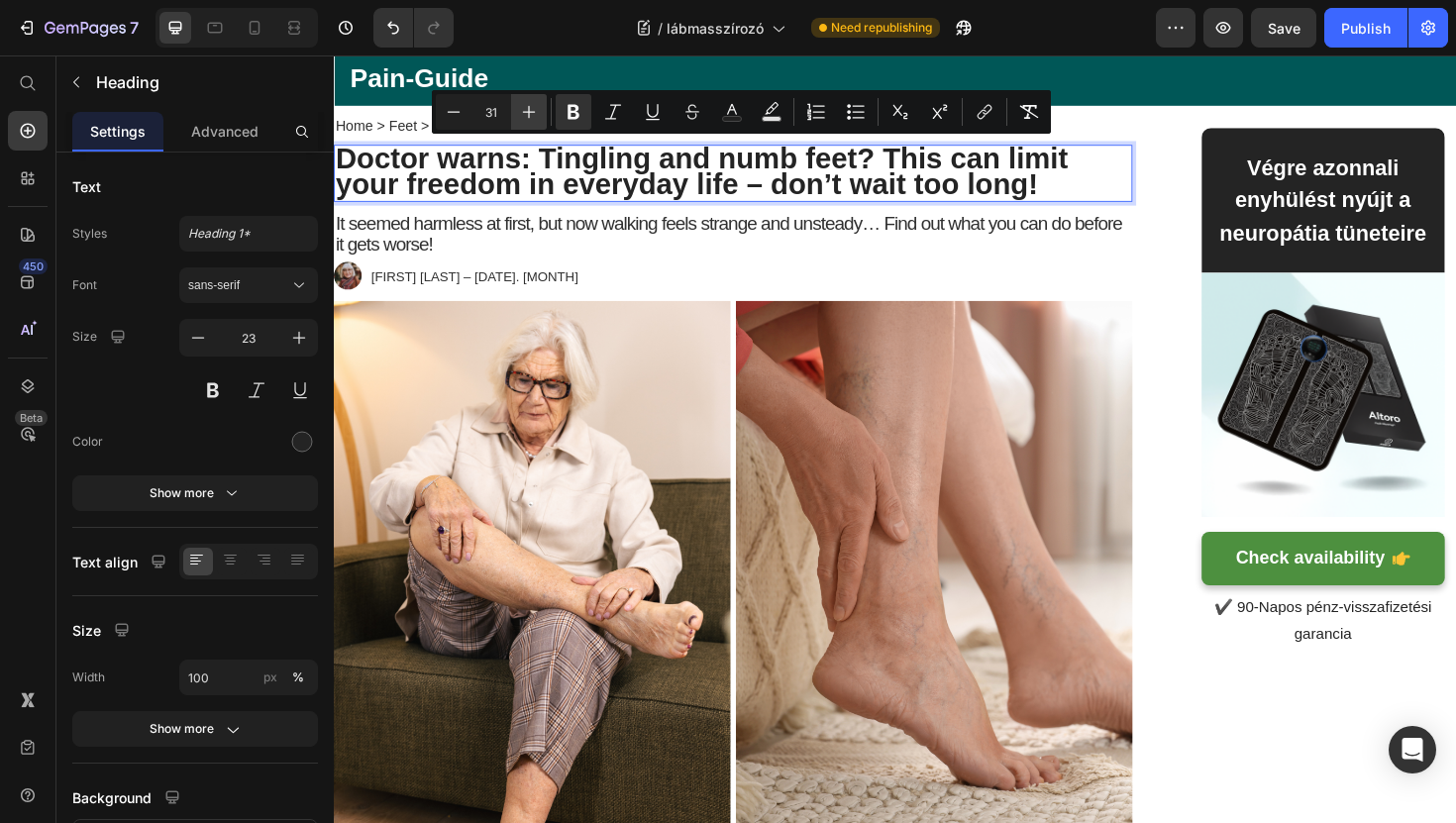 type on "32" 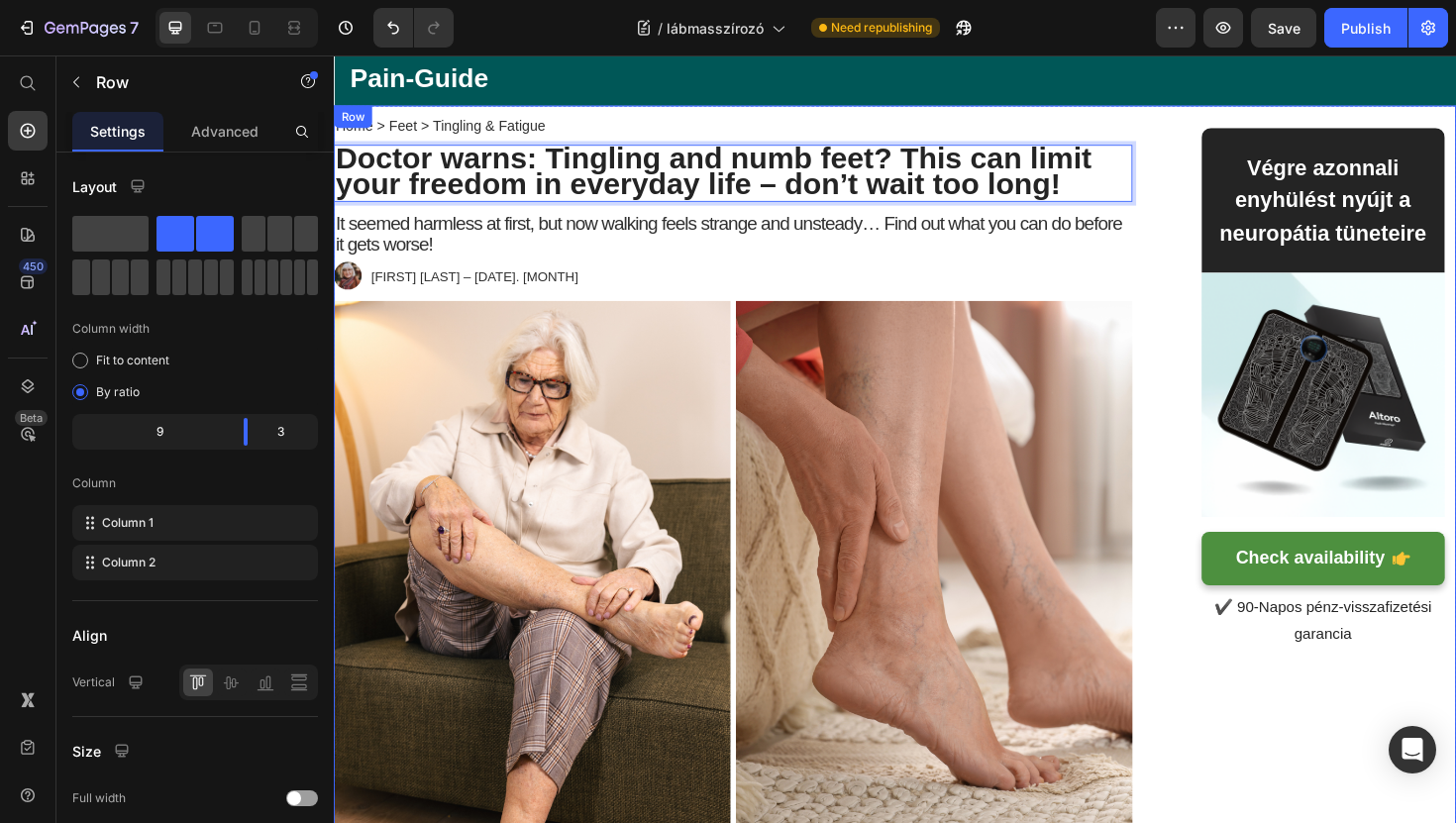 click on "Home > Feet > Tingling & Fatigue Text Block Doctor warns: Tingling and numb feet? This can limit your freedom in everyday life – don’t wait too long! Heading   12 It seemed harmless at first, but now walking feels strange and unsteady… Find out what you can do before it gets worse! Text Block Image [FIRST] [LAST] – [DATE]. [MONTH] Text Block Row Image It started with something small.   Sometimes it felt like my socks were twisted, even though they fit just fine.   Sometimes it felt like my feet weren’t really touching the tfloor   My feet felt  dull and weak  , as if they weren't making proper contact with the ground.   Not painful, but... strange.   I thought it was just part of something else.   Maybe I just had bad posture or needed to move more.   But over time it got worse.   👉 My feet  were increasingly tingling or feeling numb . 👉 Sometimes it felt like they were “asleep” — but for no reason. 👉 I would  wake up at night with a burning feeling, like my feet were on fire." at bounding box center [928, 2895] 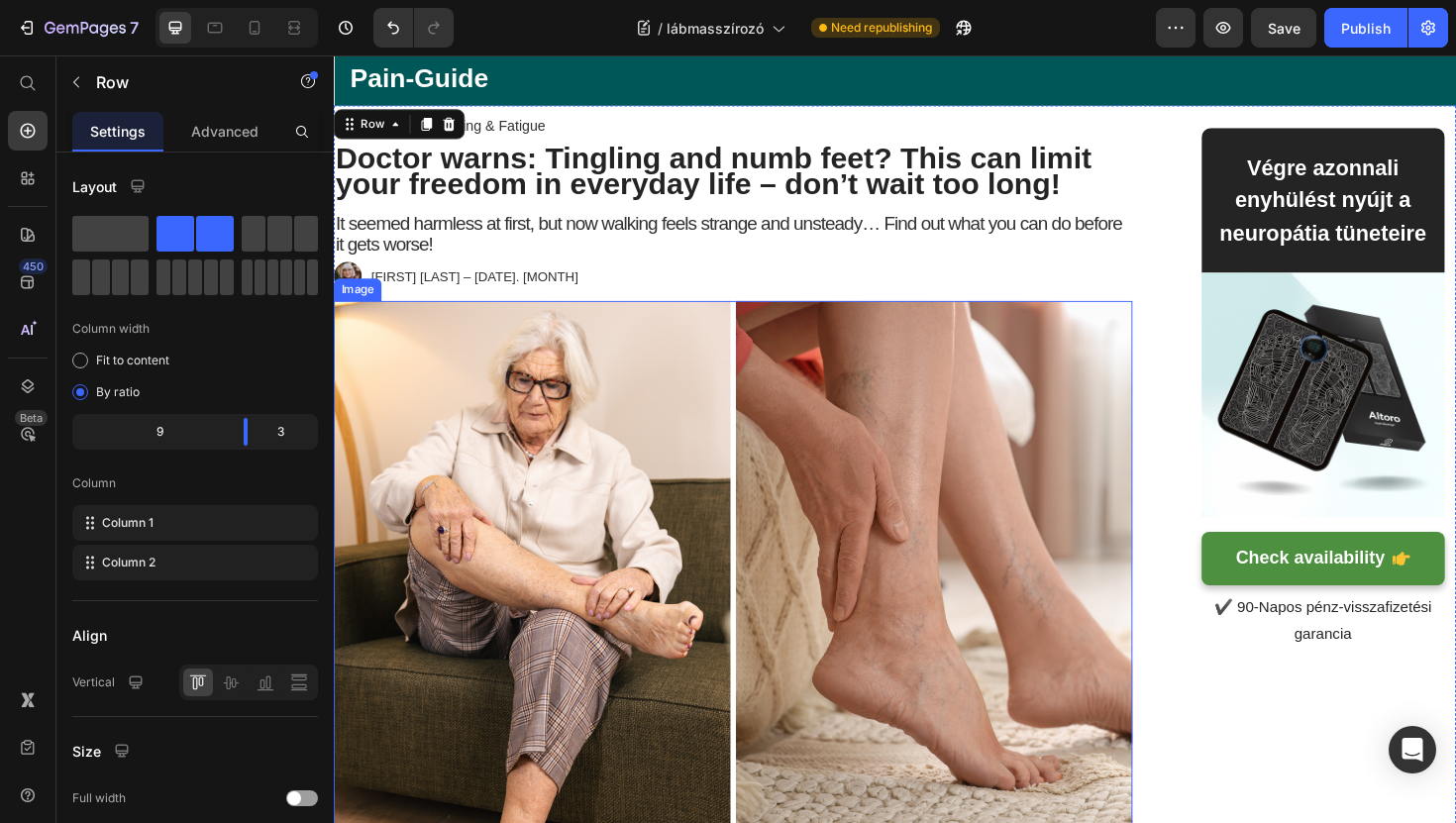 scroll, scrollTop: 0, scrollLeft: 0, axis: both 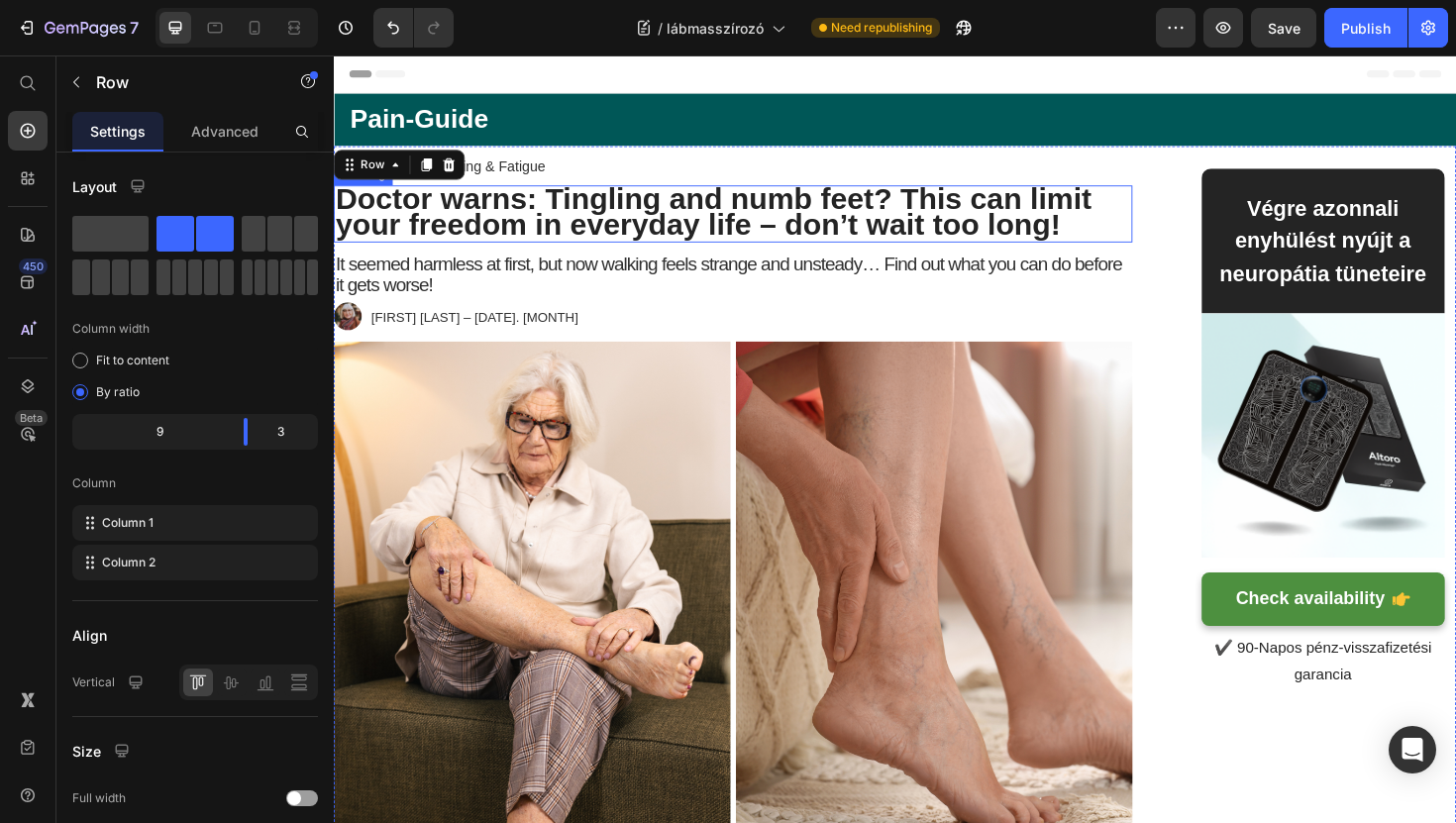 click on "Doctor warns: Tingling and numb feet? This can limit your freedom in everyday life – don’t wait too long!" at bounding box center [736, 221] 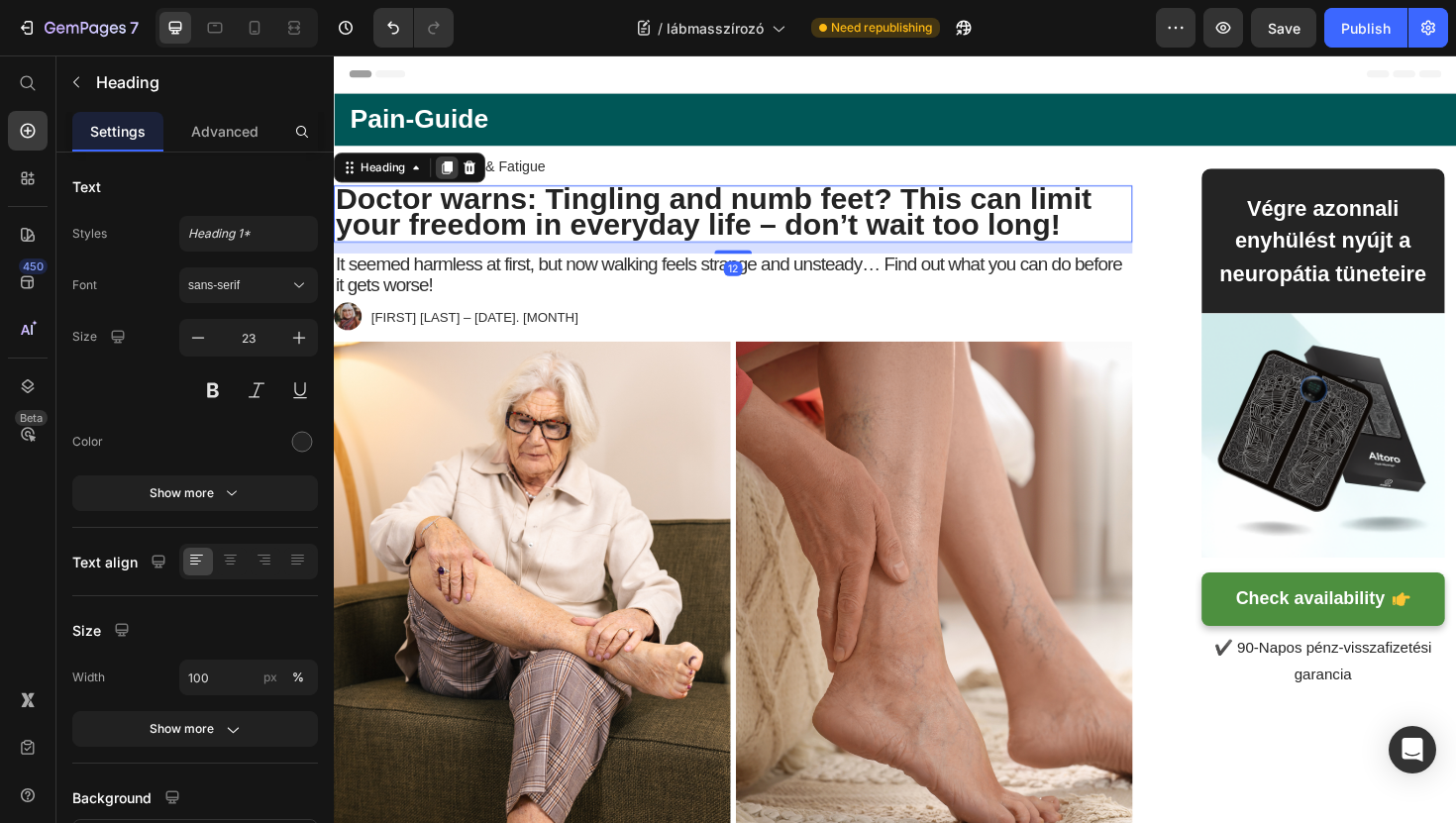 click 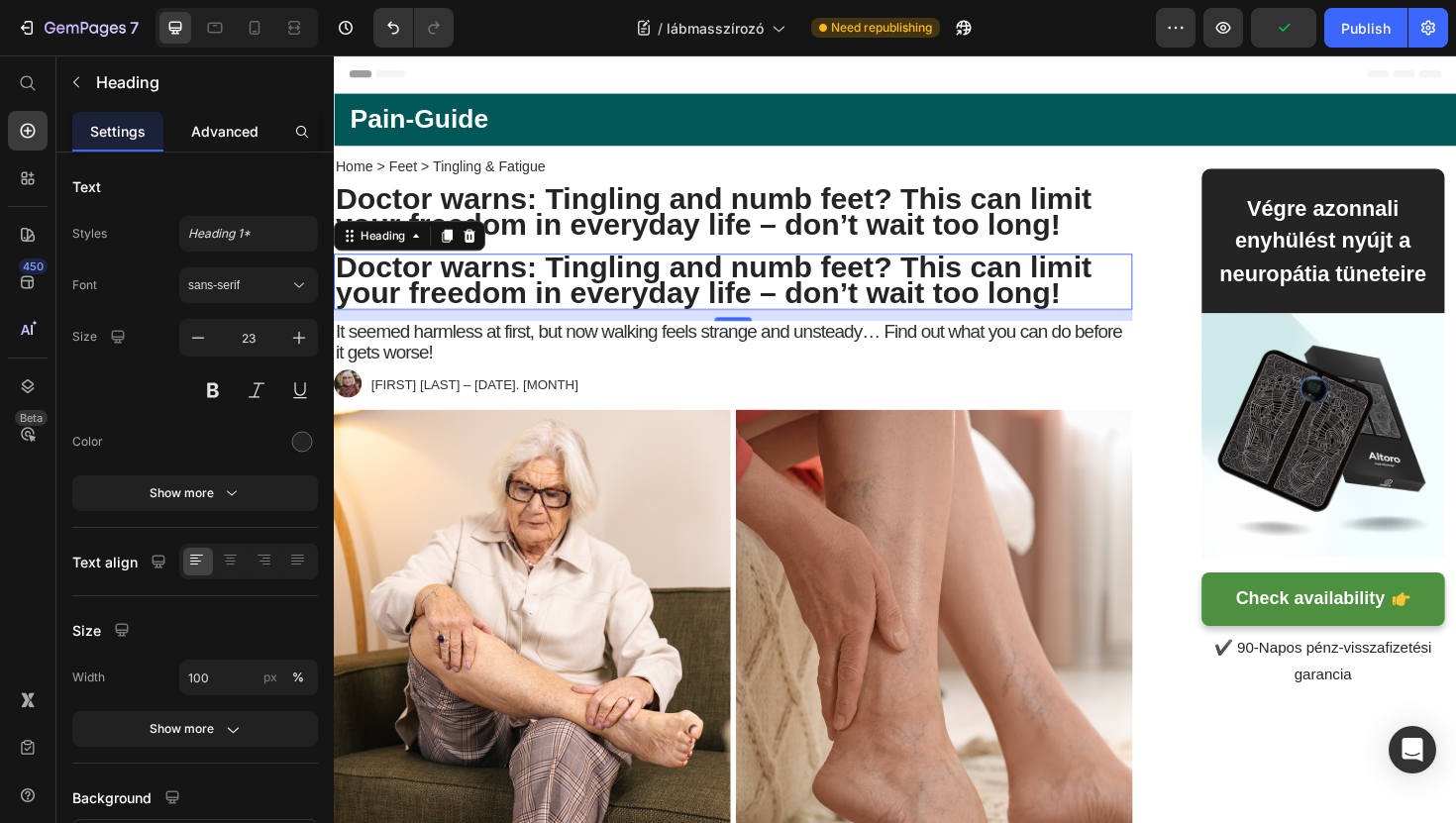 click on "Advanced" at bounding box center [225, 131] 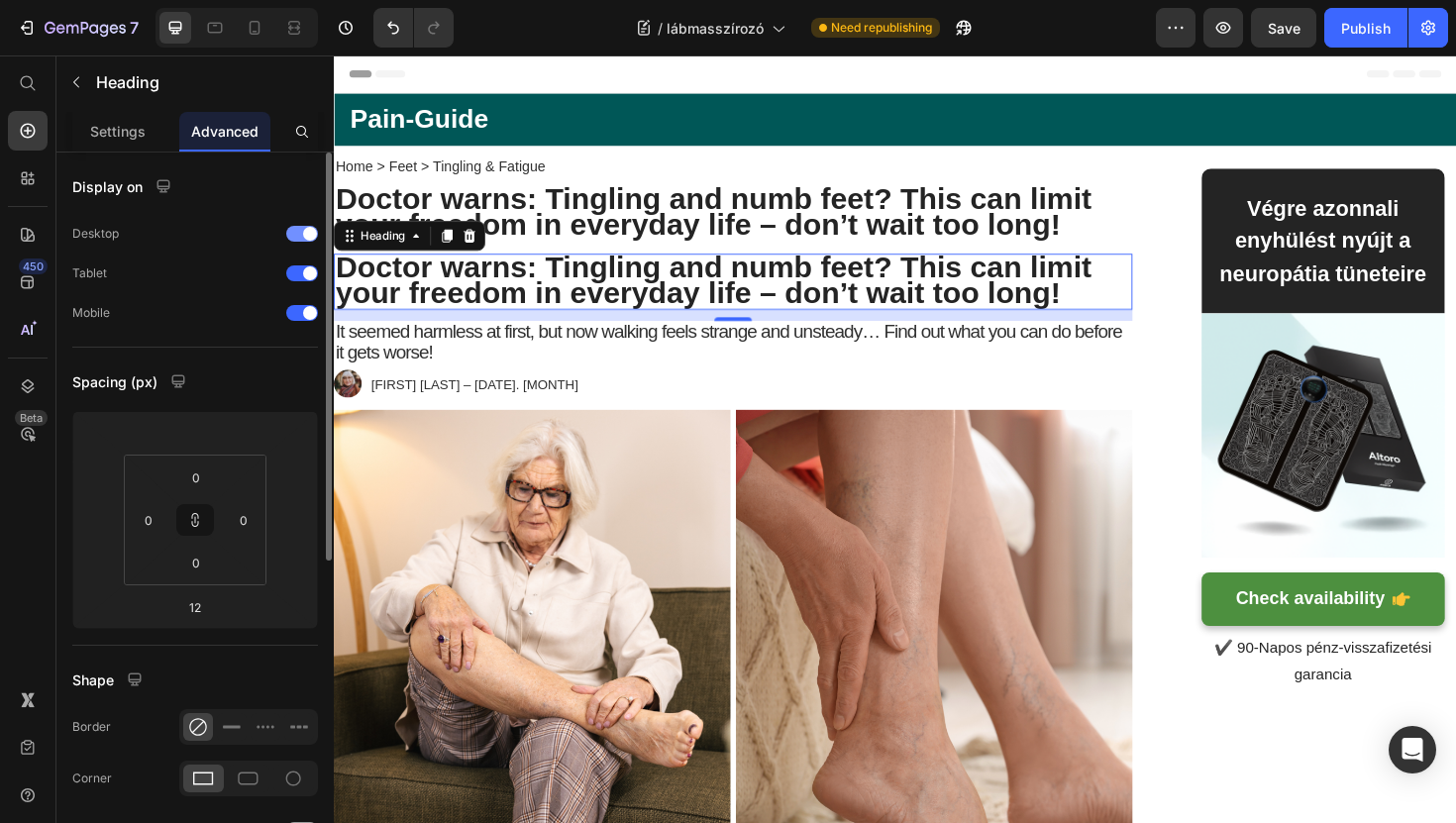 click at bounding box center (302, 234) 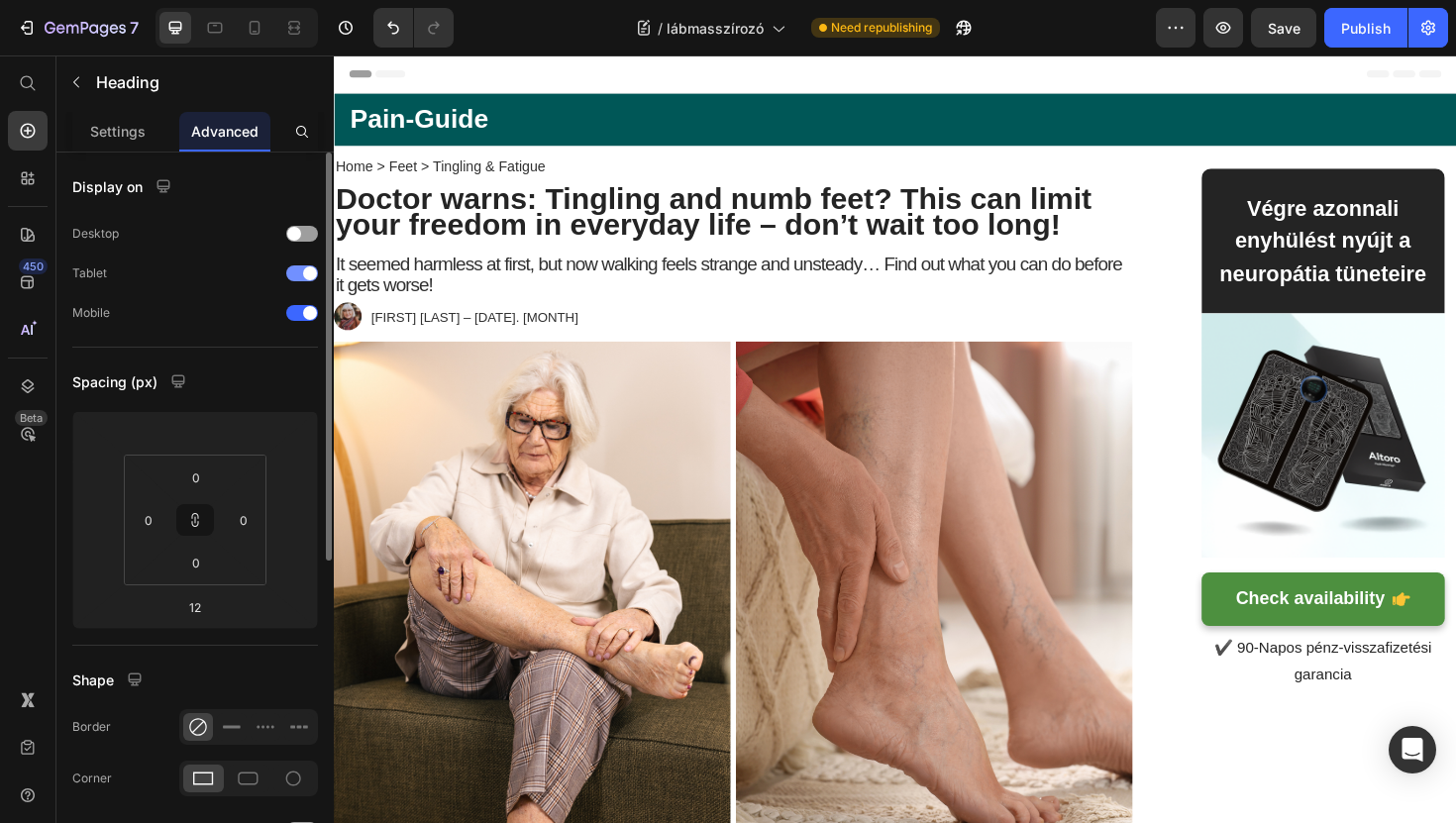 click at bounding box center [302, 273] 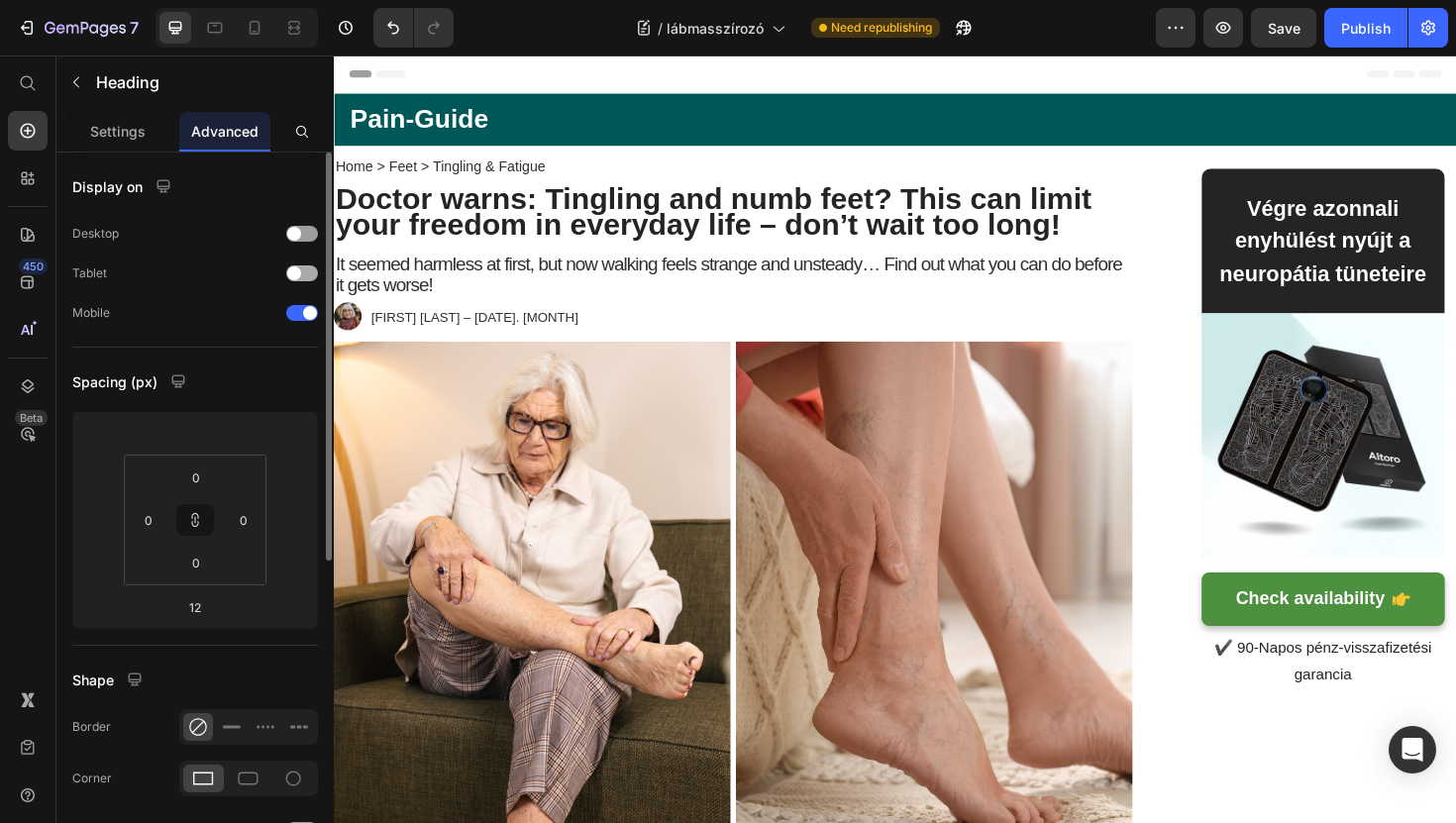 click at bounding box center (302, 273) 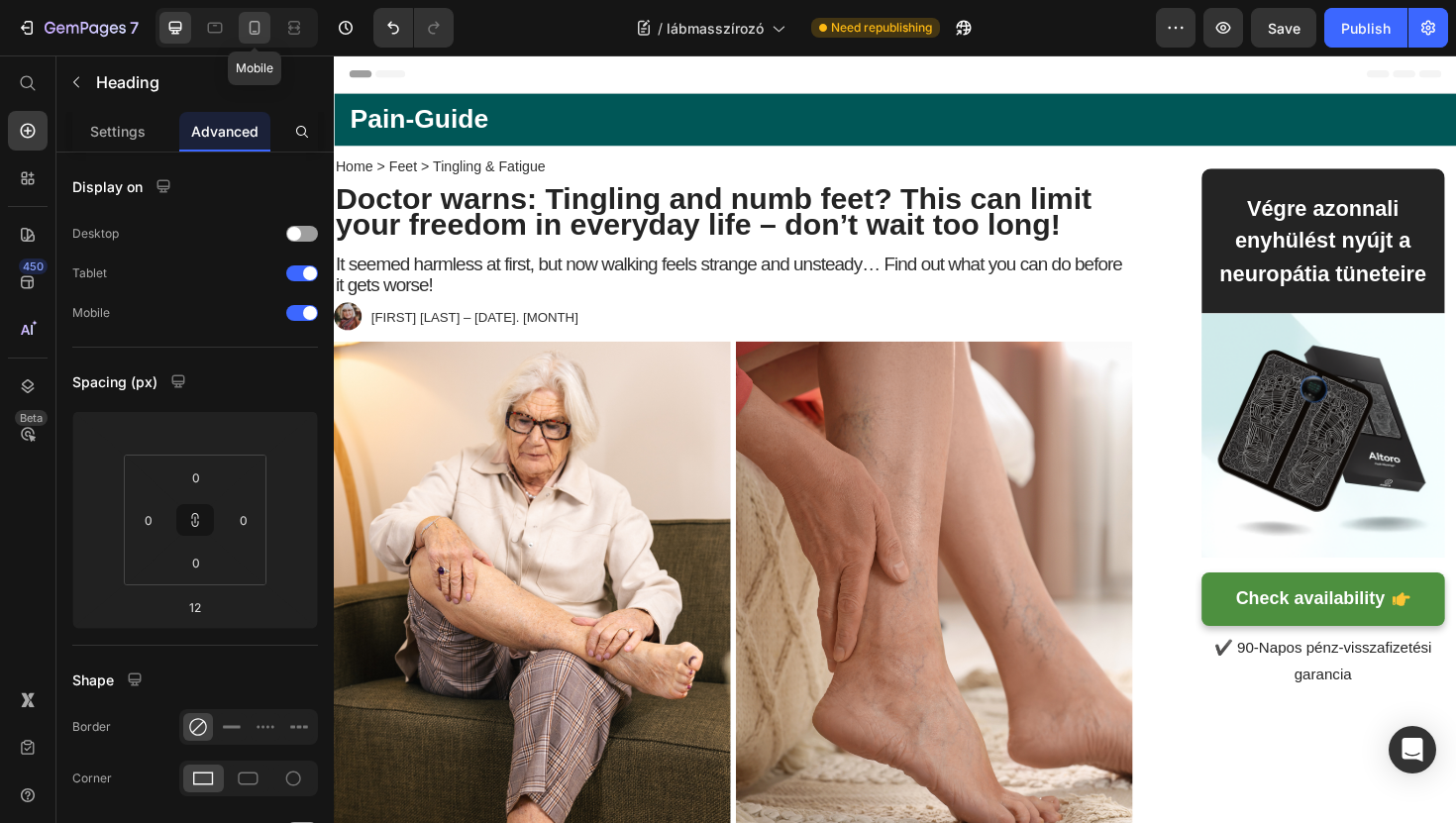click 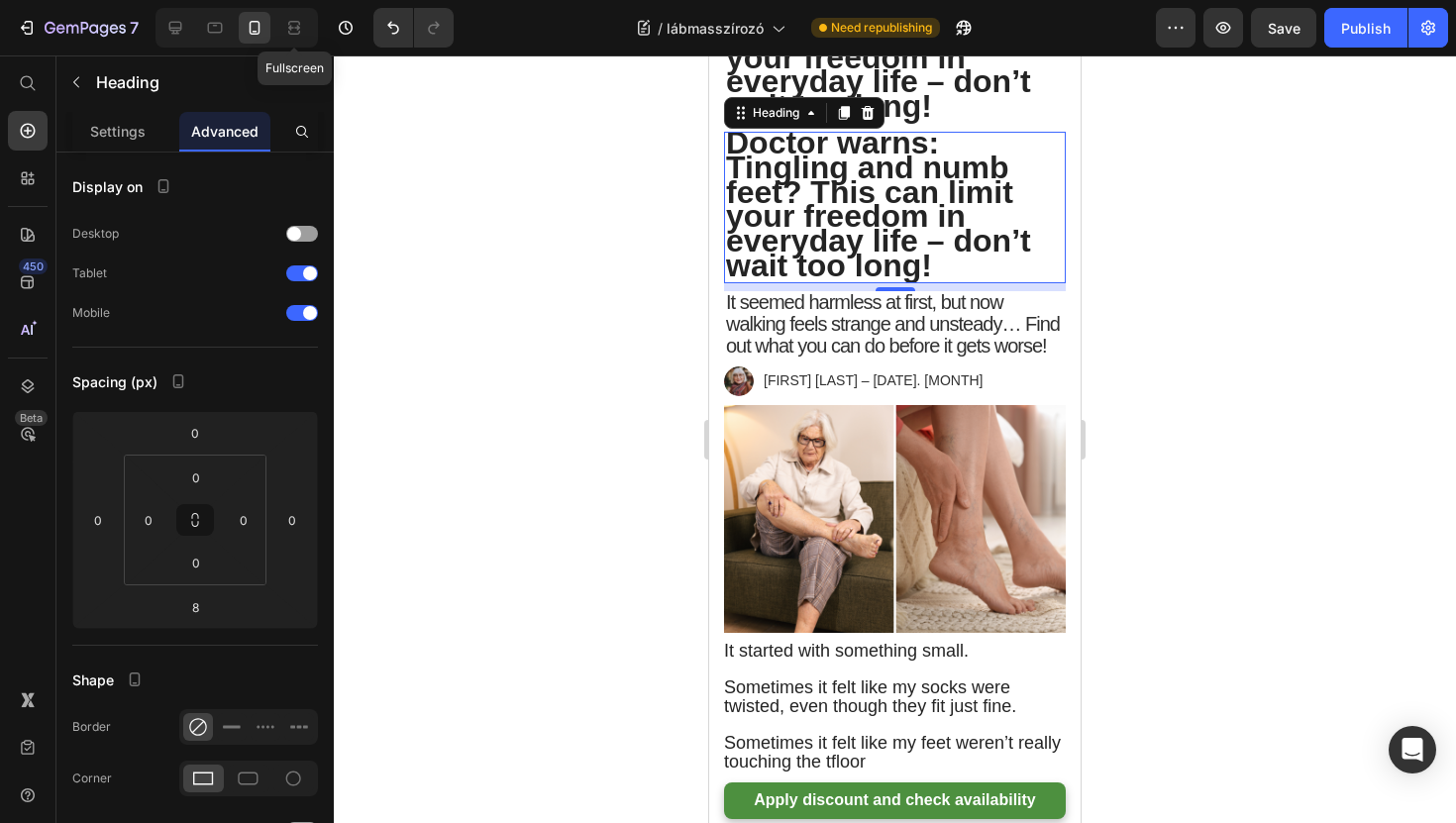 scroll, scrollTop: 236, scrollLeft: 0, axis: vertical 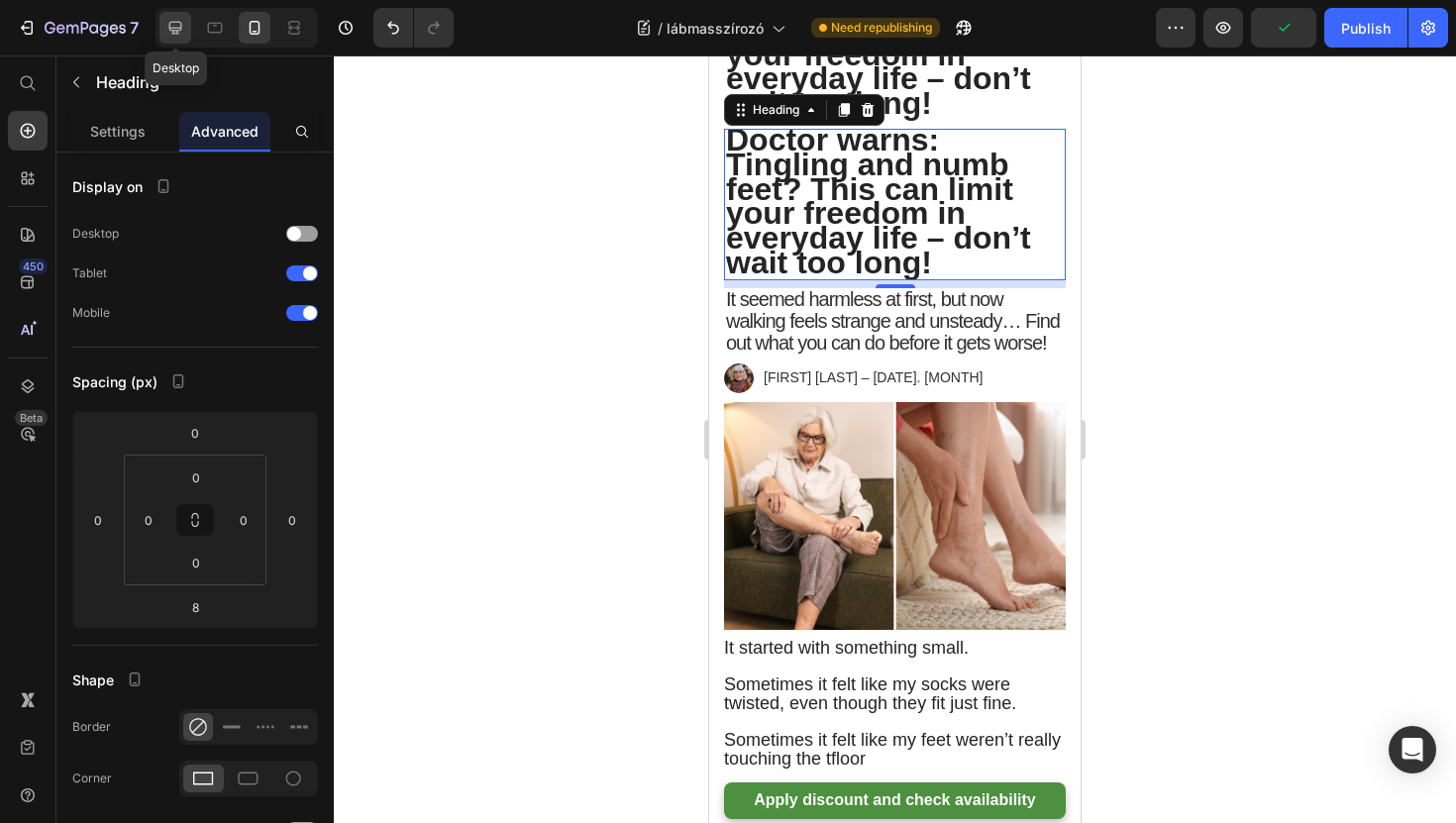 click 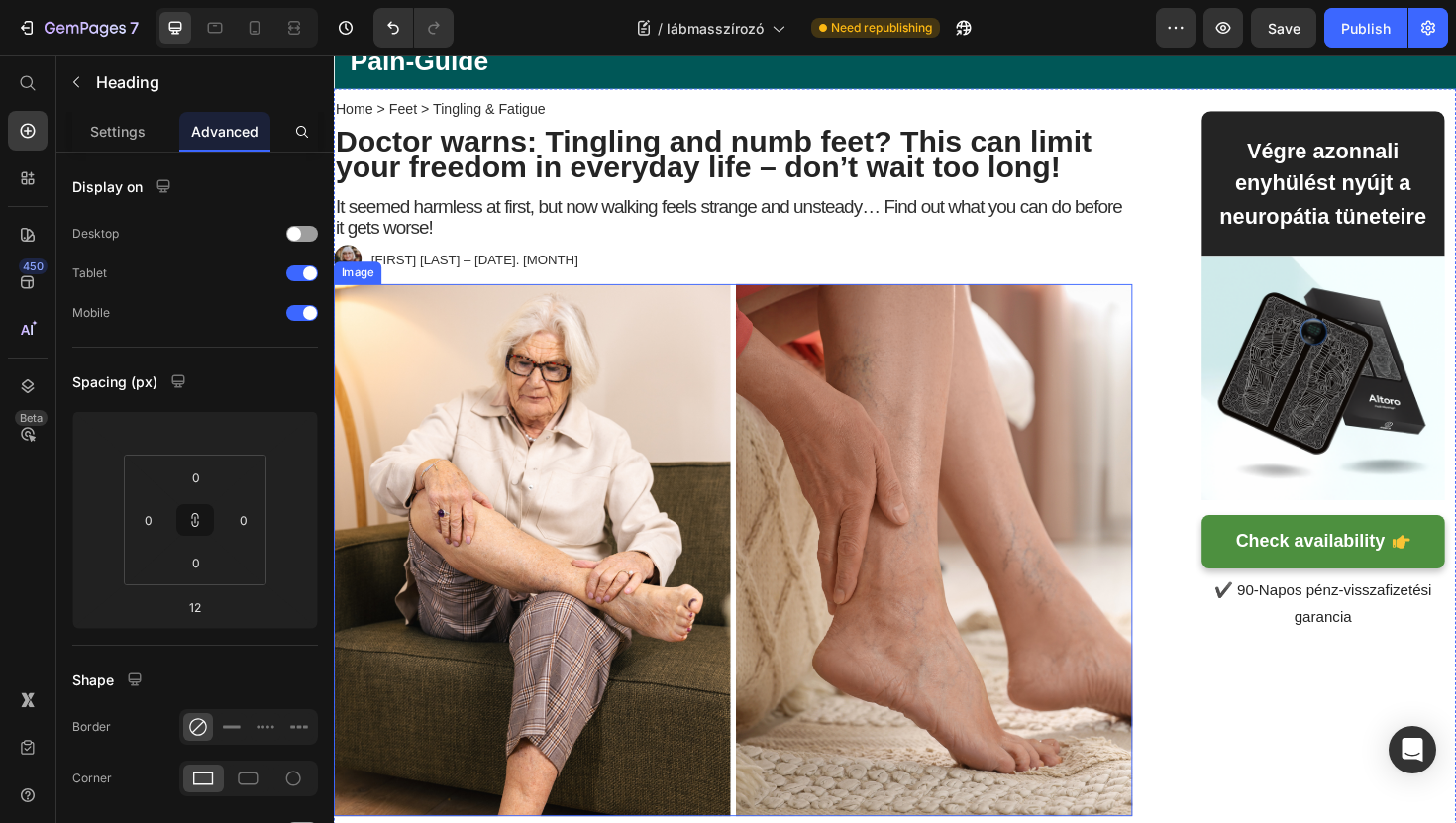 scroll, scrollTop: 0, scrollLeft: 0, axis: both 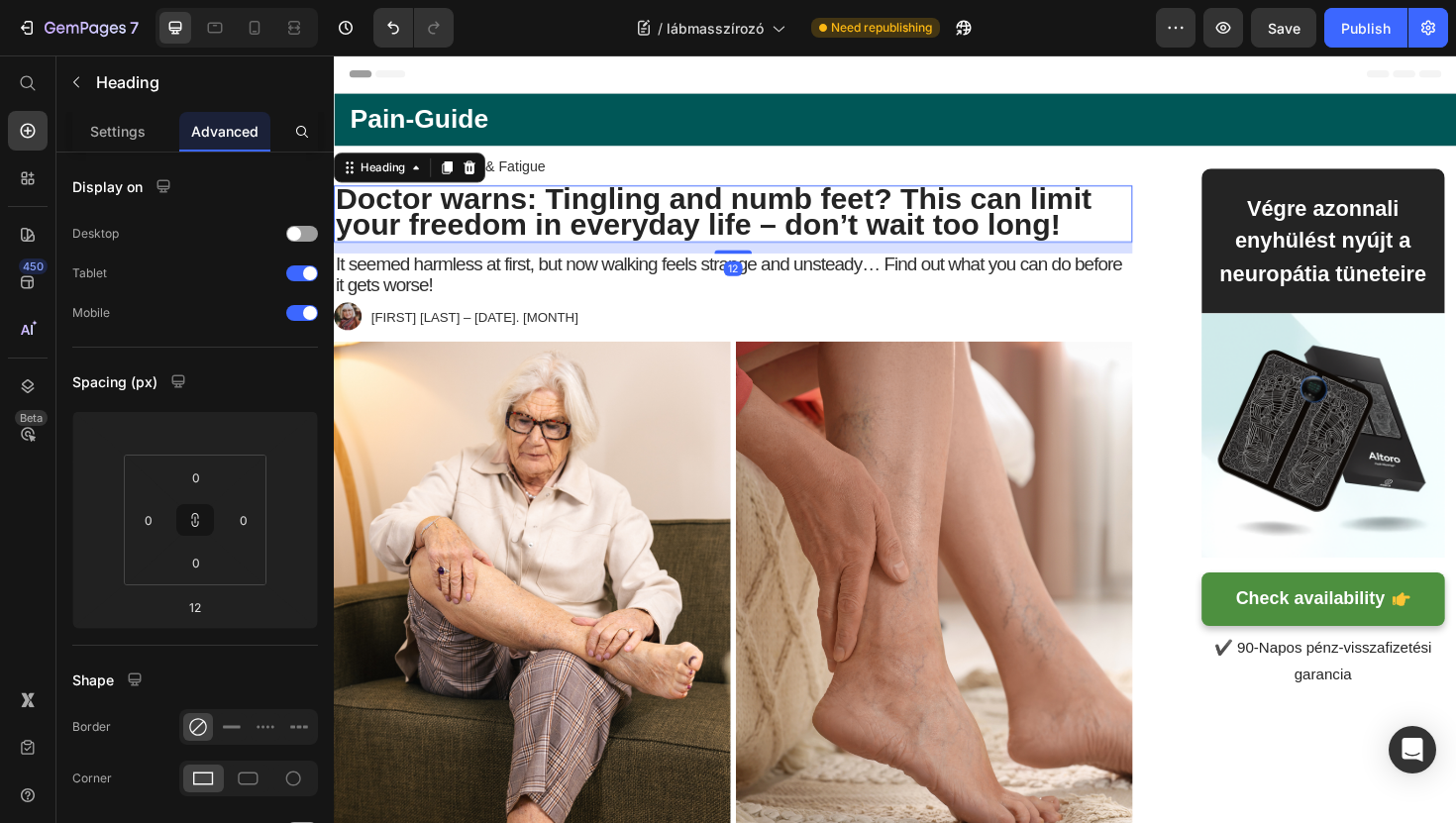 click on "Doctor warns: Tingling and numb feet? This can limit your freedom in everyday life – don’t wait too long!" at bounding box center [736, 221] 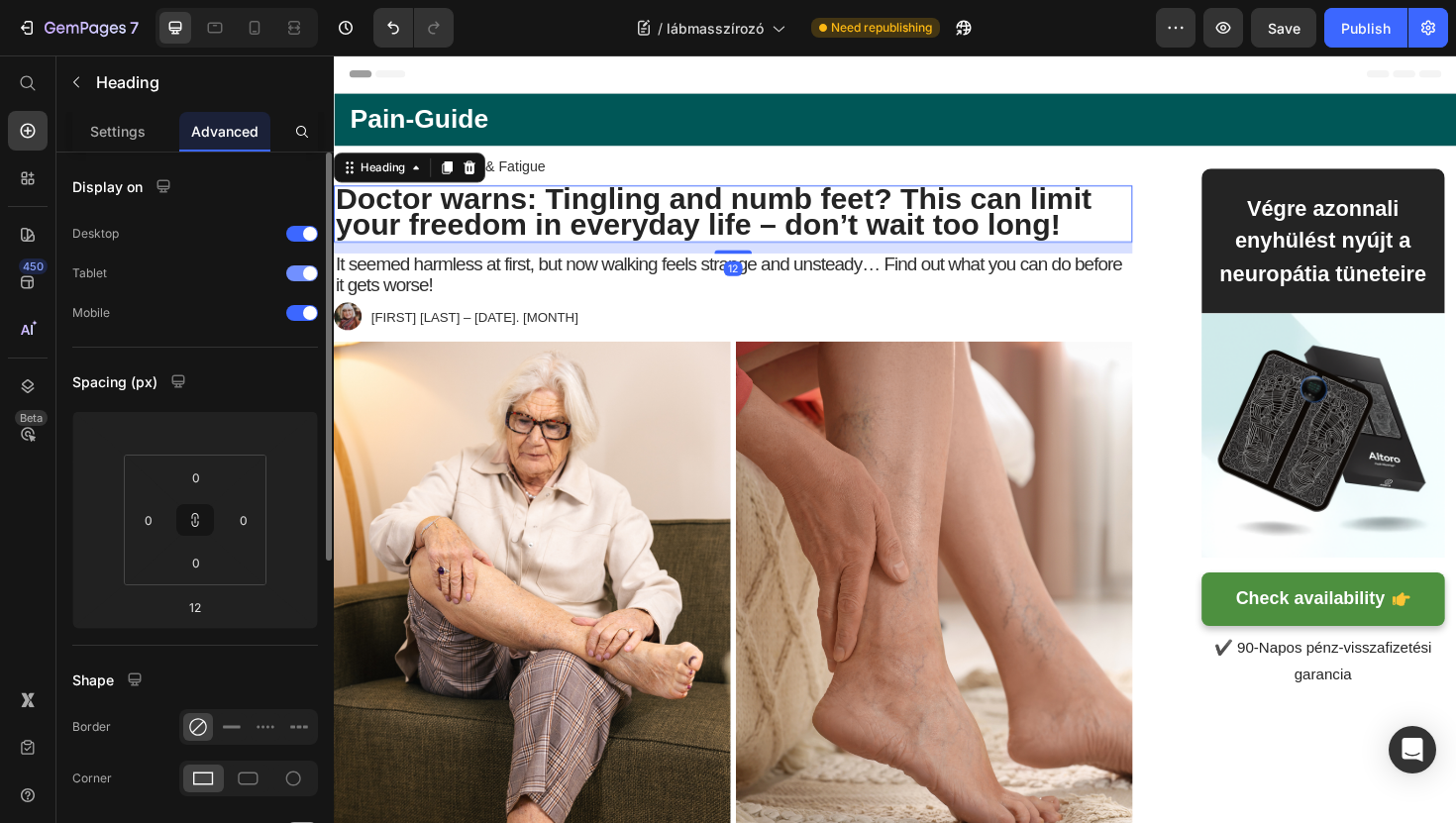 click at bounding box center (310, 273) 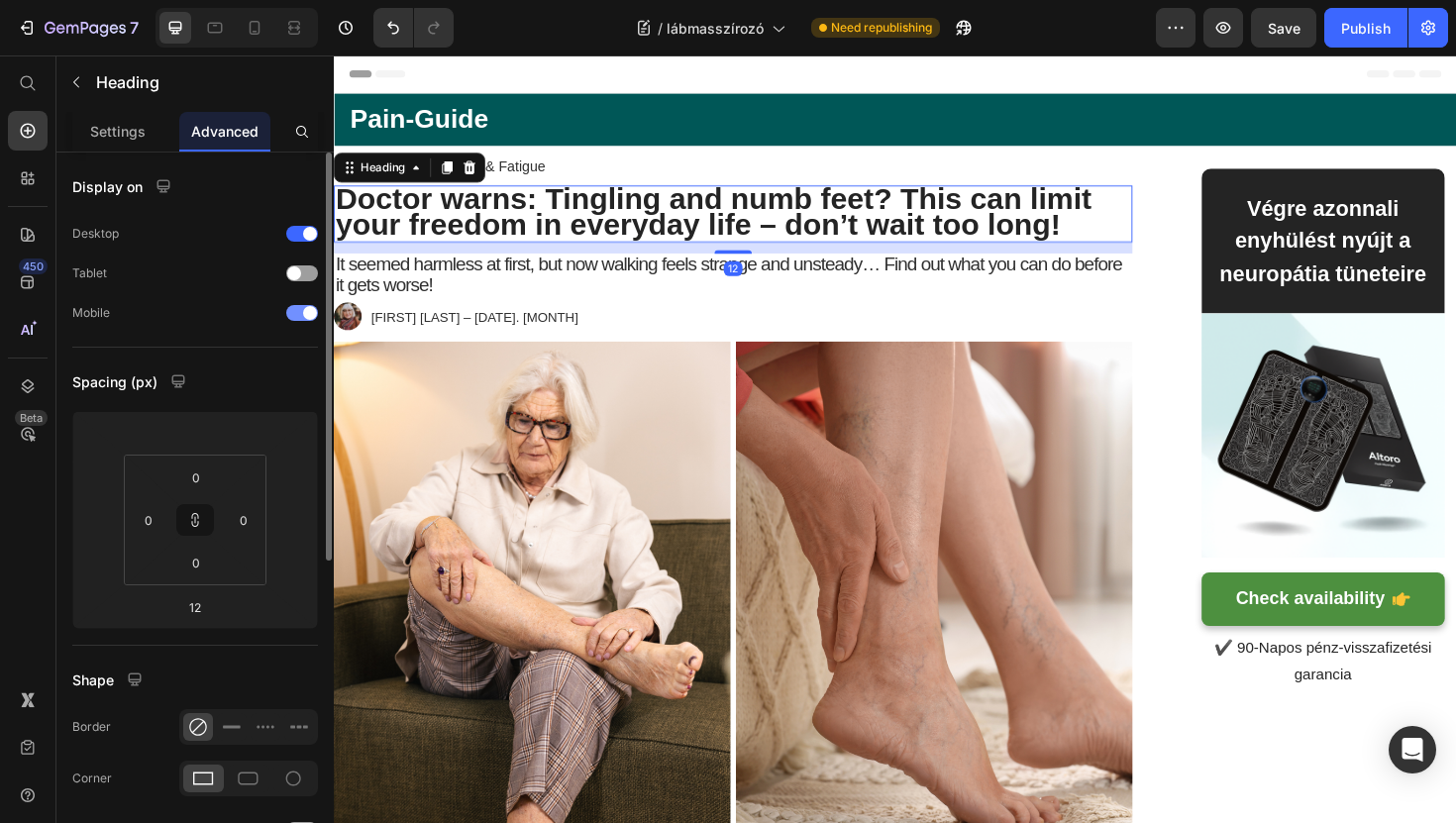 click on "Mobile" at bounding box center (195, 313) 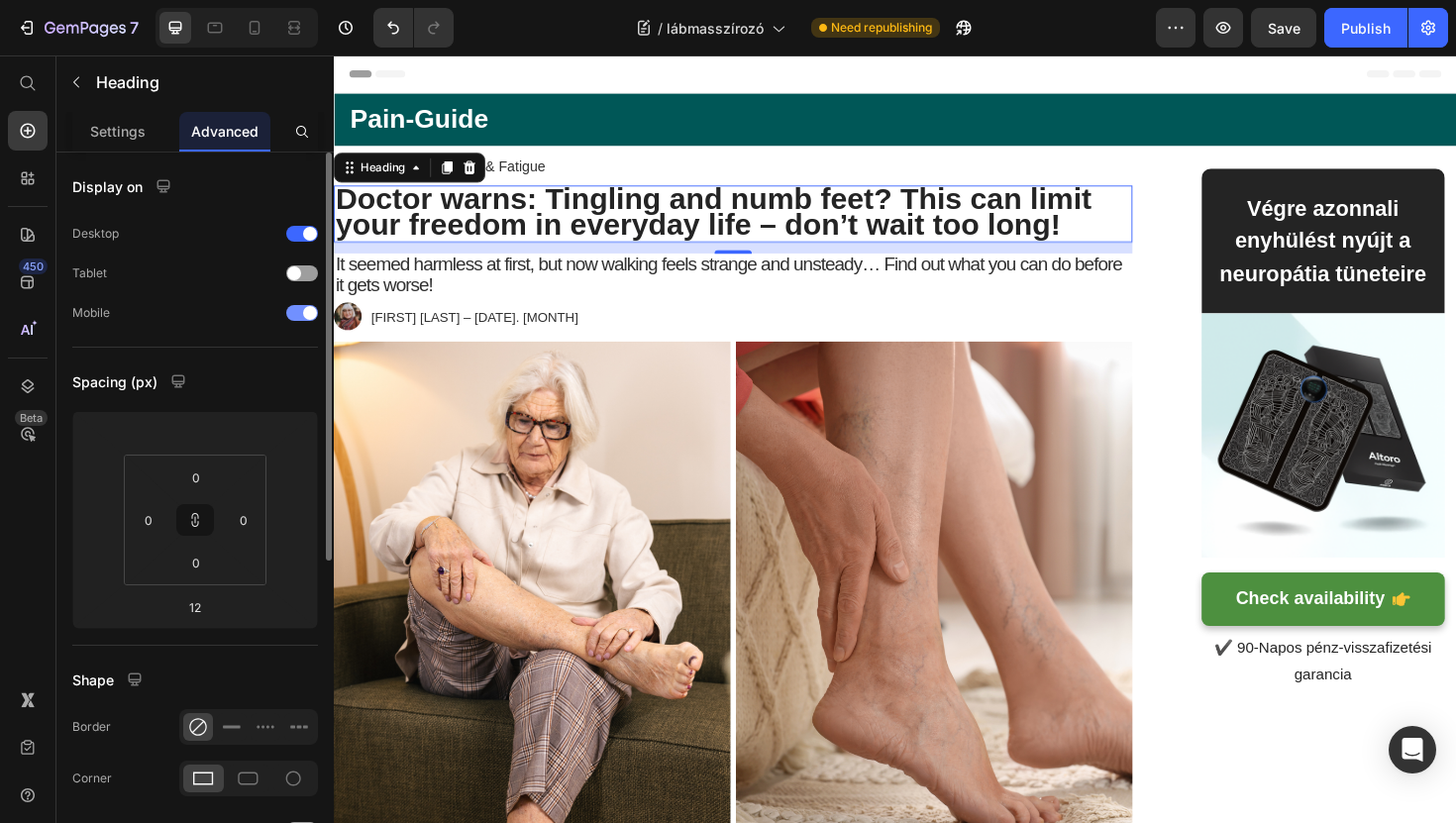 click at bounding box center [310, 313] 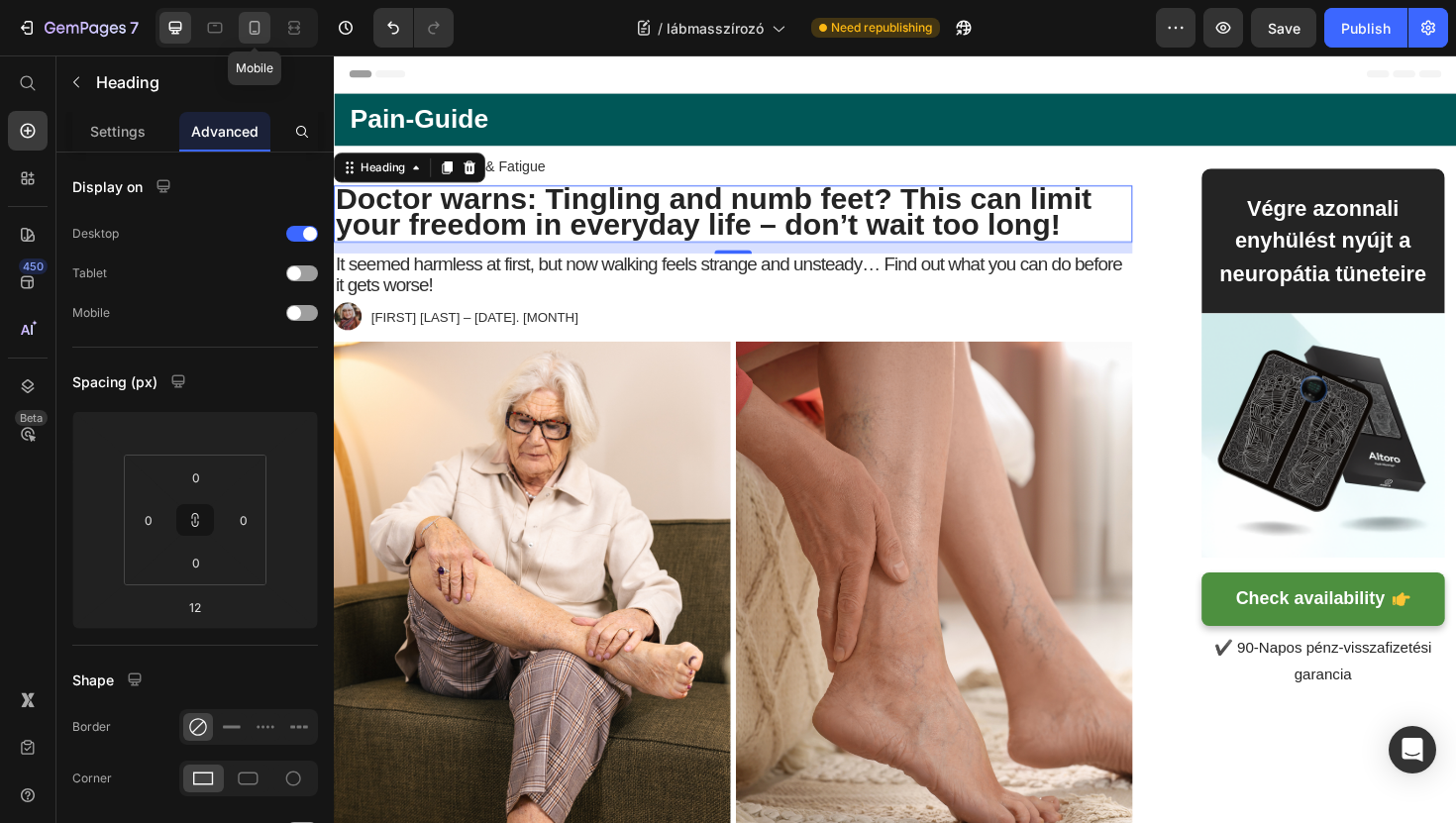 click 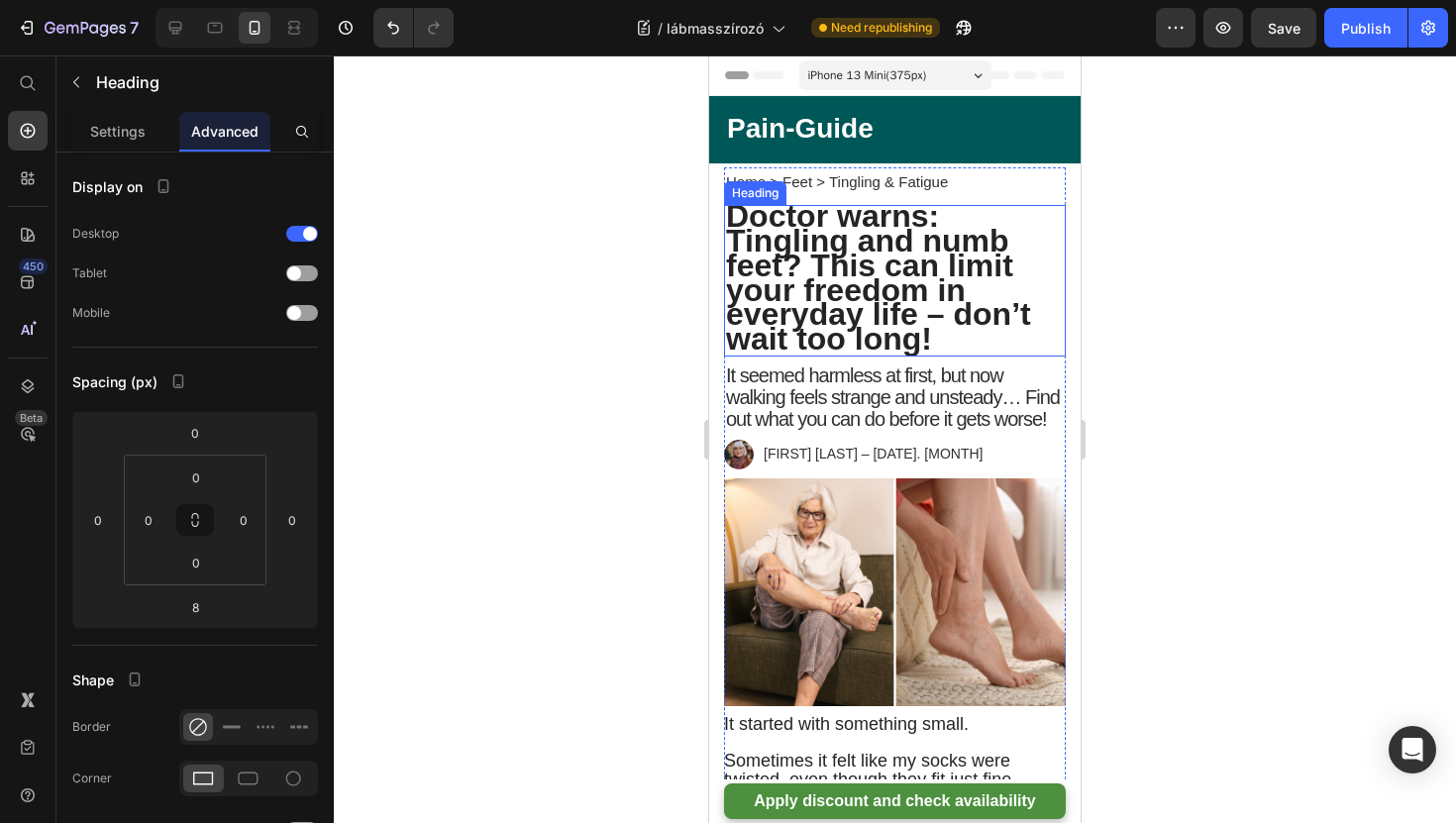 click on "Doctor warns: Tingling and numb feet? This can limit your freedom in everyday life – don’t wait too long!" at bounding box center (879, 277) 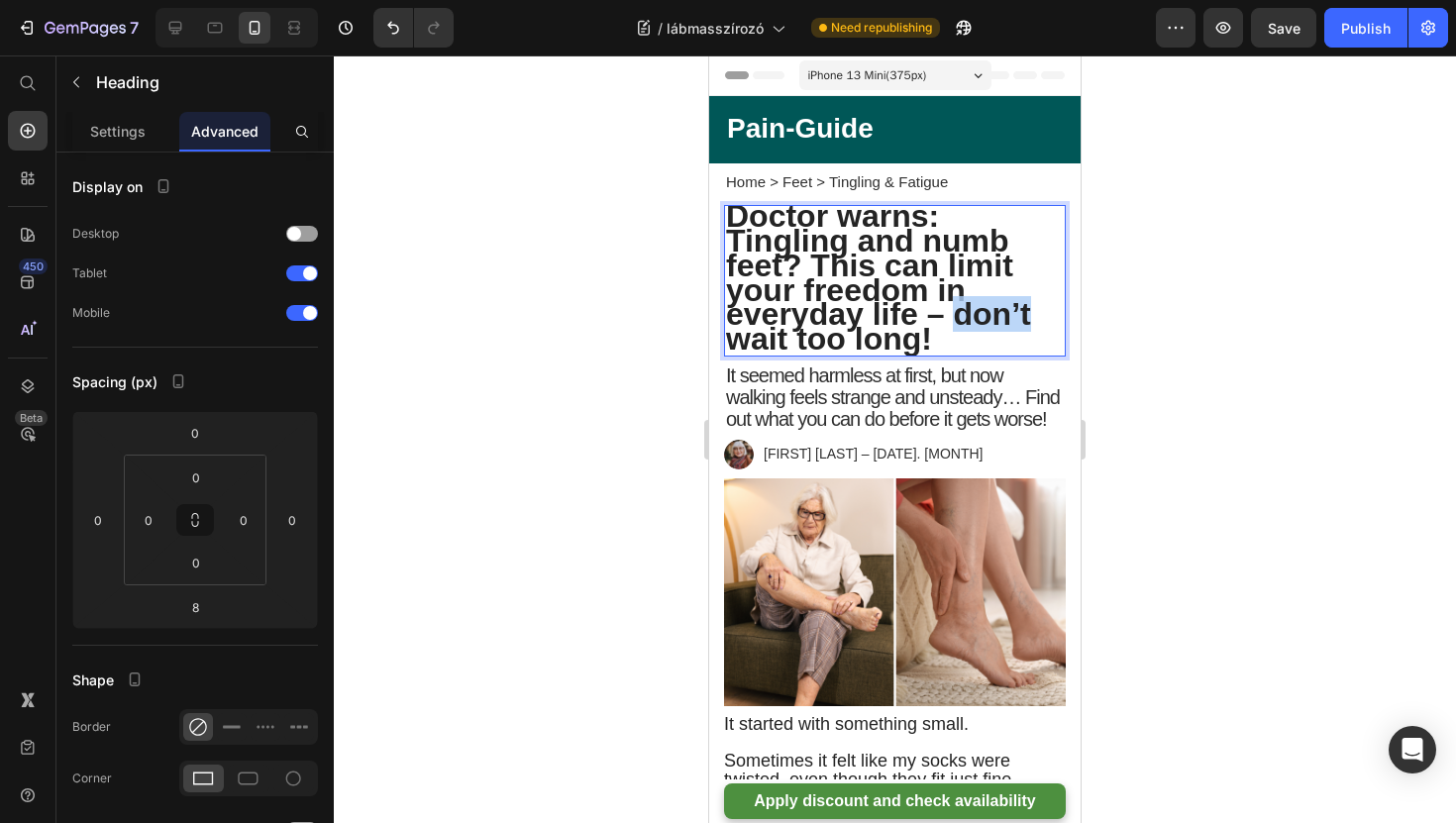 click on "Doctor warns: Tingling and numb feet? This can limit your freedom in everyday life – don’t wait too long!" at bounding box center [879, 277] 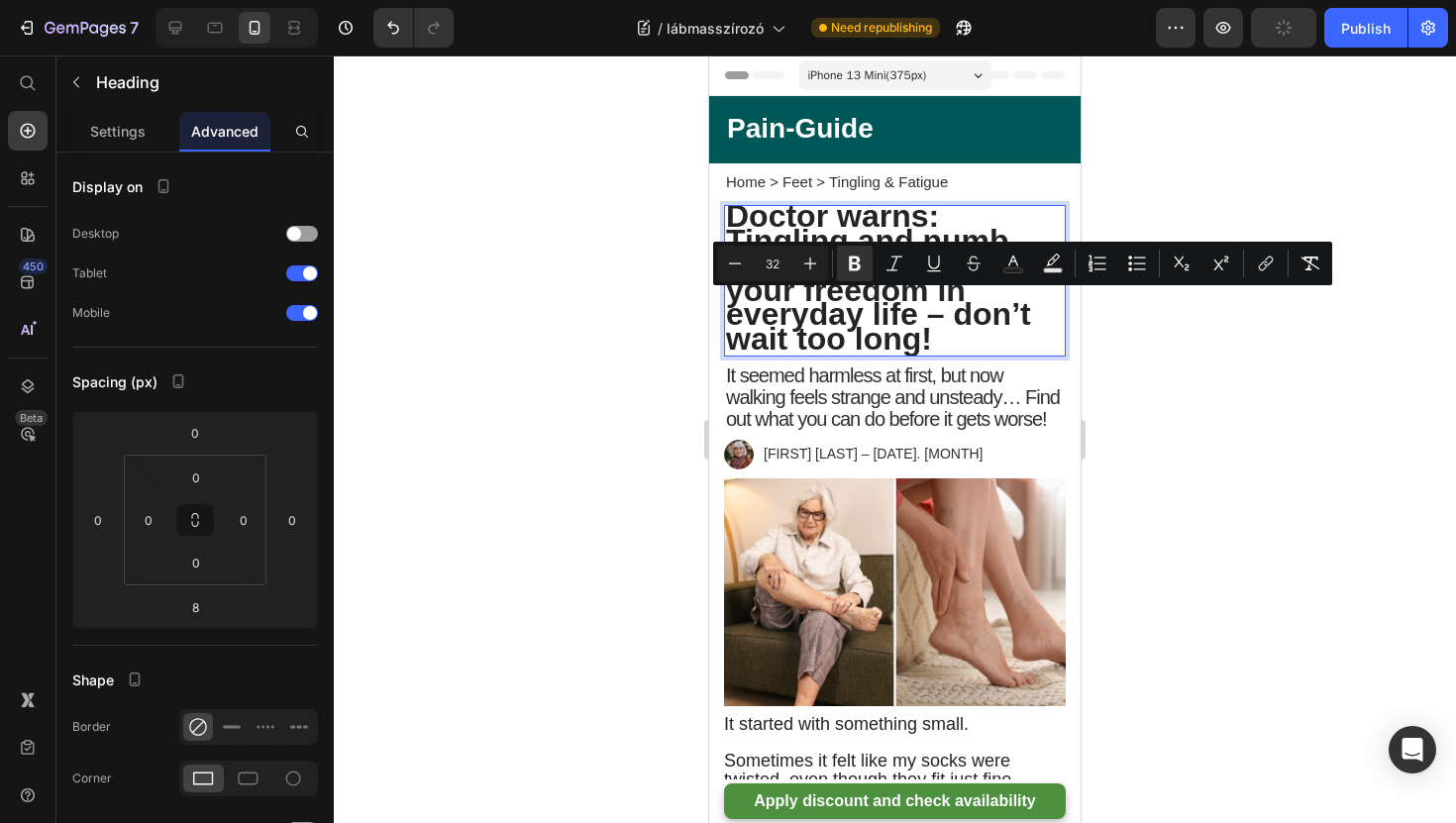 click on "Doctor warns: Tingling and numb feet? This can limit your freedom in everyday life – don’t wait too long!" at bounding box center [894, 280] 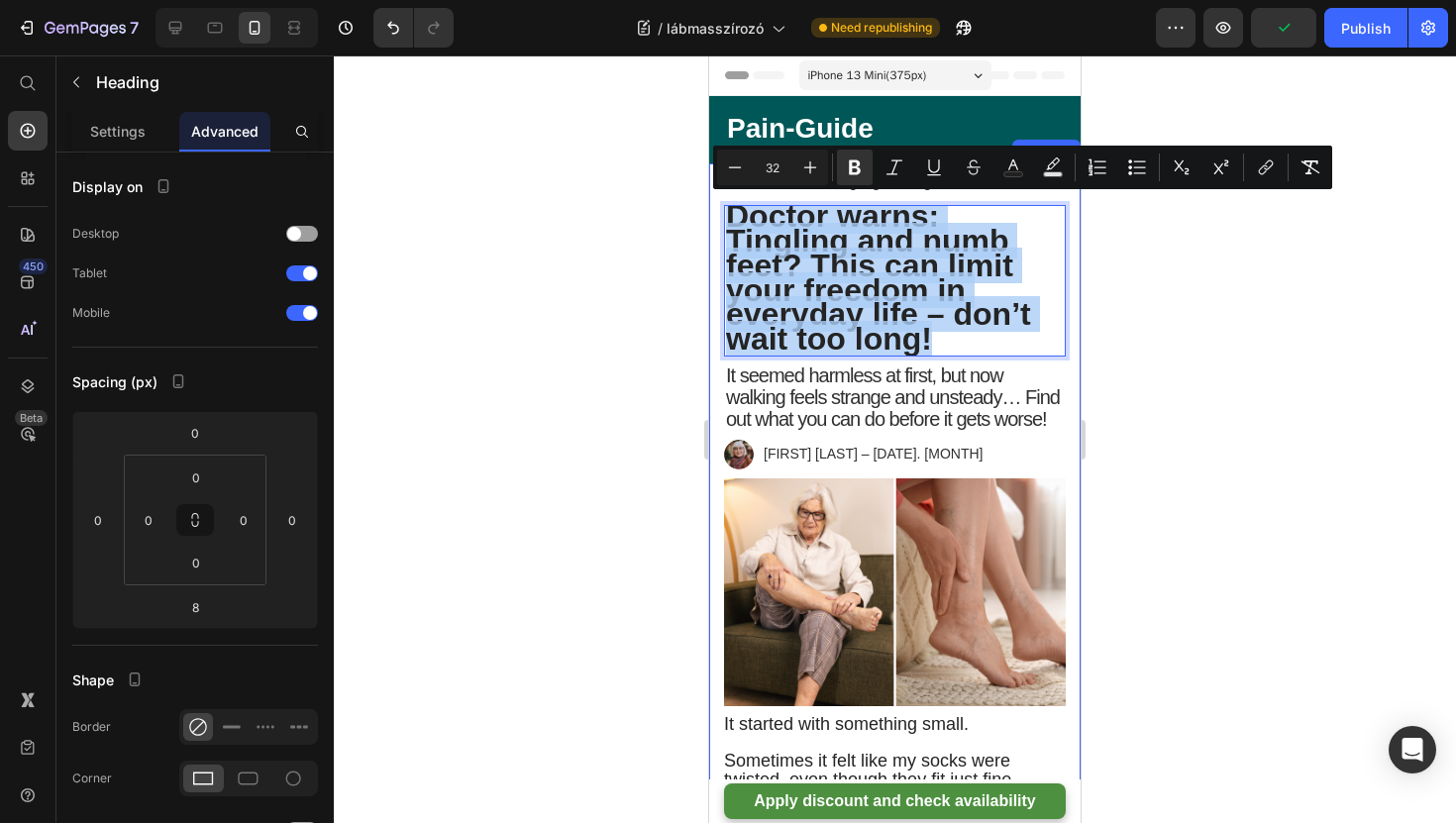 drag, startPoint x: 934, startPoint y: 344, endPoint x: 717, endPoint y: 226, distance: 247.0081 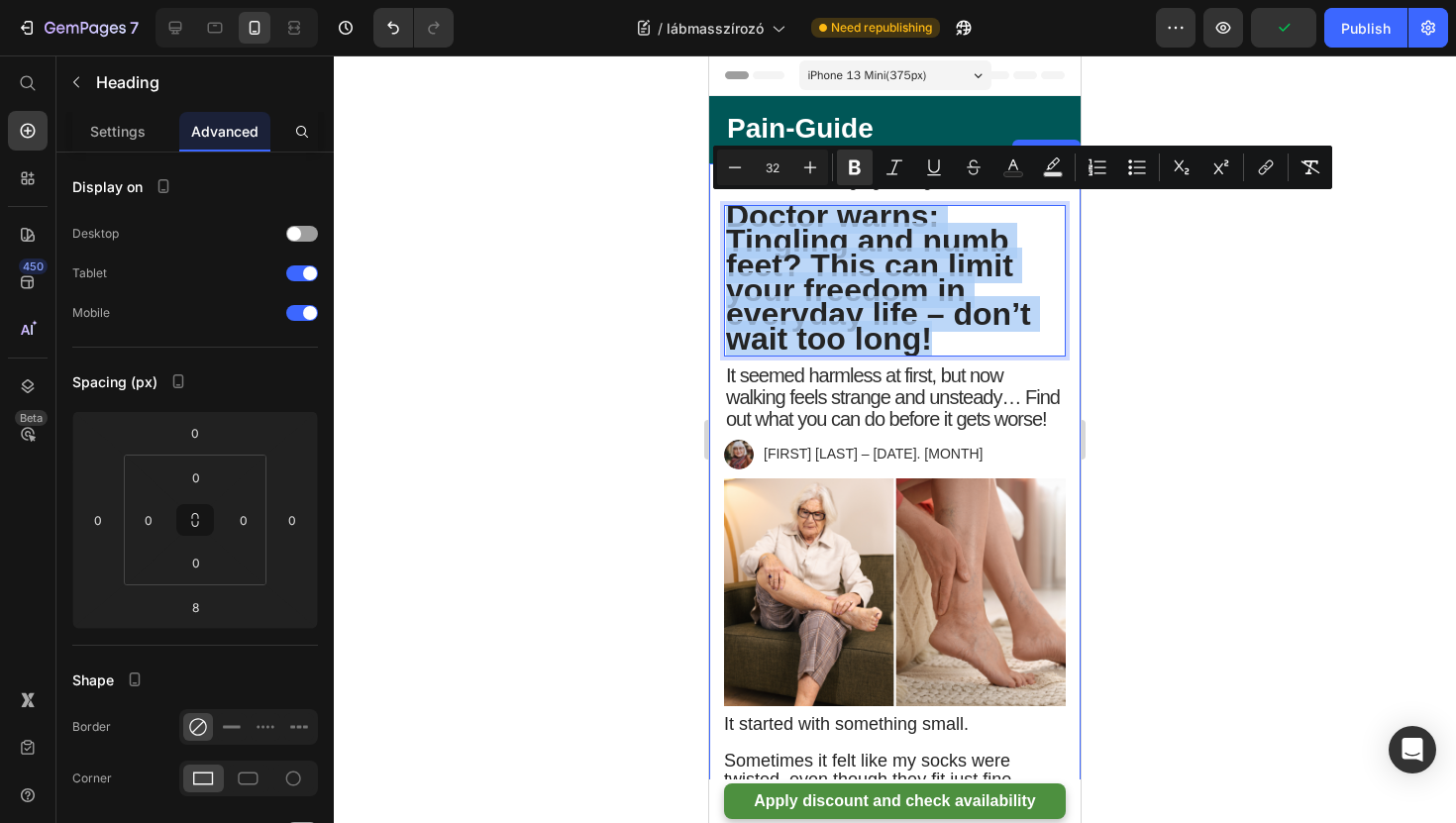 click on "Home > Feet > Tingling & Fatigue Text Block ⁠⁠⁠⁠⁠⁠⁠ Doctor warns: Tingling and numb feet? This can limit your freedom in everyday life – don’t wait too long! Heading Doctor warns: Tingling and numb feet? This can limit your freedom in everyday life – don’t wait too long! Heading   8 It seemed harmless at first, but now walking feels strange and unsteady… Find out what you can do before it gets worse! Text Block Row Image It started with something small.   Sometimes it felt like my socks were twisted, even though they fit just fine.   Sometimes it felt like my feet weren’t really touching the tfloor   My feet felt  dull and weak  , as if they weren't making proper contact with the ground.   Not painful, but... strange.   I thought it was just part of something else.   Maybe I just had bad posture or needed to move more.   But over time it got worse.   👉 My feet  were increasingly tingling or feeling numb . 👉 I would" at bounding box center [894, 3171] 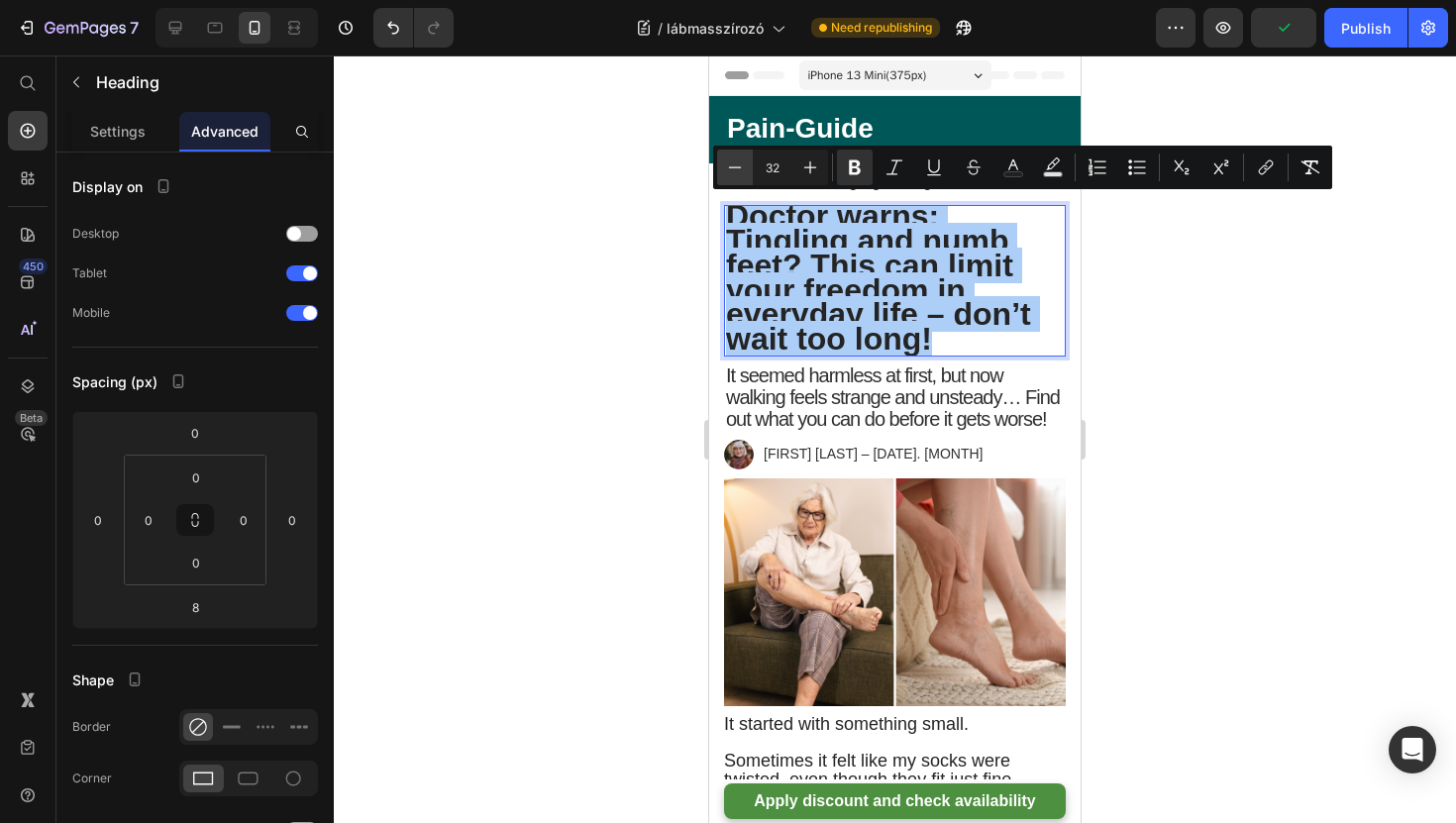 click on "Minus" at bounding box center (735, 167) 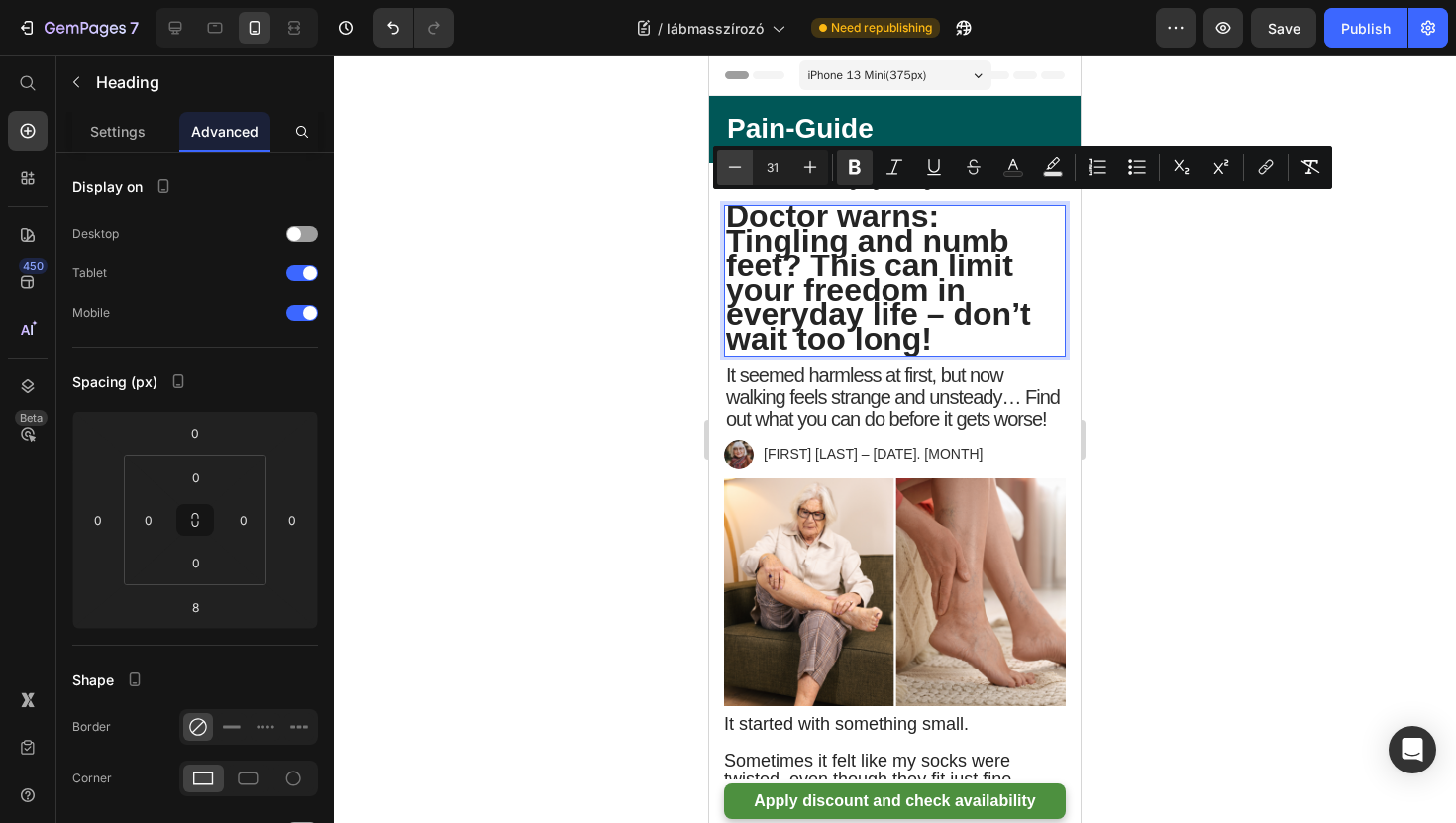 click on "Minus" at bounding box center [735, 167] 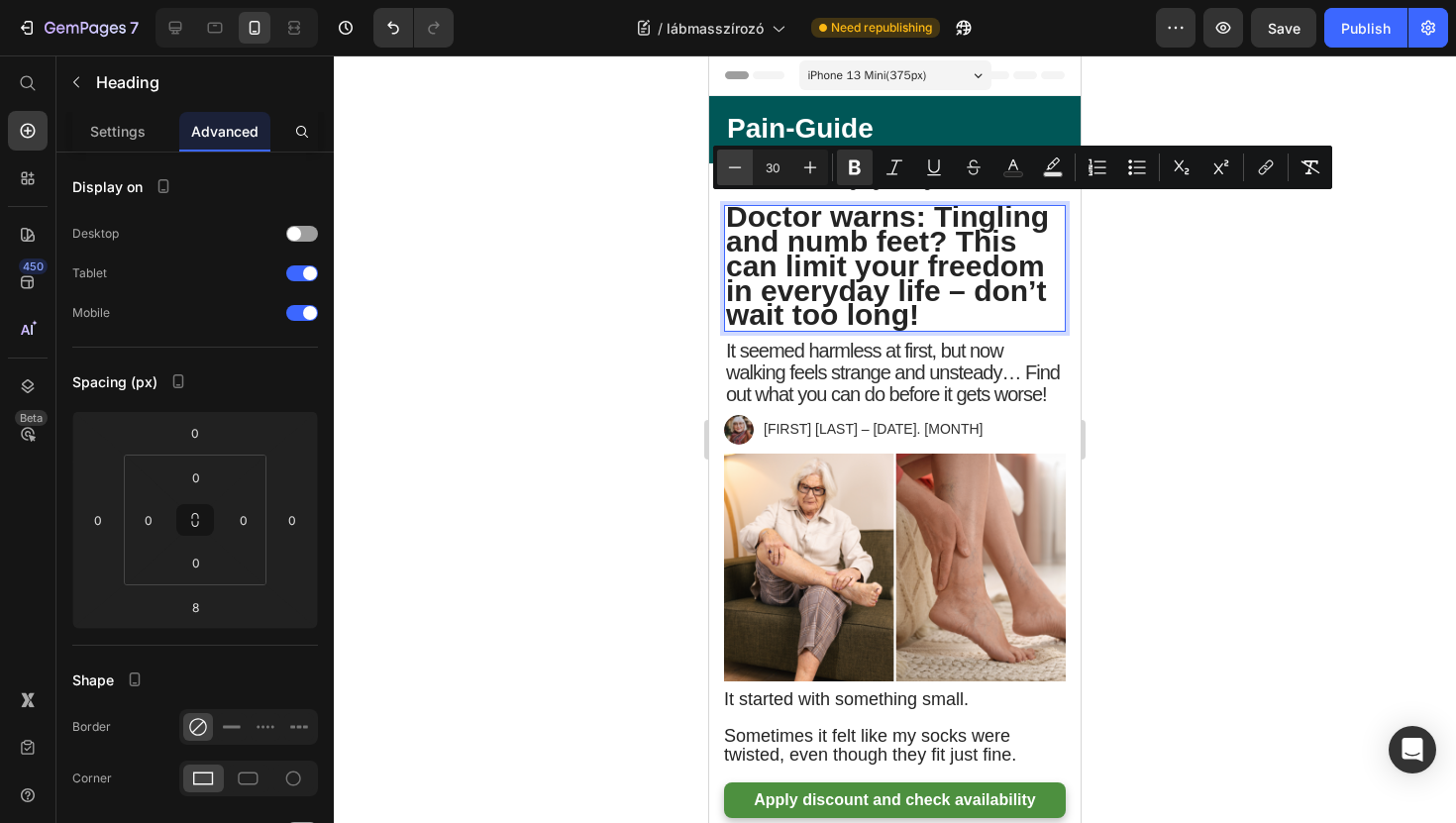 click on "Minus" at bounding box center [735, 167] 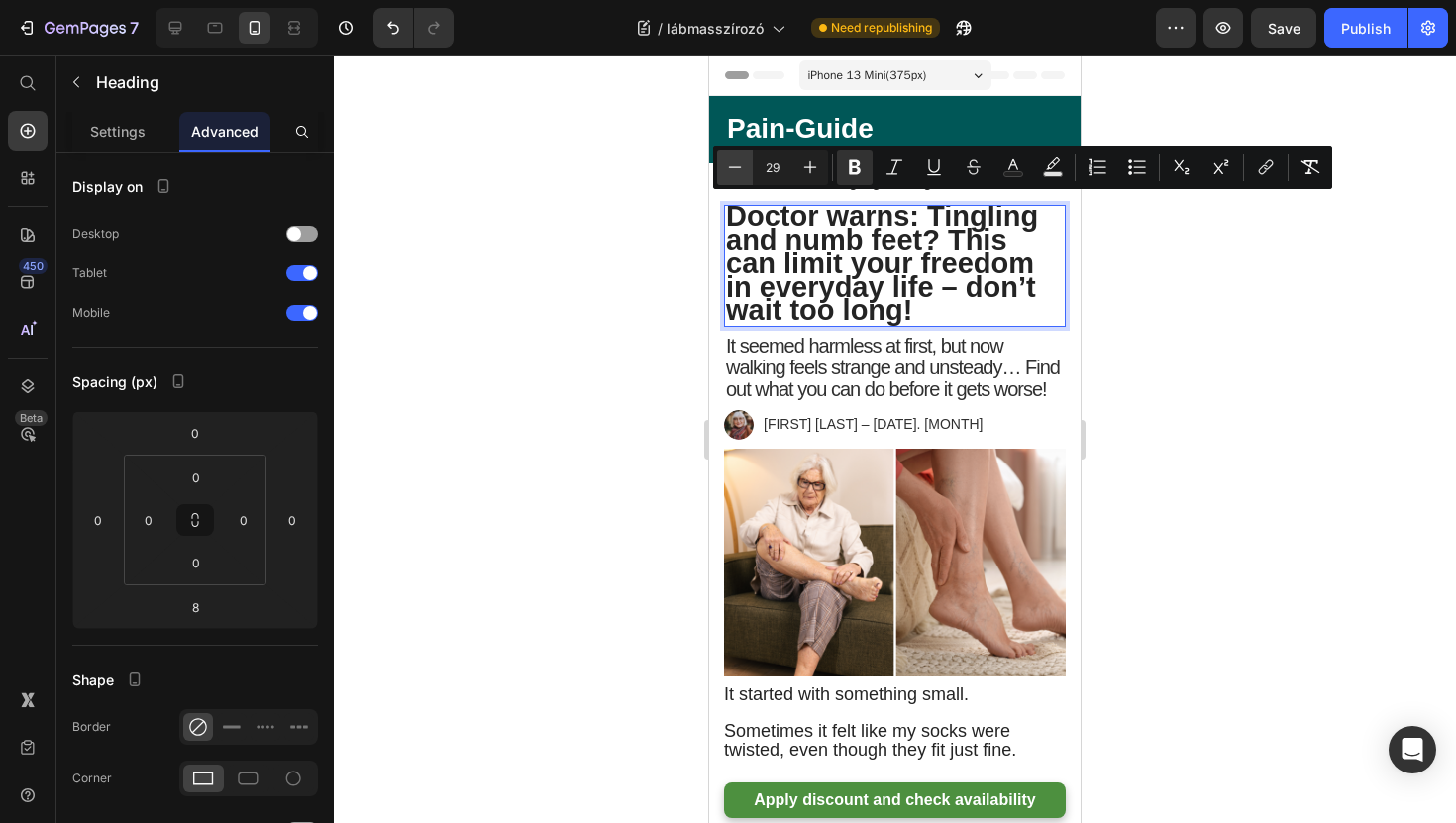 click on "Minus" at bounding box center [735, 167] 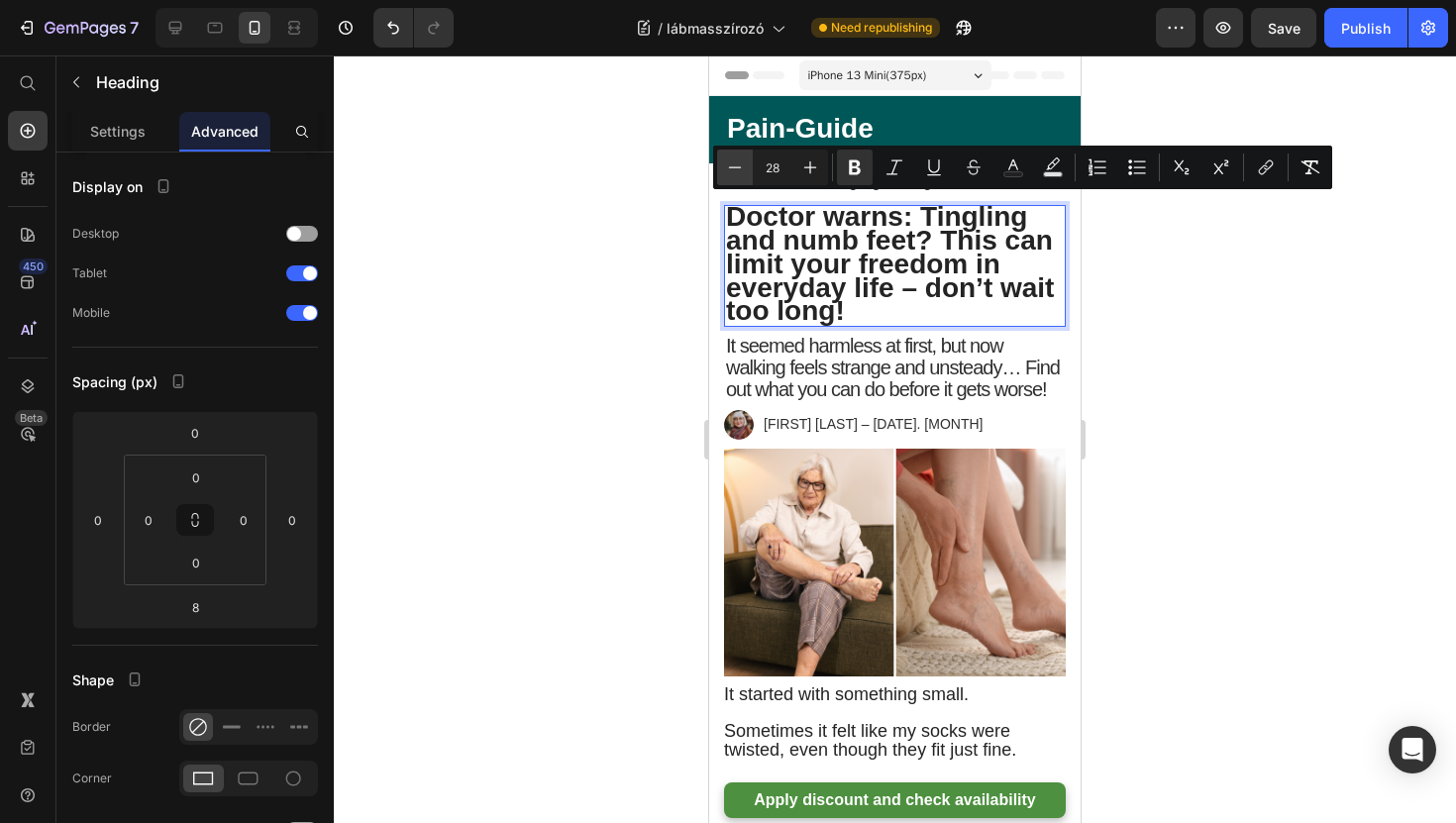 click on "Minus" at bounding box center (735, 167) 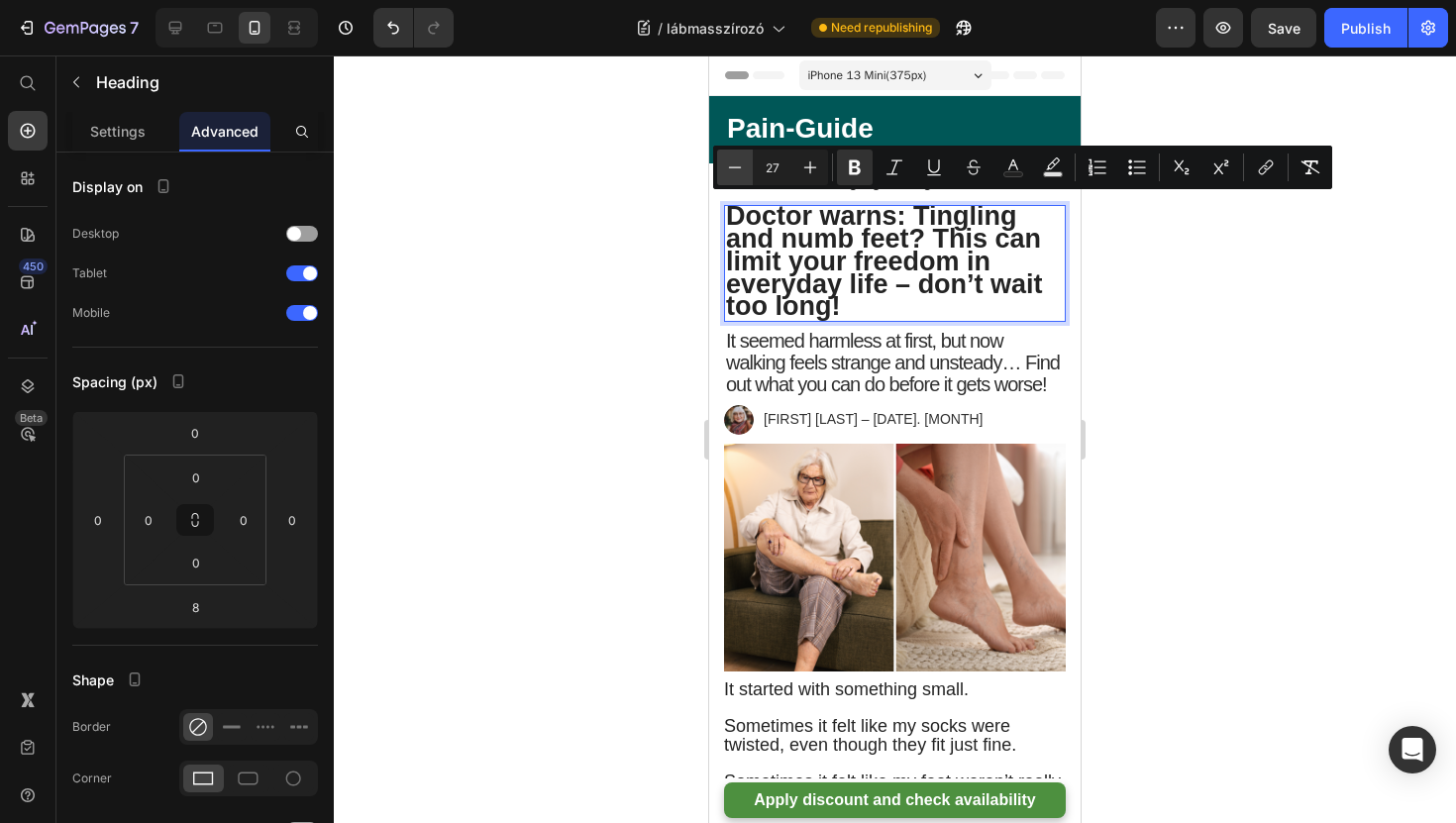 click on "Minus" at bounding box center [735, 167] 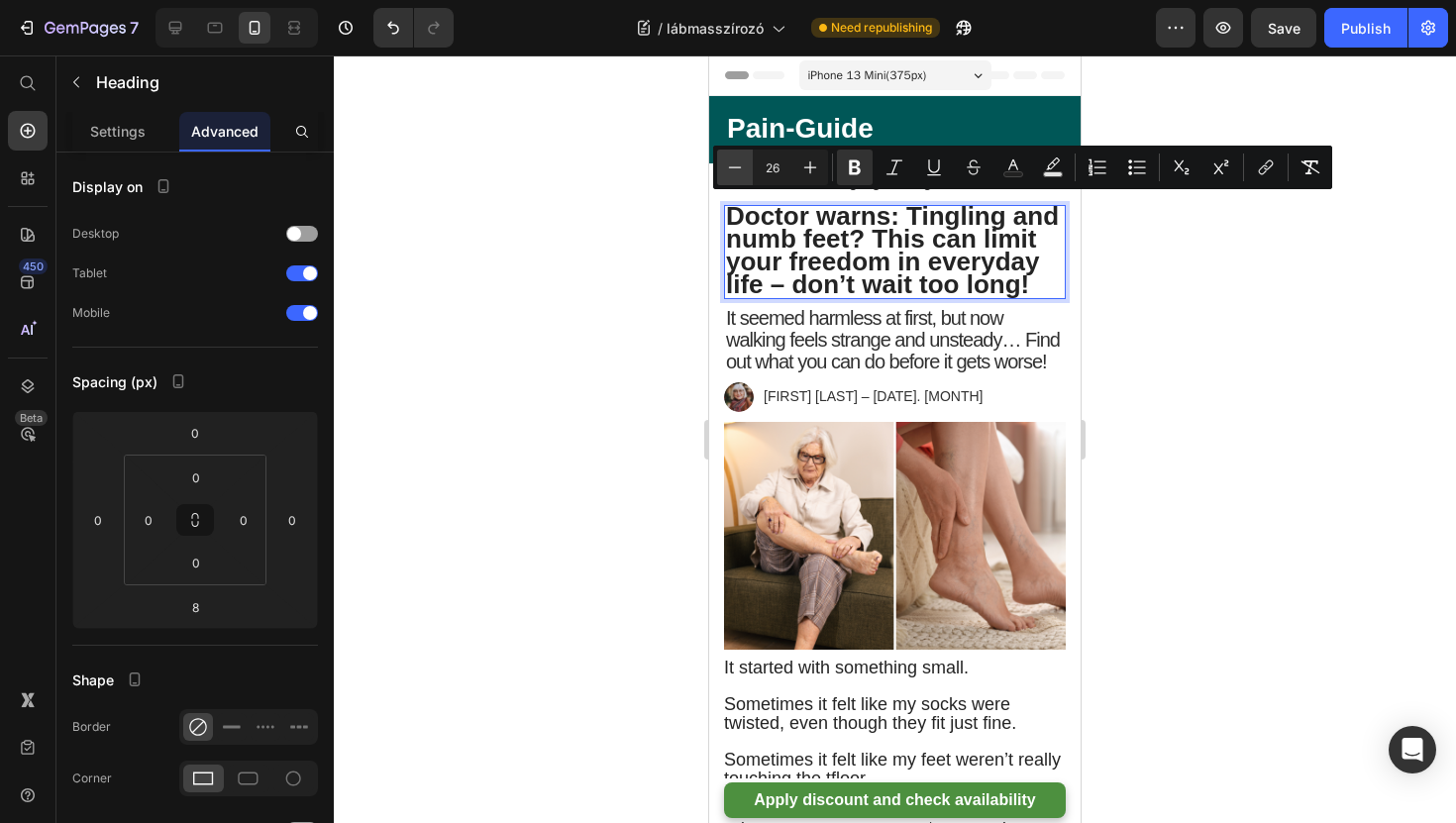 click on "Minus" at bounding box center [735, 167] 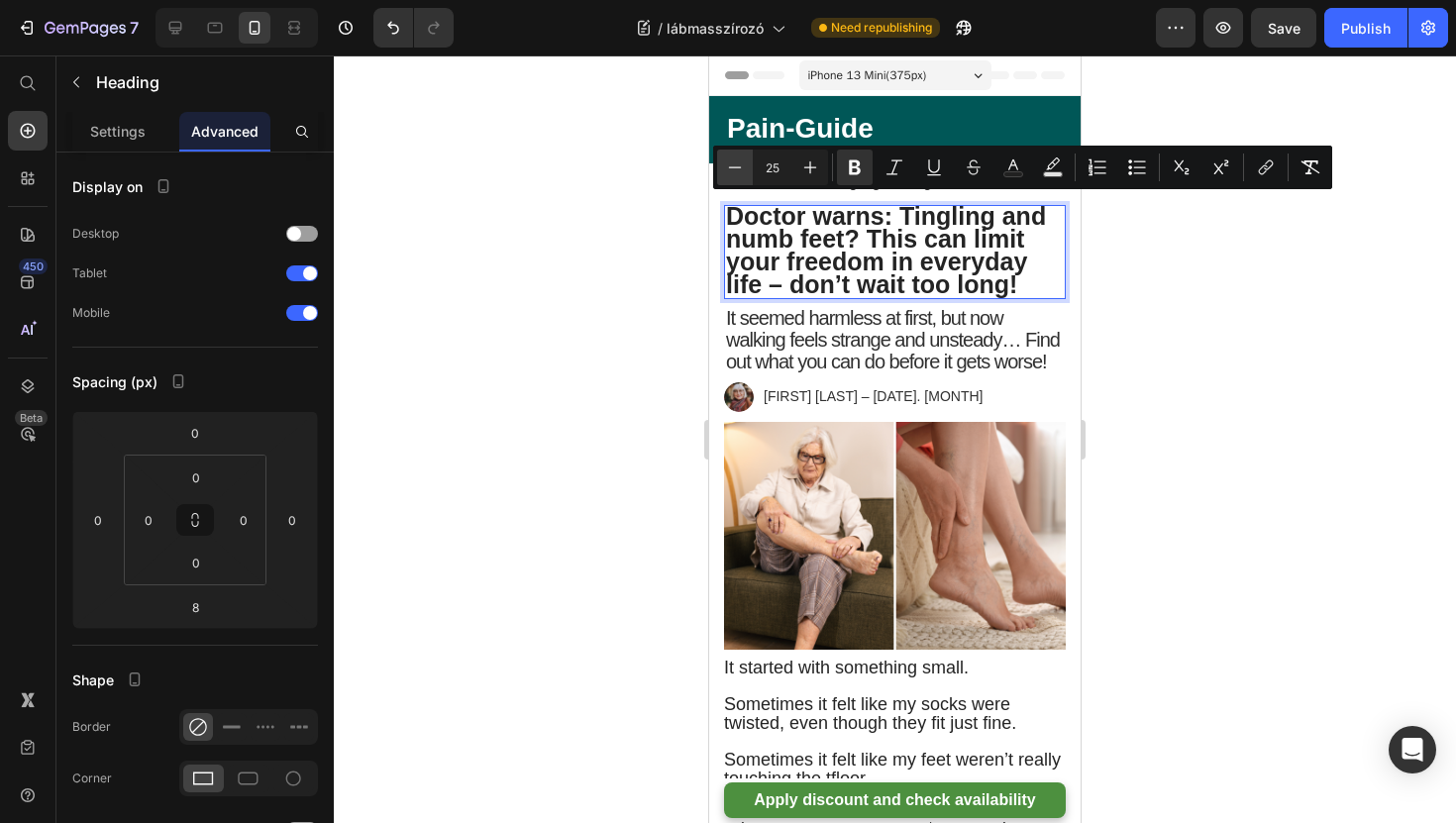 click on "Minus" at bounding box center [735, 167] 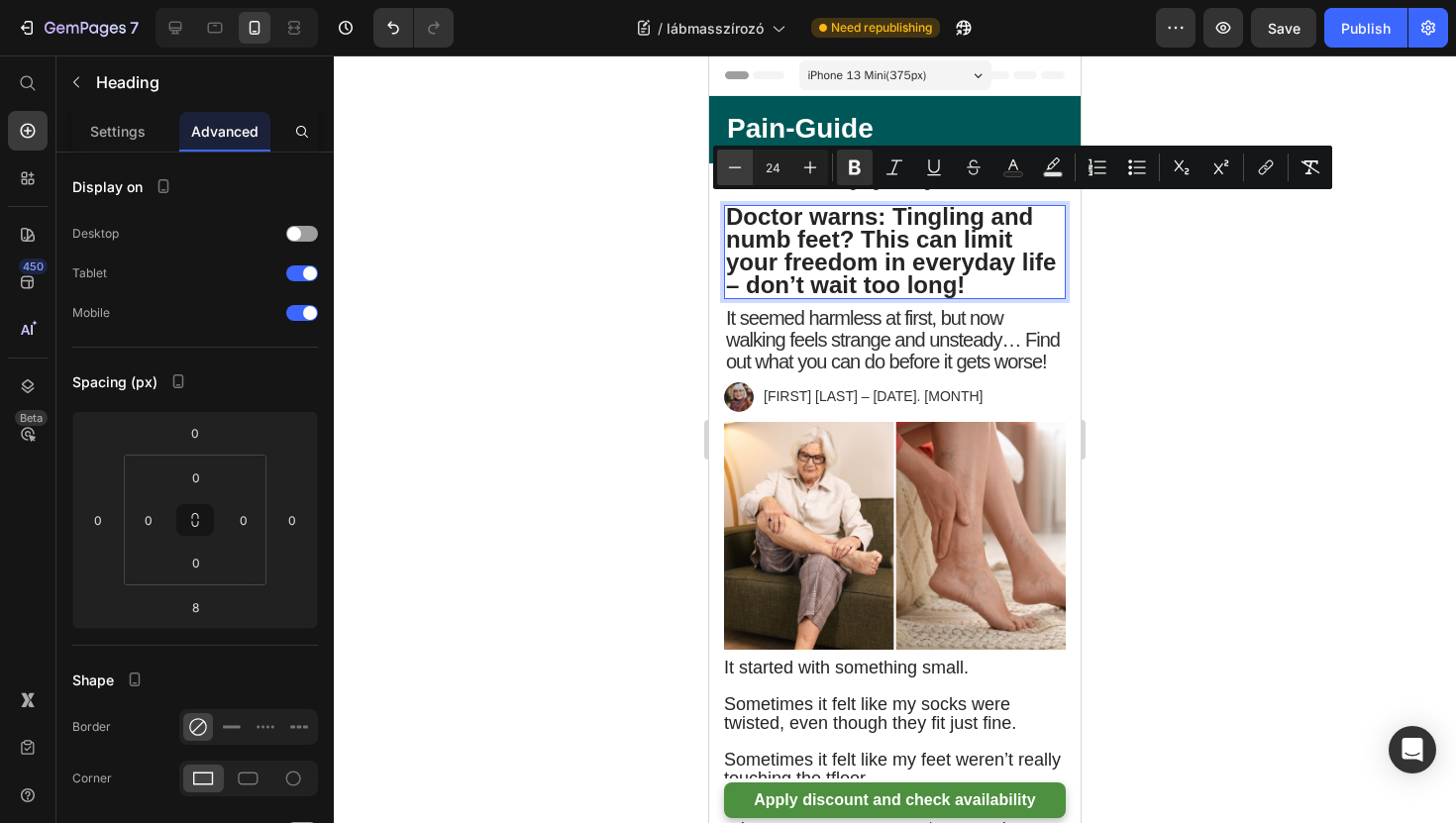 click on "Minus" at bounding box center [735, 167] 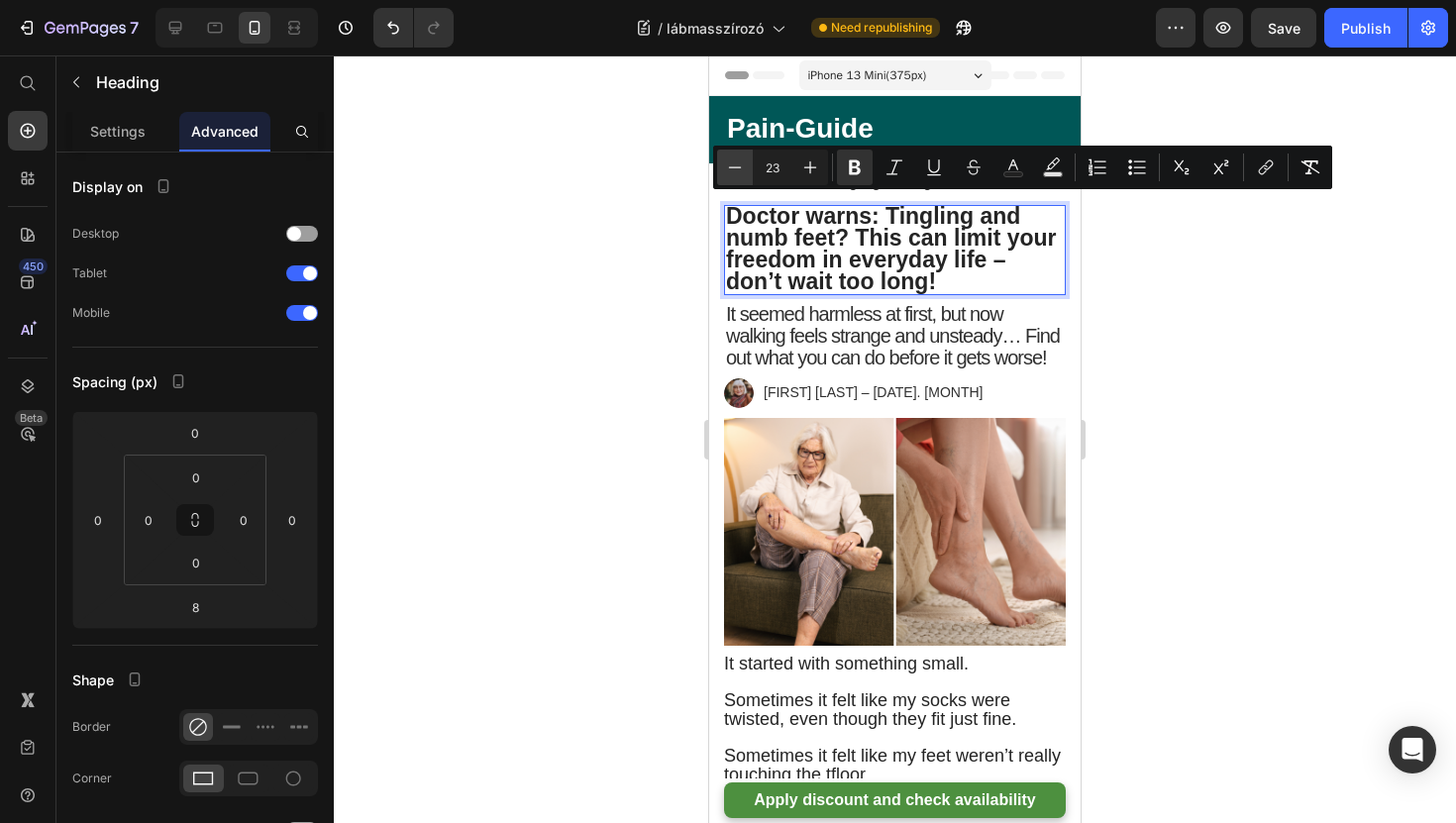 click on "Minus" at bounding box center [735, 167] 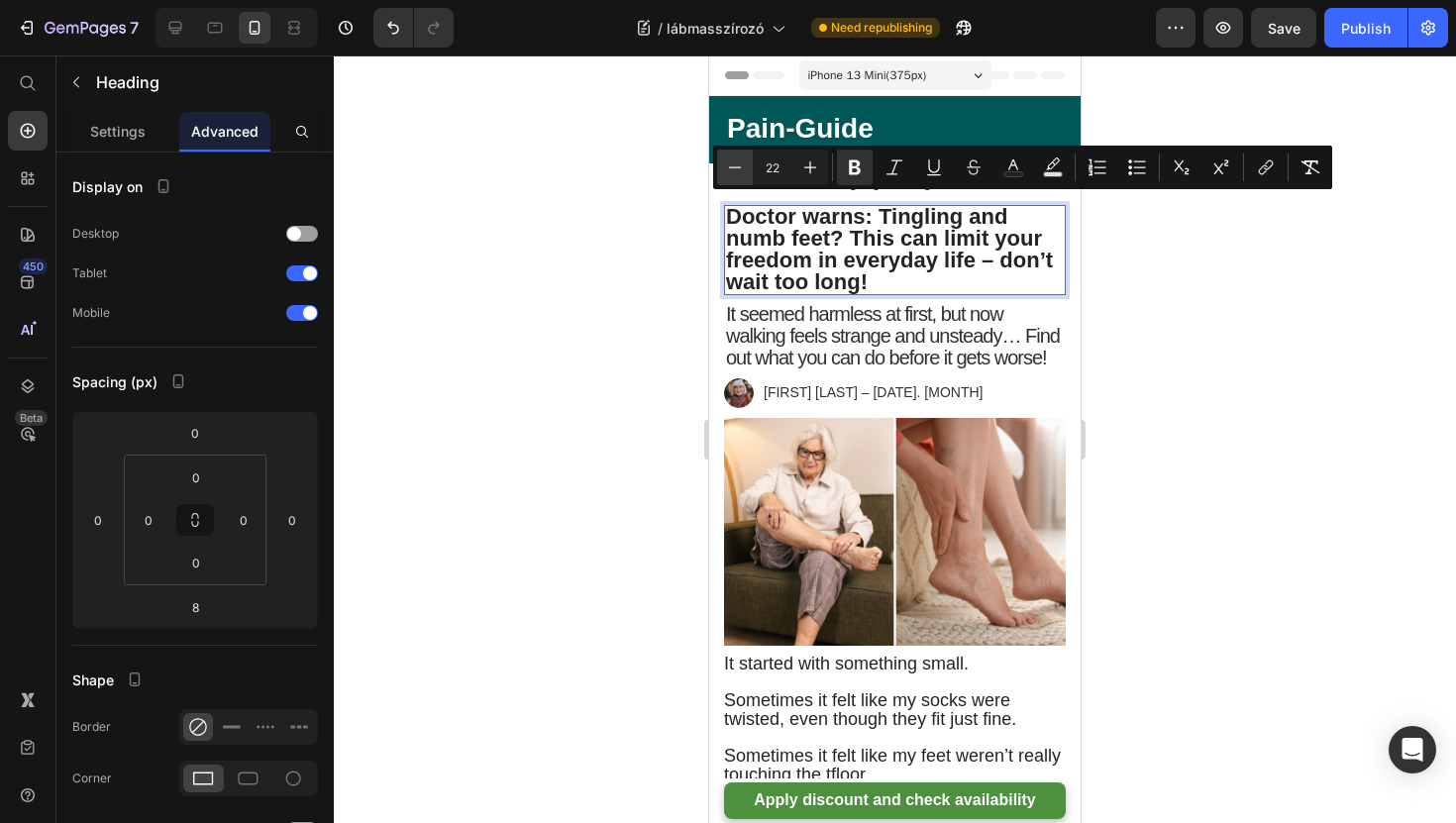 click on "Minus" at bounding box center [735, 167] 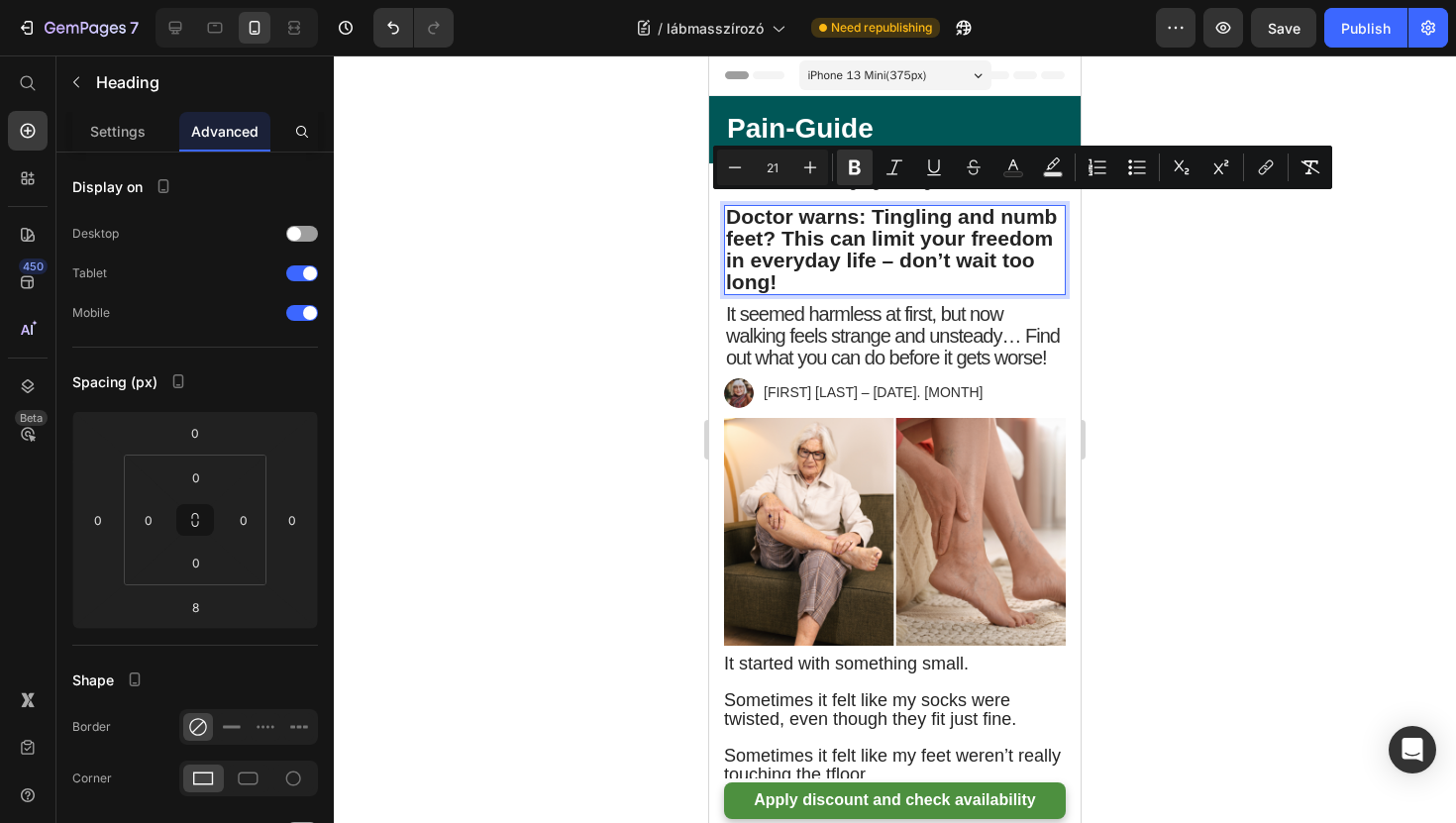 click 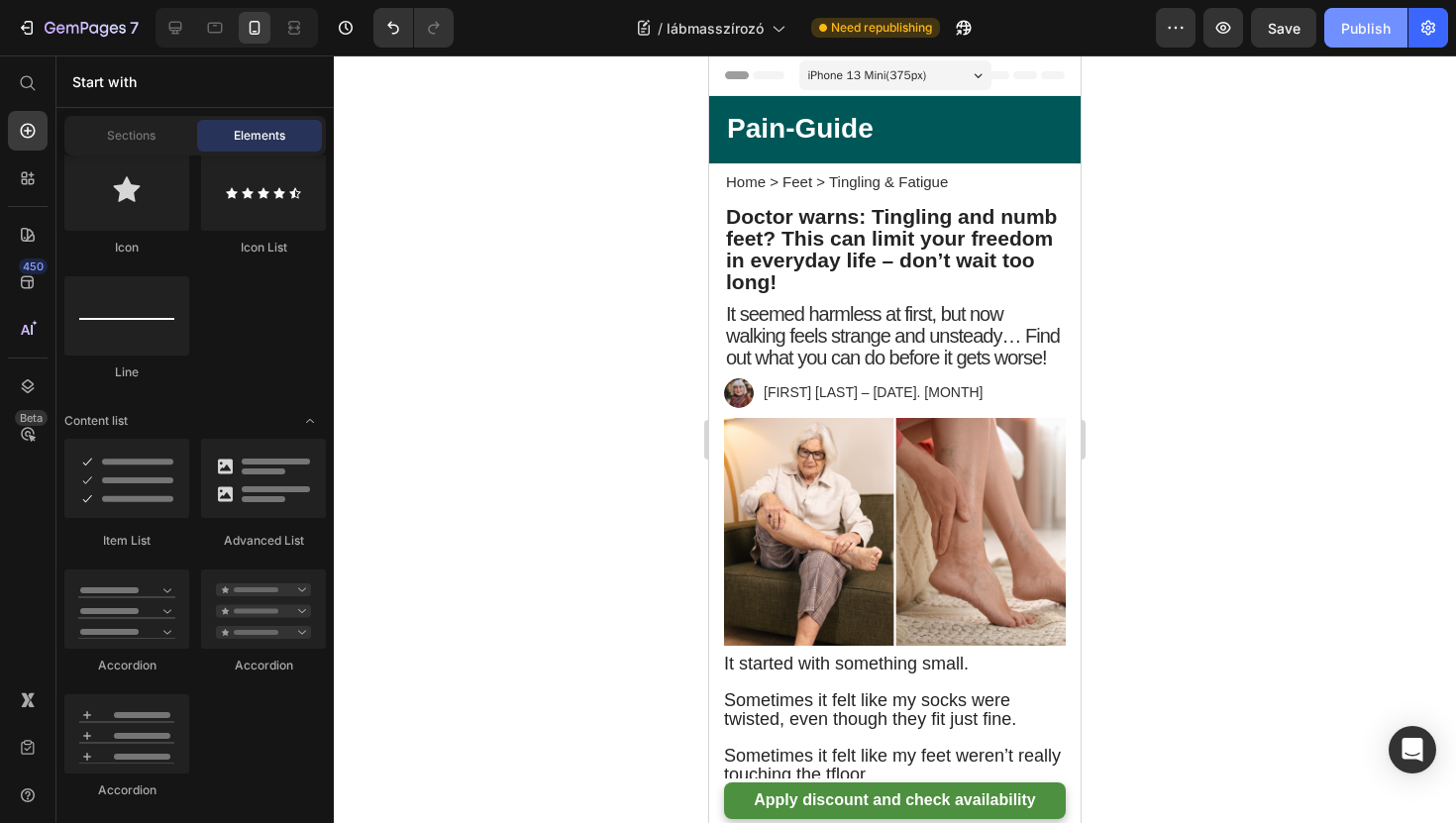 click on "Publish" at bounding box center [1366, 28] 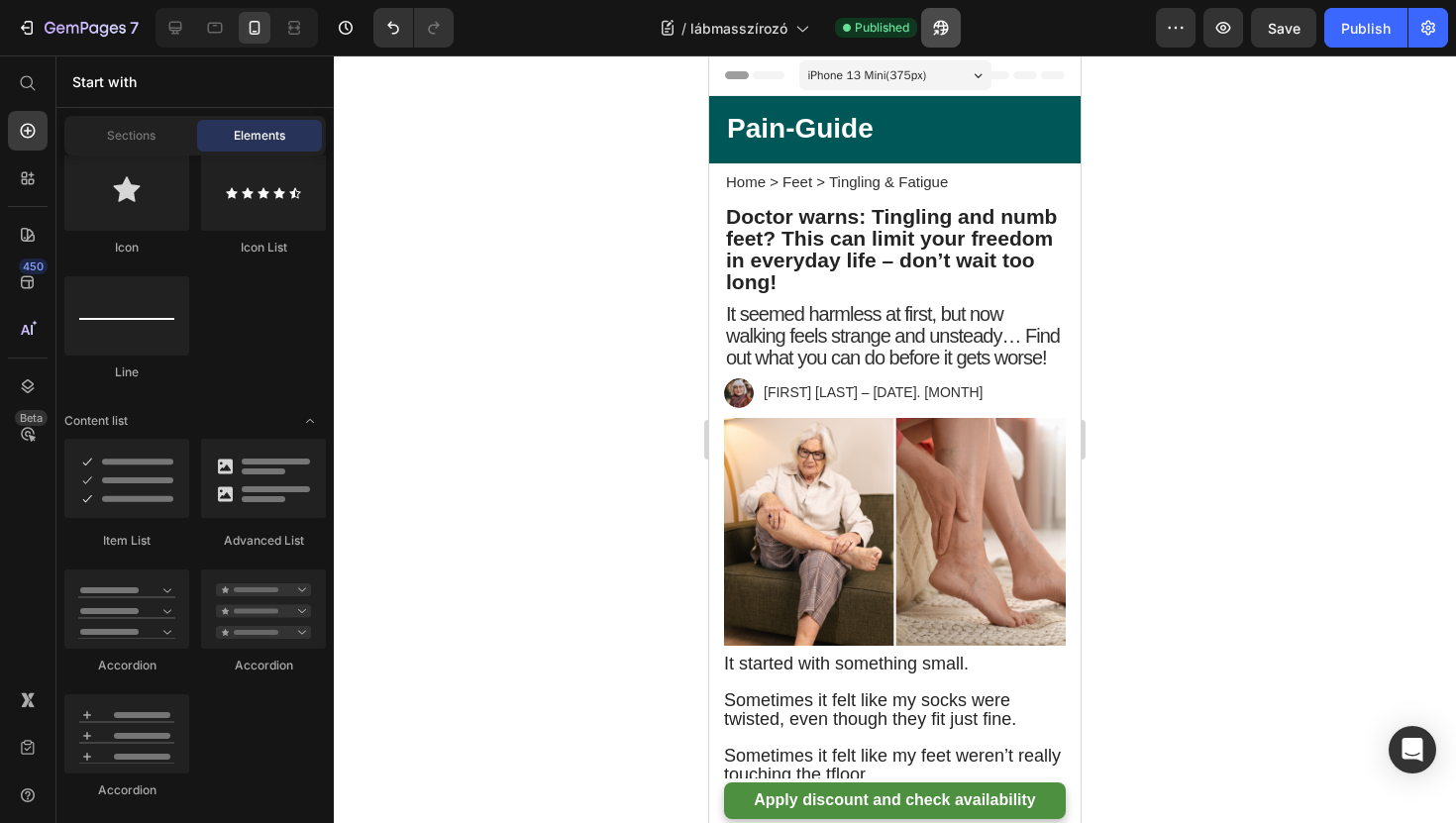 click on "/  lábmasszírozó Published" 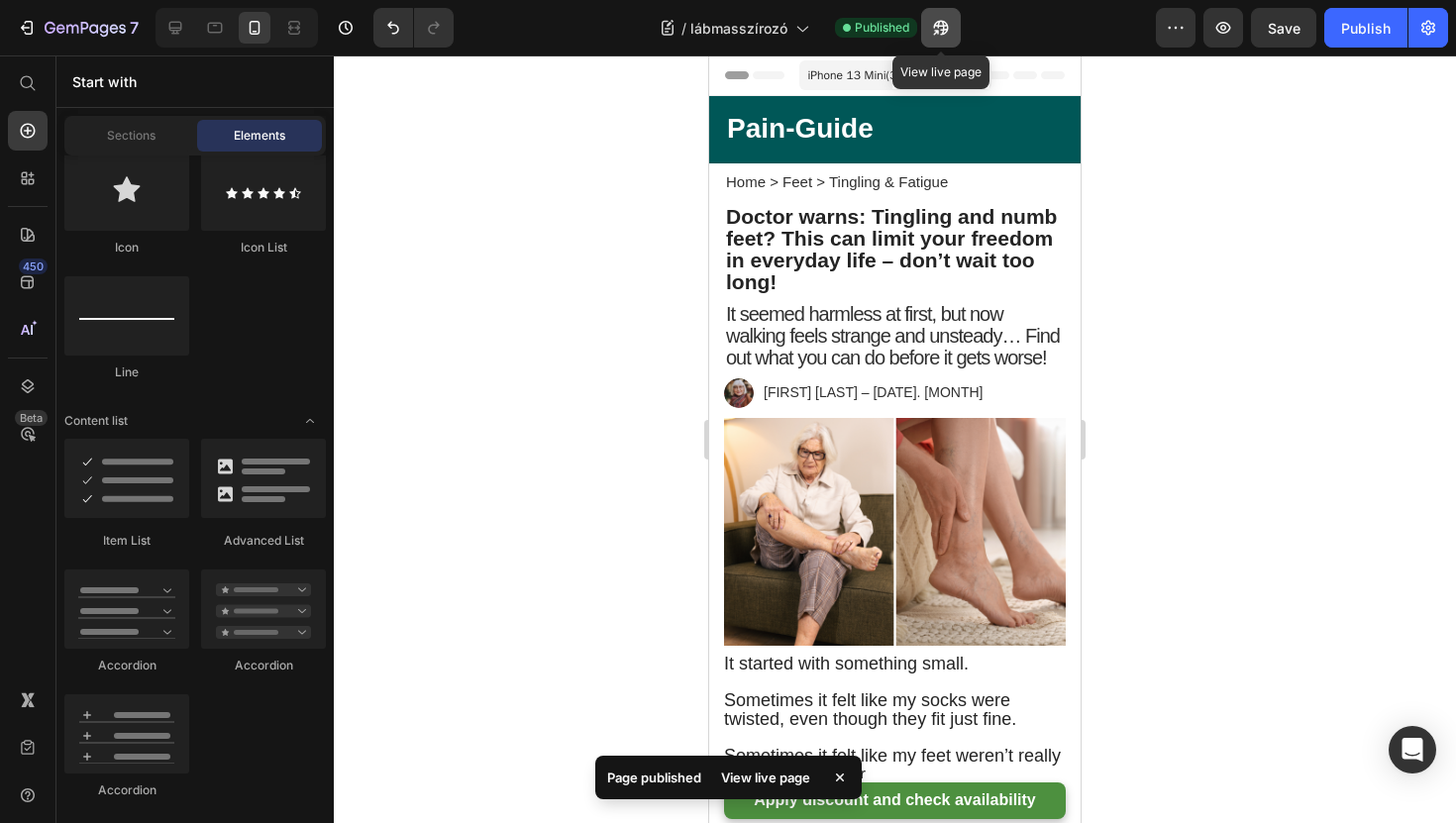 click 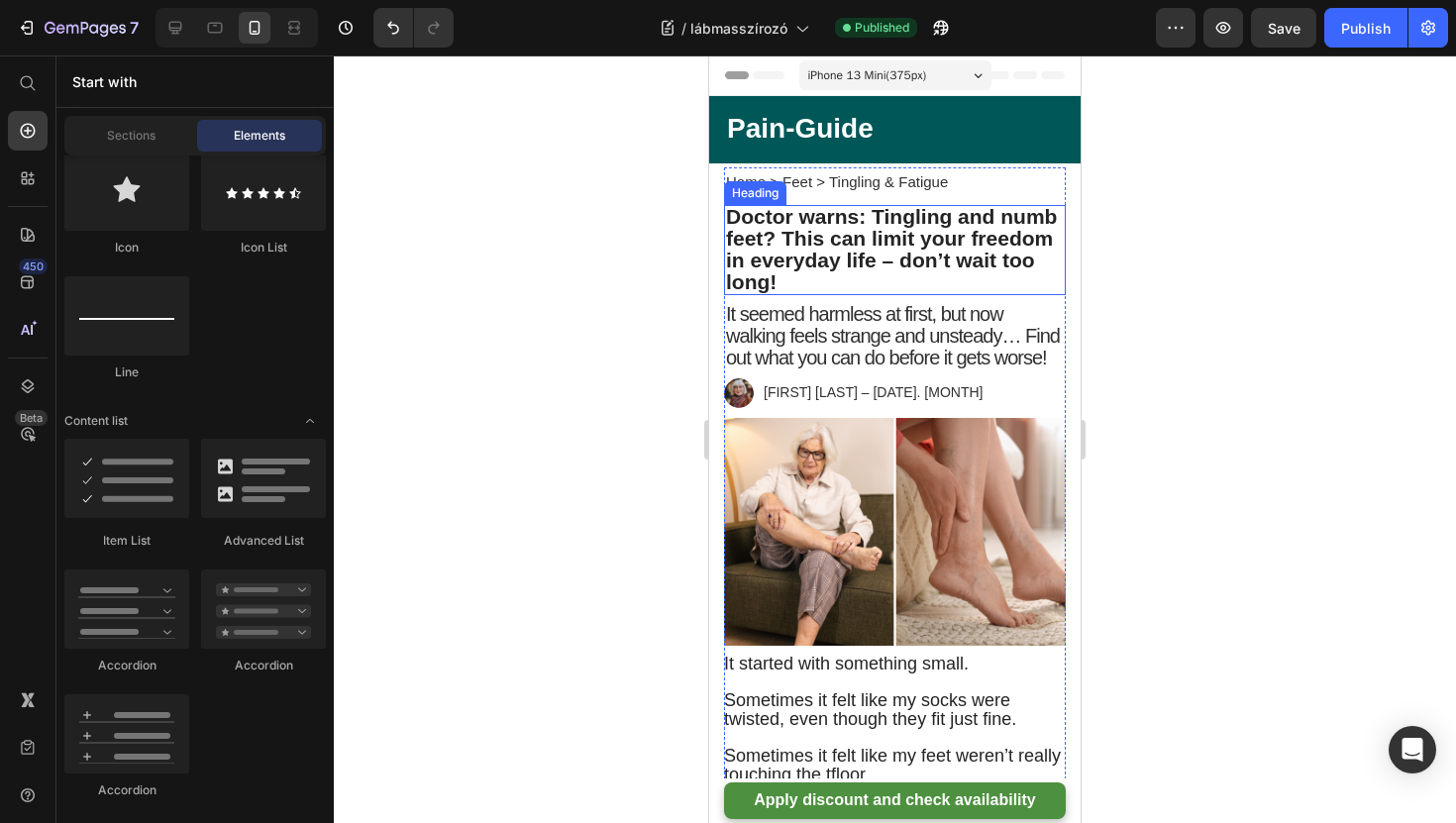 click on "⁠⁠⁠⁠⁠⁠⁠ Doctor warns: Tingling and numb feet? This can limit your freedom in everyday life – don’t wait too long!" at bounding box center (894, 250) 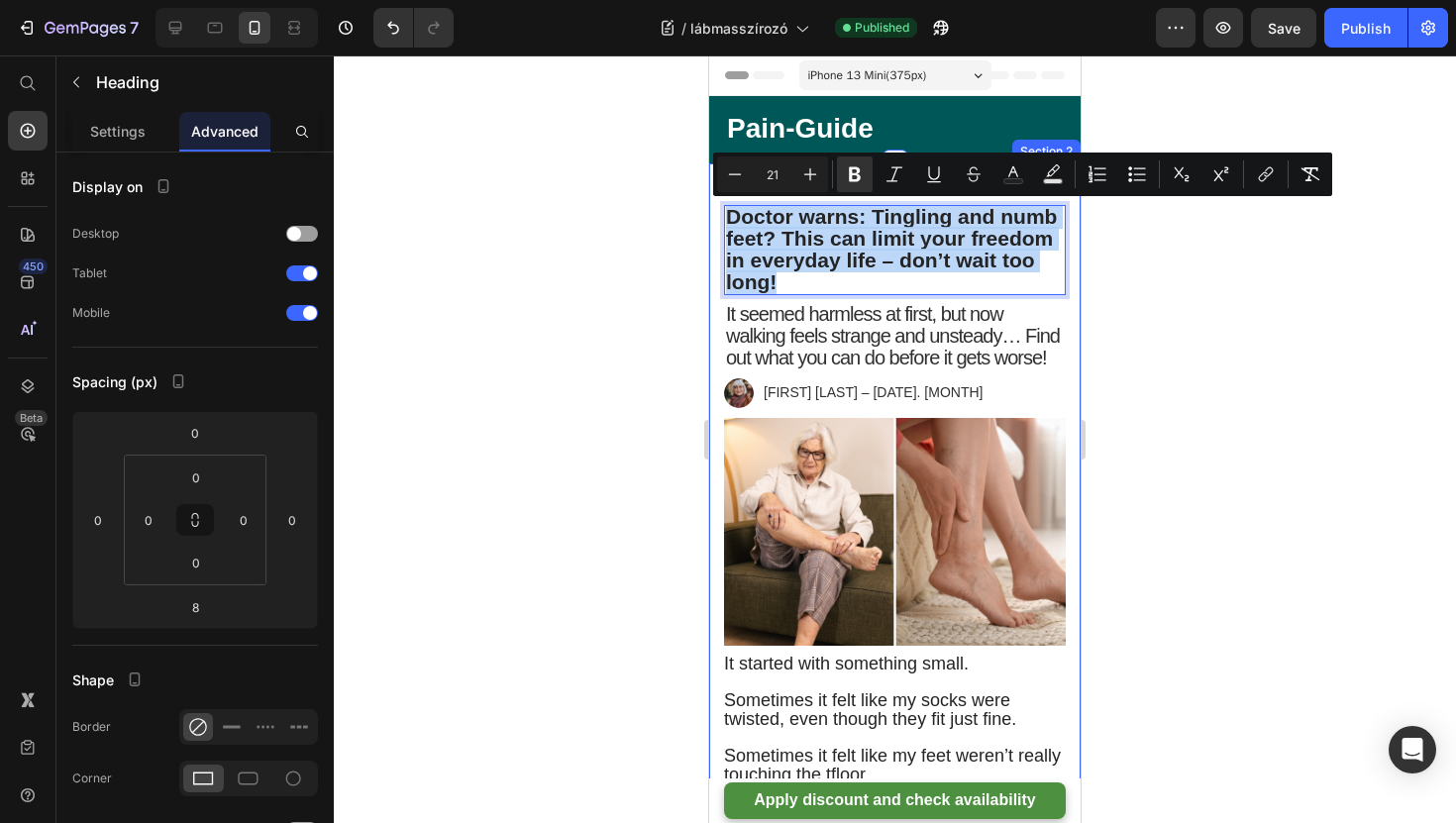 drag, startPoint x: 803, startPoint y: 278, endPoint x: 720, endPoint y: 205, distance: 110.53506 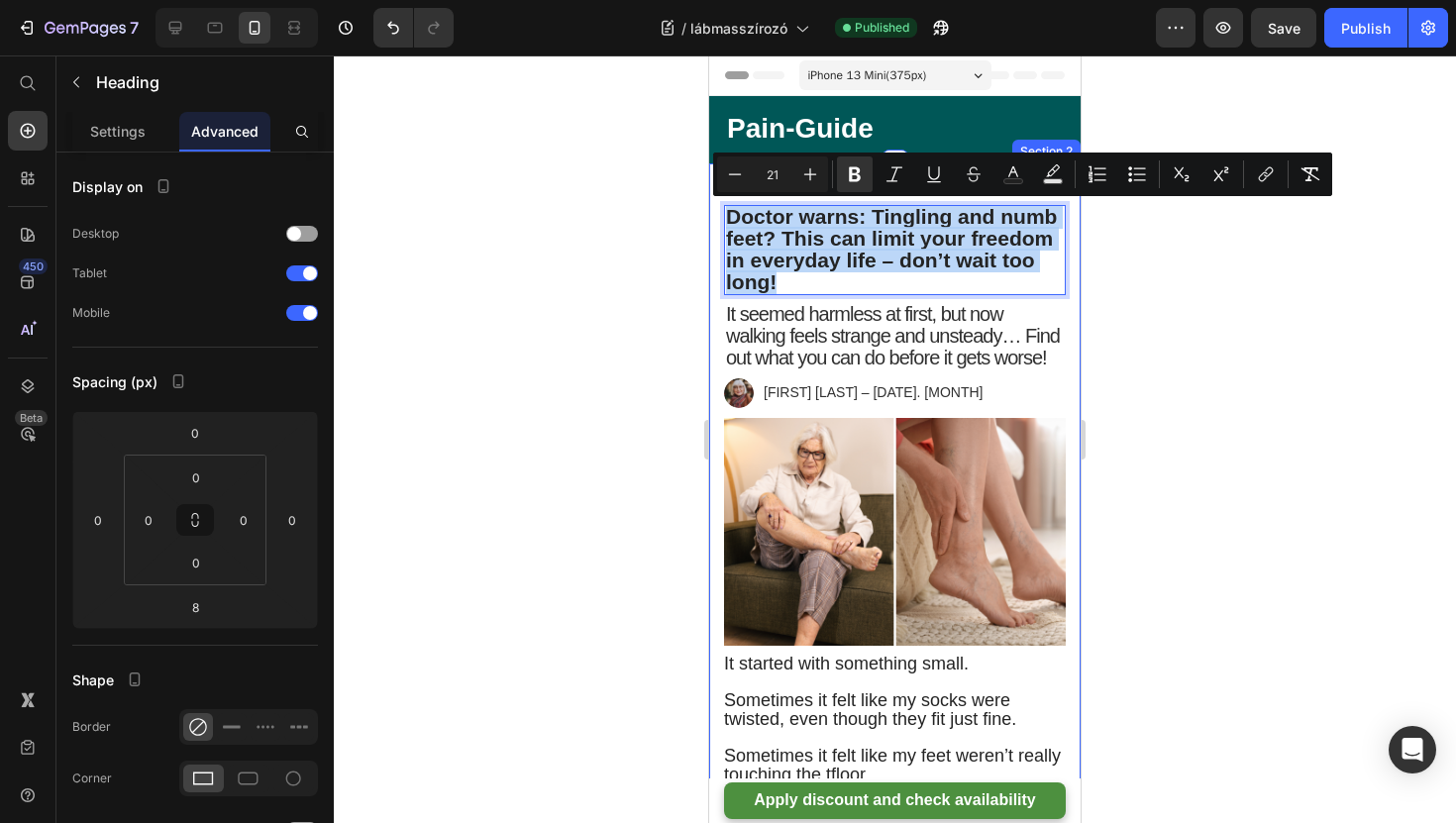 click on "Home > Feet > Tingling & Fatigue Text Block ⁠⁠⁠⁠⁠⁠⁠ Doctor warns: Tingling and numb feet? This can limit your freedom in everyday life – don’t wait too long! Heading Doctor warns: Tingling and numb feet? This can limit your freedom in everyday life – don’t wait too long! Heading   8 It seemed harmless at first, but now walking feels strange and unsteady… Find out what you can do before it gets worse! Text Block Row Image It started with something small.   Sometimes it felt like my socks were twisted, even though they fit just fine.   Sometimes it felt like my feet weren’t really touching the tfloor   My feet felt  dull and weak  , as if they weren't making proper contact with the ground.   Not painful, but... strange.   I thought it was just part of something else.   Maybe I just had bad posture or needed to move more.   But over time it got worse.   👉 My feet  were increasingly tingling or feeling numb . 👉 I would" at bounding box center [894, 3140] 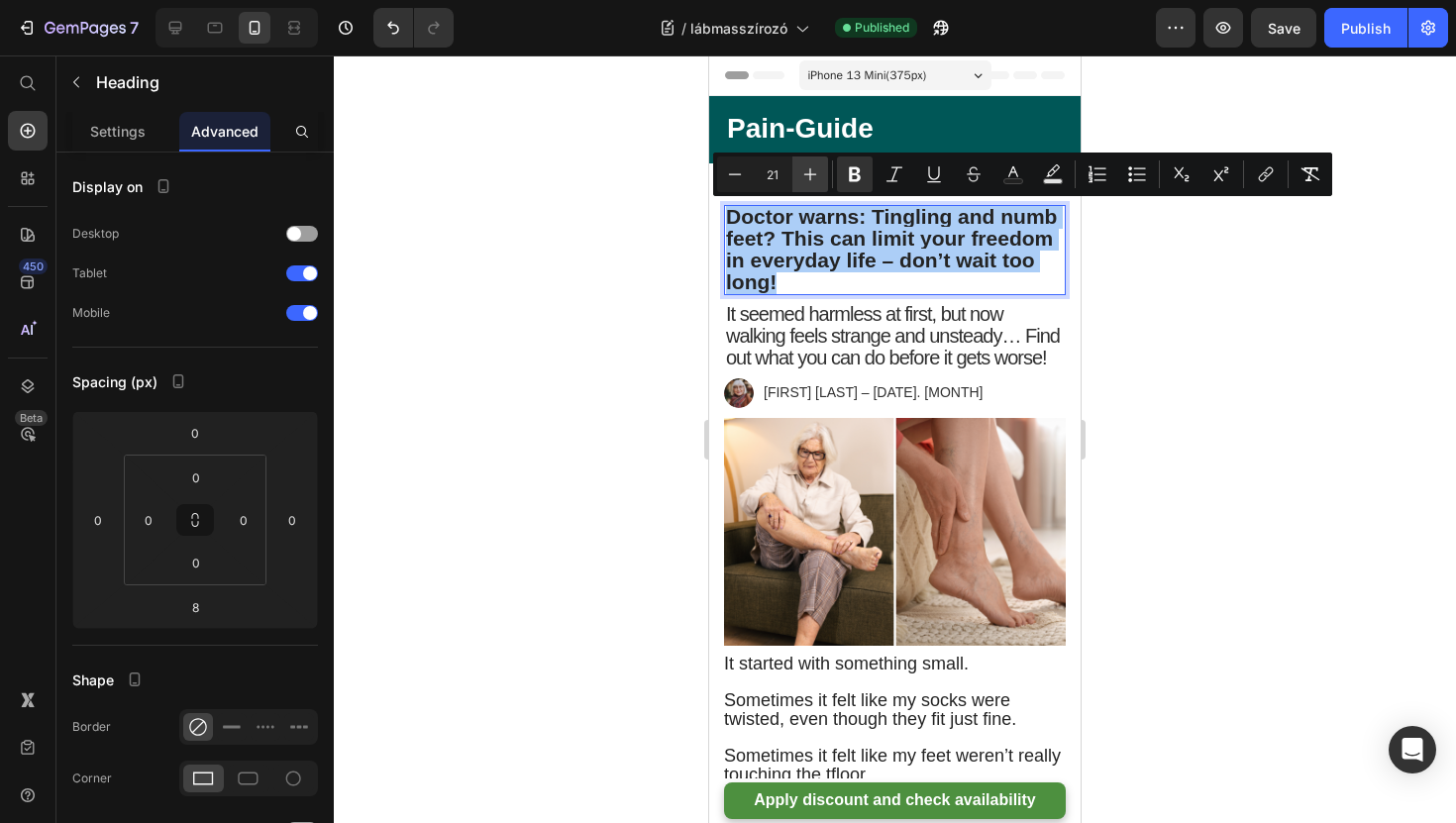 click 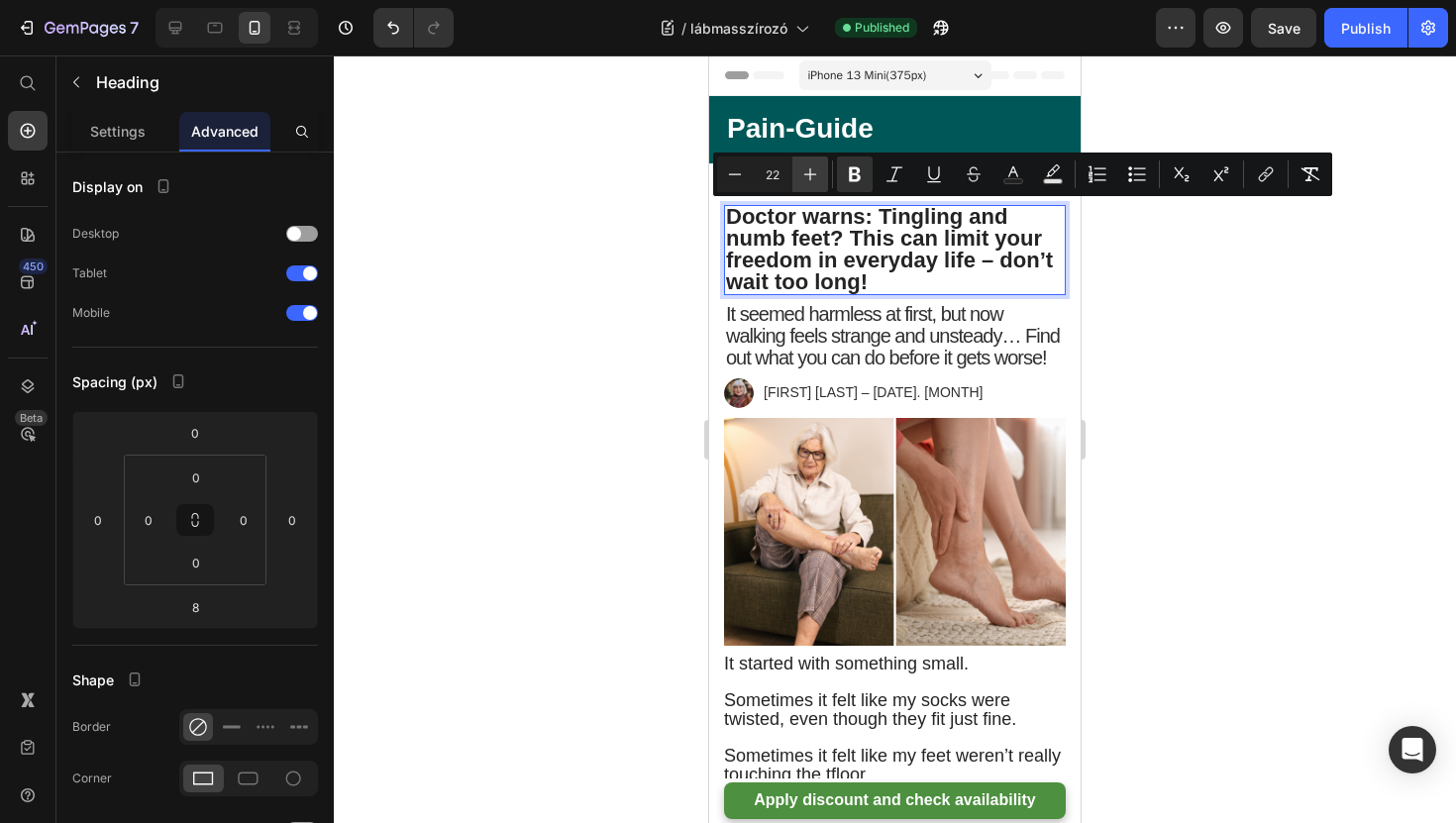 click 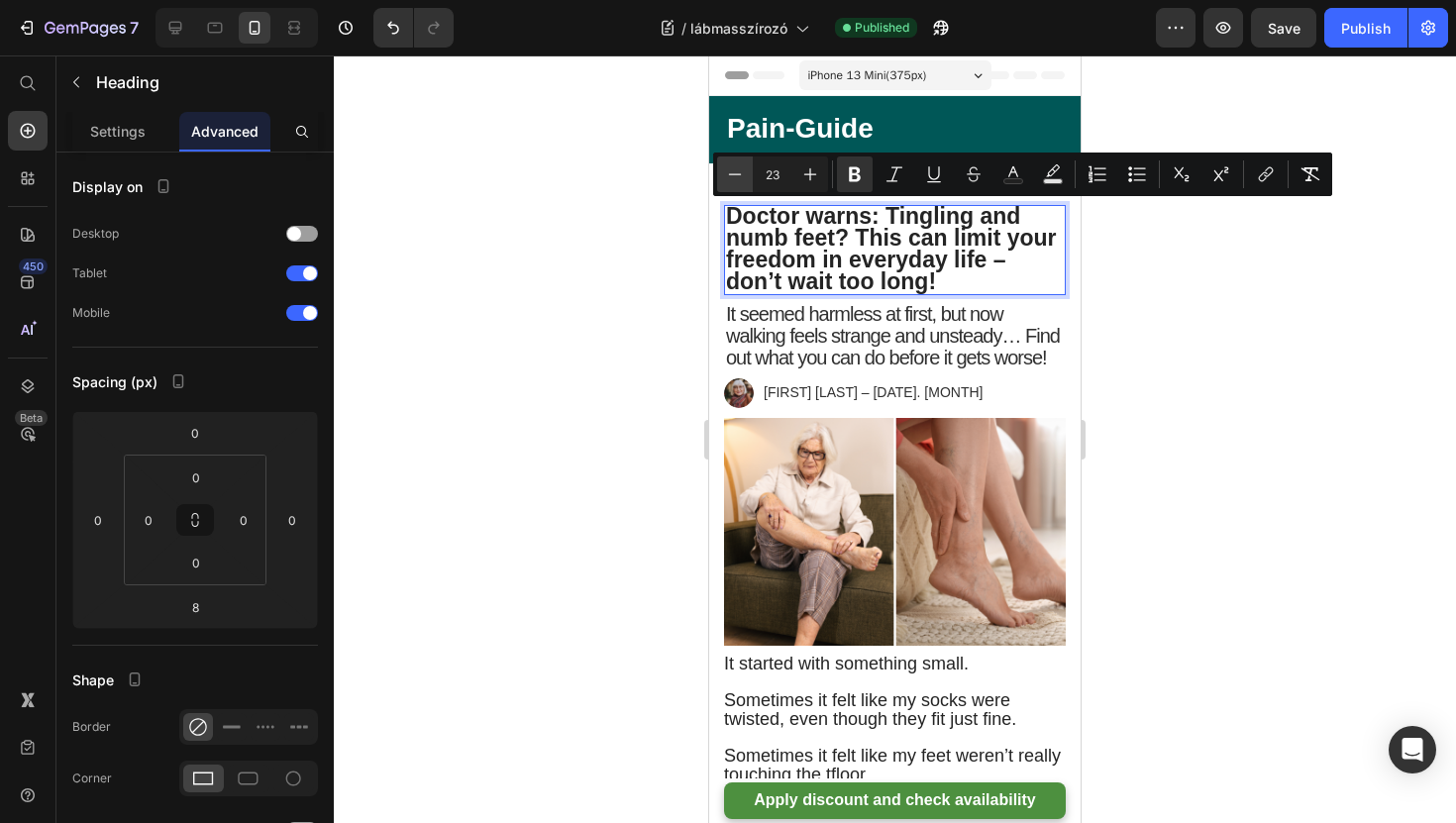 click 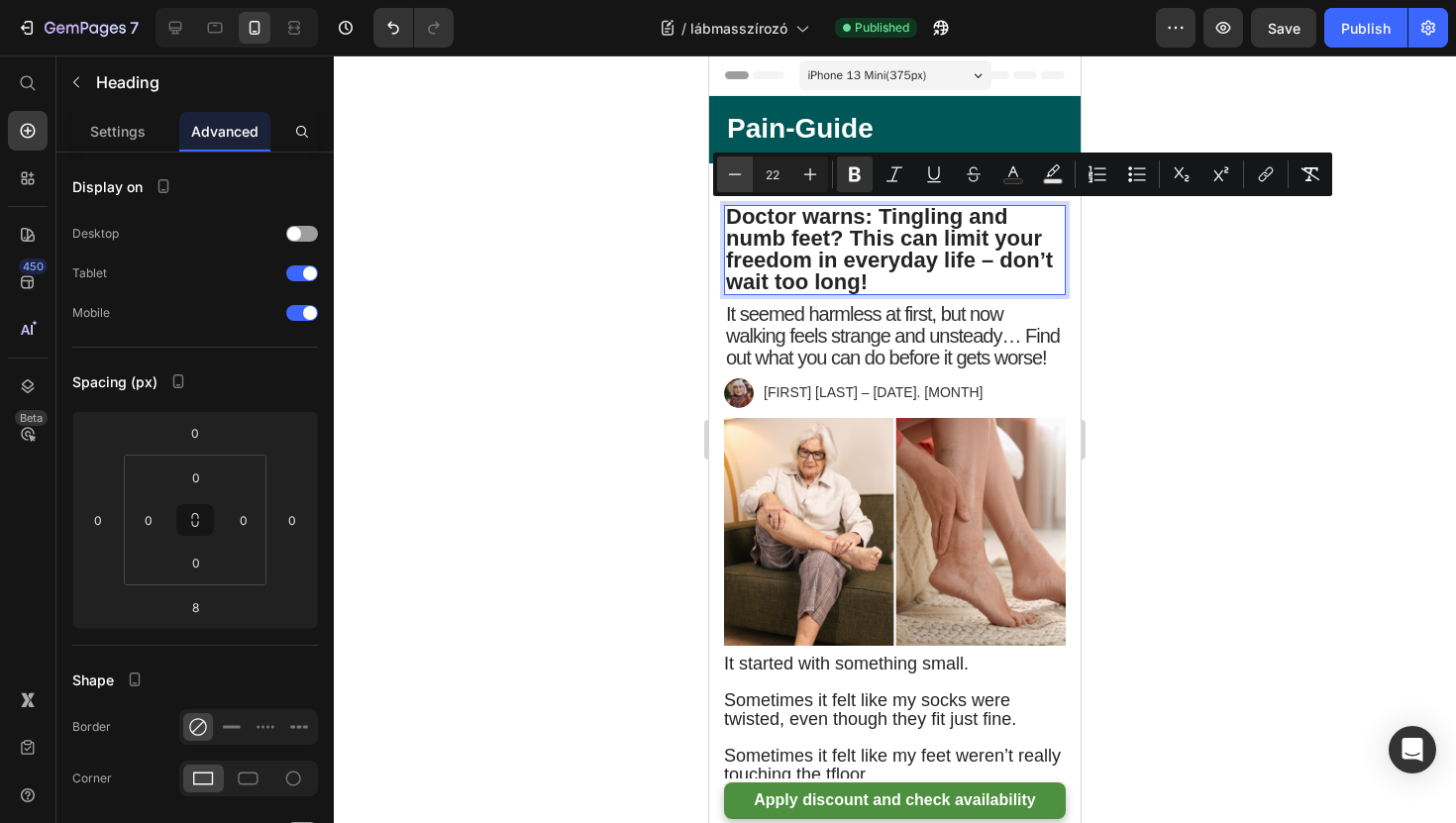 click 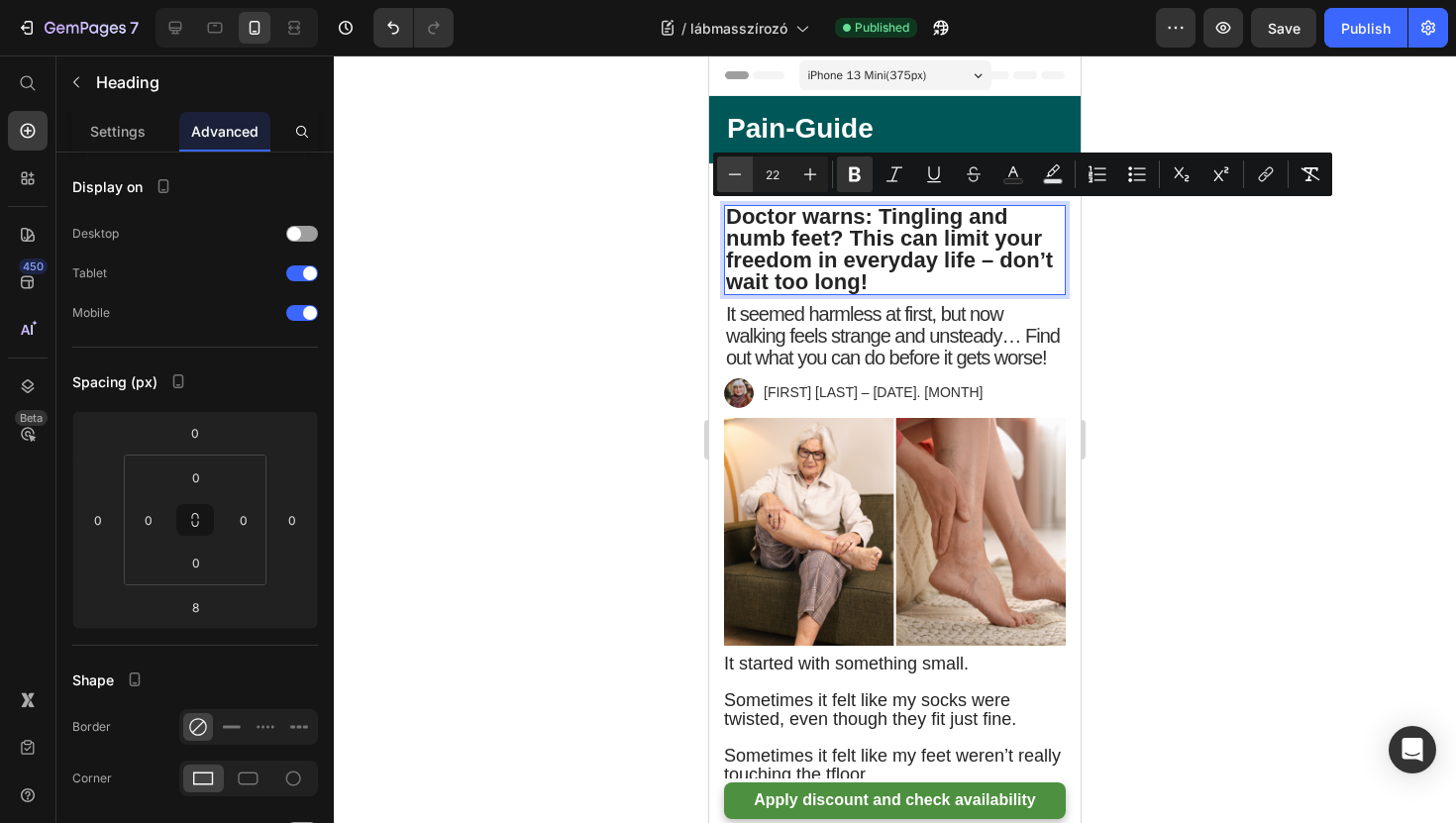 type on "21" 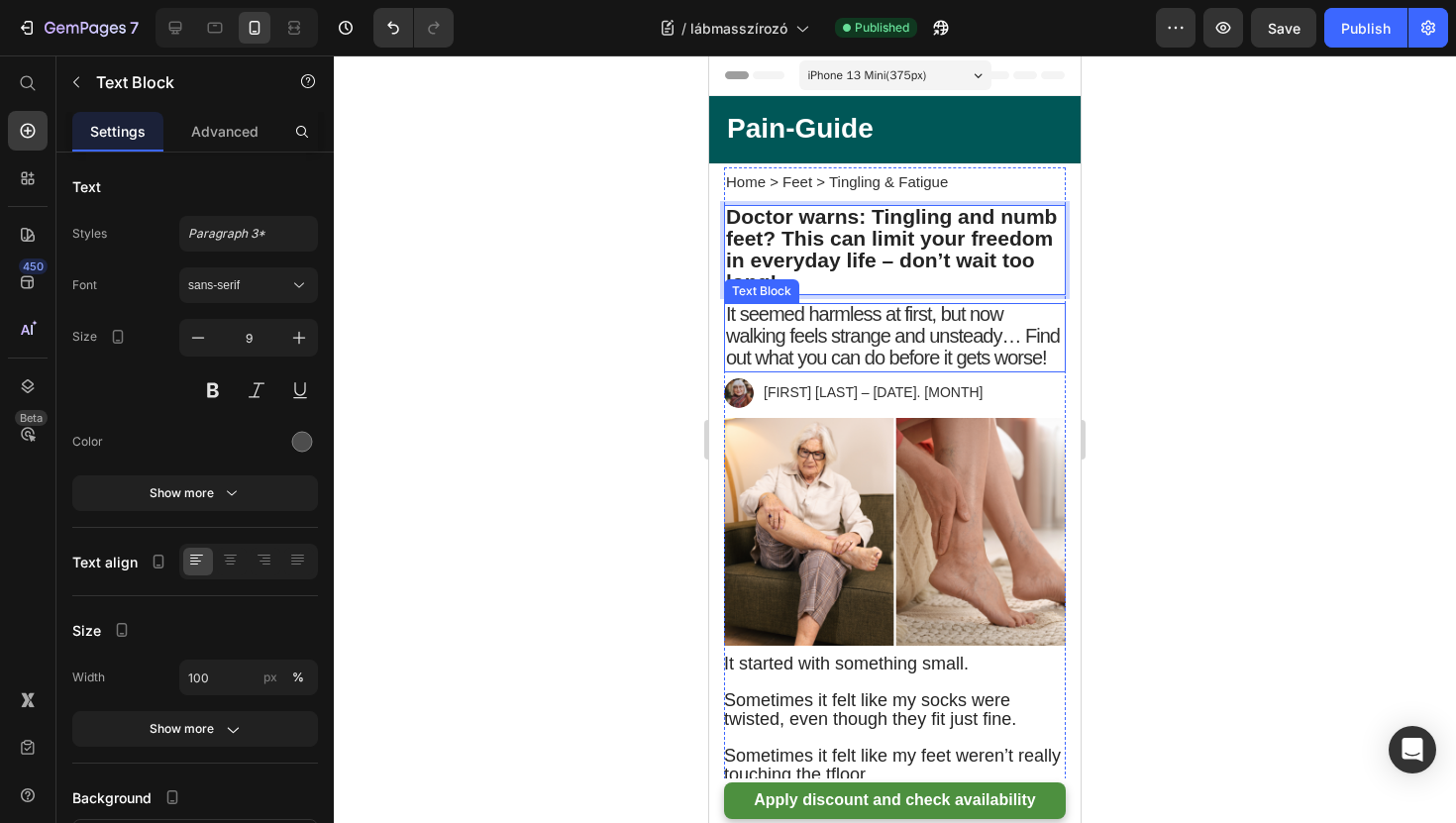 click on "It seemed harmless at first, but now walking feels strange and unsteady… Find out what you can do before it gets worse!" at bounding box center (892, 336) 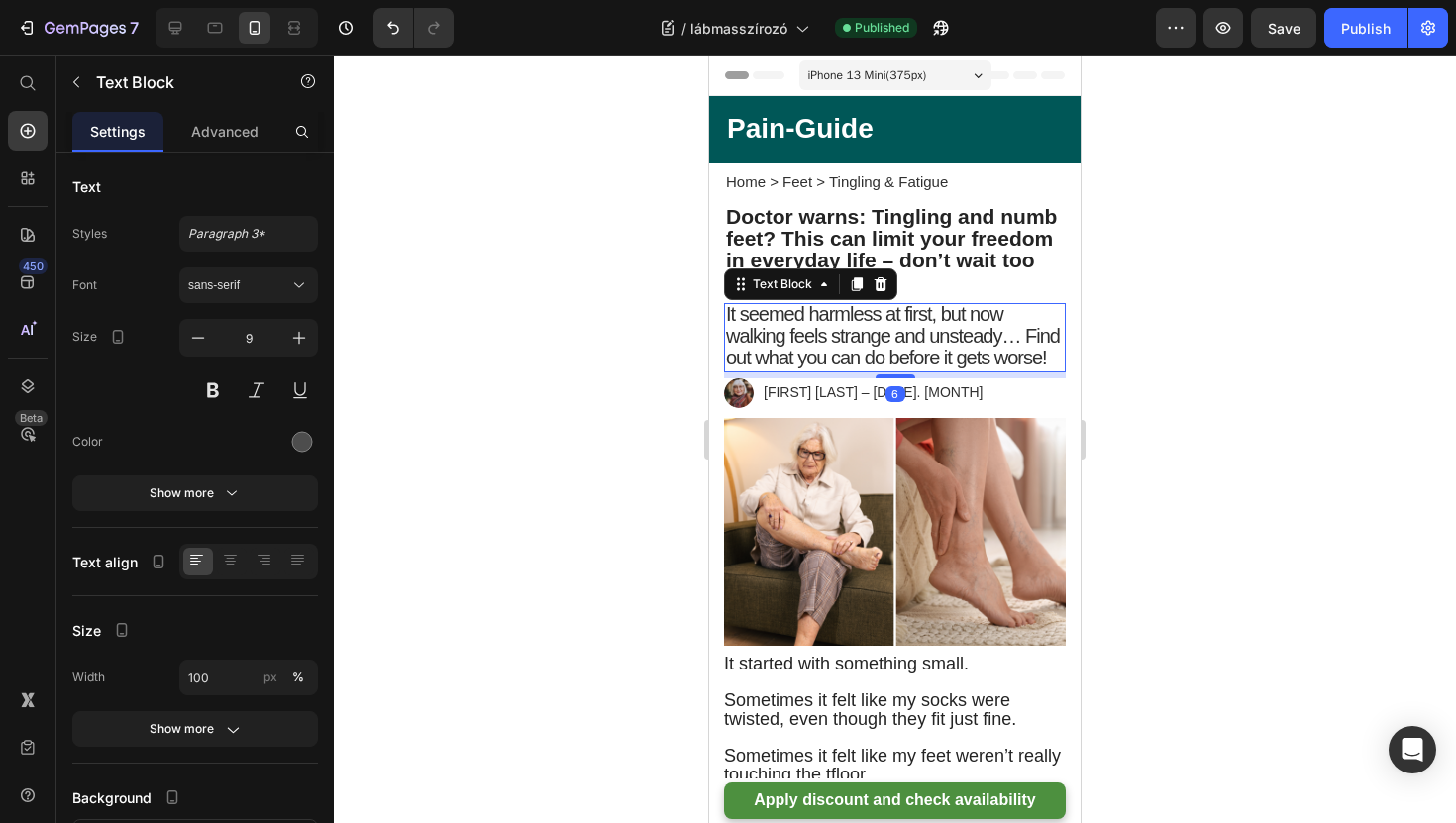 click on "It seemed harmless at first, but now walking feels strange and unsteady… Find out what you can do before it gets worse!" at bounding box center [894, 338] 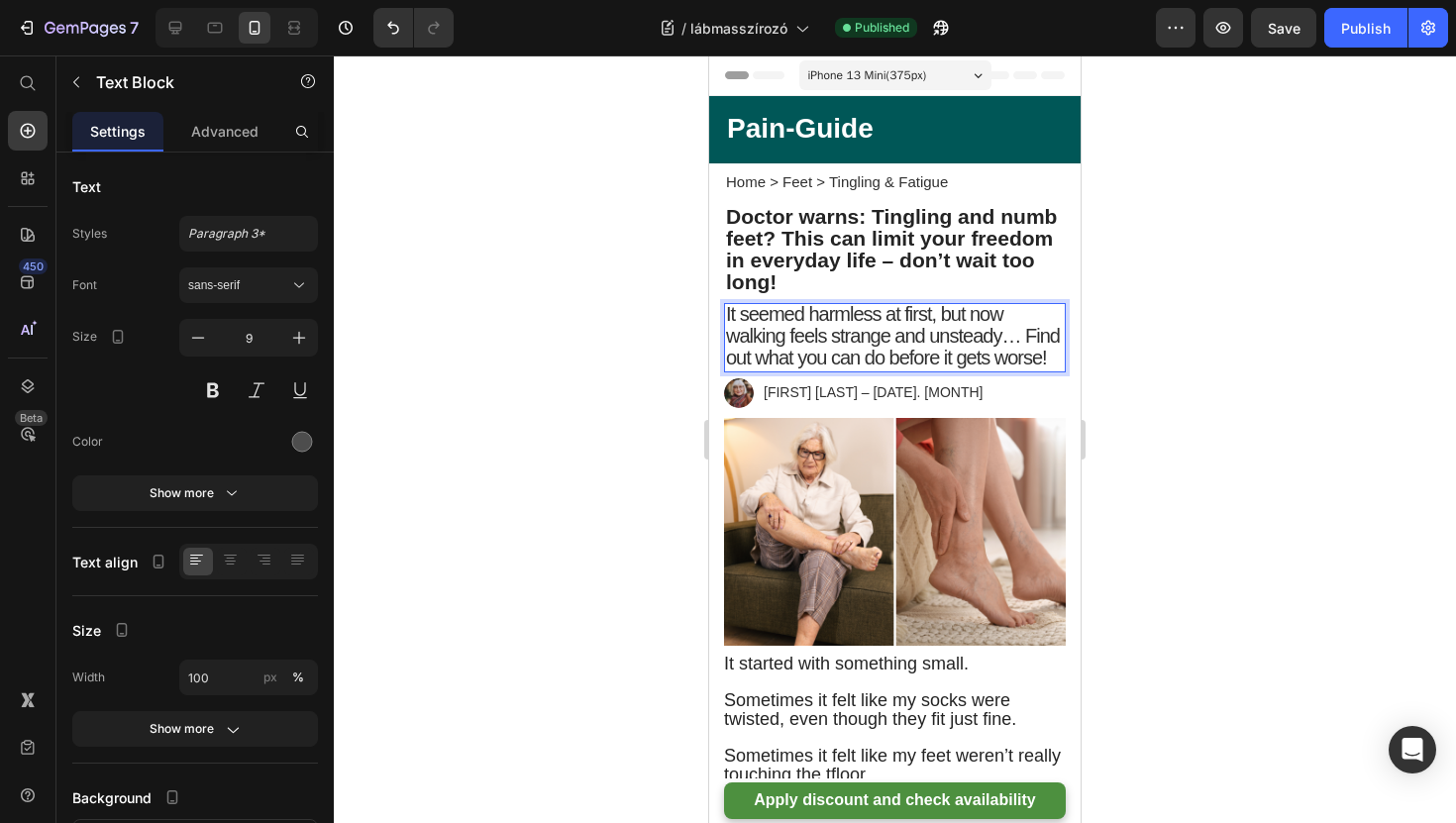 click on "It seemed harmless at first, but now walking feels strange and unsteady… Find out what you can do before it gets worse!" at bounding box center [894, 338] 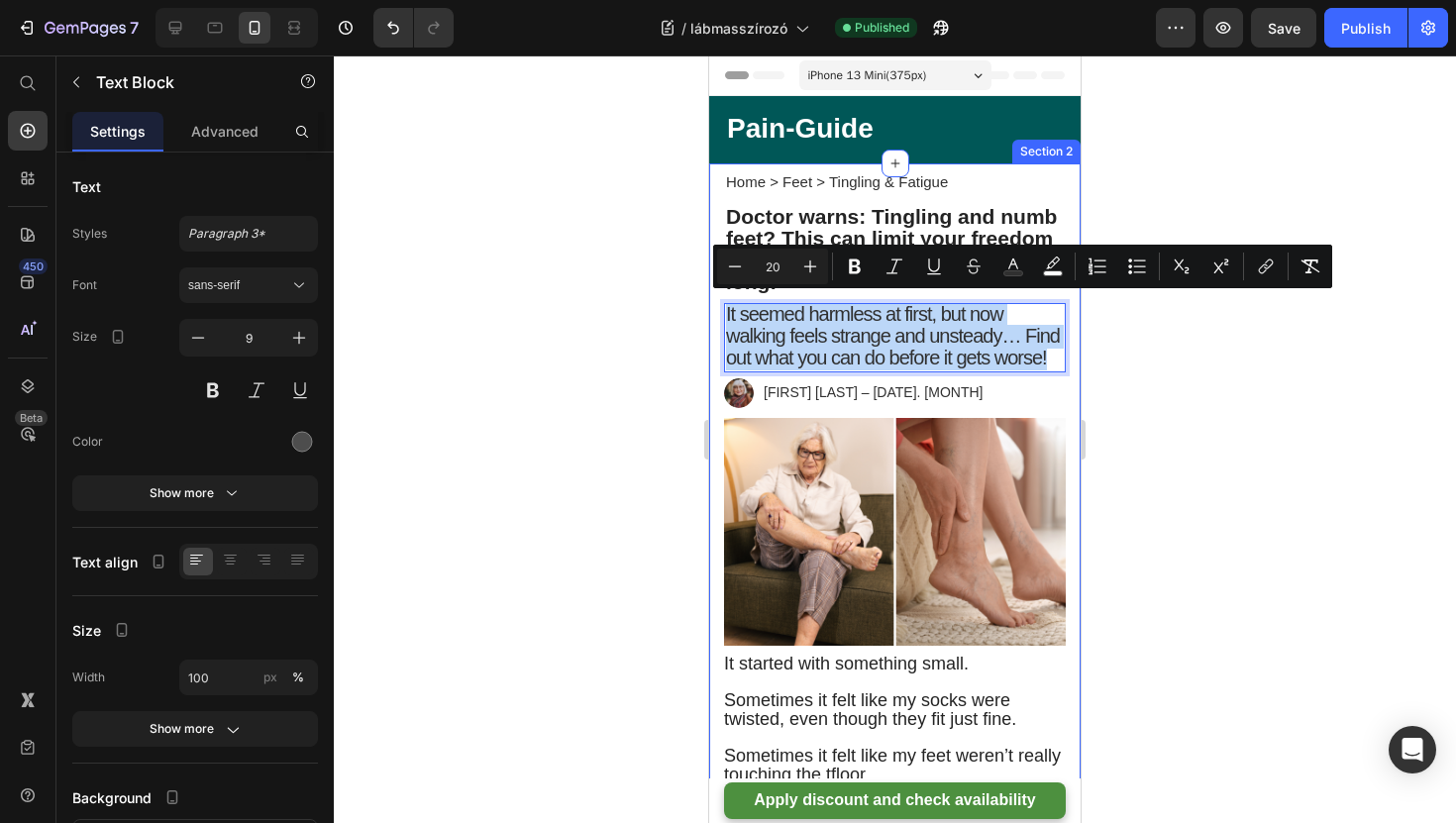 drag, startPoint x: 1050, startPoint y: 352, endPoint x: 720, endPoint y: 297, distance: 334.55194 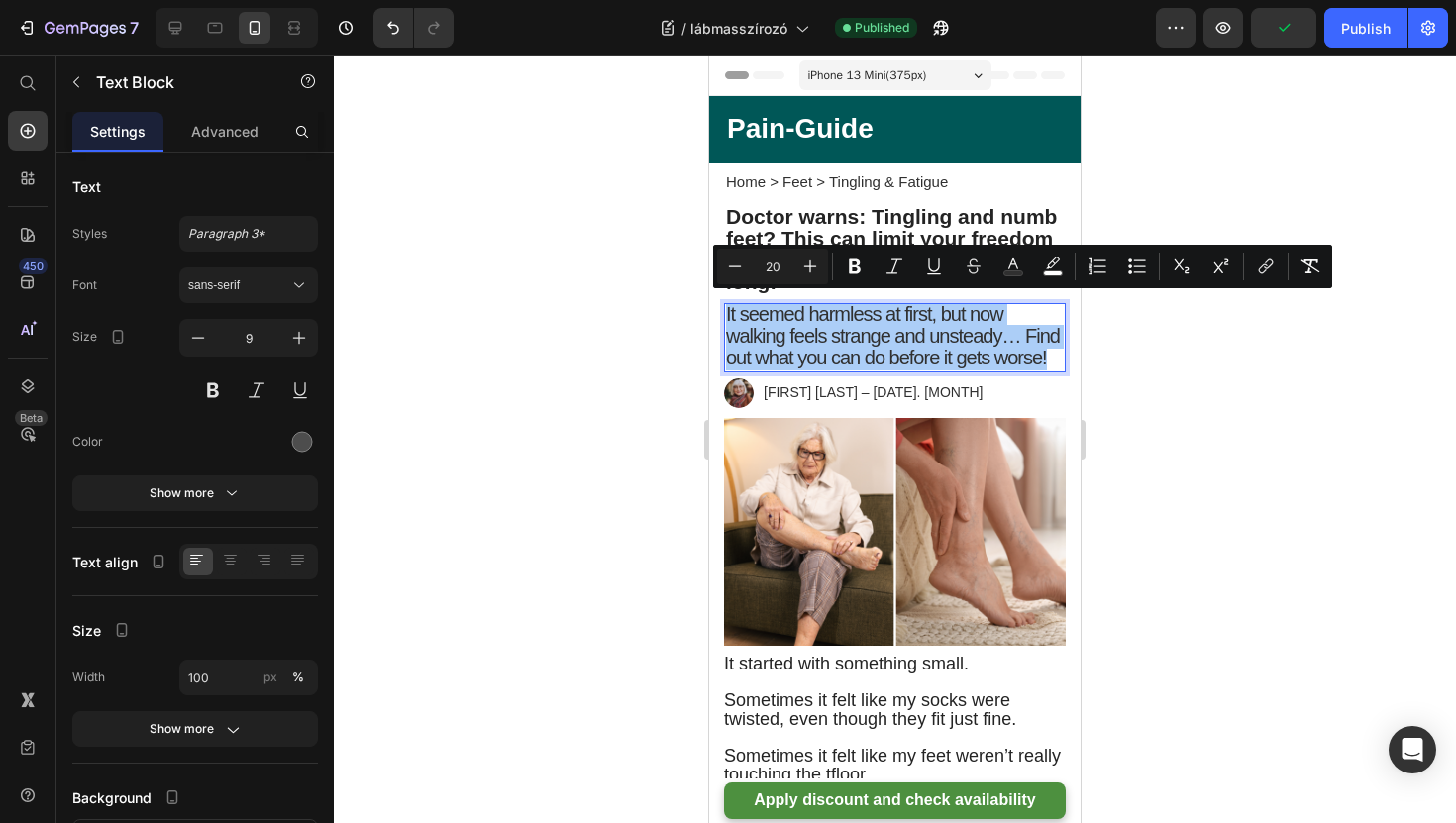 click 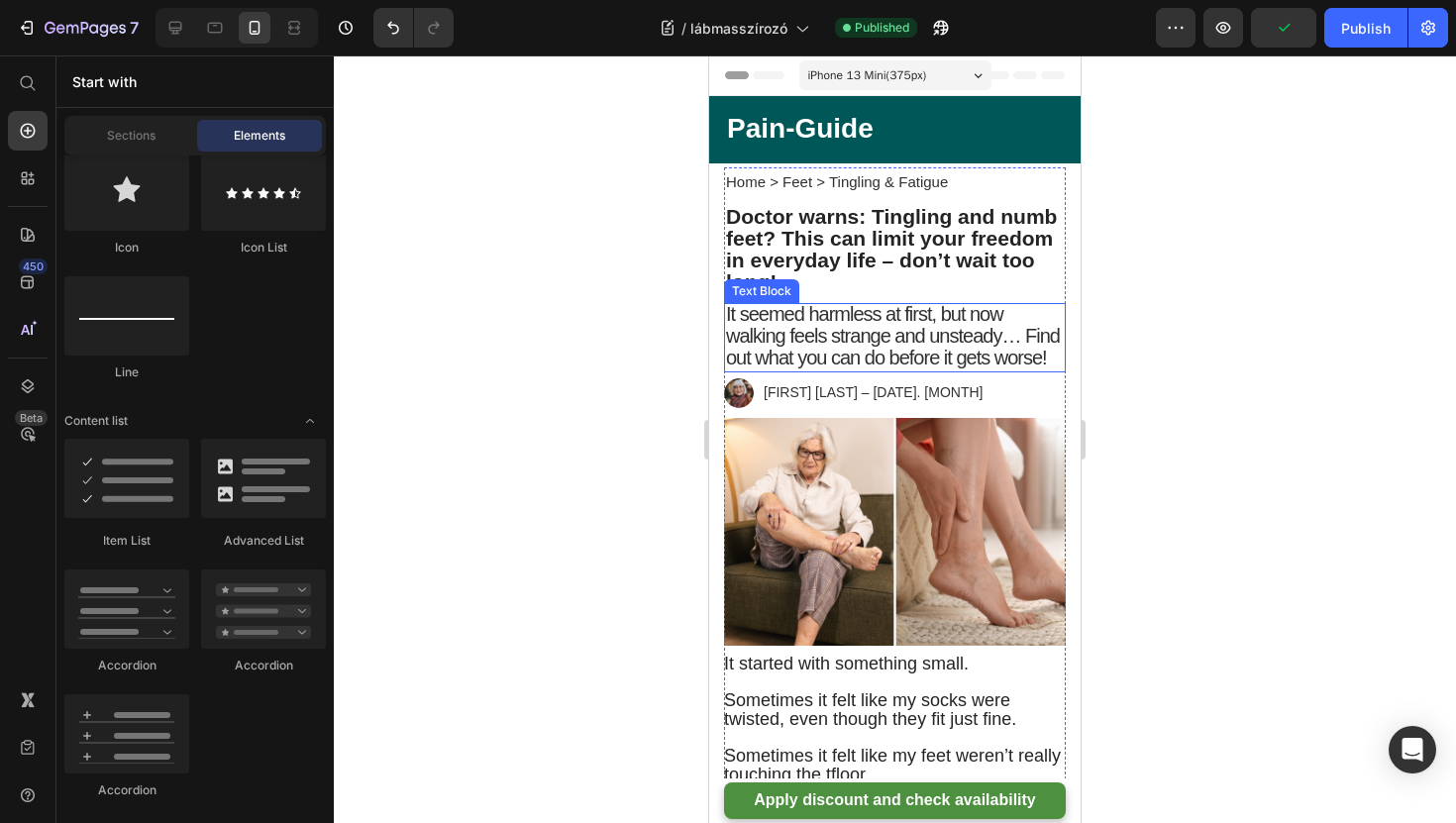 click on "It seemed harmless at first, but now walking feels strange and unsteady… Find out what you can do before it gets worse!" at bounding box center [892, 336] 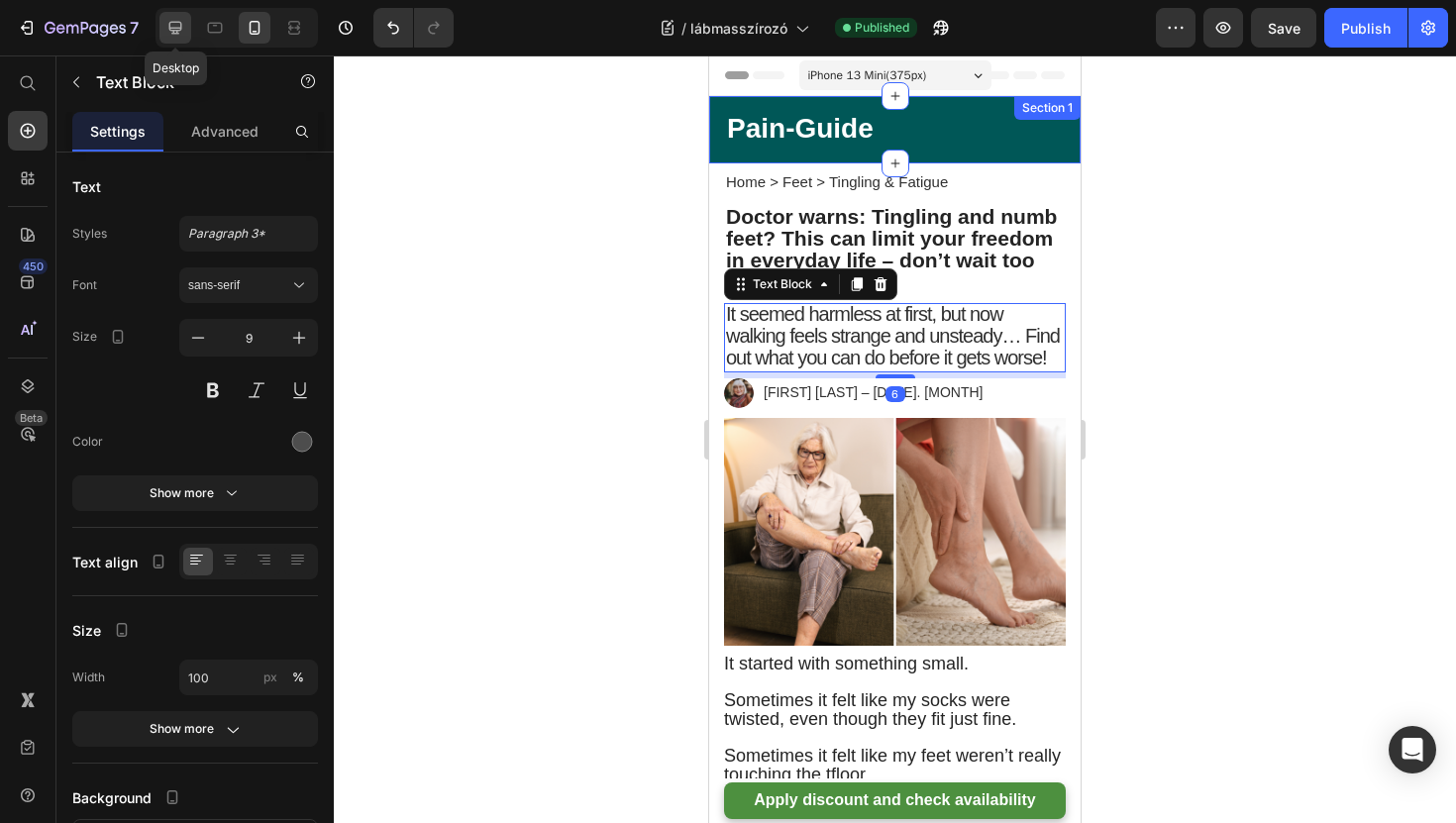 click 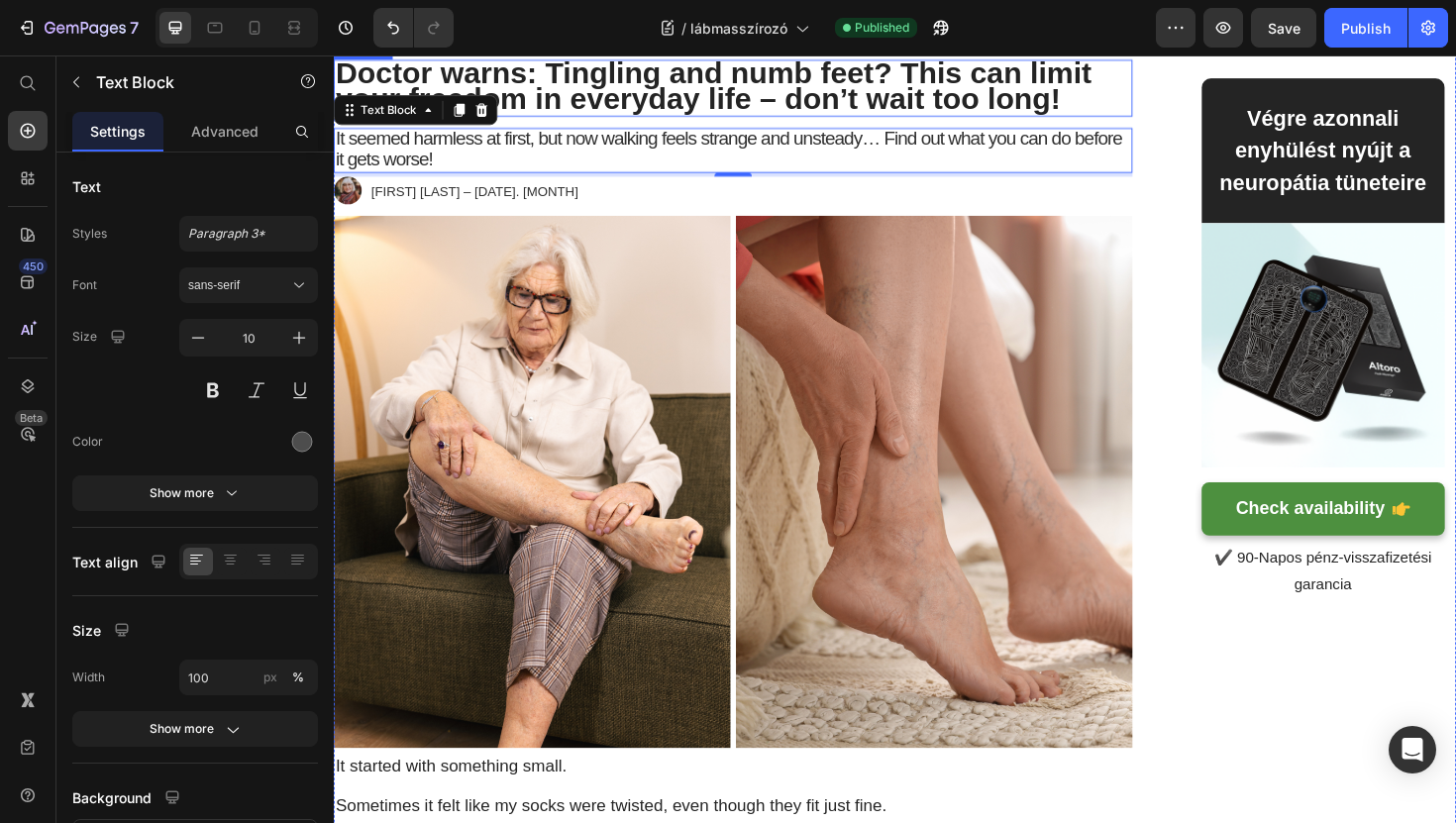 scroll, scrollTop: 141, scrollLeft: 0, axis: vertical 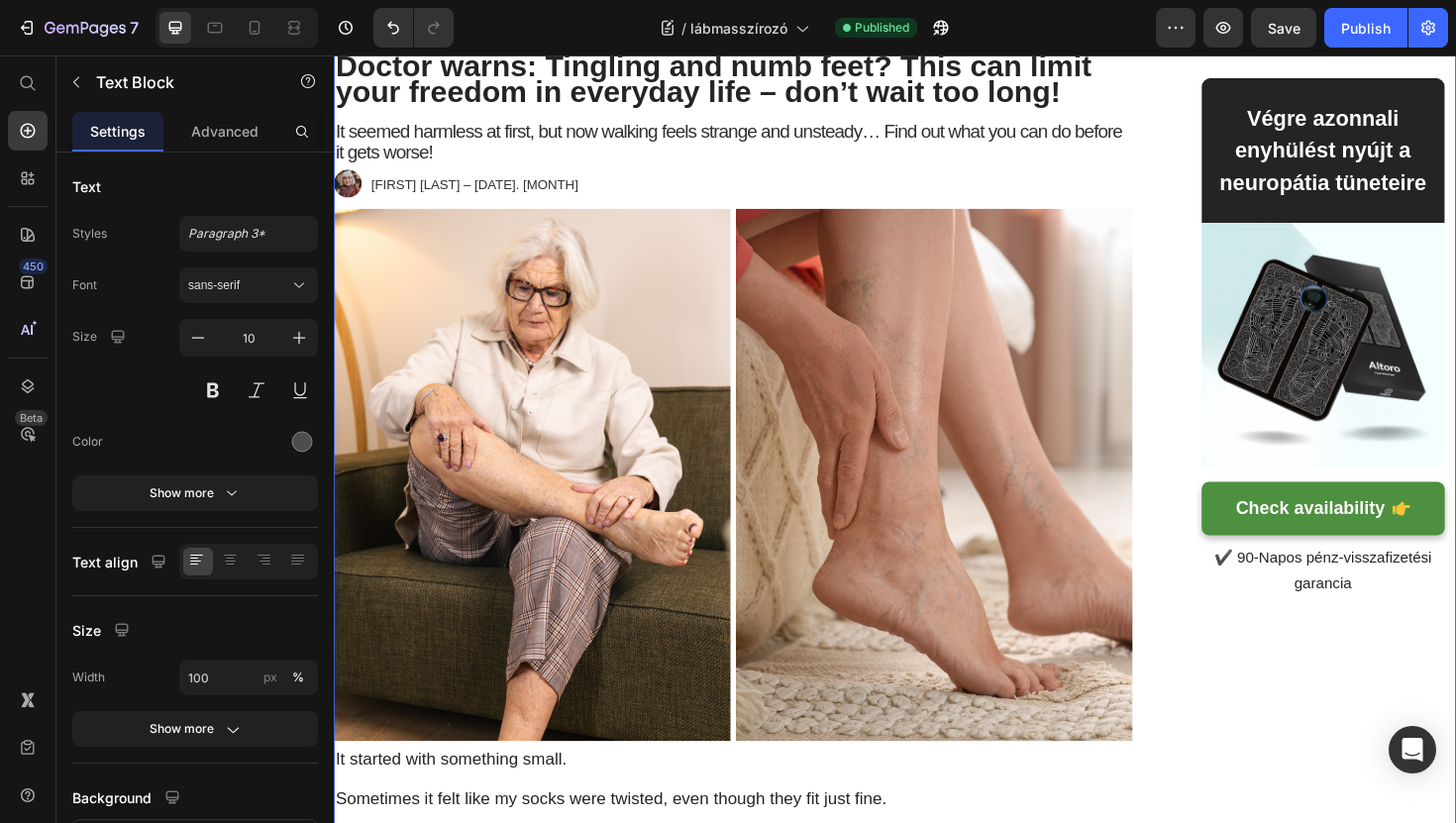 click on "Home > Feet > Tingling & Fatigue Text Block ⁠⁠⁠⁠⁠⁠⁠ Doctor warns: Tingling and numb feet? This can limit your freedom in everyday life – don’t wait too long! Heading ⁠⁠⁠⁠⁠⁠⁠ Doctor warns: Tingling and numb feet? This can limit your freedom in everyday life – don’t wait too long! Heading It seemed harmless at first, but now walking feels strange and unsteady… Find out what you can do before it gets worse! Text Block Image [FIRST] [LAST] – [DATE]. [MONTH] Text Block Row Image It started with something small.   Sometimes it felt like my socks were twisted, even though they fit just fine.   Sometimes it felt like my feet weren’t really touching the tfloor   My feet felt  dull and weak  , as if they weren't making proper contact with the ground.   Not painful, but... strange.   I thought it was just part of something else.   Maybe I just had bad posture or needed to move more.   But over time it got worse.   👉 My feet  were increasingly tingling or feeling numb ." at bounding box center [928, 2797] 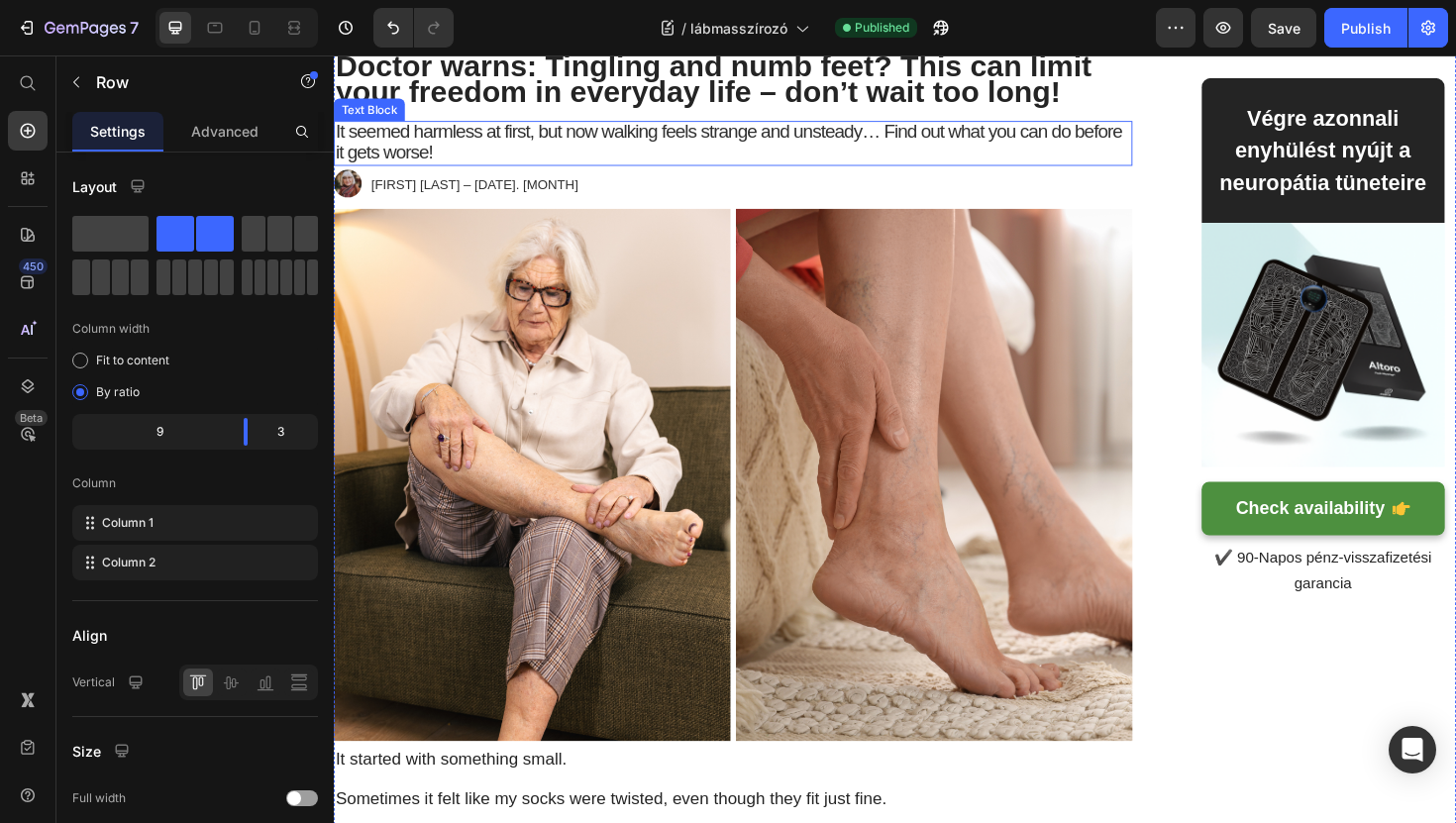 click on "It seemed harmless at first, but now walking feels strange and unsteady… Find out what you can do before it gets worse!" at bounding box center (757, 149) 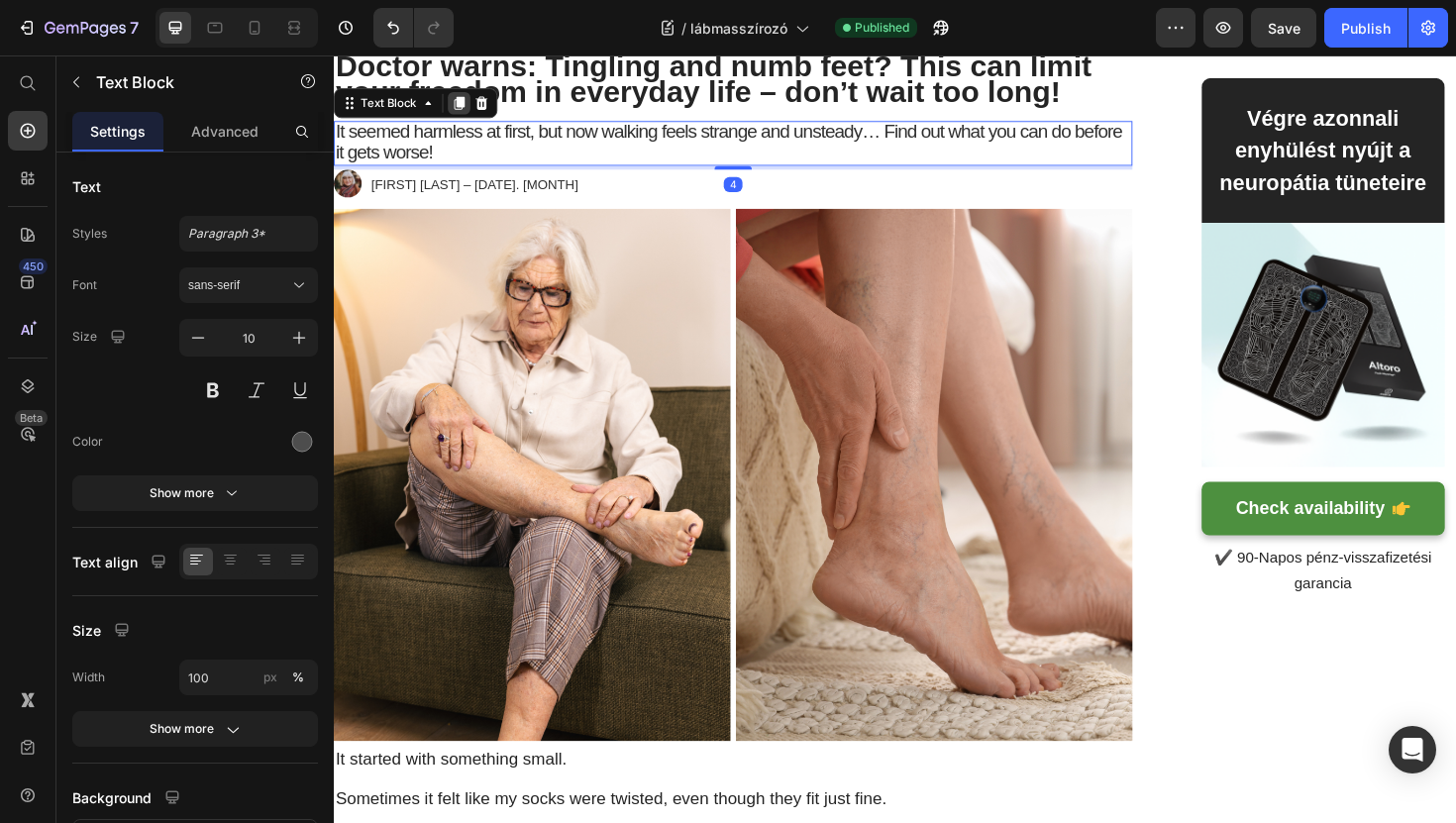 click 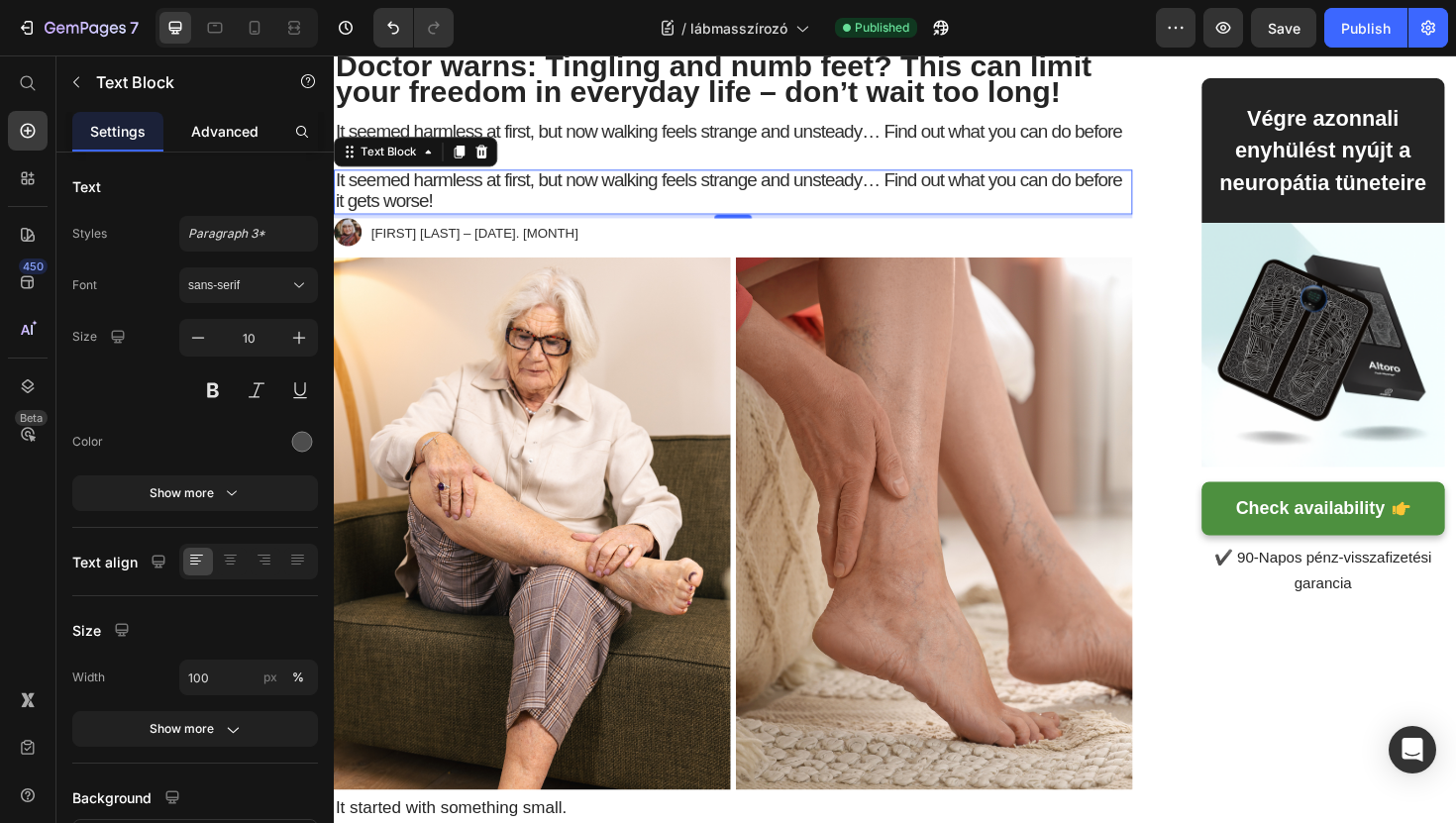 click on "Advanced" at bounding box center (225, 131) 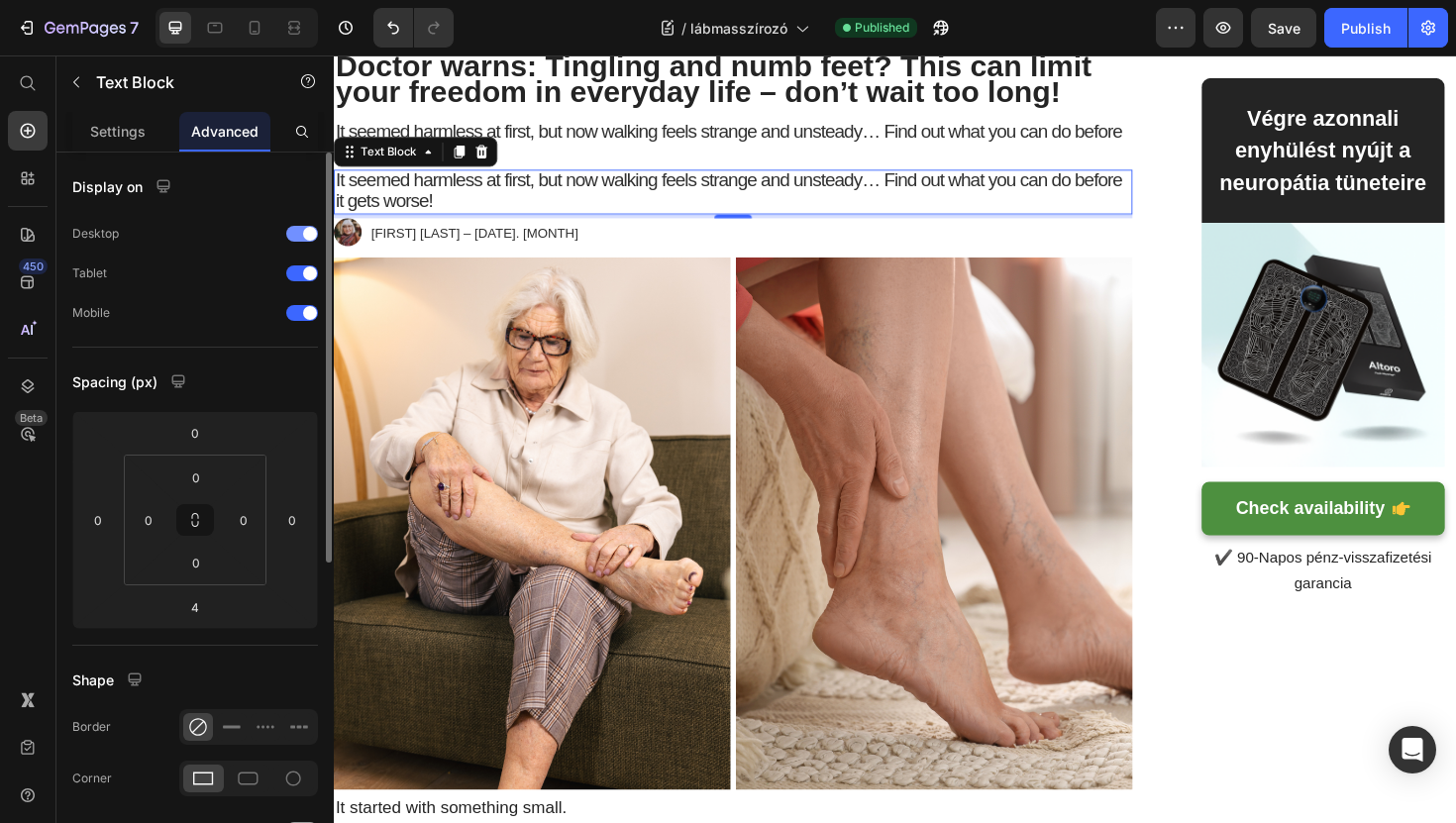 click at bounding box center (310, 234) 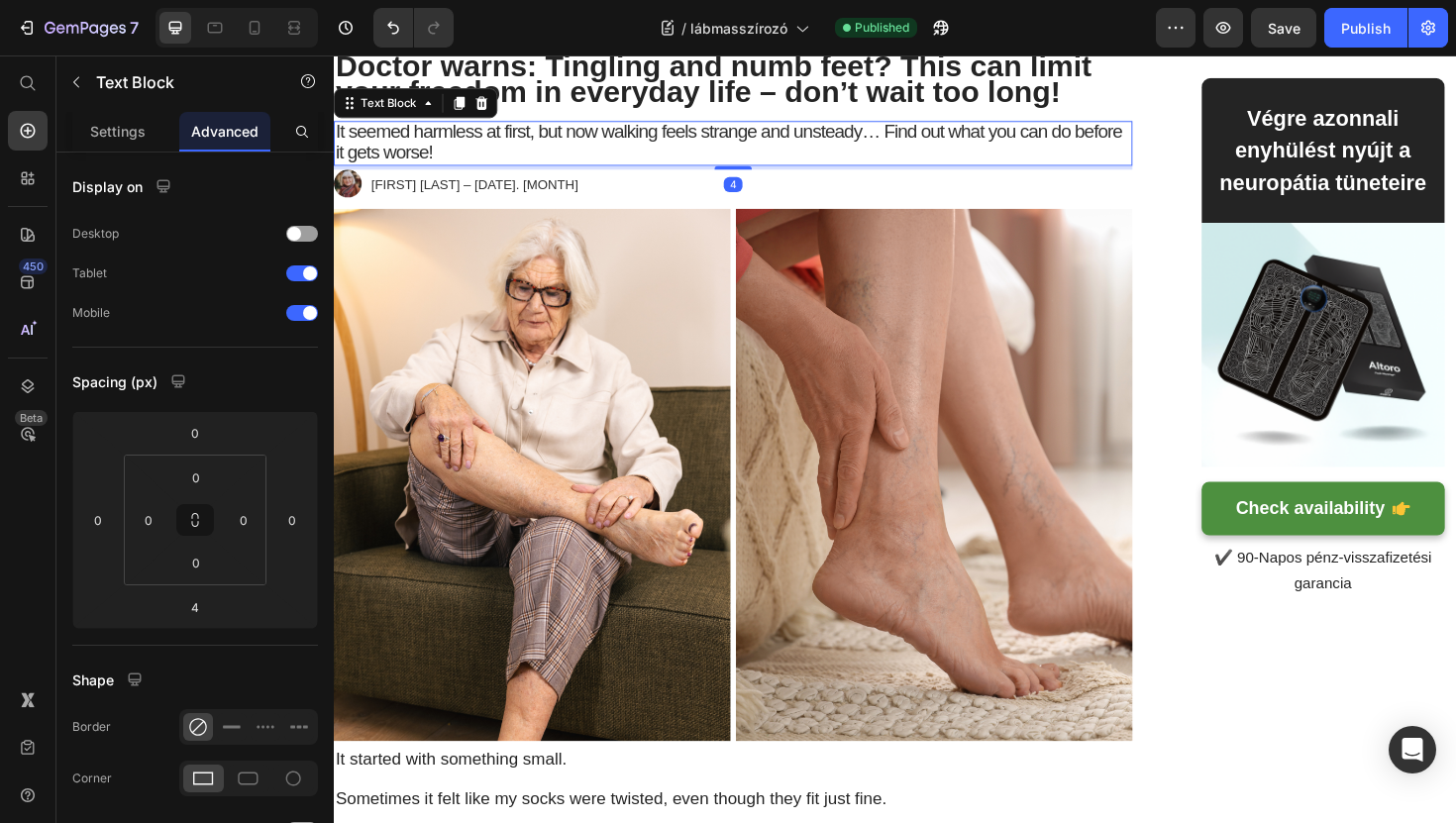 click on "It seemed harmless at first, but now walking feels strange and unsteady… Find out what you can do before it gets worse!" at bounding box center (757, 149) 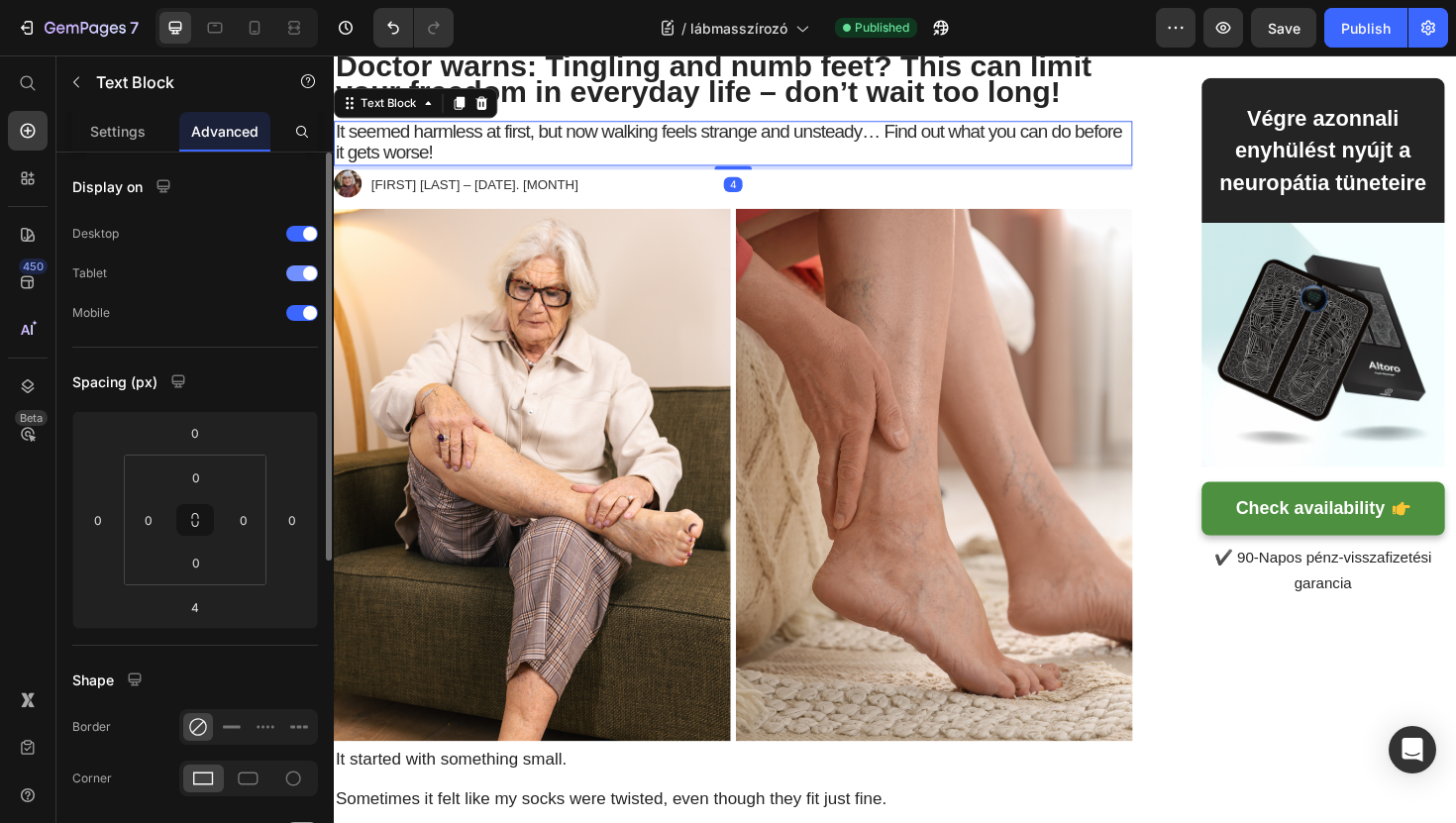 click at bounding box center [310, 273] 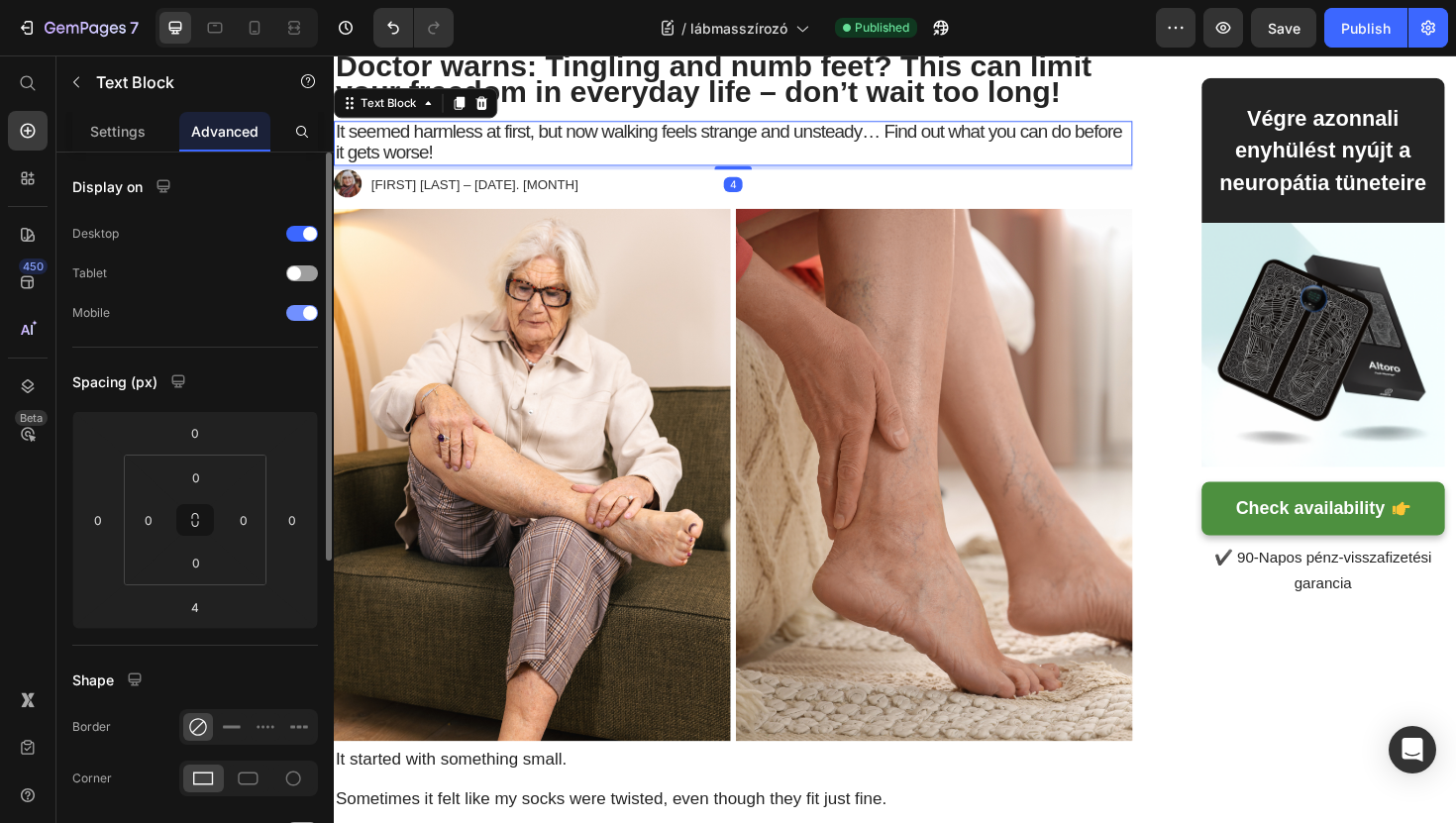 click at bounding box center [310, 313] 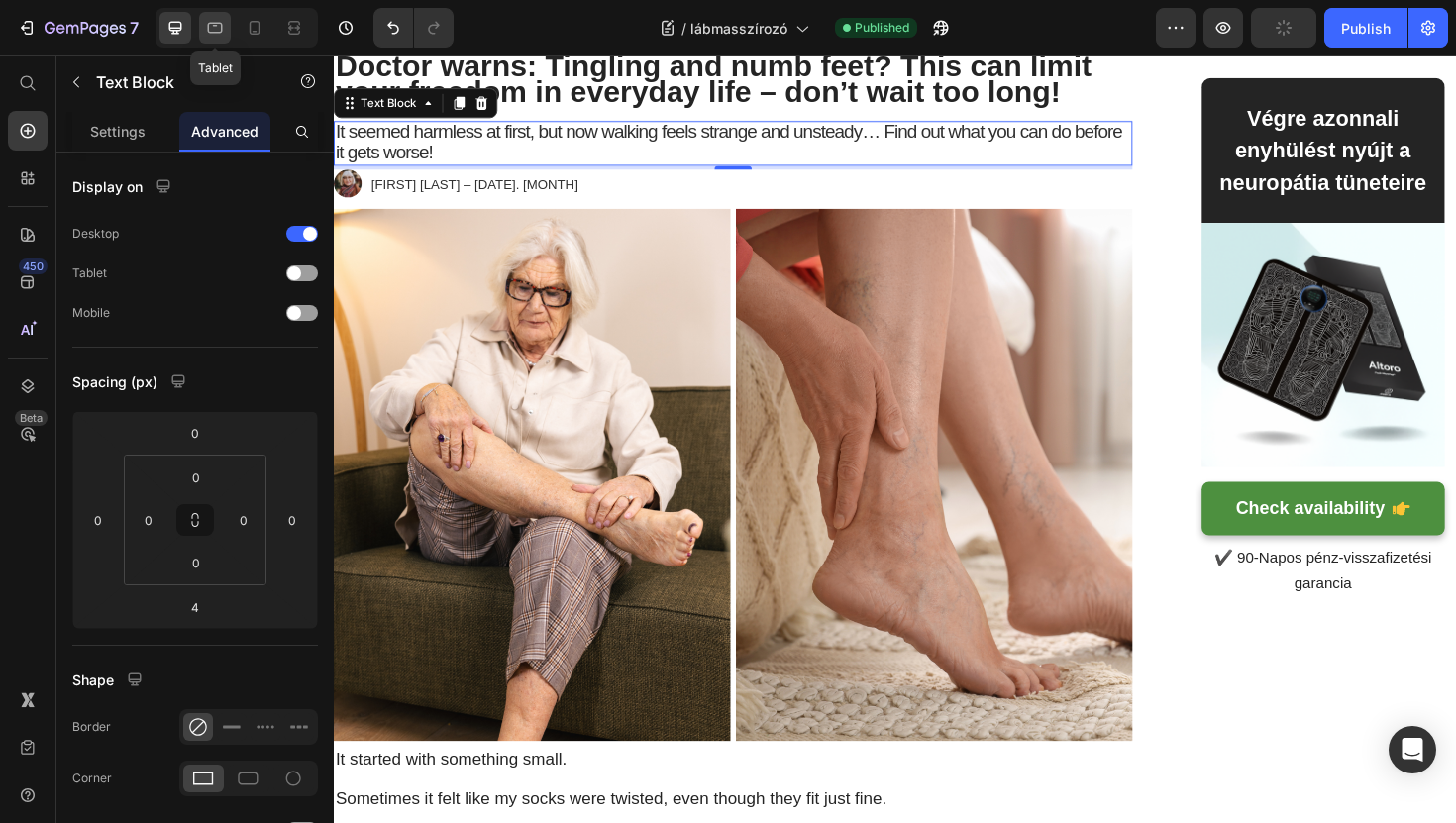click 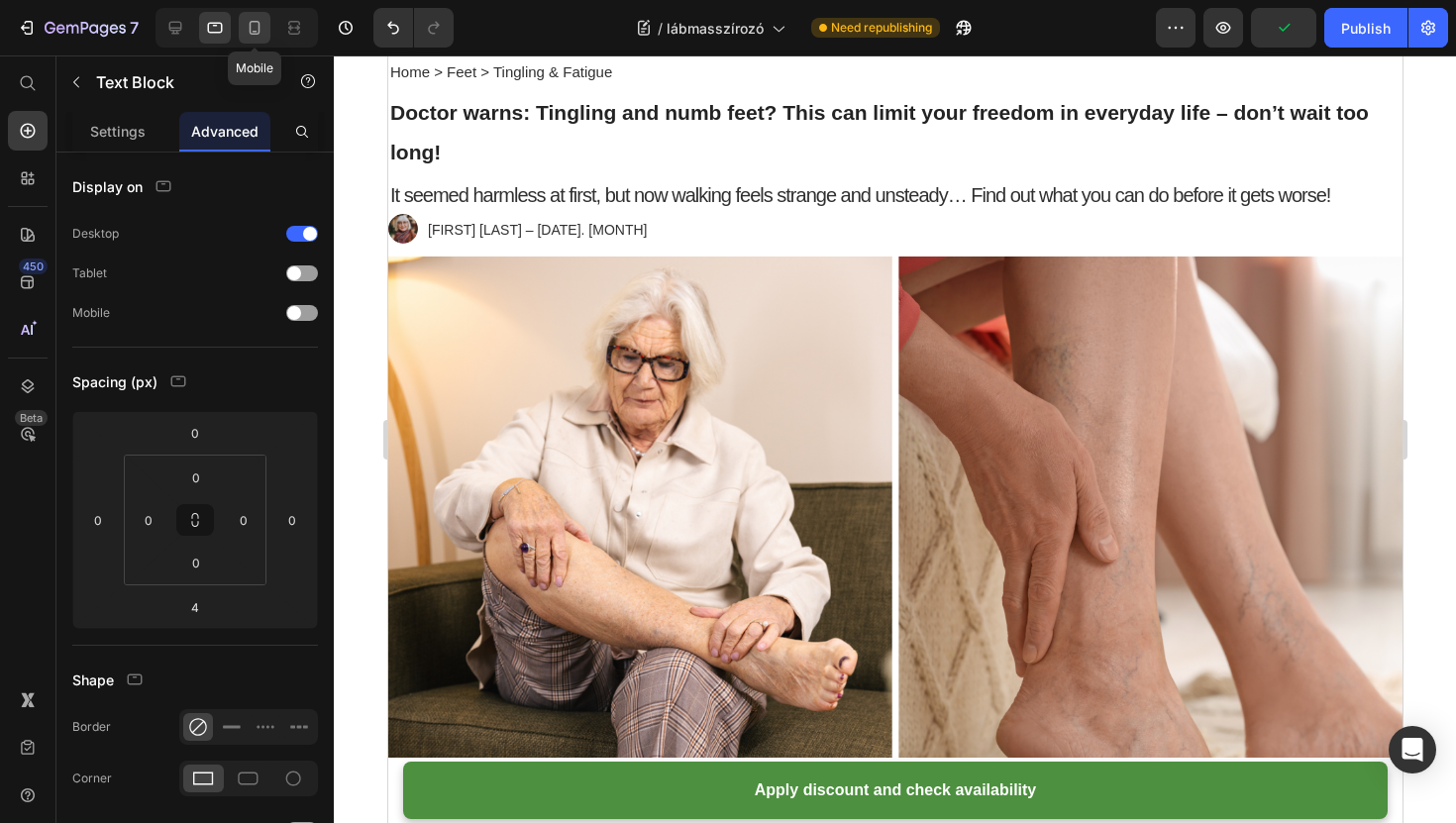 click 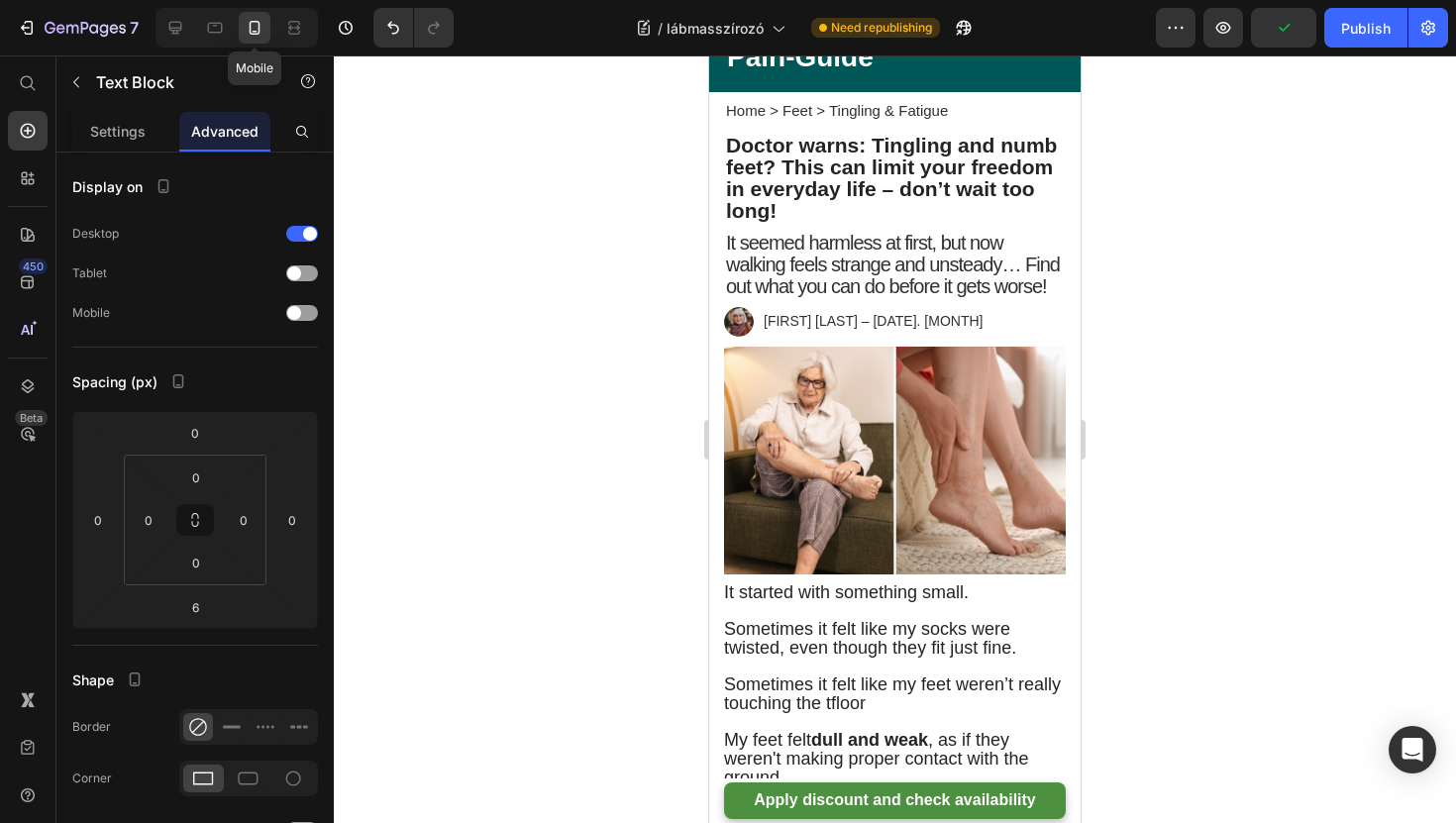 scroll, scrollTop: 2, scrollLeft: 0, axis: vertical 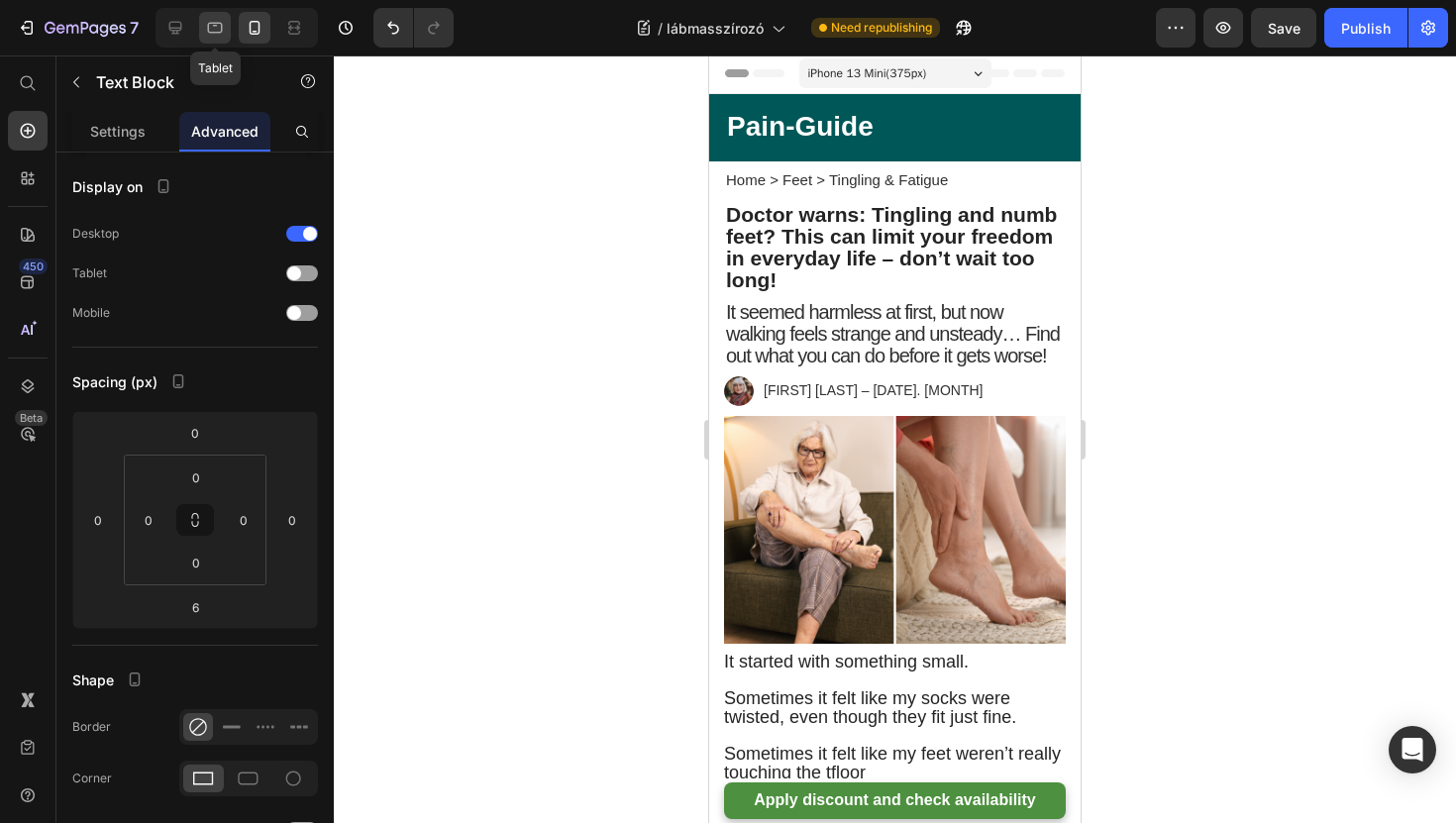 click 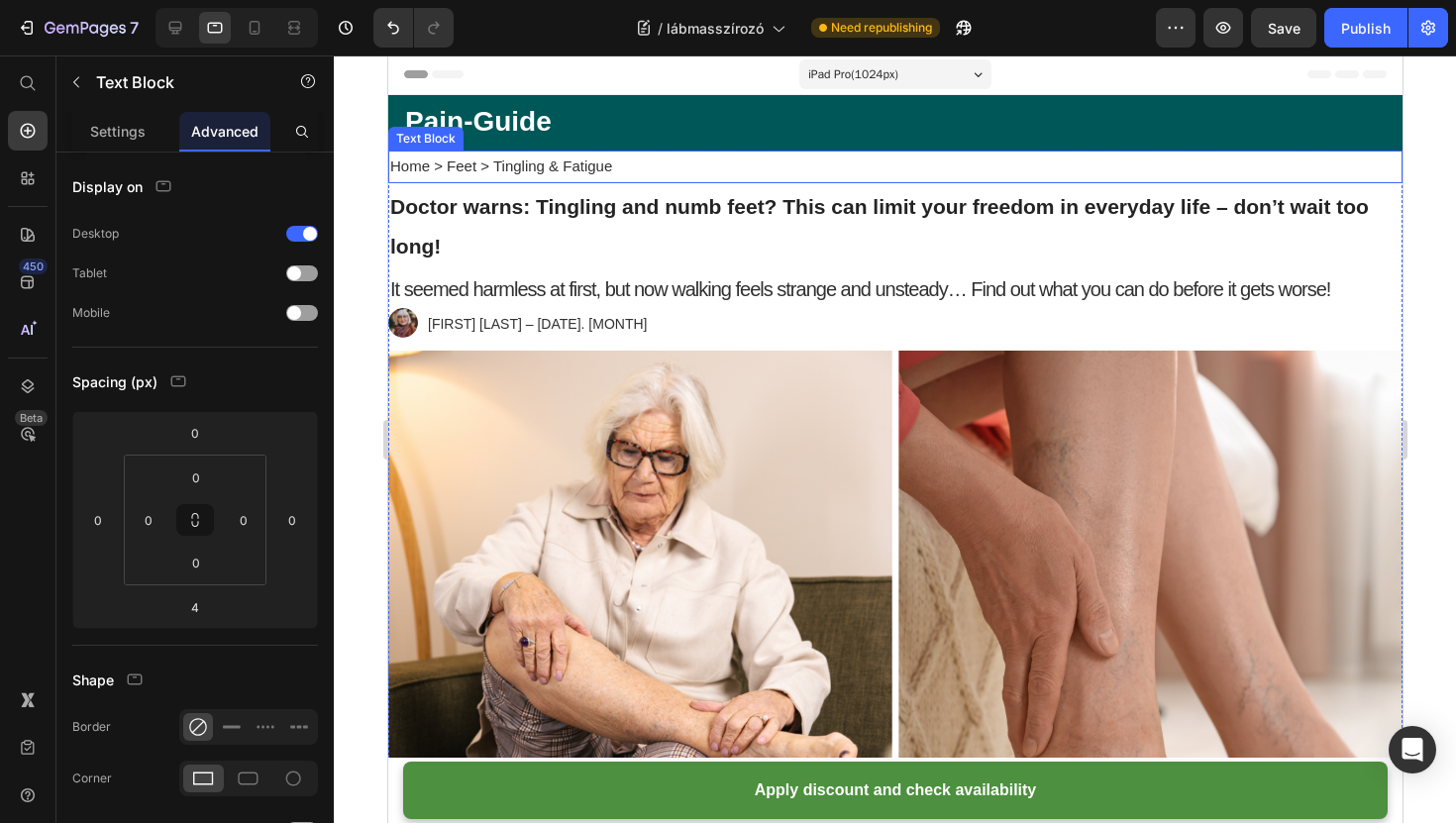 scroll, scrollTop: 0, scrollLeft: 0, axis: both 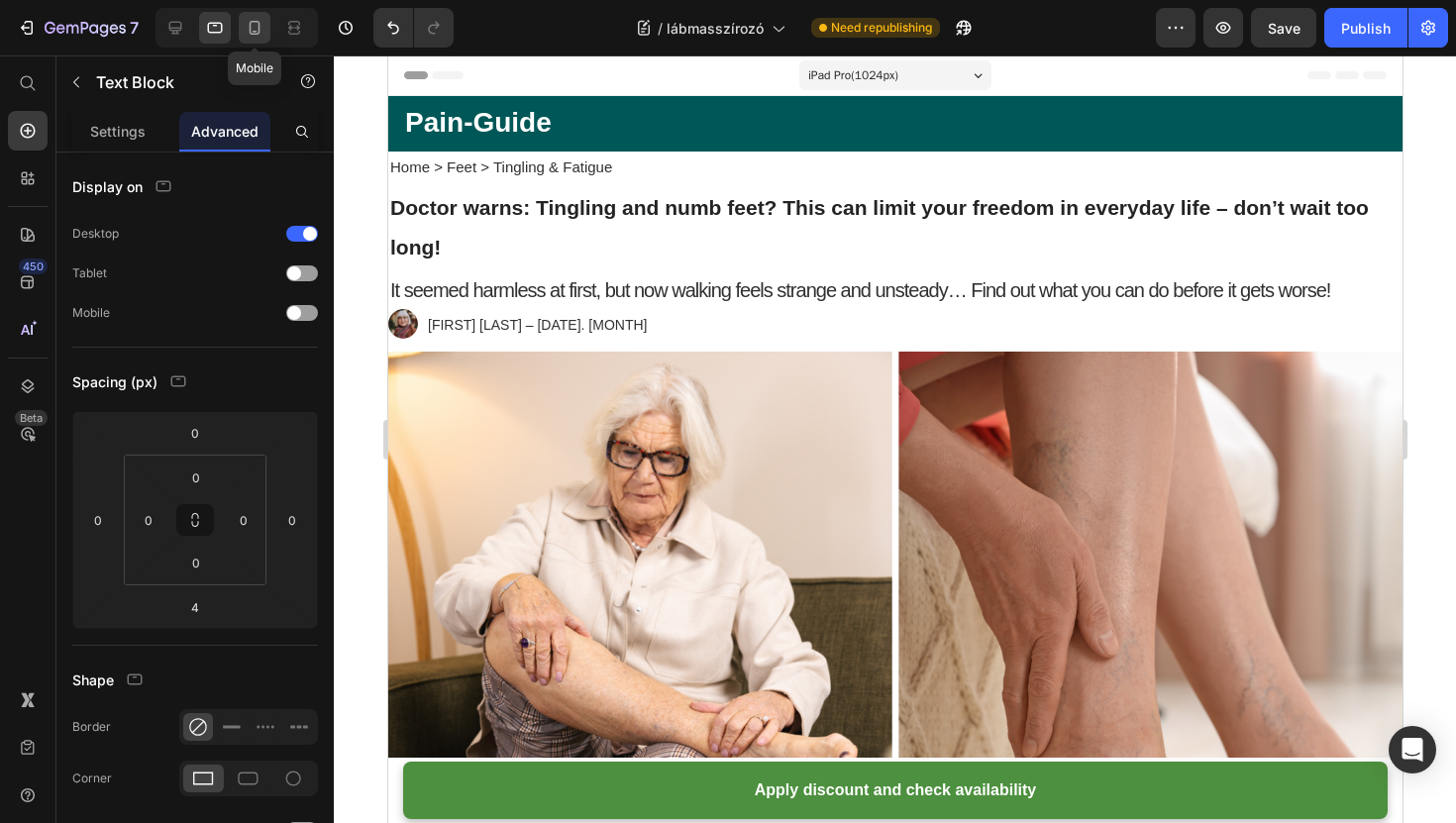 click 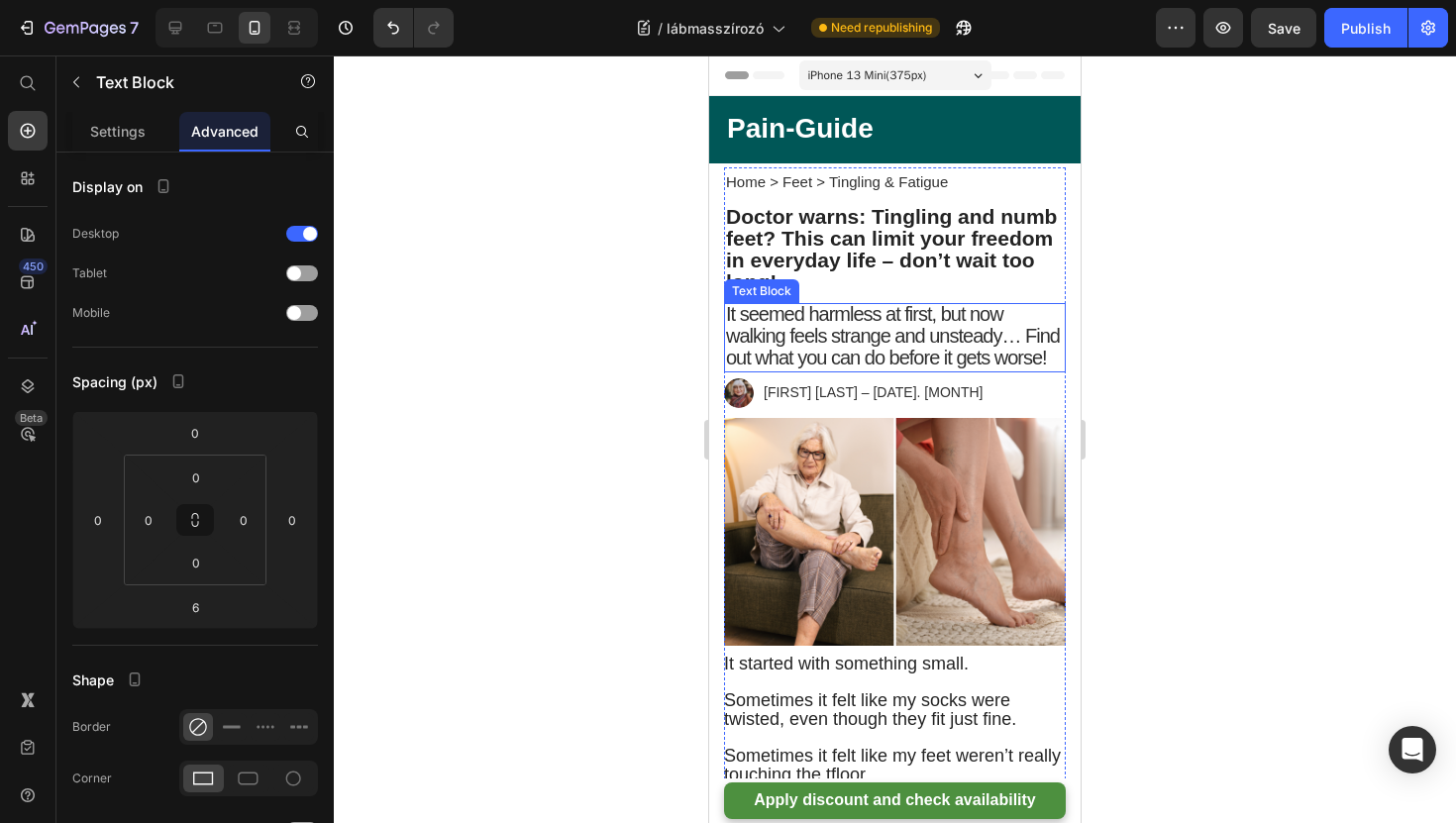 click on "It seemed harmless at first, but now walking feels strange and unsteady… Find out what you can do before it gets worse!" at bounding box center (892, 336) 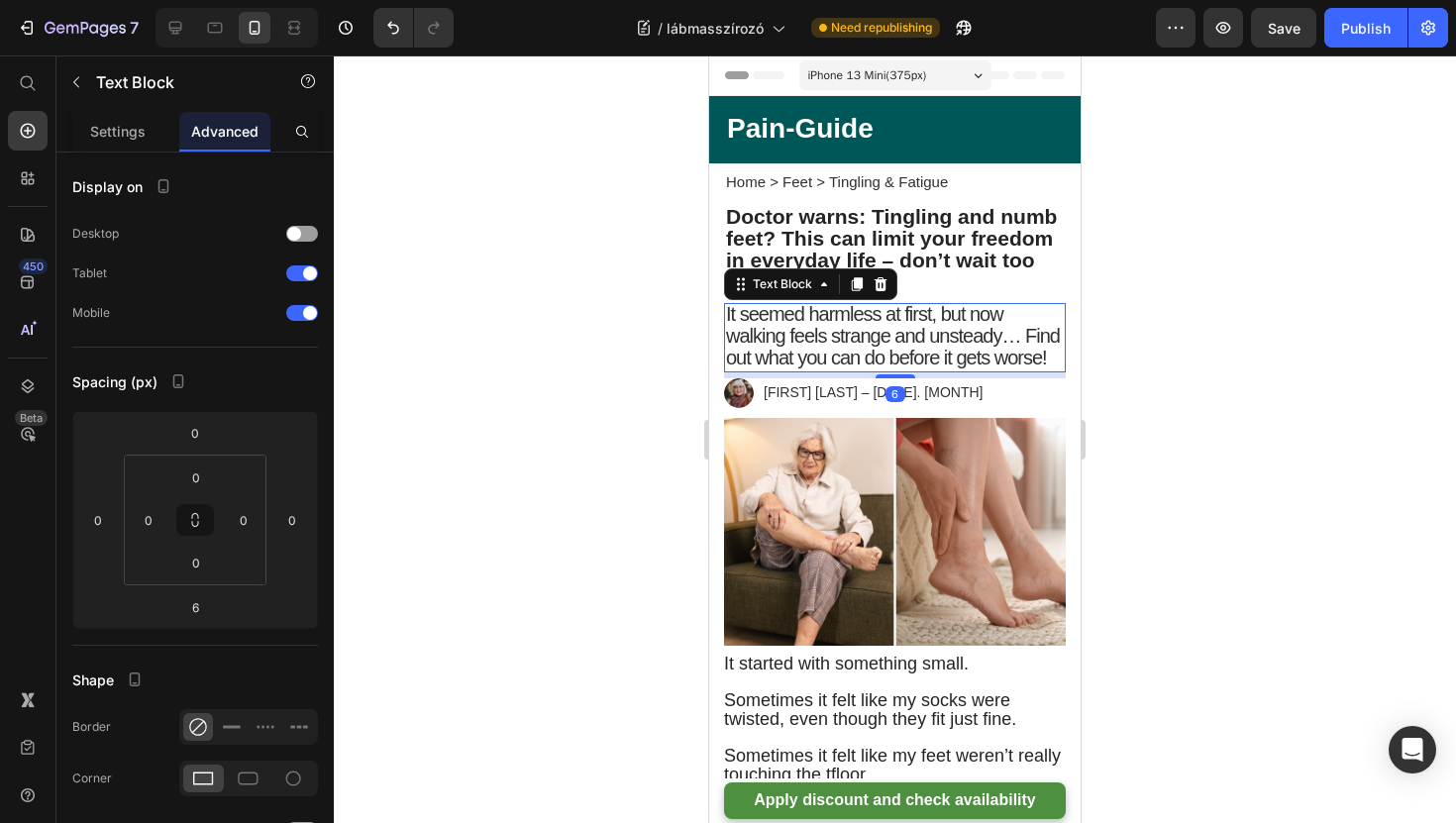 click on "It seemed harmless at first, but now walking feels strange and unsteady… Find out what you can do before it gets worse!" at bounding box center (894, 338) 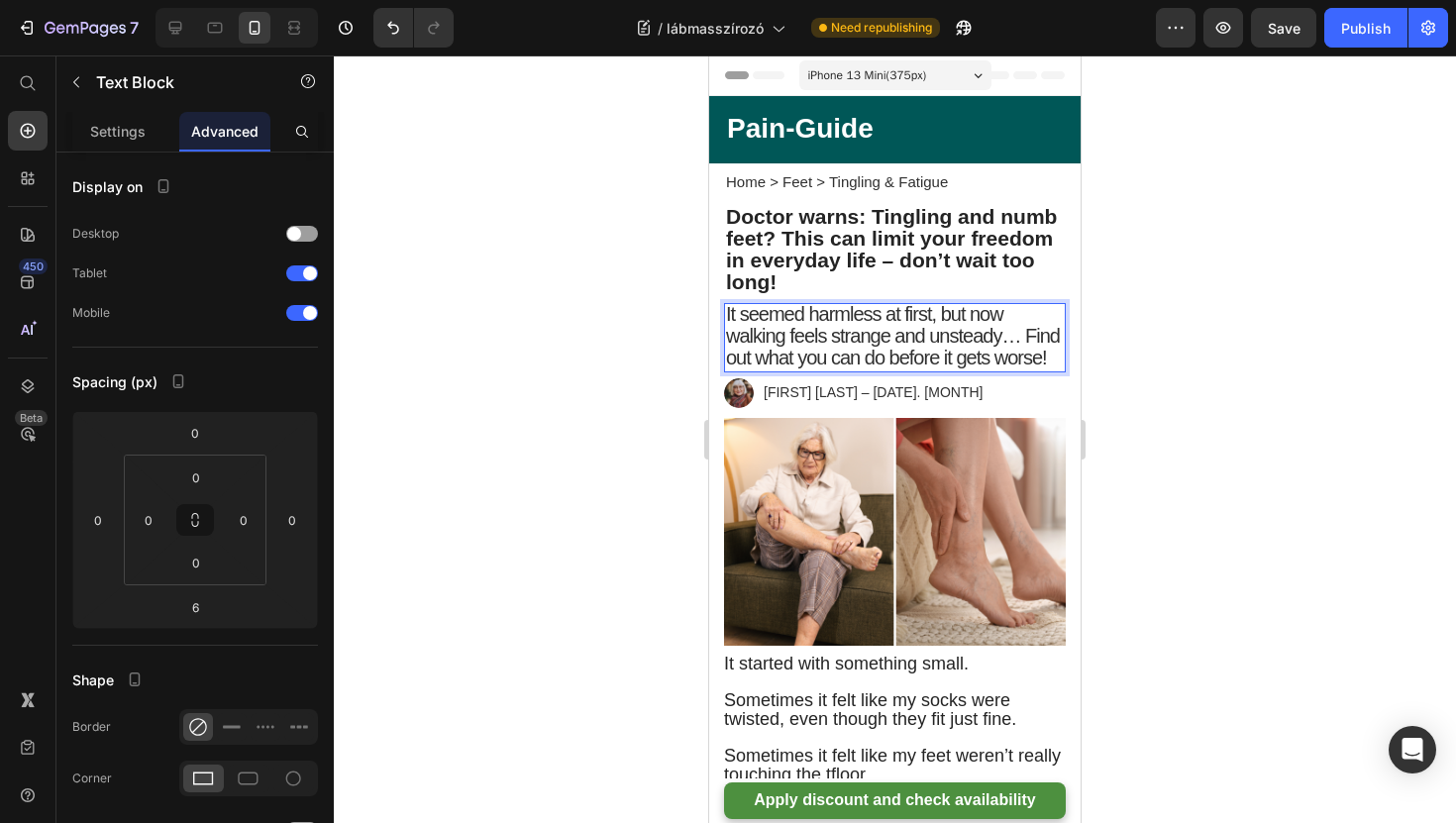 click on "It seemed harmless at first, but now walking feels strange and unsteady… Find out what you can do before it gets worse!" at bounding box center (894, 338) 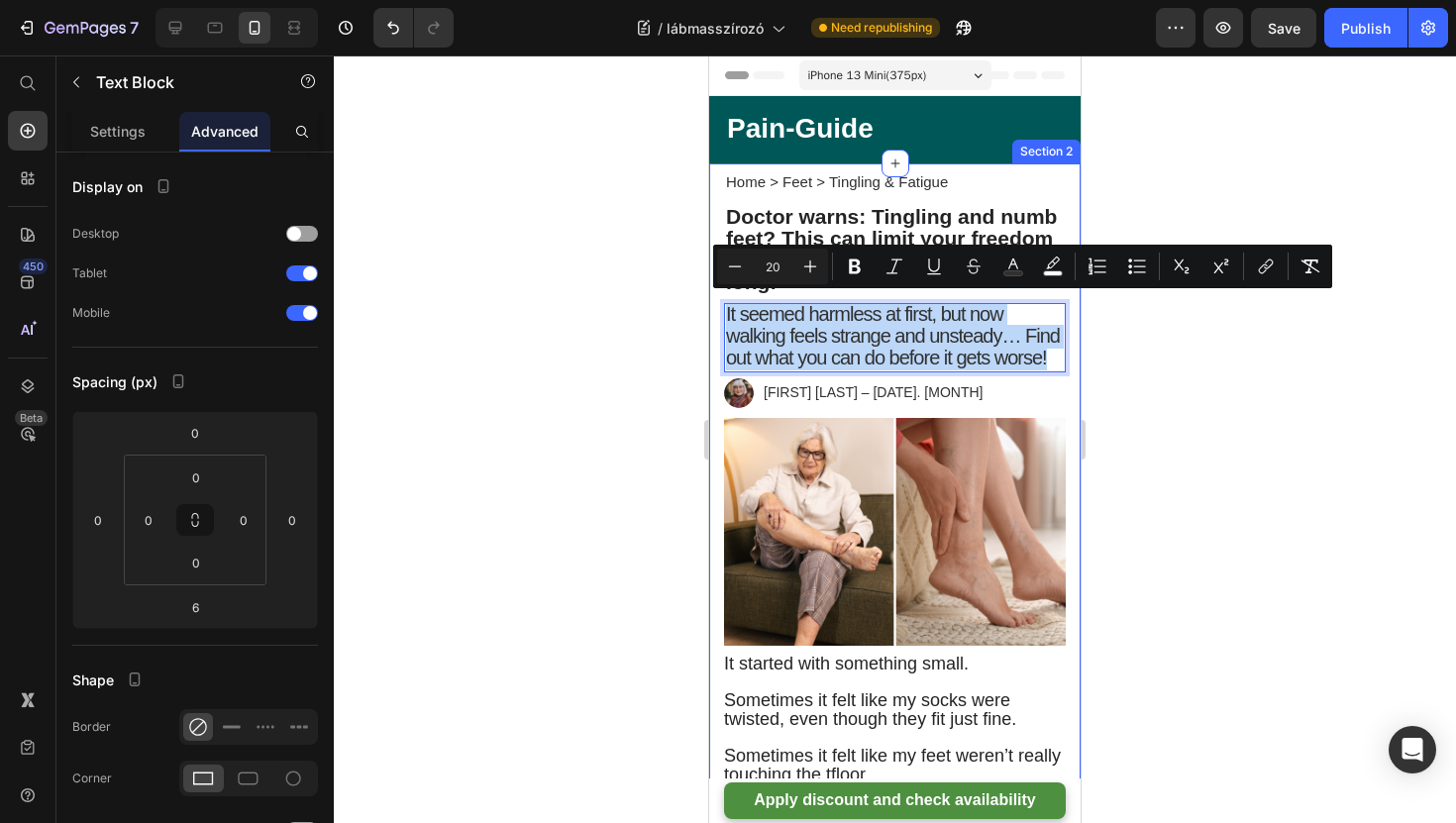 drag, startPoint x: 1055, startPoint y: 357, endPoint x: 719, endPoint y: 315, distance: 338.61483 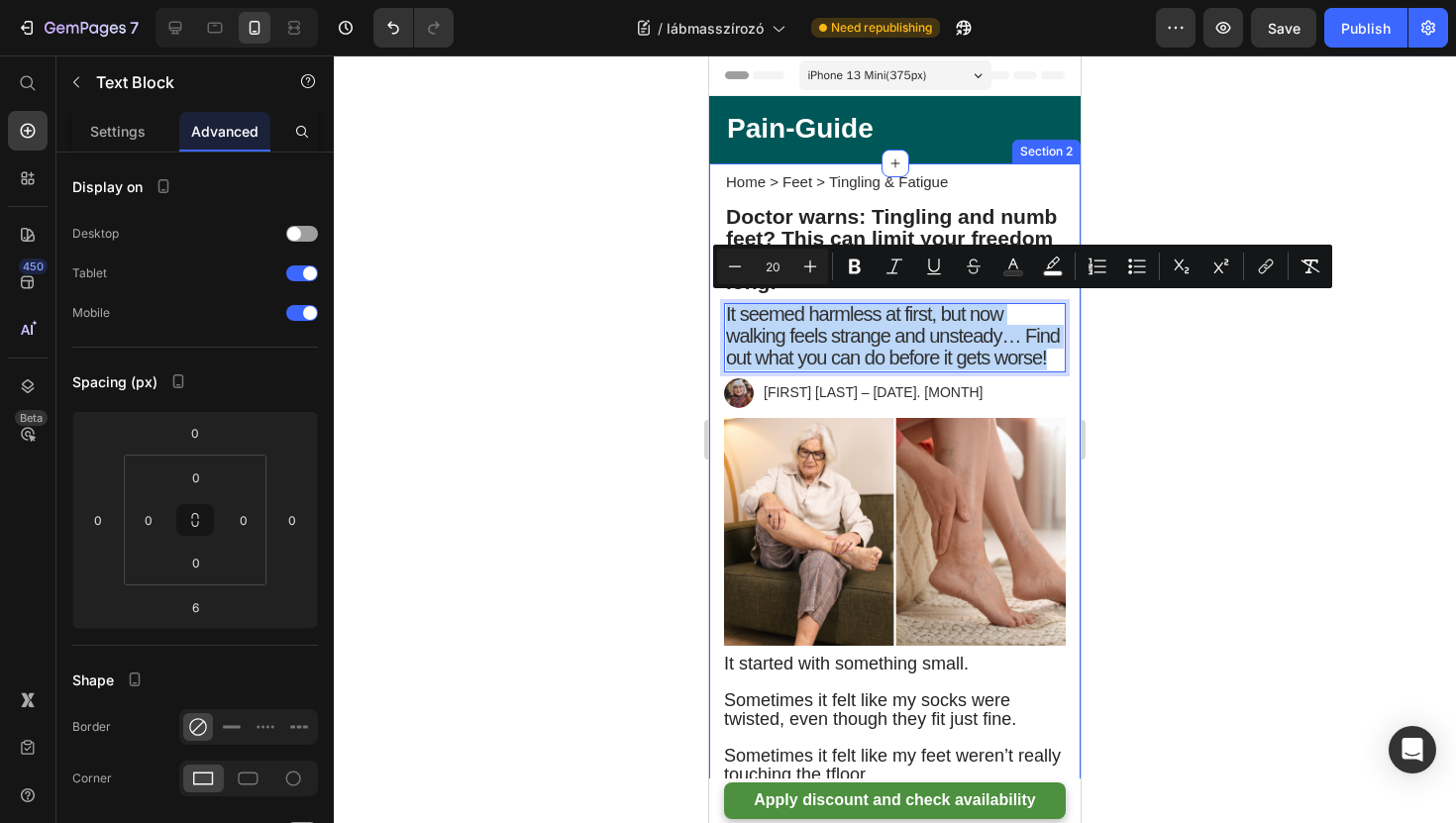click on "Home > Feet > Tingling & Fatigue Text Block ⁠⁠⁠⁠⁠⁠⁠ Doctor warns: Tingling and numb feet? This can limit your freedom in everyday life – don’t wait too long! Heading ⁠⁠⁠⁠⁠⁠⁠ Doctor warns: Tingling and numb feet? This can limit your freedom in everyday life – don’t wait too long! Heading It seemed harmless at first, but now walking feels strange and unsteady… Find out what you can do before it gets worse! Text Block It seemed harmless at first, but now walking feels strange and unsteady… Find out what you can do before it gets worse! Text Block   6 Image [FIRST] [LAST] – 2025. június 18 Text Block Row Image It started with something small.   Sometimes it felt like my socks were twisted, even though they fit just fine.   Sometimes it felt like my feet weren’t really touching the tfloor   My feet felt  dull and weak  , as if they weren't making proper contact with the ground.   Not painful, but... strange.   I thought it was just part of something else." at bounding box center (894, 3140) 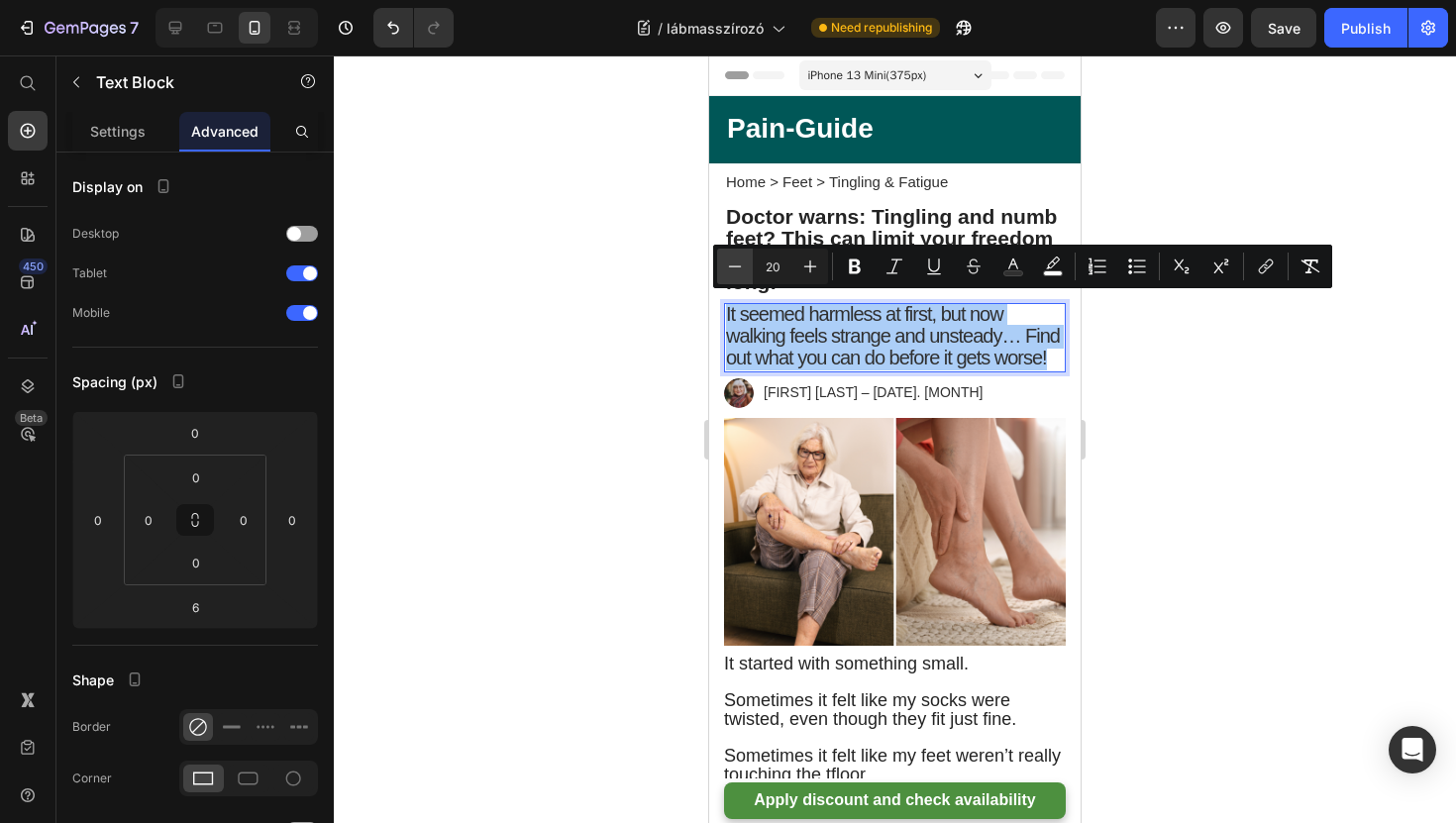 click 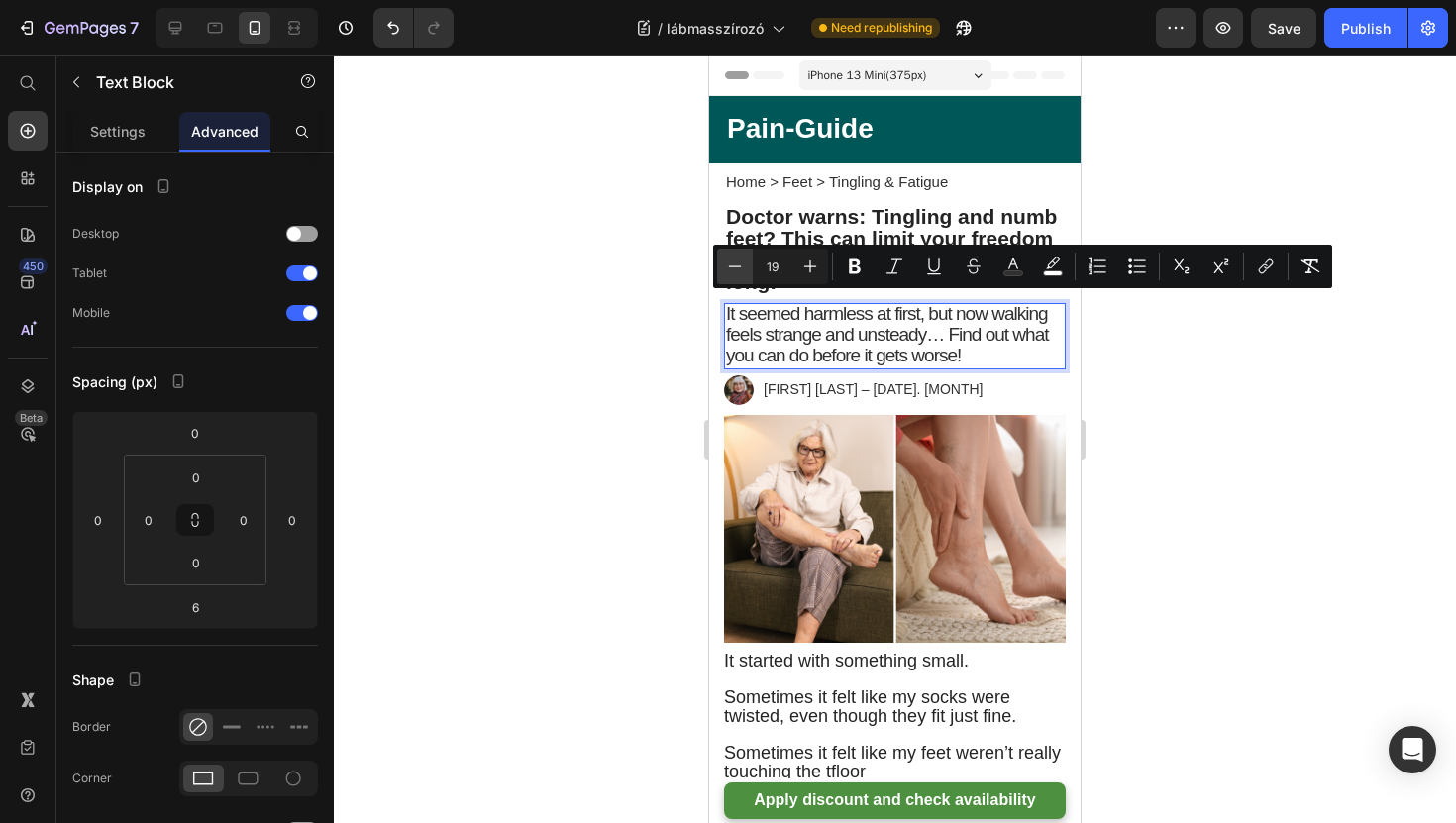 click 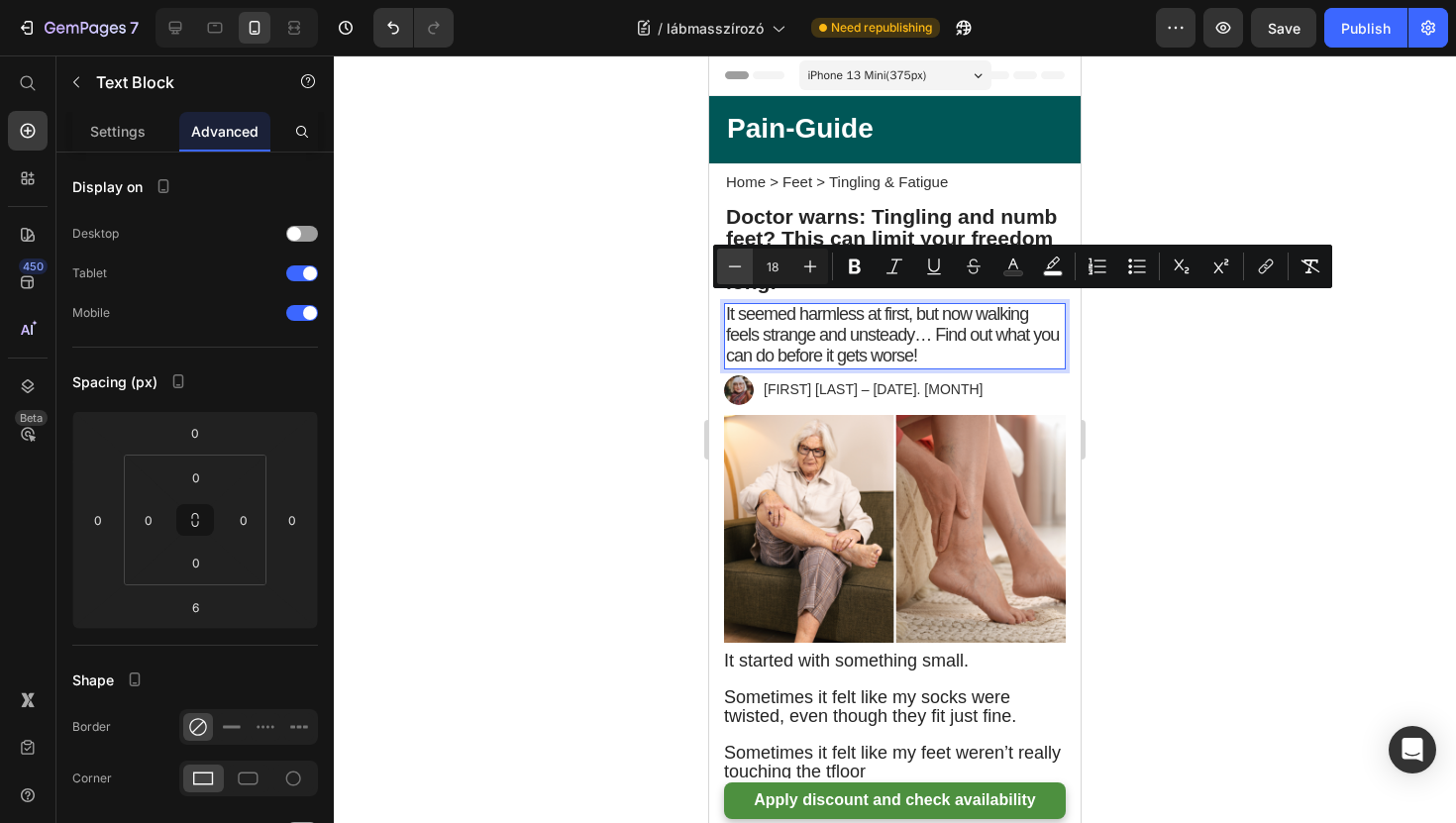 click 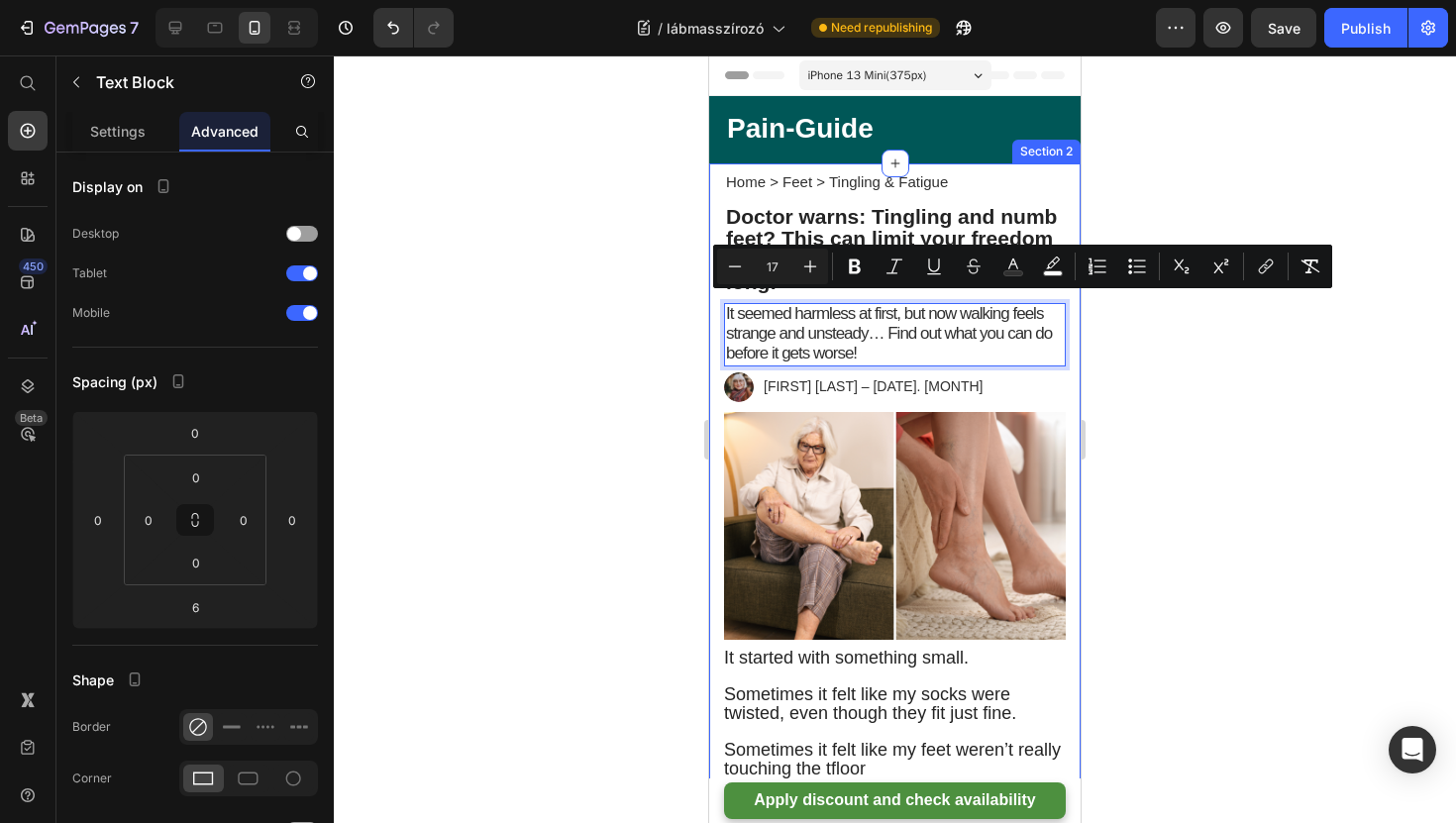click 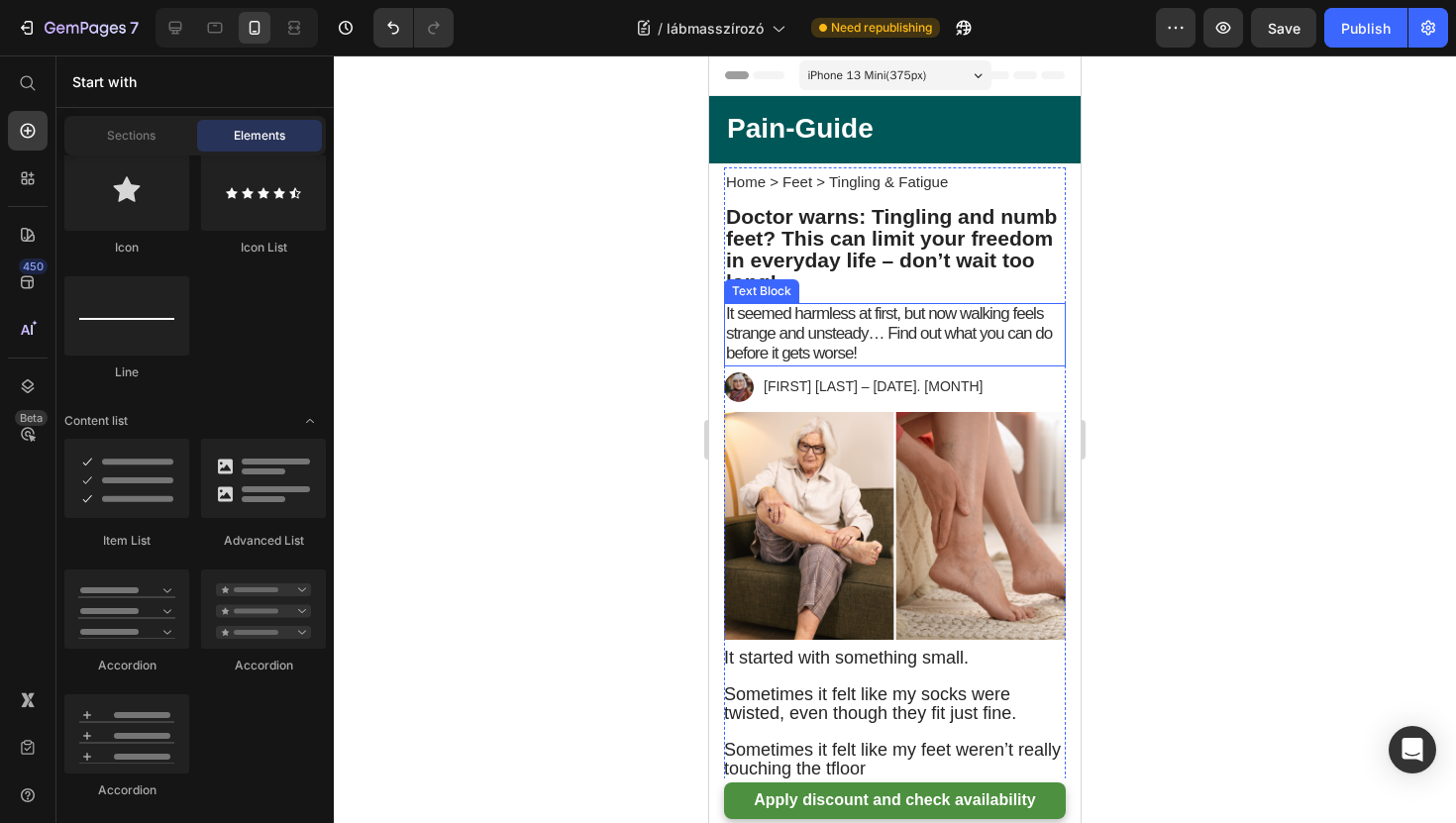 click on "It seemed harmless at first, but now walking feels strange and unsteady… Find out what you can do before it gets worse!" at bounding box center (894, 335) 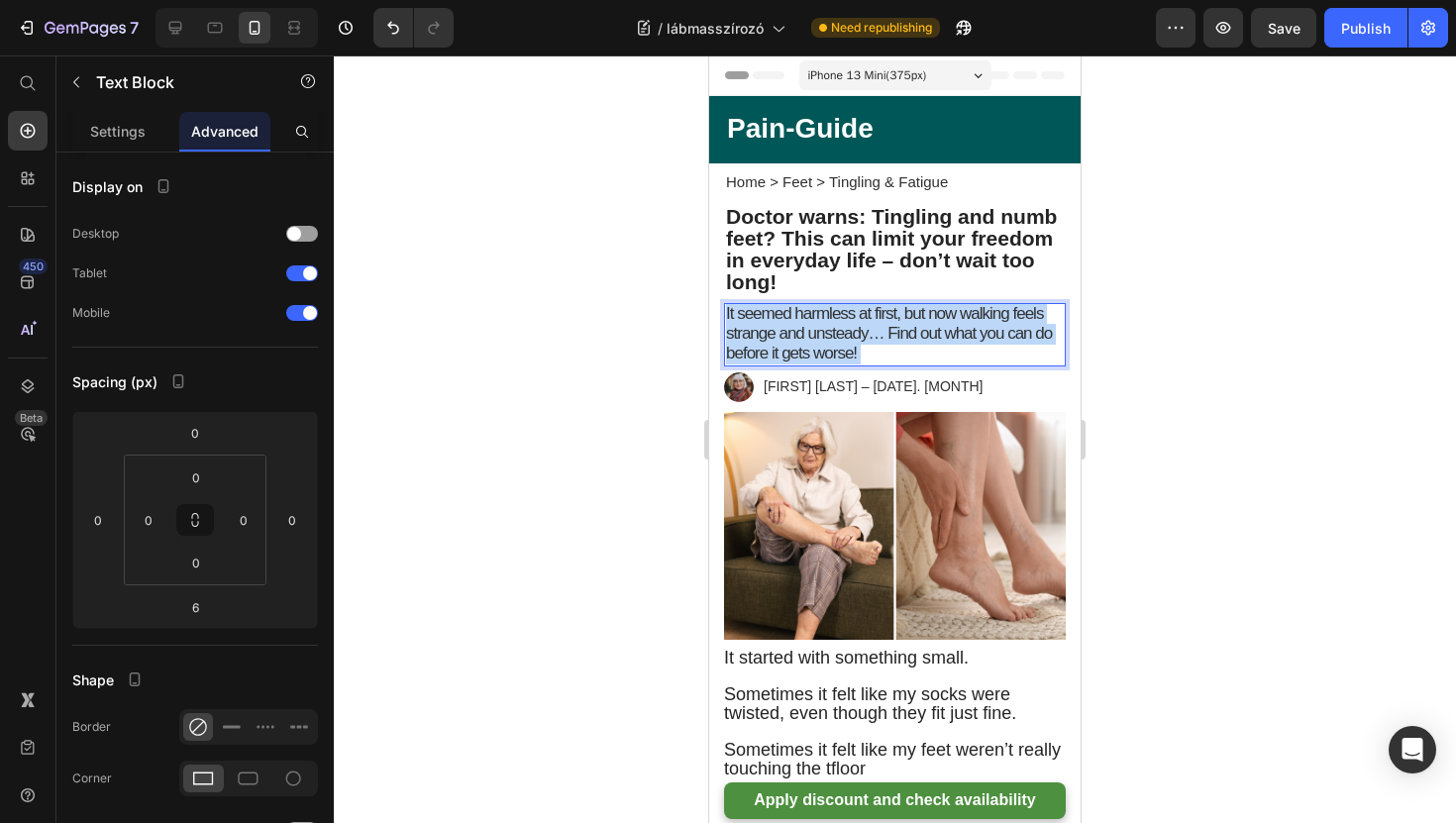 drag, startPoint x: 879, startPoint y: 345, endPoint x: 664, endPoint y: 304, distance: 218.87439 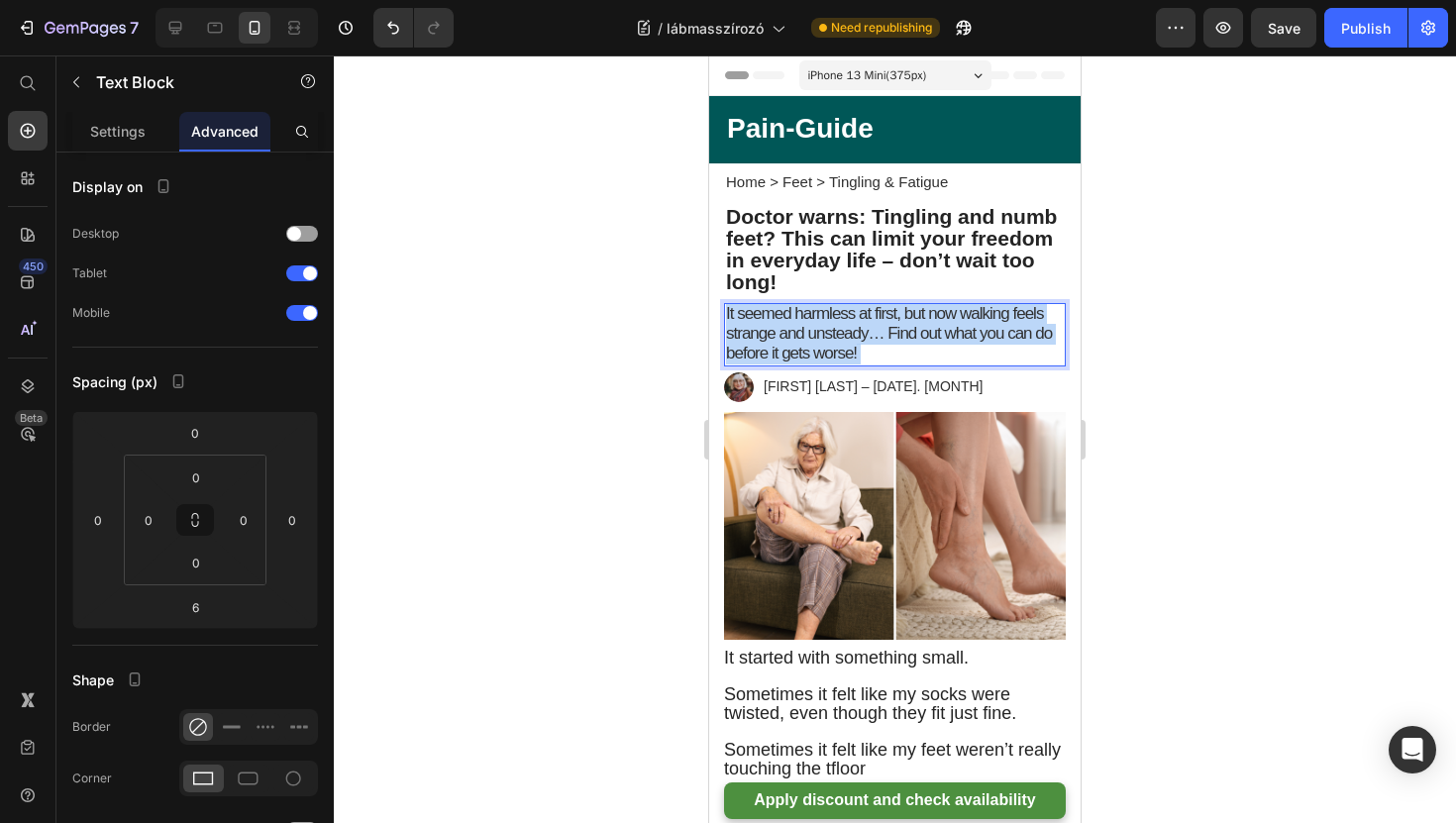click on "iPhone 13 Mini  ( 375 px) iPhone 13 Mini iPhone 13 Pro iPhone 11 Pro Max iPhone 15 Pro Max Pixel 7 Galaxy S8+ Galaxy S20 Ultra iPad Mini iPad Air iPad Pro Header ⁠⁠⁠⁠⁠⁠⁠ Pain-Guide Heading Text block Row Section 1 Home > Feet > Tingling & Fatigue Text Block ⁠⁠⁠⁠⁠⁠⁠ Doctor warns: Tingling and numb feet? This can limit your freedom in everyday life – don’t wait too long! Heading ⁠⁠⁠⁠⁠⁠⁠ Doctor warns: Tingling and numb feet? This can limit your freedom in everyday life – don’t wait too long! Heading It seemed harmless at first, but now walking feels strange and unsteady… Find out what you can do before it gets worse! Text Block It seemed harmless at first, but now walking feels strange and unsteady… Find out what you can do before it gets worse! Text Block   6 Image [FIRST] [LAST] – 2025. június 18 Text Block Row Image It started with something small.   Sometimes it felt like my socks were twisted, even though they fit just fine.     My feet felt" at bounding box center (894, 3929) 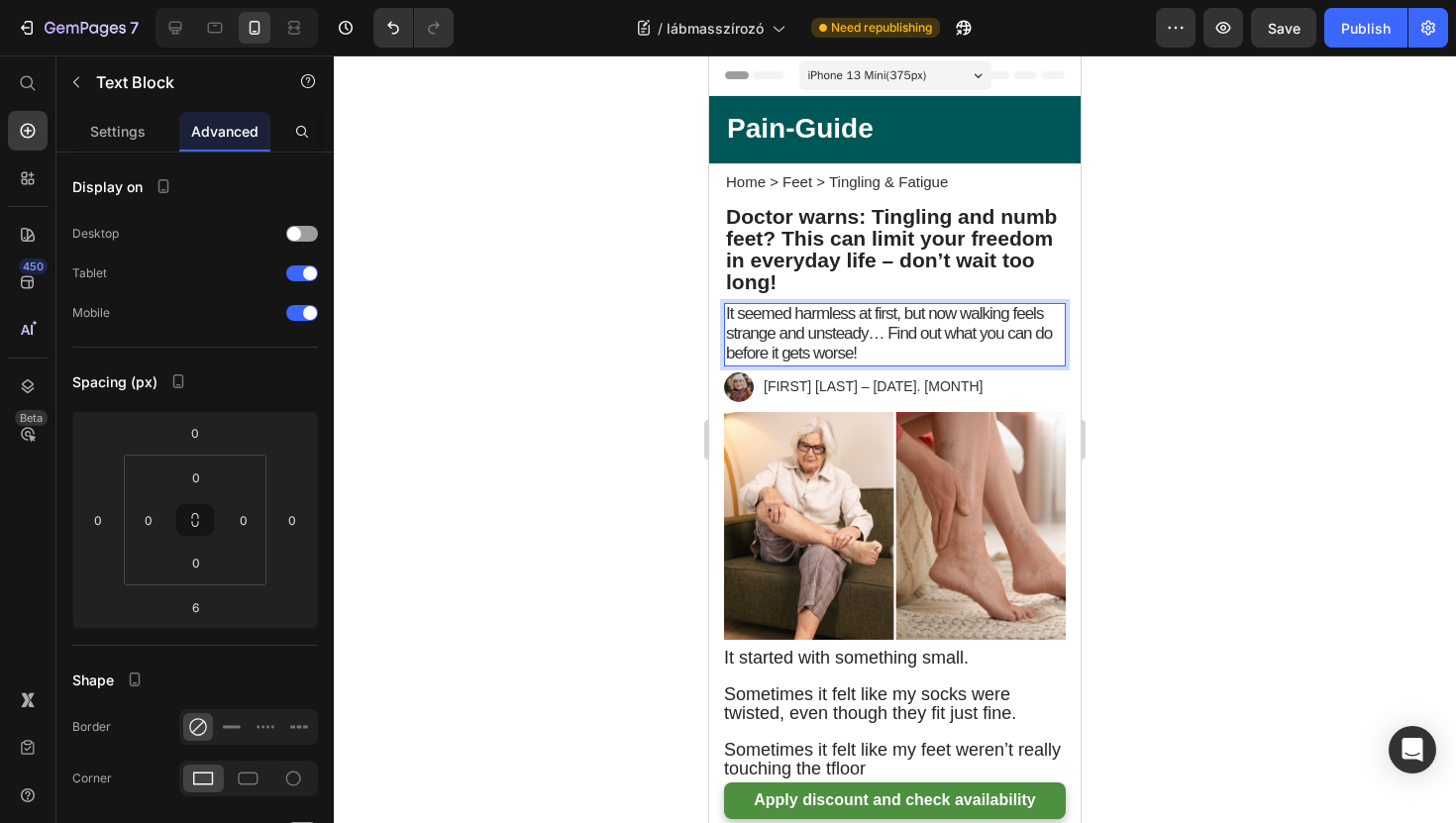 click on "It seemed harmless at first, but now walking feels strange and unsteady… Find out what you can do before it gets worse!" at bounding box center [894, 335] 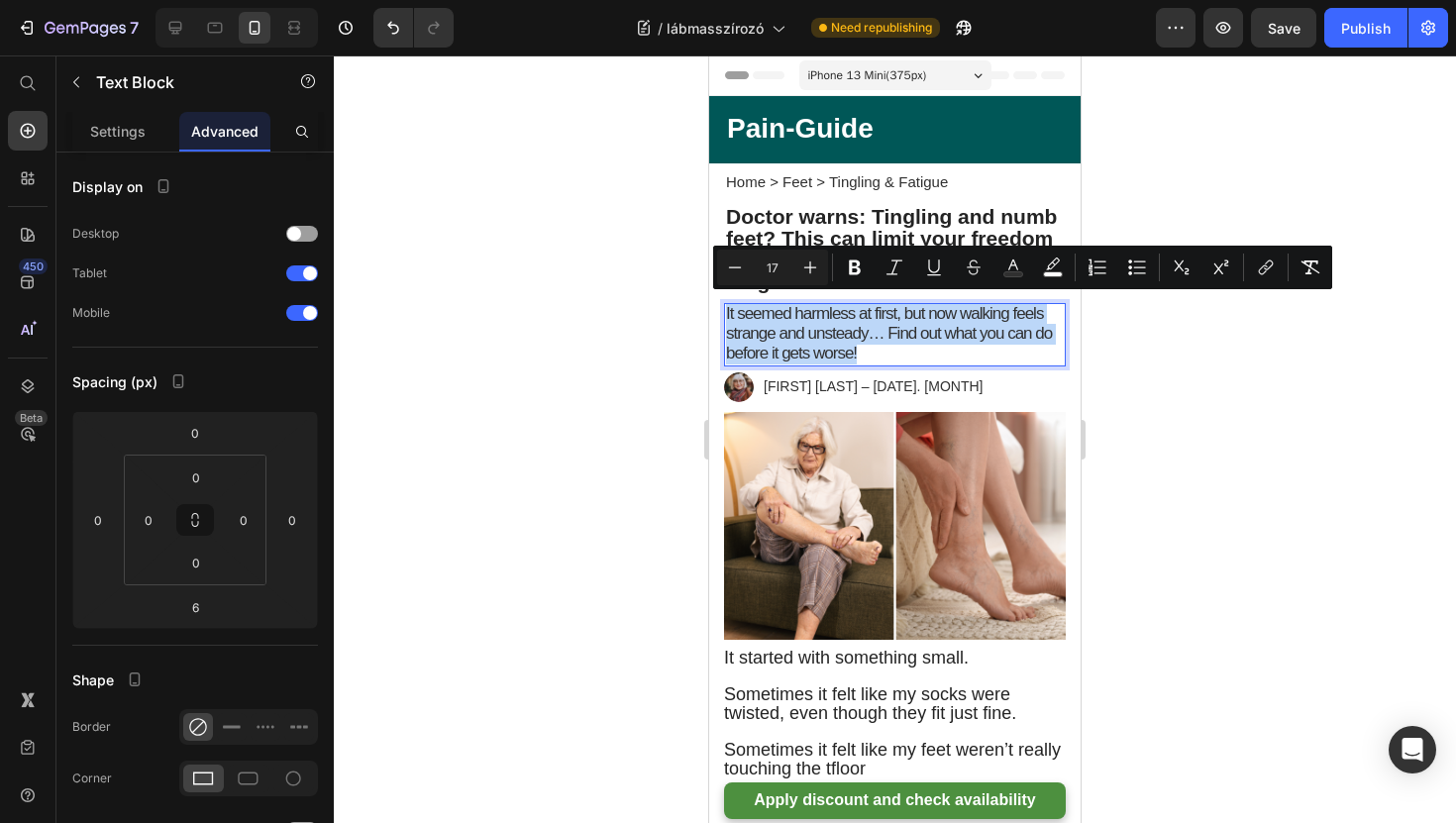 drag, startPoint x: 874, startPoint y: 347, endPoint x: 654, endPoint y: 286, distance: 228.30024 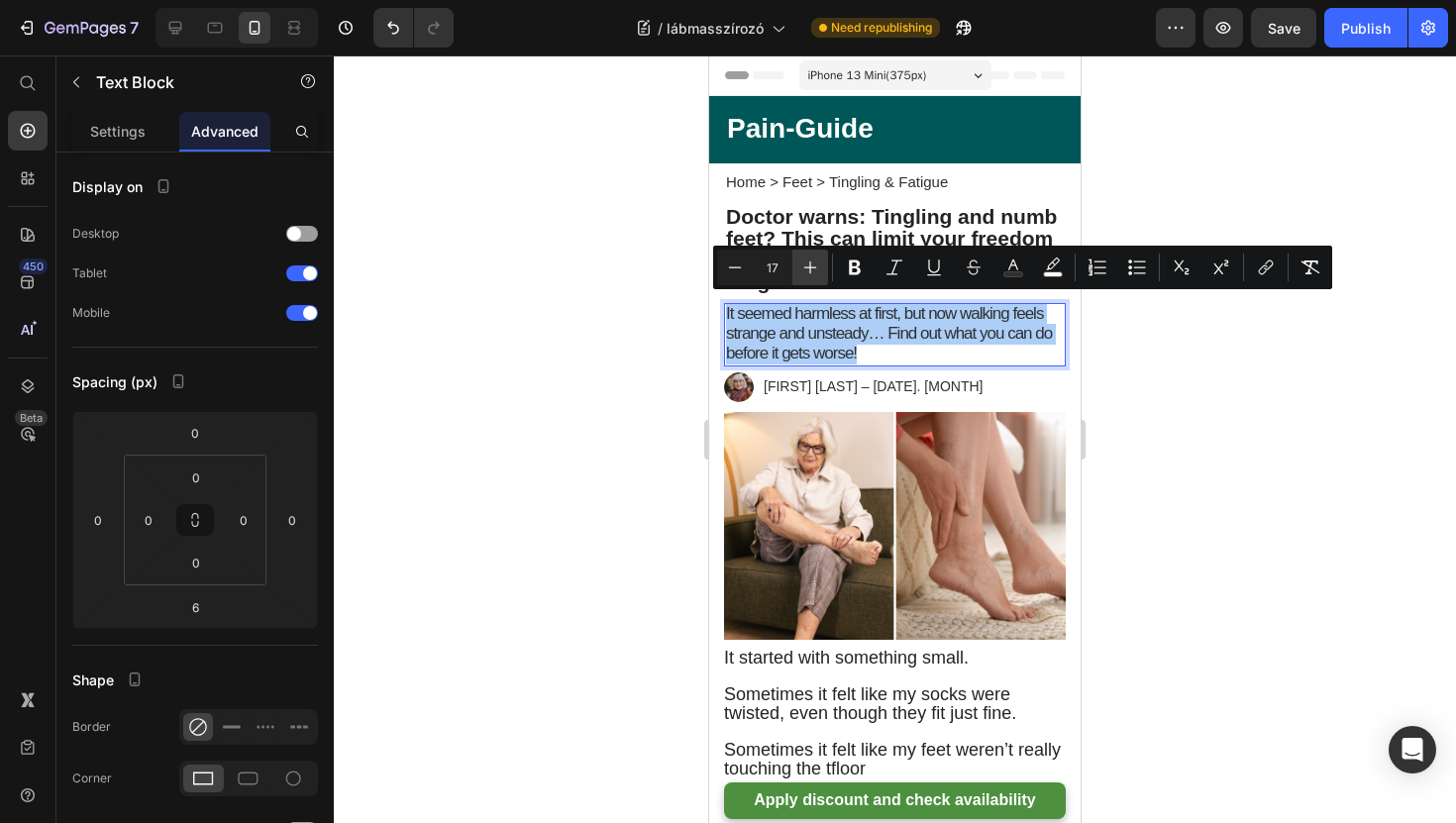click 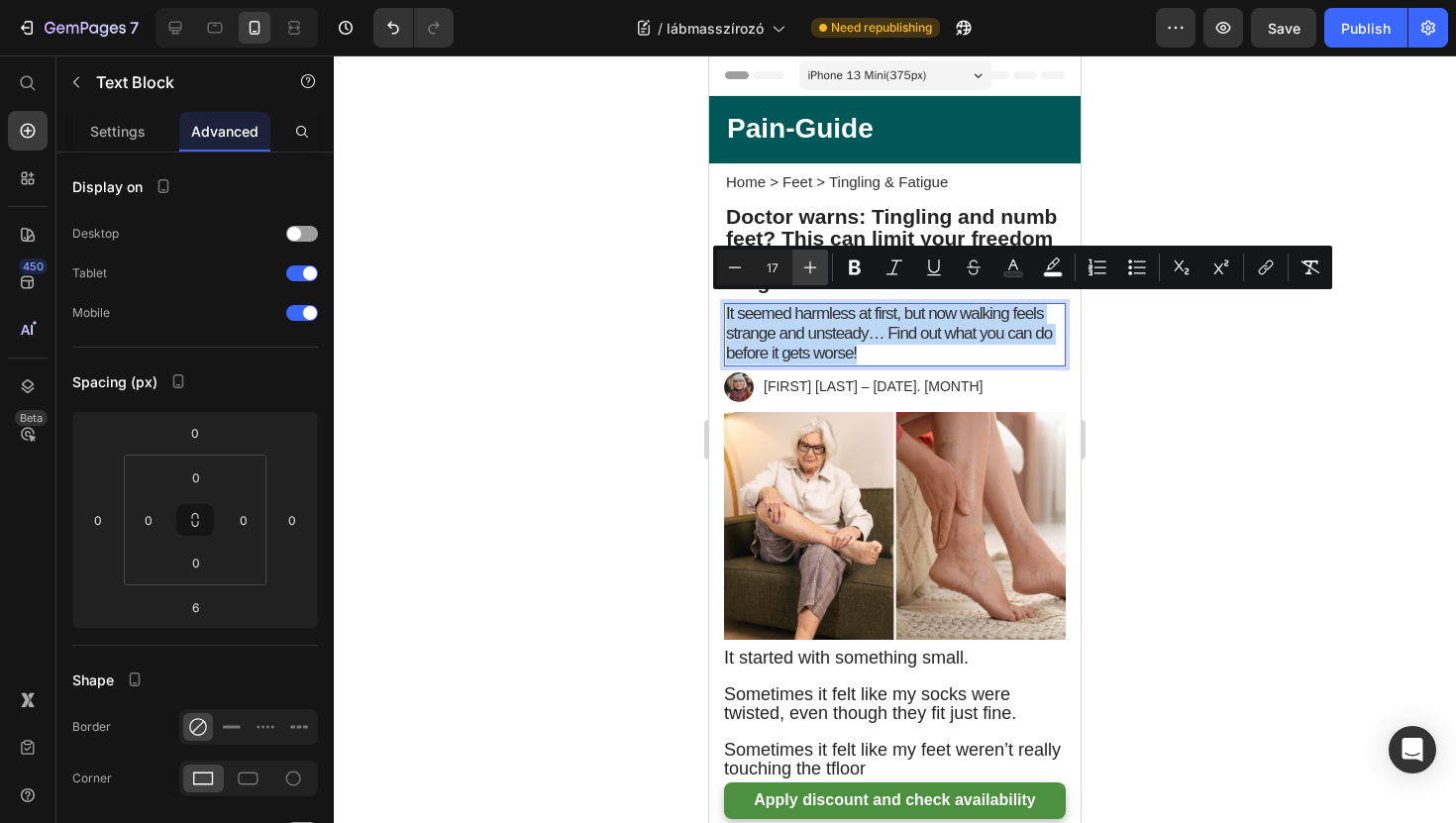 type on "18" 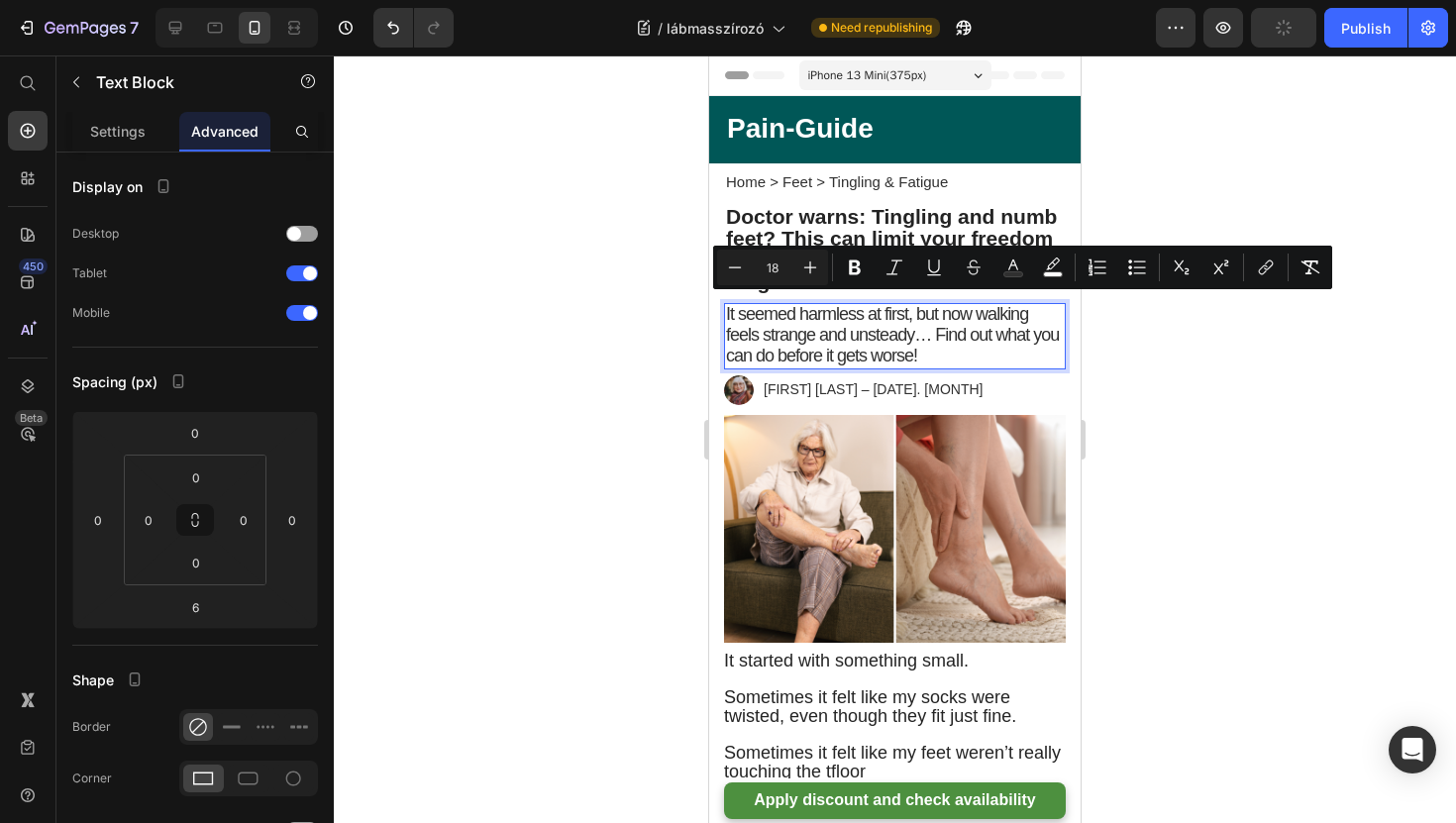 click 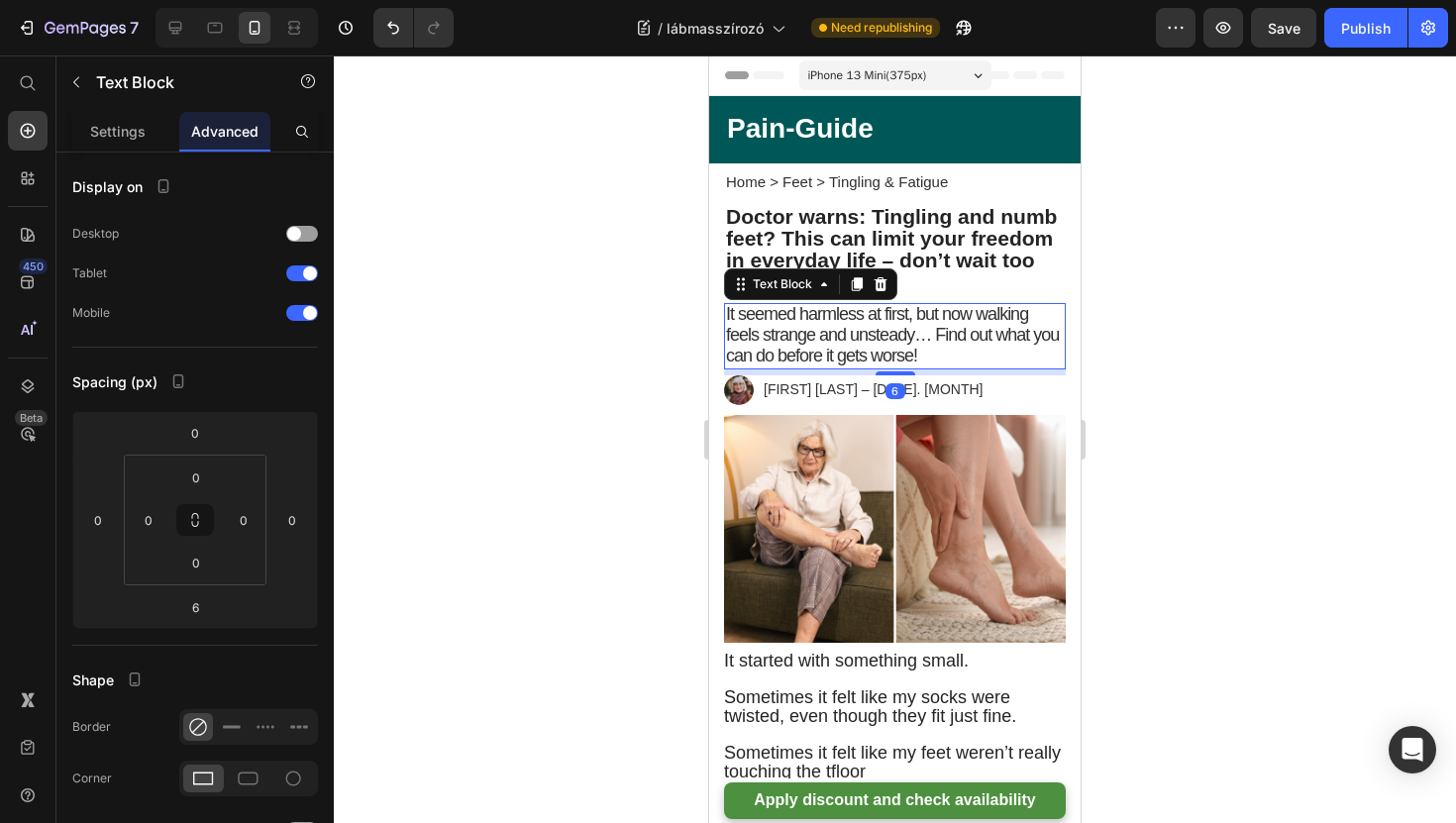 click on "It seemed harmless at first, but now walking feels strange and unsteady… Find out what you can do before it gets worse!" at bounding box center [894, 336] 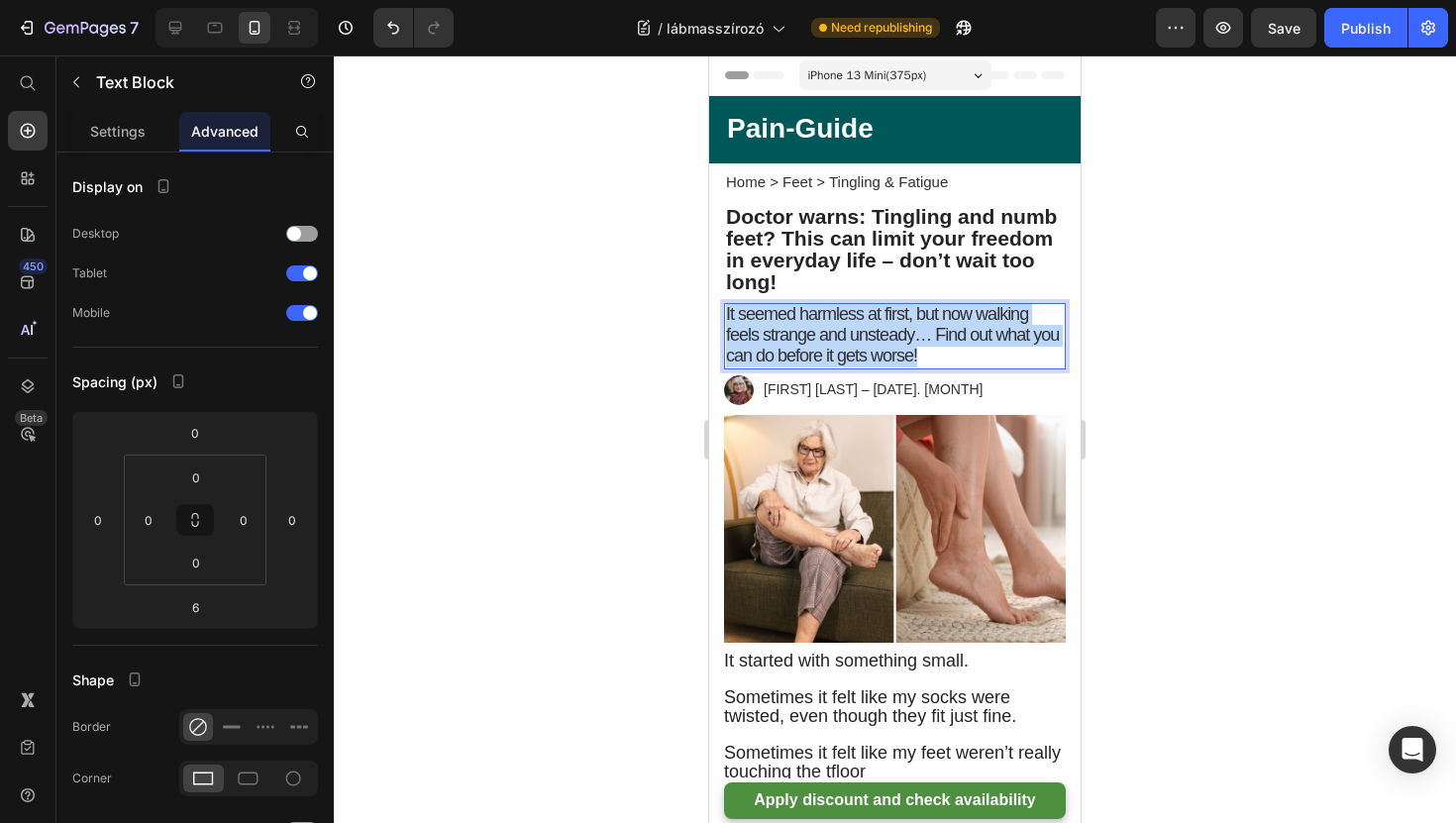 drag, startPoint x: 929, startPoint y: 349, endPoint x: 693, endPoint y: 260, distance: 252.22411 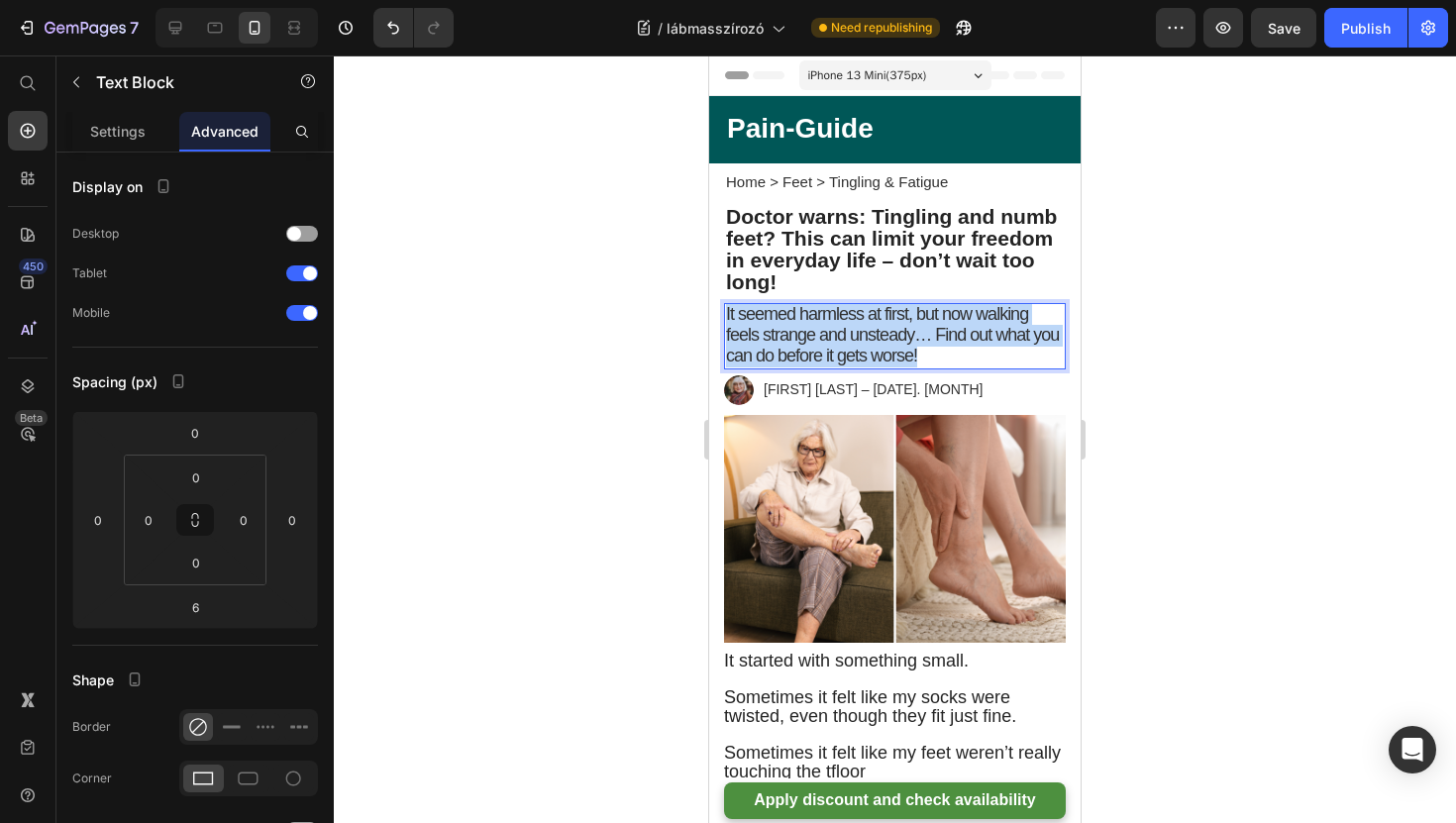 click on "iPhone 13 Mini  ( 375 px) iPhone 13 Mini iPhone 13 Pro iPhone 11 Pro Max iPhone 15 Pro Max Pixel 7 Galaxy S8+ Galaxy S20 Ultra iPad Mini iPad Air iPad Pro Header ⁠⁠⁠⁠⁠⁠⁠ Pain-Guide Heading Text block Row Section 1 Home > Feet > Tingling & Fatigue Text Block ⁠⁠⁠⁠⁠⁠⁠ Doctor warns: Tingling and numb feet? This can limit your freedom in everyday life – don’t wait too long! Heading ⁠⁠⁠⁠⁠⁠⁠ Doctor warns: Tingling and numb feet? This can limit your freedom in everyday life – don’t wait too long! Heading It seemed harmless at first, but now walking feels strange and unsteady… Find out what you can do before it gets worse! Text Block It seemed harmless at first, but now walking feels strange and unsteady… Find out what you can do before it gets worse! Text Block   6 Image [FIRST] [LAST] – 2025. június 18 Text Block Row Image It started with something small.   Sometimes it felt like my socks were twisted, even though they fit just fine.     My feet felt" at bounding box center (894, 3930) 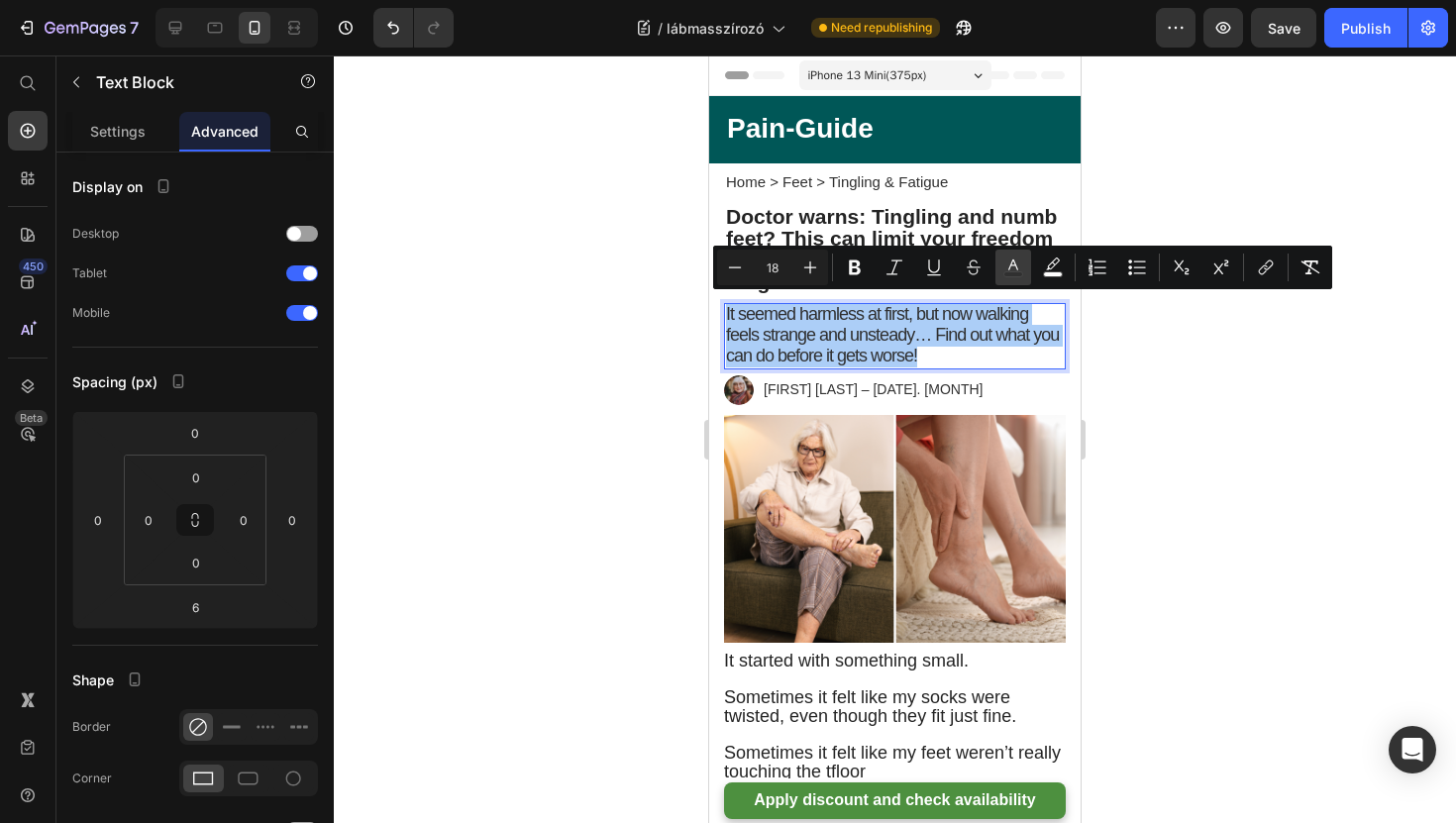 click 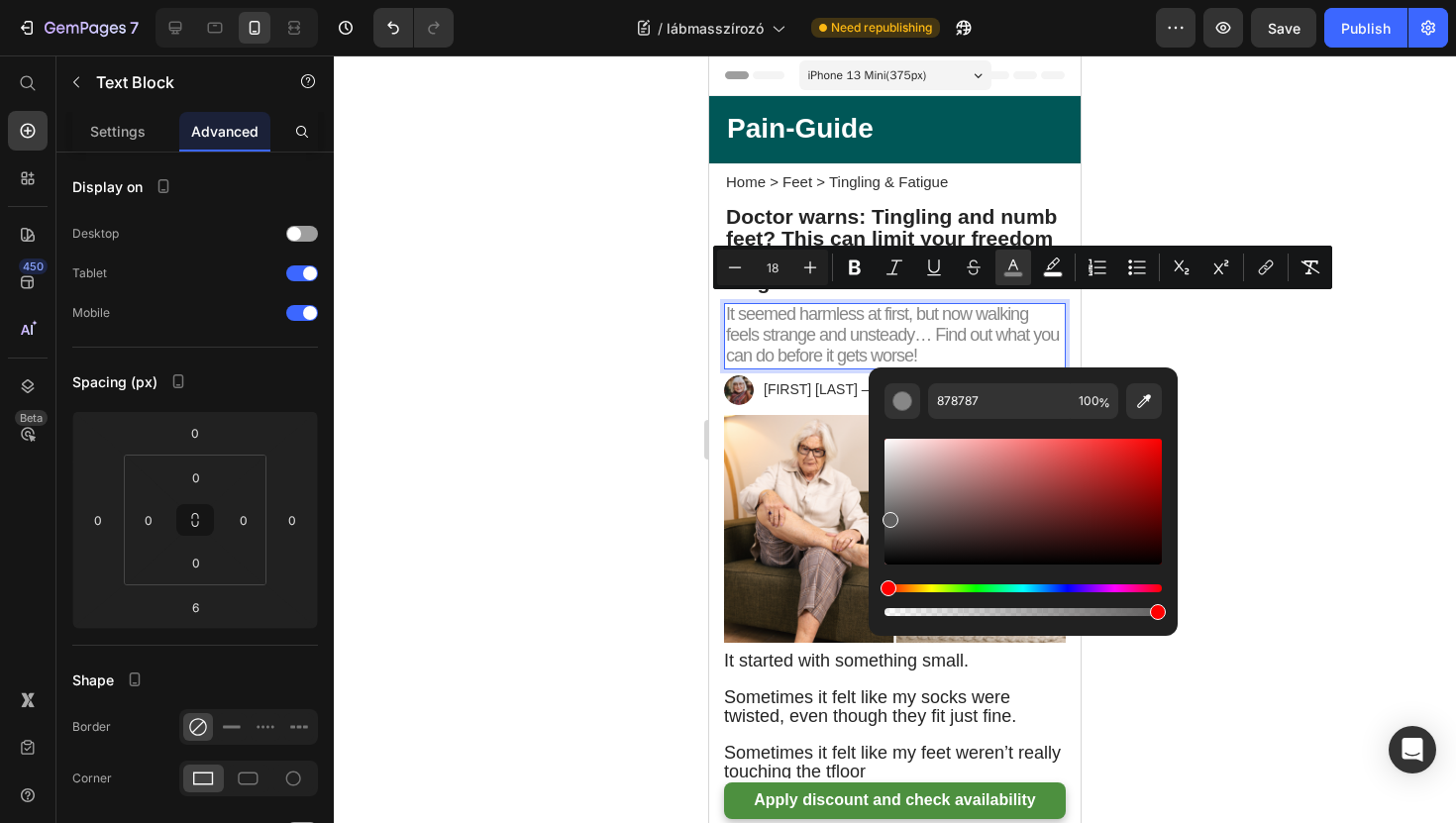 type on "605F5F" 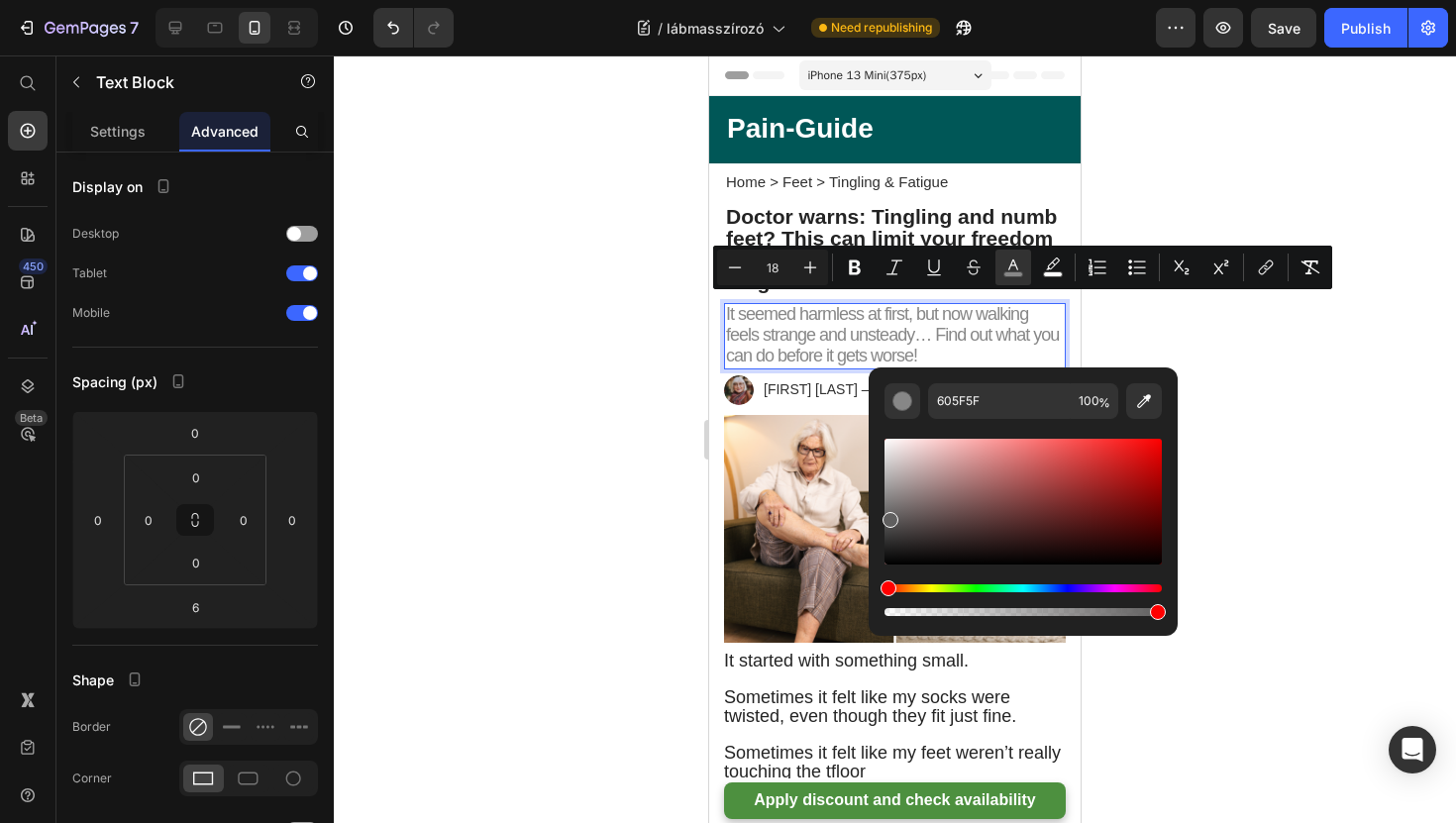 drag, startPoint x: 887, startPoint y: 546, endPoint x: 889, endPoint y: 514, distance: 32.06244 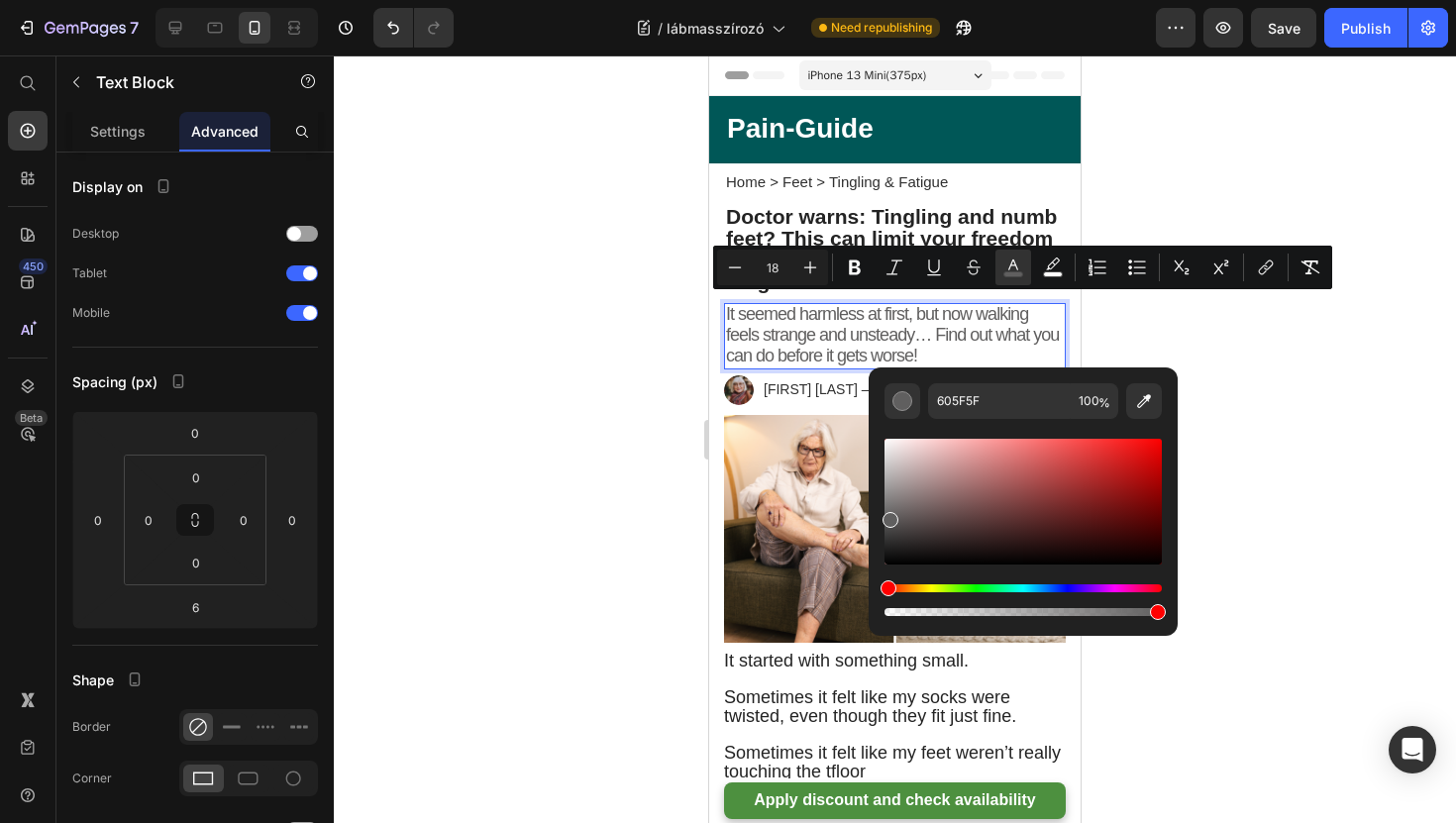 click 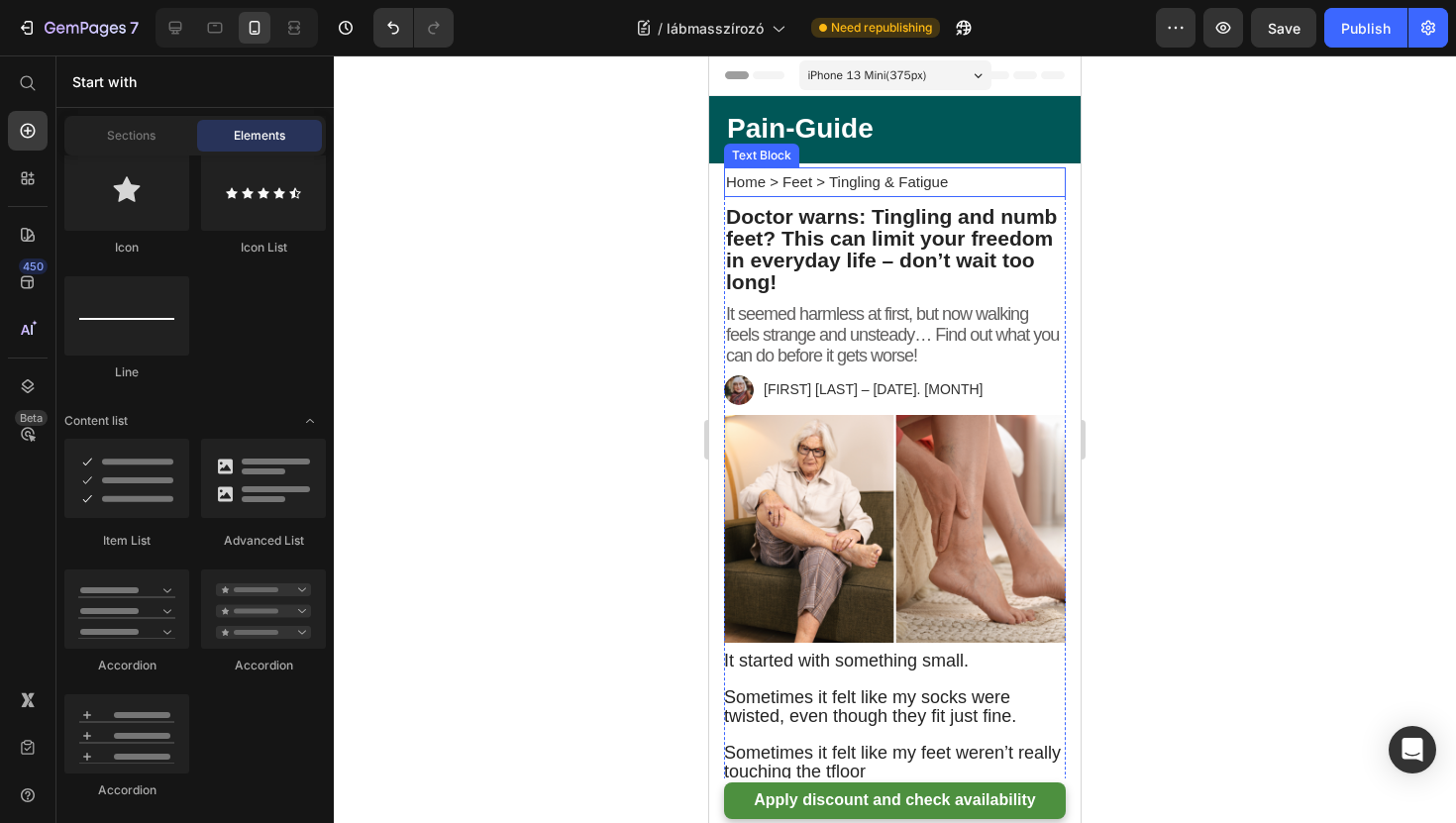 click on "Home > Feet > Tingling & Fatigue" at bounding box center (837, 181) 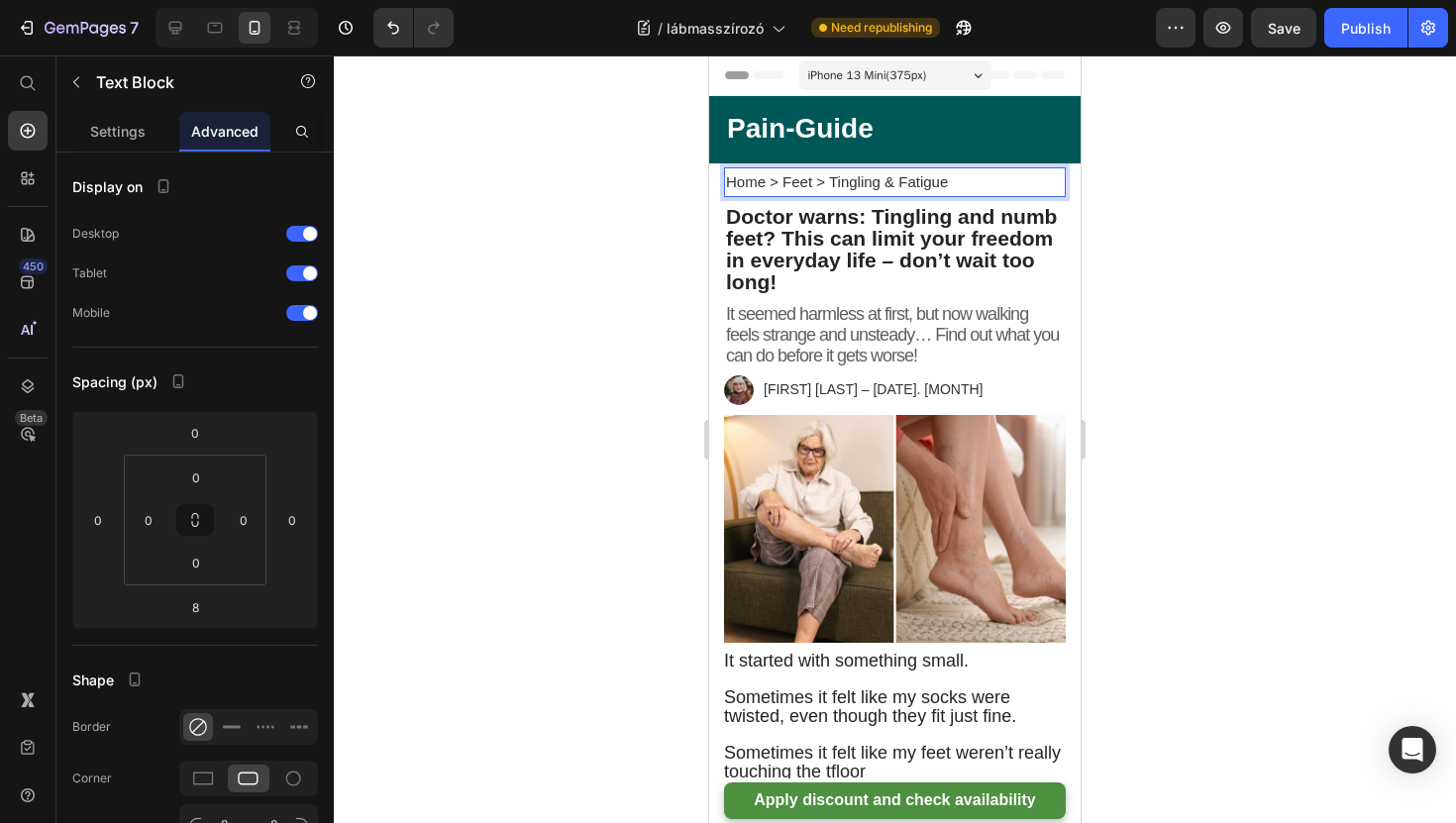 click on "Home > Feet > Tingling & Fatigue" at bounding box center (837, 181) 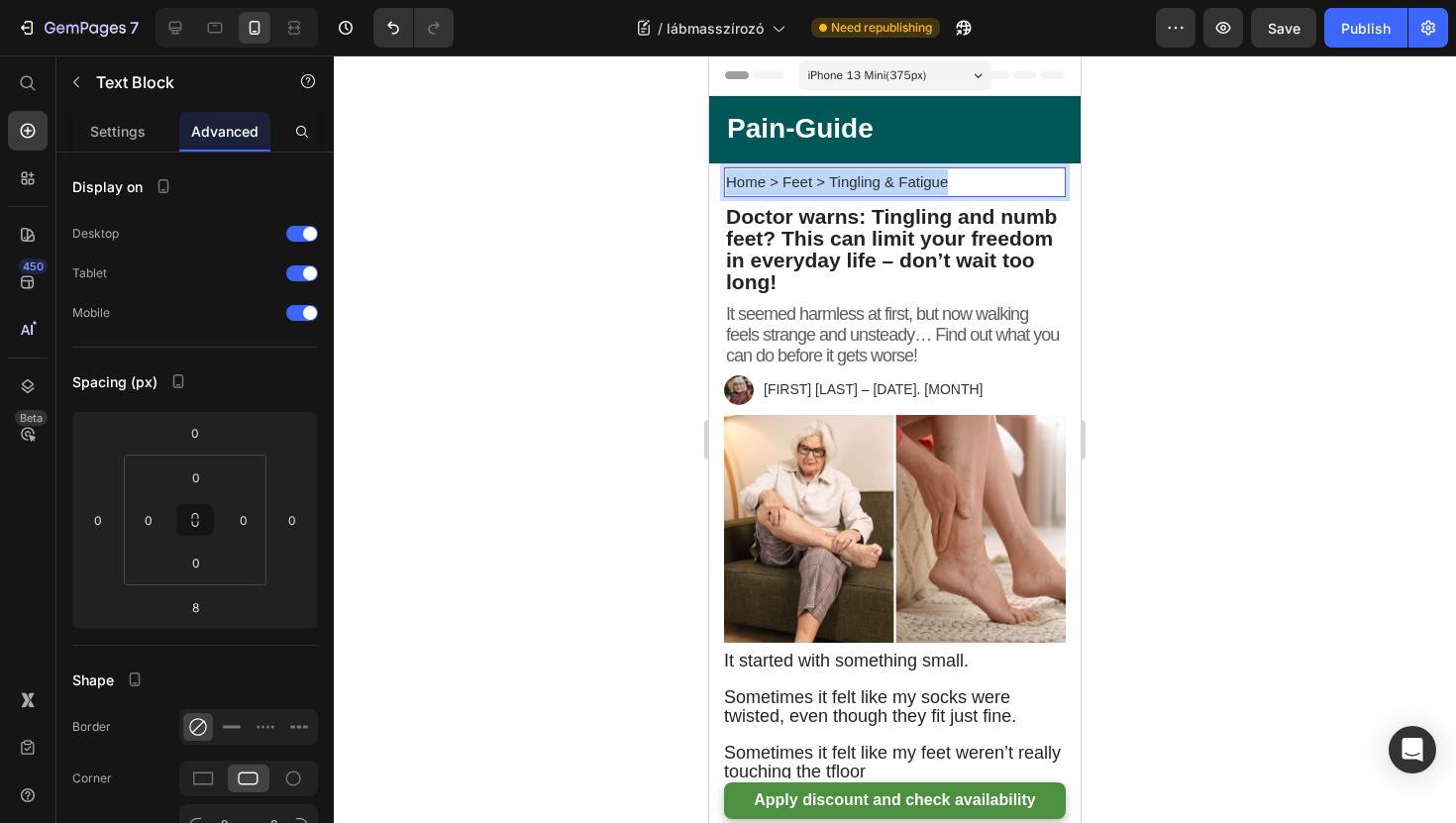 drag, startPoint x: 953, startPoint y: 180, endPoint x: 726, endPoint y: 170, distance: 227.22016 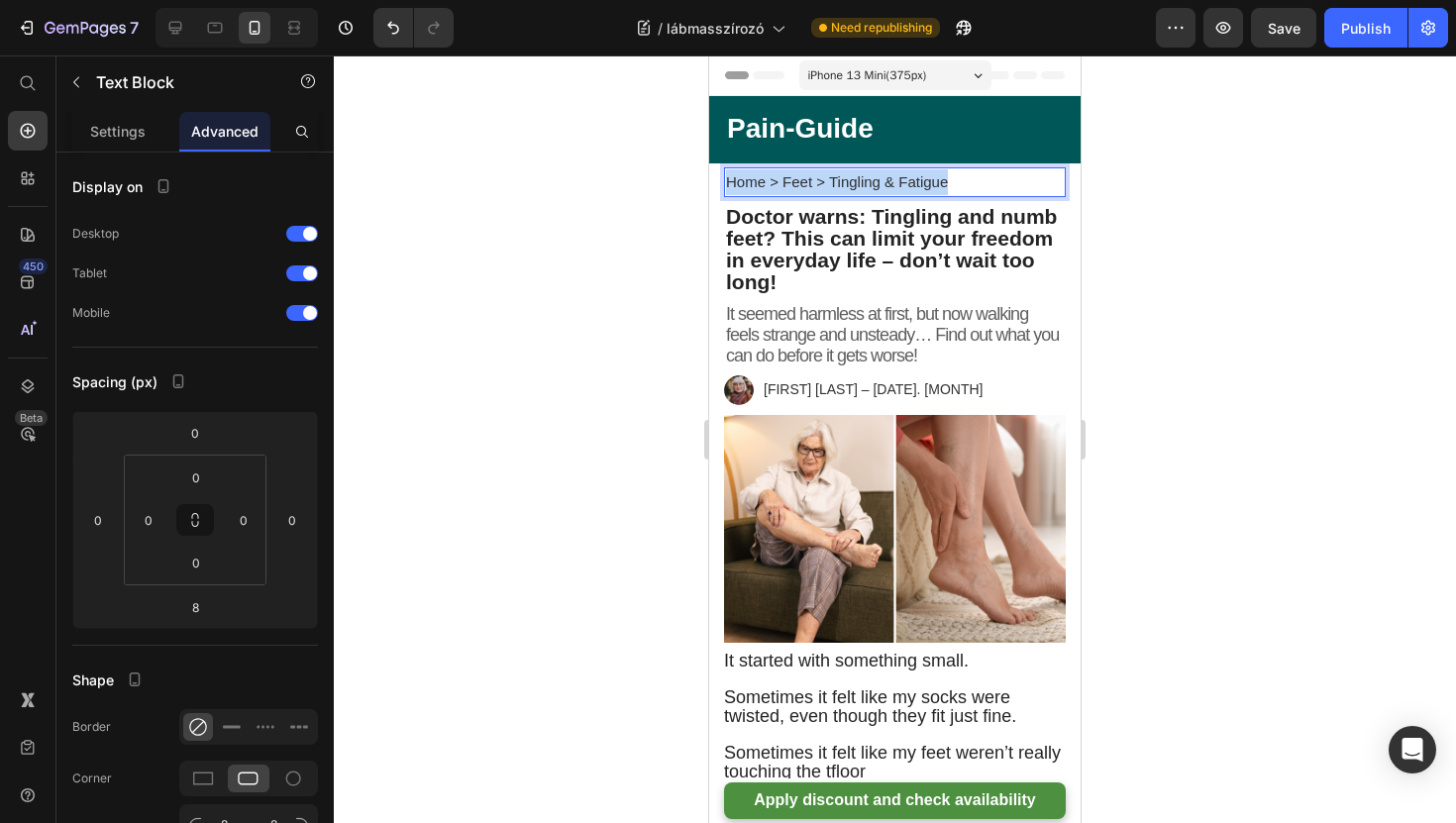 click on "Home > Feet > Tingling & Fatigue" at bounding box center [894, 182] 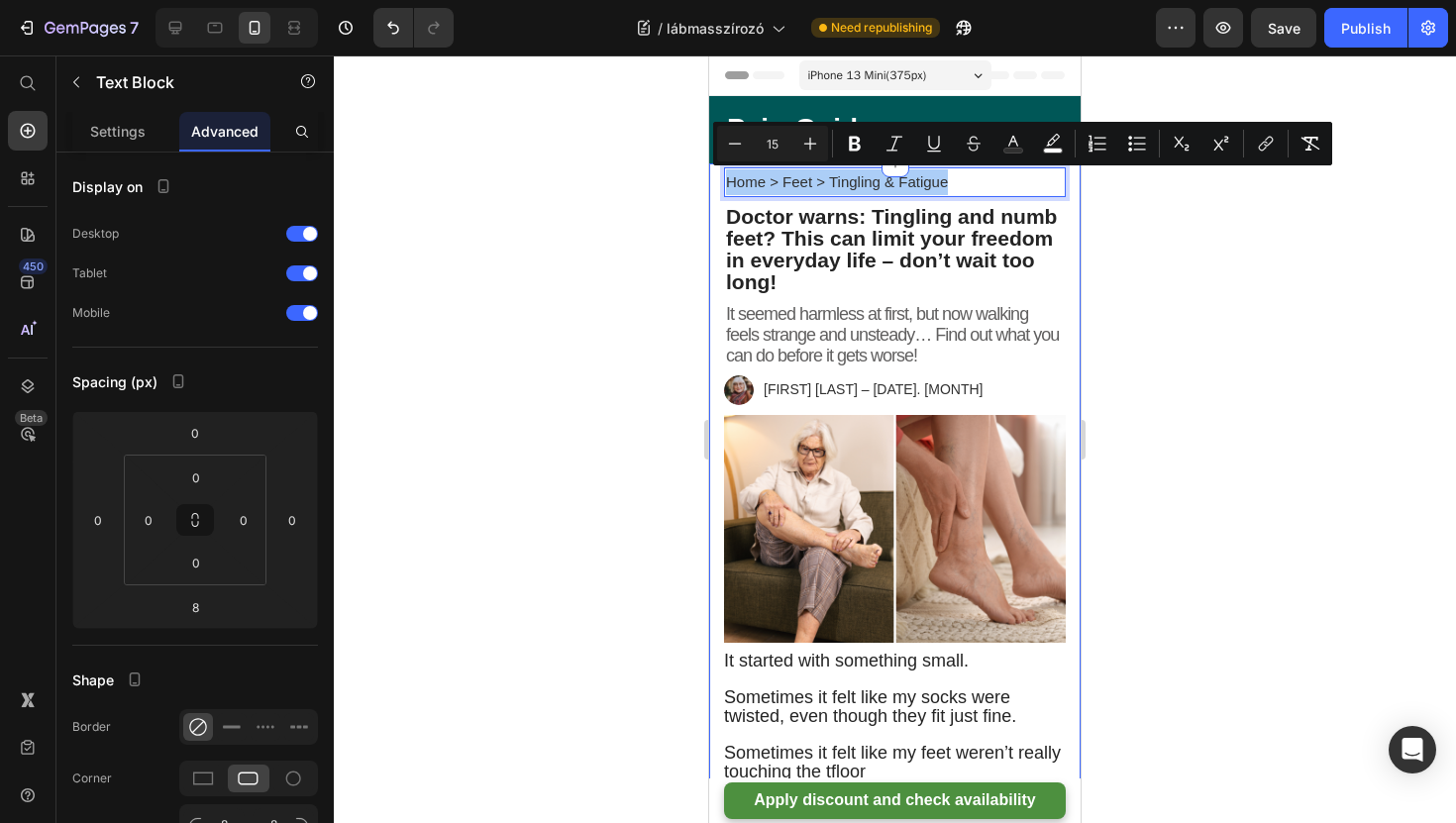 click 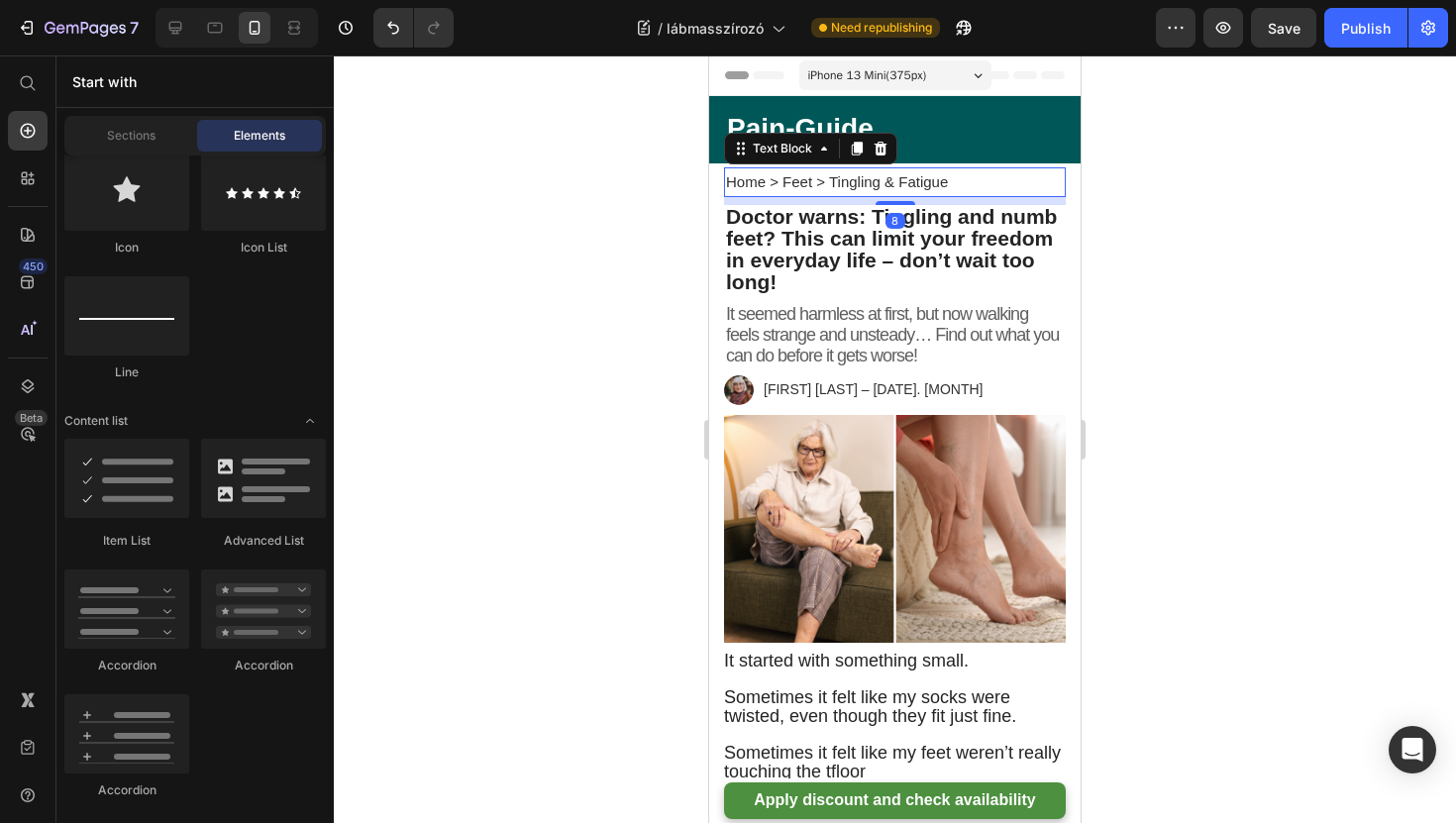 click on "Home > Feet > Tingling & Fatigue" at bounding box center (894, 182) 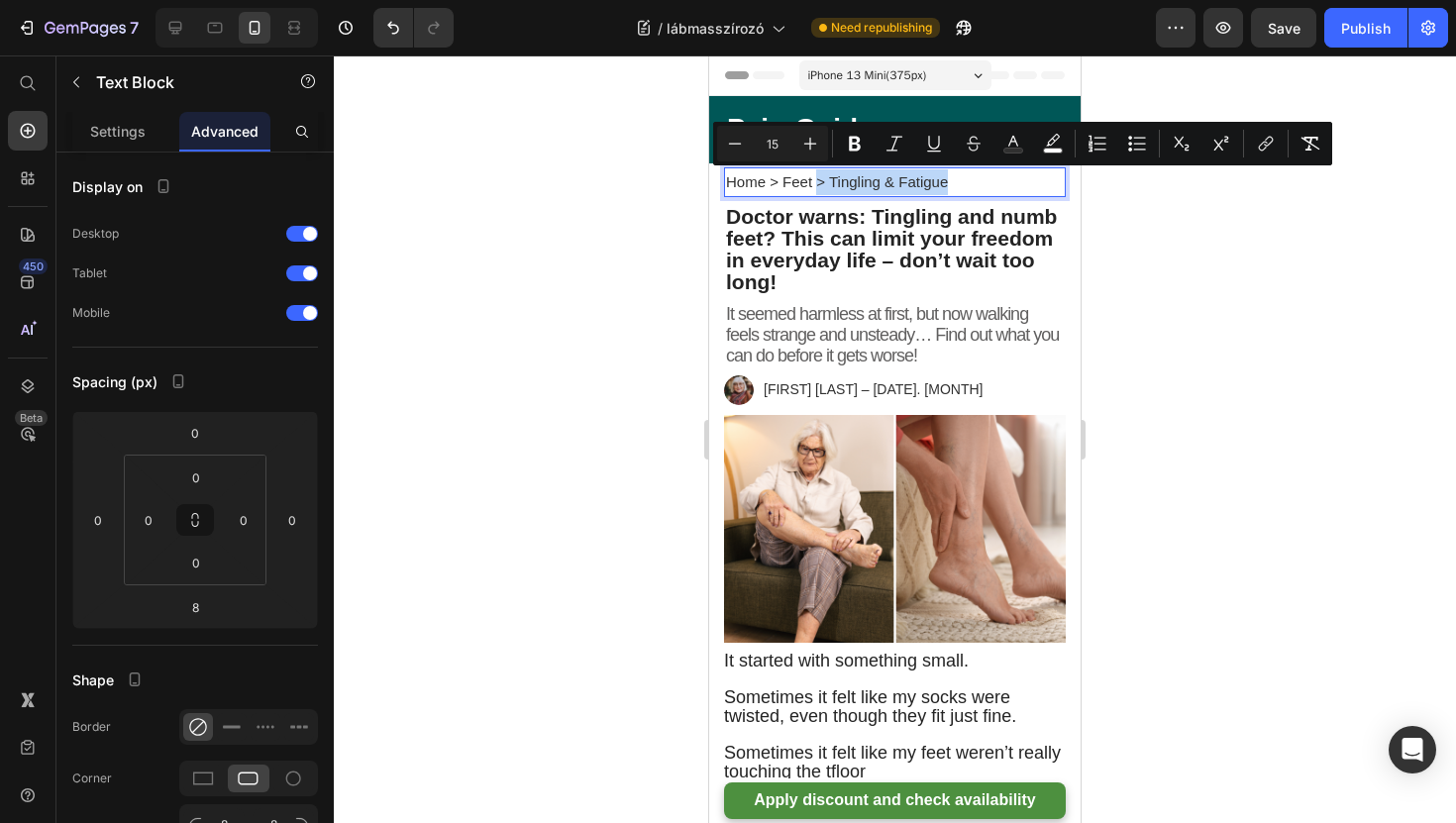 drag, startPoint x: 970, startPoint y: 176, endPoint x: 814, endPoint y: 181, distance: 156.0801 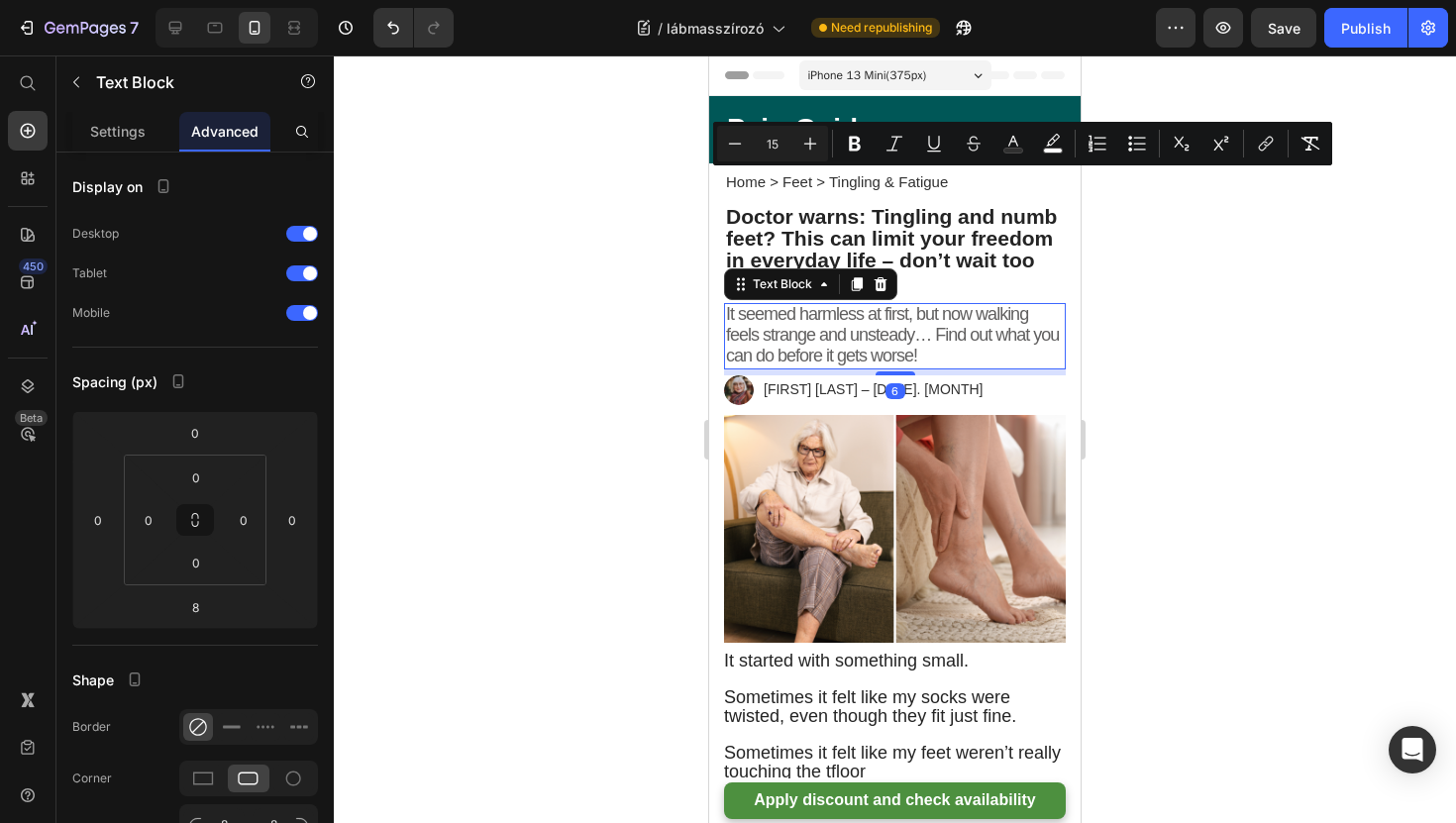 click on "It seemed harmless at first, but now walking feels strange and unsteady… Find out what you can do before it gets worse!" at bounding box center [894, 336] 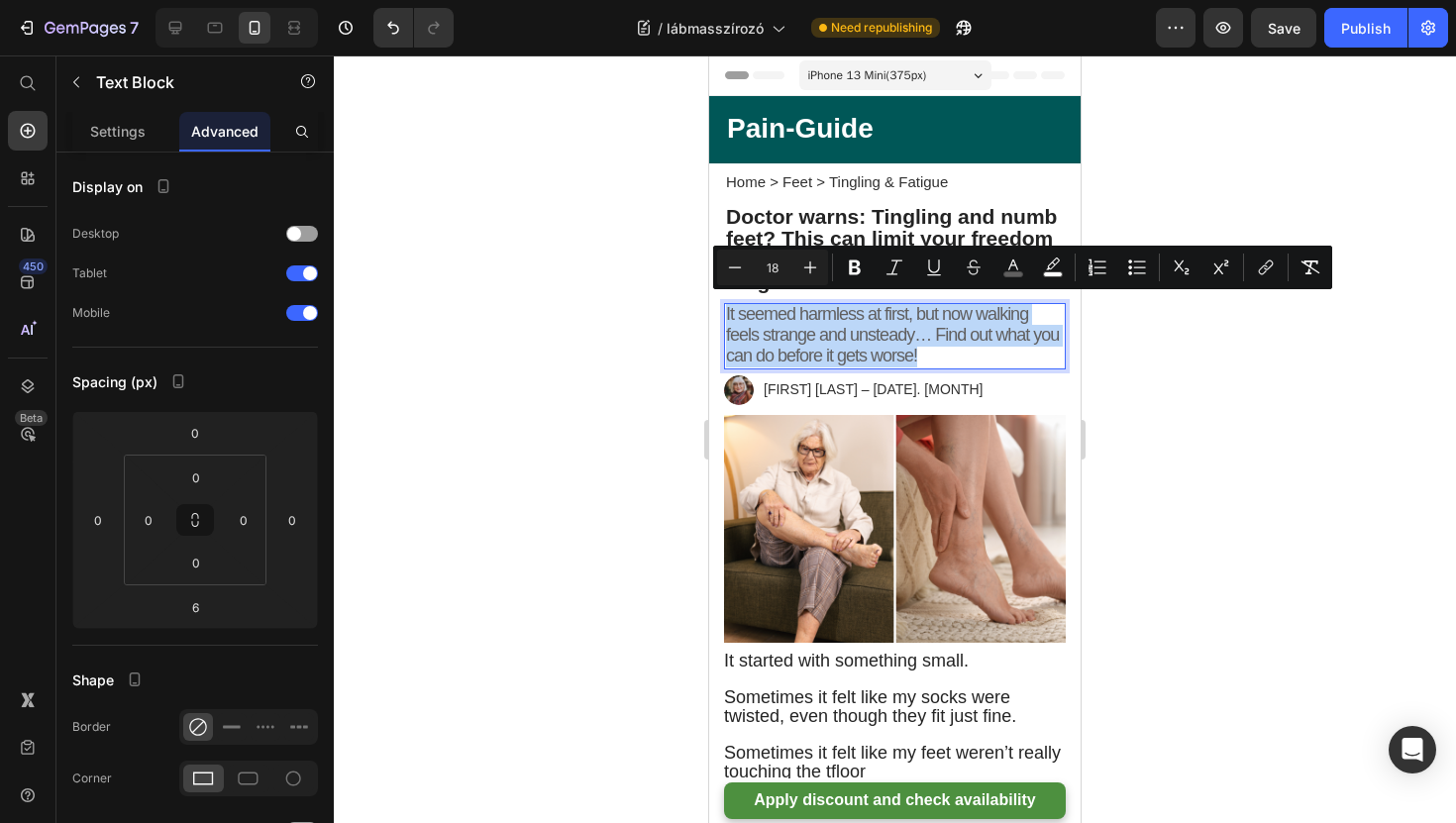 drag, startPoint x: 929, startPoint y: 350, endPoint x: 759, endPoint y: 320, distance: 172.62677 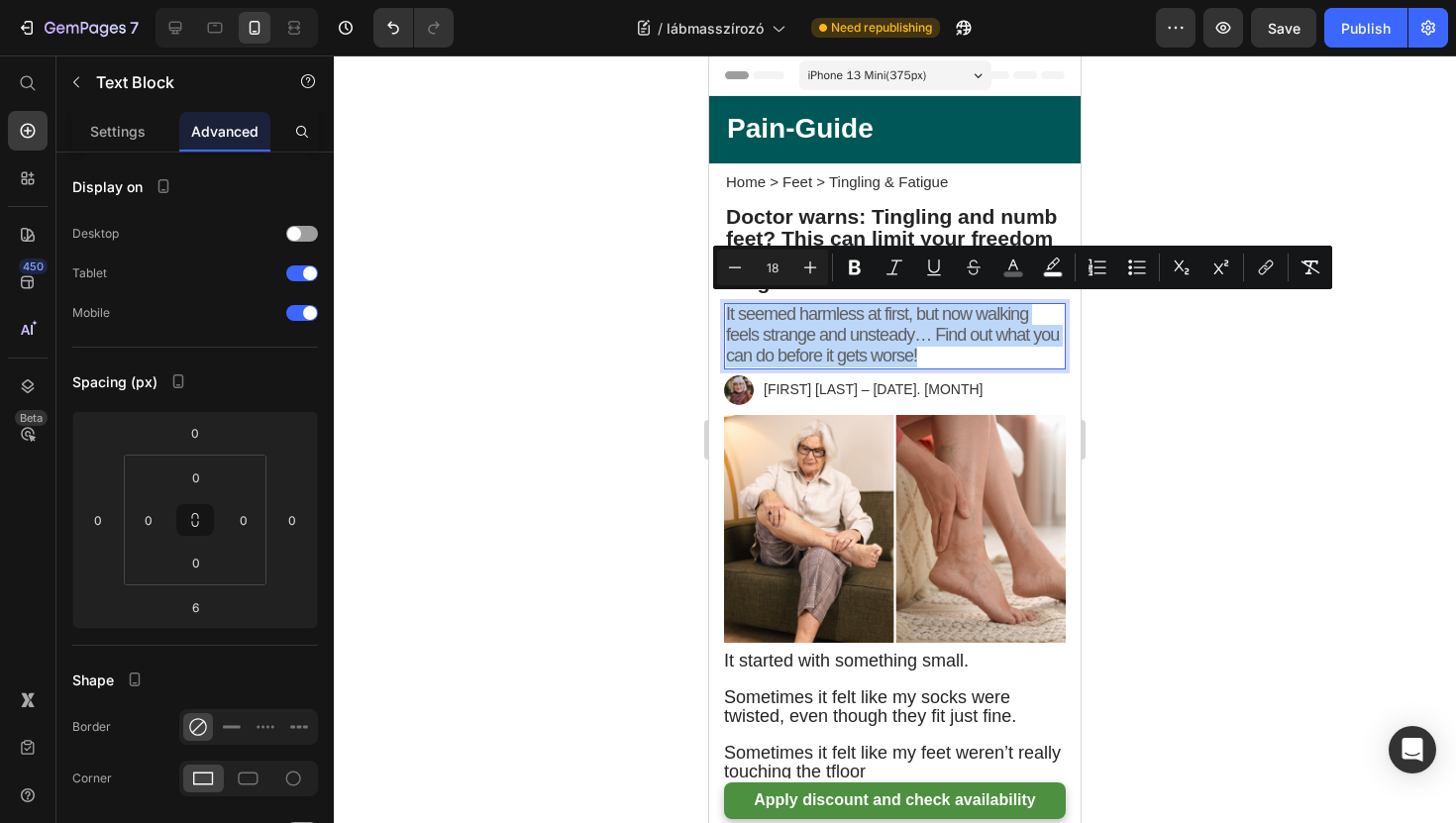 click on "It seemed harmless at first, but now walking feels strange and unsteady… Find out what you can do before it gets worse!" at bounding box center (894, 336) 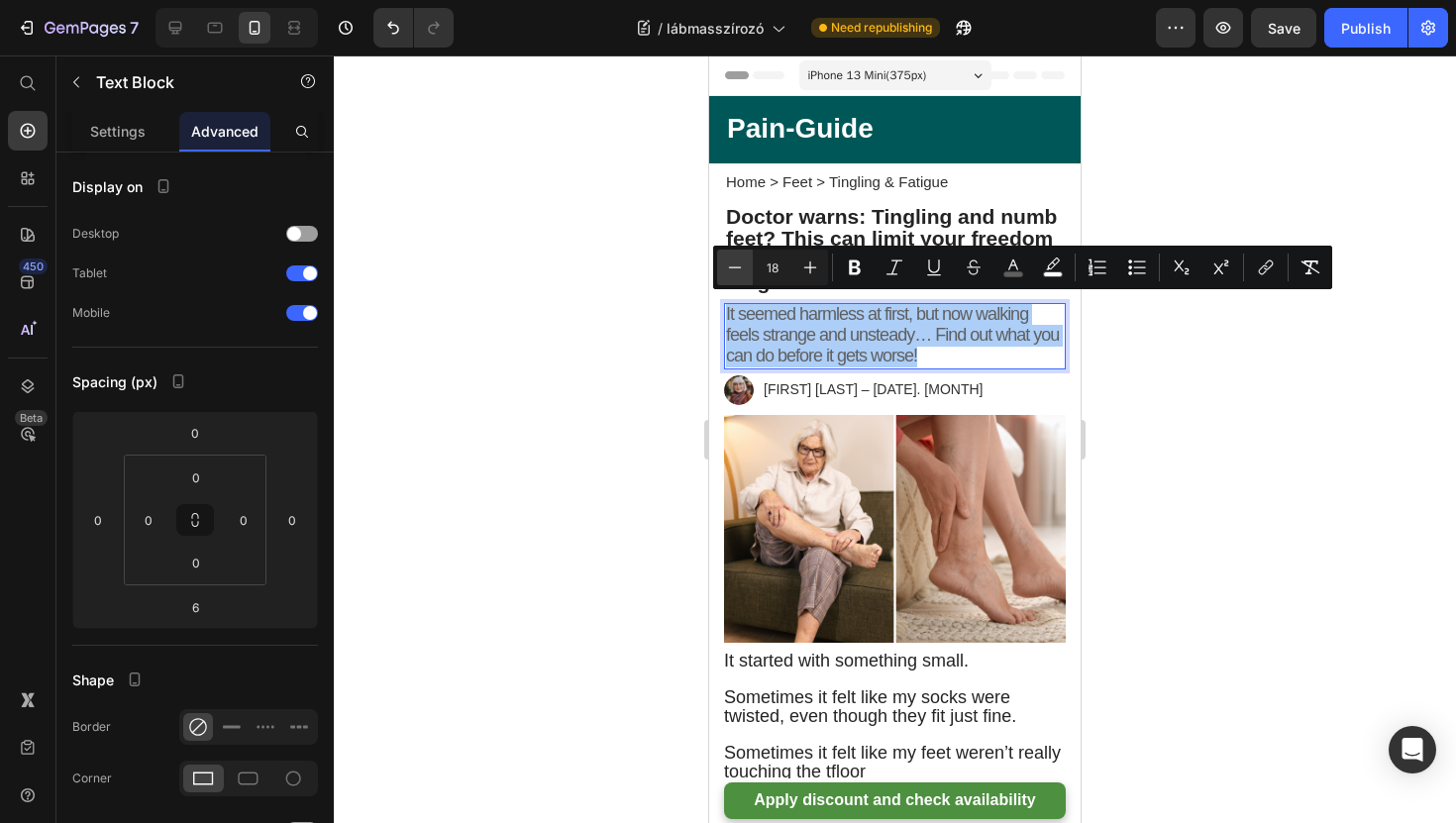 click on "Minus" at bounding box center [735, 267] 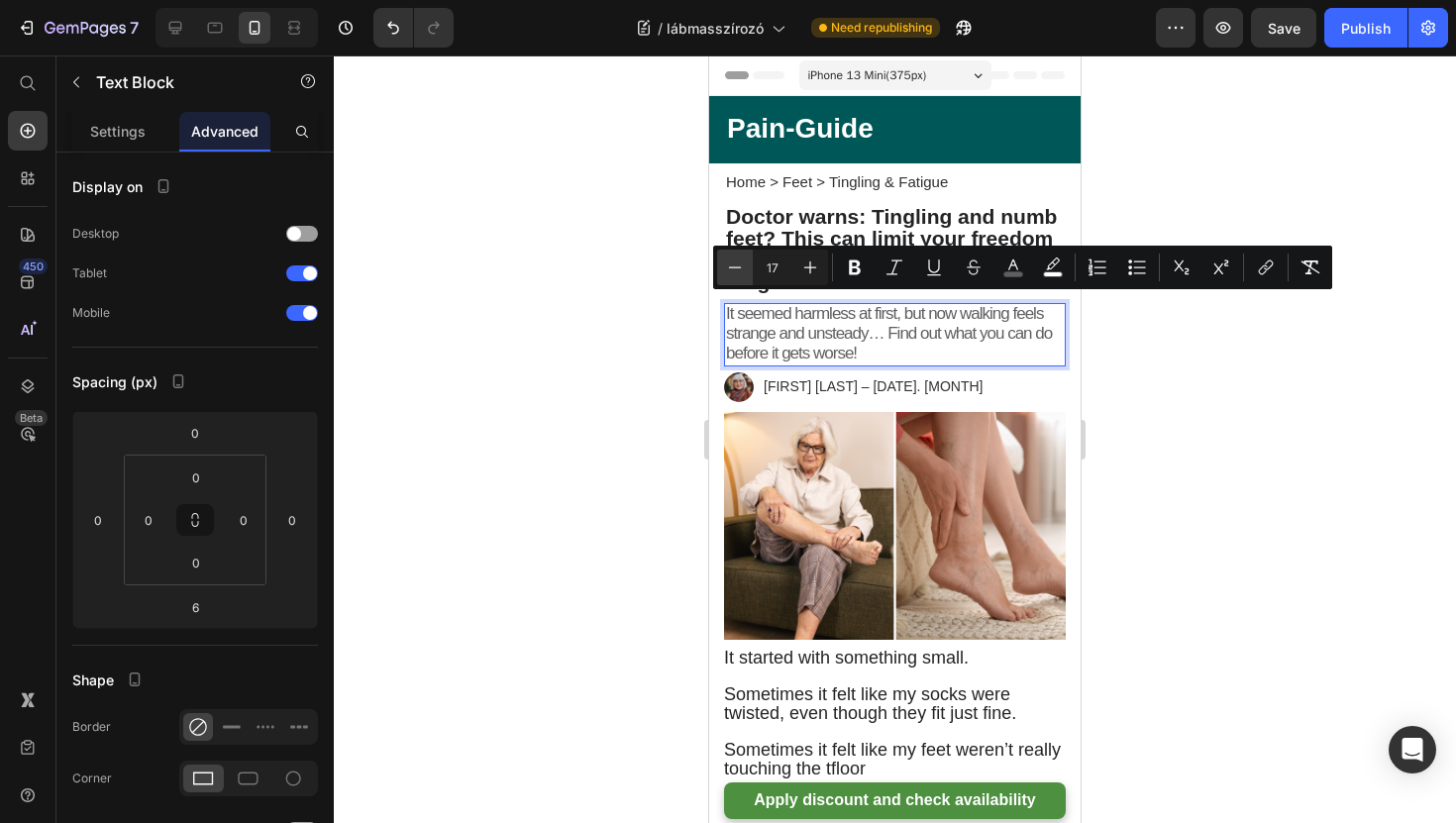 click on "Minus" at bounding box center (735, 267) 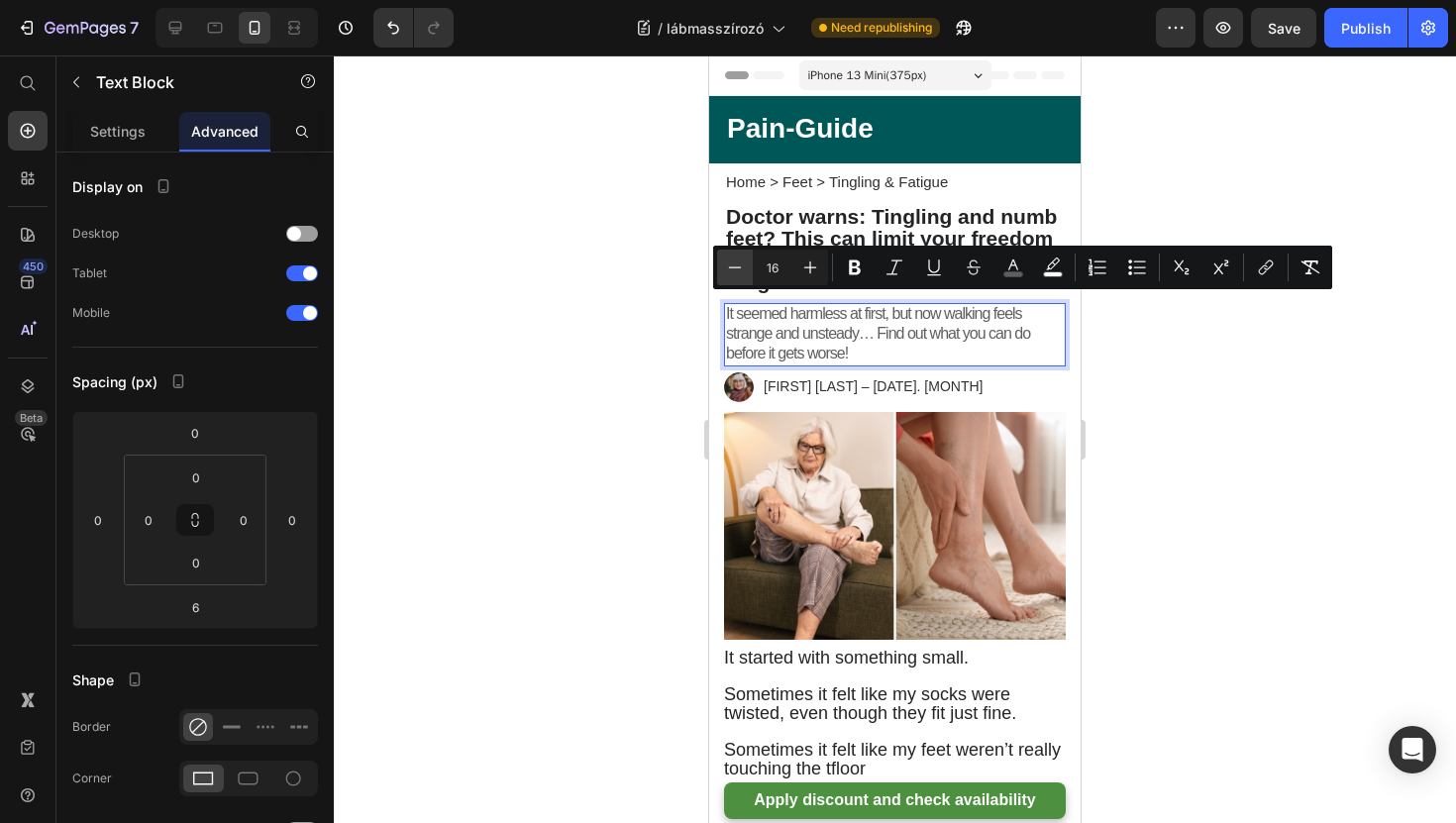 click 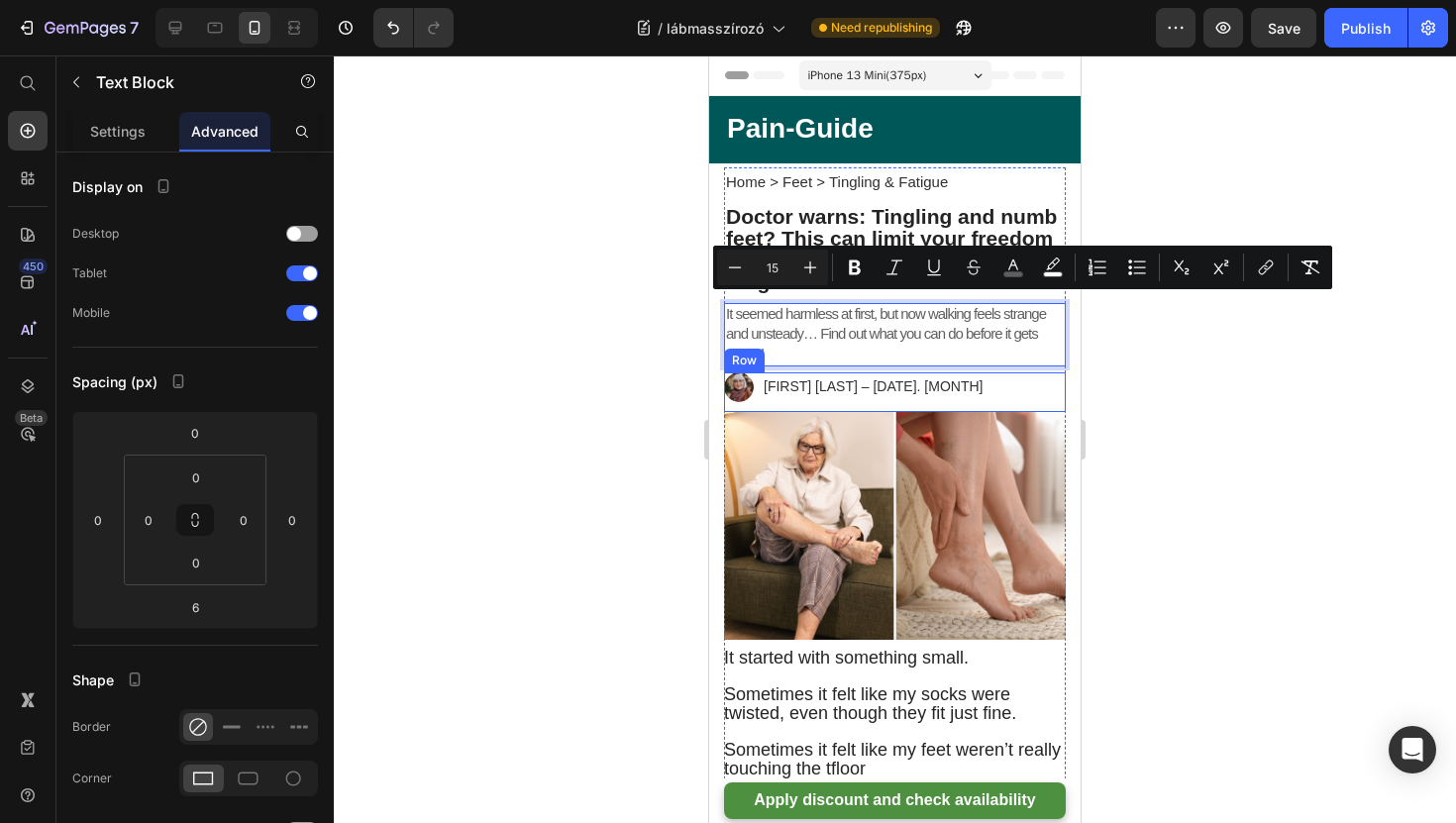 click 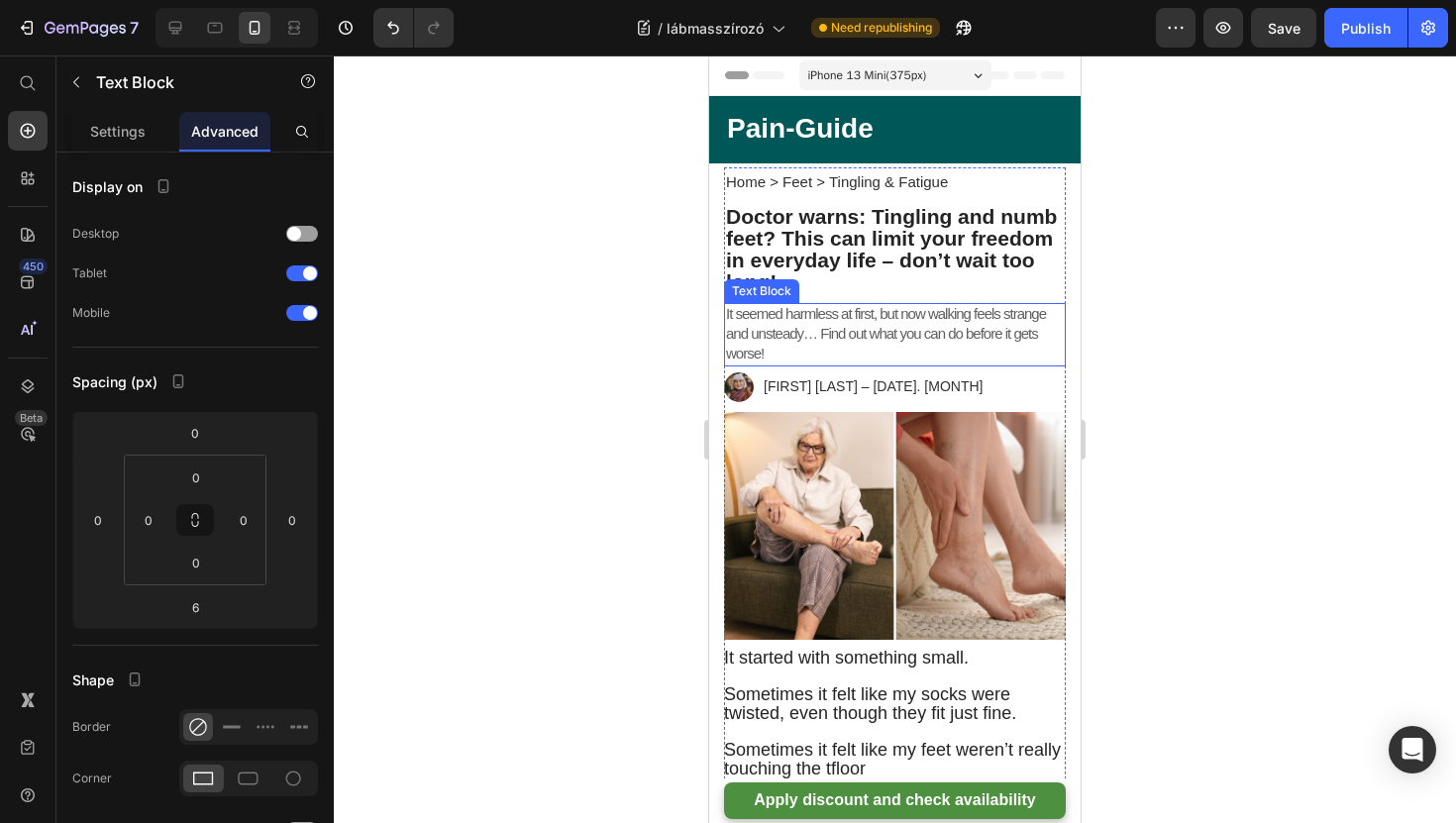 click on "It seemed harmless at first, but now walking feels strange and unsteady… Find out what you can do before it gets worse!" at bounding box center (894, 335) 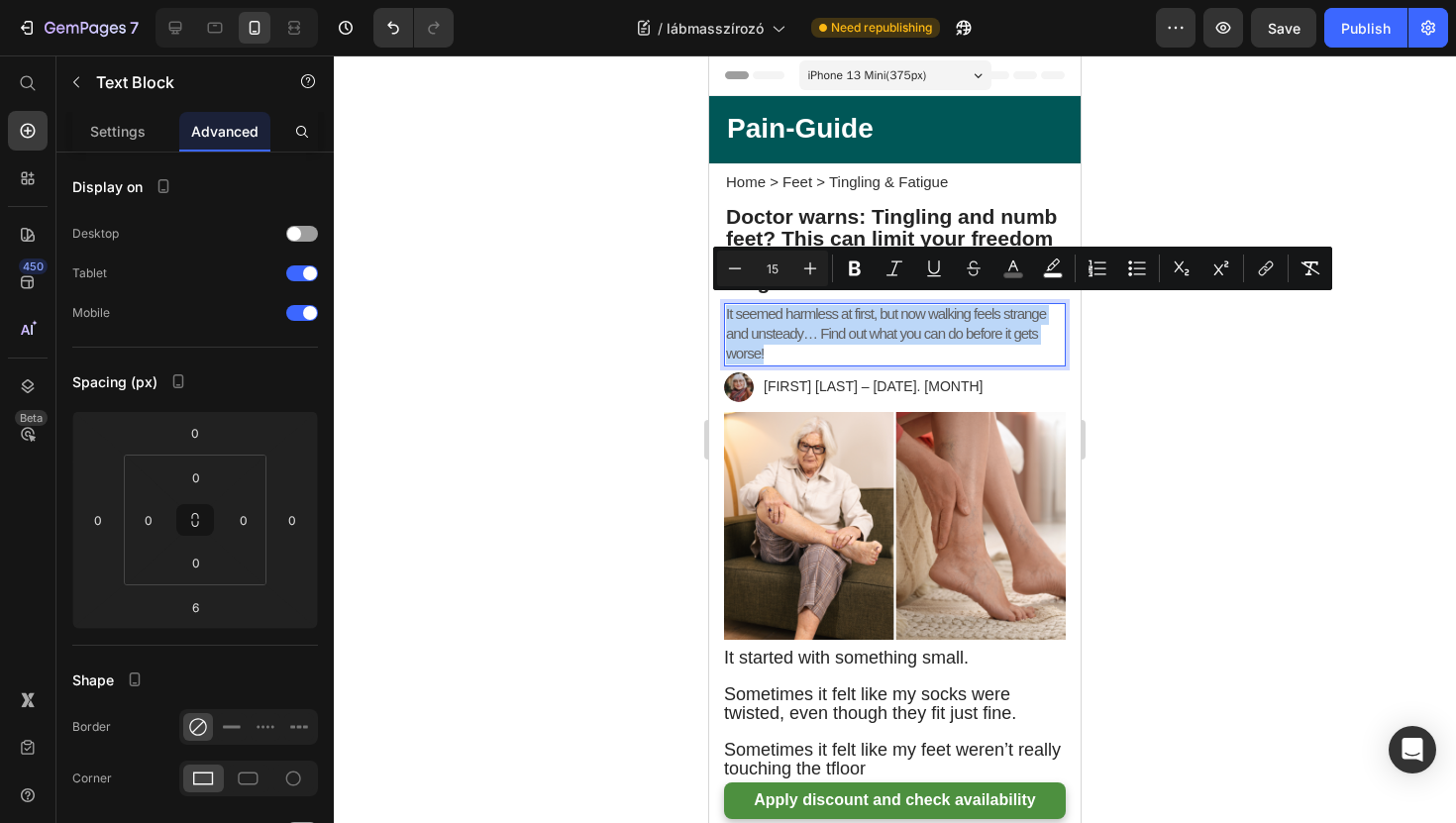 drag, startPoint x: 817, startPoint y: 350, endPoint x: 696, endPoint y: 302, distance: 130.17296 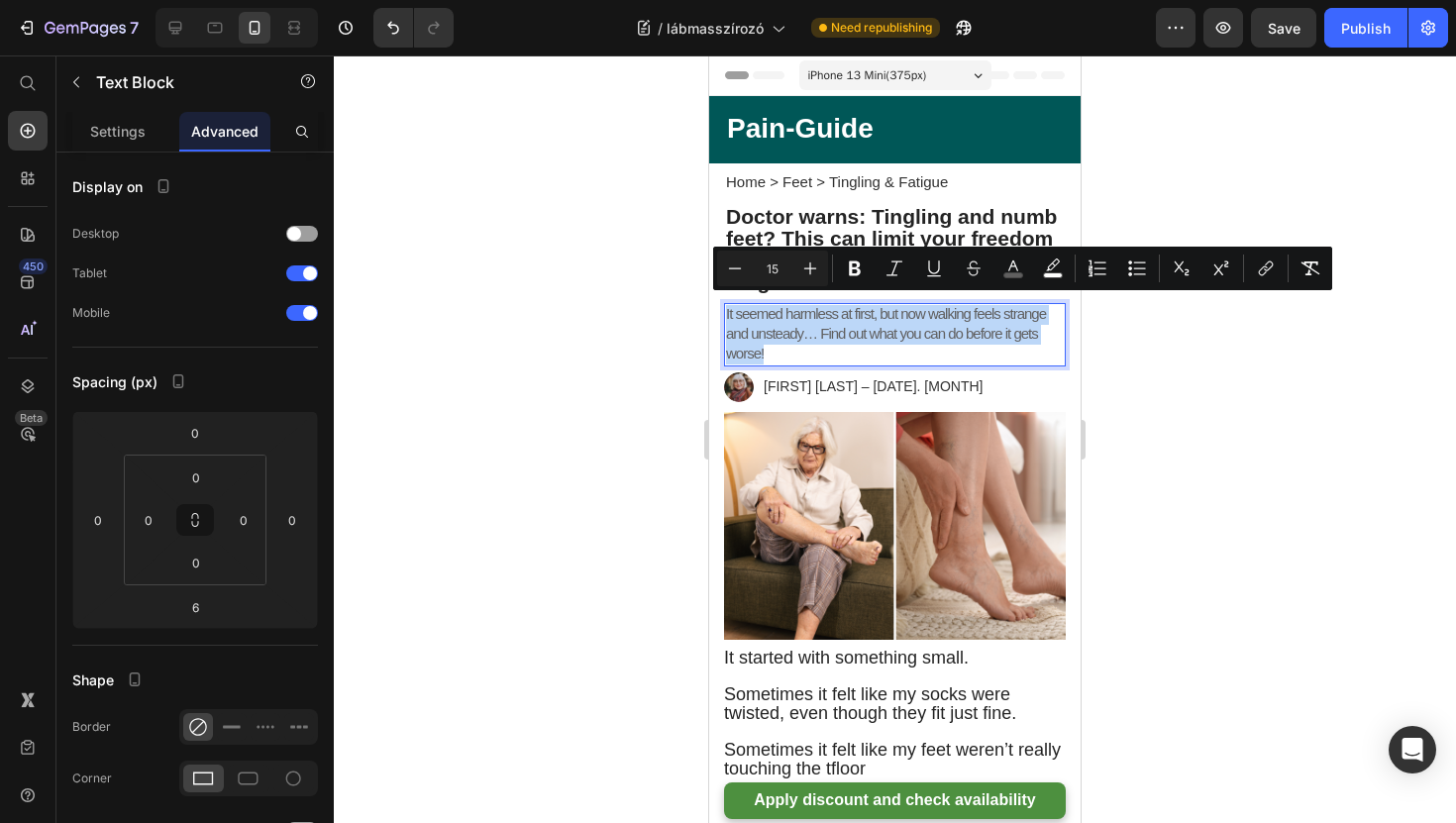 click on "iPhone 13 Mini  ( 375 px) iPhone 13 Mini iPhone 13 Pro iPhone 11 Pro Max iPhone 15 Pro Max Pixel 7 Galaxy S8+ Galaxy S20 Ultra iPad Mini iPad Air iPad Pro Header ⁠⁠⁠⁠⁠⁠⁠ Pain-Guide Heading Text block Row Section 1 Home > Feet > Tingling & Fatigue Text Block ⁠⁠⁠⁠⁠⁠⁠ Doctor warns: Tingling and numb feet? This can limit your freedom in everyday life – don’t wait too long! Heading ⁠⁠⁠⁠⁠⁠⁠ Doctor warns: Tingling and numb feet? This can limit your freedom in everyday life – don’t wait too long! Heading It seemed harmless at first, but now walking feels strange and unsteady… Find out what you can do before it gets worse! Text Block It seemed harmless at first, but now walking feels strange and unsteady… Find out what you can do before it gets worse! Text Block   6 Image [FIRST] [LAST] – 2025. június 18 Text Block Row Image It started with something small.   Sometimes it felt like my socks were twisted, even though they fit just fine.     My feet felt" at bounding box center (894, 3929) 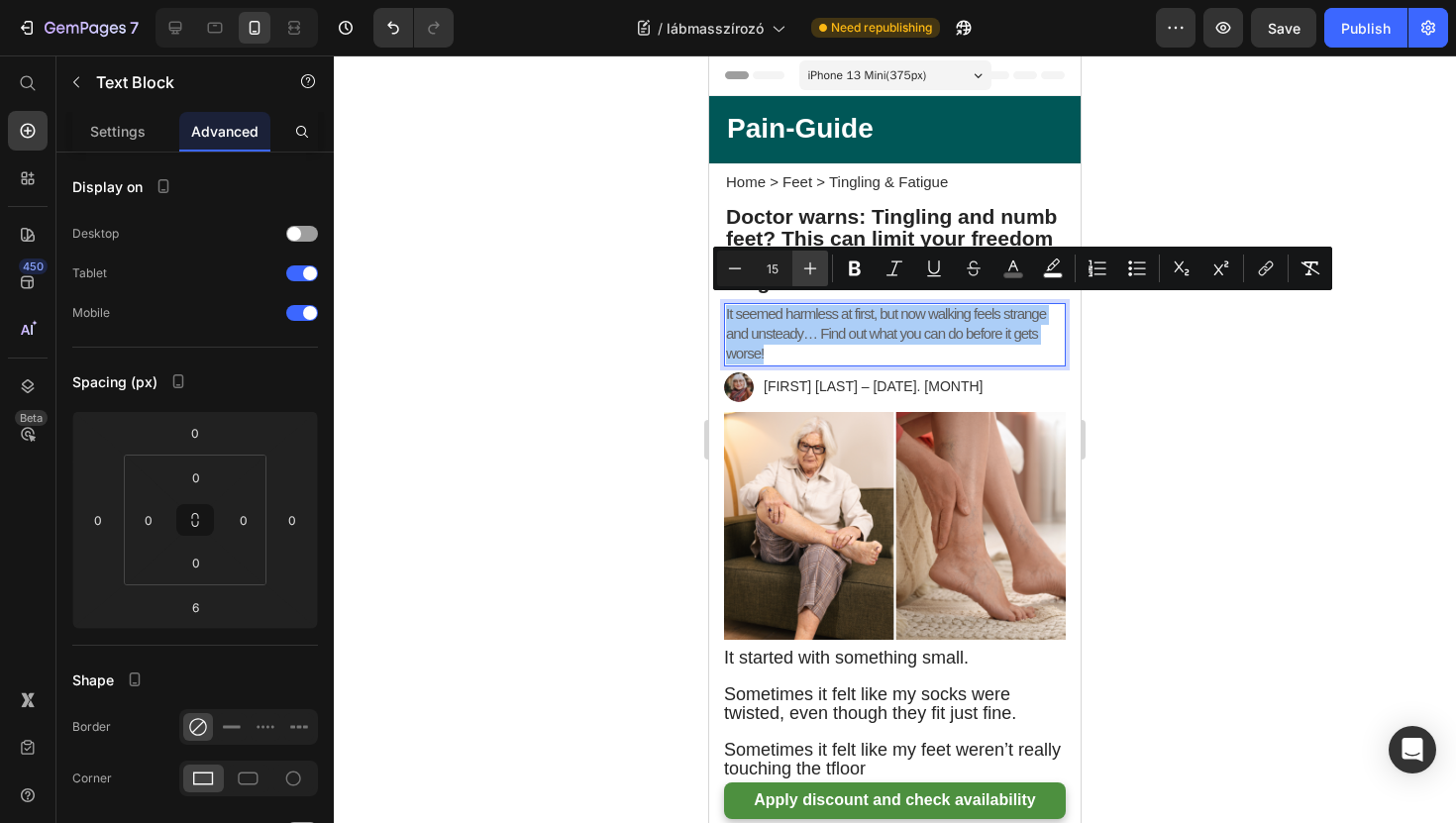 click on "Plus" at bounding box center [810, 268] 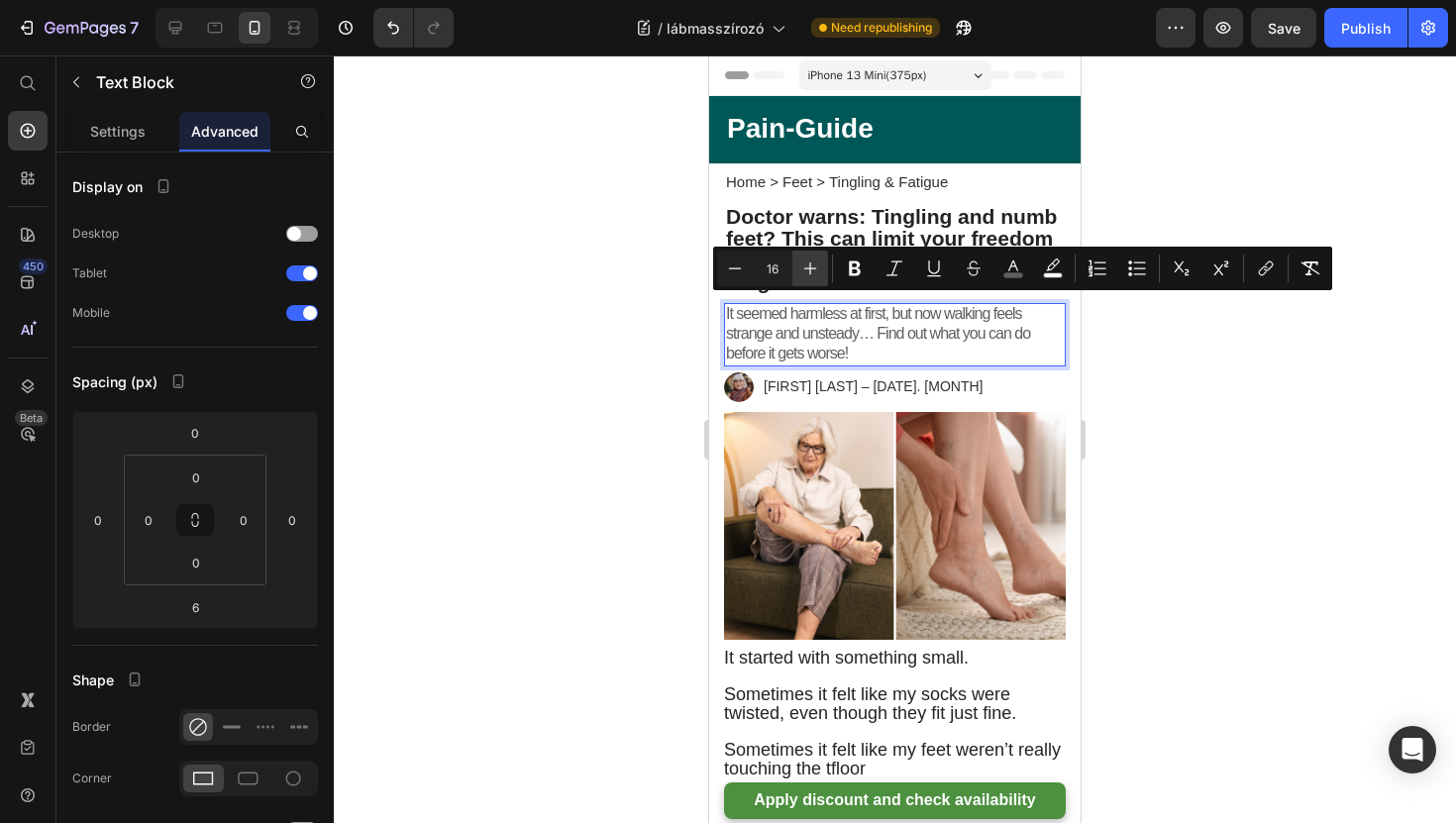 click on "Plus" at bounding box center (810, 268) 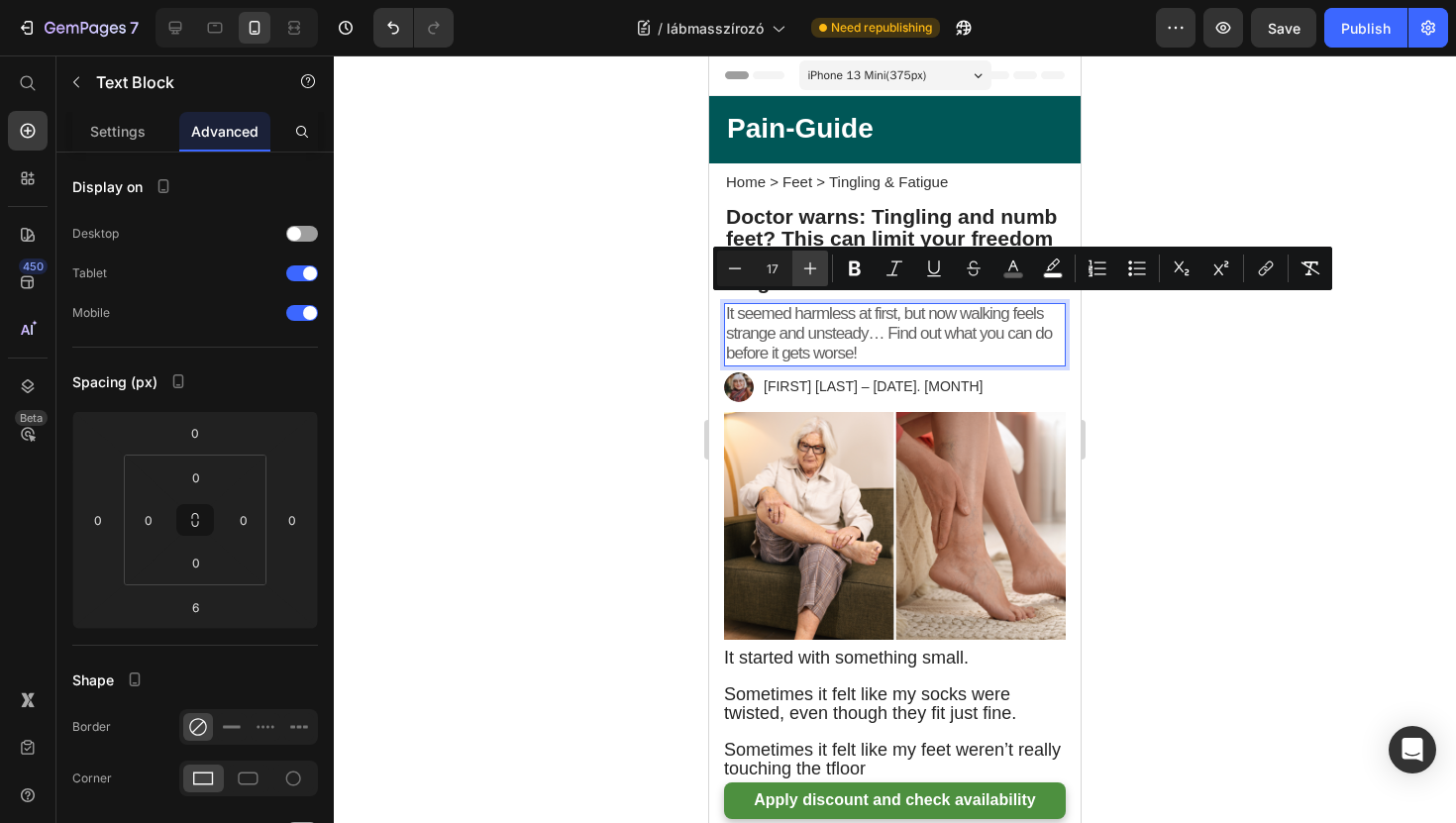 click on "Plus" at bounding box center [810, 268] 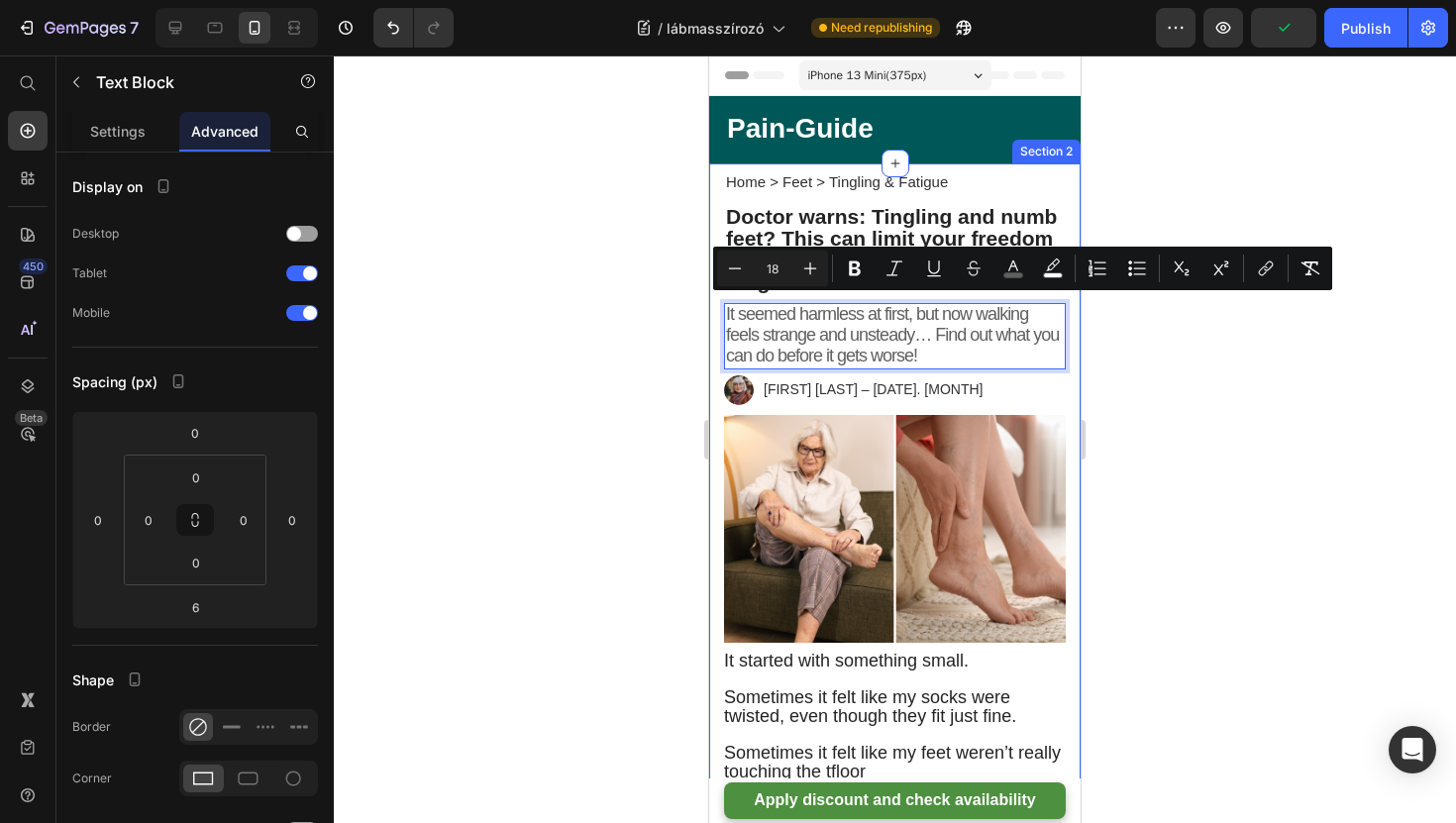 click 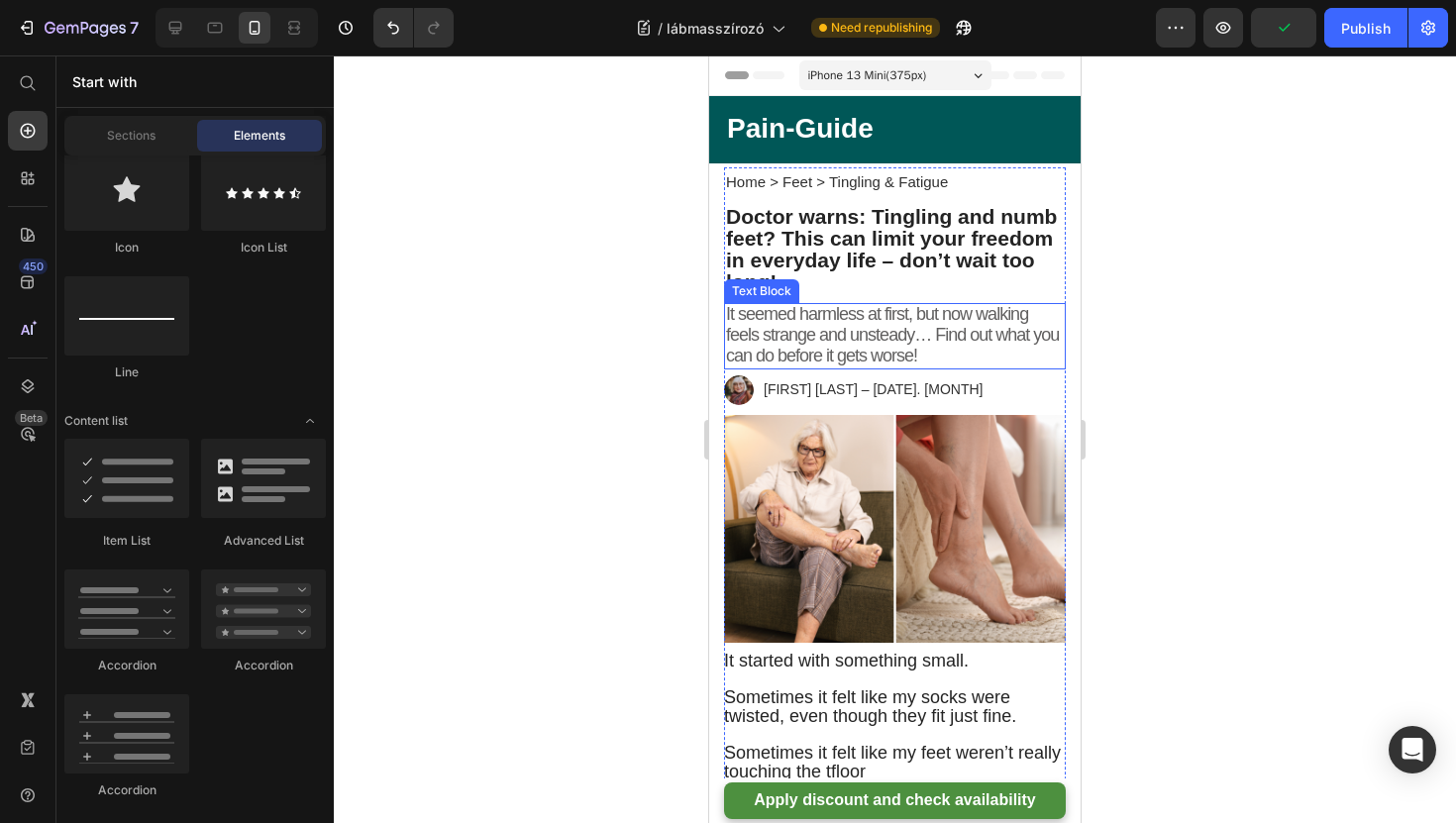click on "It seemed harmless at first, but now walking feels strange and unsteady… Find out what you can do before it gets worse!" at bounding box center (894, 336) 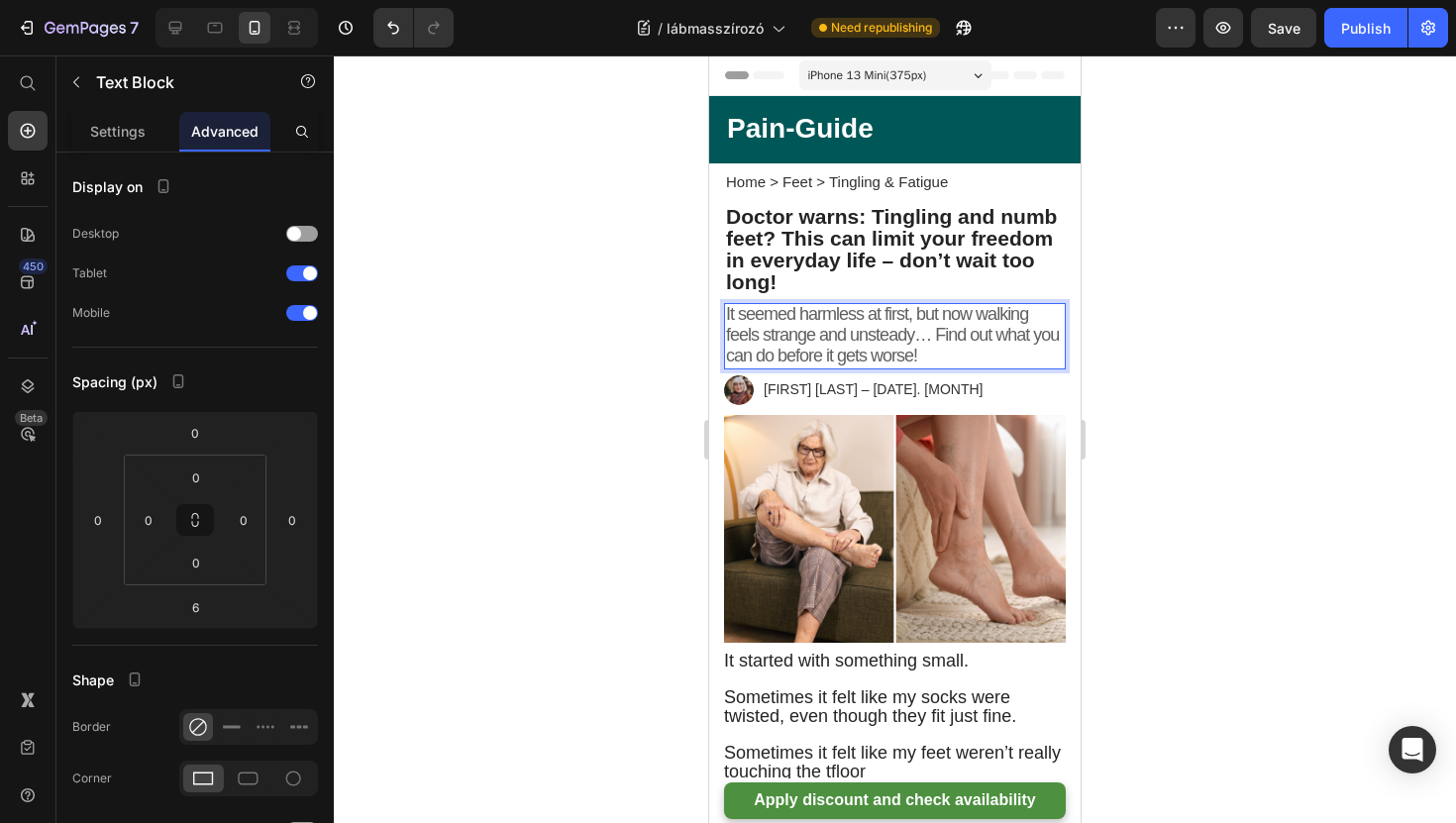 click on "It seemed harmless at first, but now walking feels strange and unsteady… Find out what you can do before it gets worse!" at bounding box center (894, 336) 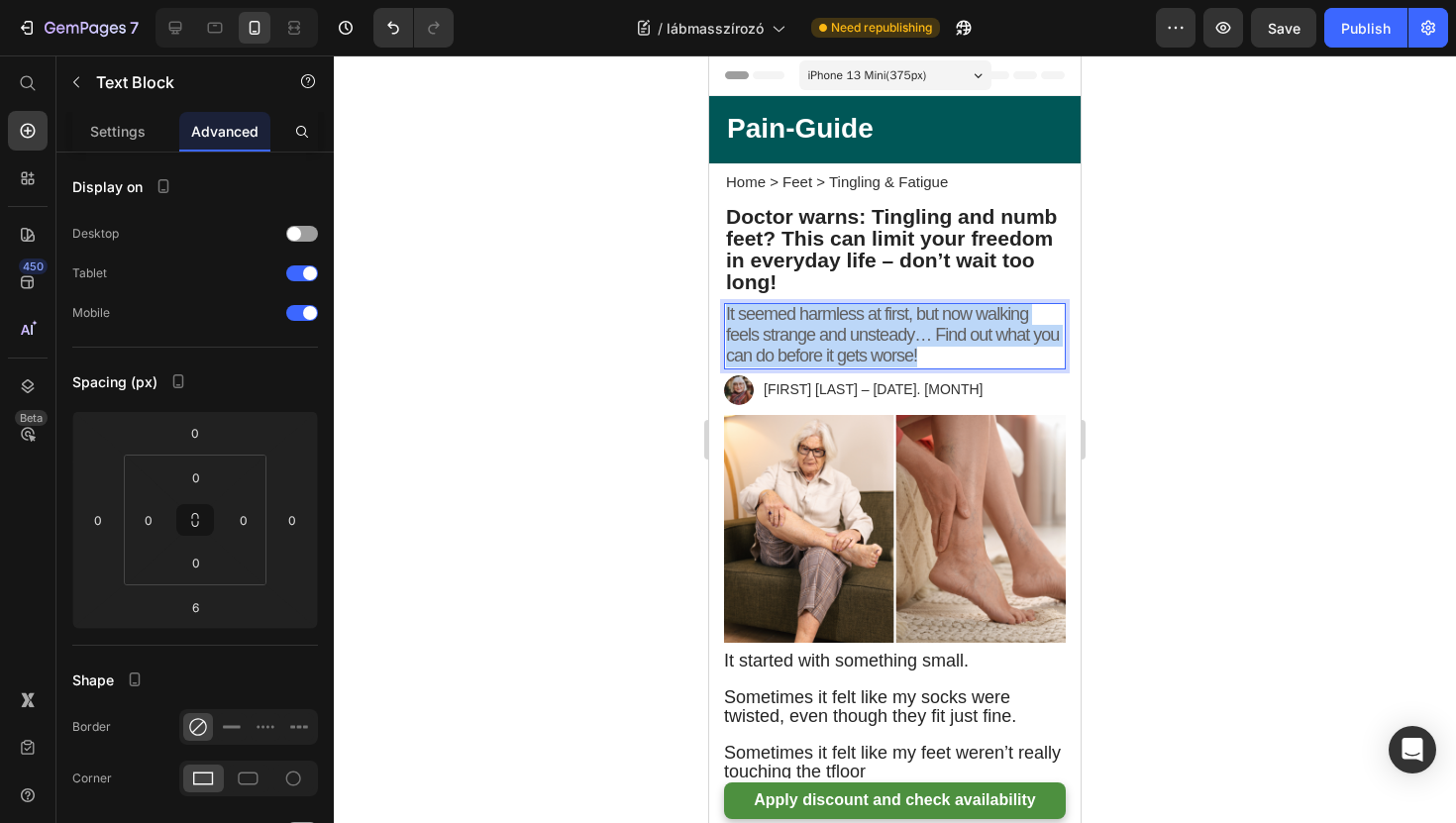 drag, startPoint x: 926, startPoint y: 360, endPoint x: 699, endPoint y: 285, distance: 239.069 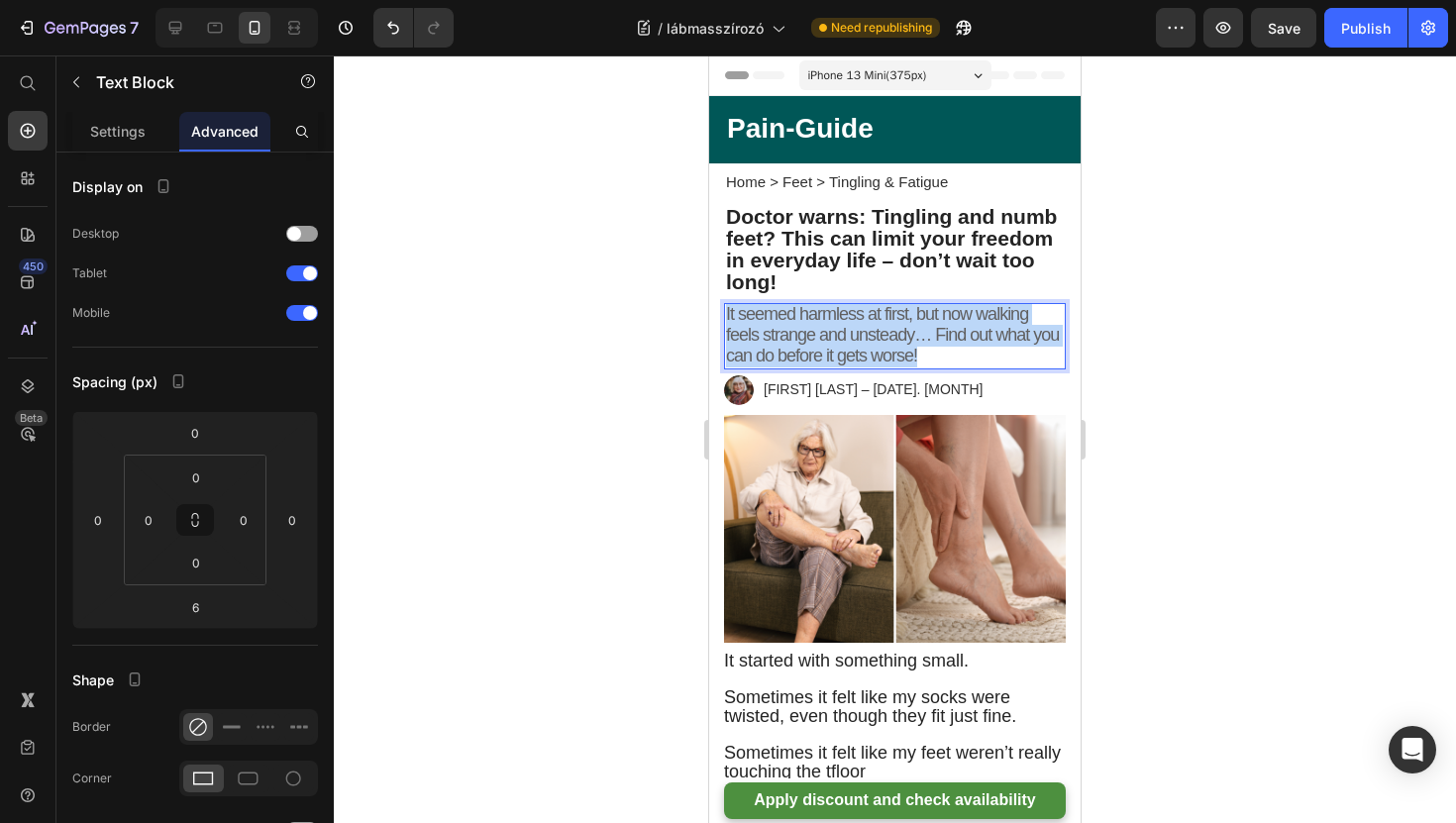 click on "iPhone 13 Mini  ( 375 px) iPhone 13 Mini iPhone 13 Pro iPhone 11 Pro Max iPhone 15 Pro Max Pixel 7 Galaxy S8+ Galaxy S20 Ultra iPad Mini iPad Air iPad Pro Header ⁠⁠⁠⁠⁠⁠⁠ Pain-Guide Heading Text block Row Section 1 Home > Feet > Tingling & Fatigue Text Block ⁠⁠⁠⁠⁠⁠⁠ Doctor warns: Tingling and numb feet? This can limit your freedom in everyday life – don’t wait too long! Heading ⁠⁠⁠⁠⁠⁠⁠ Doctor warns: Tingling and numb feet? This can limit your freedom in everyday life – don’t wait too long! Heading It seemed harmless at first, but now walking feels strange and unsteady… Find out what you can do before it gets worse! Text Block It seemed harmless at first, but now walking feels strange and unsteady… Find out what you can do before it gets worse! Text Block   6 Image [FIRST] [LAST] – 2025. június 18 Text Block Row Image It started with something small.   Sometimes it felt like my socks were twisted, even though they fit just fine.     My feet felt" at bounding box center (894, 3930) 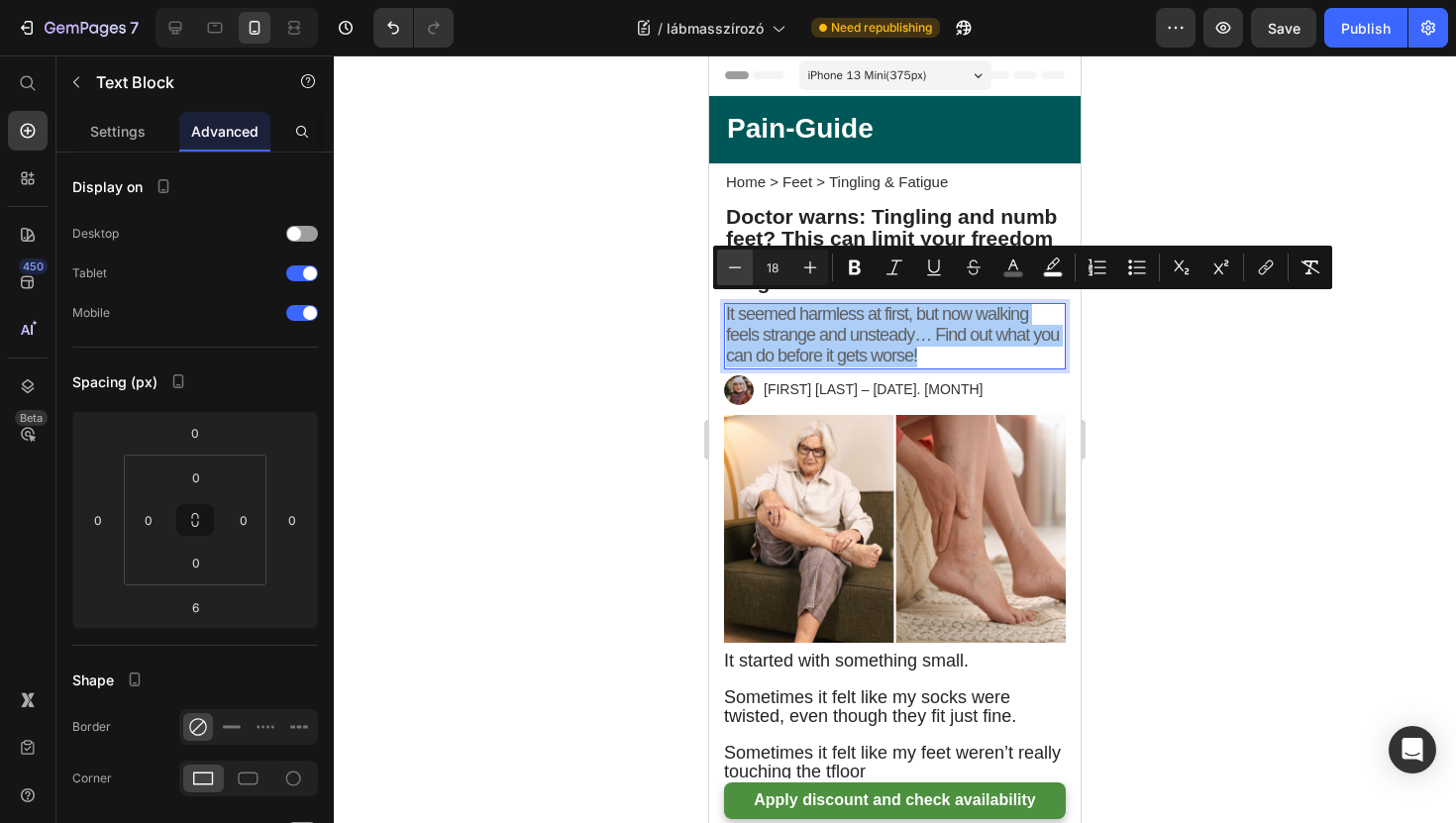 click 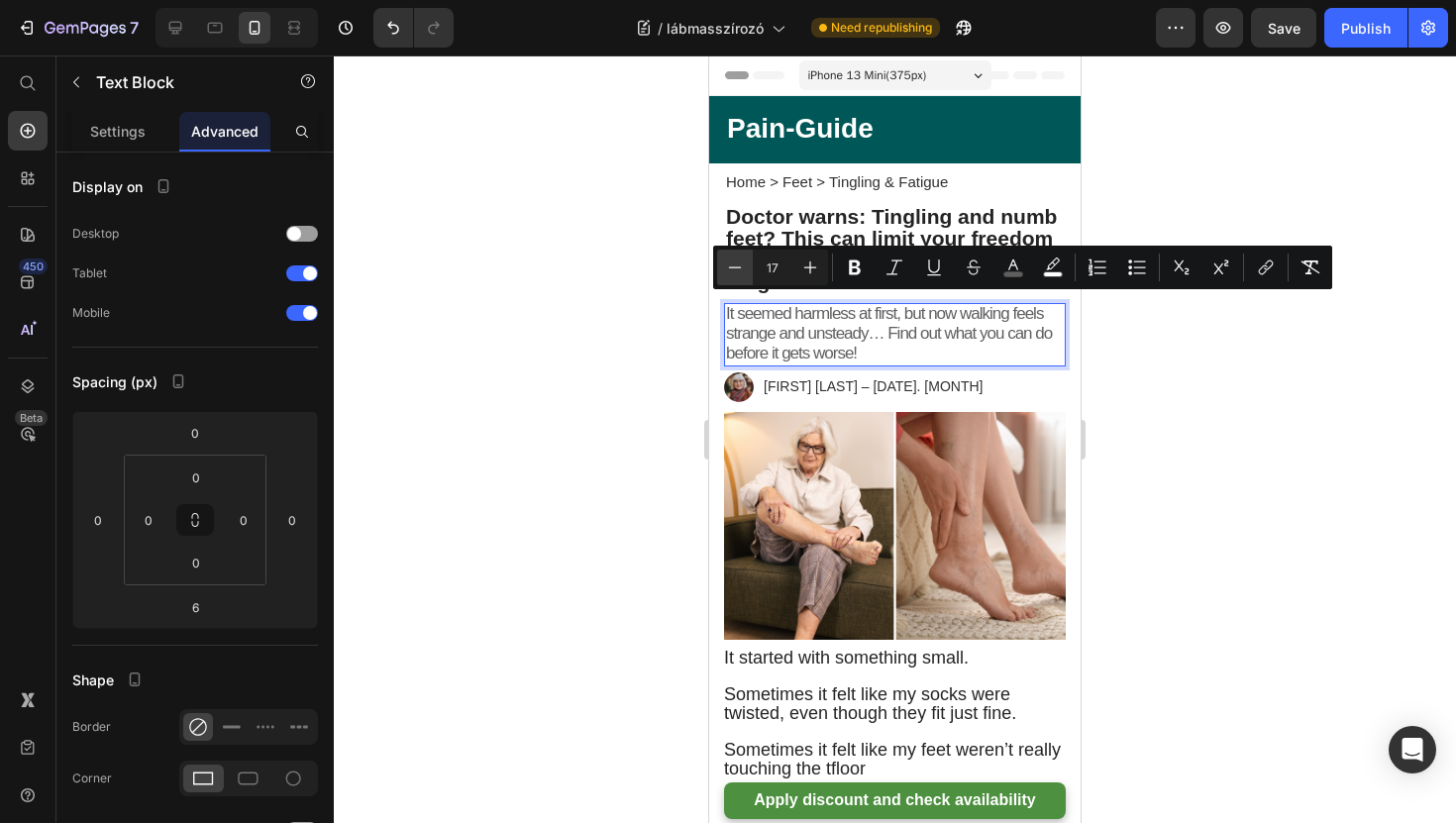 click 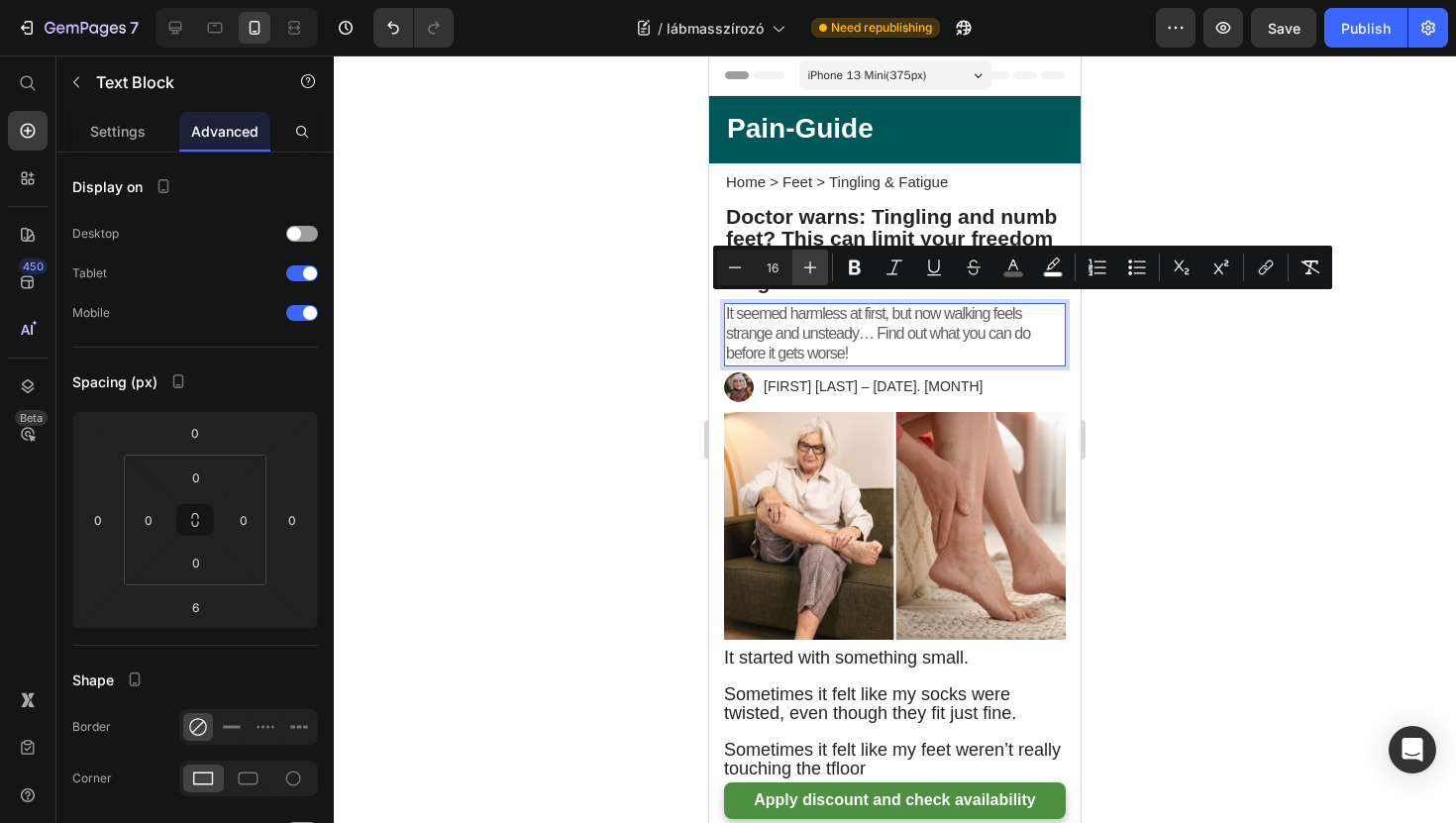 click 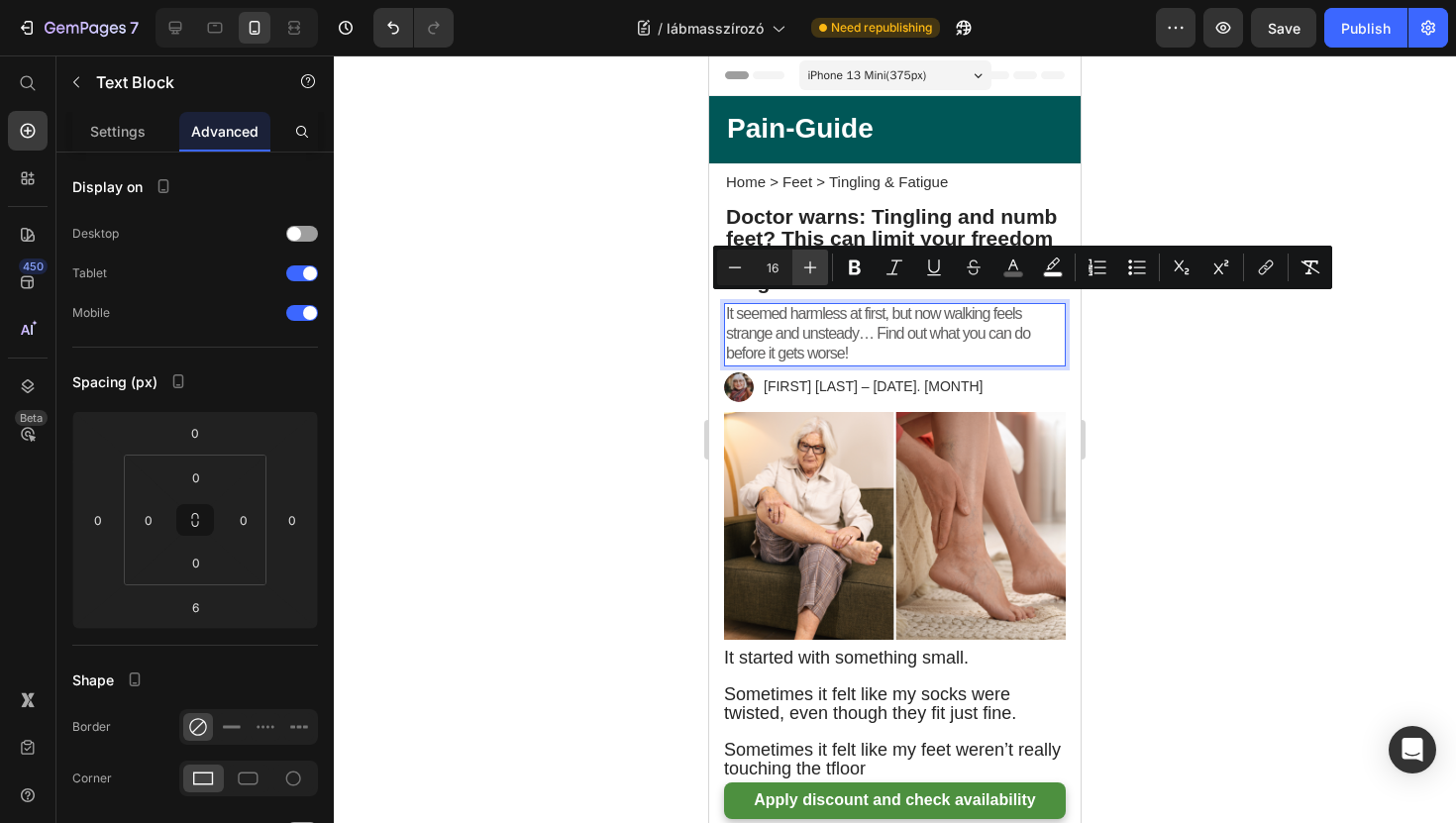 type on "17" 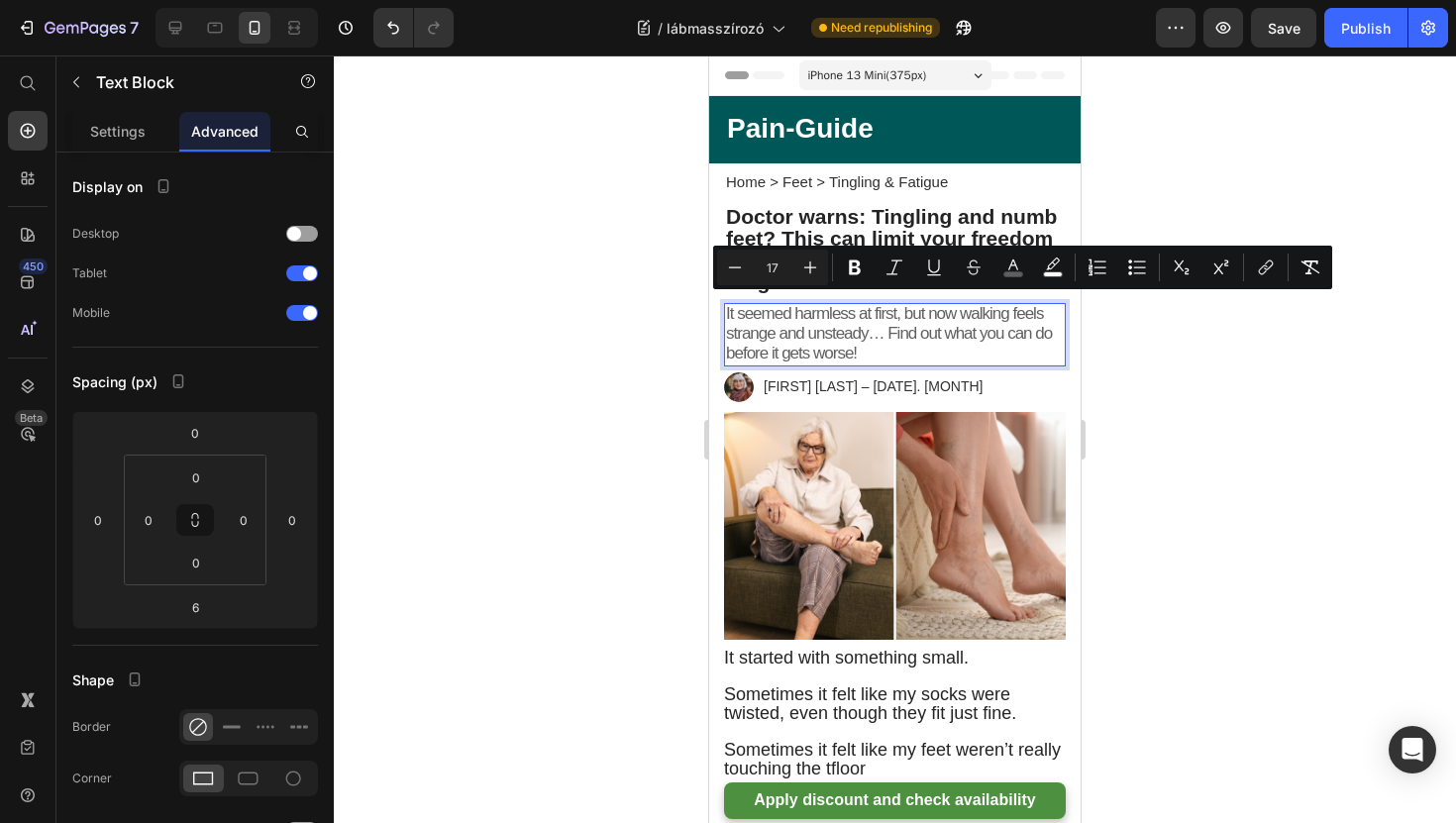 click 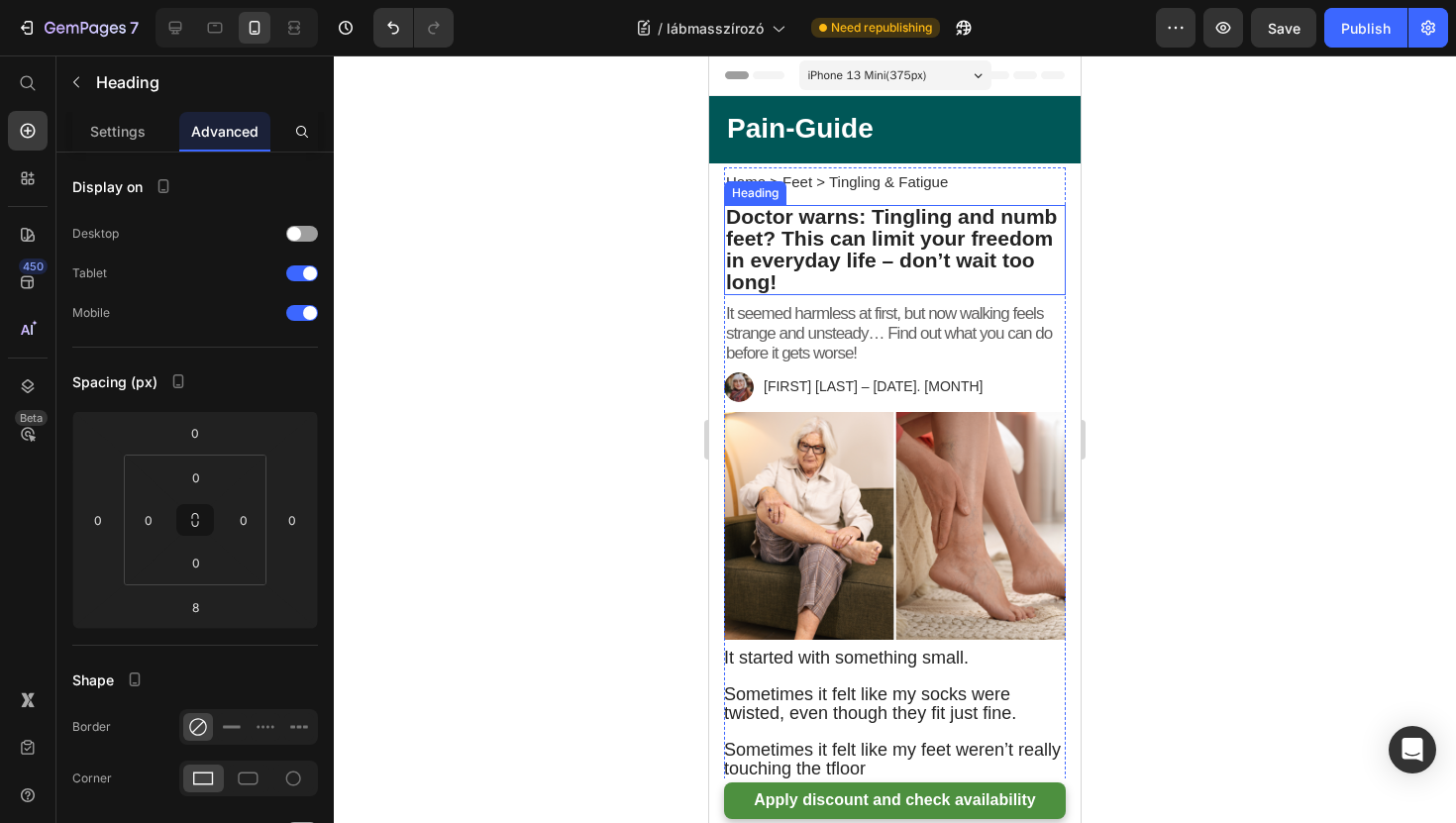 click on "⁠⁠⁠⁠⁠⁠⁠ Doctor warns: Tingling and numb feet? This can limit your freedom in everyday life – don’t wait too long!" at bounding box center [894, 250] 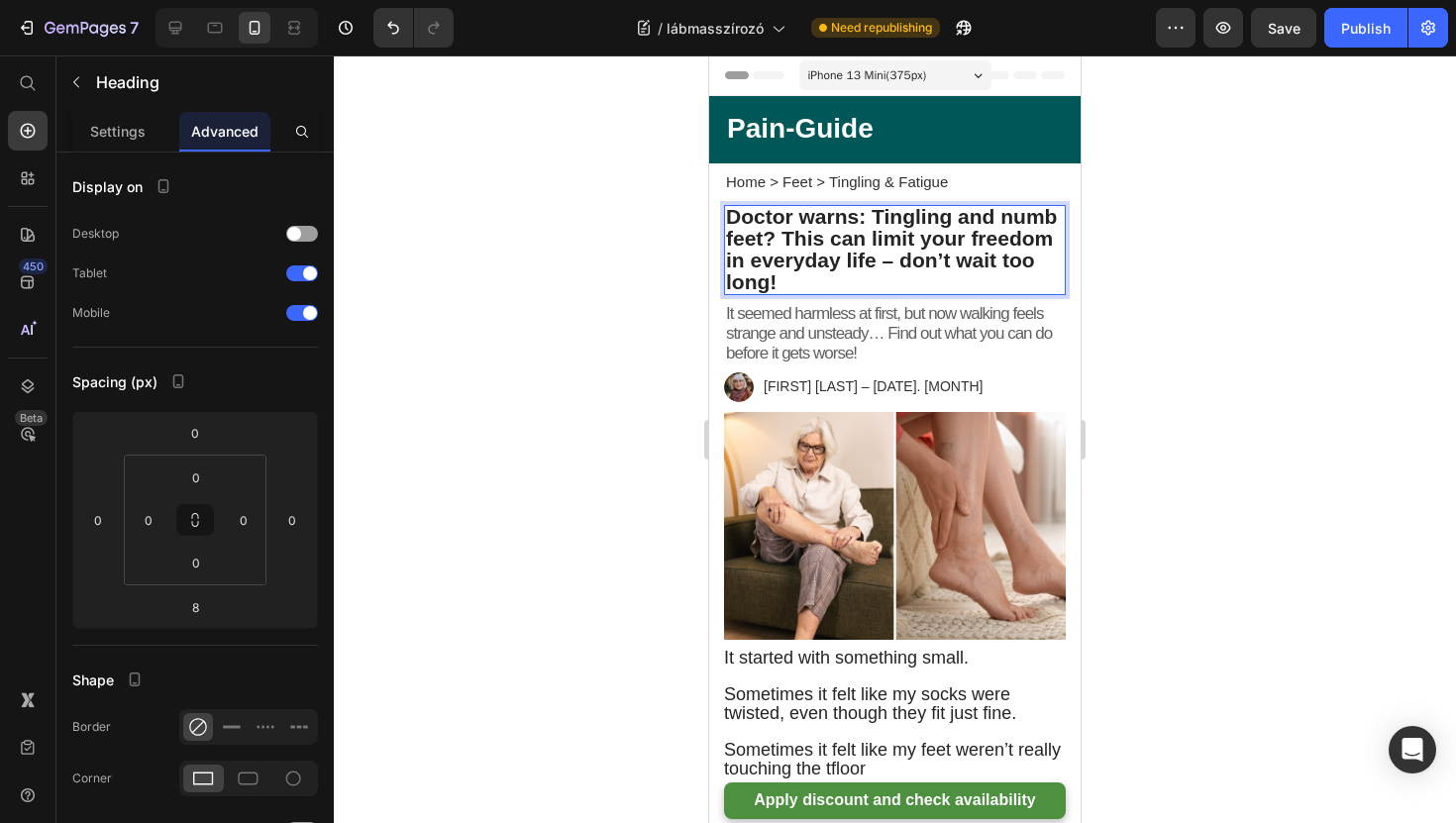 click on "Doctor warns: Tingling and numb feet? This can limit your freedom in everyday life – don’t wait too long!" at bounding box center [894, 250] 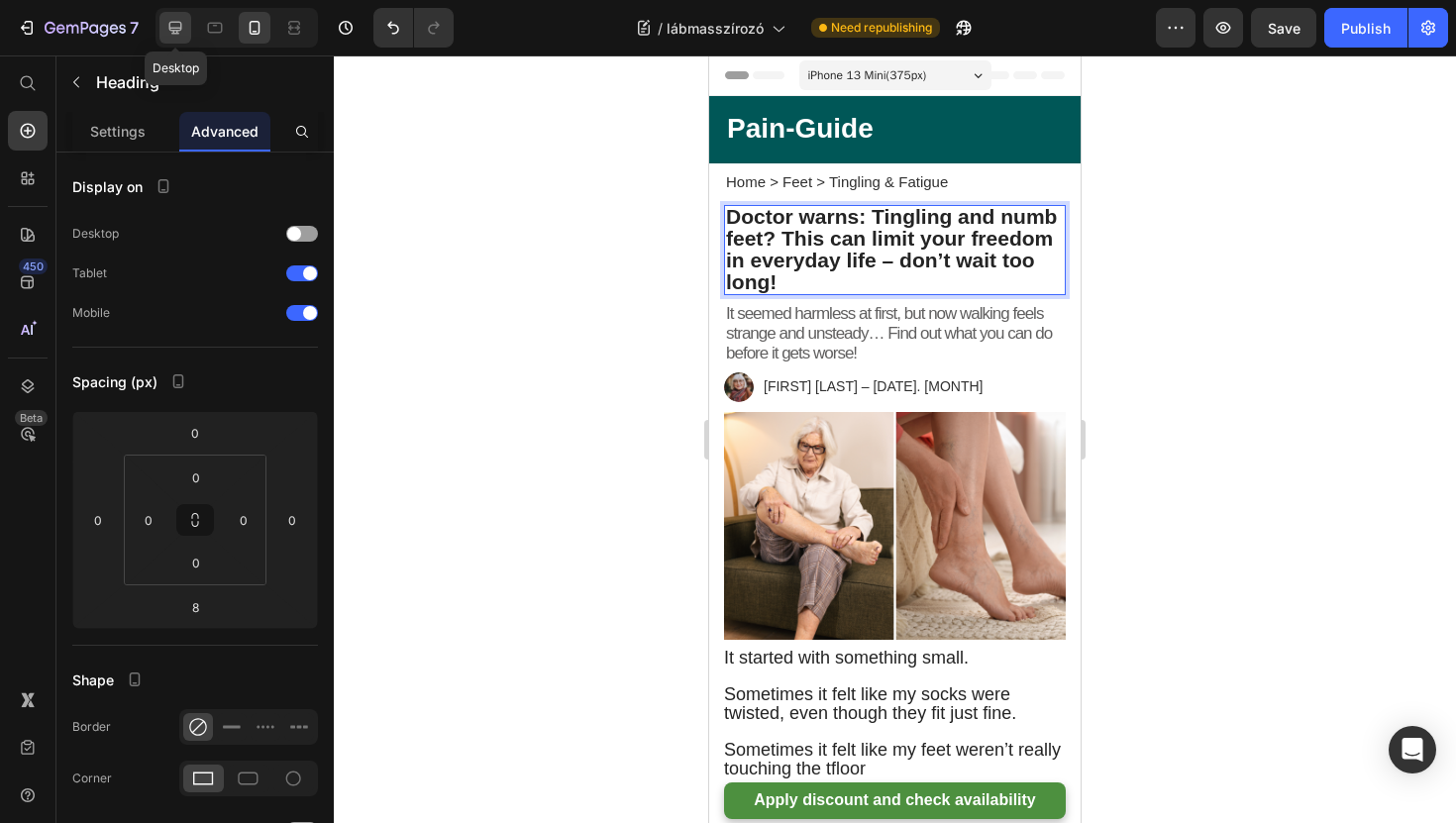 click 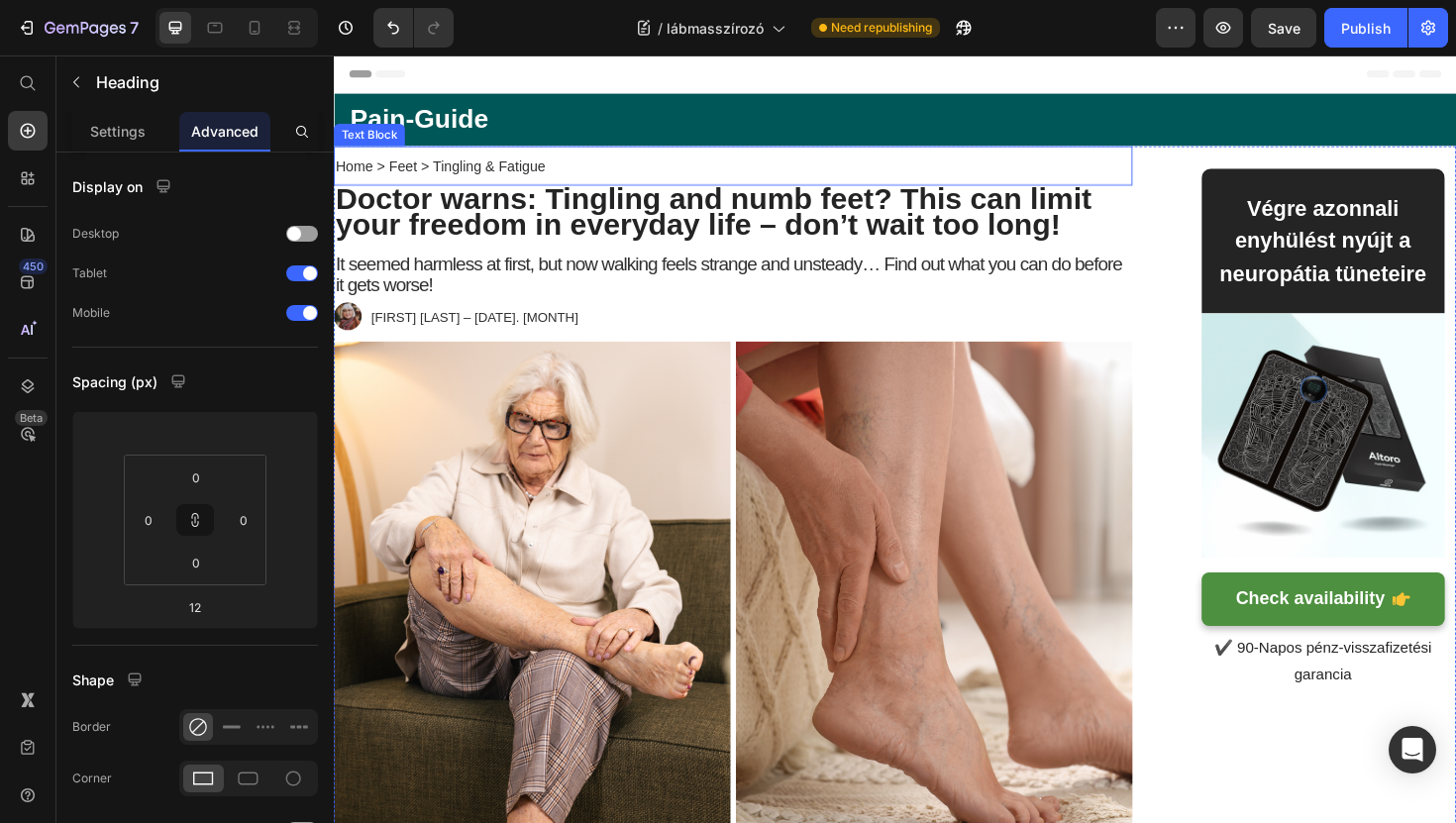 click on "Home > Feet > Tingling & Fatigue" at bounding box center (757, 172) 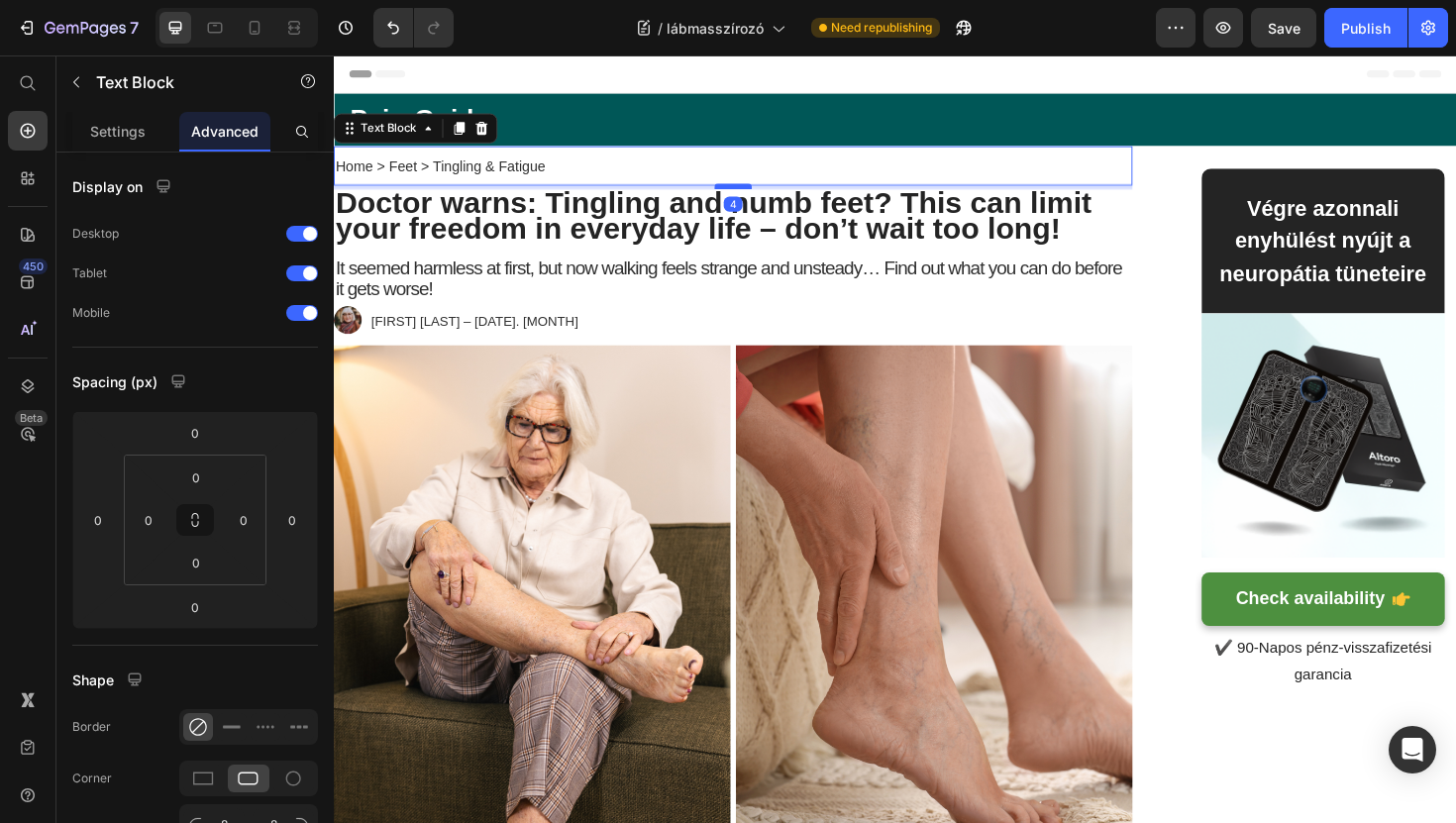 click at bounding box center [757, 194] 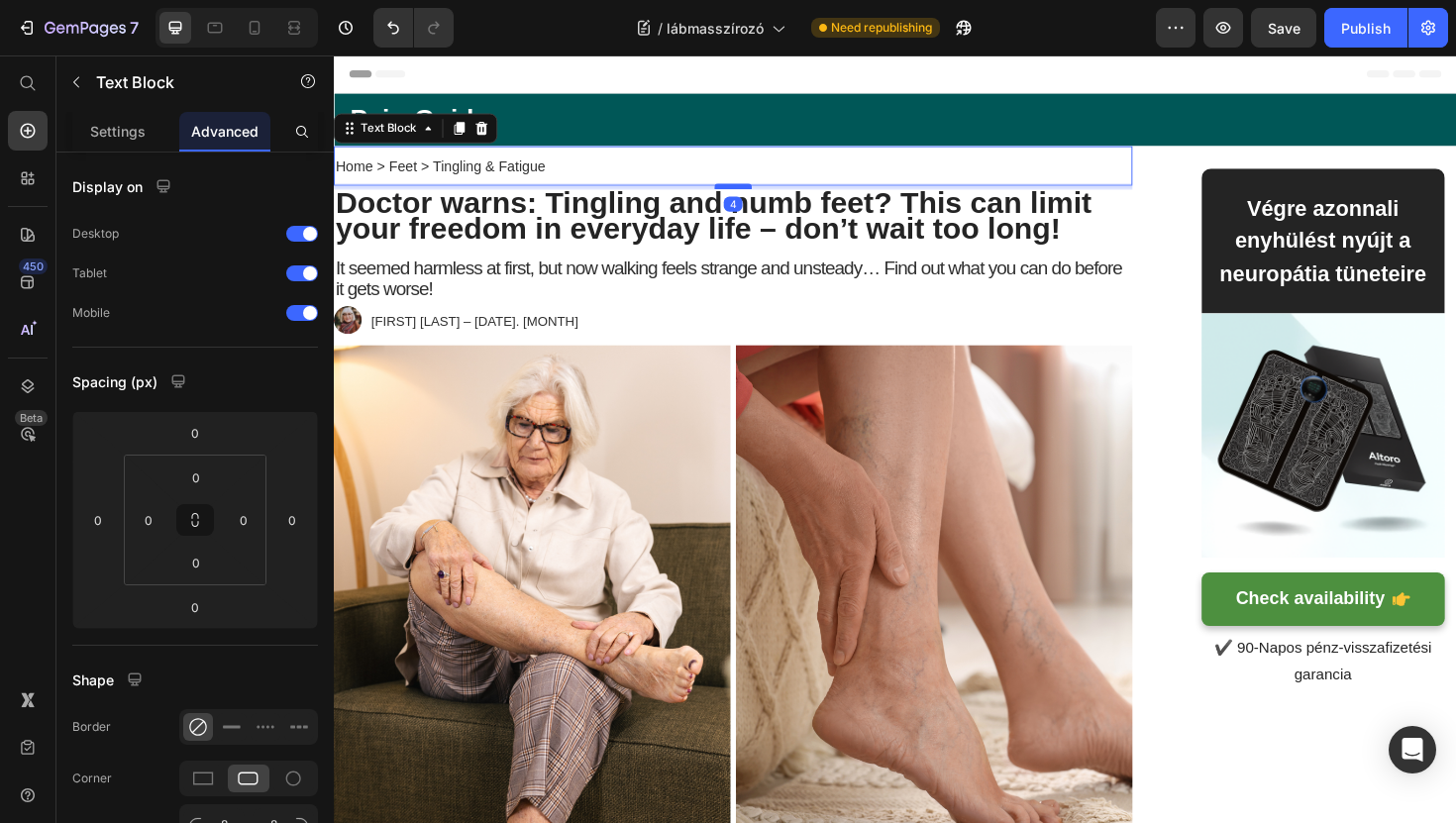 type on "4" 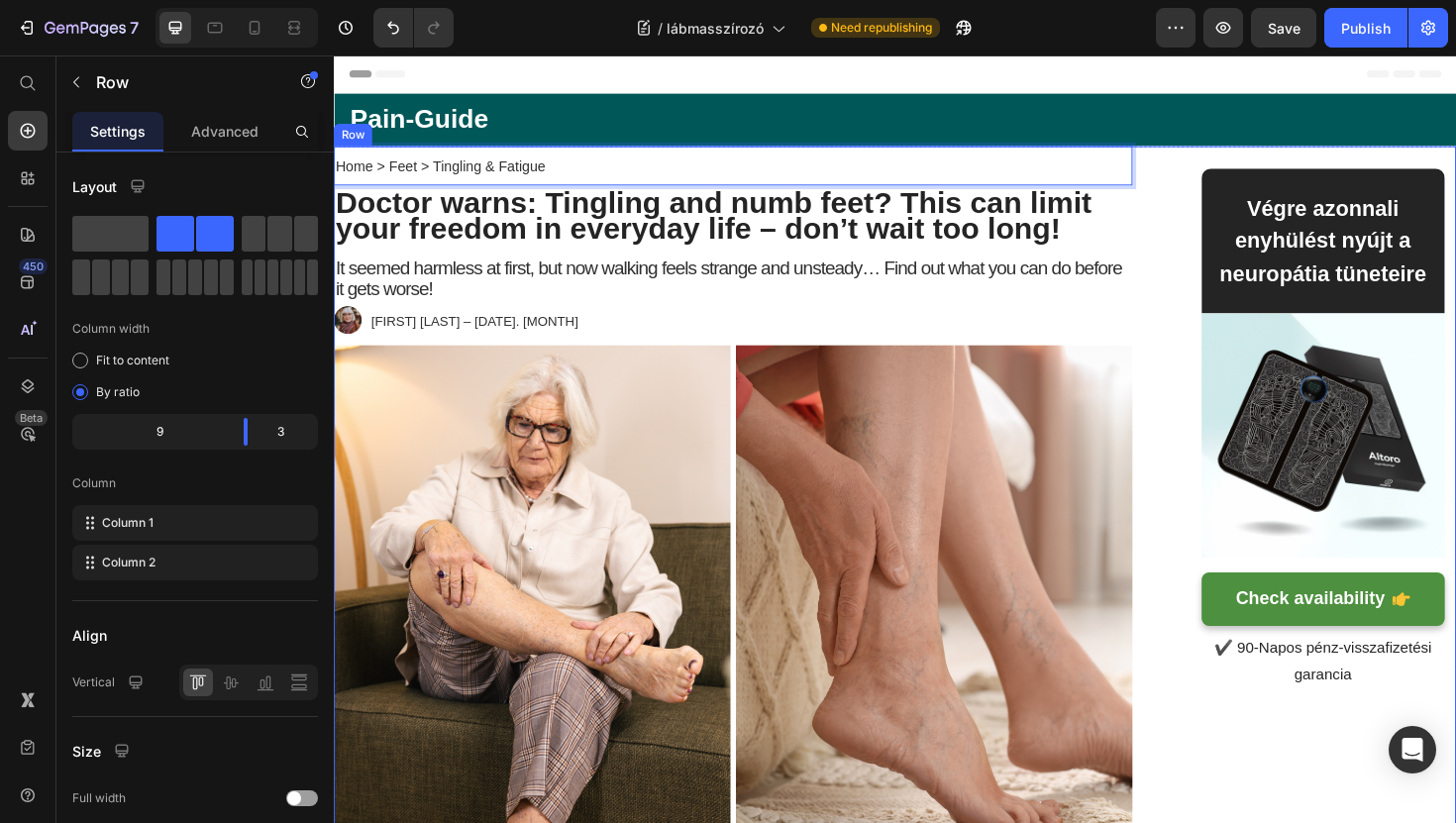 click on "Home > Feet > Tingling & Fatigue Text Block   4 ⁠⁠⁠⁠⁠⁠⁠ Doctor warns: Tingling and numb feet? This can limit your freedom in everyday life – don’t wait too long! Heading ⁠⁠⁠⁠⁠⁠⁠ Doctor warns: Tingling and numb feet? This can limit your freedom in everyday life – don’t wait too long! Heading It seemed harmless at first, but now walking feels strange and unsteady… Find out what you can do before it gets worse! Text Block It seemed harmless at first, but now walking feels strange and unsteady… Find out what you can do before it gets worse! Text Block Image [FIRST] [LAST] – 2025. június 18 Text Block Row Image It started with something small.   Sometimes it felt like my socks were twisted, even though they fit just fine.   Sometimes it felt like my feet weren’t really touching the tfloor   My feet felt  dull and weak  , as if they weren't making proper contact with the ground.   Not painful, but... strange.   I thought it was just part of something else." at bounding box center (928, 2939) 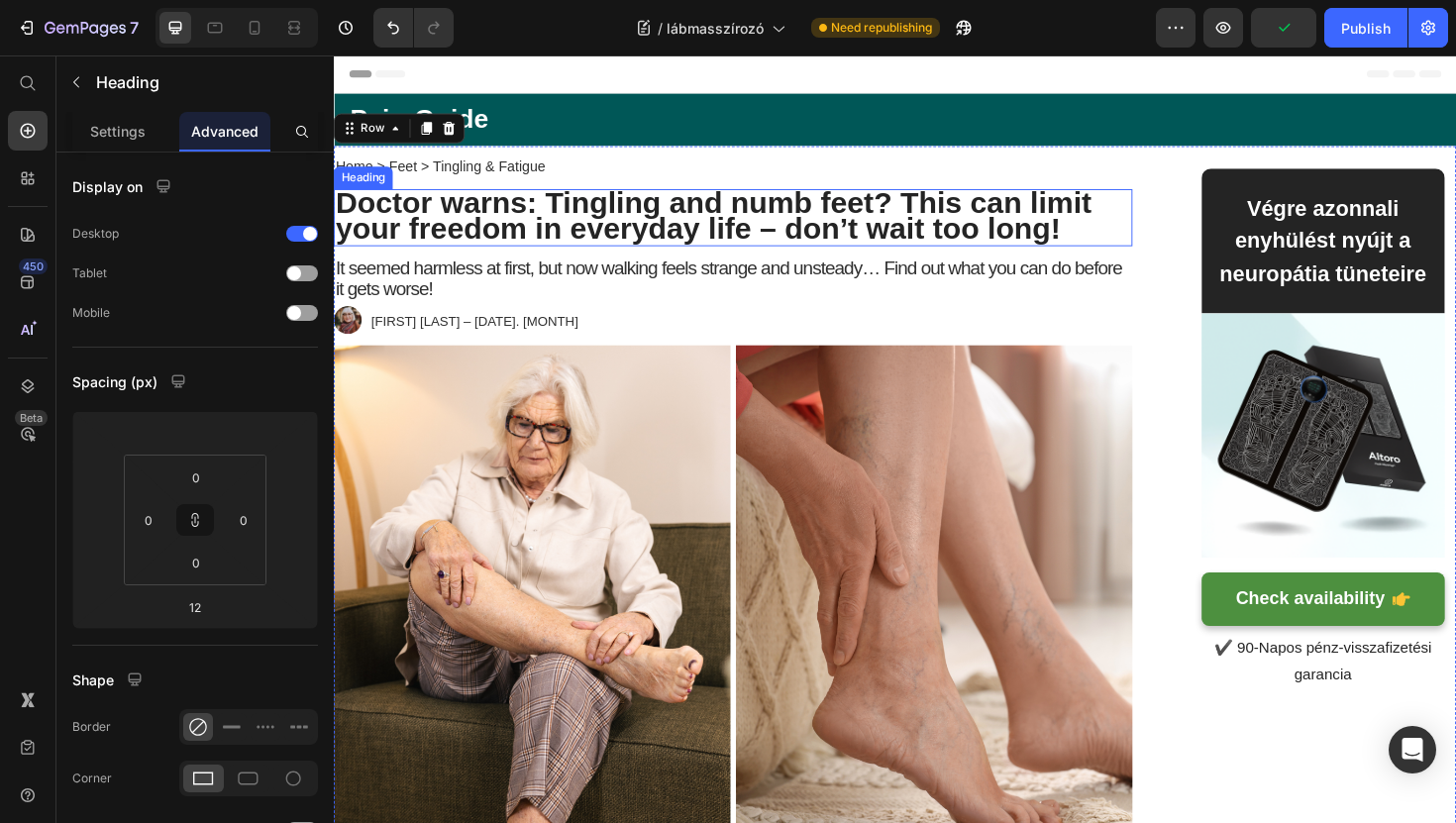 click on "Doctor warns: Tingling and numb feet? This can limit your freedom in everyday life – don’t wait too long!" at bounding box center (736, 225) 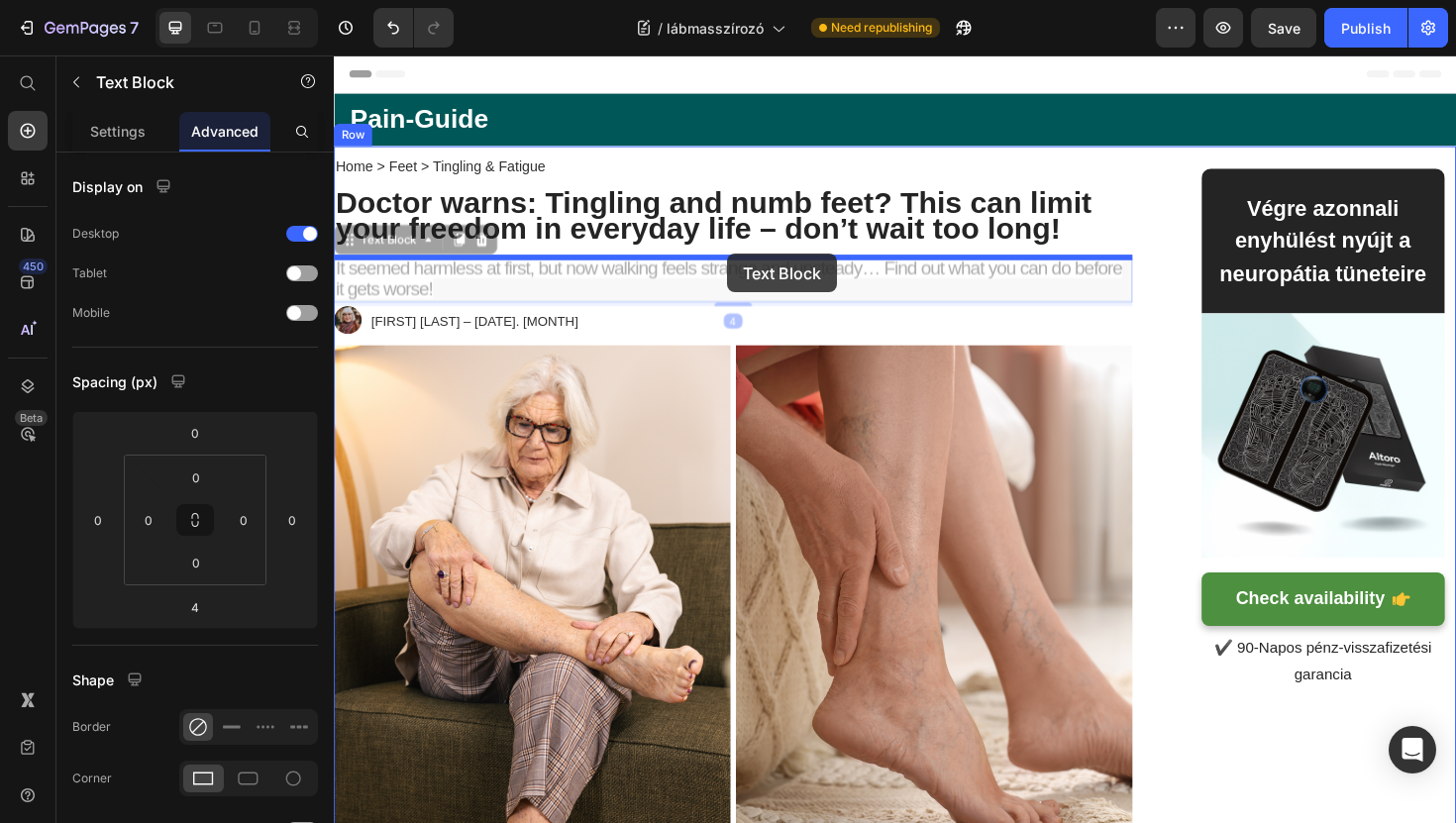 click on "Header ⁠⁠⁠⁠⁠⁠⁠ Pain-Guide Heading Text block Row Section 1 Home > Feet > Tingling & Fatigue Text Block ⁠⁠⁠⁠⁠⁠⁠ Doctor warns: Tingling and numb feet? This can limit your freedom in everyday life – don’t wait too long! Heading ⁠⁠⁠⁠⁠⁠⁠ Doctor warns: Tingling and numb feet? This can limit your freedom in everyday life – don’t wait too long! Heading It seemed harmless at first, but now walking feels strange and unsteady… Find out what you can do before it gets worse! Text Block   4 It seemed harmless at first, but now walking feels strange and unsteady… Find out what you can do before it gets worse! Text Block   4 It seemed harmless at first, but now walking feels strange and unsteady… Find out what you can do before it gets worse! Text Block Image [FIRST] [LAST] – 2025. június 18 Text Block Row Image It started with something small.   Sometimes it felt like my socks were twisted, even though they fit just fine.     My feet felt  dull and weak" at bounding box center [928, 3647] 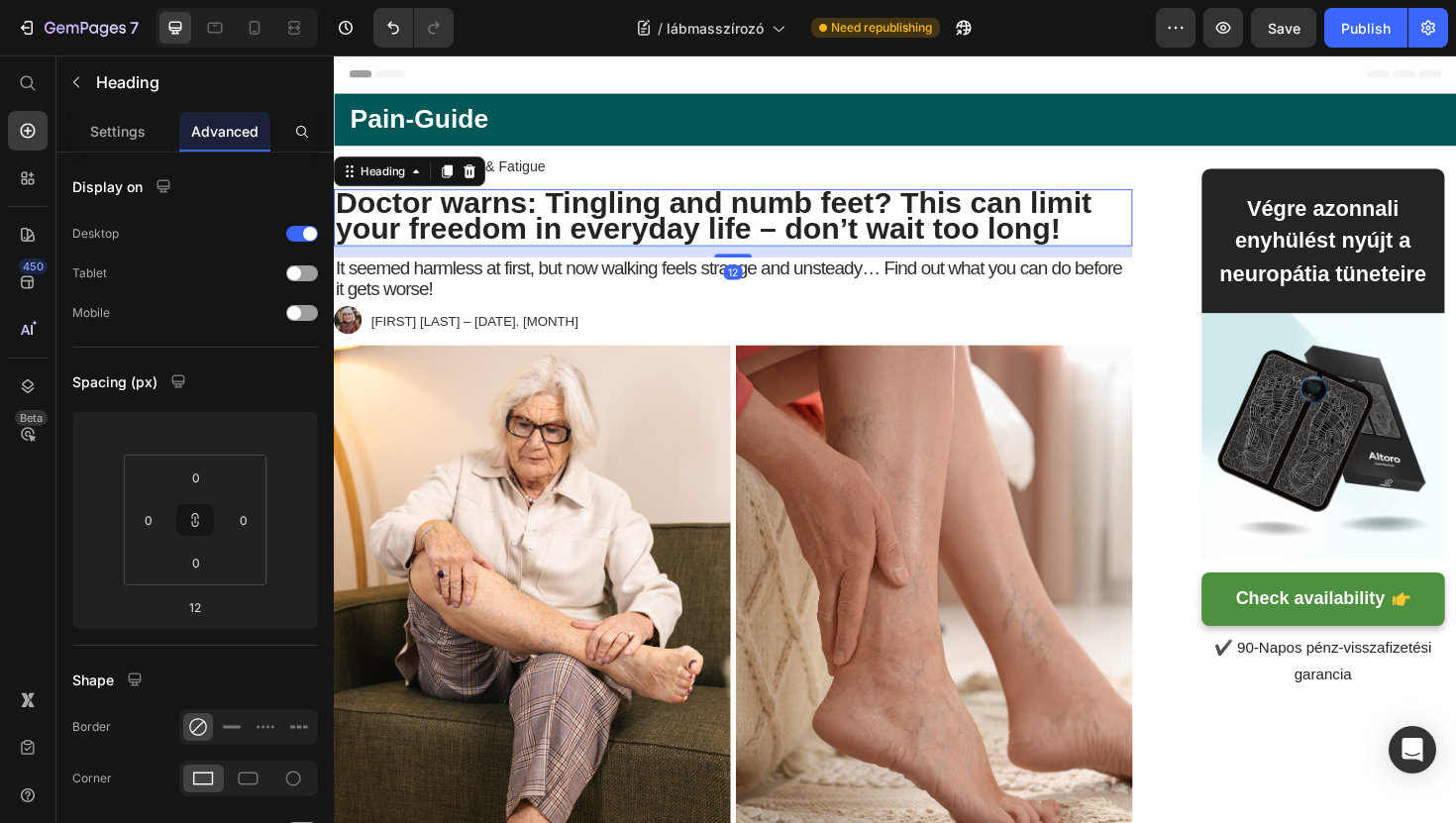 click on "Doctor warns: Tingling and numb feet? This can limit your freedom in everyday life – don’t wait too long!" at bounding box center [736, 225] 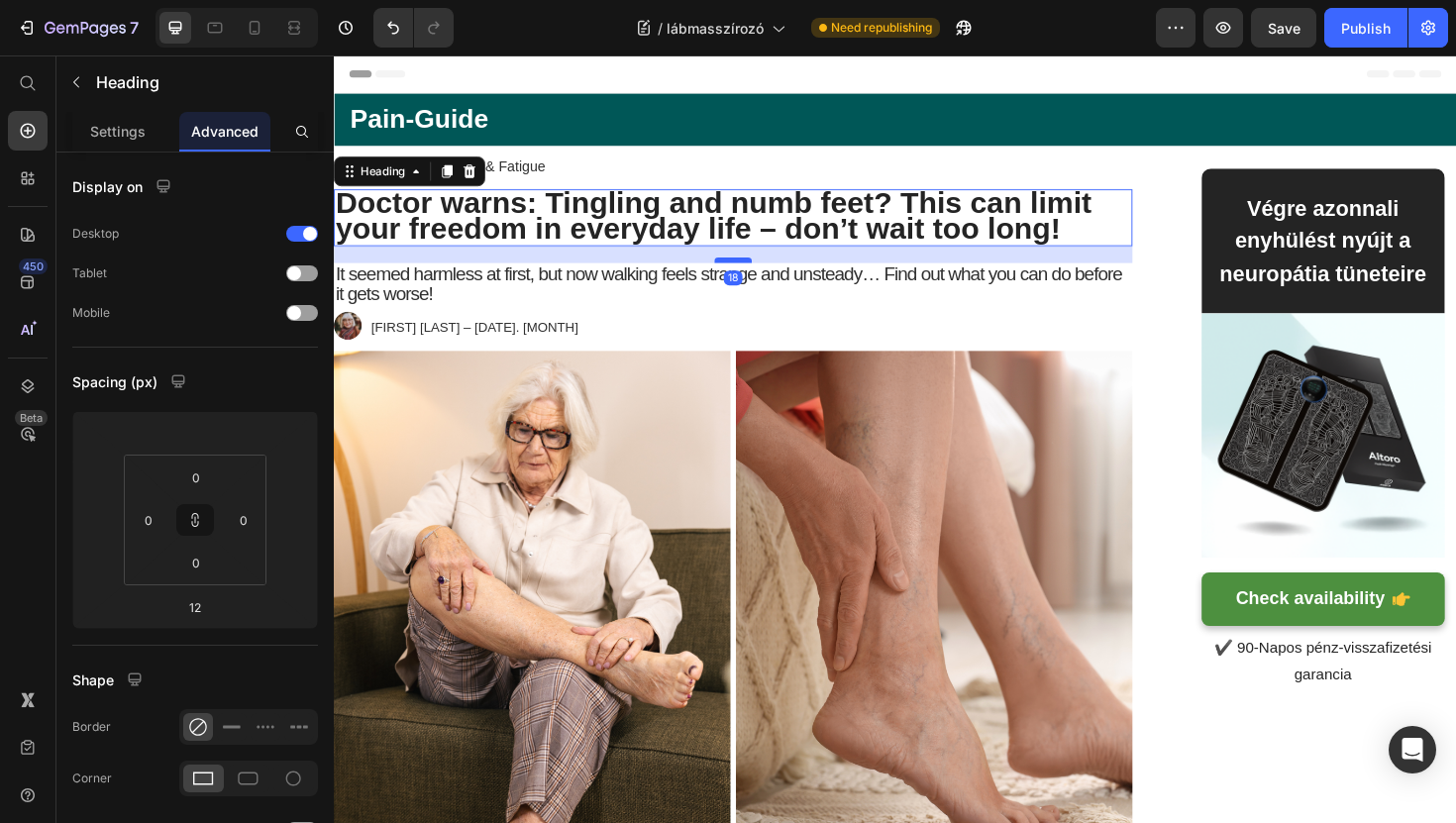 click at bounding box center [757, 272] 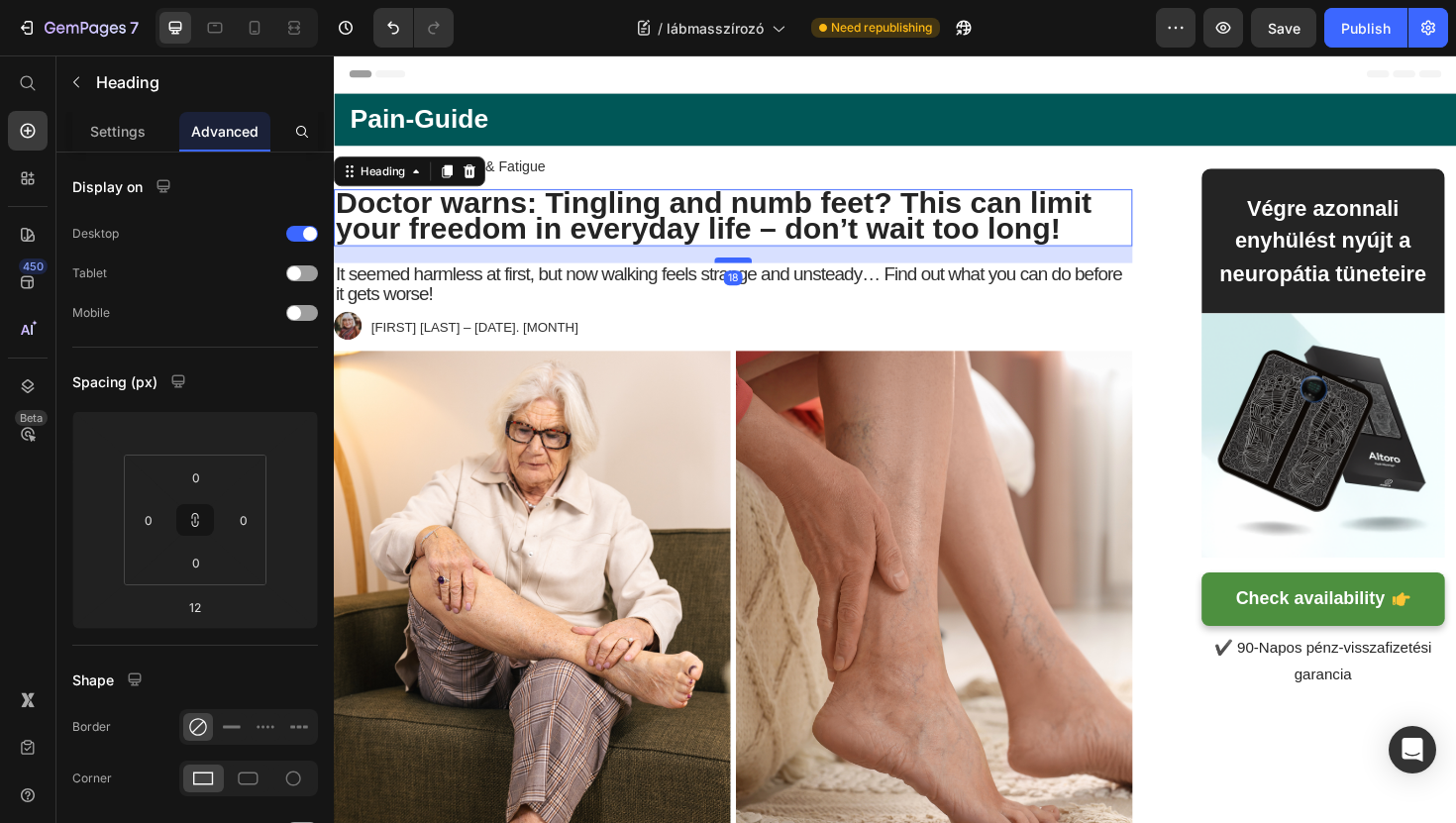 type on "18" 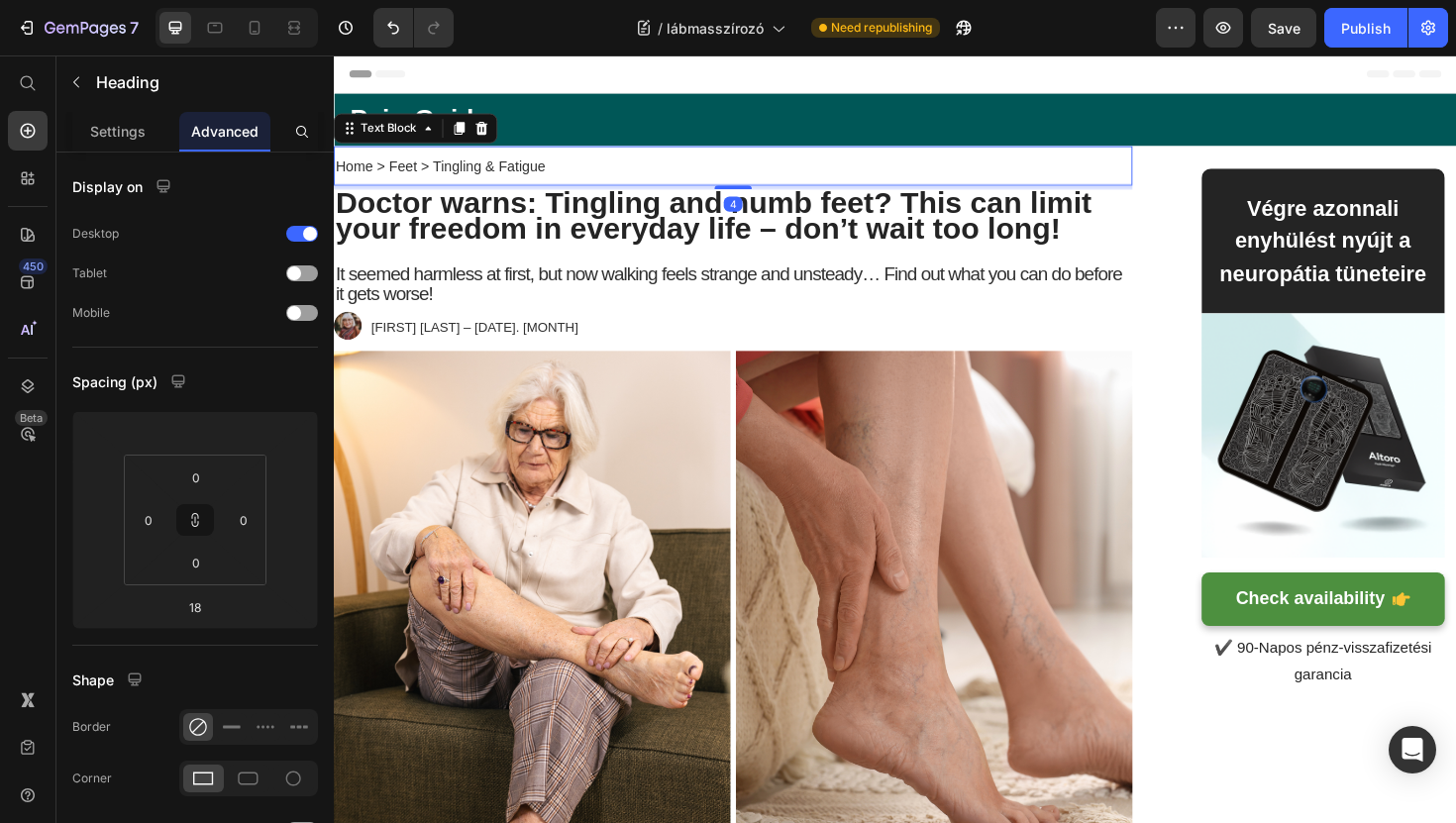 click on "Home > Feet > Tingling & Fatigue" at bounding box center [757, 172] 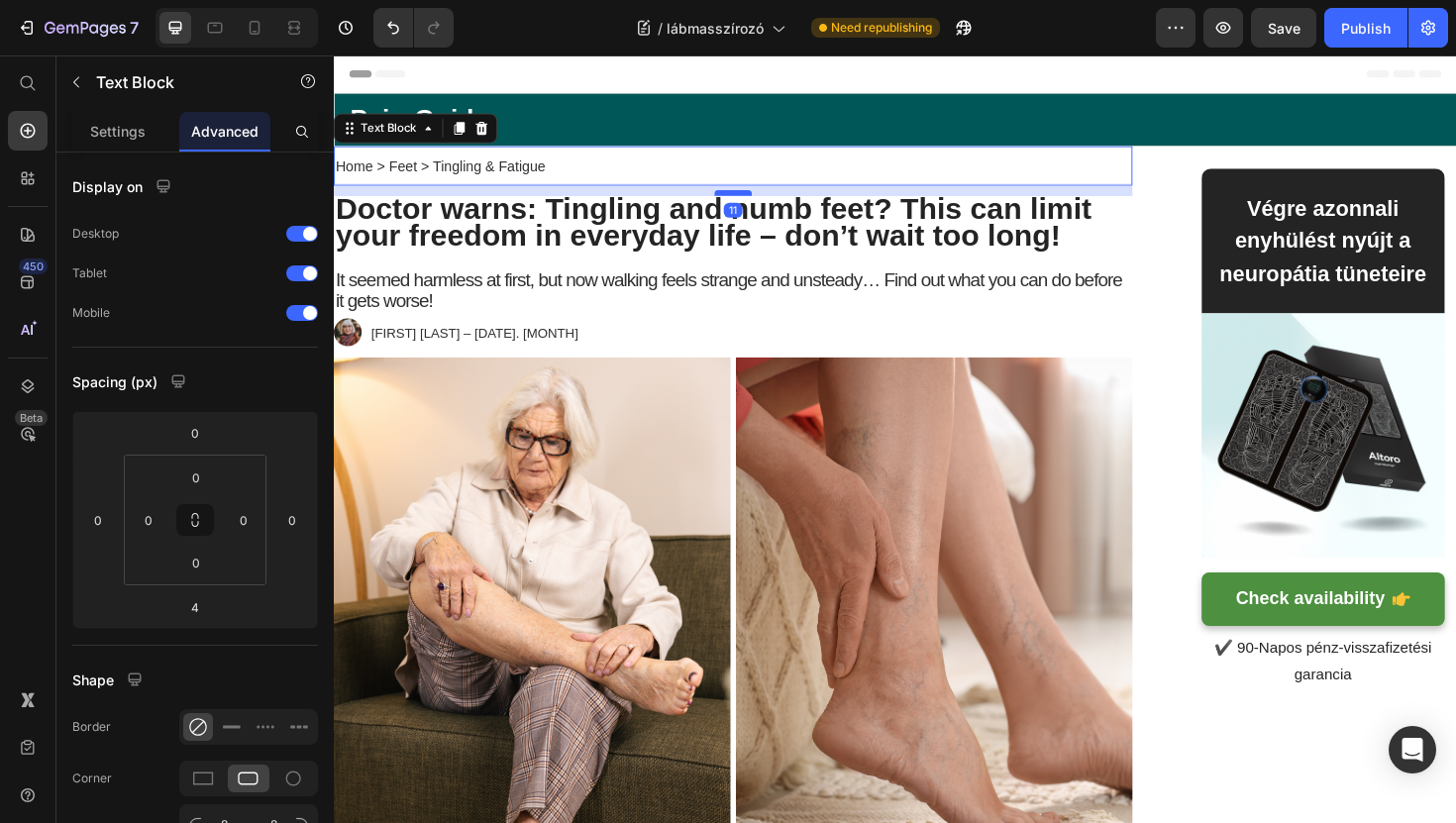 click at bounding box center (757, 201) 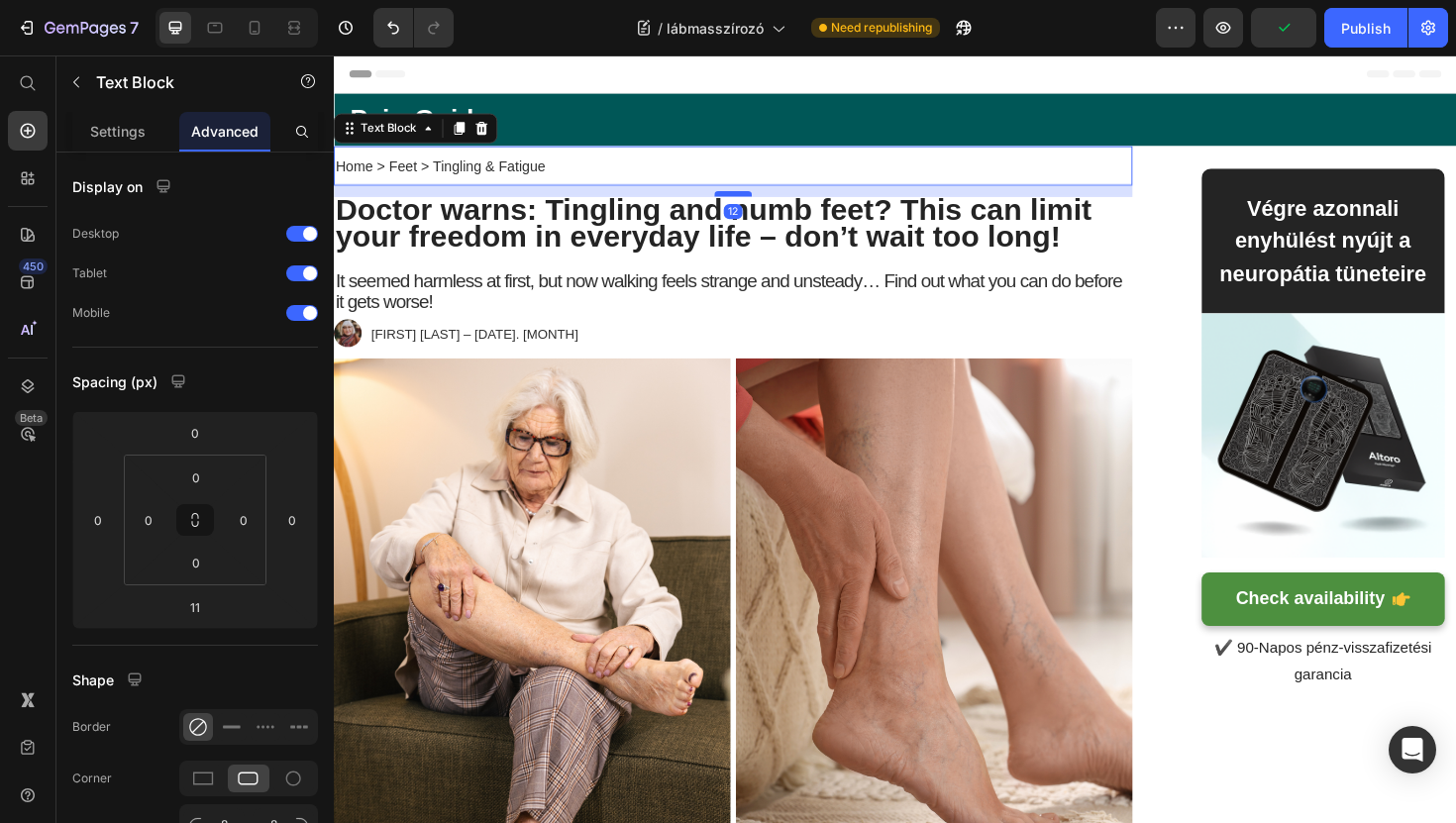 click at bounding box center (757, 202) 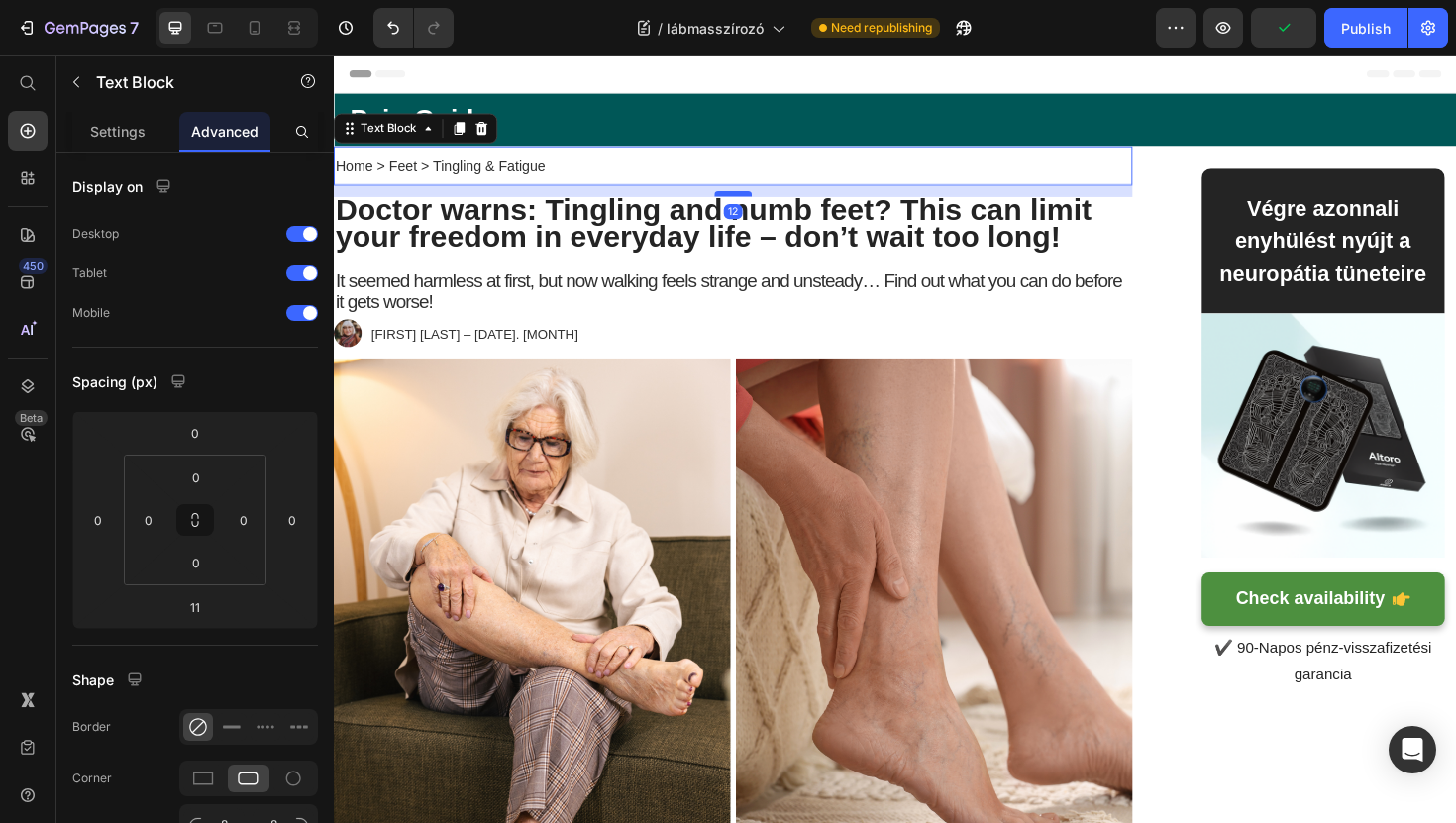 type on "12" 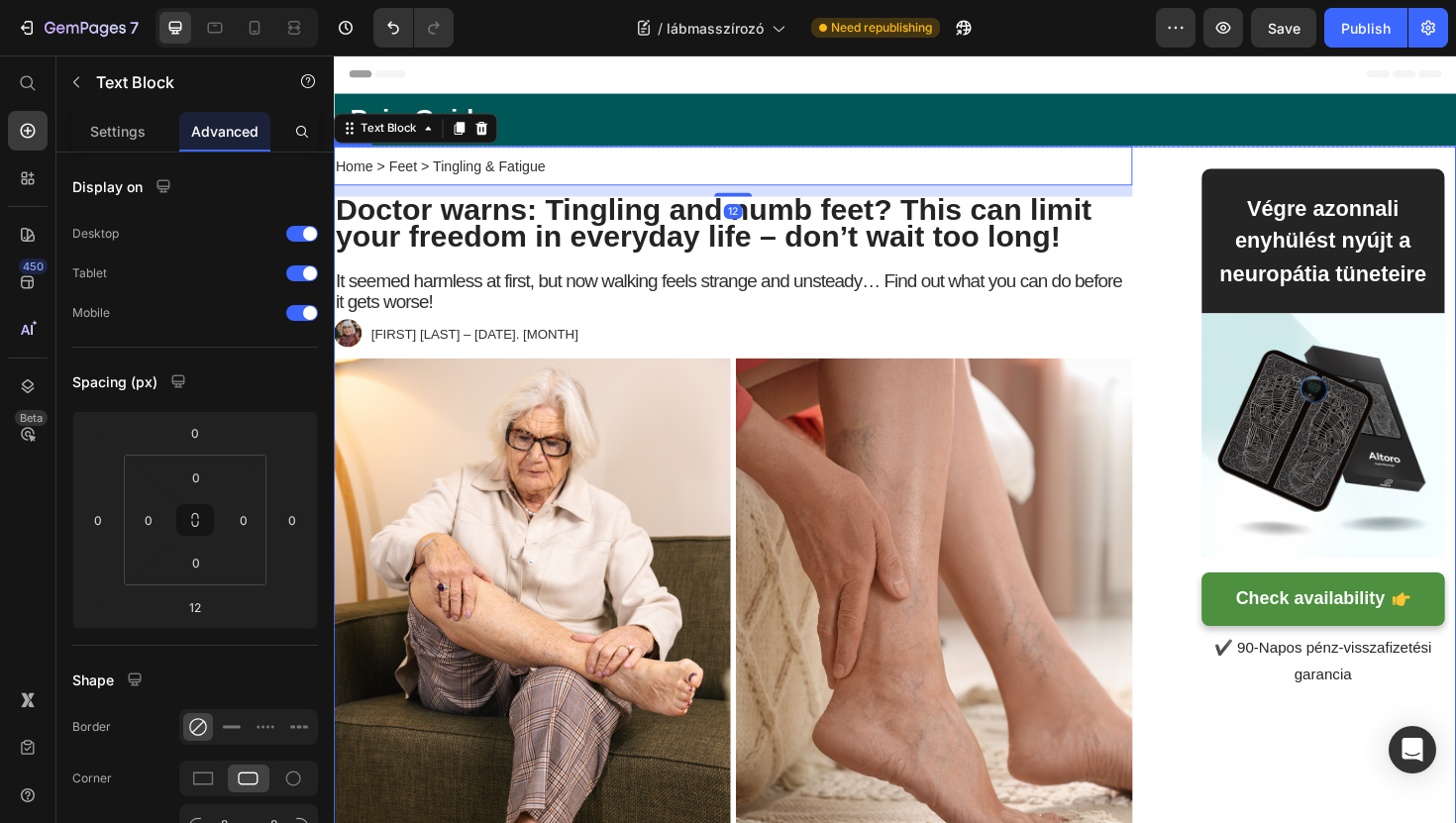 click on "Home > Feet > Tingling & Fatigue Text Block   12 ⁠⁠⁠⁠⁠⁠⁠ Doctor warns: Tingling and numb feet? This can limit your freedom in everyday life – don’t wait too long! Heading It seemed harmless at first, but now walking feels strange and unsteady… Find out what you can do before it gets worse! Text Block ⁠⁠⁠⁠⁠⁠⁠ Doctor warns: Tingling and numb feet? This can limit your freedom in everyday life – don’t wait too long! Heading It seemed harmless at first, but now walking feels strange and unsteady… Find out what you can do before it gets worse! Text Block Text Block Image [FIRST] [LAST] – 2025. június 18 Text Block Row Image It started with something small.   Sometimes it felt like my socks were twisted, even though they fit just fine.   Sometimes it felt like my feet weren’t really touching the tfloor   My feet felt  dull and weak  , as if they weren't making proper contact with the ground.   Not painful, but... strange.   I thought it was just part of something else." at bounding box center [757, 2946] 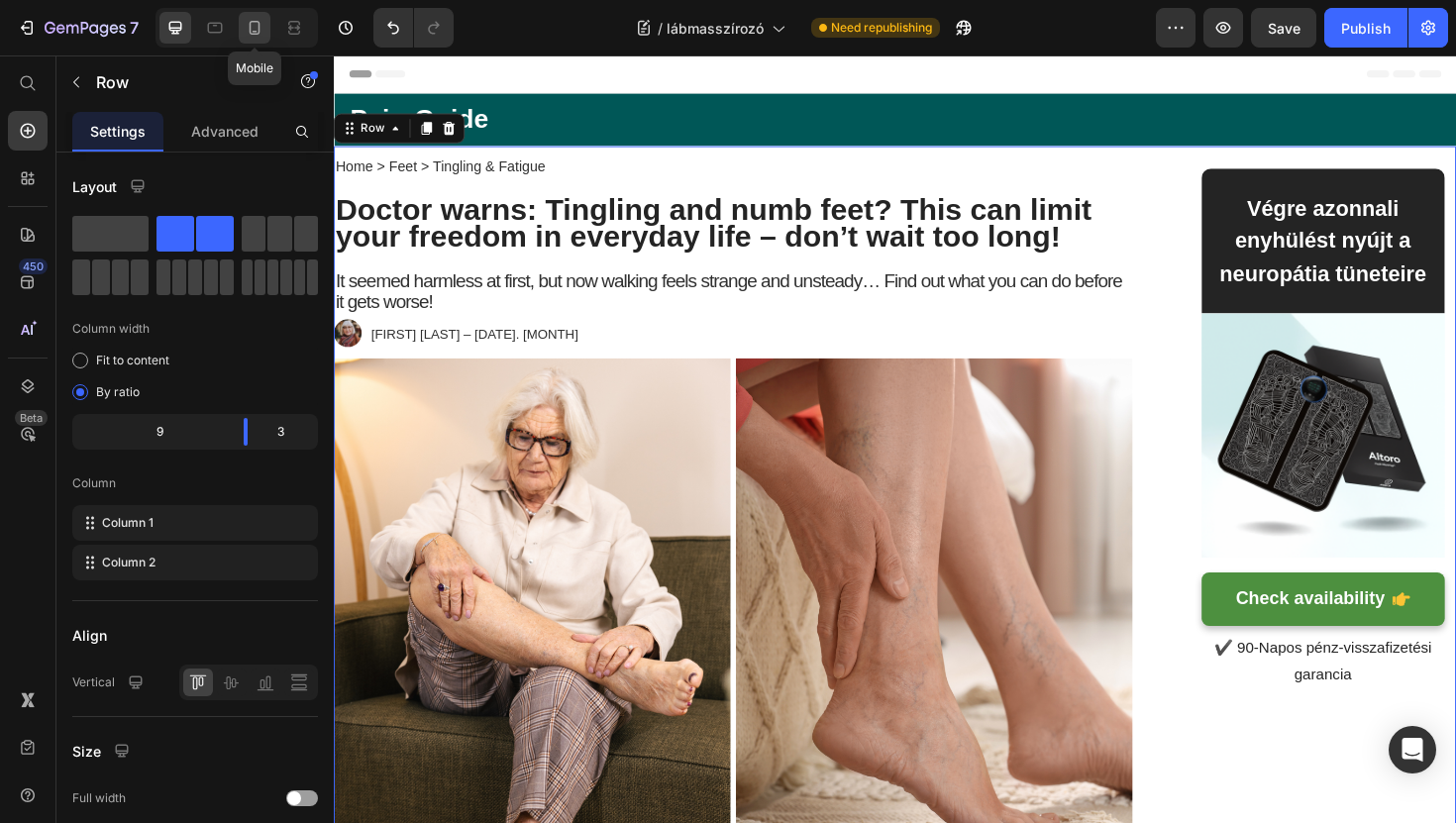 click 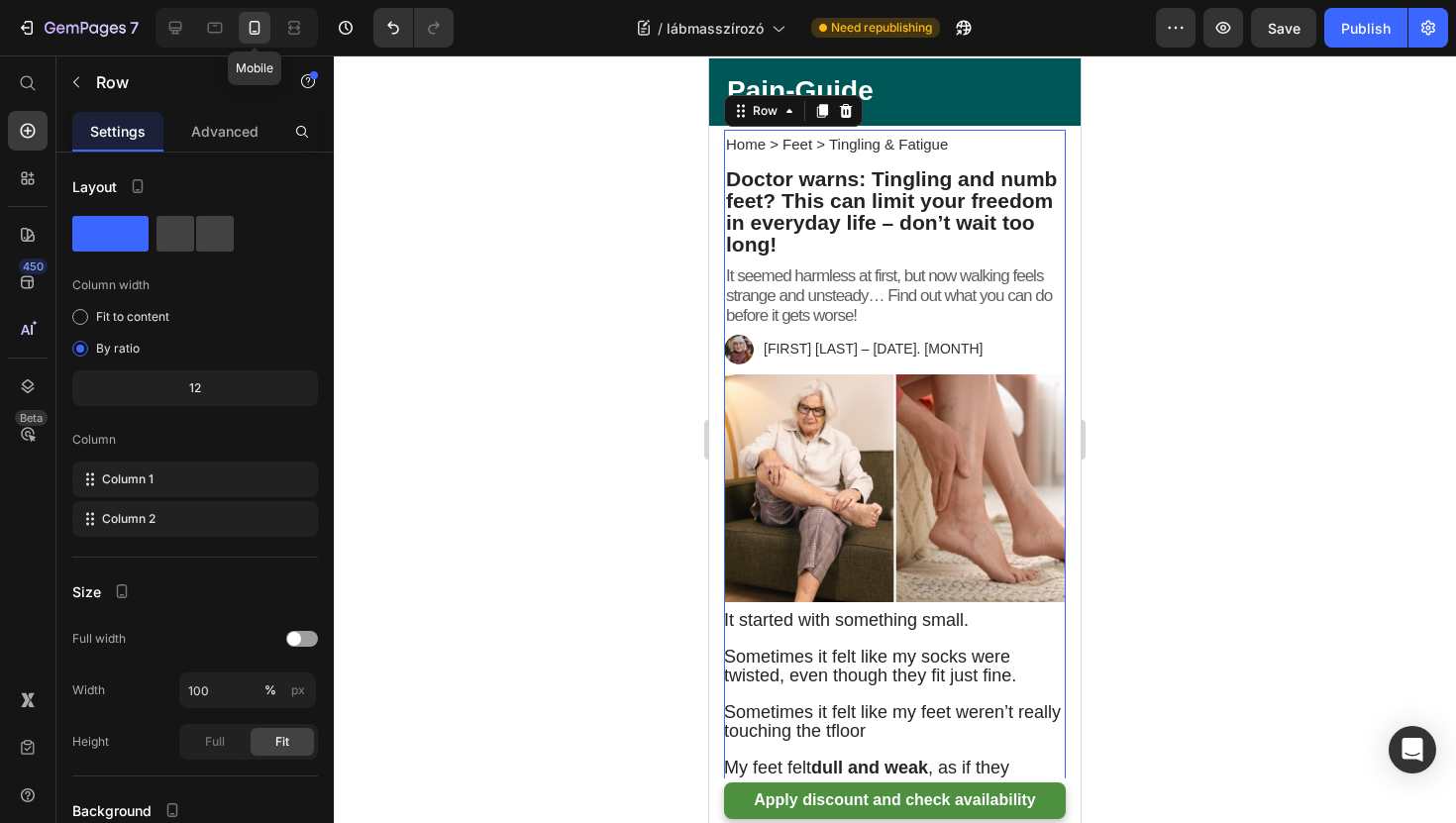 scroll, scrollTop: 43, scrollLeft: 0, axis: vertical 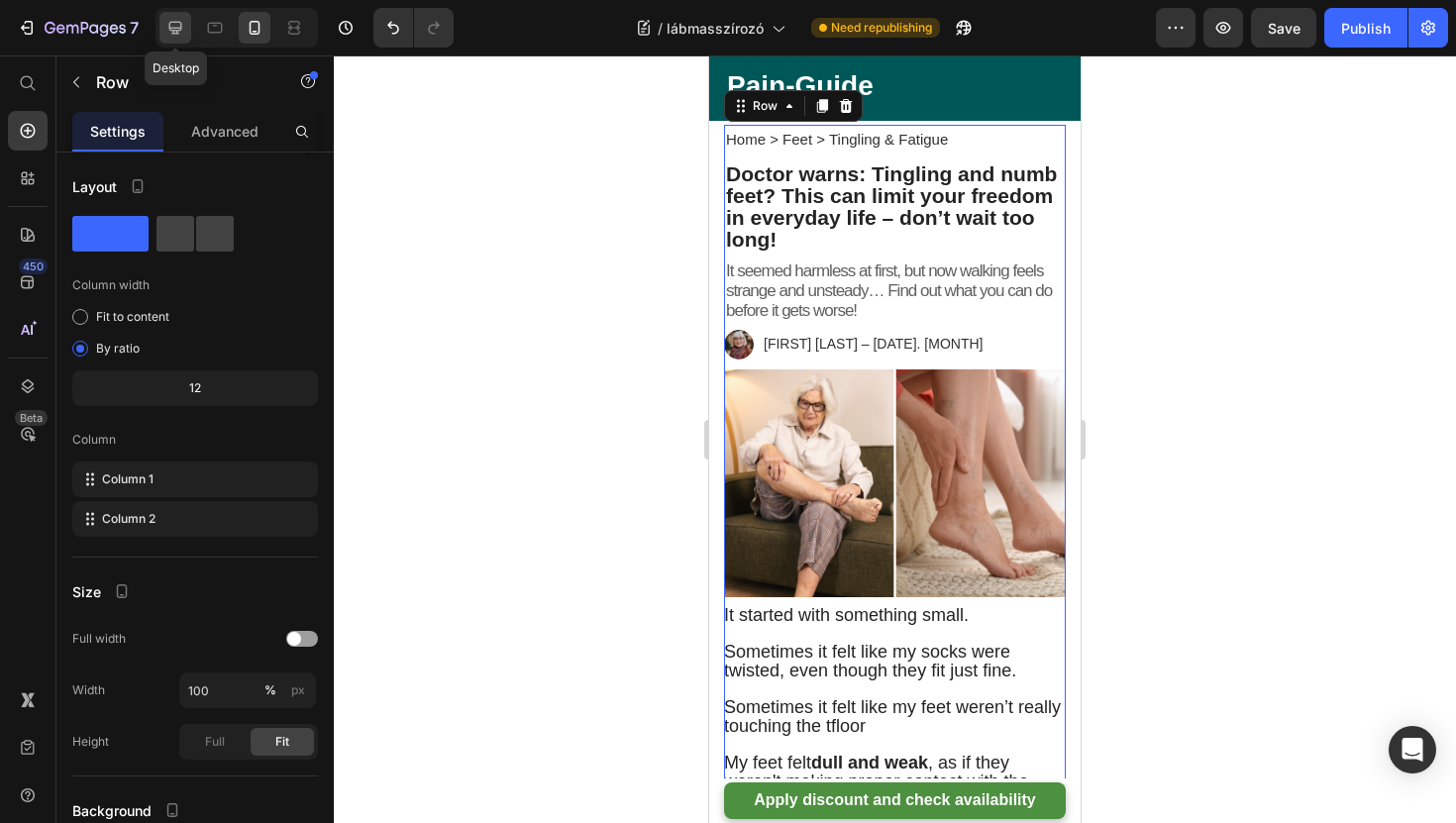 click 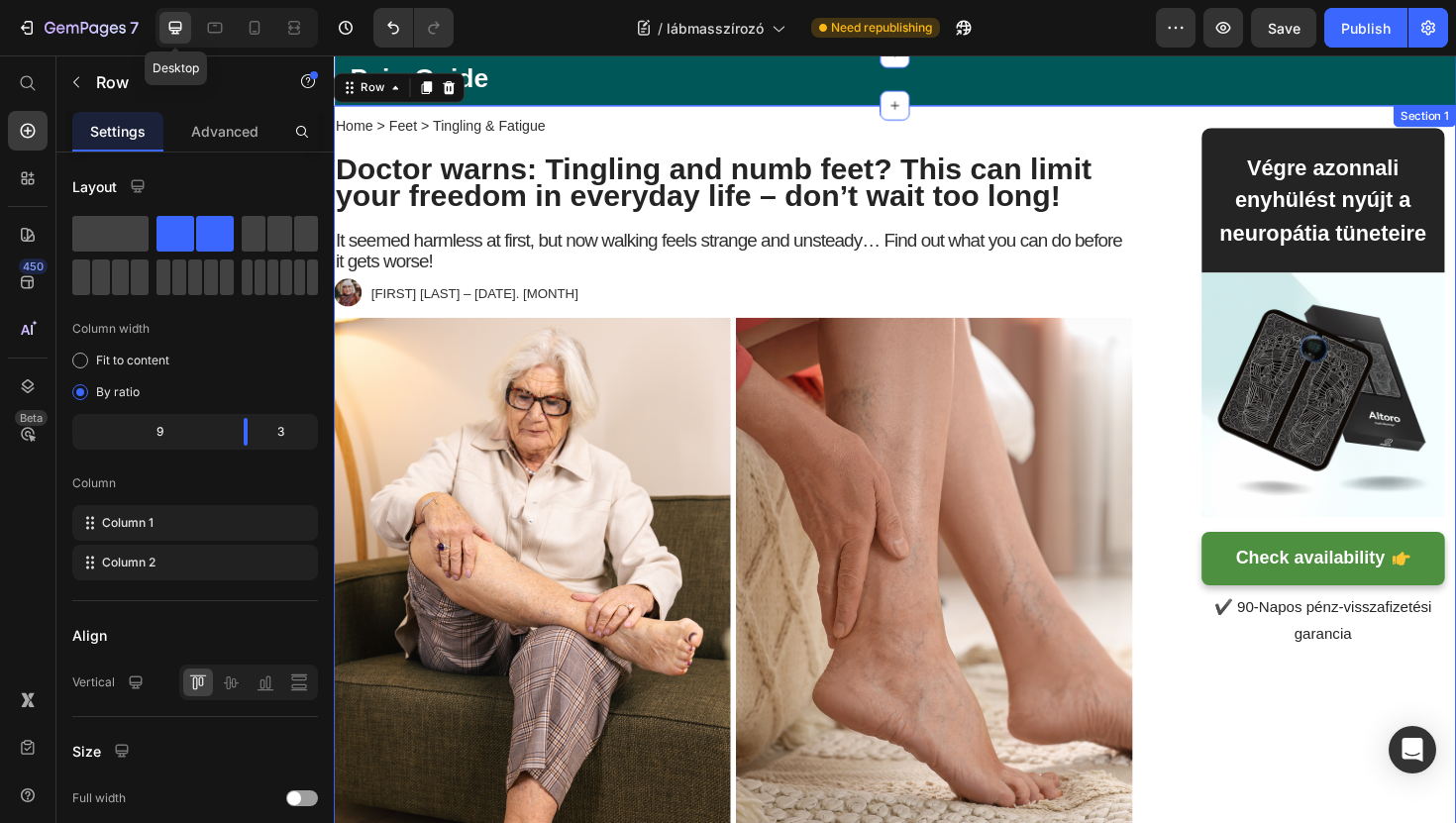 scroll, scrollTop: 26, scrollLeft: 0, axis: vertical 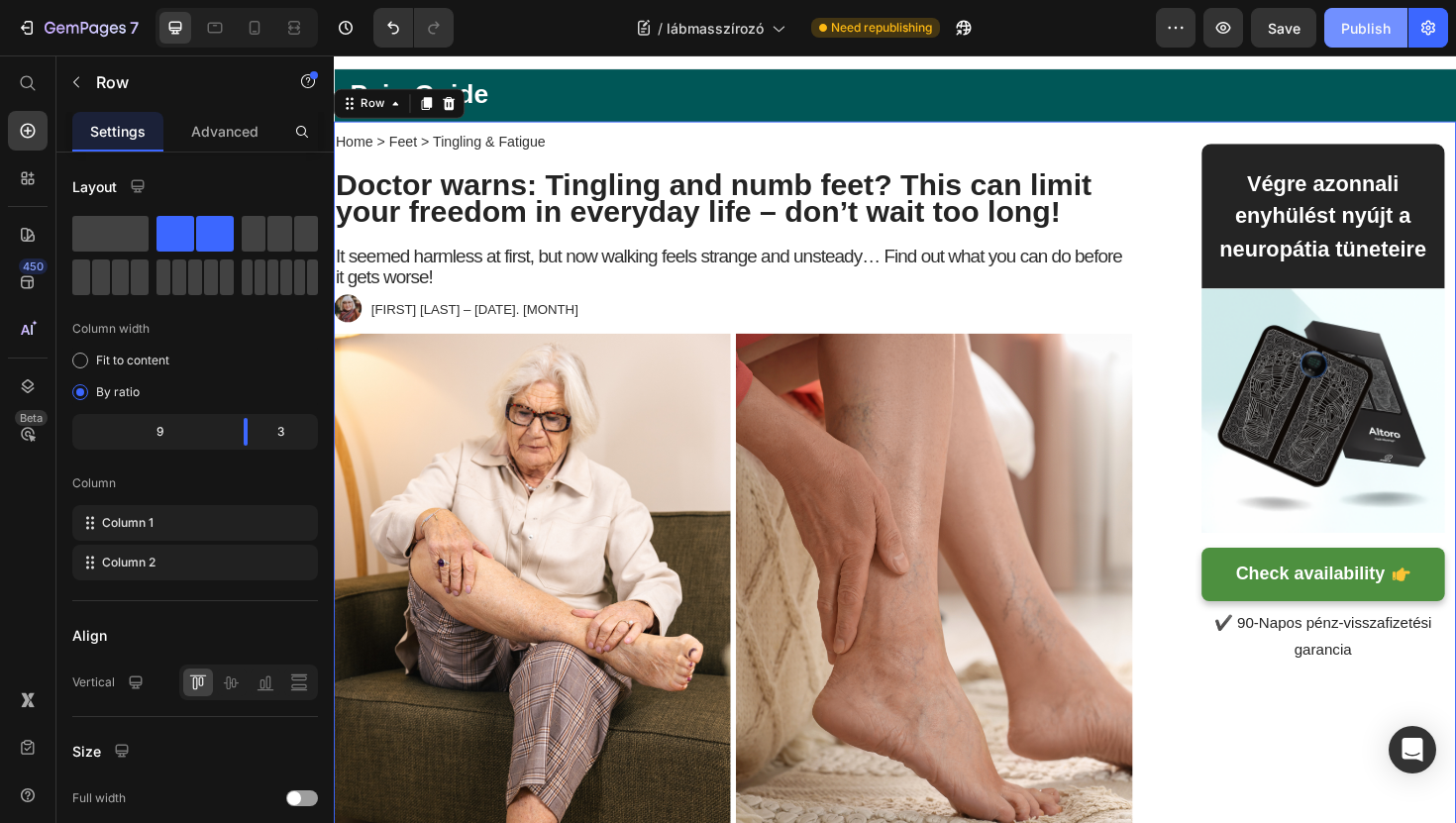 click on "Publish" at bounding box center [1366, 28] 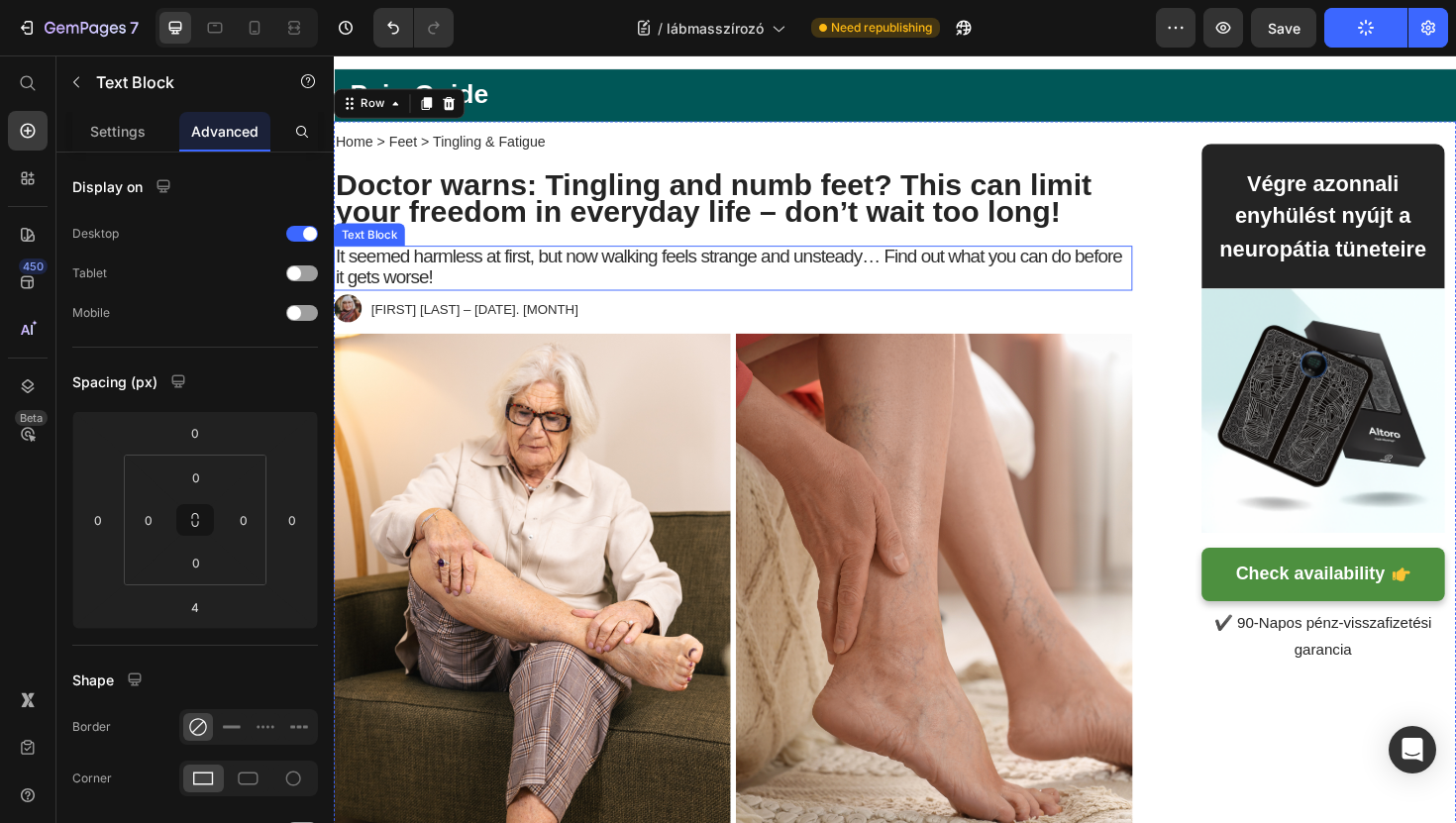 click on "It seemed harmless at first, but now walking feels strange and unsteady… Find out what you can do before it gets worse!" at bounding box center [757, 281] 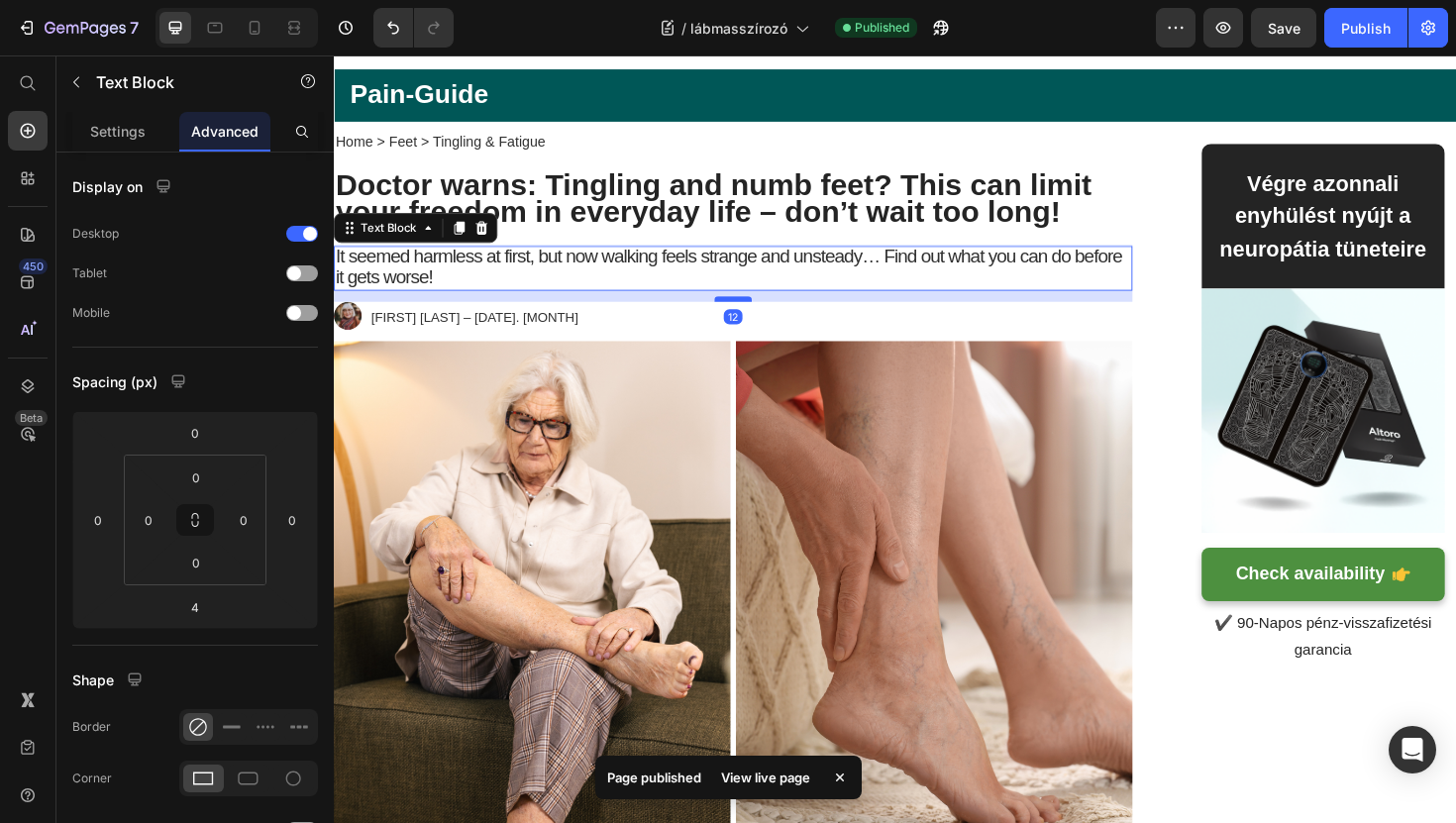 click at bounding box center [757, 314] 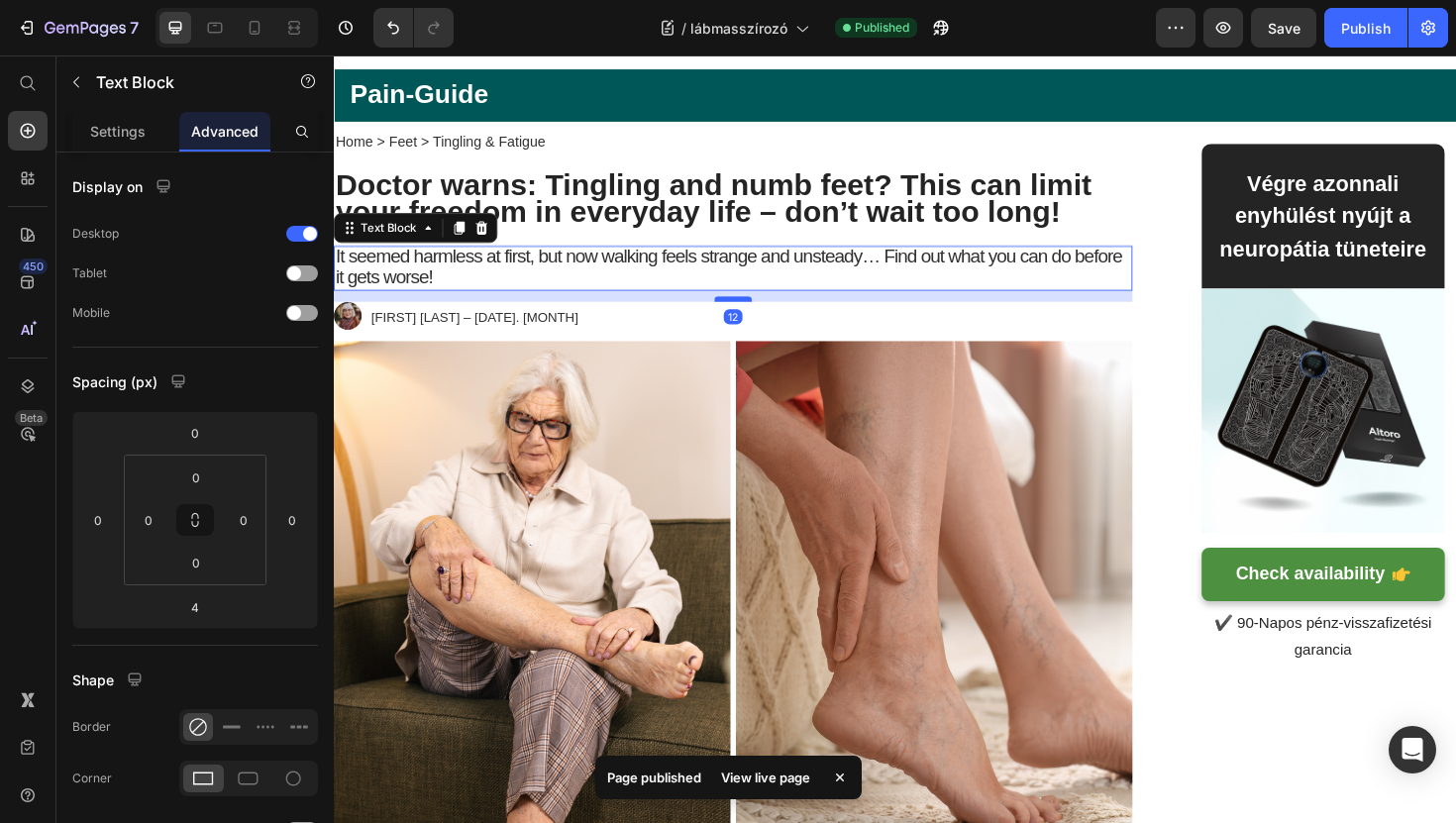 type on "12" 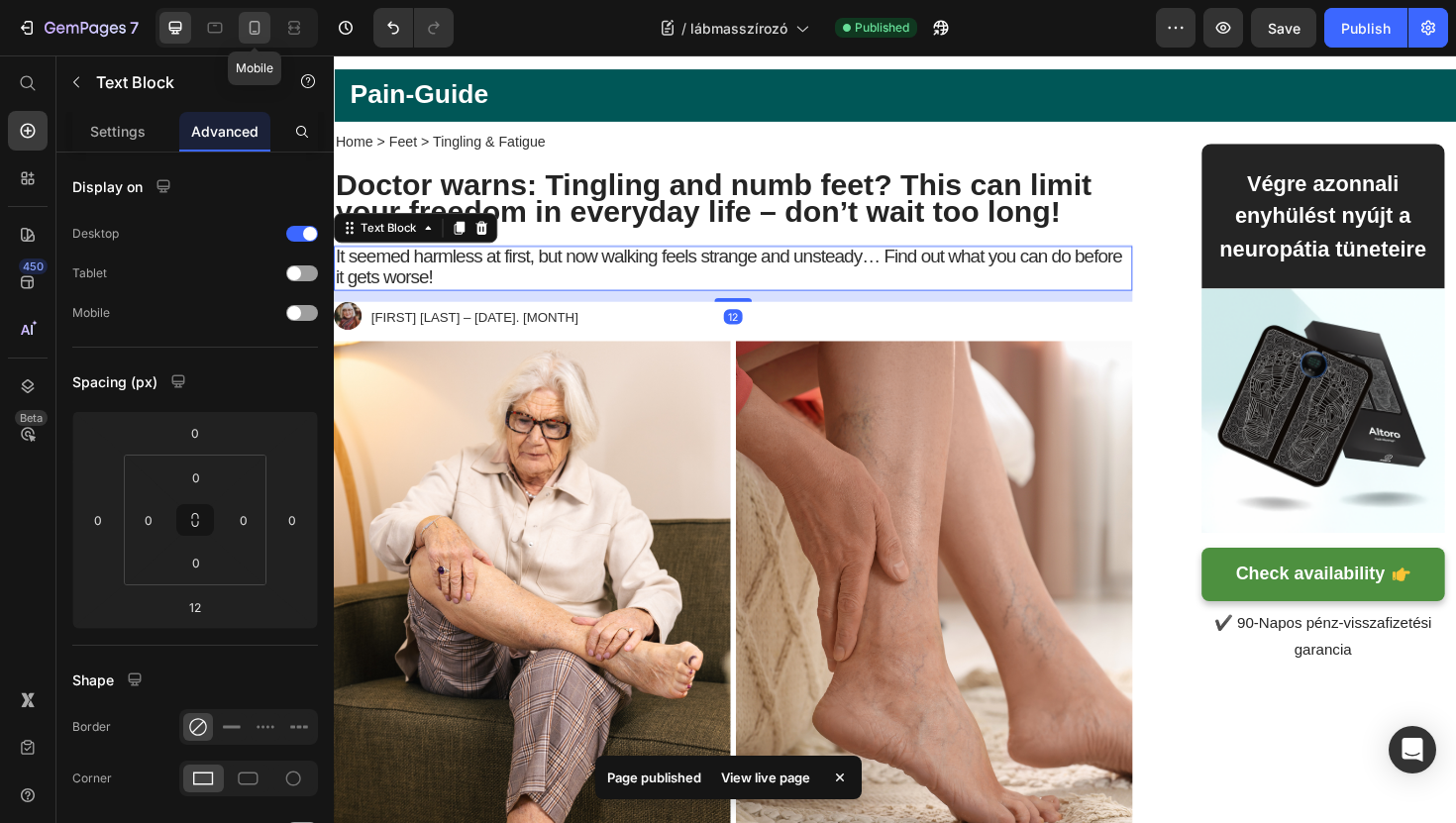 click 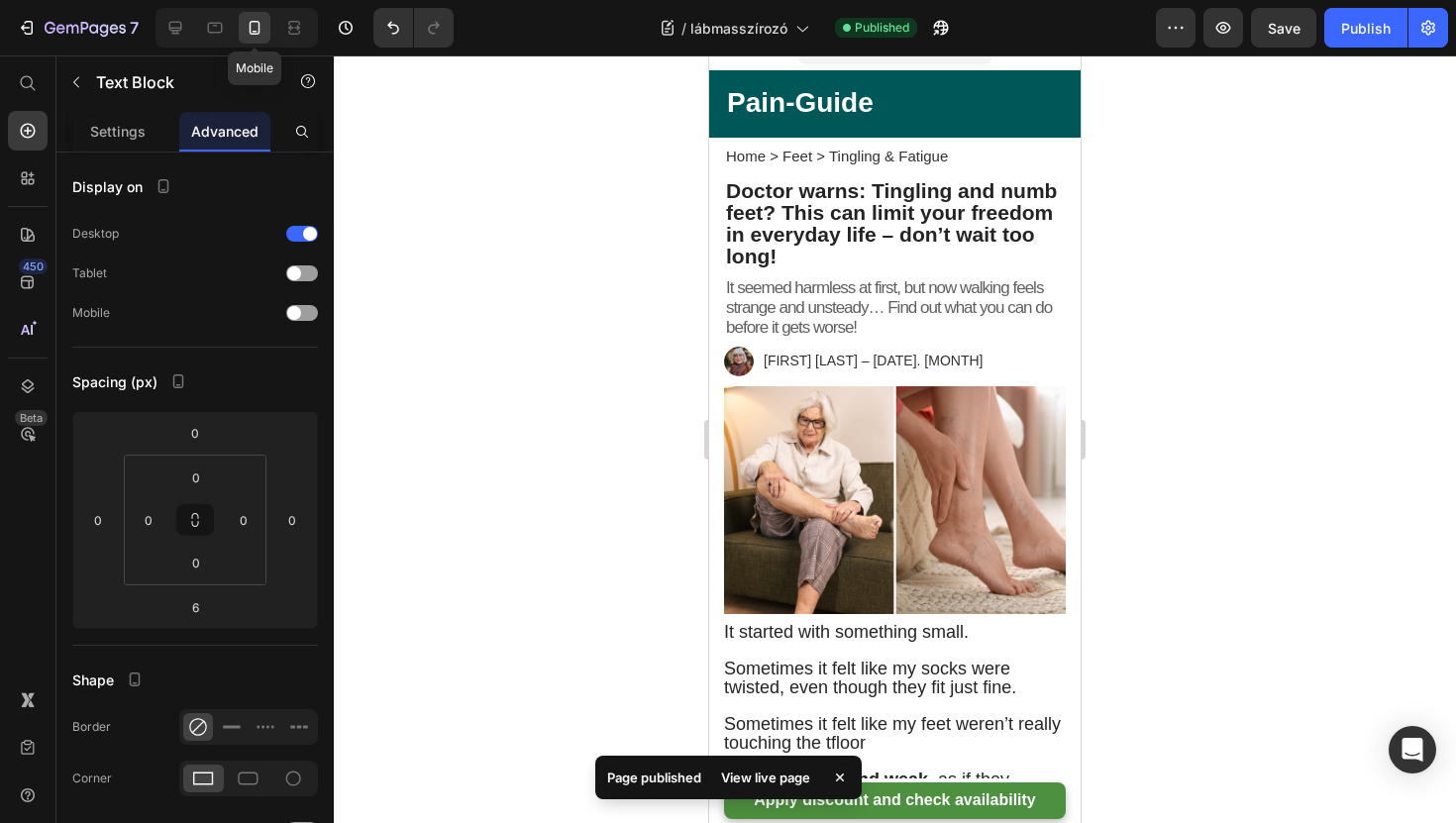 scroll, scrollTop: 0, scrollLeft: 0, axis: both 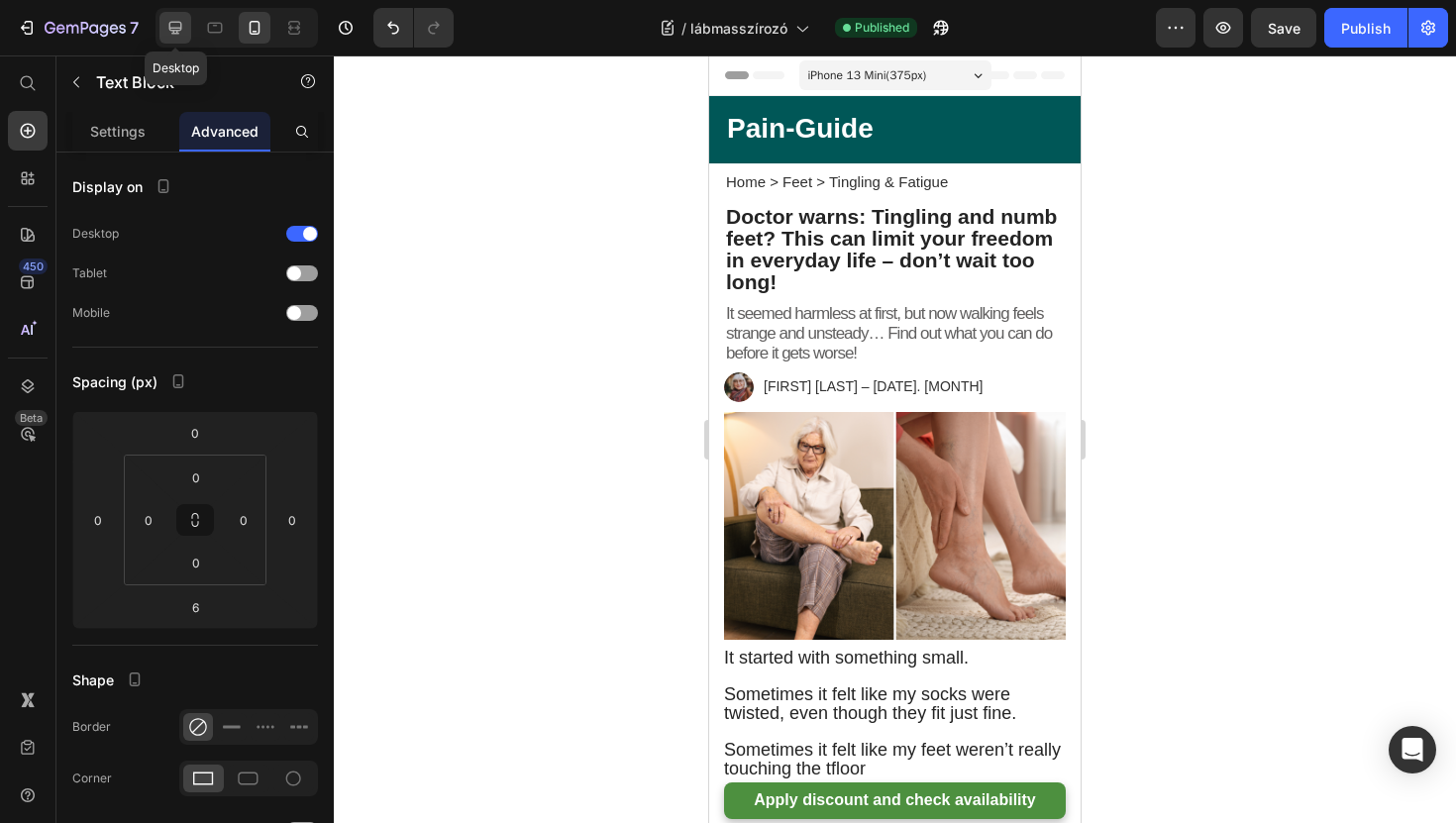 click 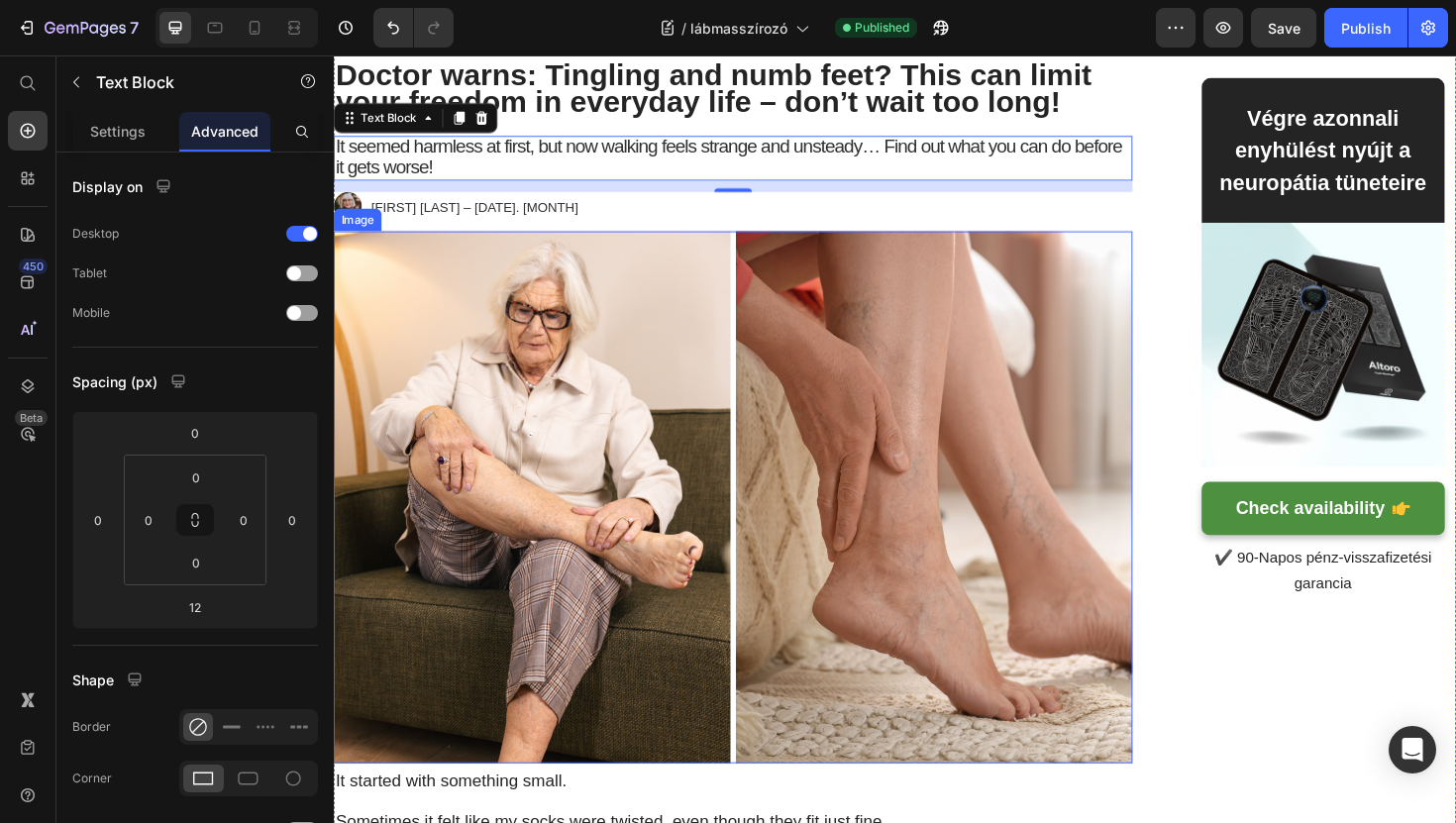 scroll, scrollTop: 158, scrollLeft: 0, axis: vertical 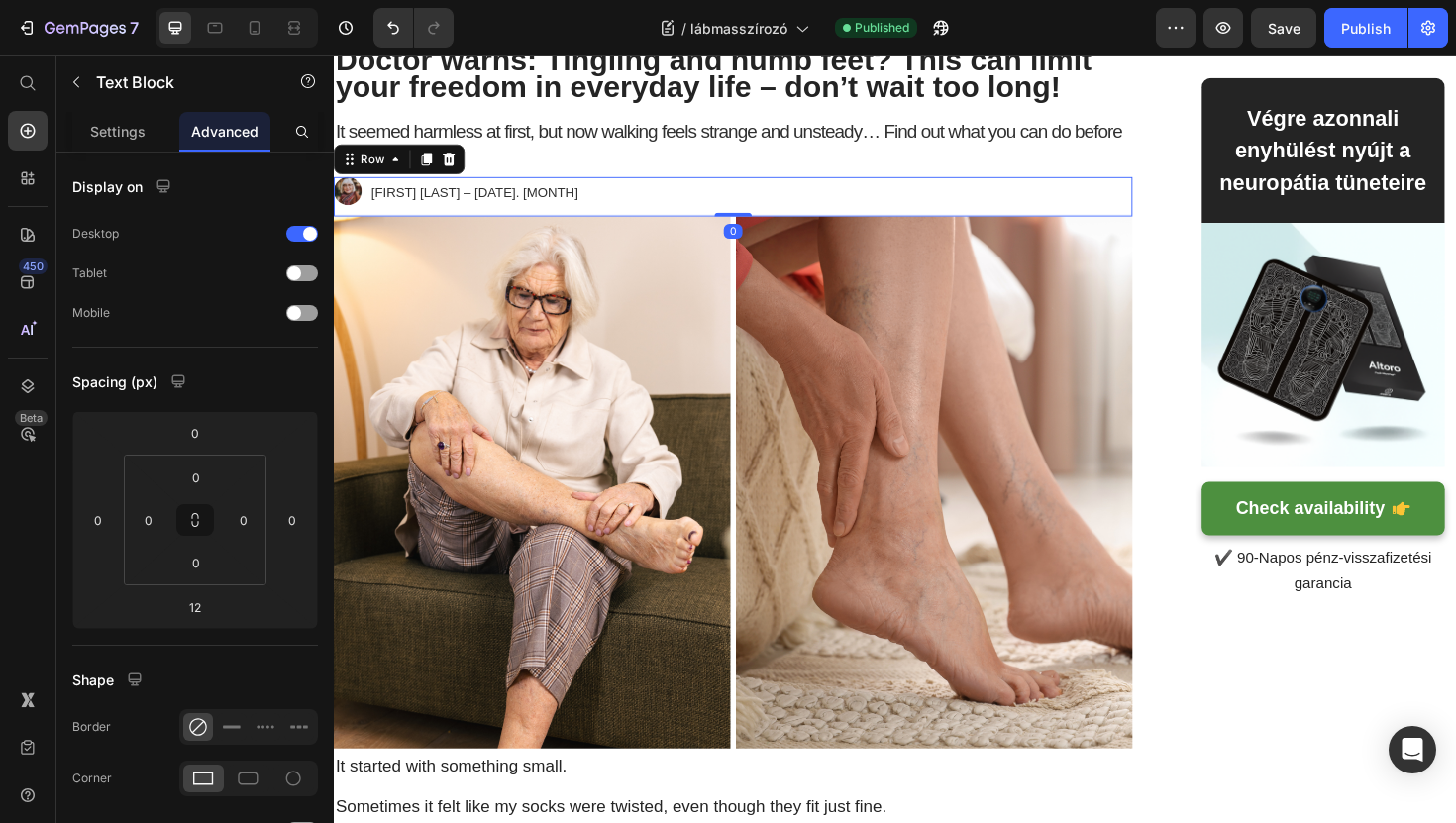 click on "Image [FIRST] [LAST] – 2025. június 18 Text Block Row   0" at bounding box center [757, 205] 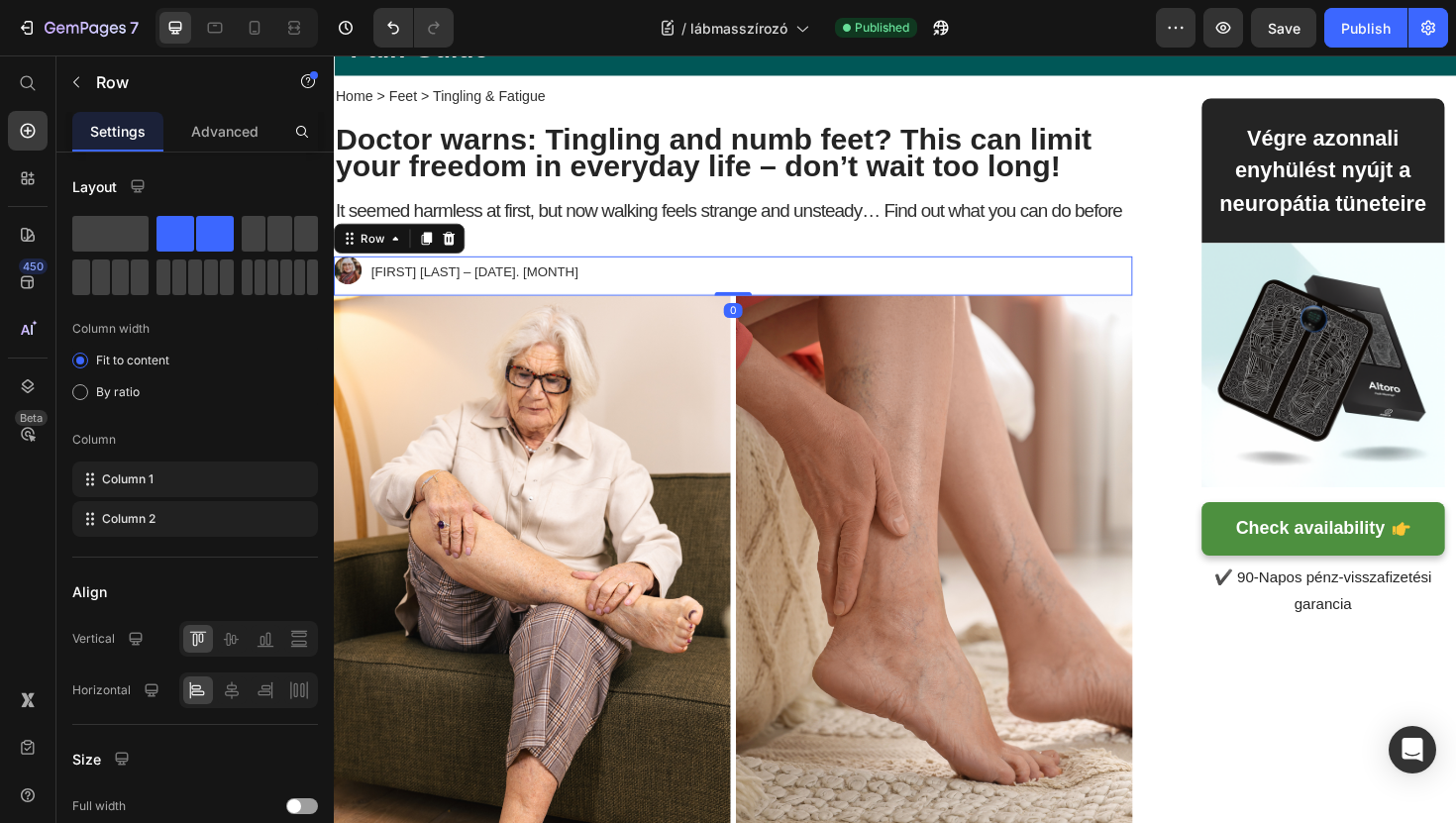 scroll, scrollTop: 9, scrollLeft: 0, axis: vertical 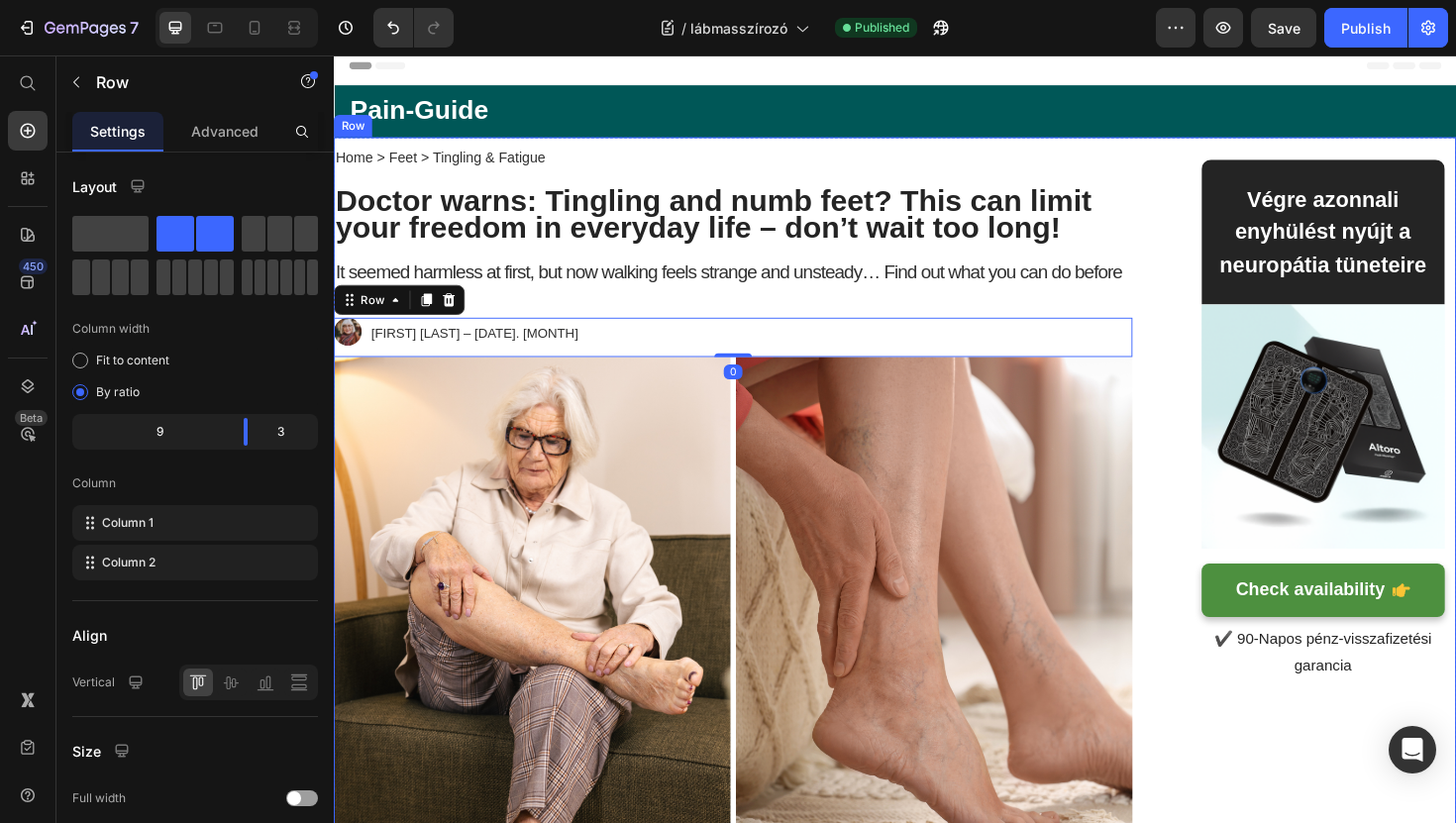 click on "Home > Feet > Tingling & Fatigue Text Block ⁠⁠⁠⁠⁠⁠⁠ Doctor warns: Tingling and numb feet? This can limit your freedom in everyday life – don’t wait too long! Heading It seemed harmless at first, but now walking feels strange and unsteady… Find out what you can do before it gets worse! Text Block ⁠⁠⁠⁠⁠⁠⁠ Doctor warns: Tingling and numb feet? This can limit your freedom in everyday life – don’t wait too long! Heading It seemed harmless at first, but now walking feels strange and unsteady… Find out what you can do before it gets worse! Text Block Image [FIRST] [LAST] – [DATE]. [MONTH] Text Block Row   0 Image It started with something small.   Sometimes it felt like my socks were twisted, even though they fit just fine.   Sometimes it felt like my feet weren’t really touching the tfloor   My feet felt  dull and weak  , as if they weren't making proper contact with the ground.   Not painful, but... strange.   I thought it was just part of something else." at bounding box center (928, 2941) 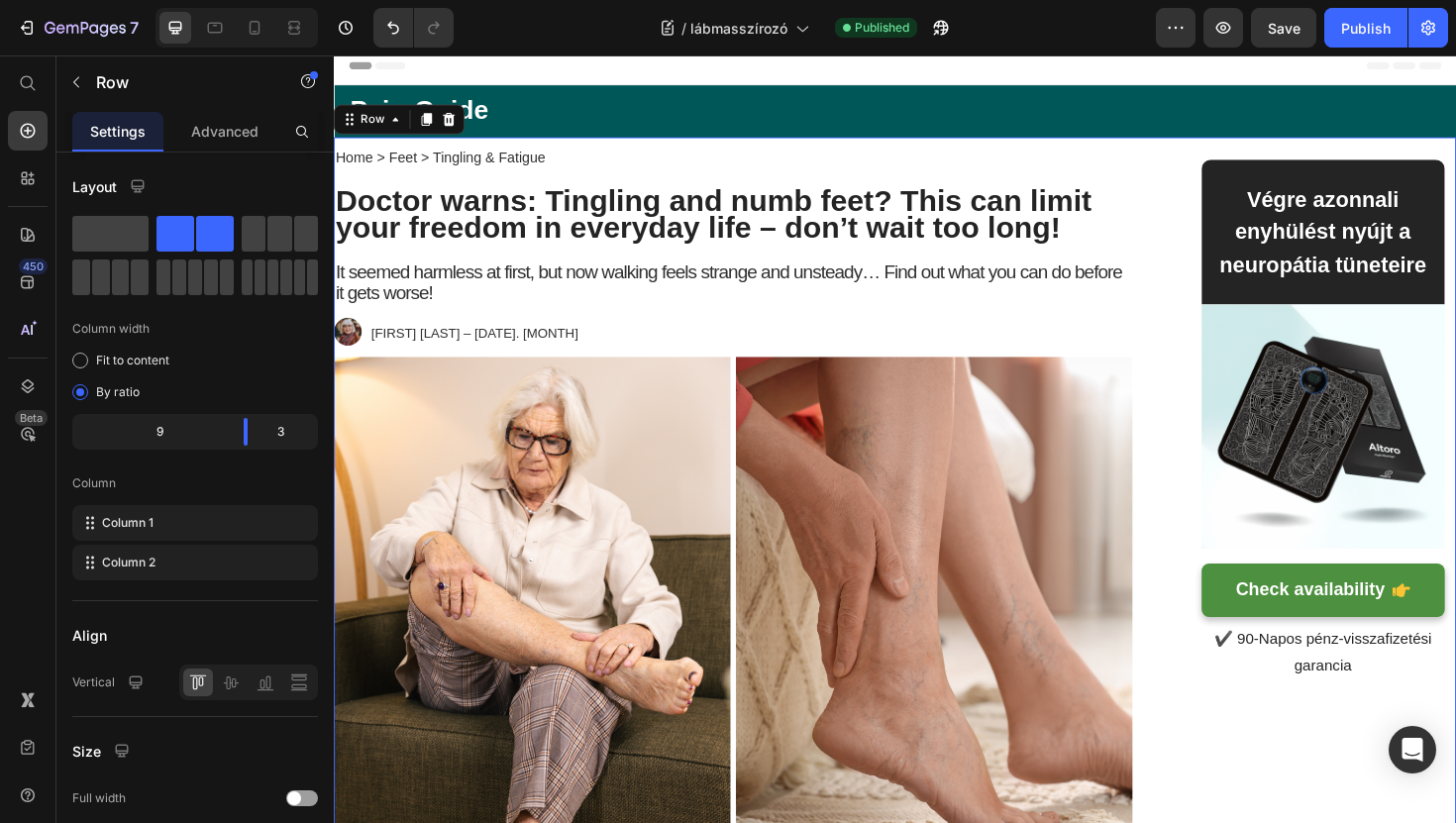 click on "Home > Feet > Tingling & Fatigue Text Block ⁠⁠⁠⁠⁠⁠⁠ Doctor warns: Tingling and numb feet? This can limit your freedom in everyday life – don’t wait too long! Heading It seemed harmless at first, but now walking feels strange and unsteady… Find out what you can do before it gets worse! Text Block ⁠⁠⁠⁠⁠⁠⁠ Doctor warns: Tingling and numb feet? This can limit your freedom in everyday life – don’t wait too long! Heading It seemed harmless at first, but now walking feels strange and unsteady… Find out what you can do before it gets worse! Text Block Row Image It started with something small.   Sometimes it felt like my socks were twisted, even though they fit just fine.   Sometimes it felt like my feet weren’t really touching the tfloor   My feet felt  dull and weak  , as if they weren't making proper contact with the ground.   Not painful, but... strange.   I thought it was just part of something else." at bounding box center [757, 2941] 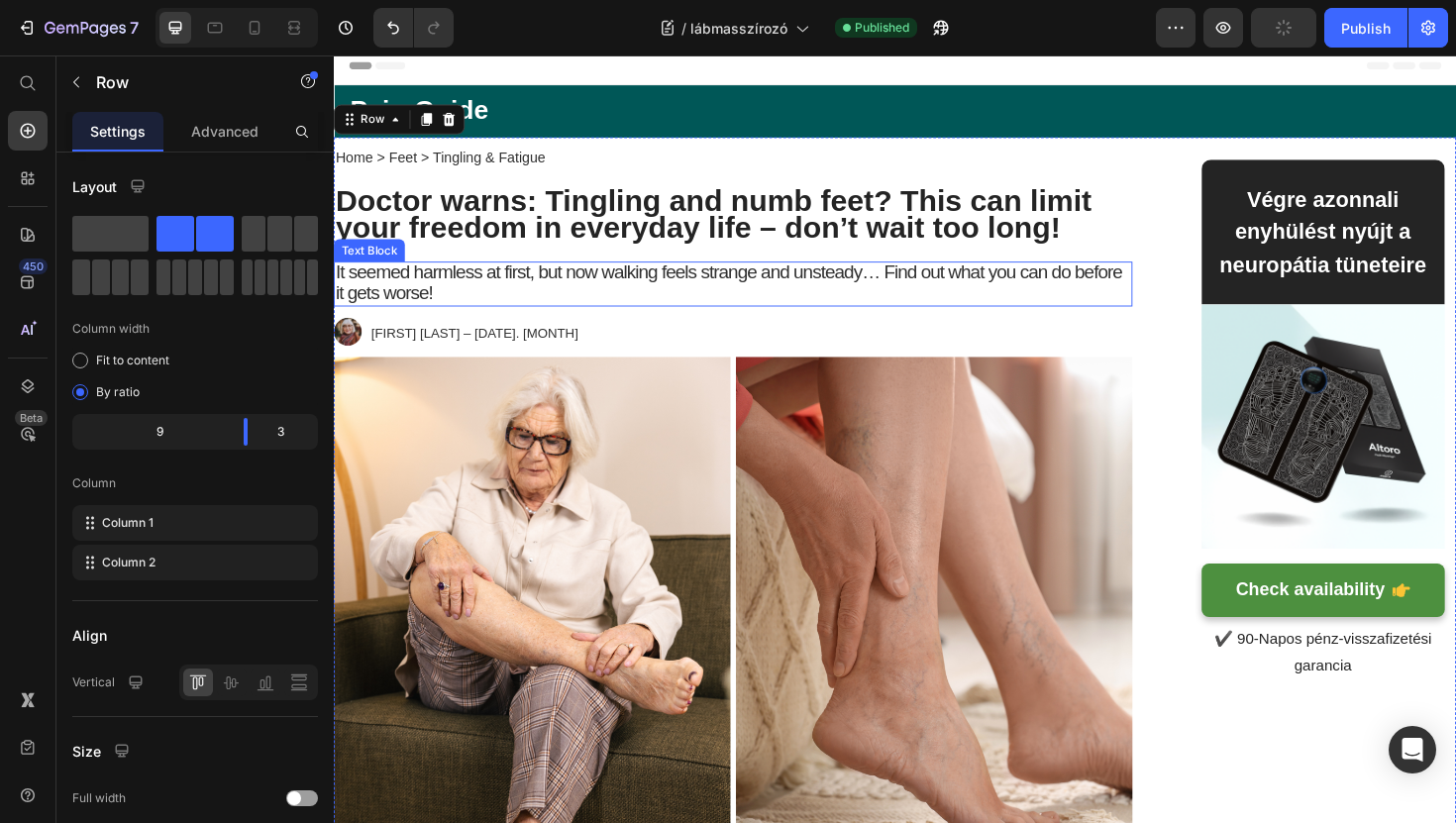 click on "It seemed harmless at first, but now walking feels strange and unsteady… Find out what you can do before it gets worse!" at bounding box center (757, 298) 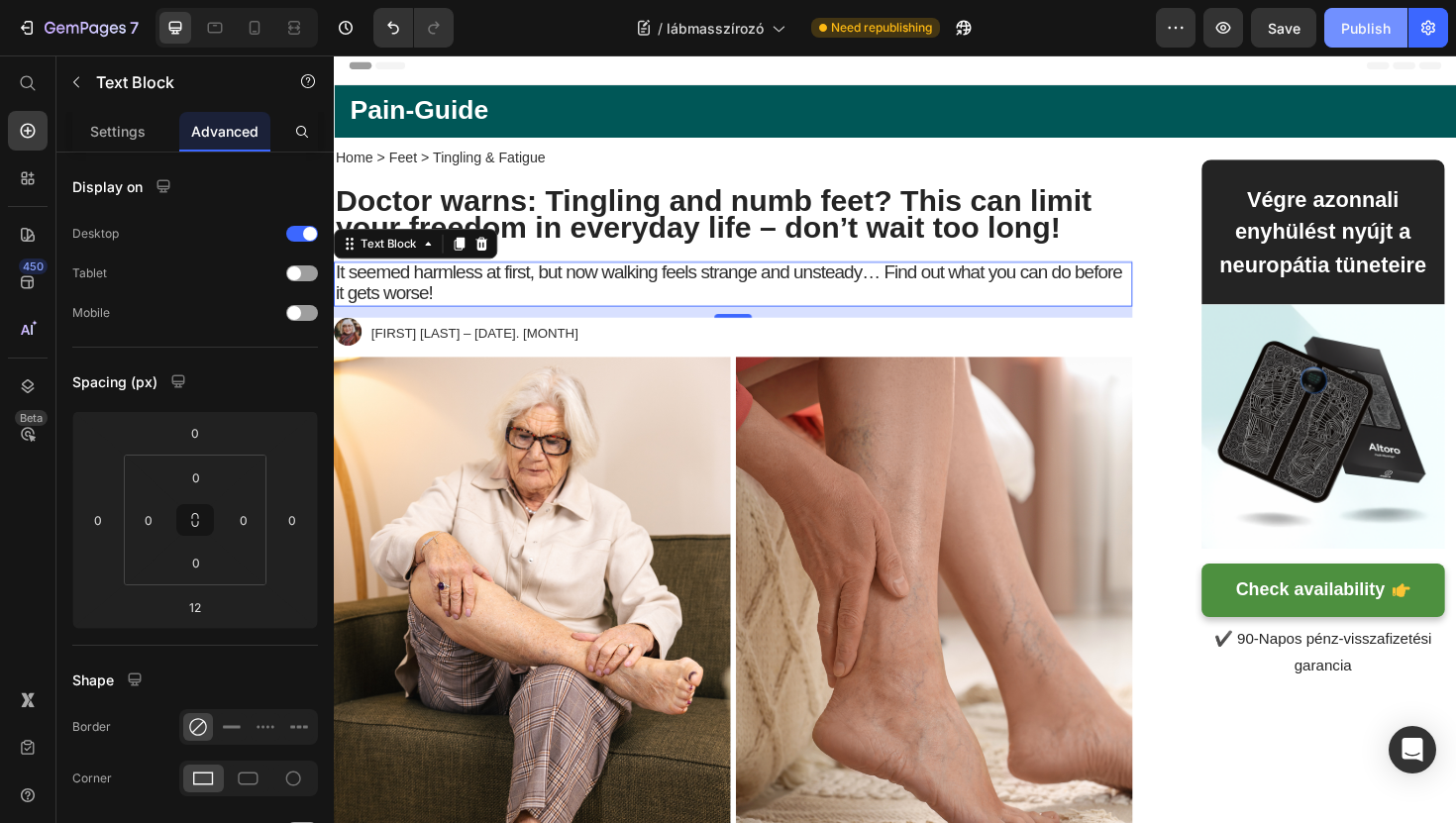 click on "Publish" at bounding box center [1366, 28] 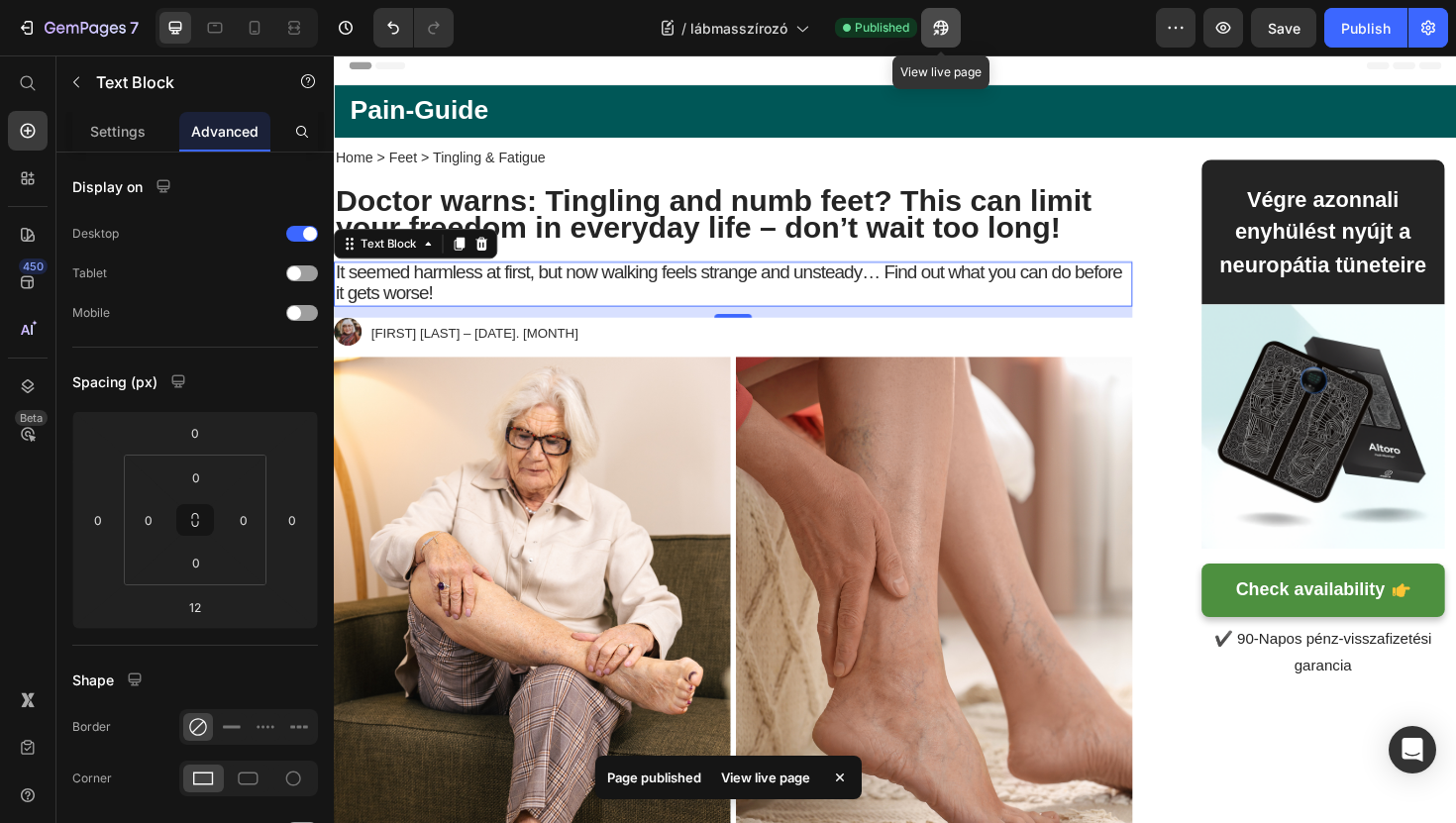 click 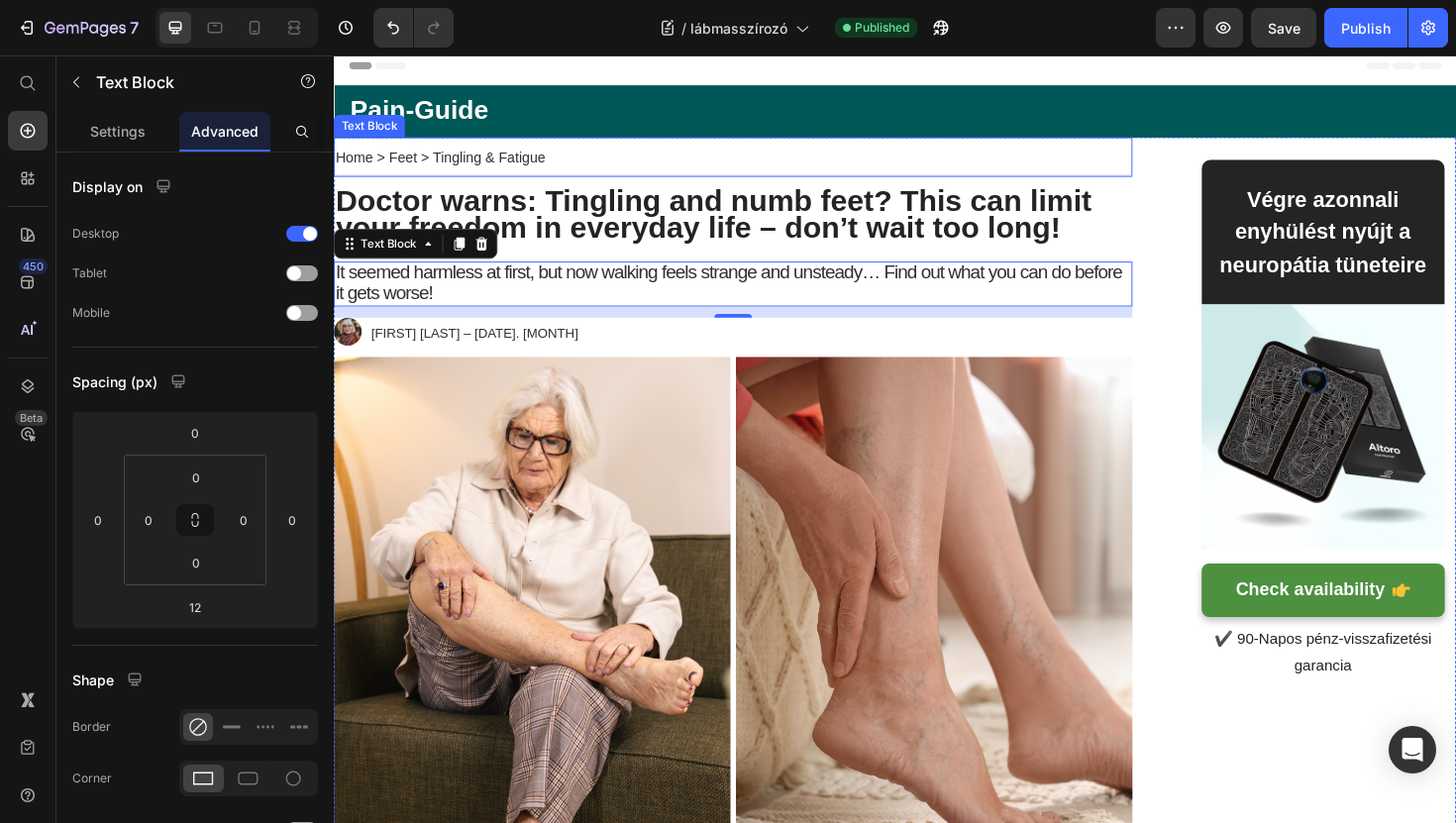 click on "Home > Feet > Tingling & Fatigue" at bounding box center (757, 163) 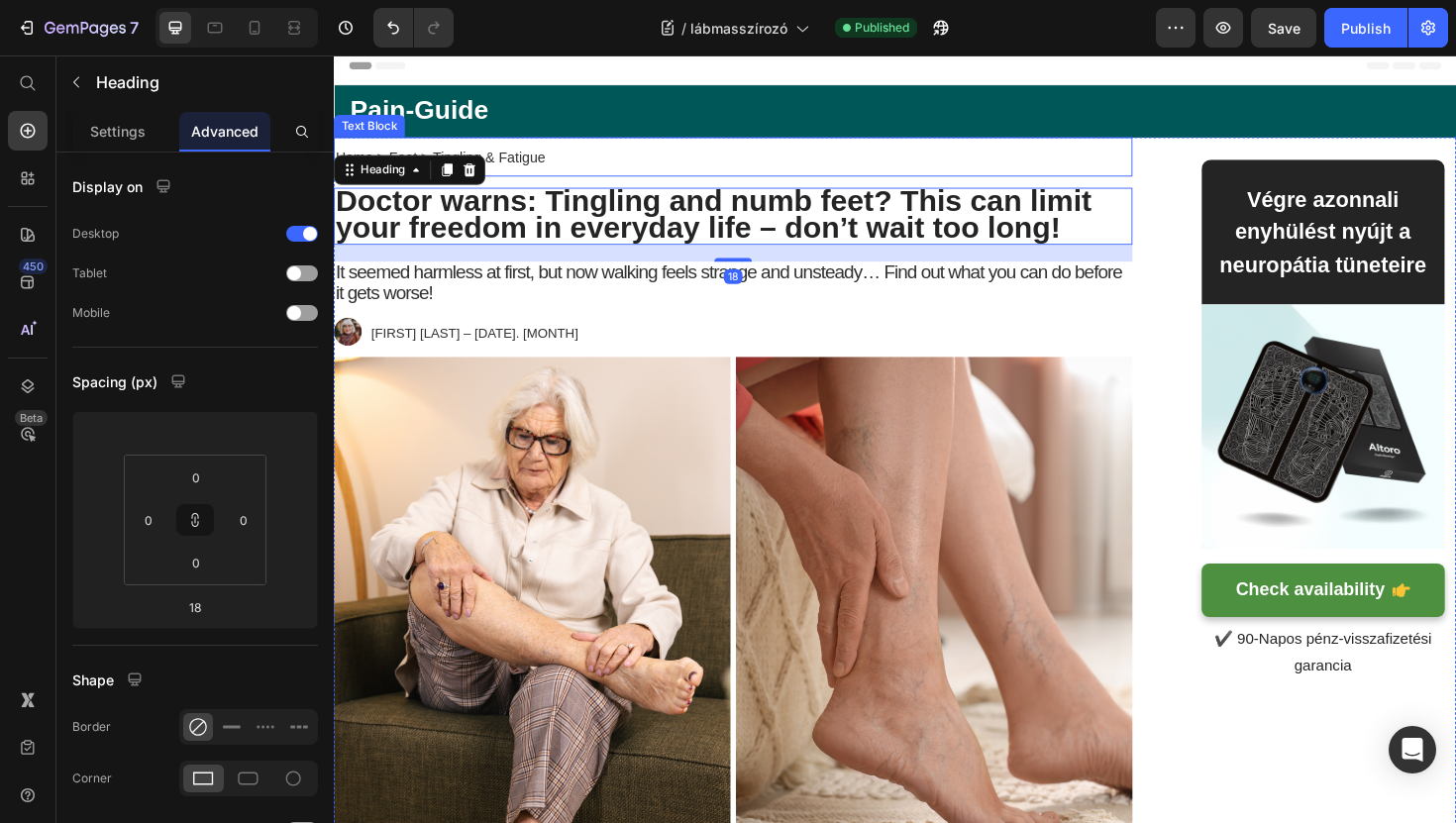 click on "Home > Feet > Tingling & Fatigue" at bounding box center [757, 163] 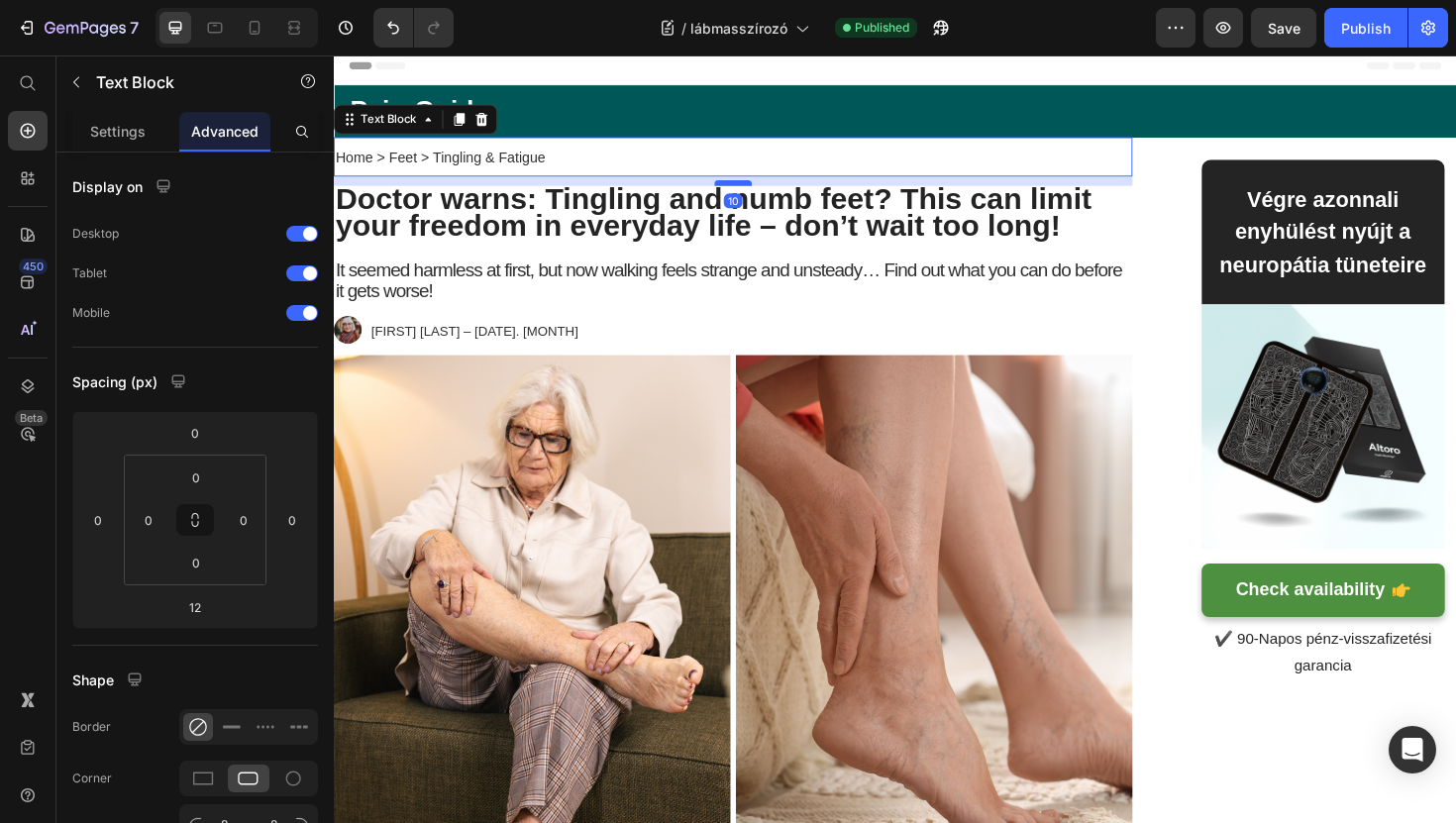 click at bounding box center [757, 191] 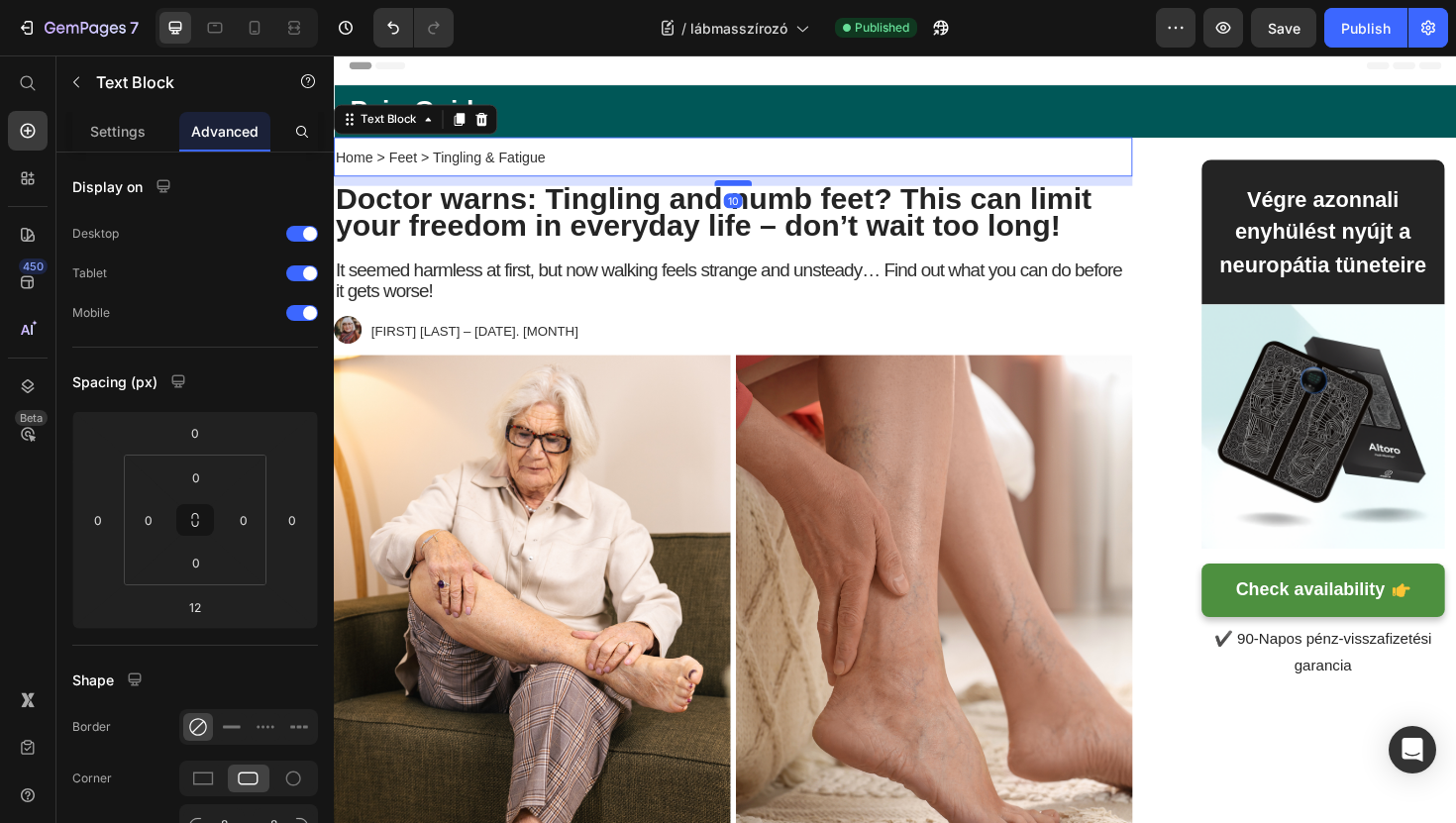 type on "10" 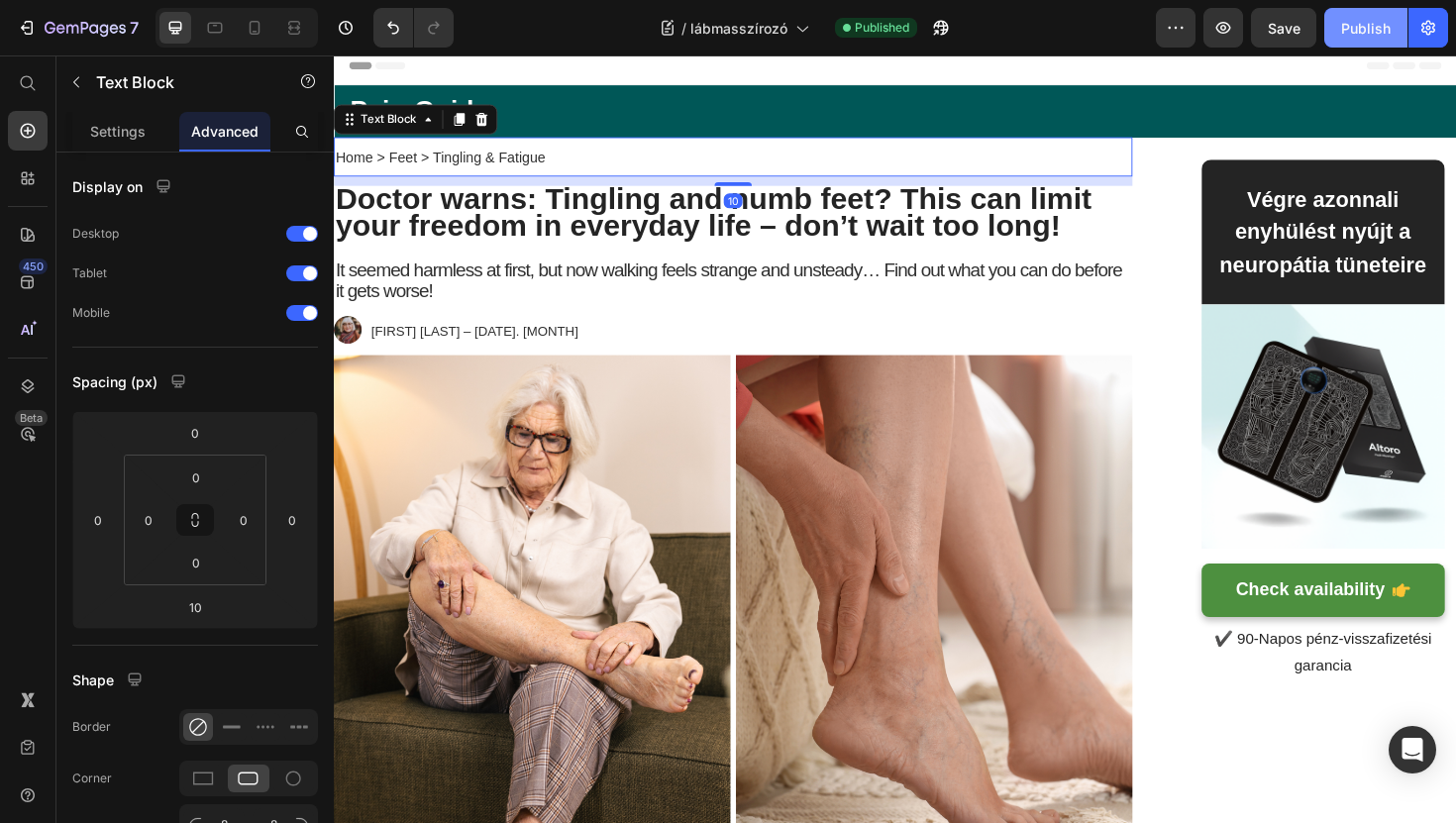 click on "Publish" at bounding box center [1366, 28] 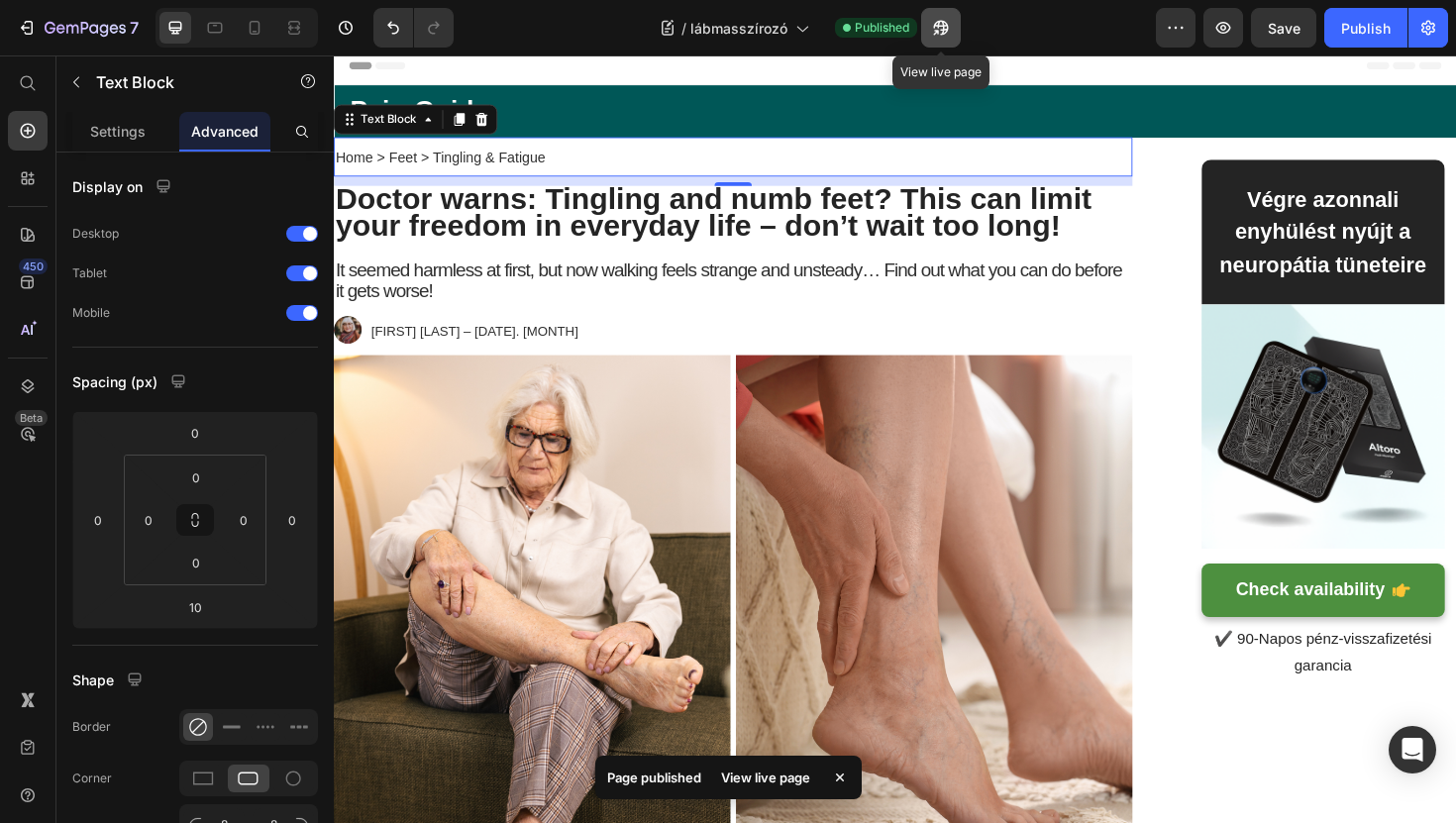 click 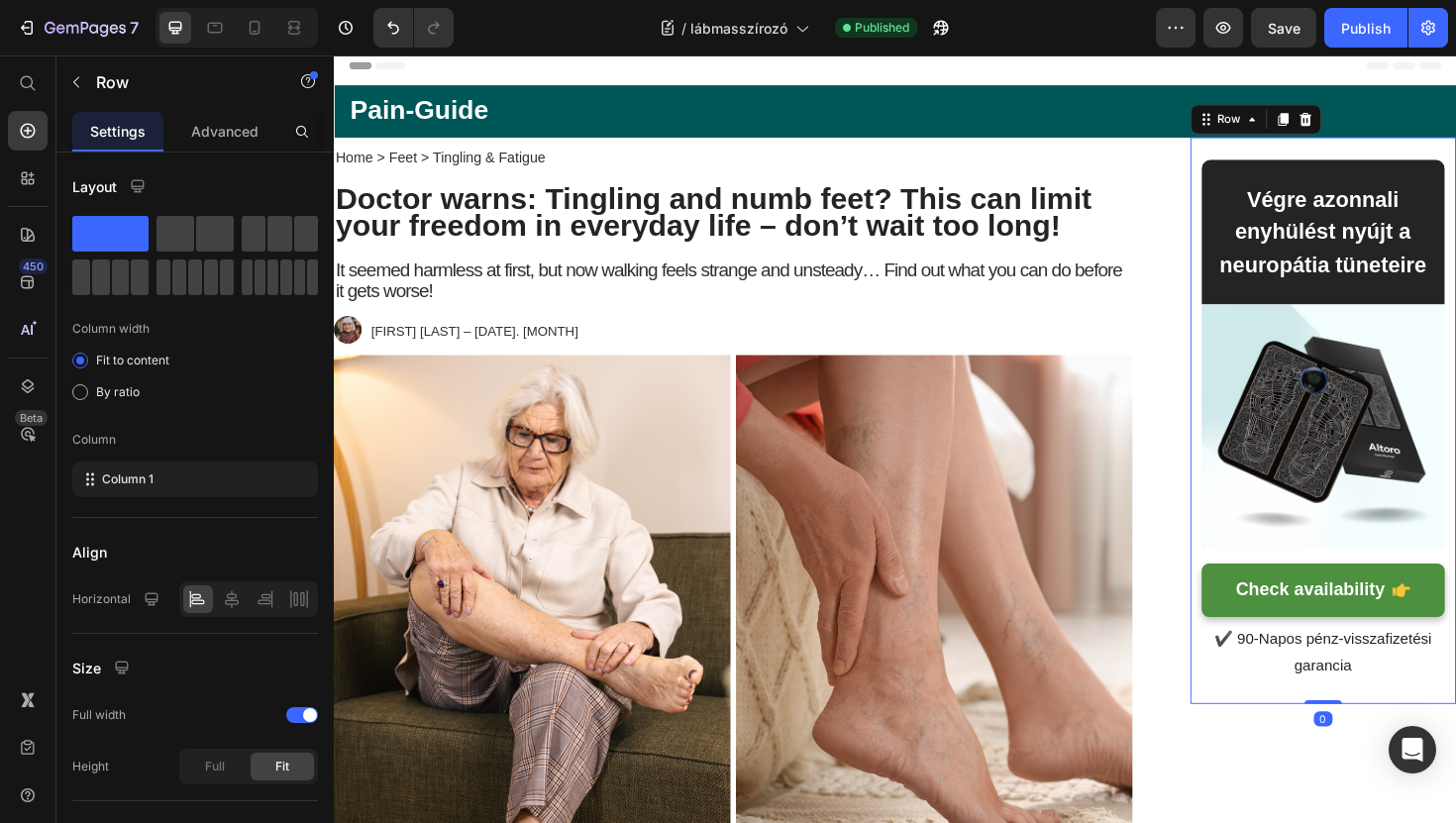 click on "Végre azonnali enyhülést nyújt a neuropátia tüneteire Heading Row Image  	   Check availability Button ✔️ 90-Napos pénz-visszafizetési garancia Text block Row   0" at bounding box center [1382, 443] 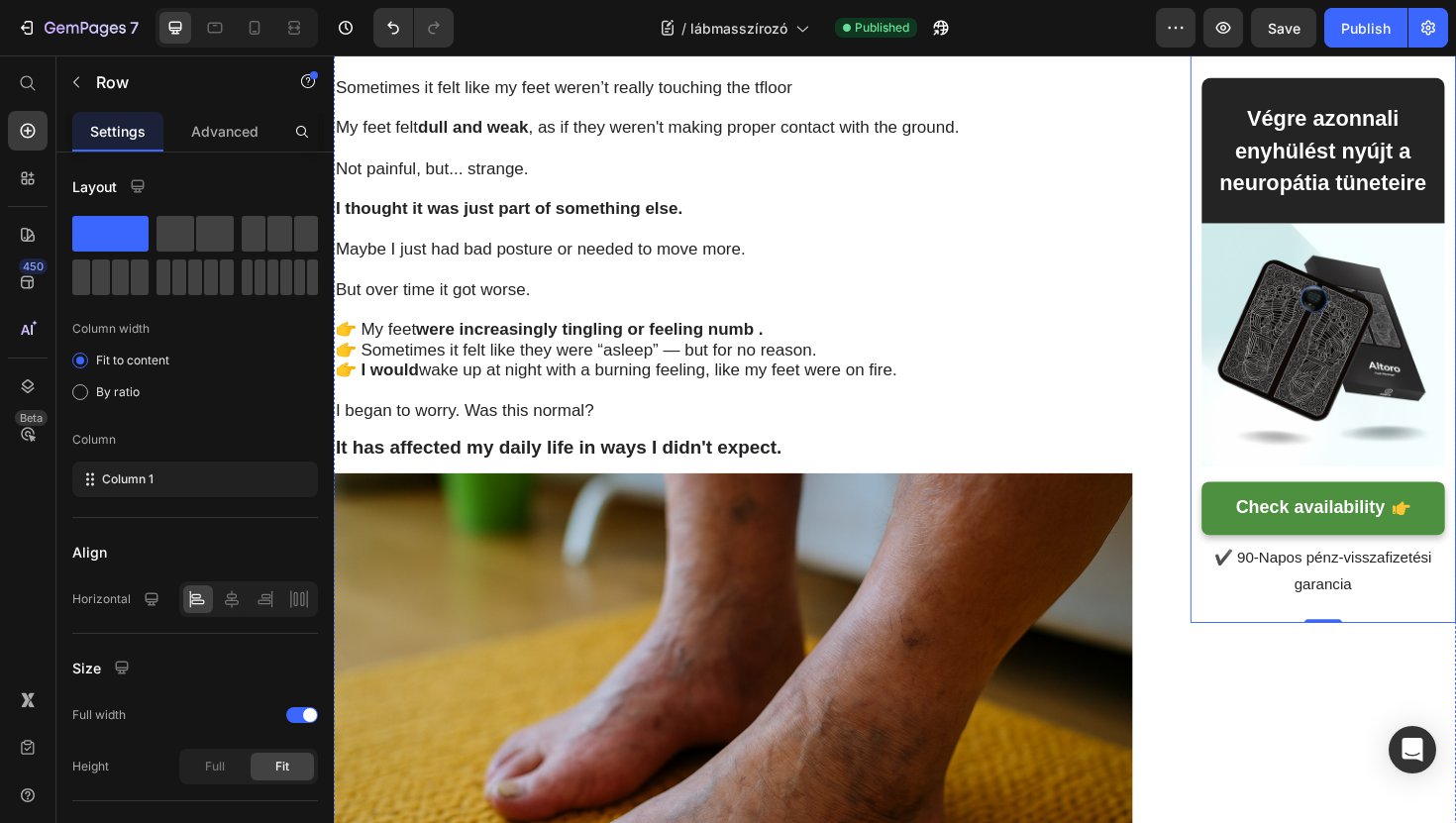 scroll, scrollTop: 964, scrollLeft: 0, axis: vertical 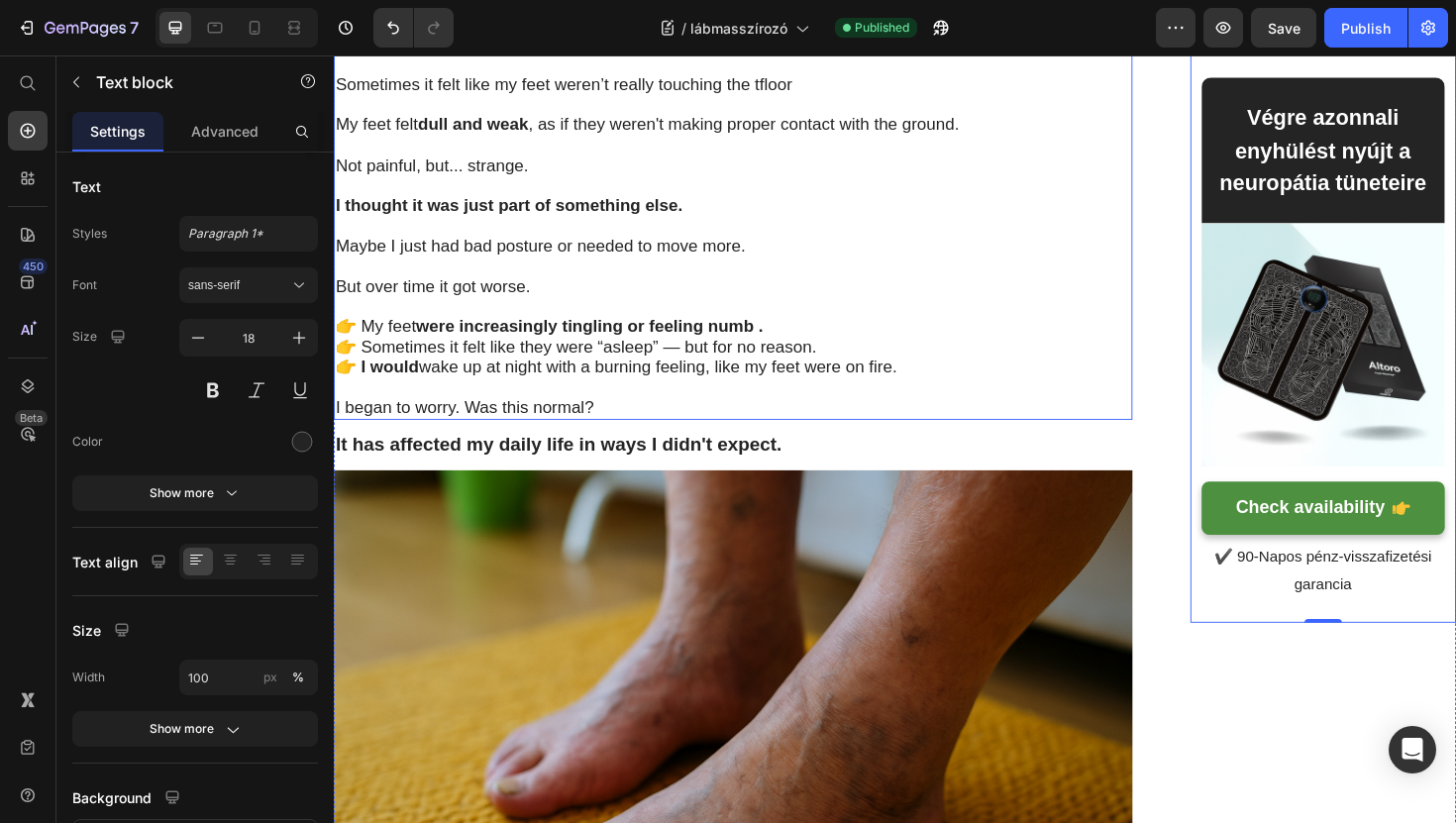 click on "Sometimes it felt like my feet weren’t really touching the tfloor" at bounding box center [577, 86] 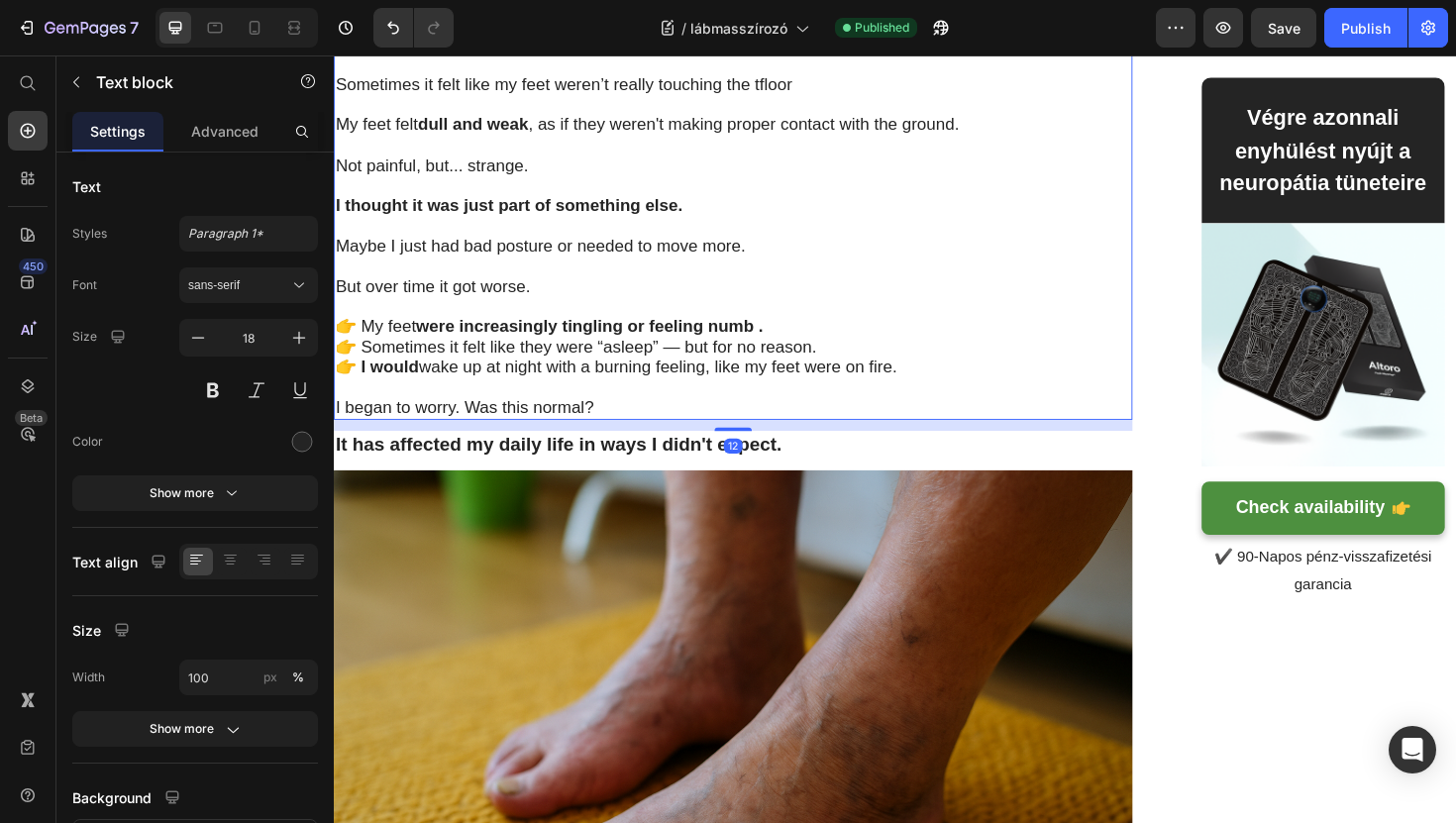 click on "Sometimes it felt like my feet weren’t really touching the tfloor" at bounding box center (577, 86) 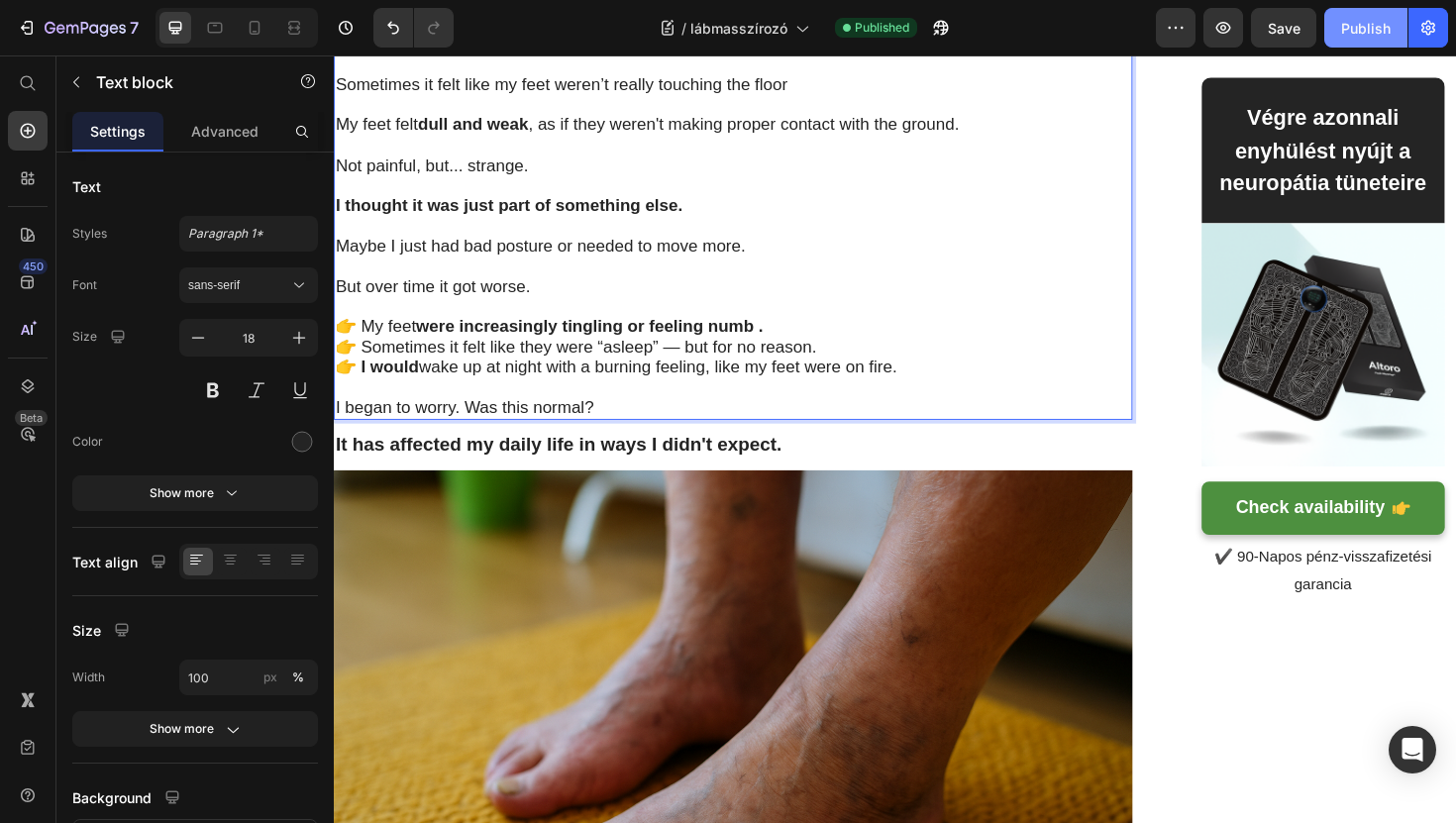 click on "Publish" at bounding box center (1366, 28) 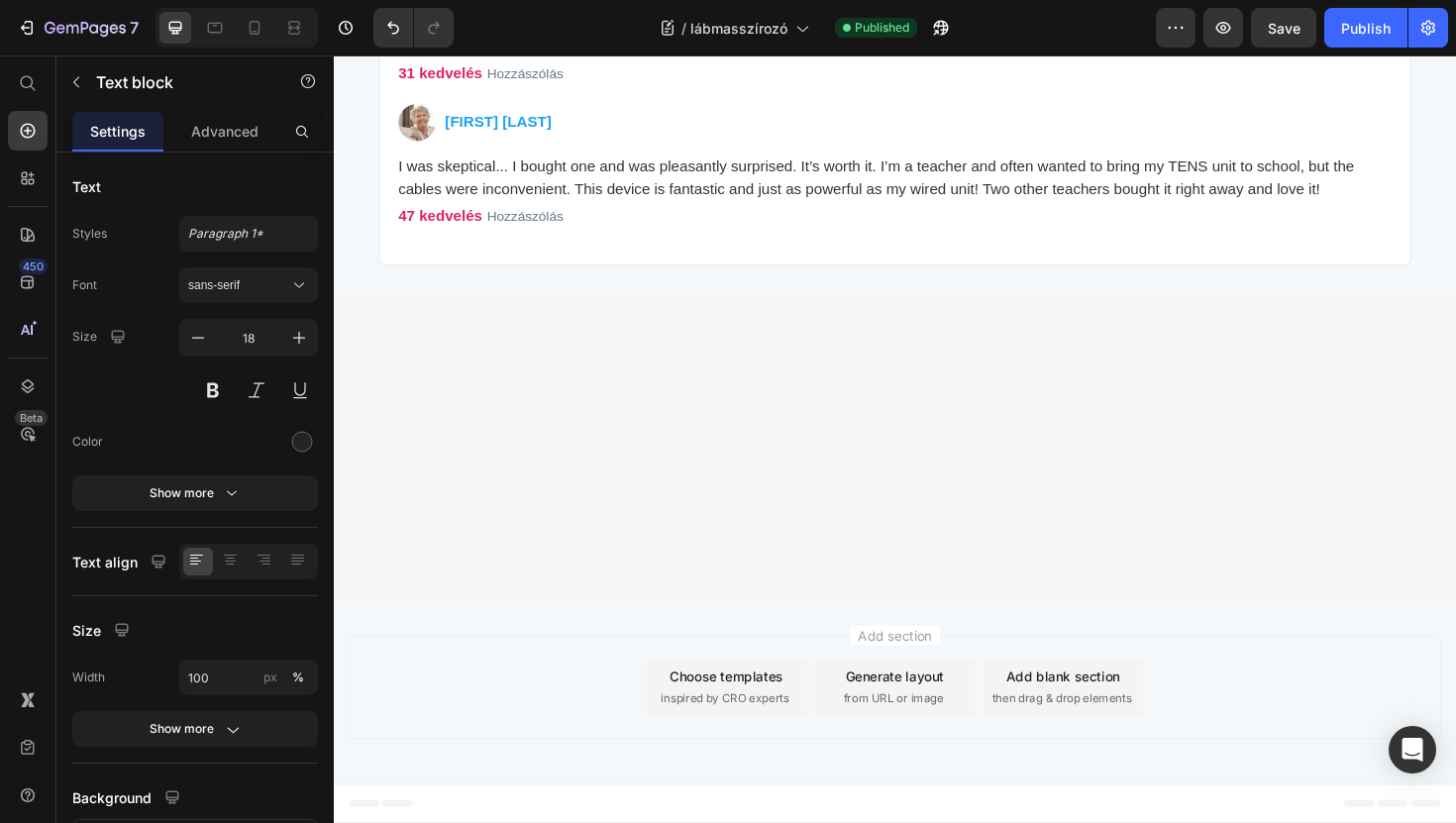 scroll, scrollTop: 9455, scrollLeft: 0, axis: vertical 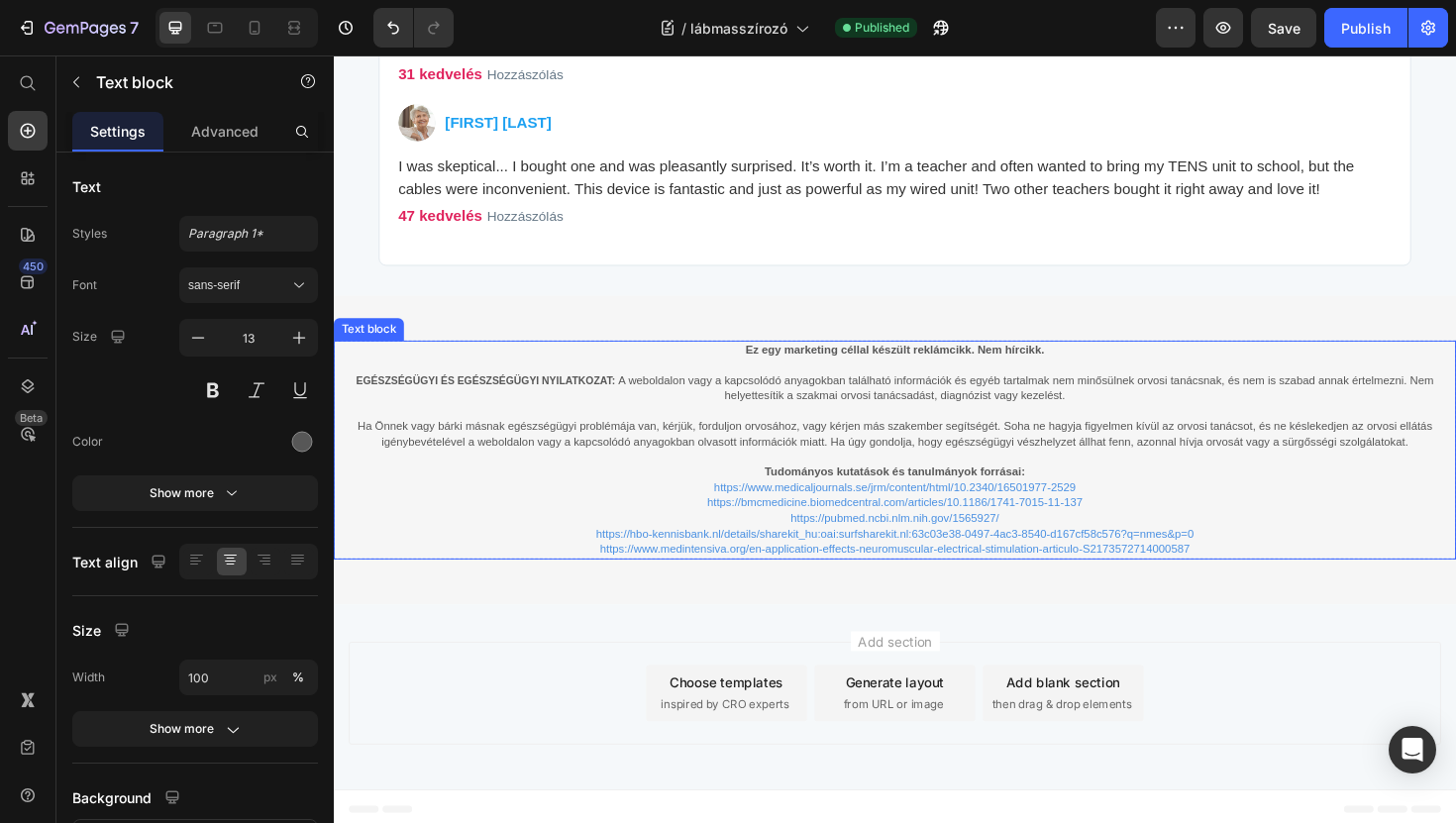 click on "https://www.medintensiva.org/en-application-effects-neuromuscular-electrical-stimulation-articulo-S2173572714000587" at bounding box center (928, 578) 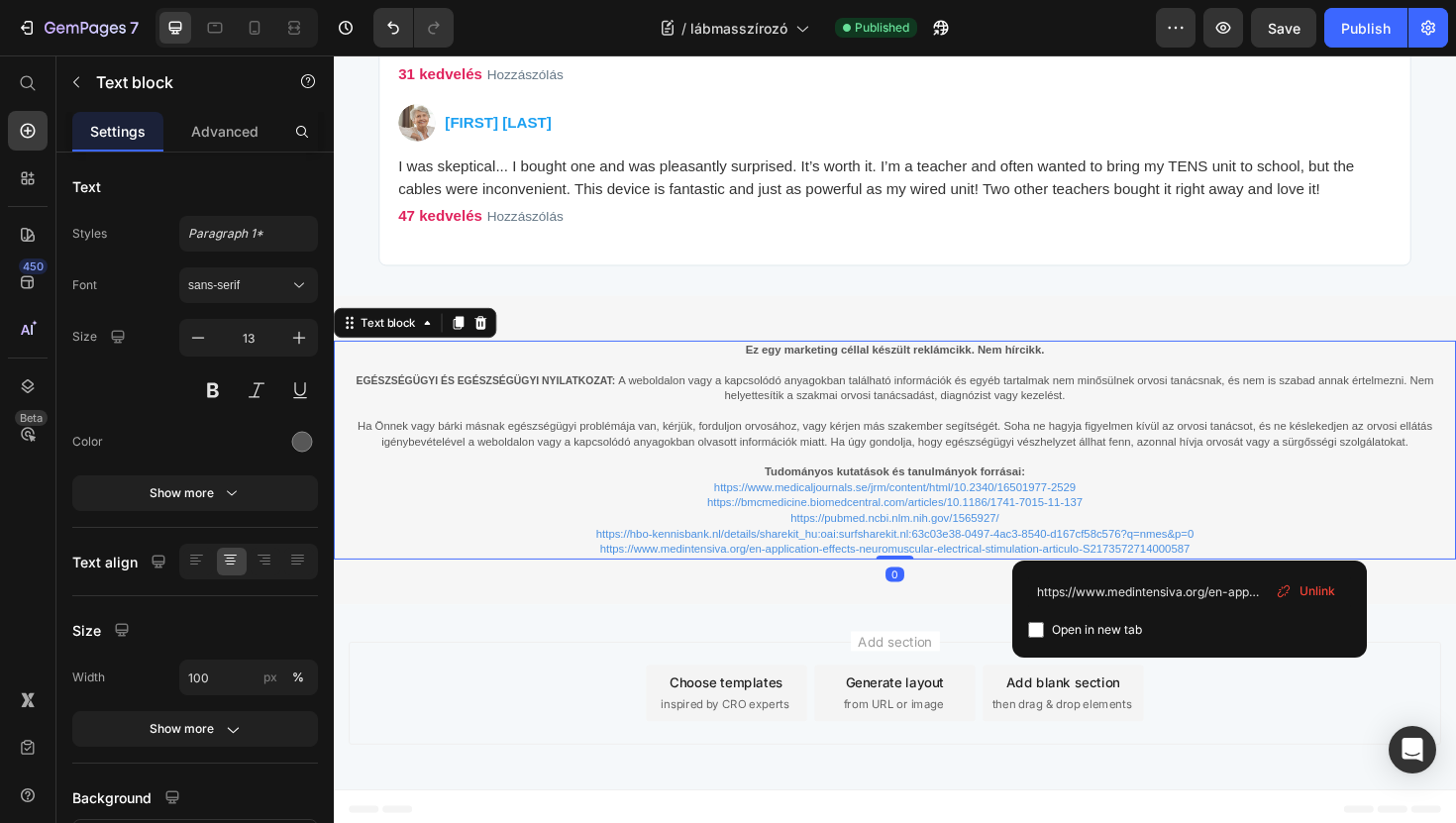 click on "https://www.medintensiva.org/en-application-effects-neuromuscular-electrical-stimulation-articulo-S2173572714000587" at bounding box center (928, 578) 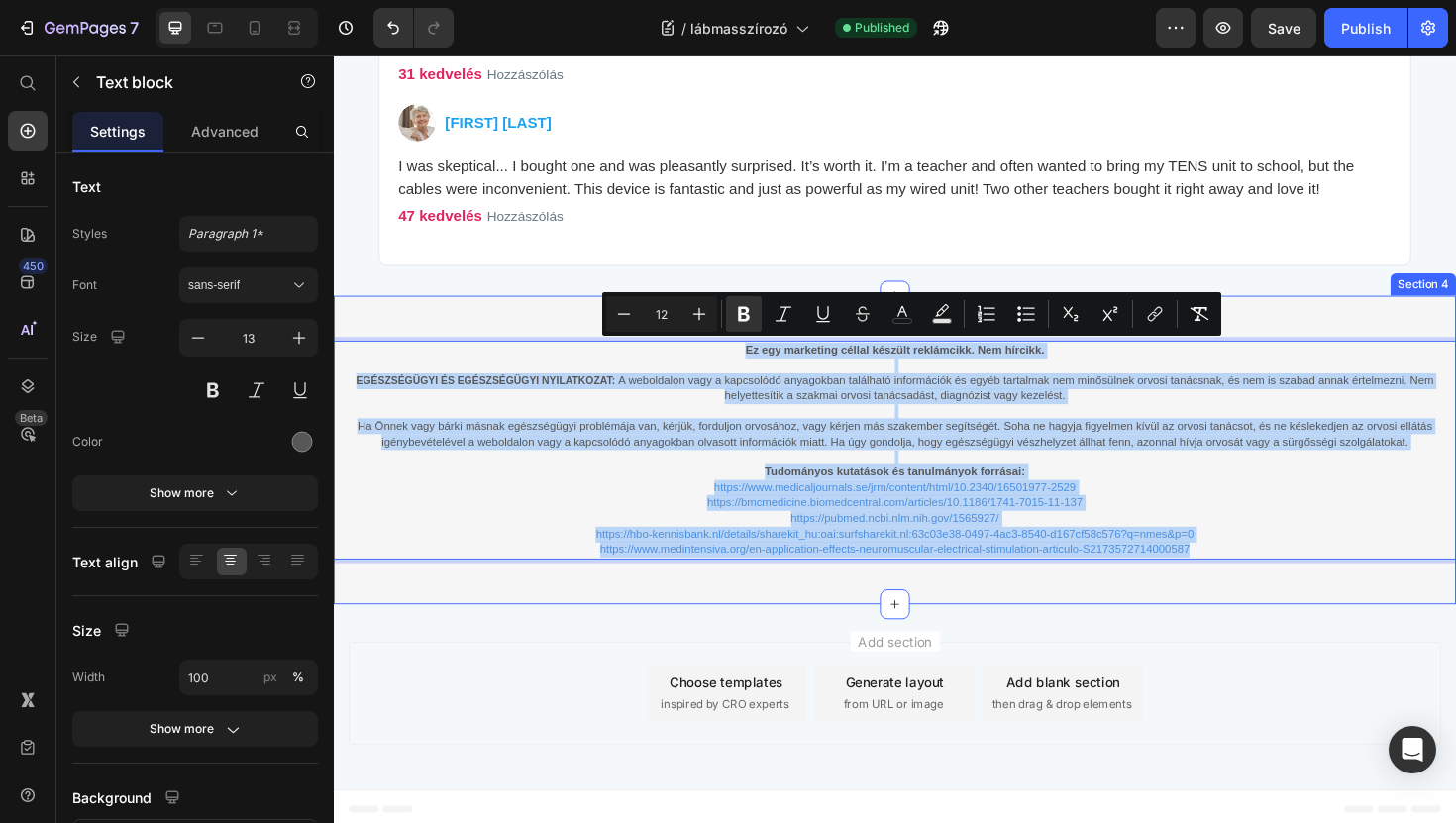 drag, startPoint x: 1259, startPoint y: 571, endPoint x: 753, endPoint y: 320, distance: 564.8336 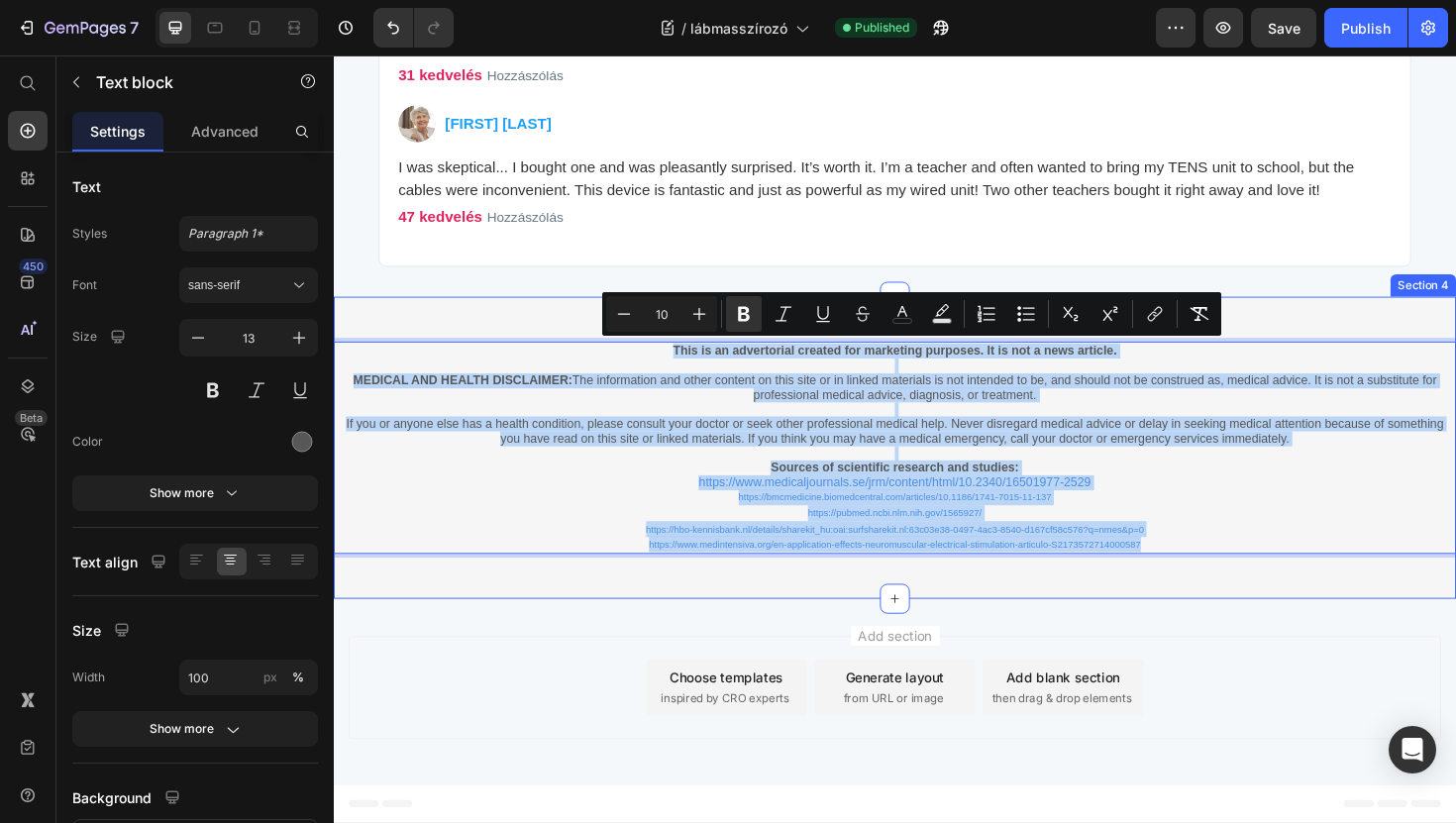 scroll, scrollTop: 9454, scrollLeft: 0, axis: vertical 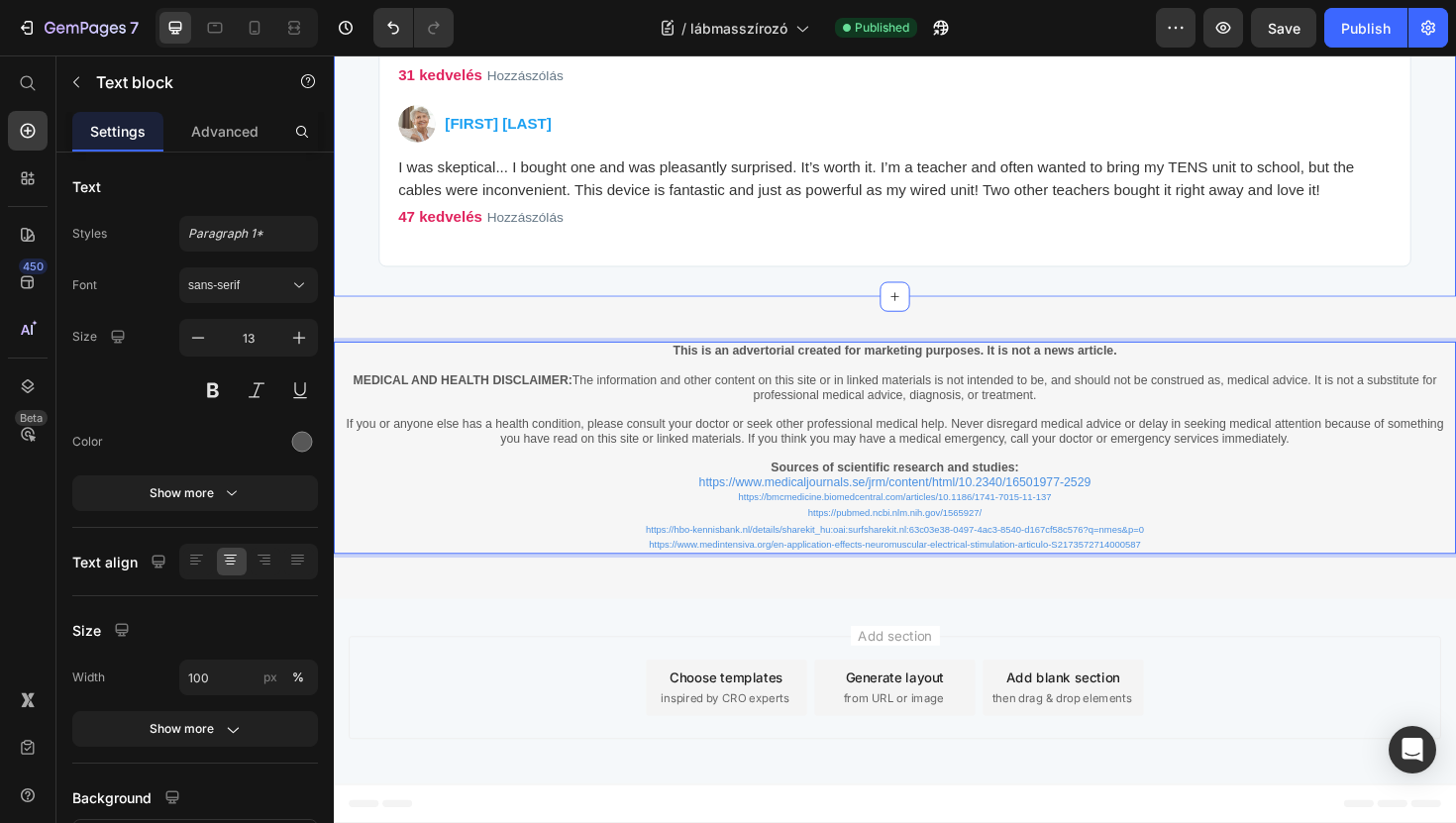 click on "Comments
[FIRST] [LAST]
Great article. I’m still very grateful that I’m now using Altoro. I hope I can inspire and inform others as well. I still use it daily and enjoy the relief it brings. Hopefully, I’ll see many more positive reviews soon!
38 kedvelés Hozzászólás
[FIRST] [LAST]
I’ve been using Altoro for two weeks now, and what a difference! The tingling in my foot has almost completely disappeared, and I can walk more easily again. My sleep has also improved! The device is very easy to use, even for someone like me who isn’t tech-savvy. I highly recommend it!
15 kedvelés Hozzászólás
[FIRST] [LAST]" at bounding box center (928, -165) 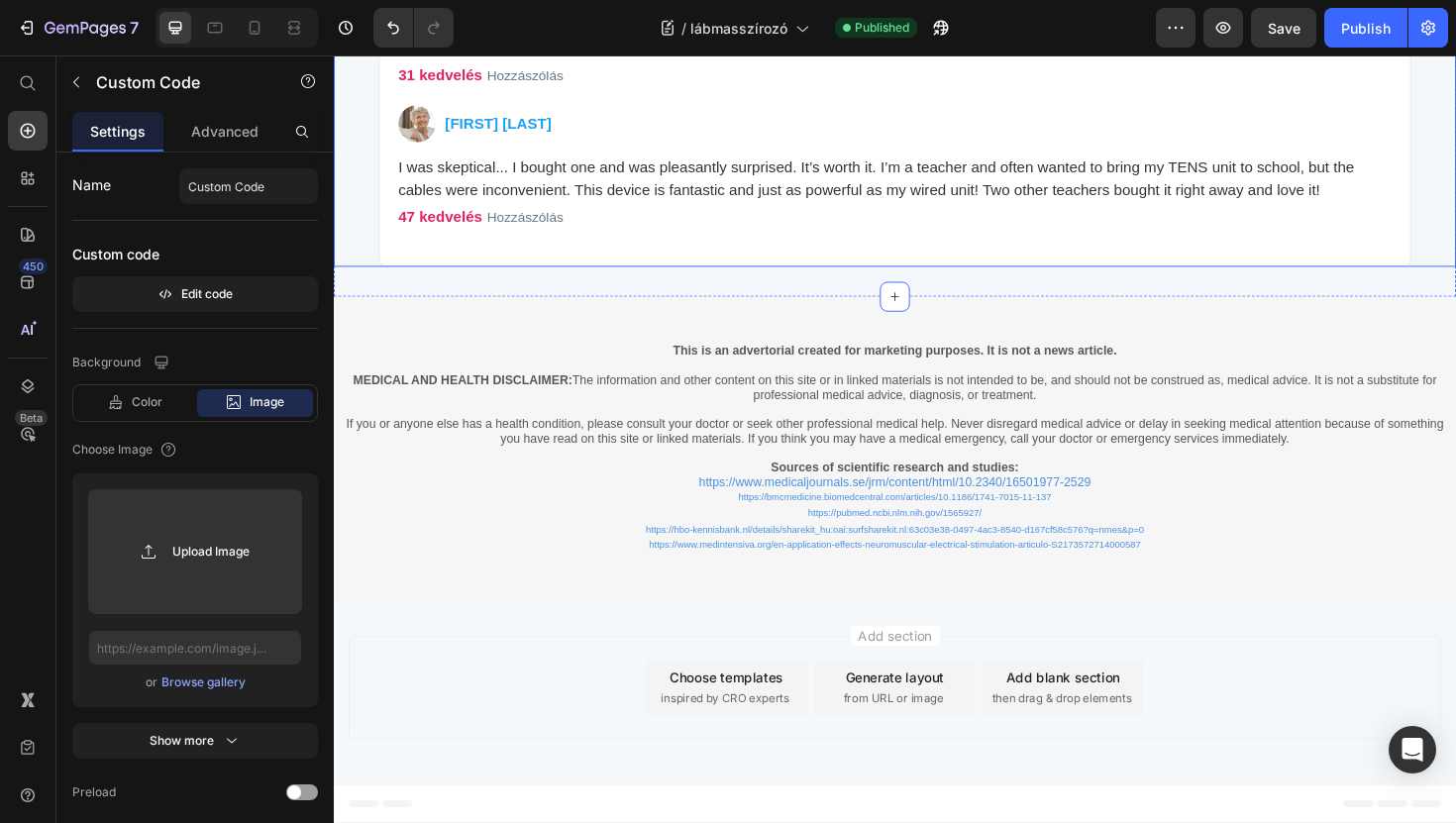 click on "47 kedvelés Hozzászólás" at bounding box center [928, 227] 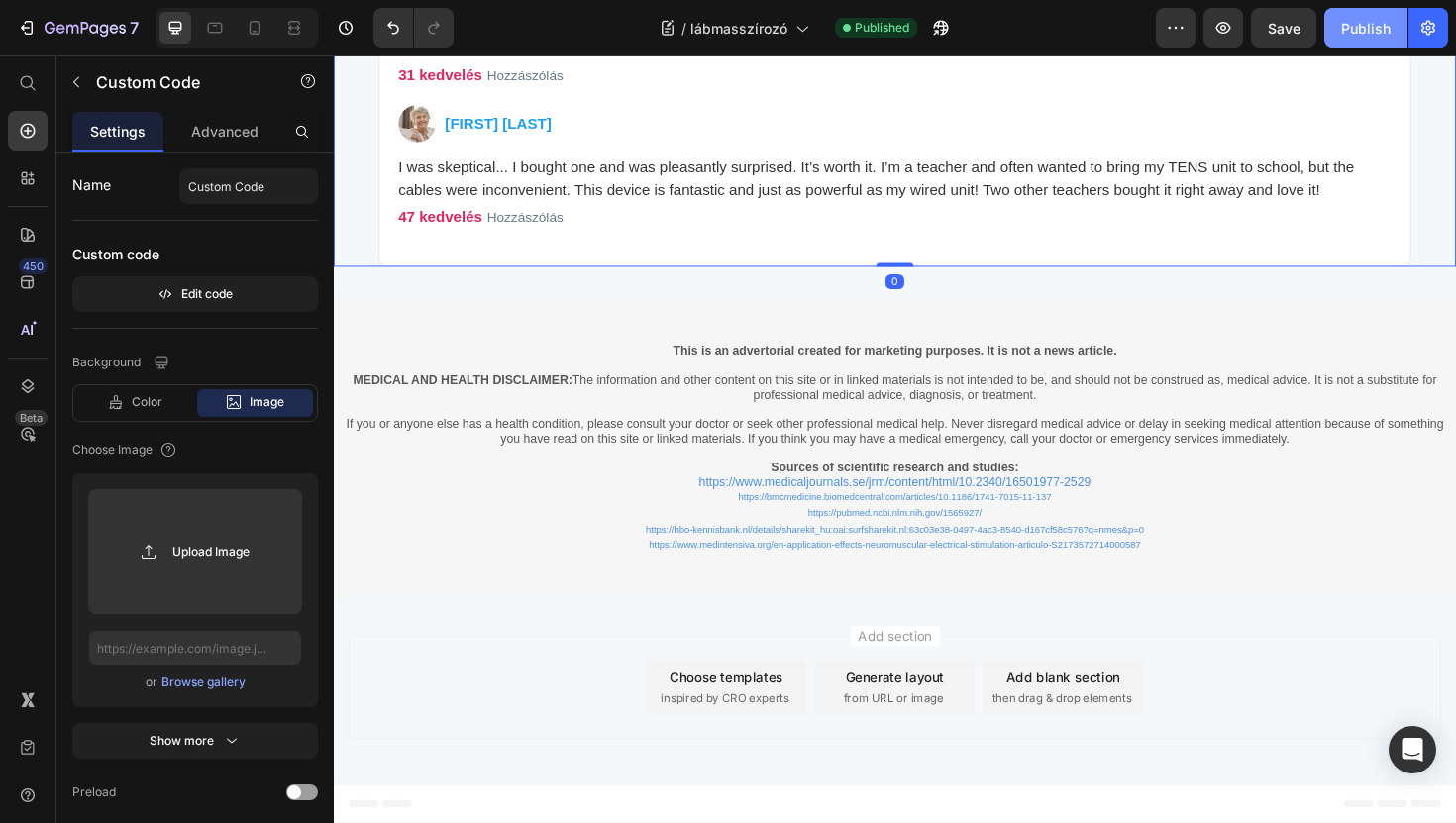 click on "Publish" 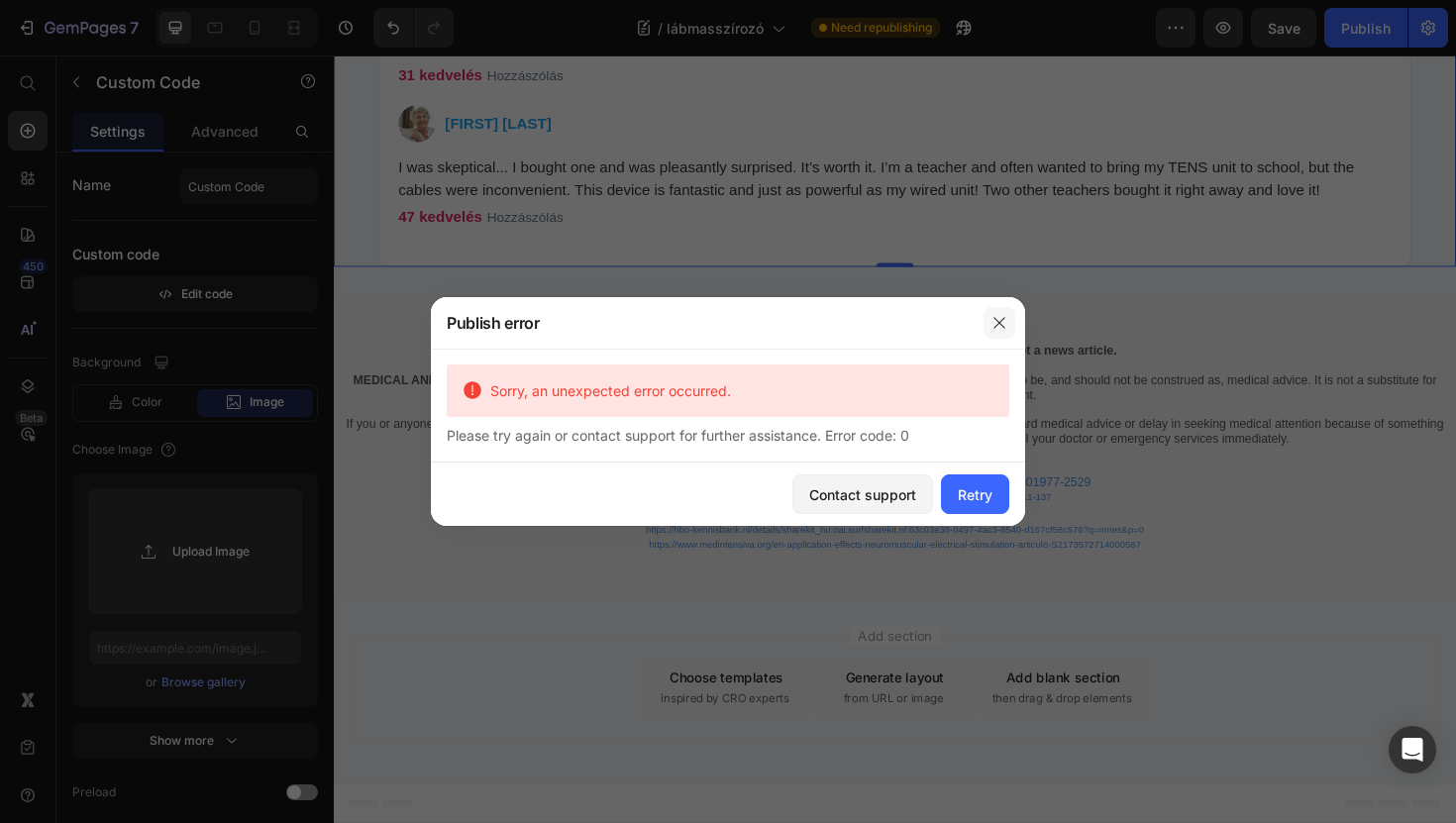 click 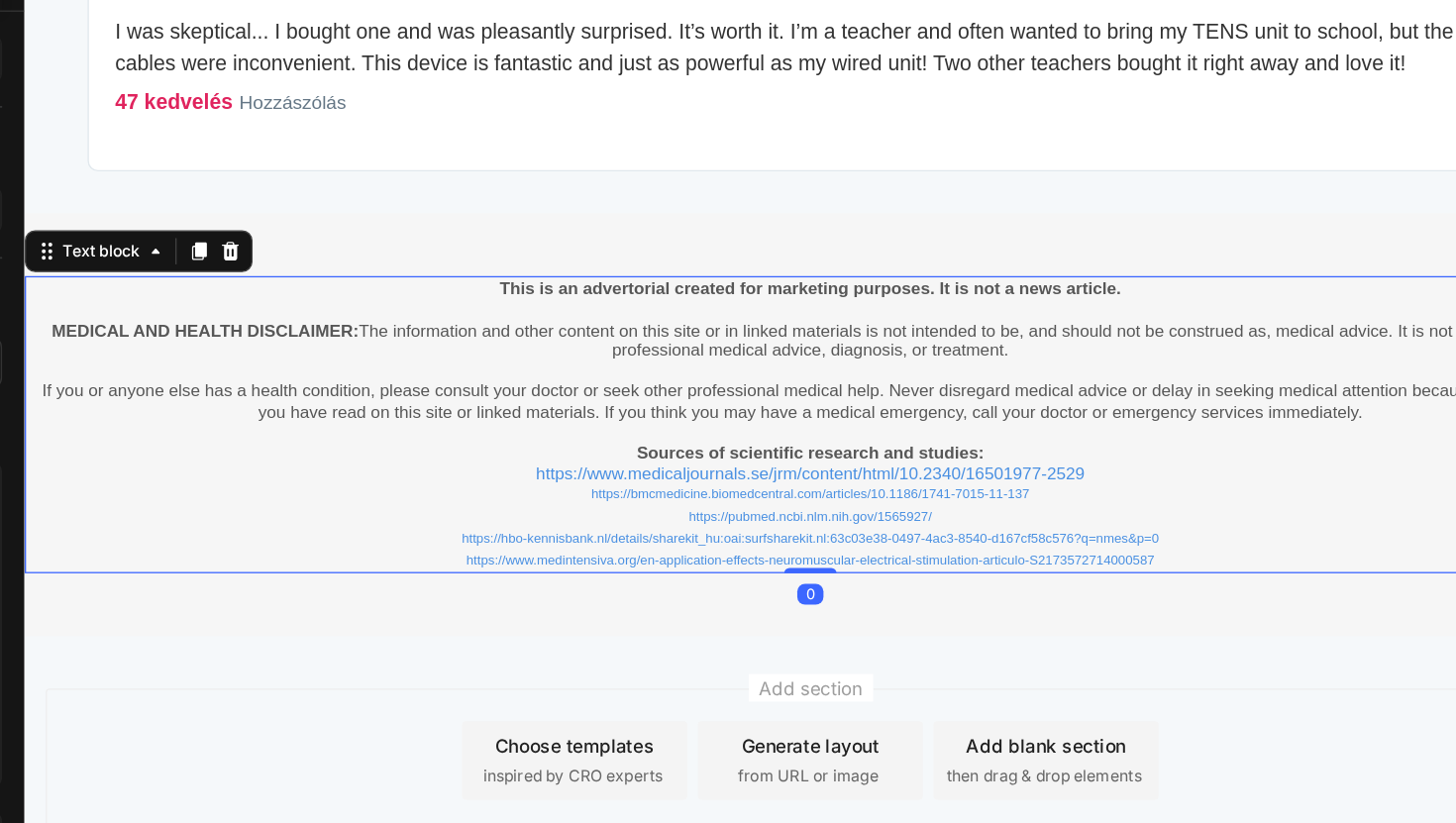 click on "https://www.medicaljournals.se/jrm/content/html/10.2340/16501977-2529" at bounding box center [618, 329] 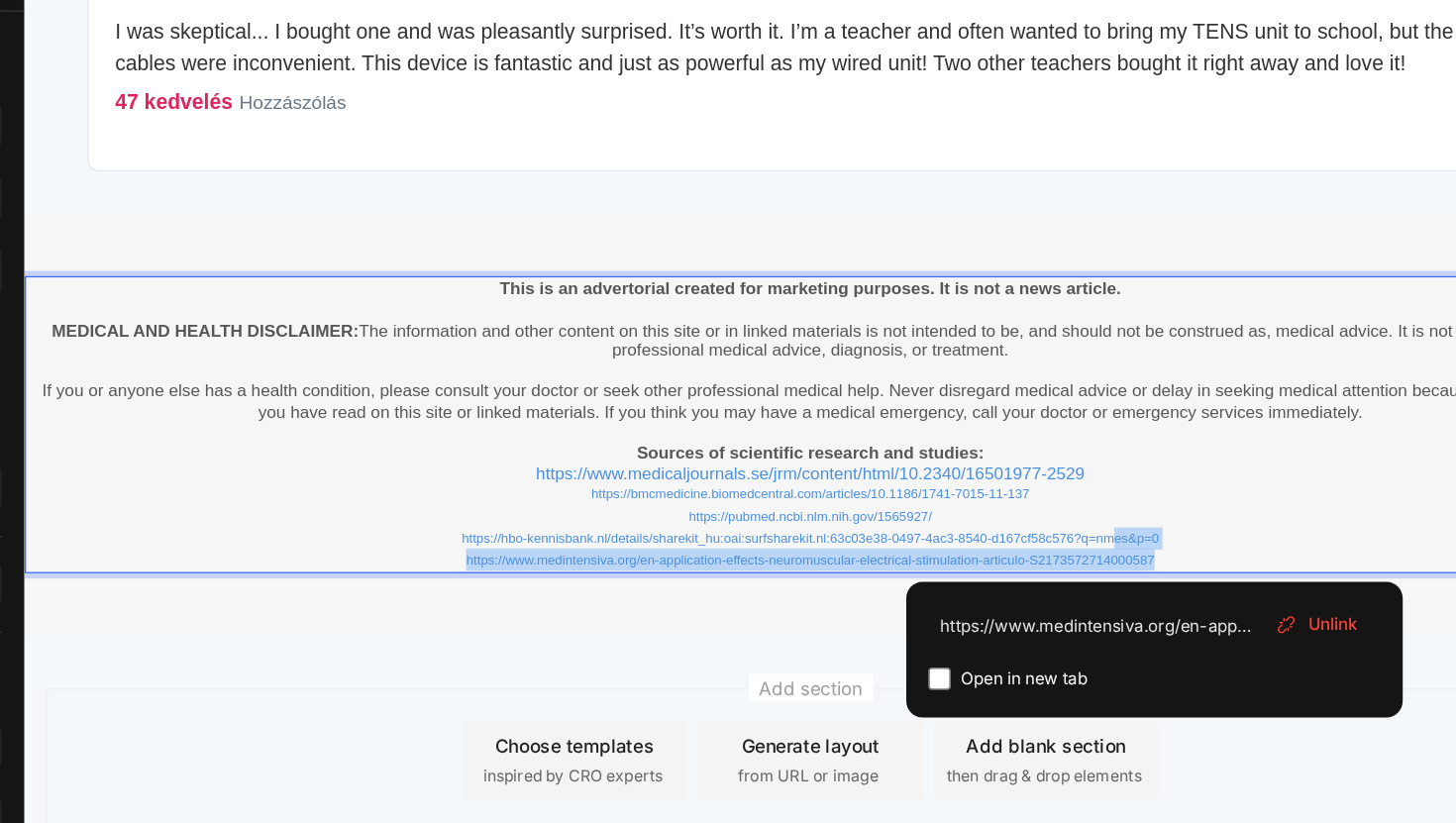 drag, startPoint x: 901, startPoint y: 393, endPoint x: 848, endPoint y: 379, distance: 54.8179 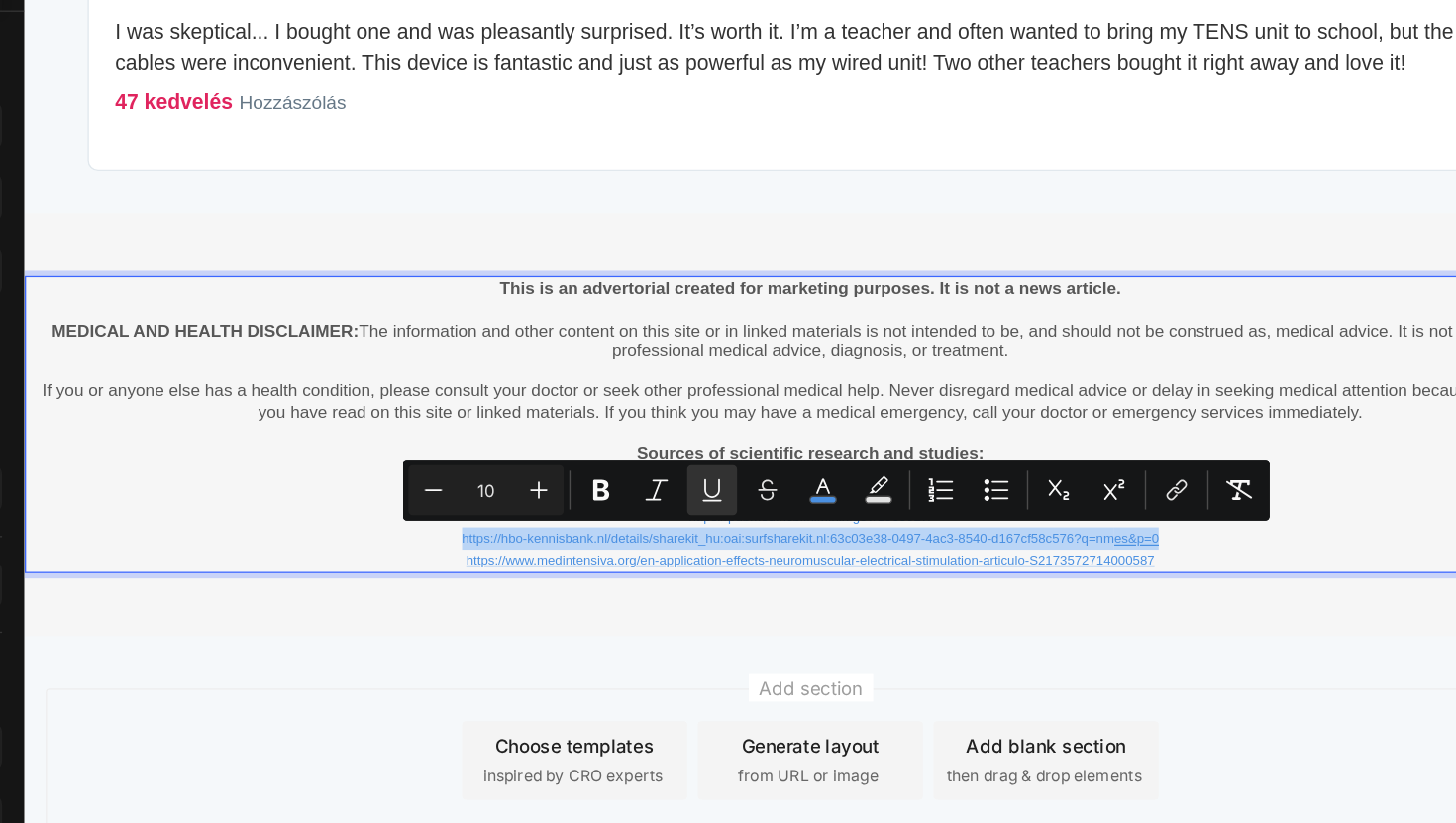 click on "https://hbo-kennisbank.nl/details/sharekit_hu:oai:surfsharekit.nl:63c03e38-0497-4ac3-8540-d167cf58c576?q=nm es&p=0" at bounding box center [618, 377] 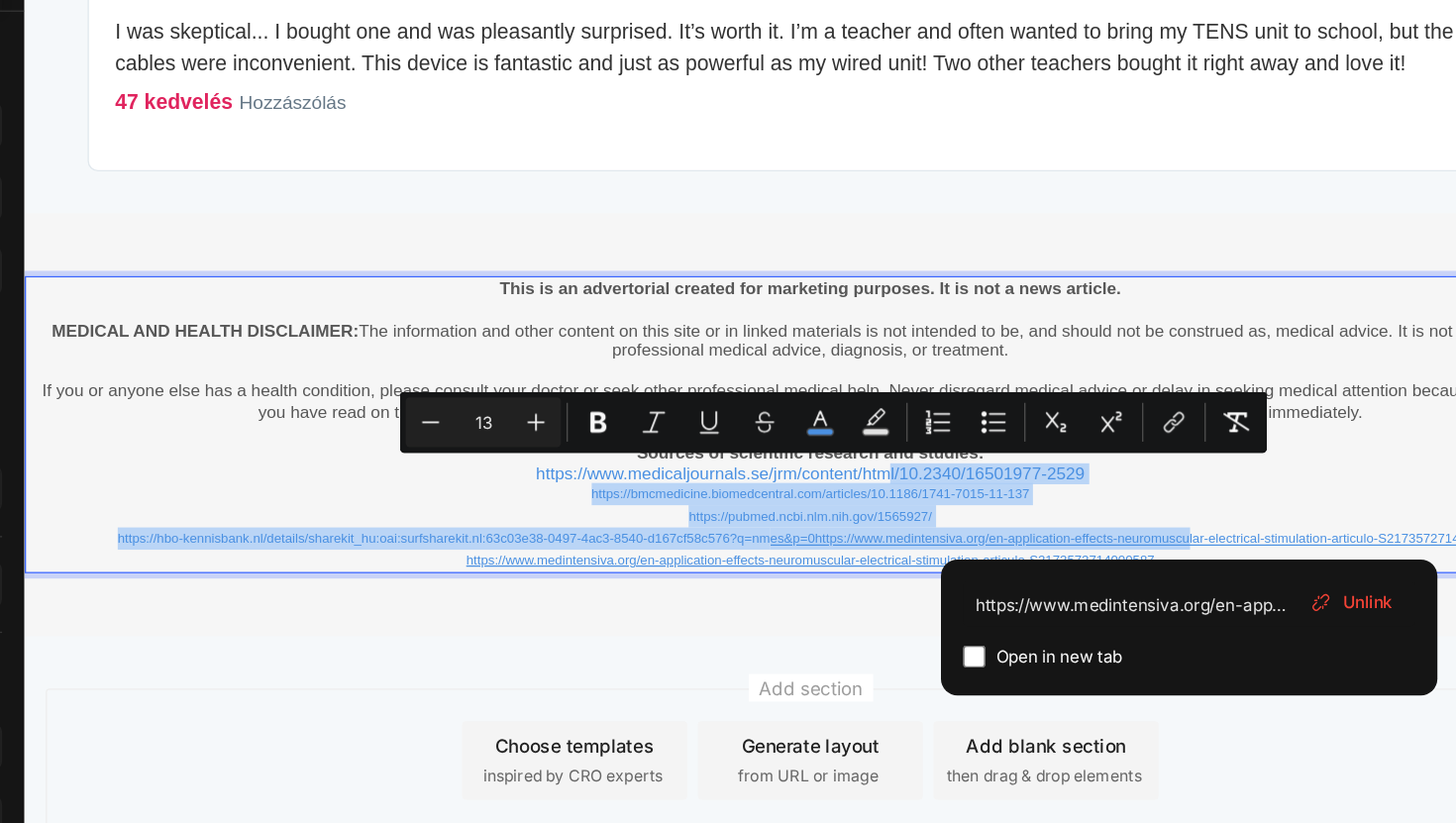 drag, startPoint x: 904, startPoint y: 381, endPoint x: 677, endPoint y: 321, distance: 234.79566 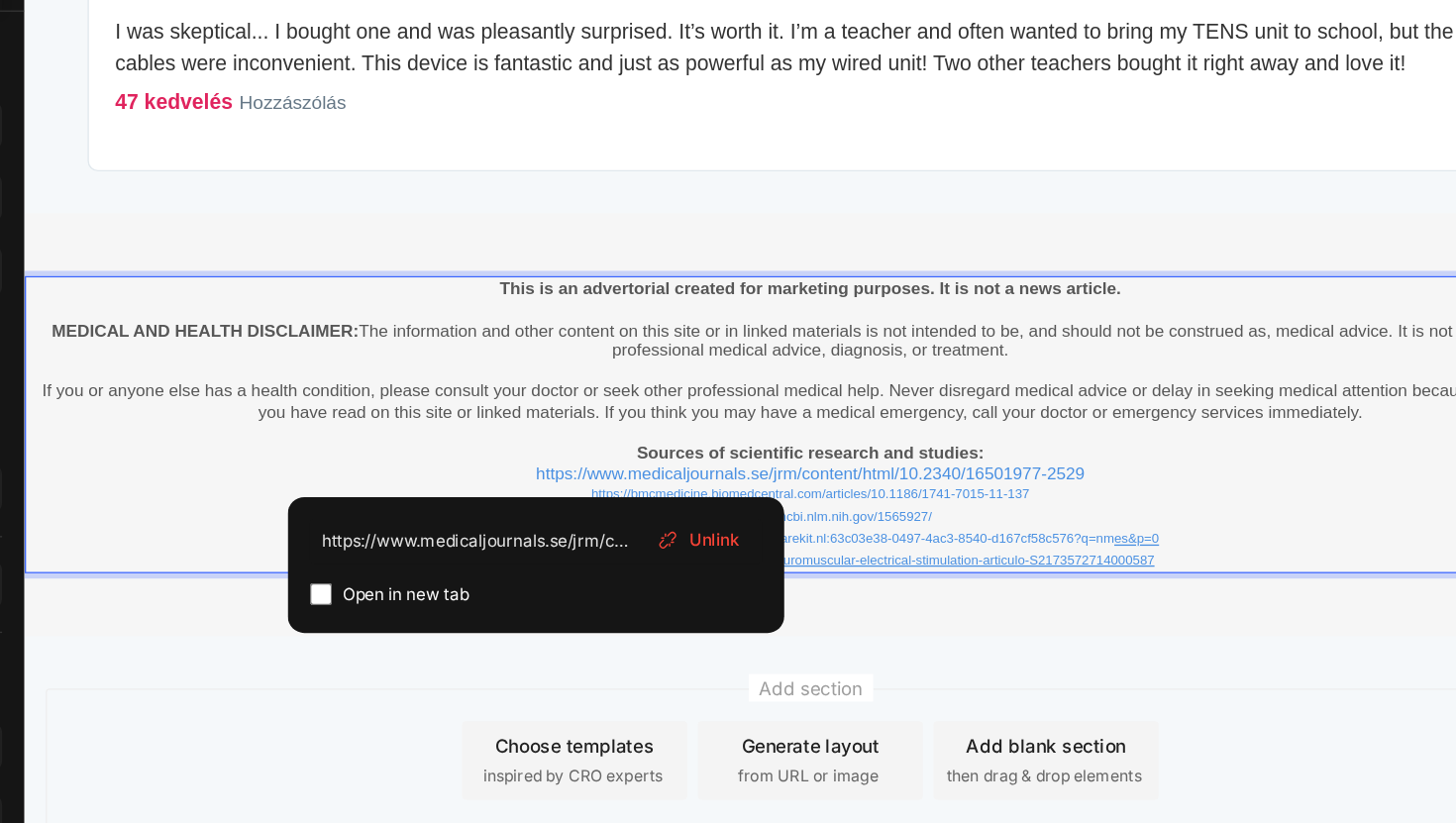 click on "https://www.medicaljournals.se/jrm/content/html/10.2340/16501977-2529" at bounding box center (618, 329) 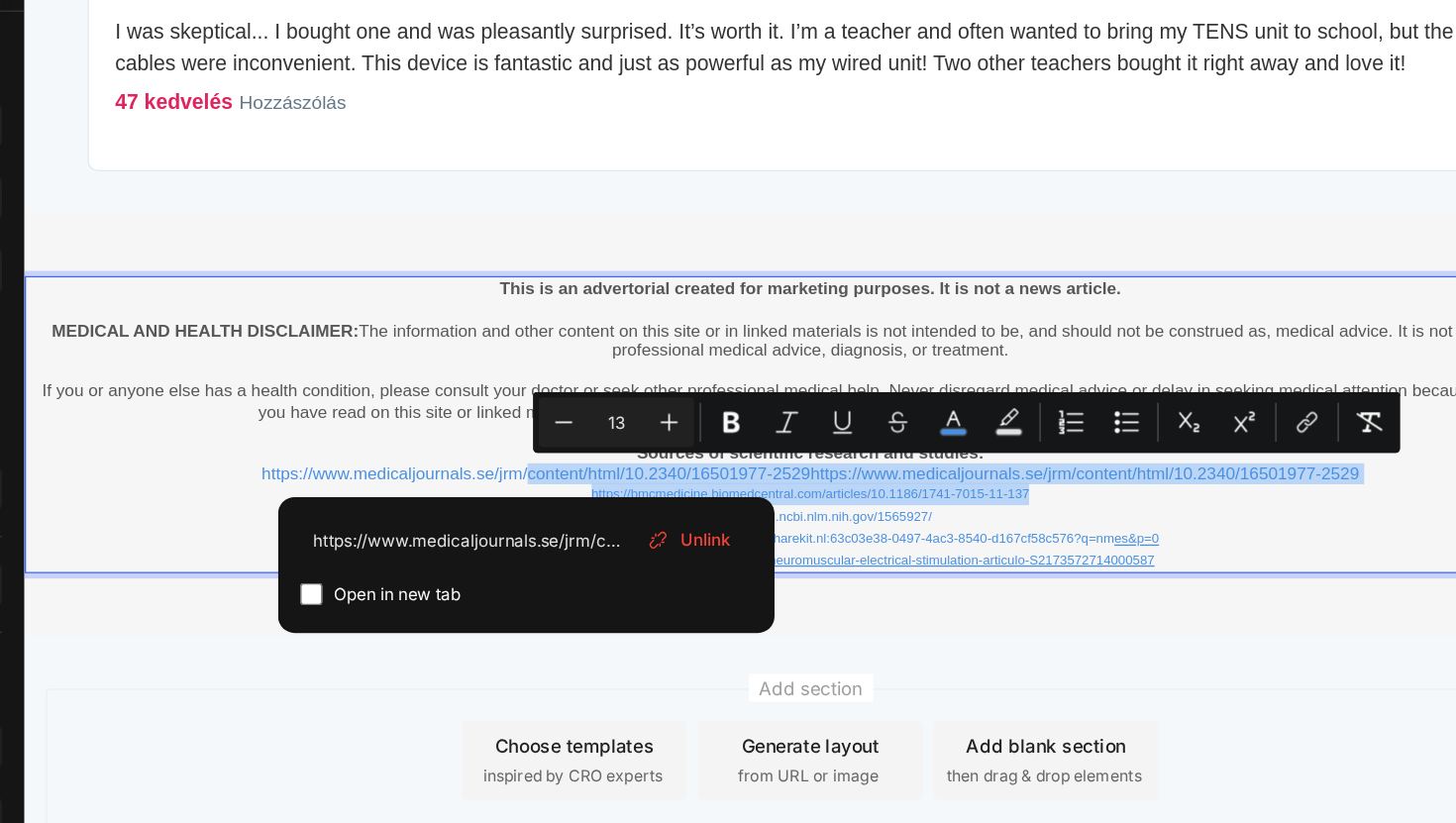 drag, startPoint x: 402, startPoint y: 329, endPoint x: 1076, endPoint y: 340, distance: 674.09 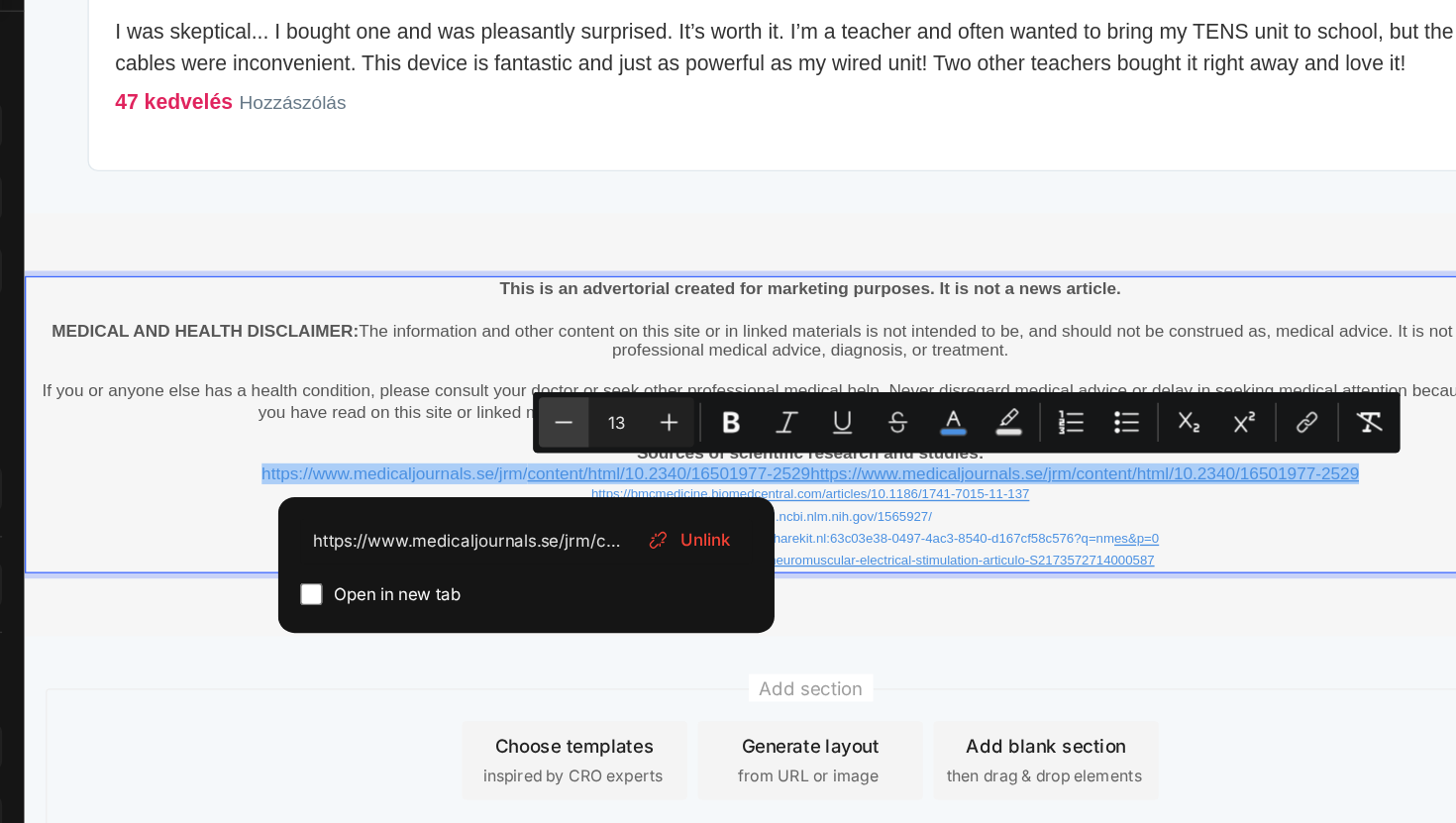 click 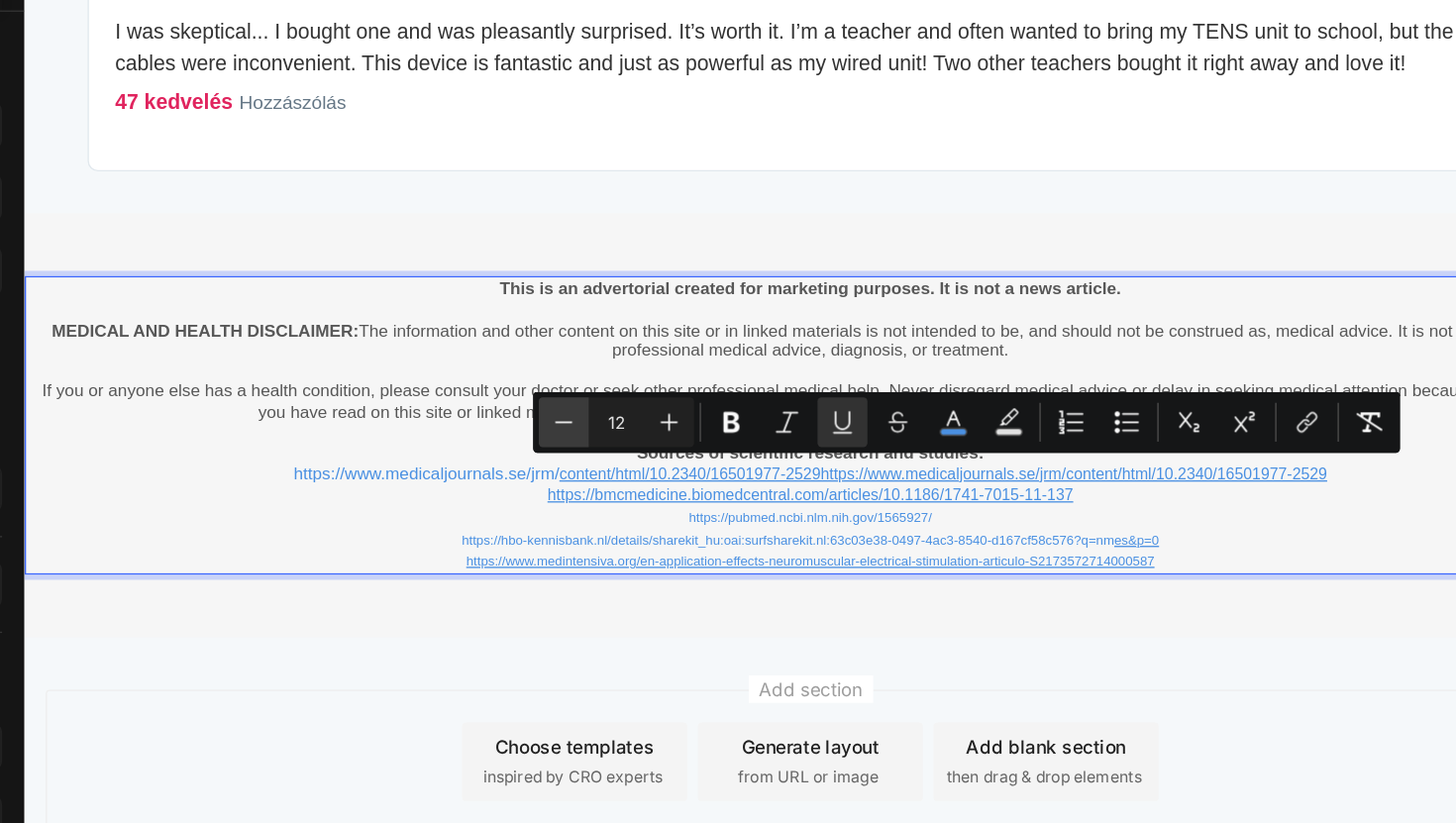 click 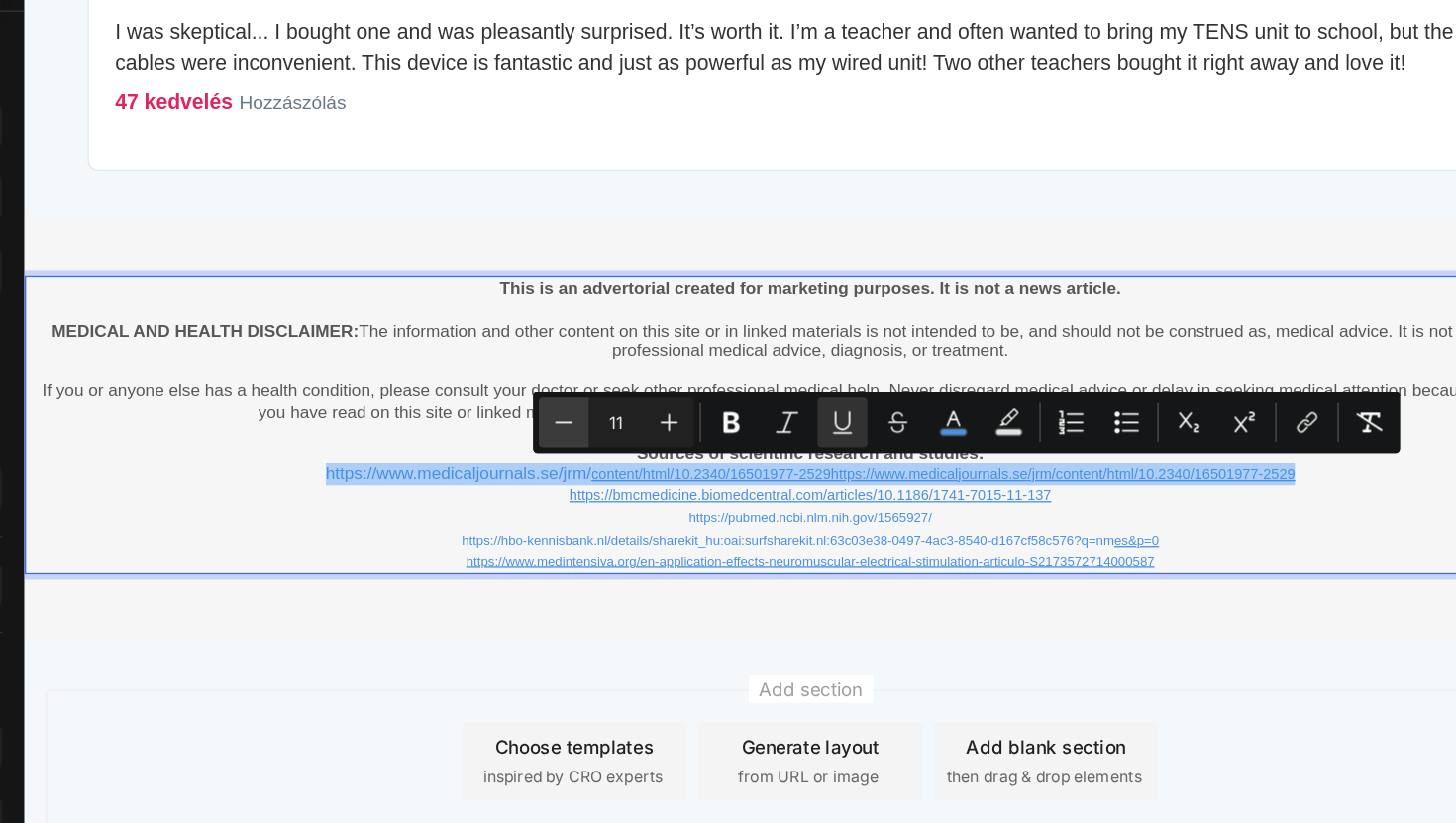 click 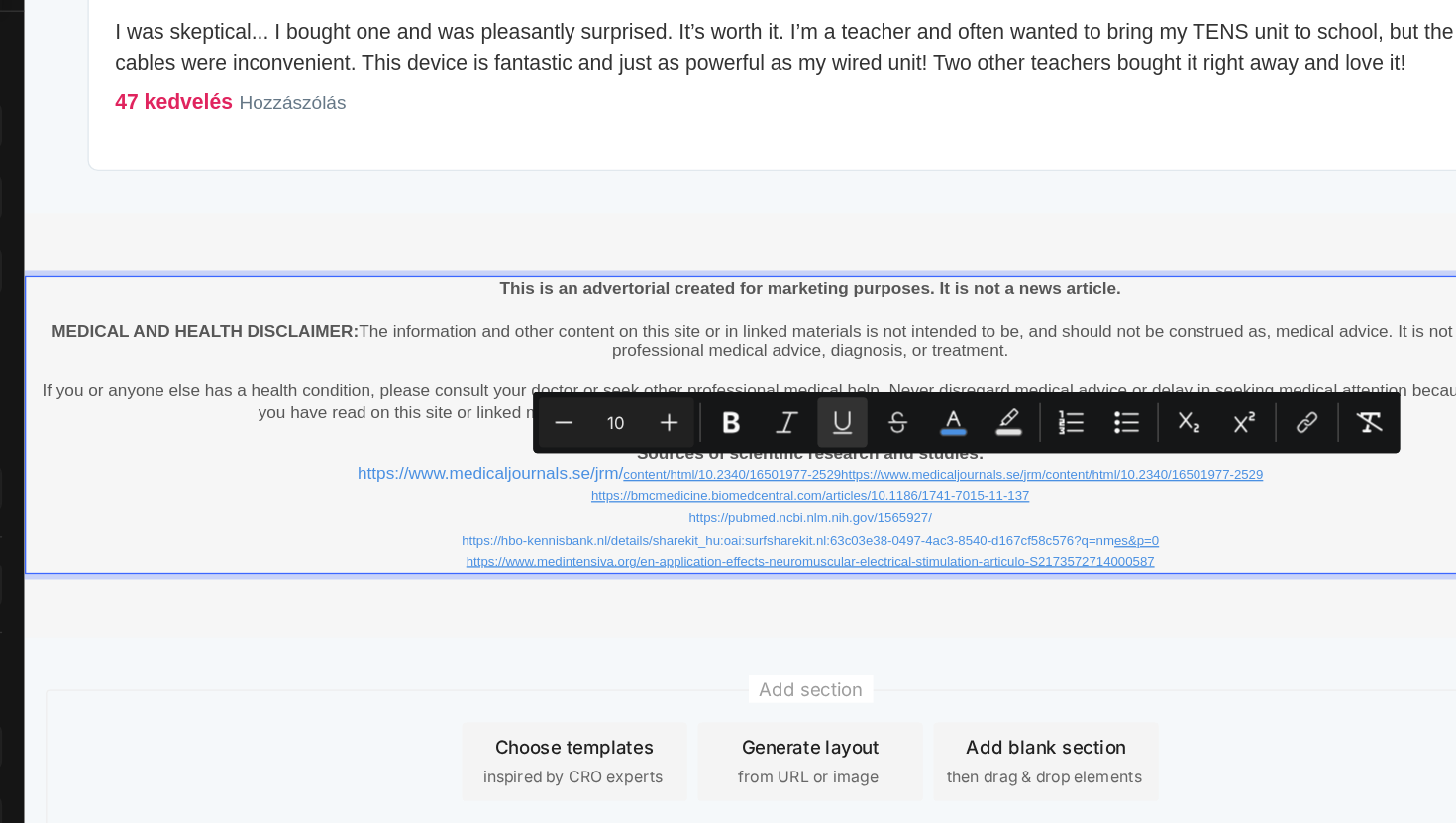 type on "13" 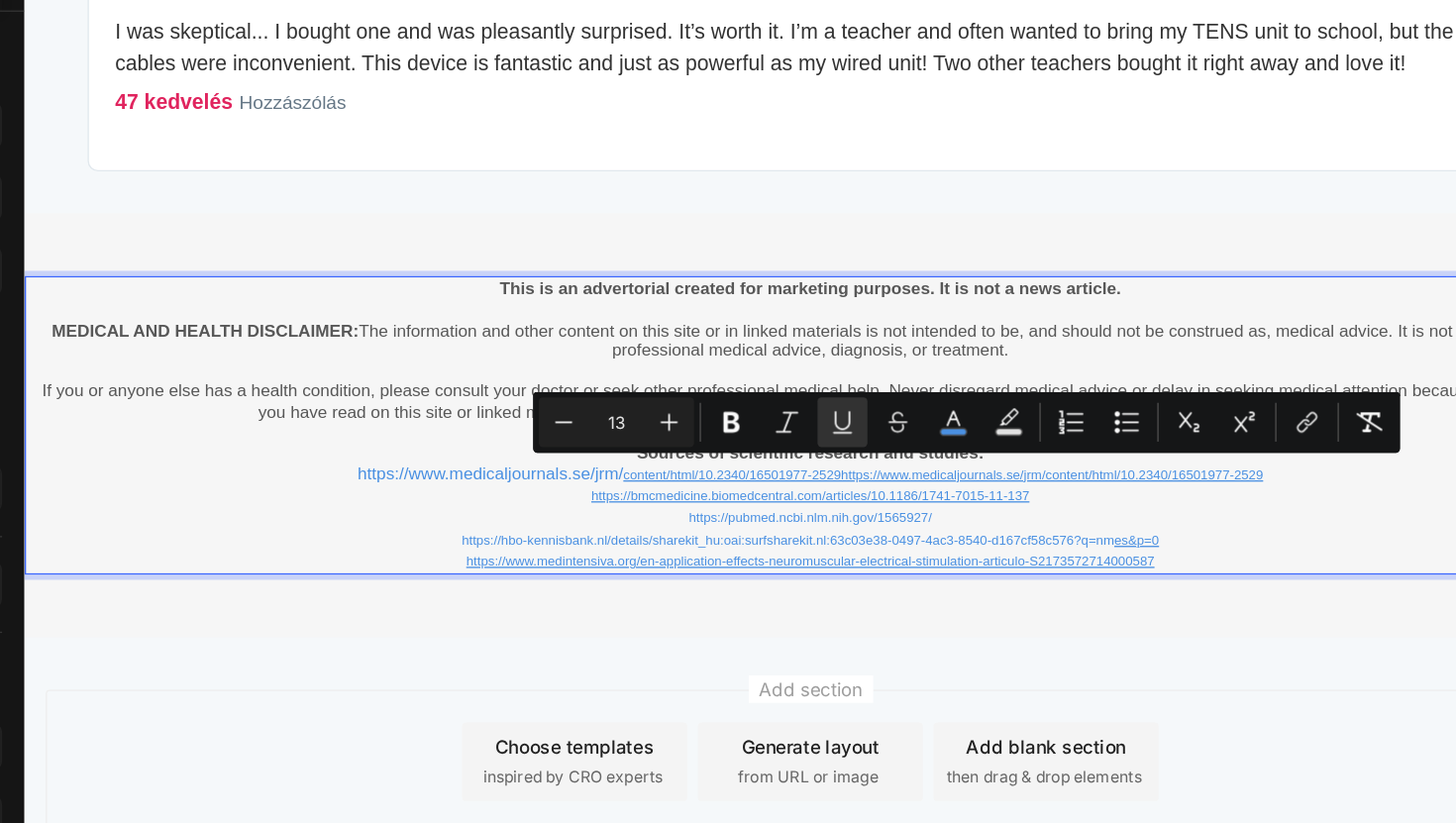 click on "https://www.medicaljournals.se/jrm/ content/html/10.2340/16501977-2529https://www.medicaljournals.se/jrm/content/html/10.2340/16501977-2529" at bounding box center [618, 329] 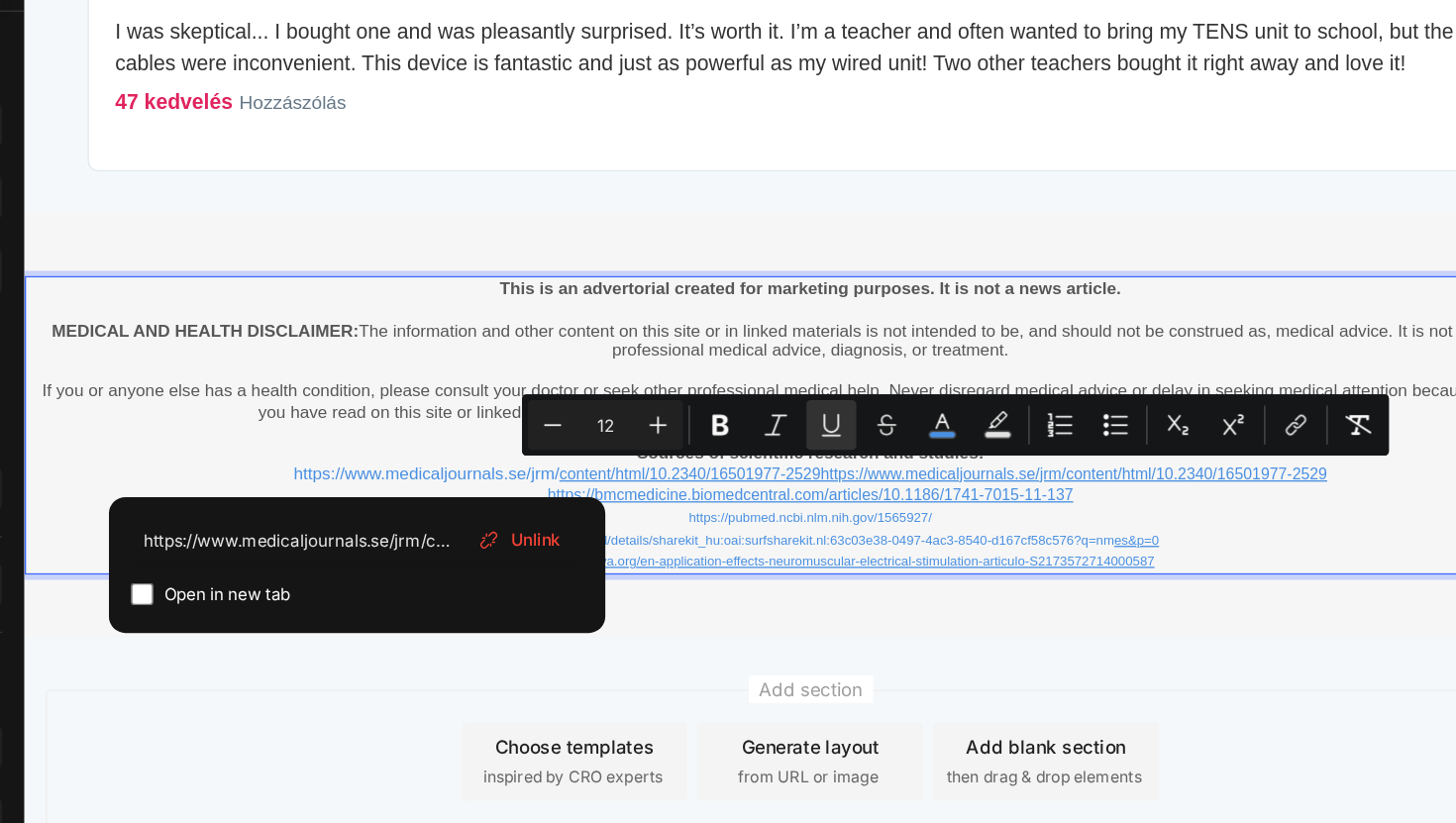 type on "13" 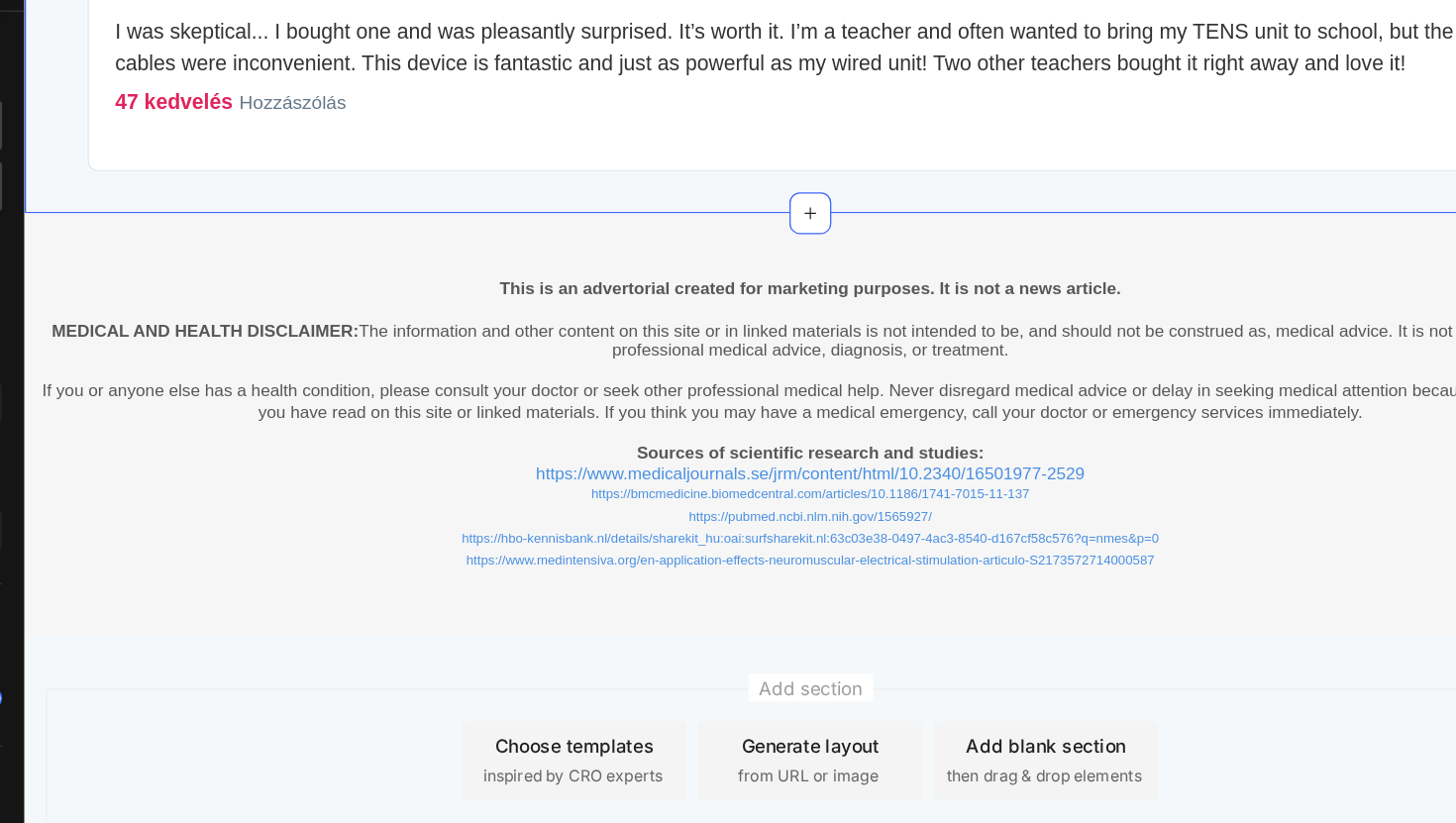 click on "Comments
[FIRST] [LAST]
Great article. I’m still very grateful that I’m now using Altoro. I hope I can inspire and inform others as well. I still use it daily and enjoy the relief it brings. Hopefully, I’ll see many more positive reviews soon!
38 kedvelés Hozzászólás
[FIRST] [LAST]
I’ve been using Altoro for two weeks now, and what a difference! The tingling in my foot has almost completely disappeared, and I can walk more easily again. My sleep has also improved! The device is very easy to use, even for someone like me who isn’t tech-savvy. I highly recommend it!
15 kedvelés Hozzászólás
[FIRST] [LAST]" at bounding box center (618, -345) 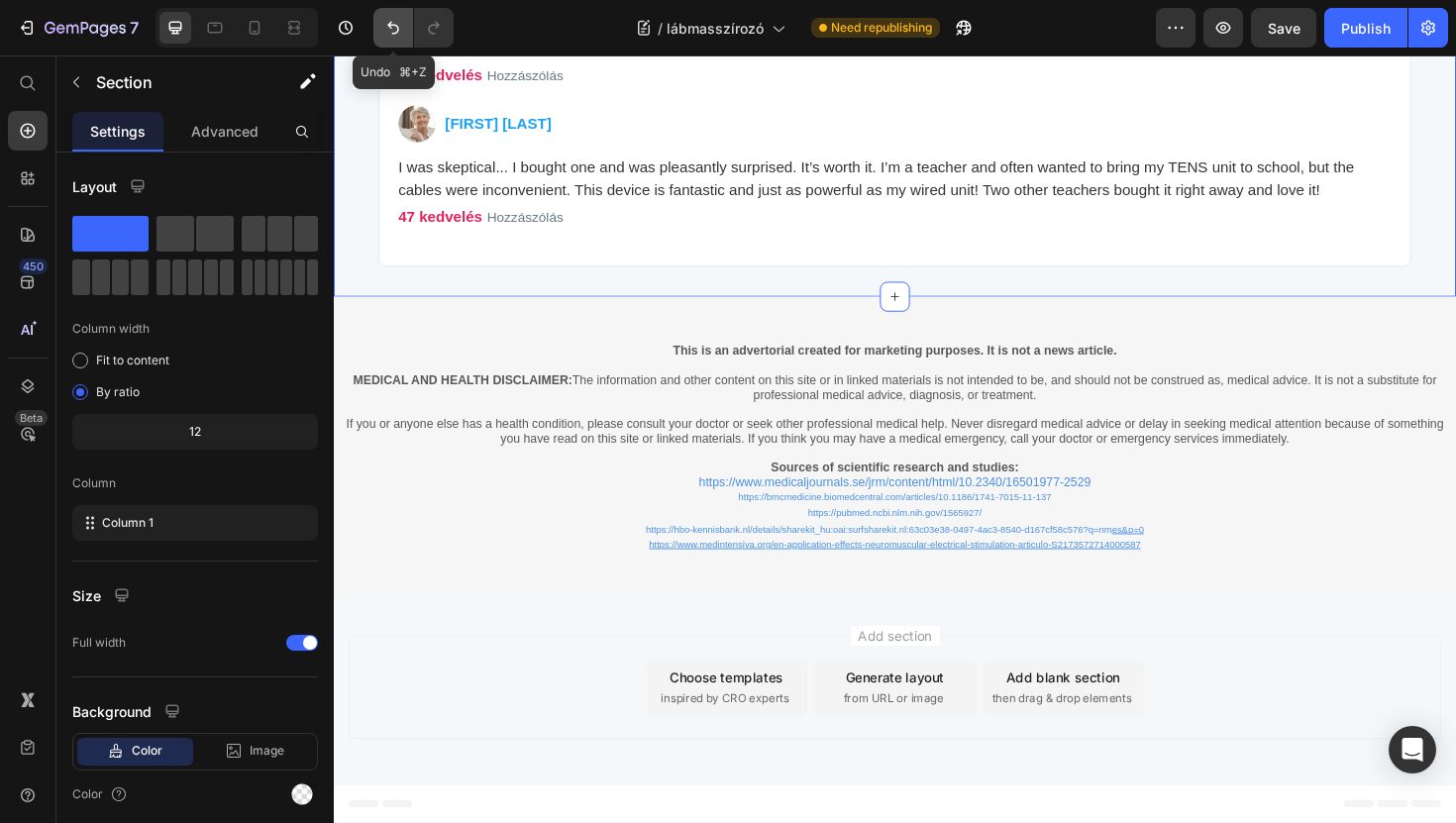 click 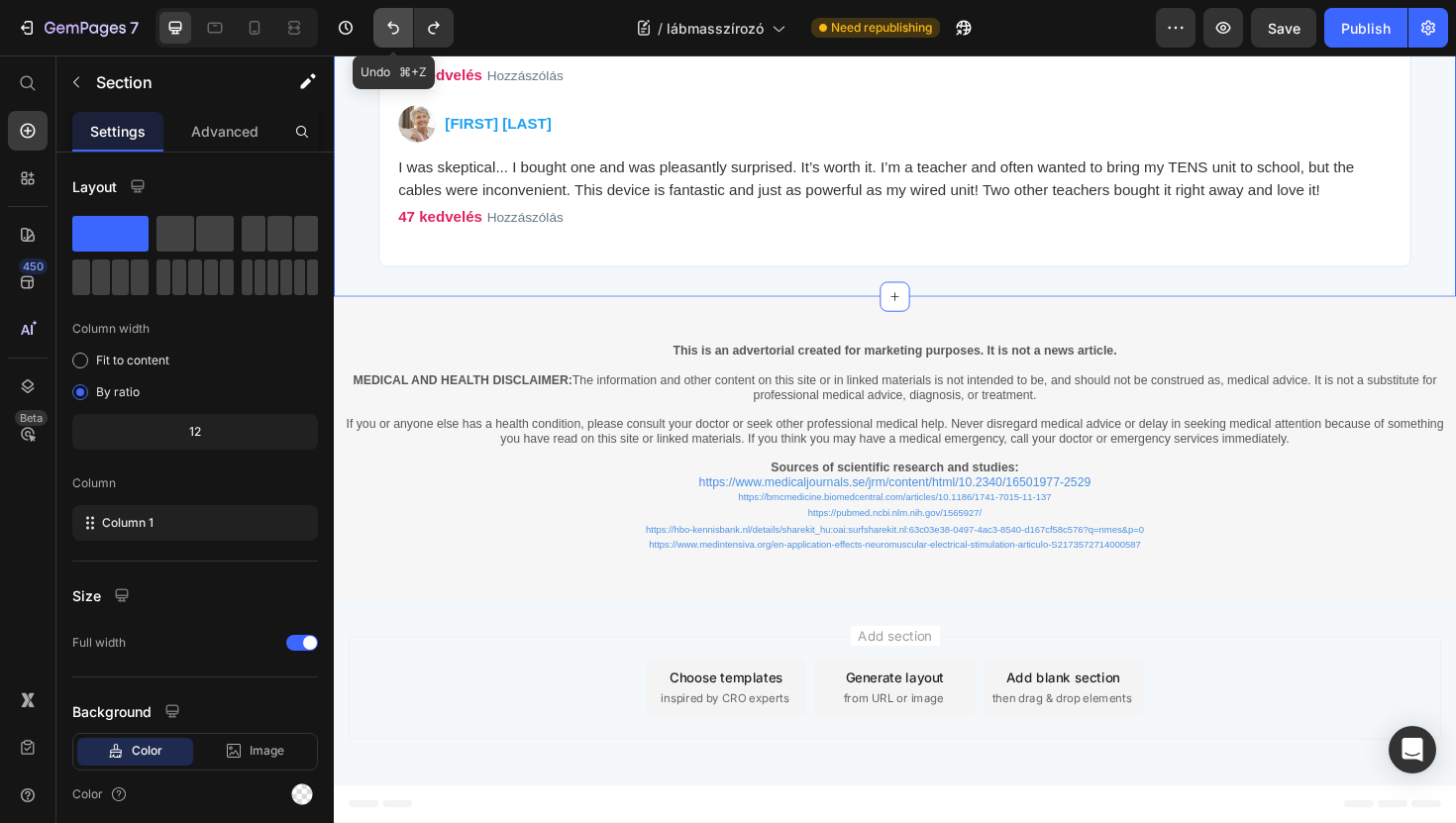 click 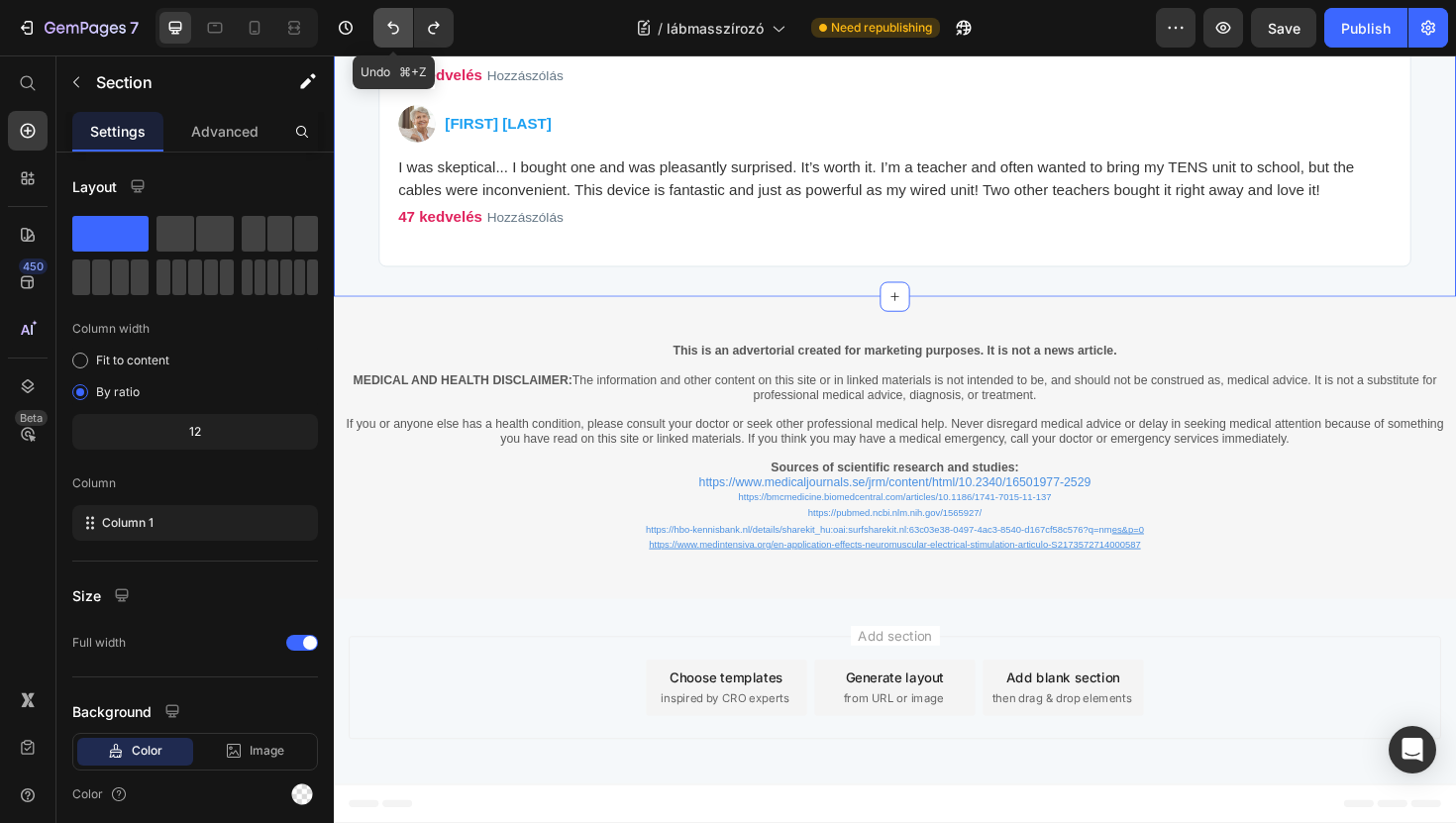 click 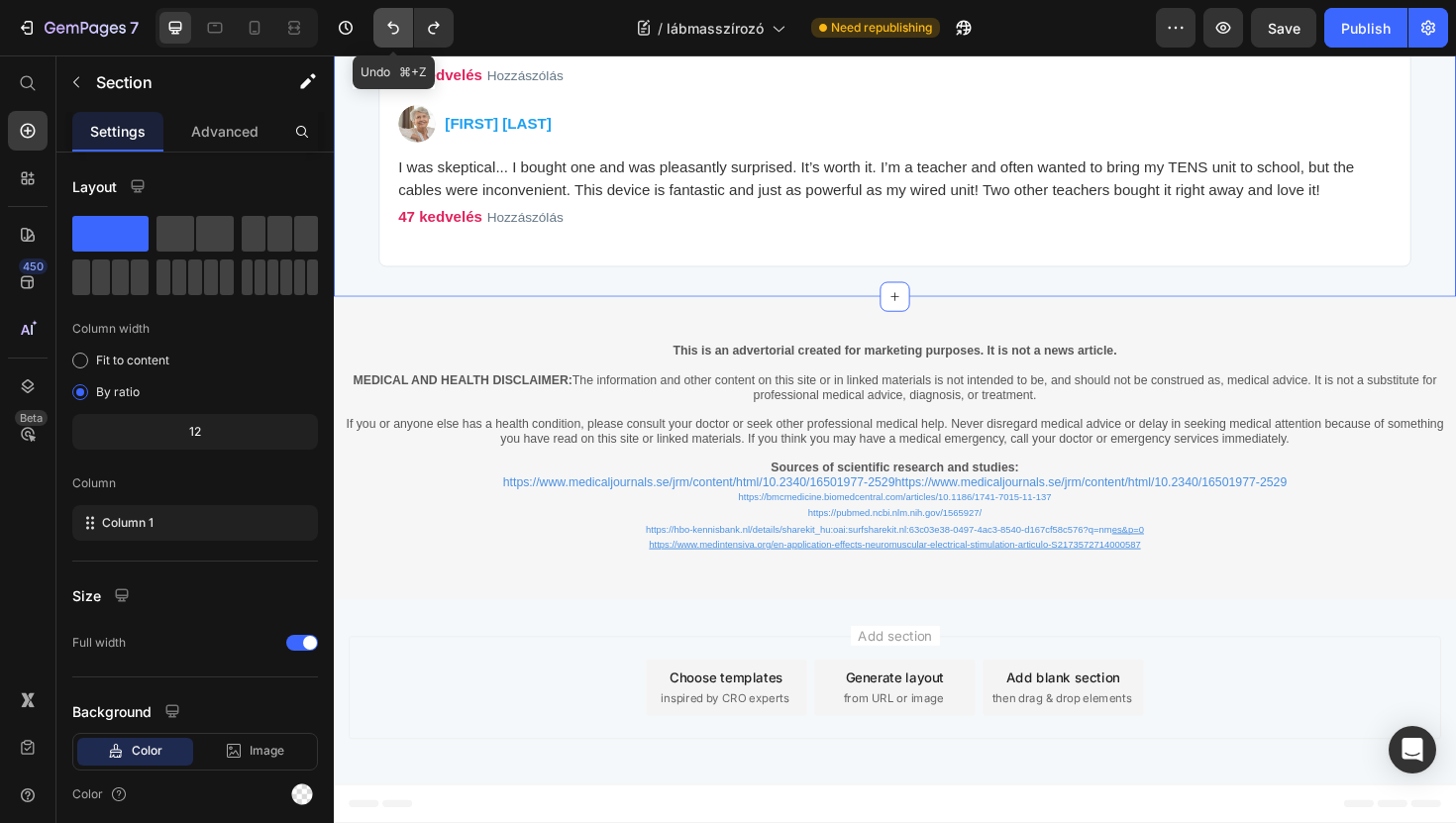 click 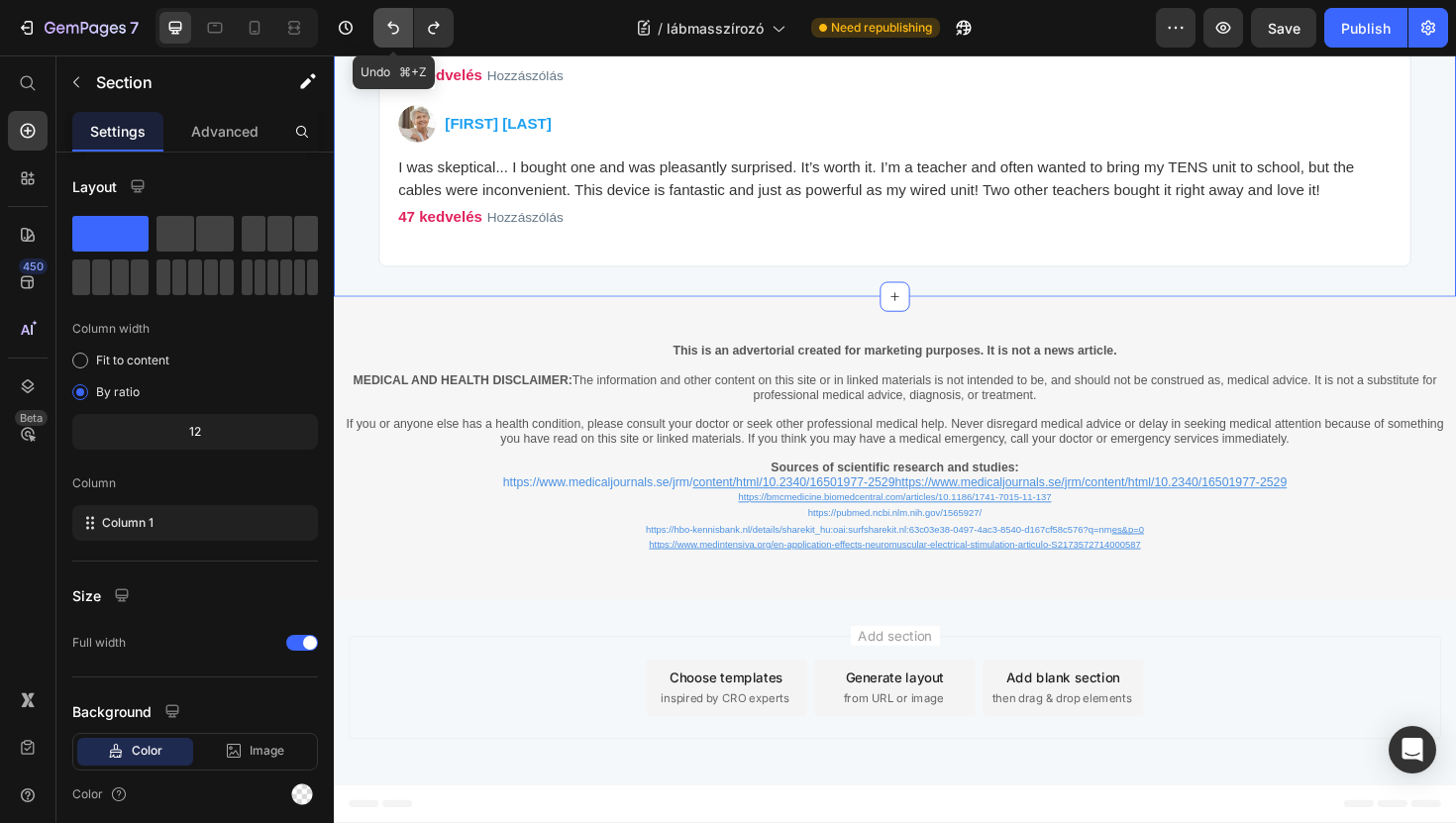 click 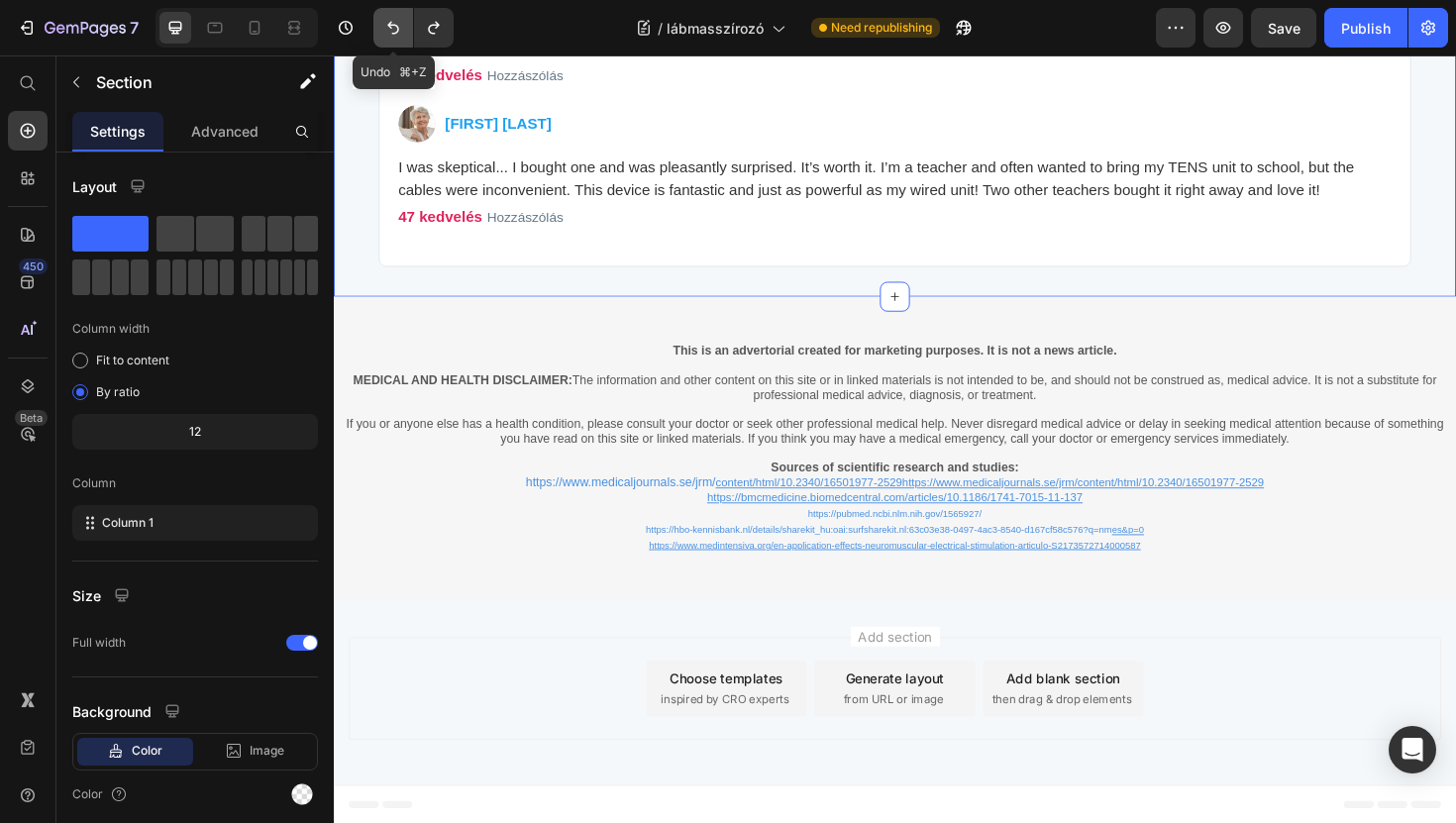click 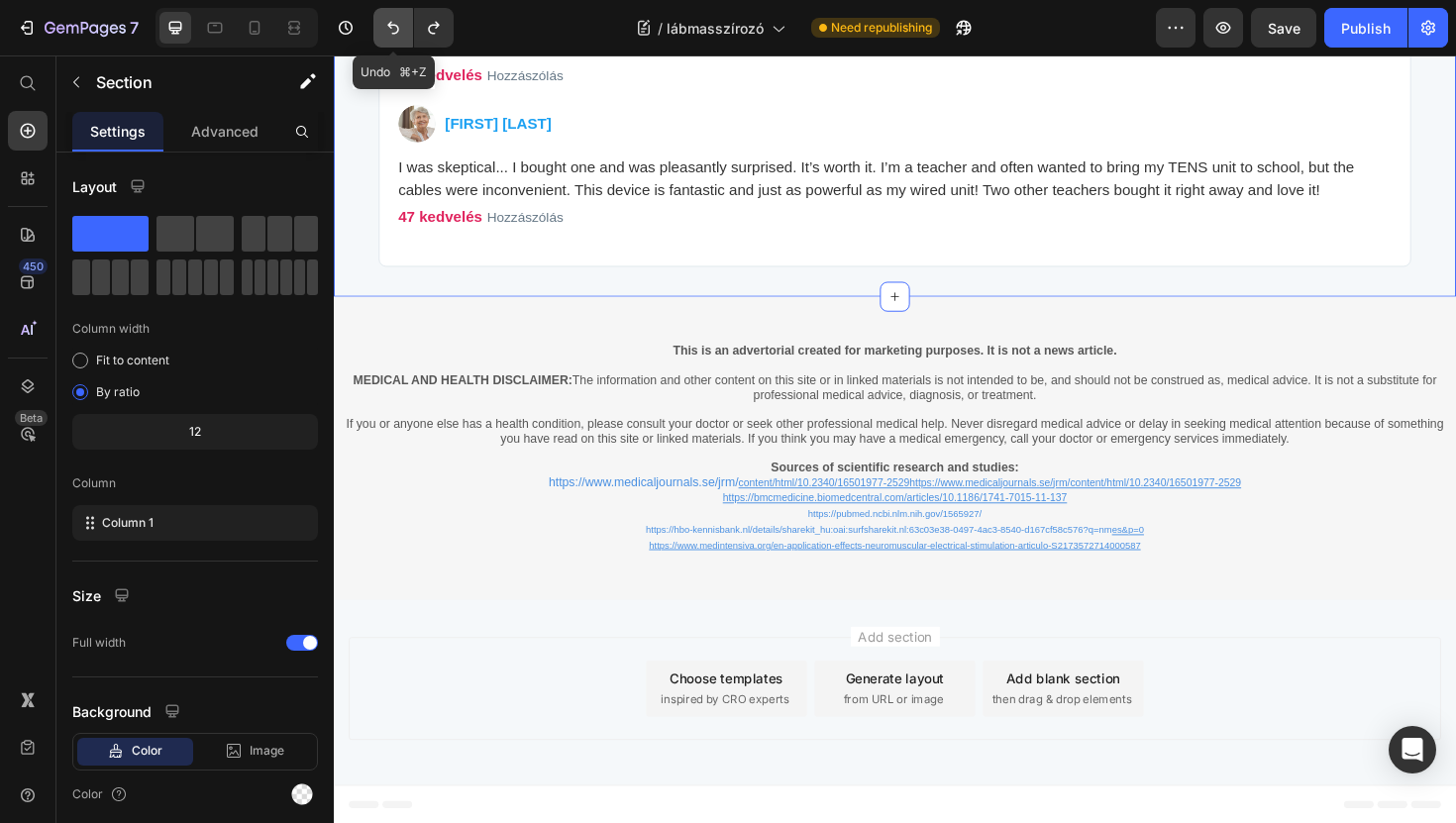 click 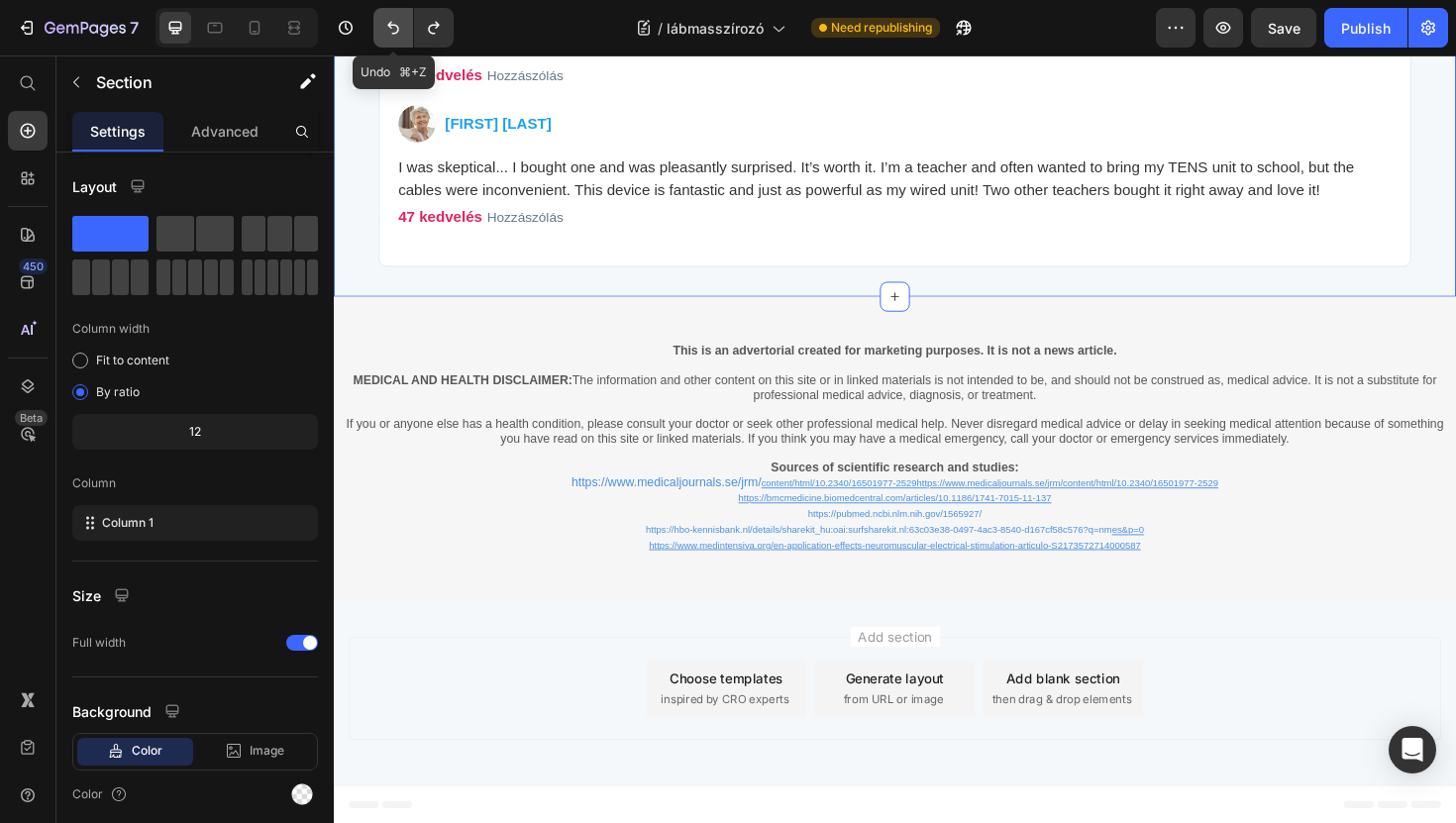 click 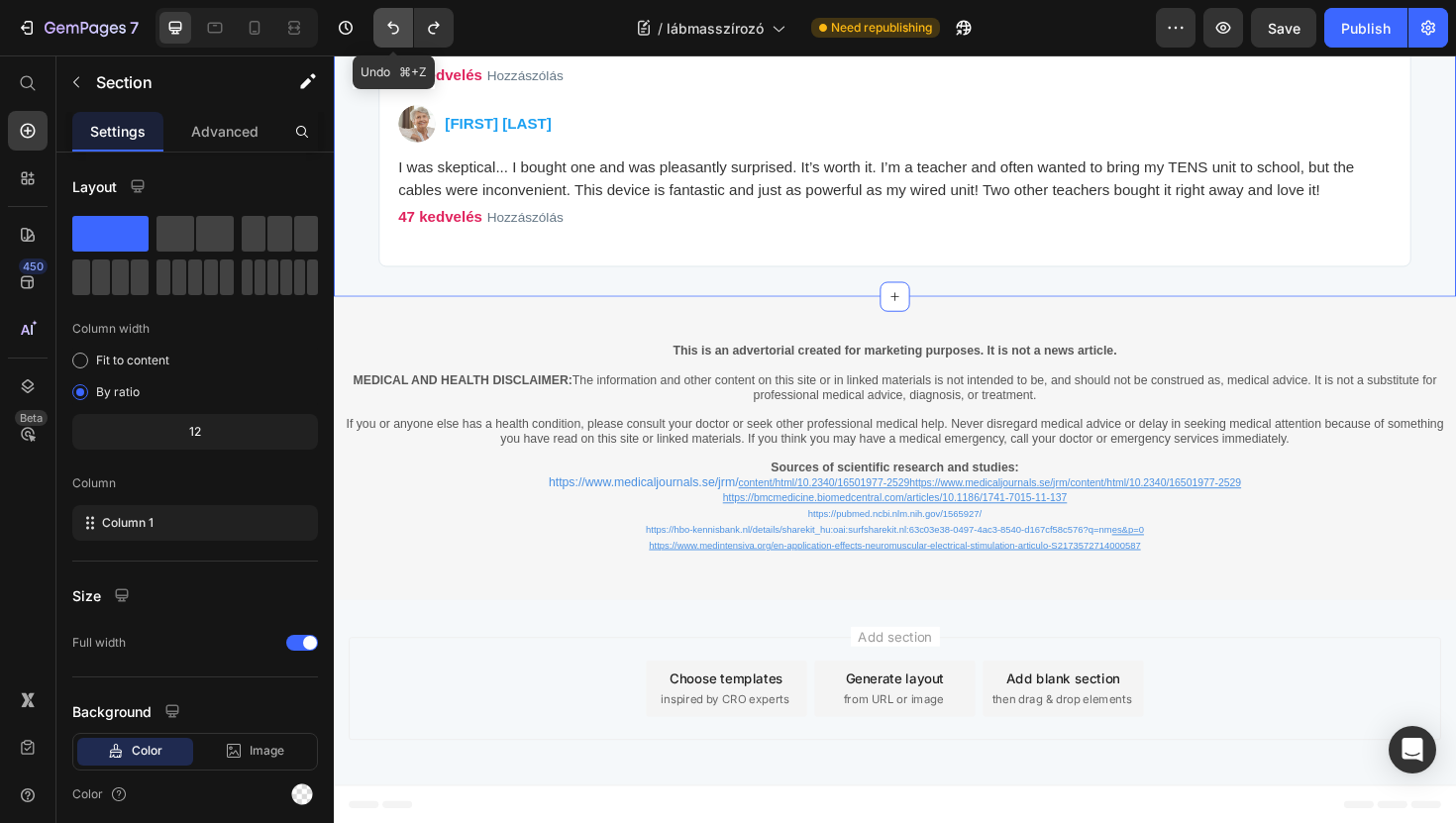 click 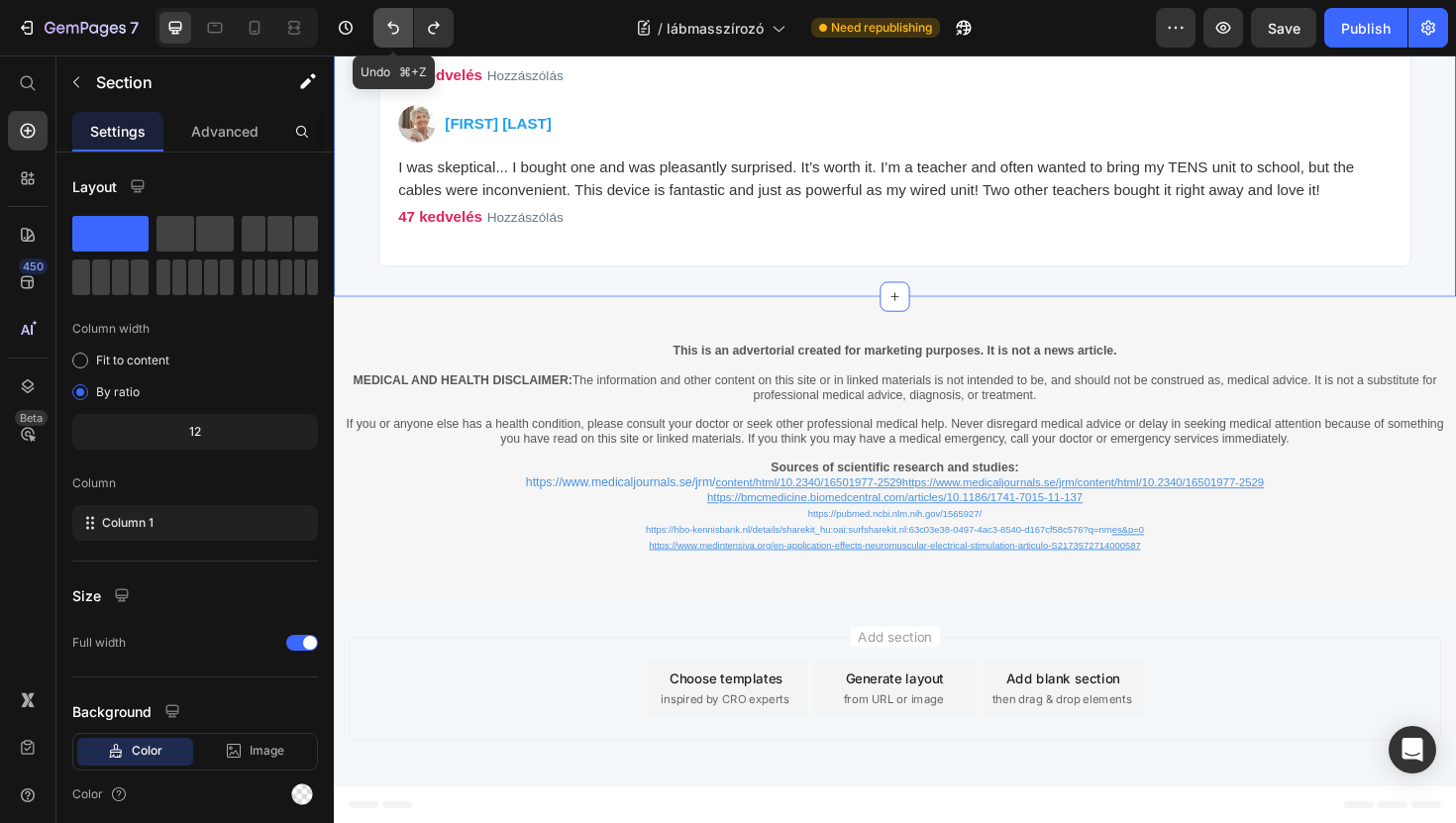 click 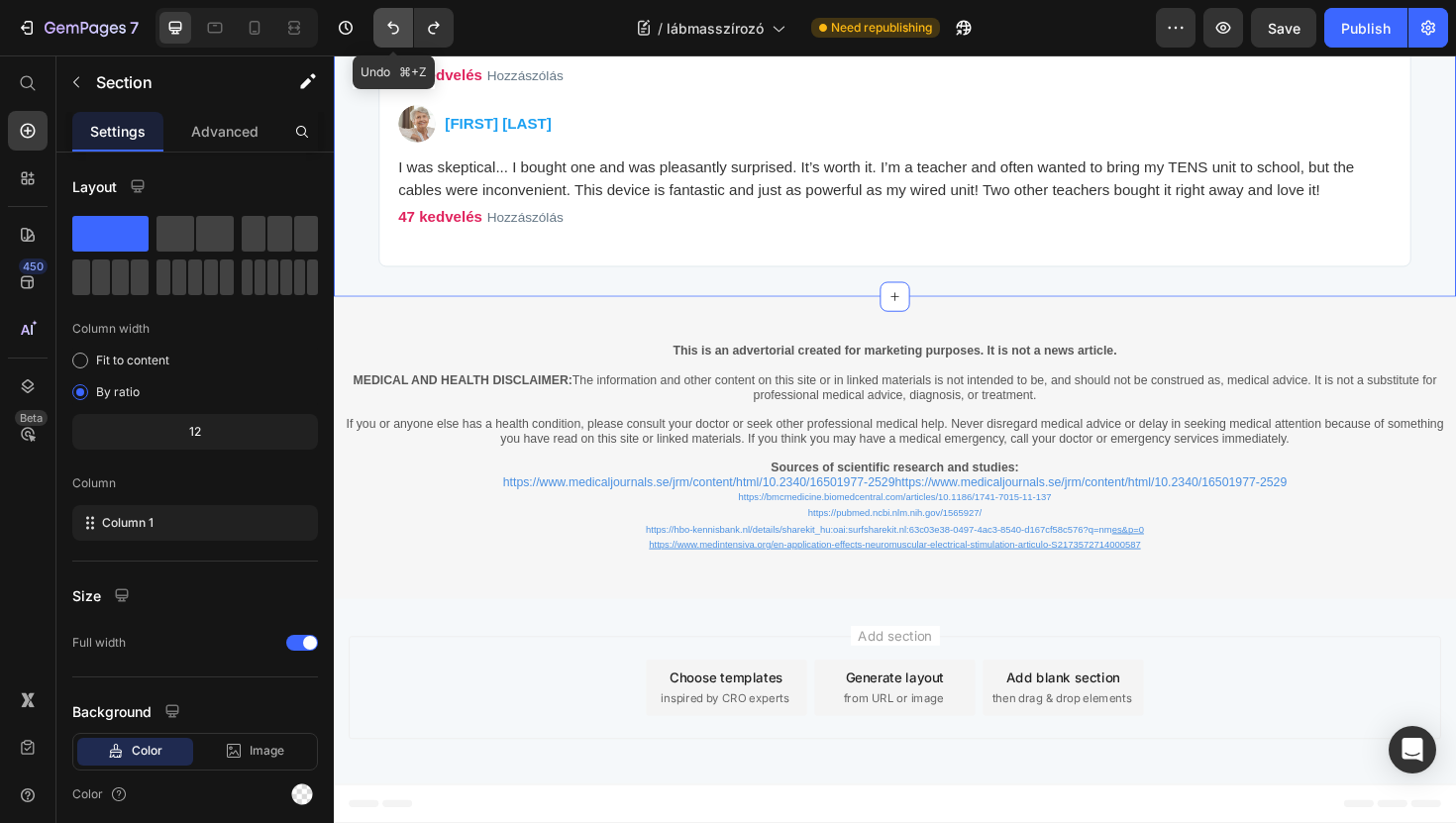 click 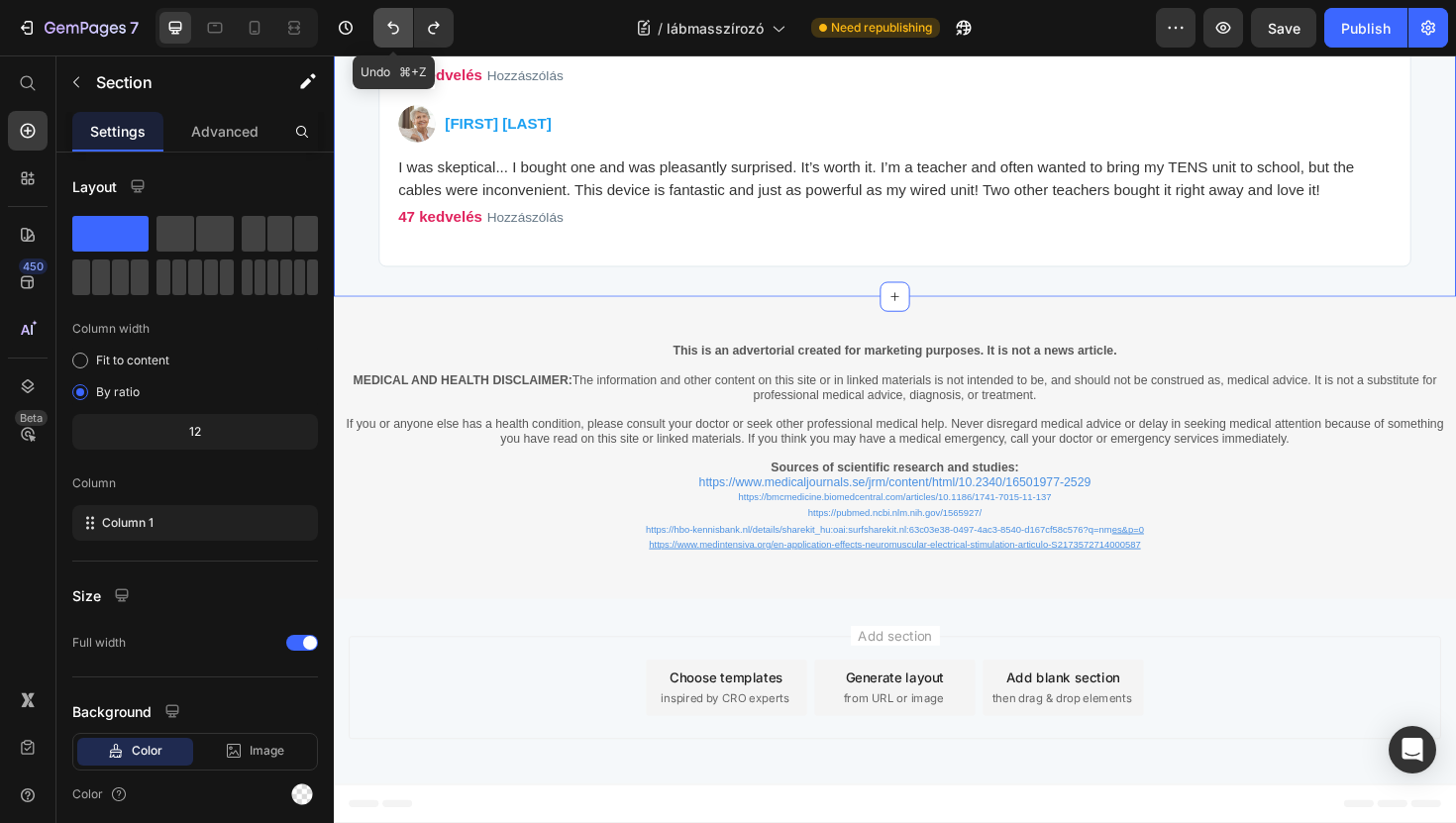 click 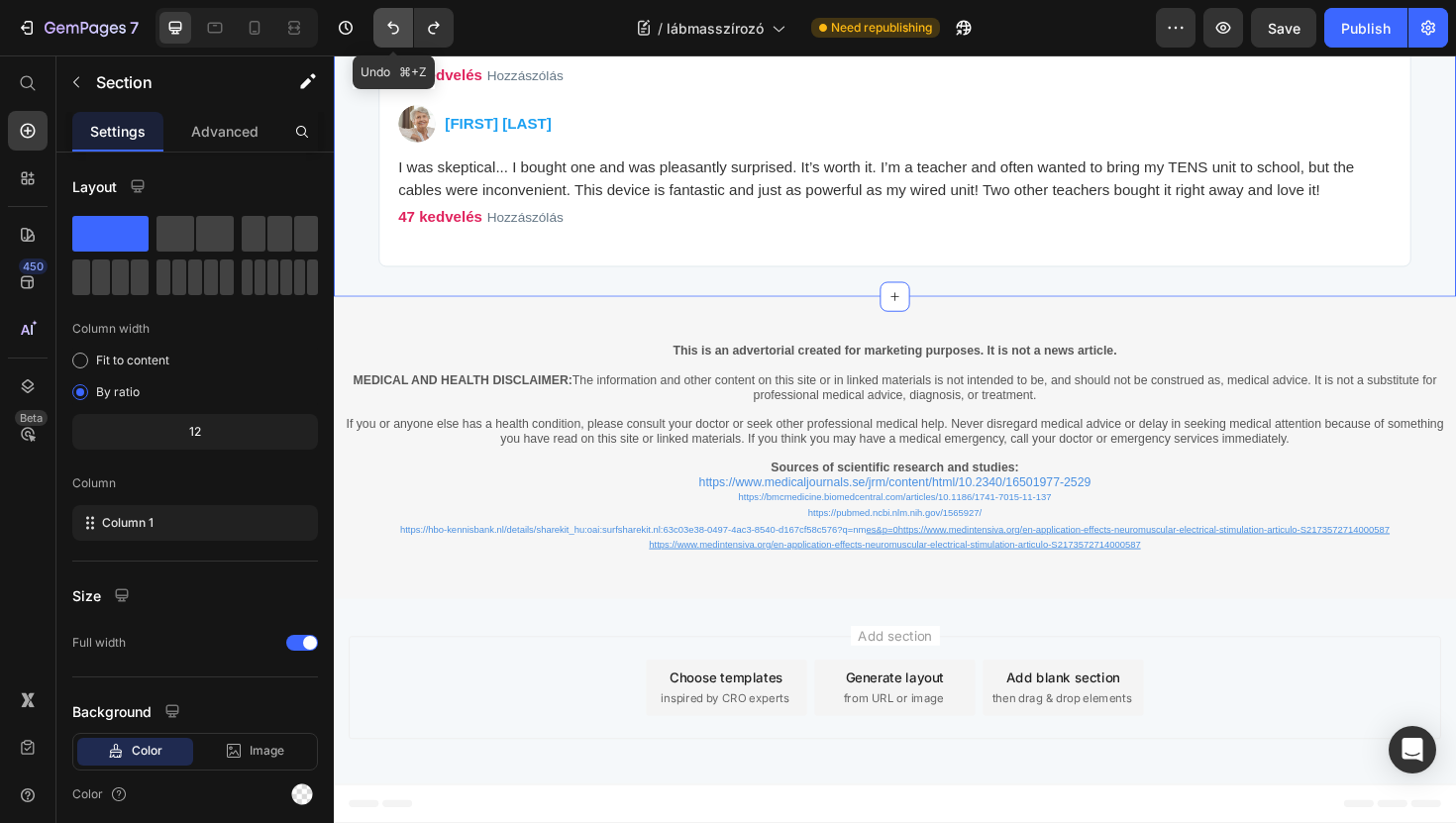 click 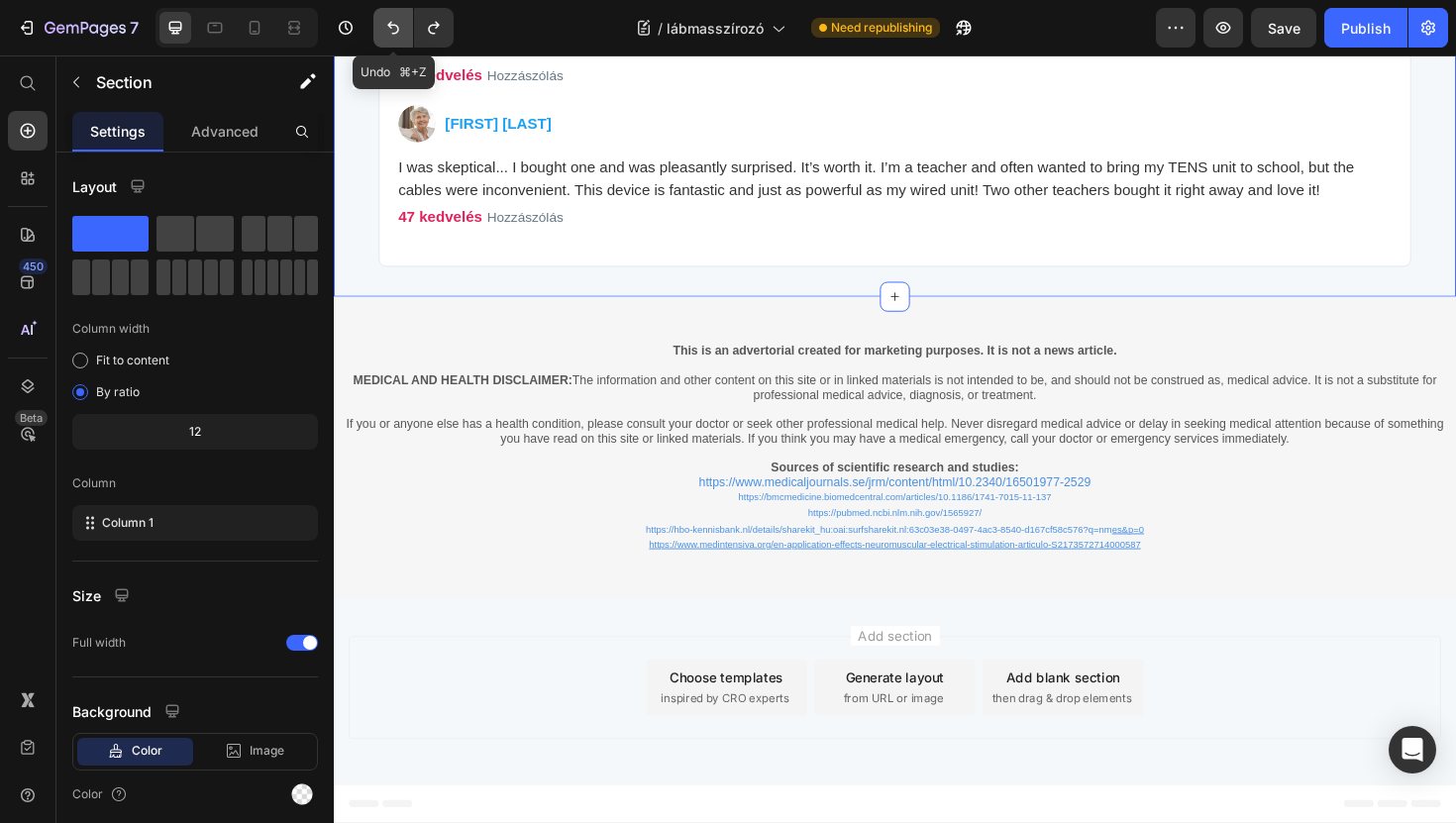 click 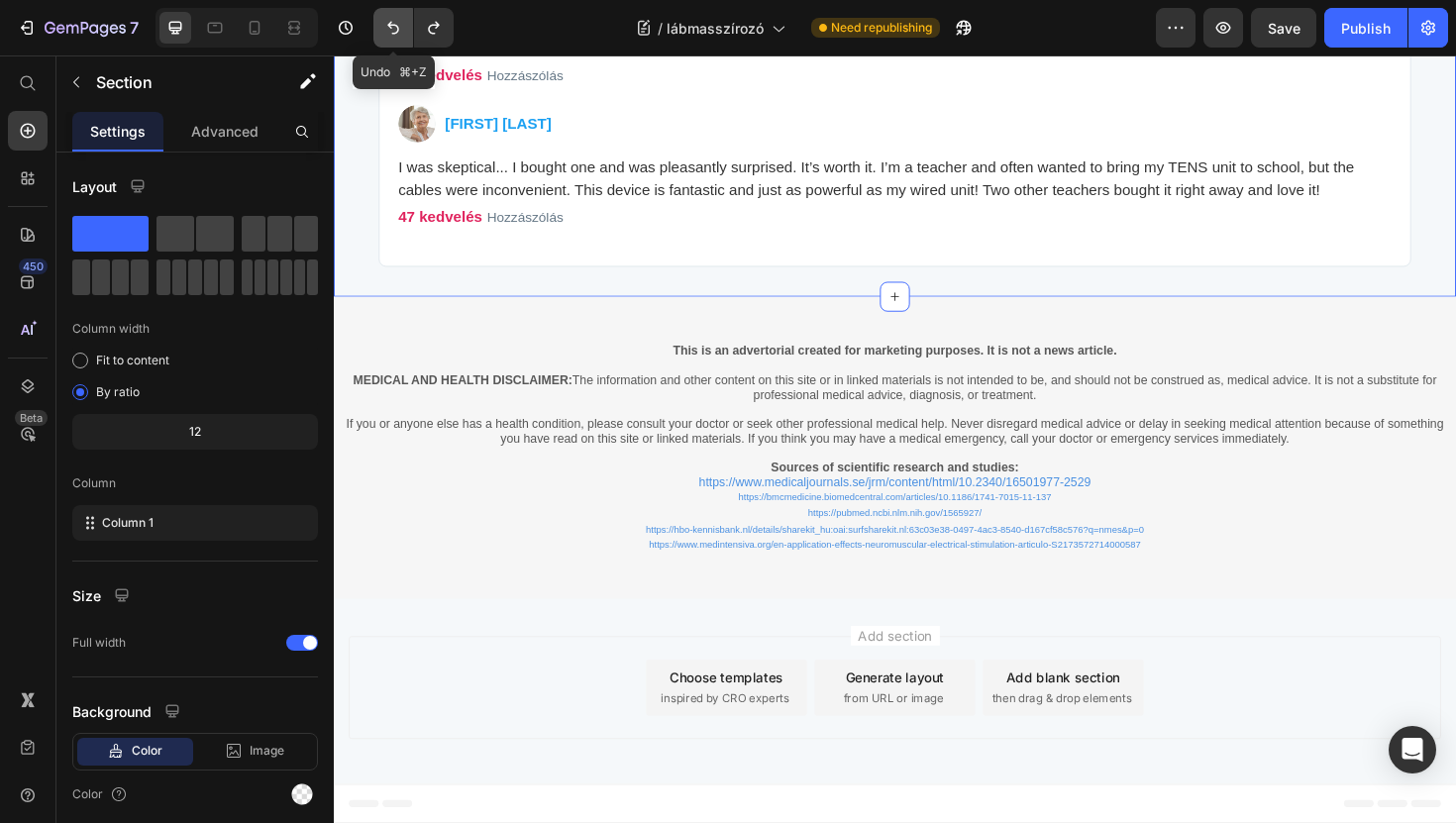 click 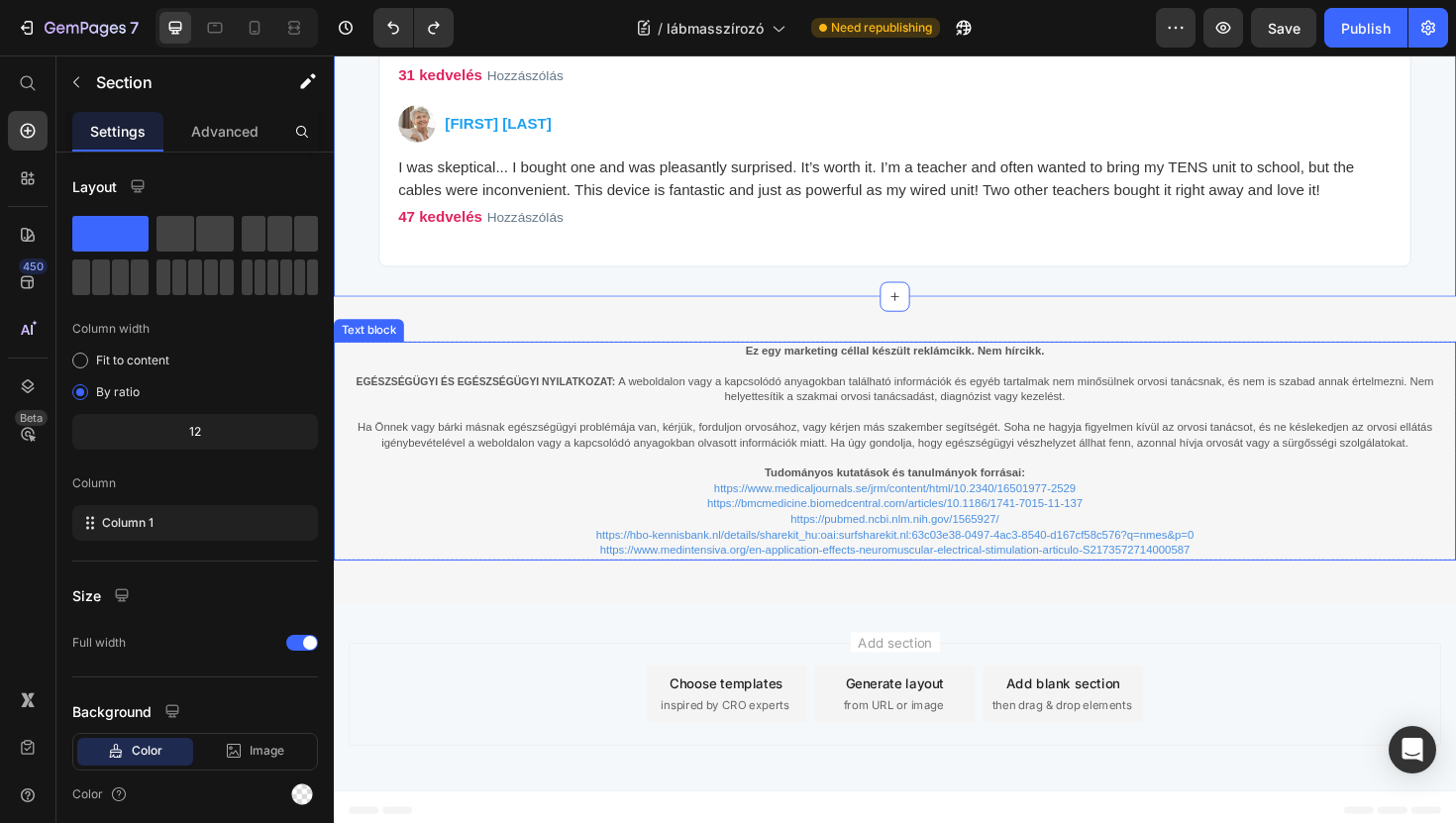 click on "https://www.medicaljournals.se/jrm/content/html/10.2340/16501977-2529" at bounding box center (928, 514) 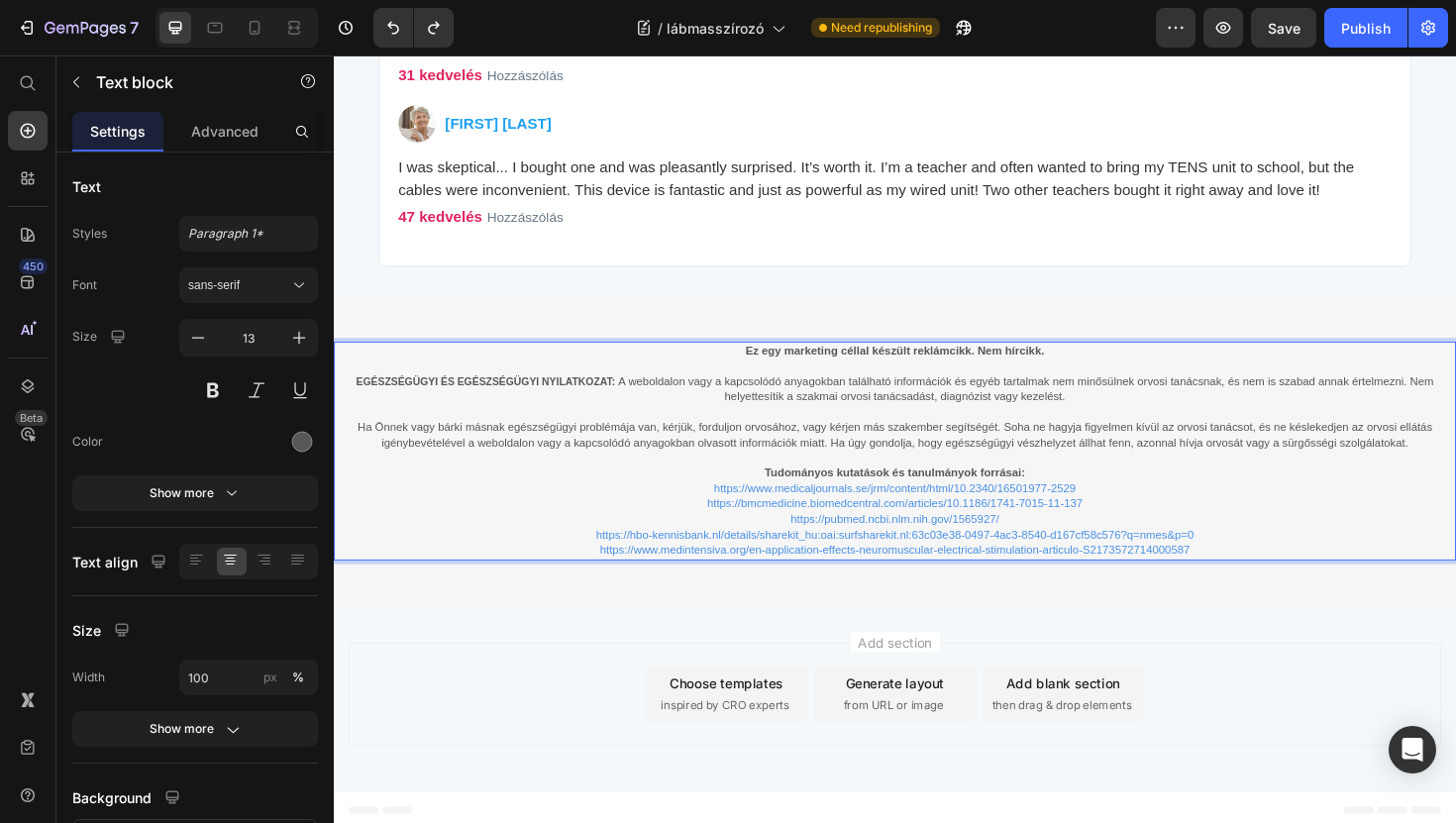 click on "﻿Tudományos kutatások és tanulmányok forrásai:" at bounding box center [928, 497] 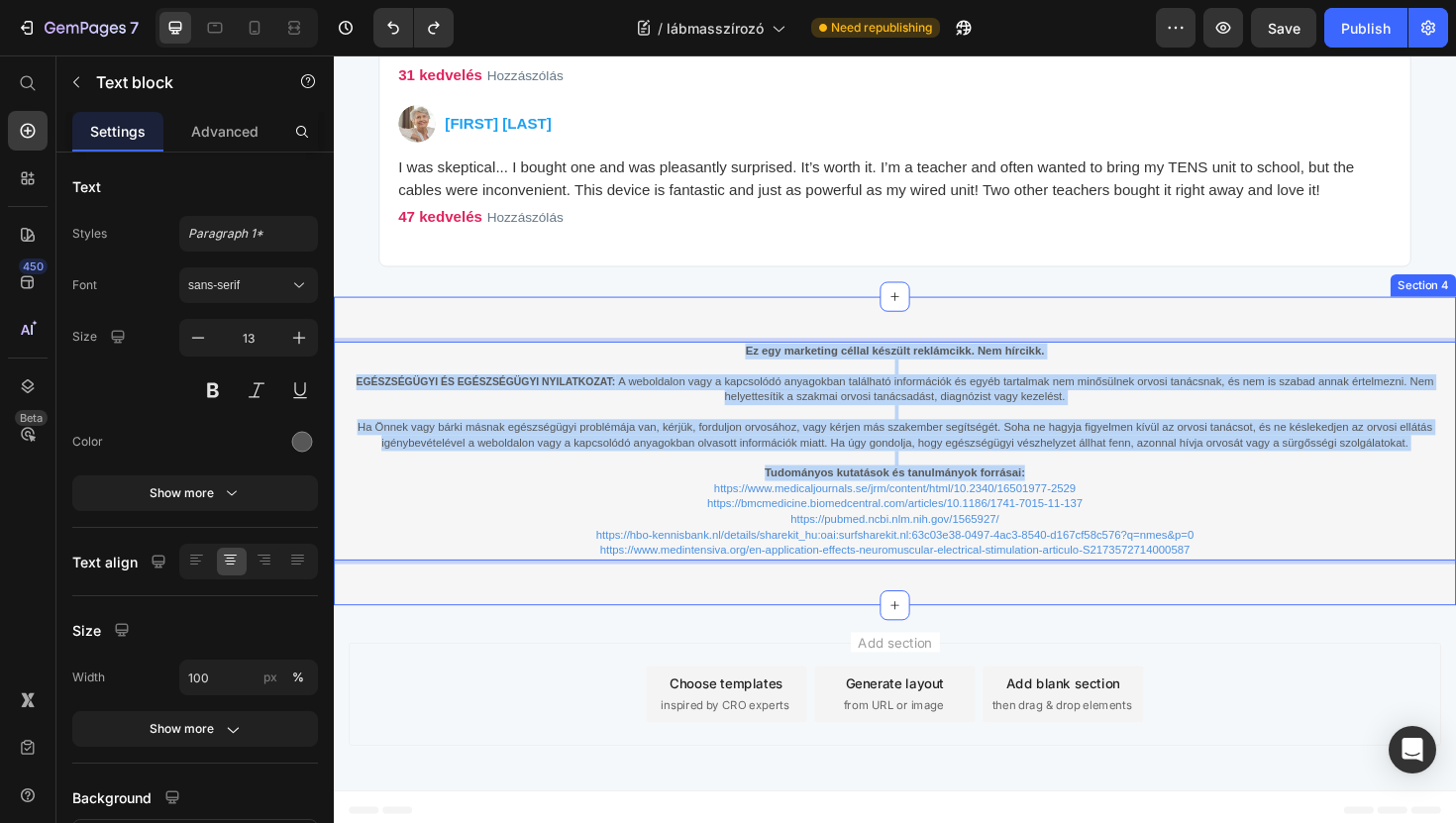 drag, startPoint x: 1078, startPoint y: 492, endPoint x: 759, endPoint y: 353, distance: 347.96839 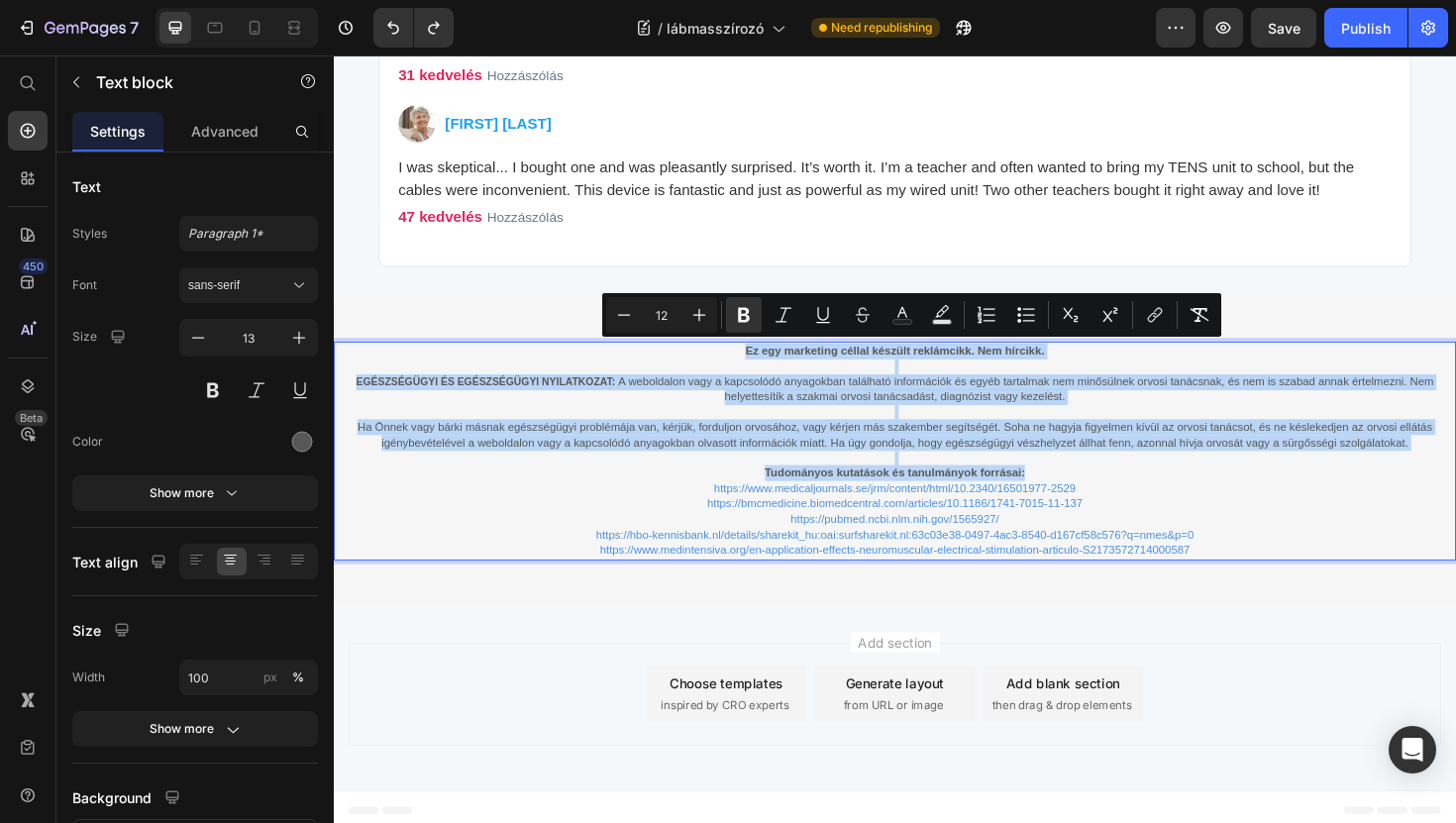 click at bounding box center [928, 385] 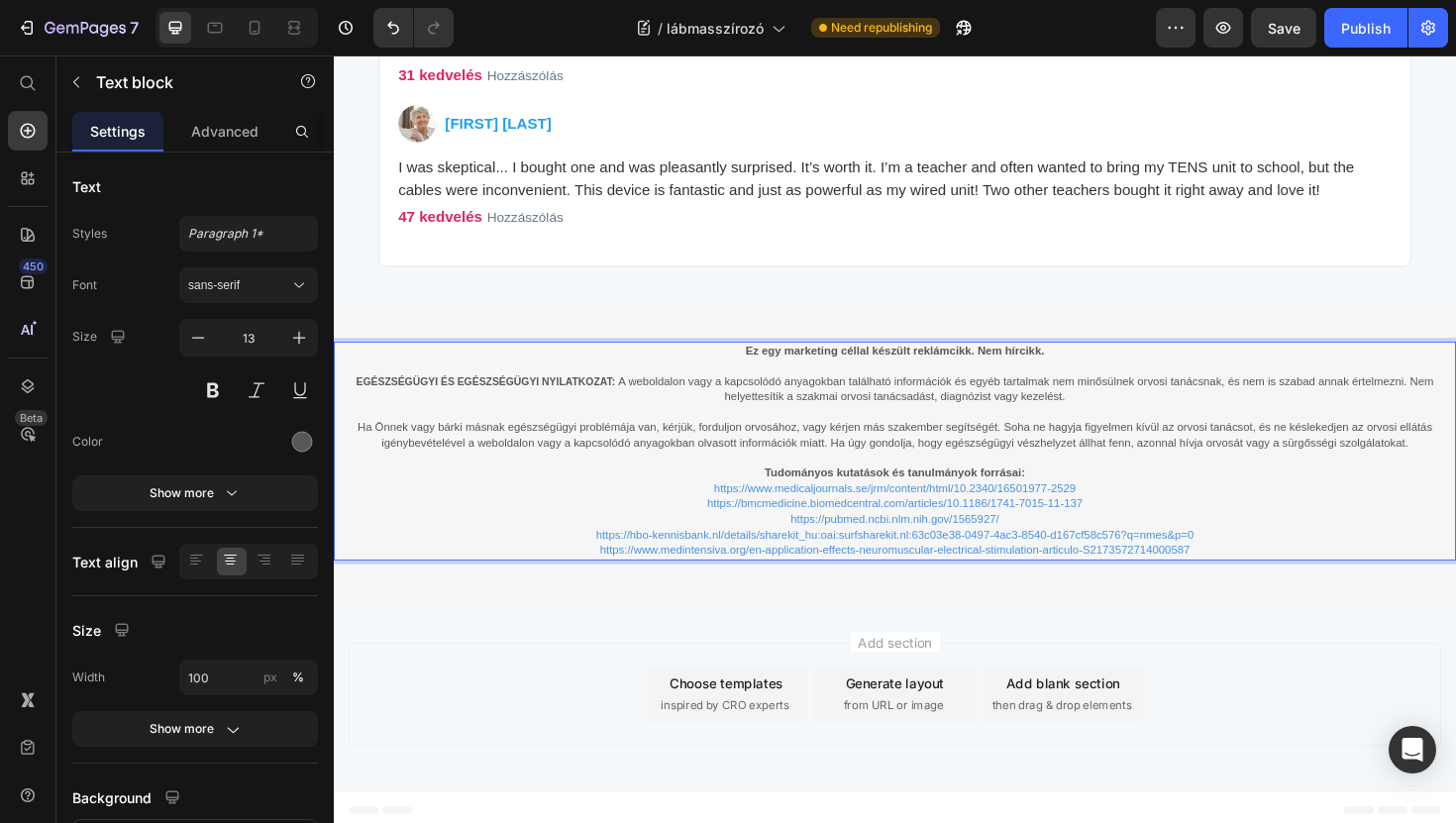 click on "﻿Tudományos kutatások és tanulmányok forrásai:" at bounding box center (928, 497) 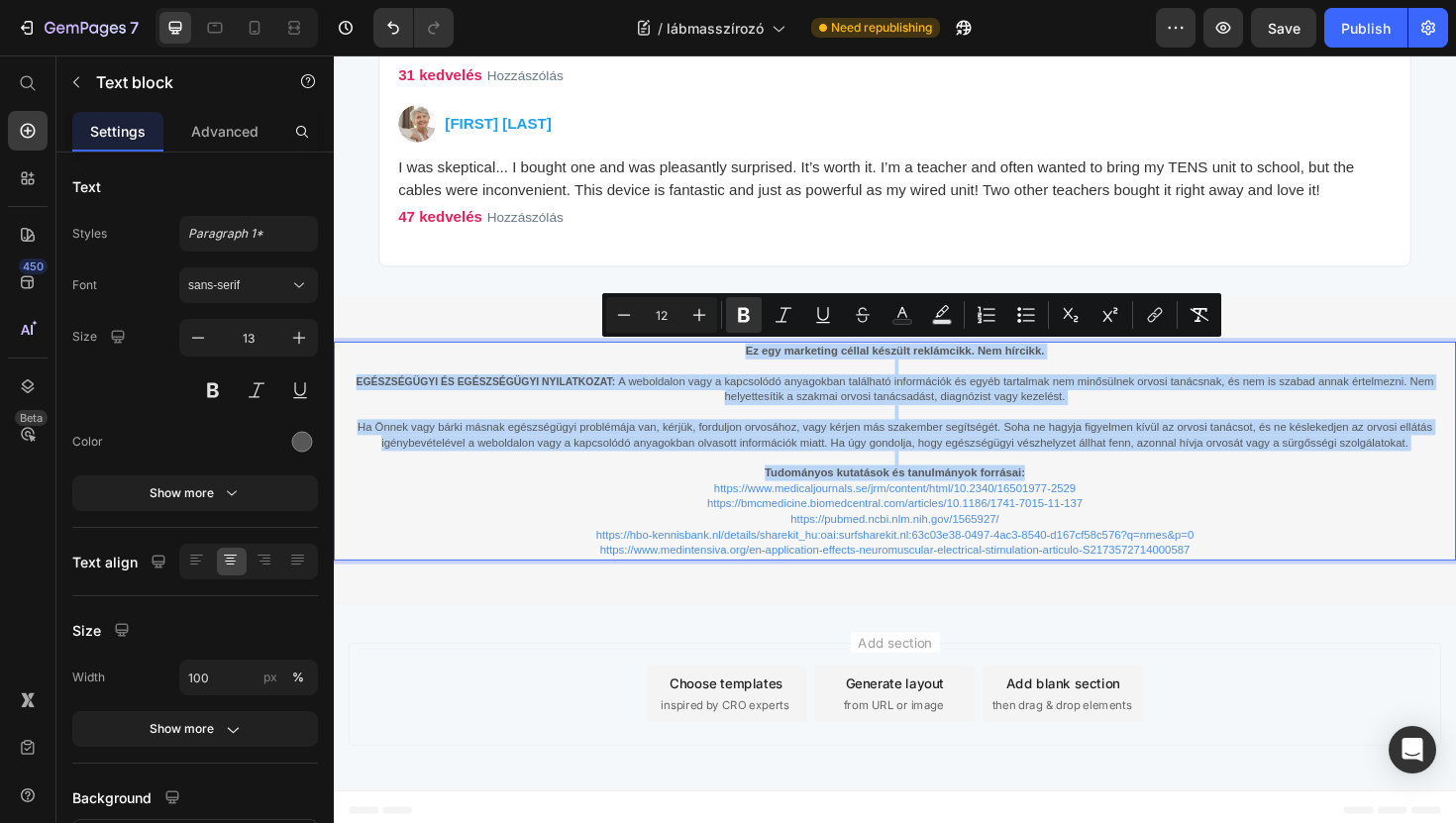 drag, startPoint x: 1091, startPoint y: 494, endPoint x: 765, endPoint y: 372, distance: 348.08045 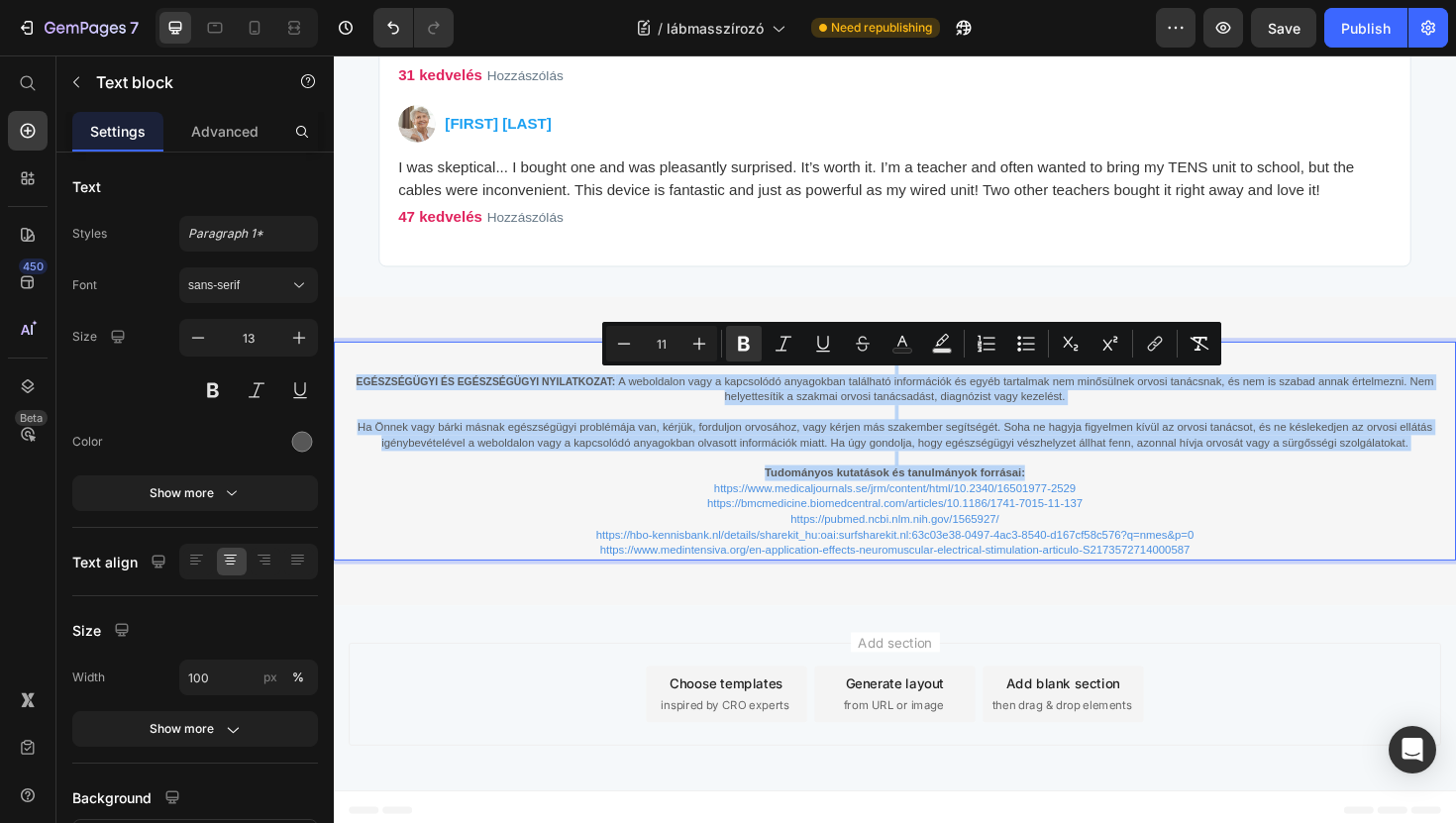 type on "12" 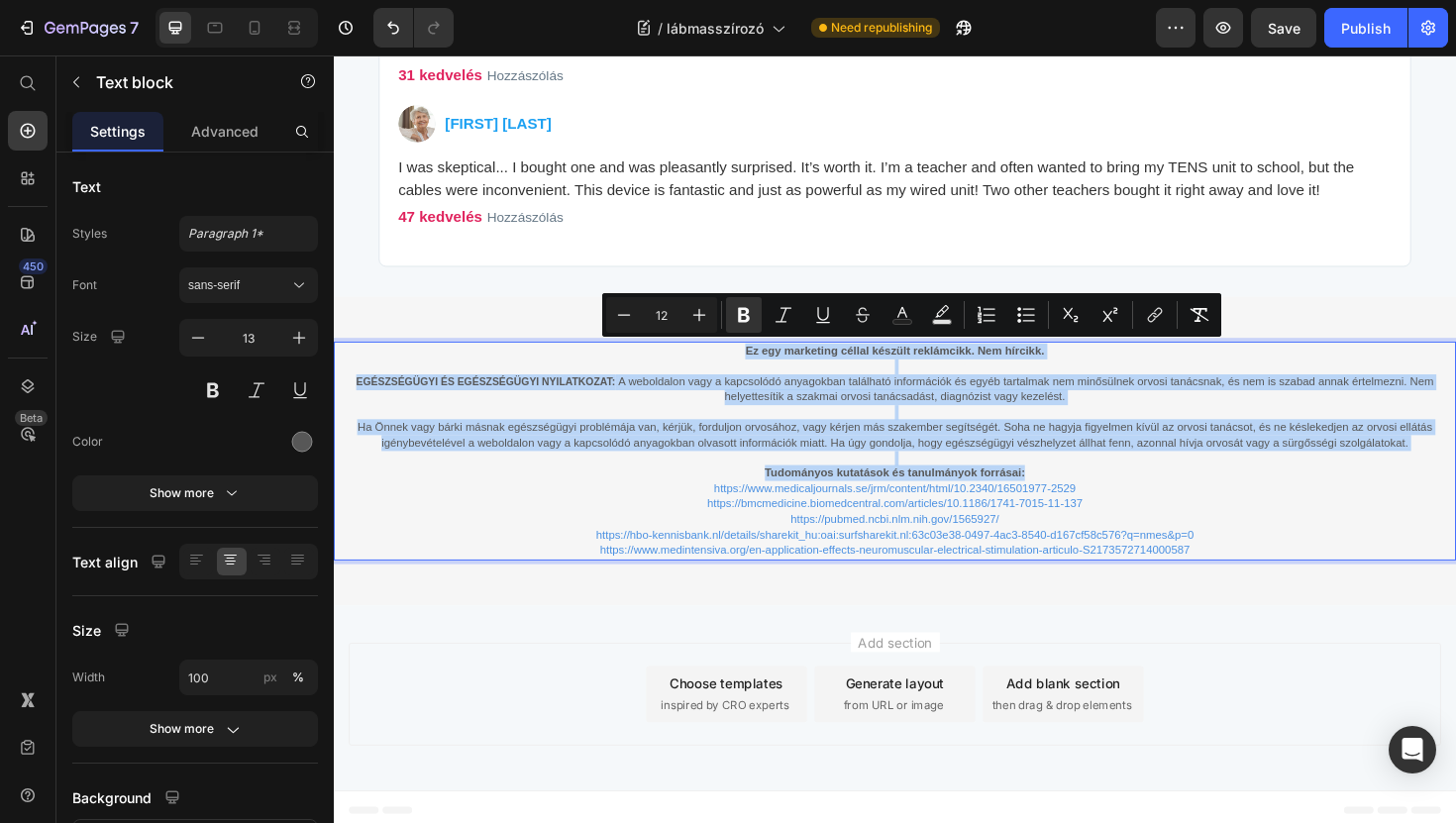 drag, startPoint x: 1084, startPoint y: 494, endPoint x: 745, endPoint y: 374, distance: 359.61229 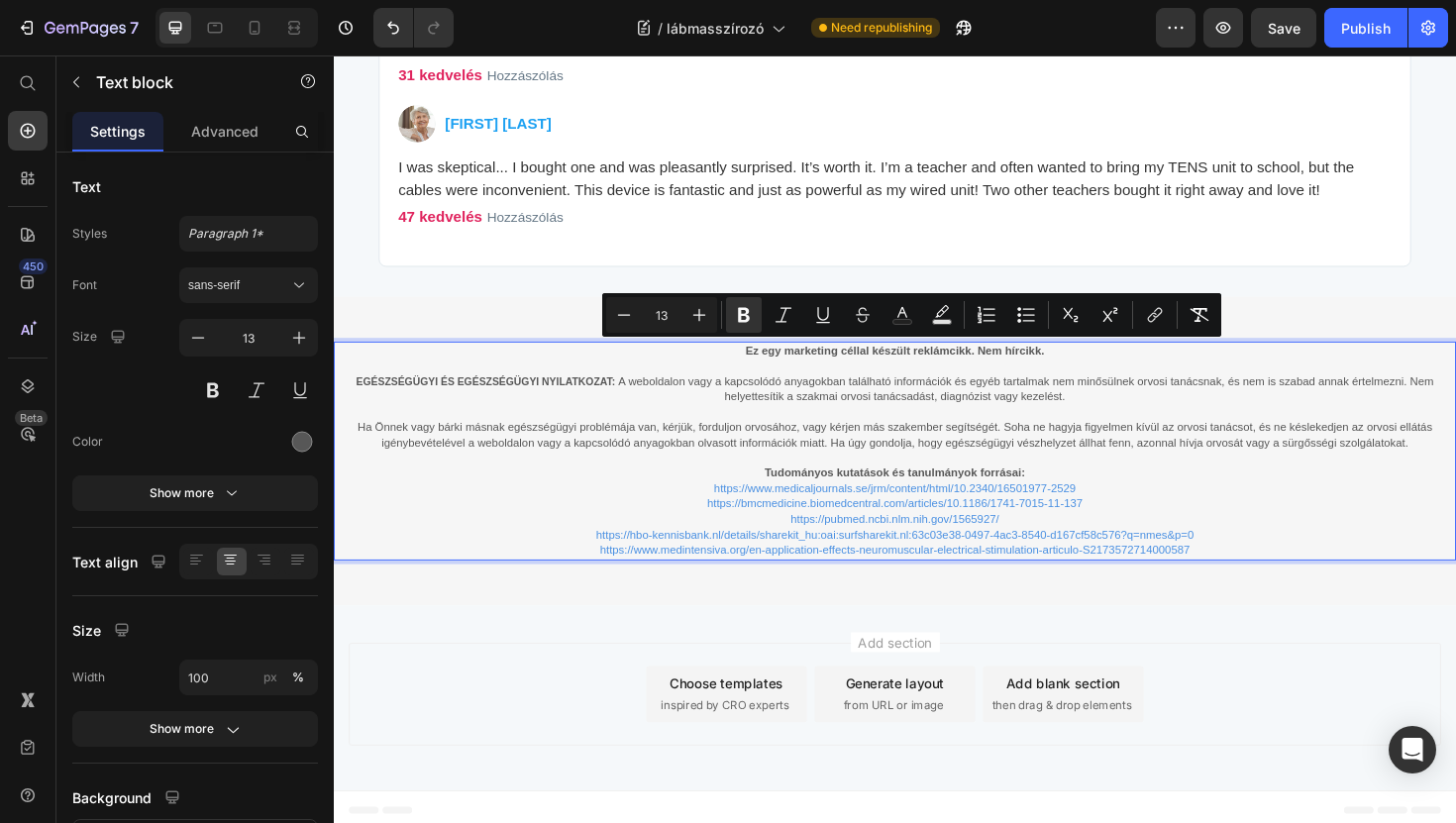 scroll, scrollTop: 9452, scrollLeft: 0, axis: vertical 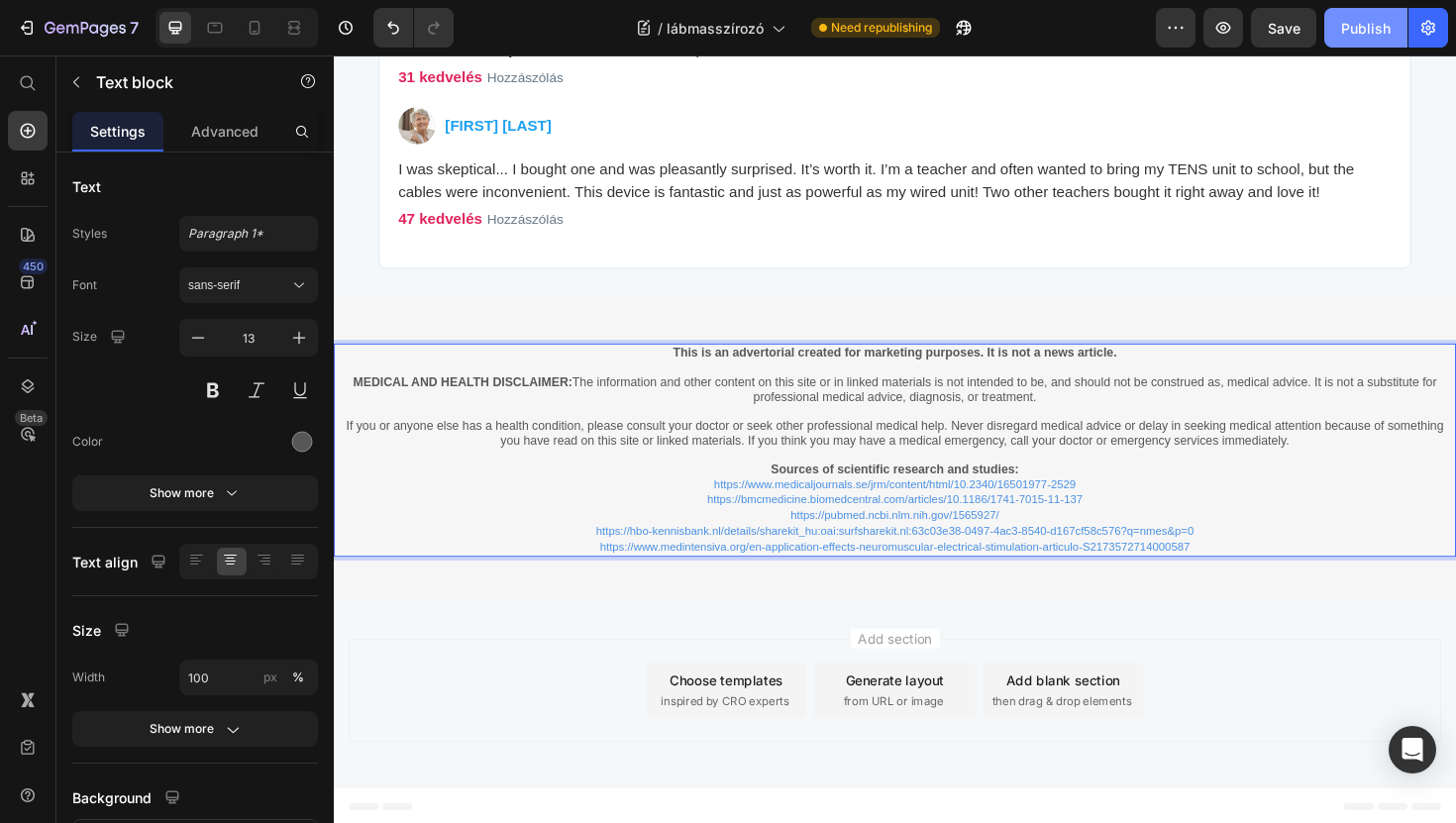 click on "Publish" at bounding box center (1366, 28) 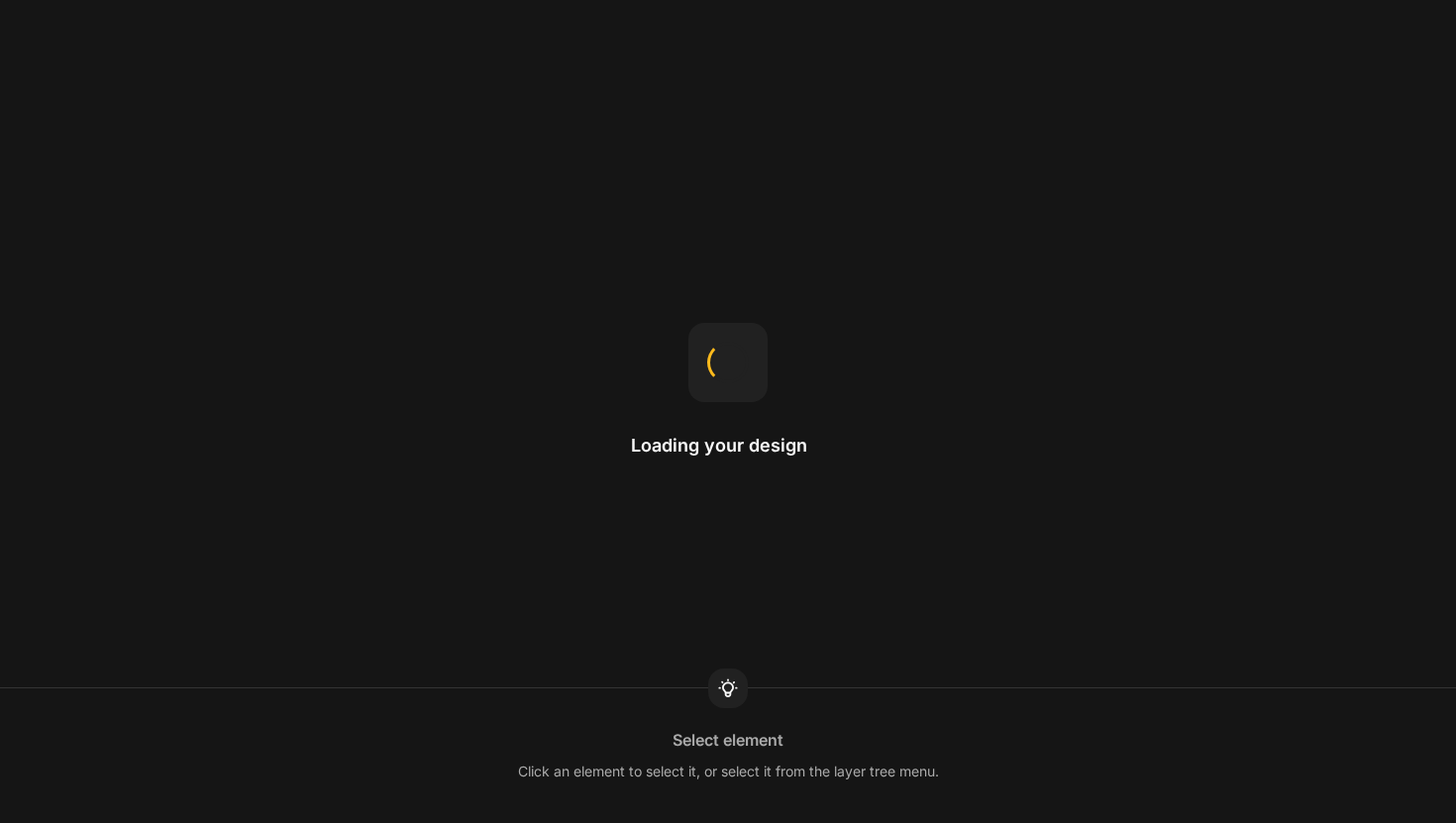 scroll, scrollTop: 0, scrollLeft: 0, axis: both 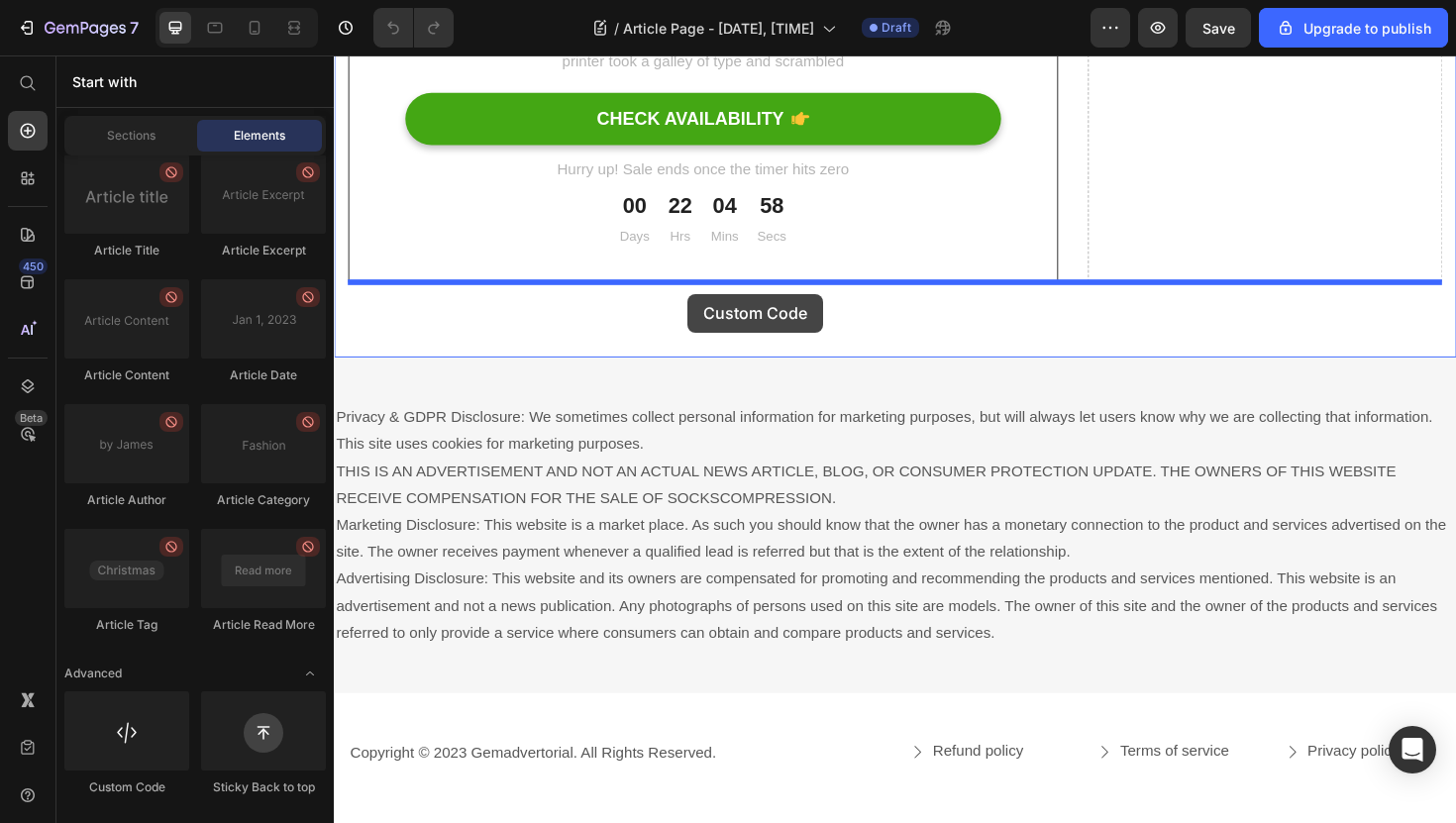 drag, startPoint x: 477, startPoint y: 795, endPoint x: 708, endPoint y: 308, distance: 539.0083 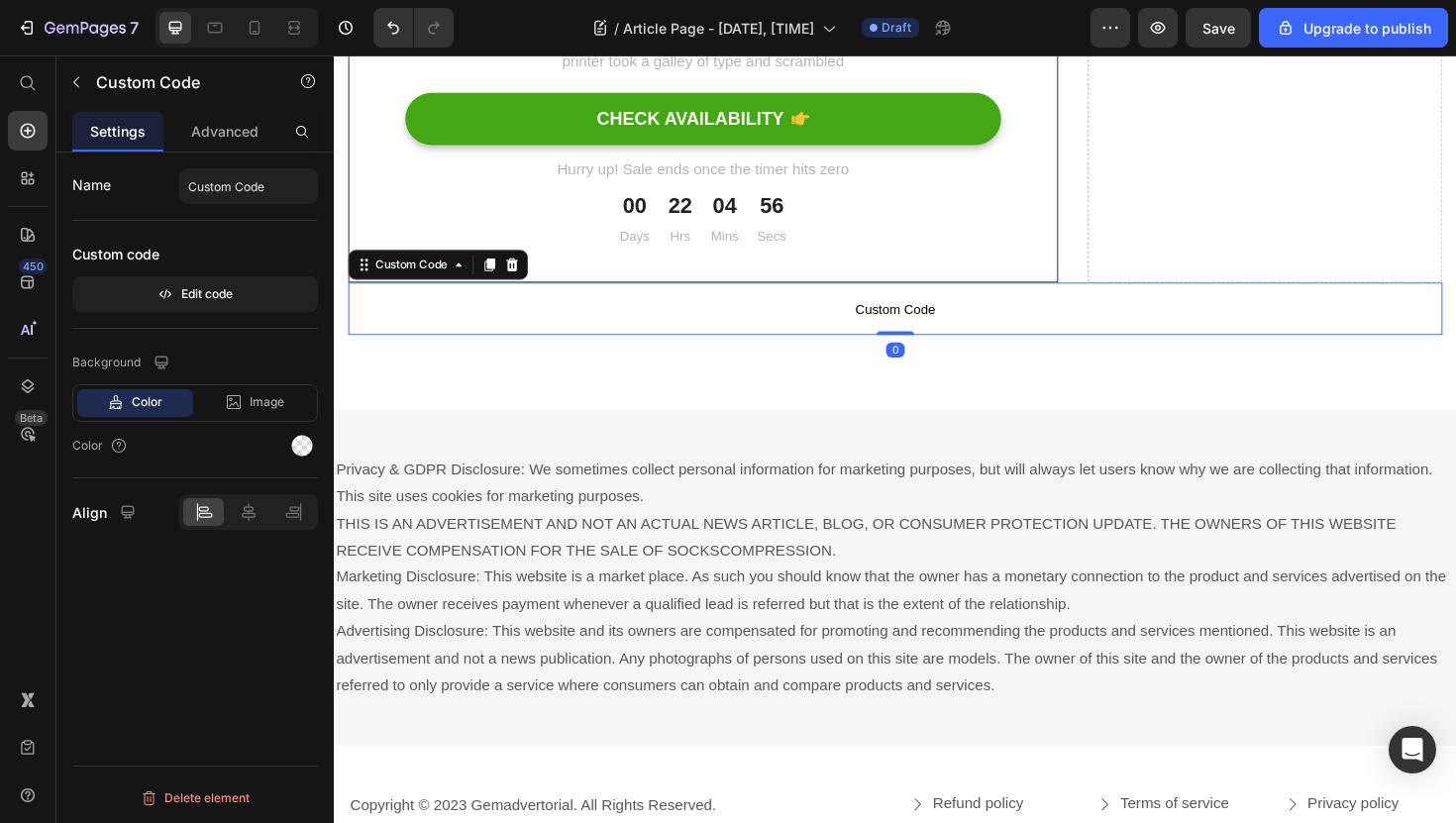 click on "Custom Code" at bounding box center (928, 324) 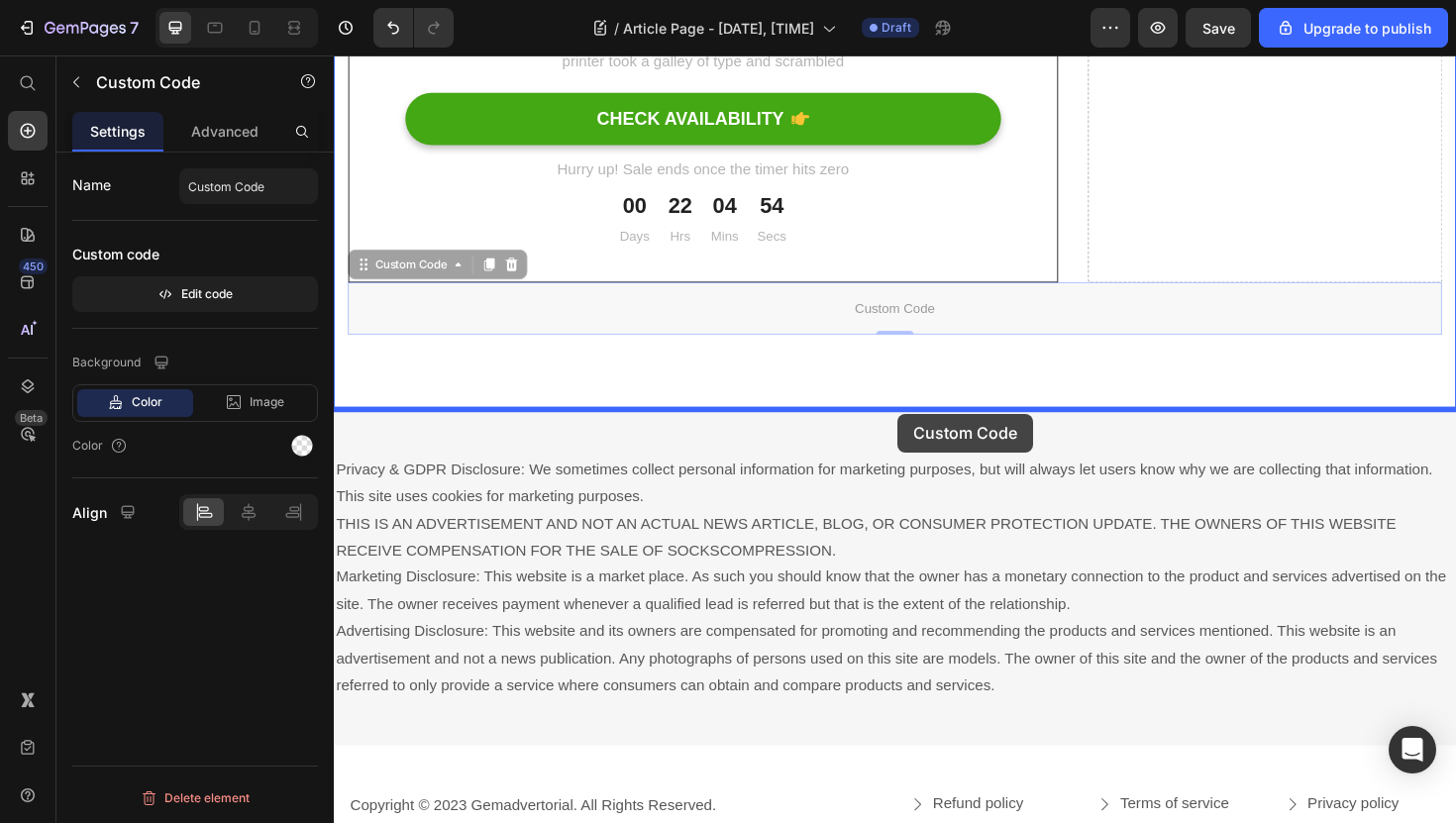 drag, startPoint x: 962, startPoint y: 327, endPoint x: 931, endPoint y: 434, distance: 111.40018 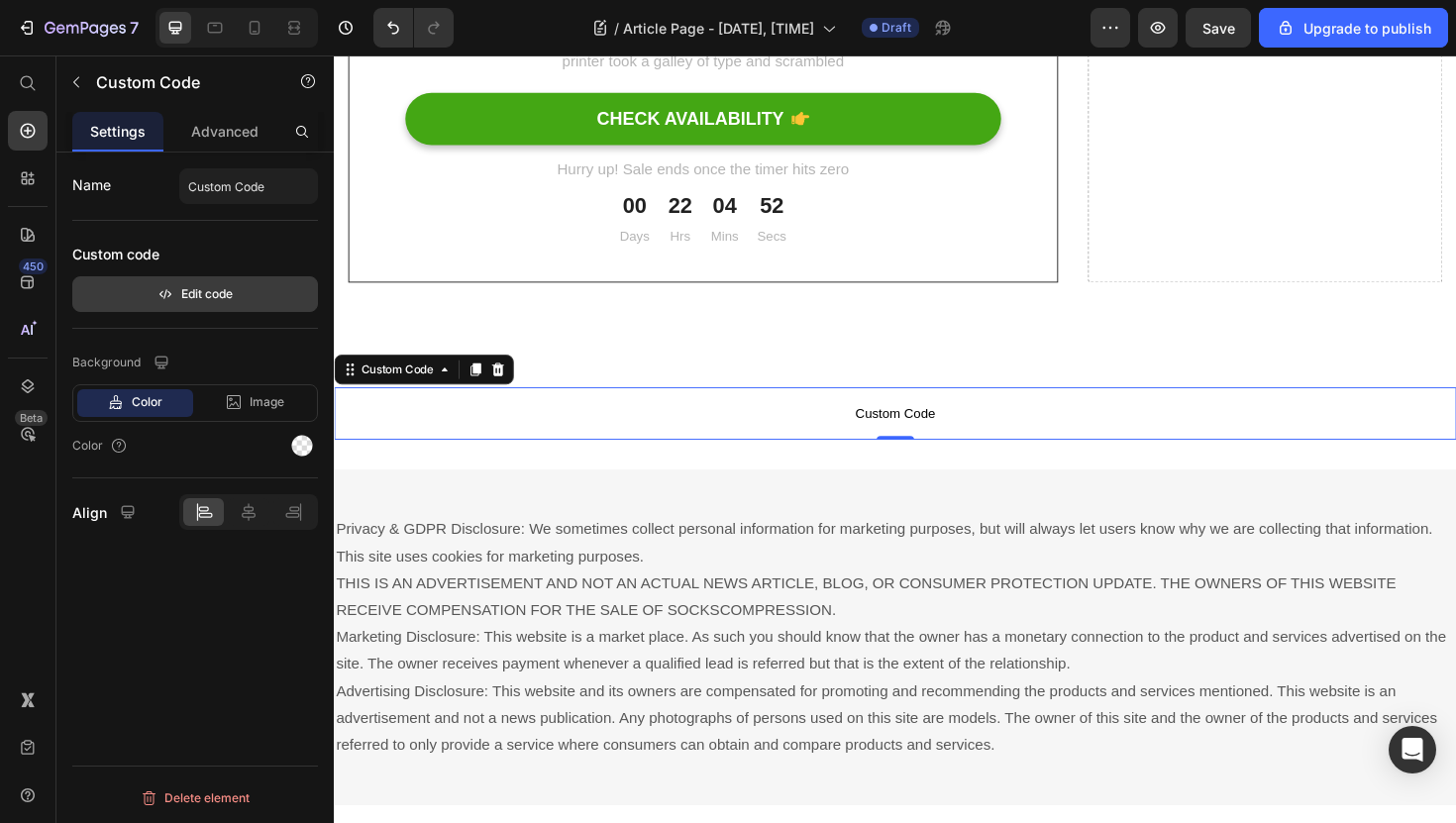 click on "Edit code" at bounding box center (195, 294) 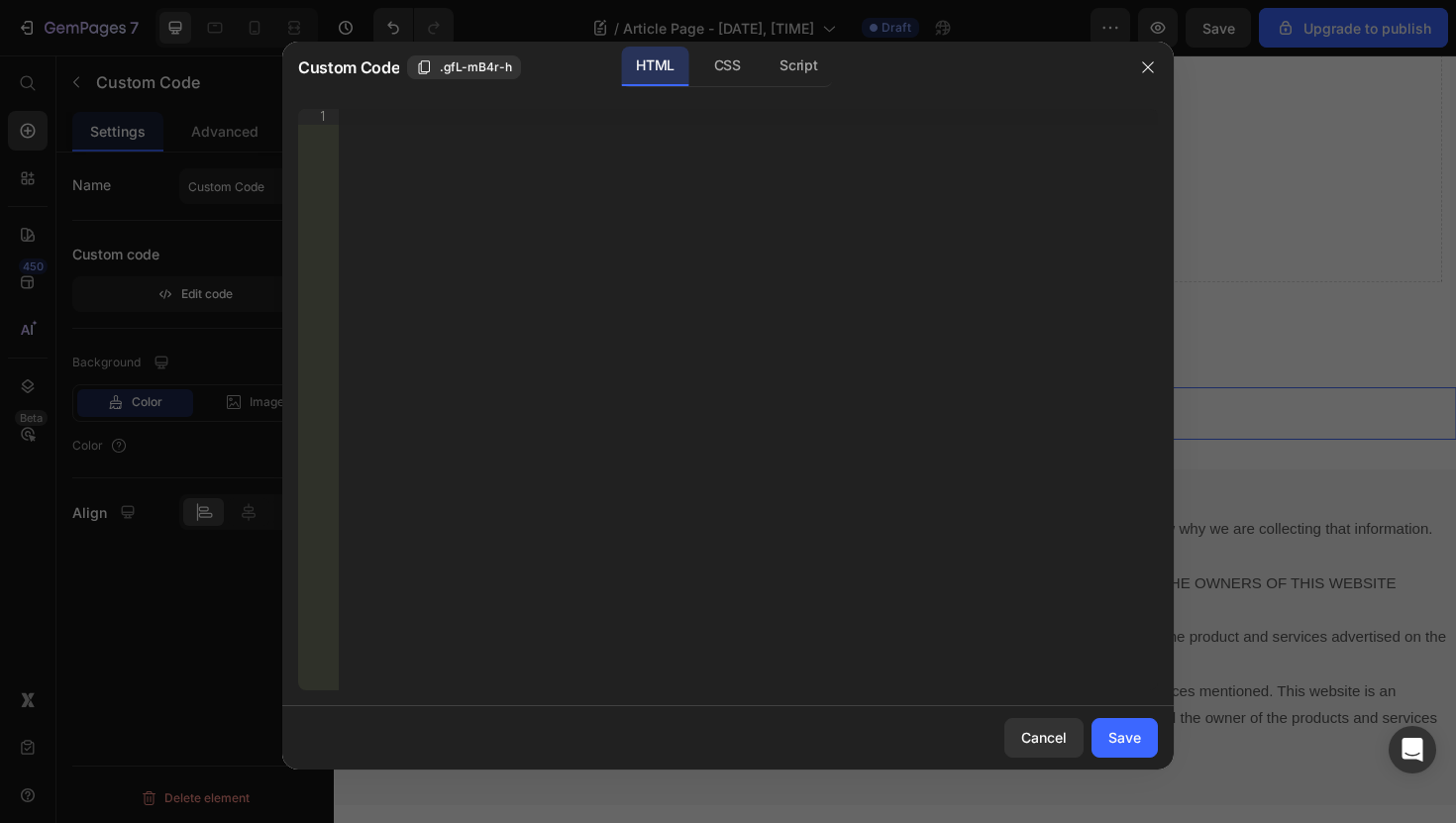 click on "Insert the 3rd-party installation code, HTML code, or Liquid code to display custom content." at bounding box center [748, 415] 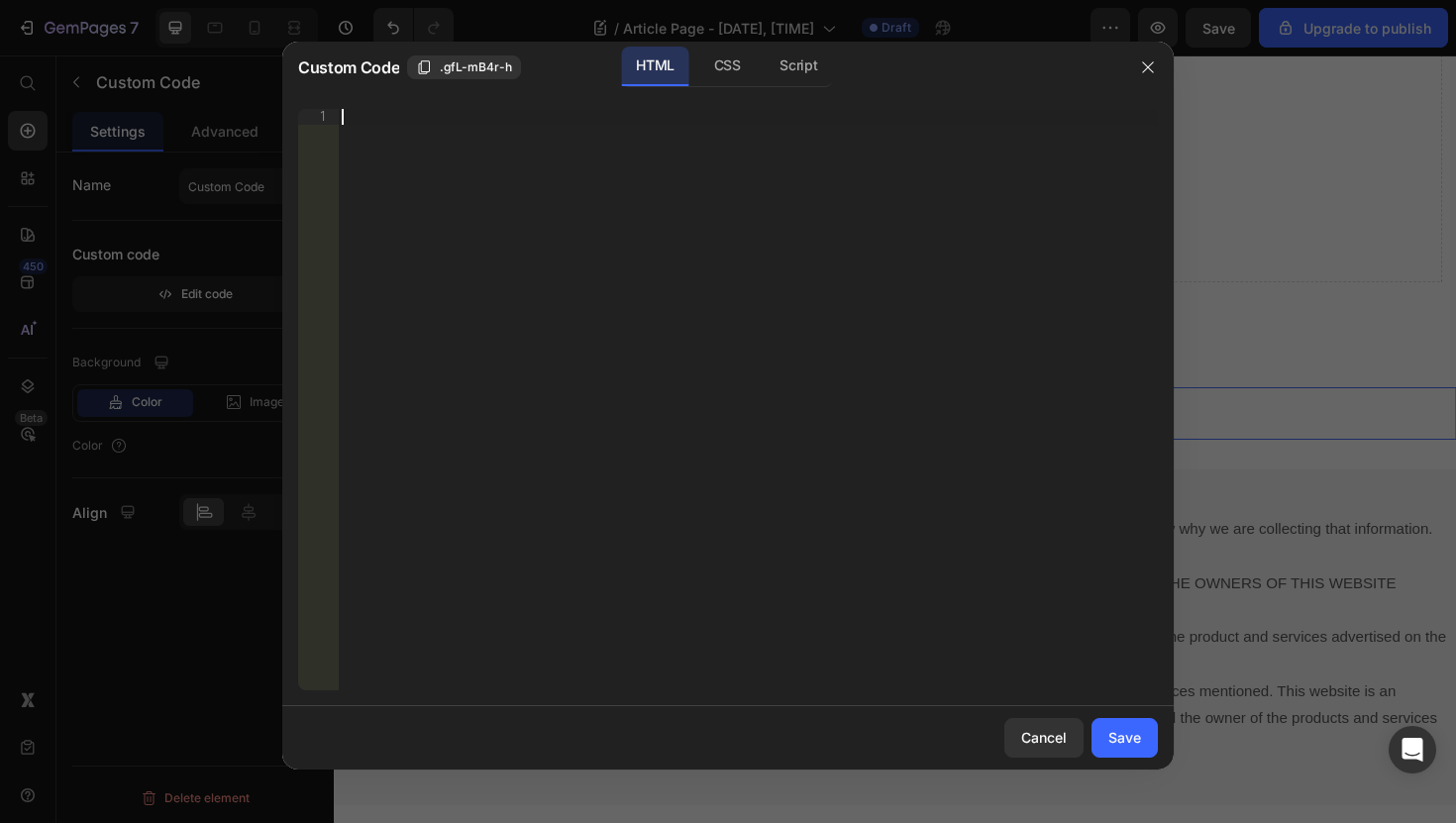 paste on "</html>" 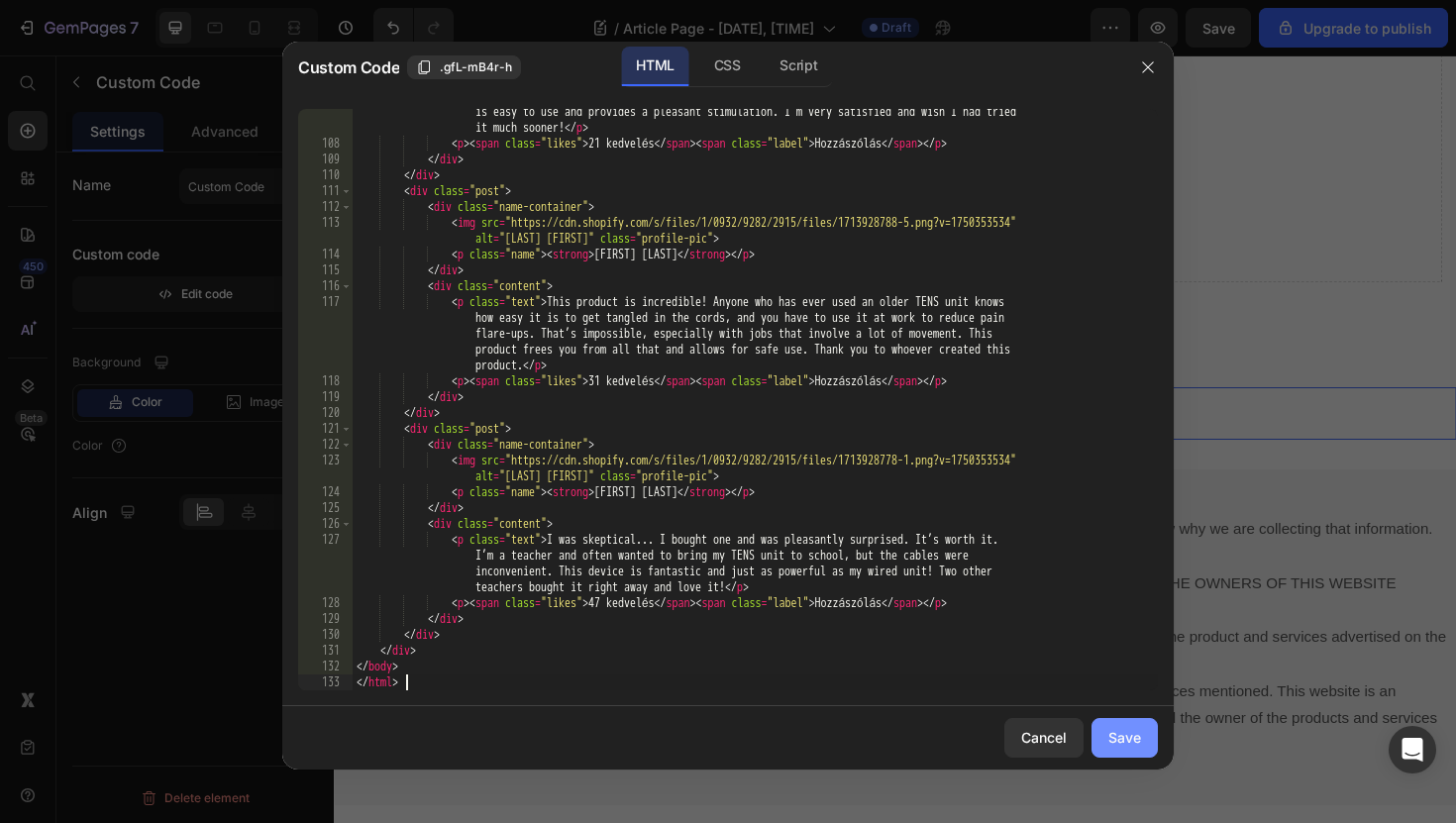 click on "Save" at bounding box center (1124, 737) 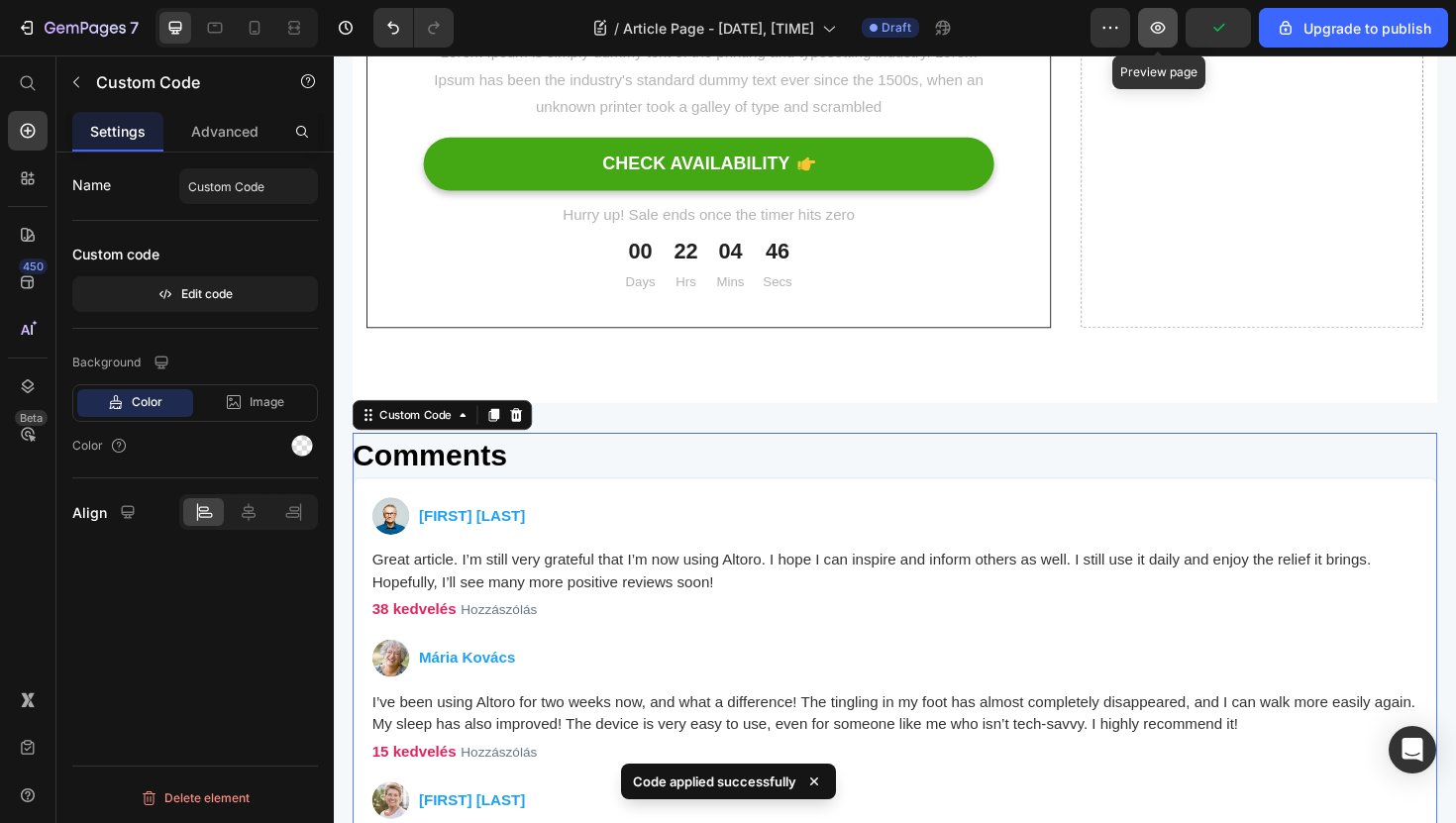 click 